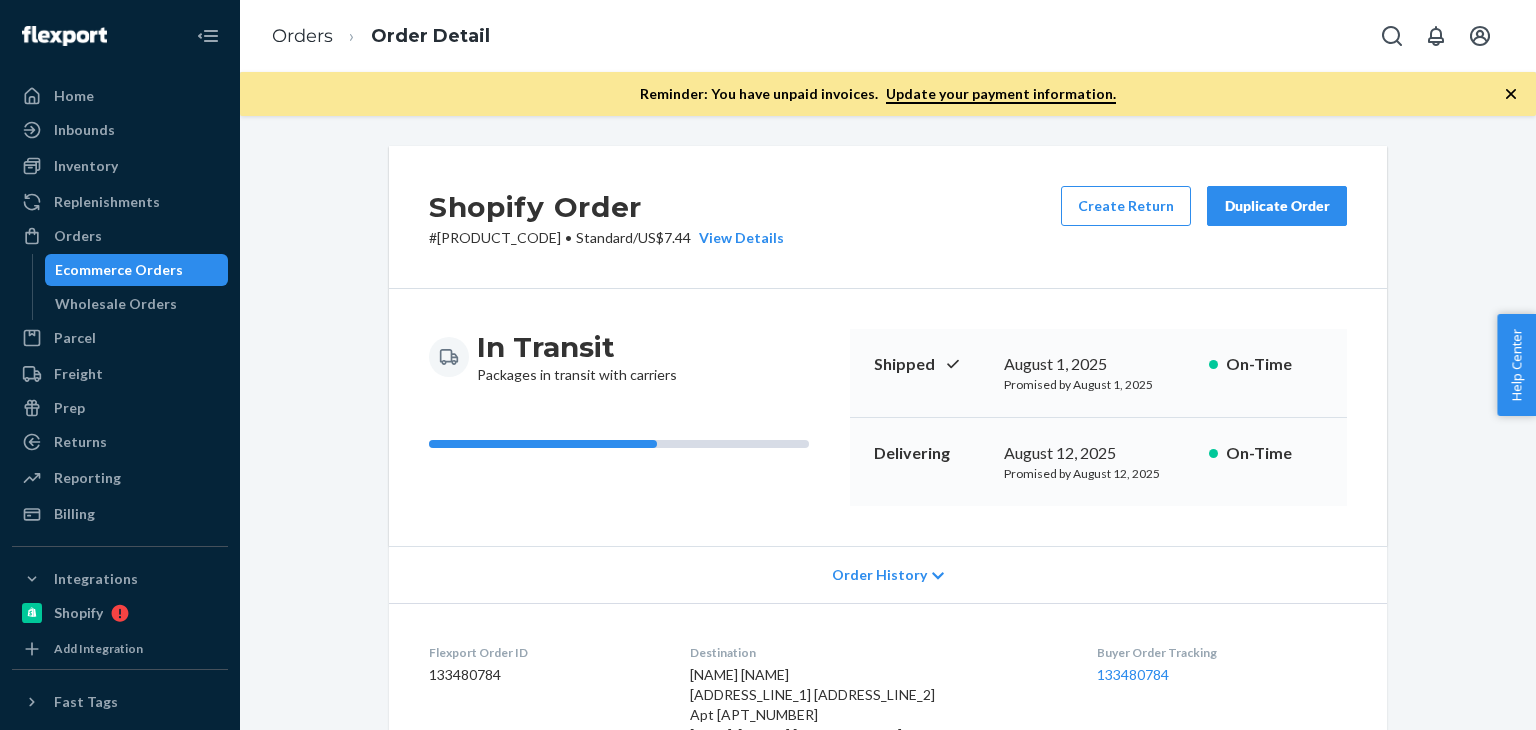 scroll, scrollTop: 0, scrollLeft: 0, axis: both 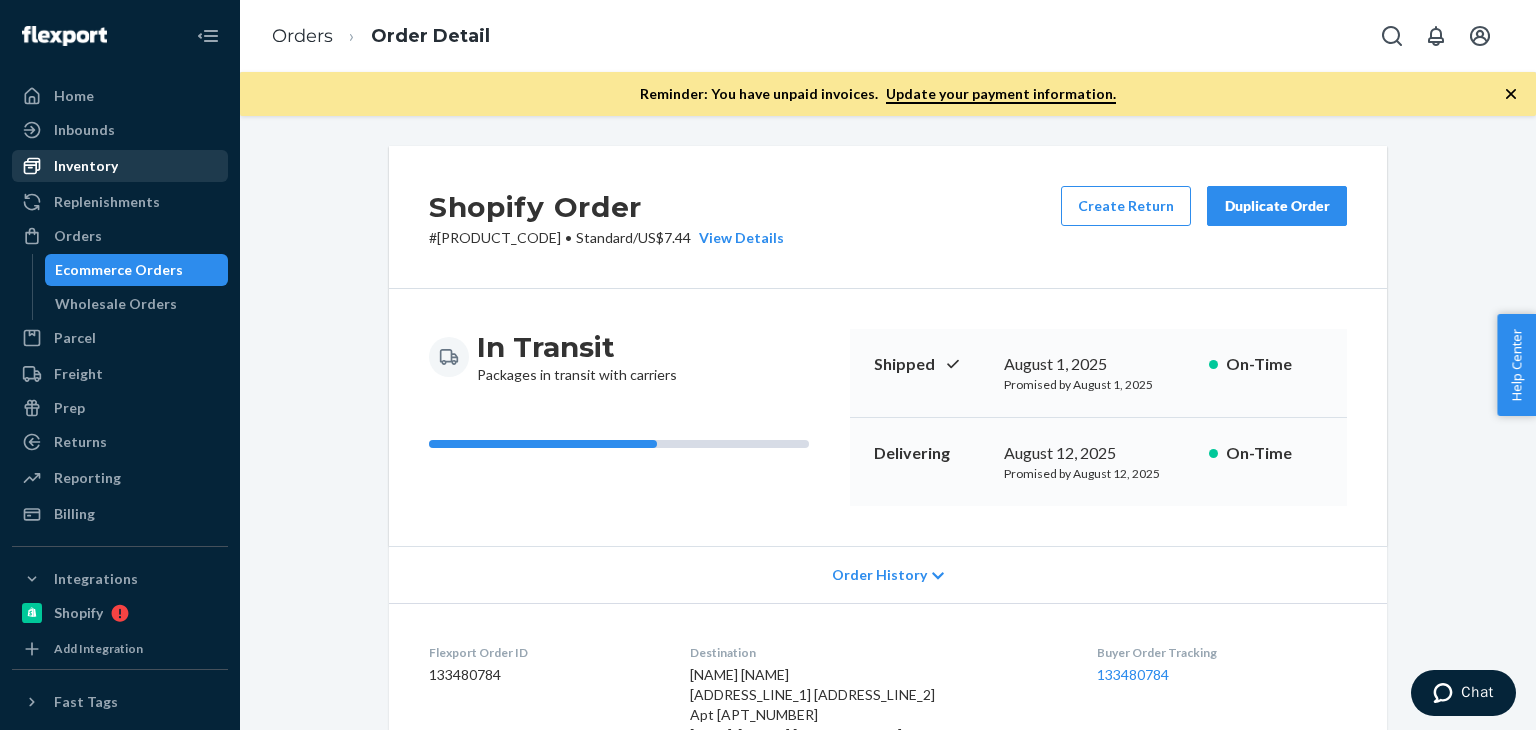 click on "Inventory" at bounding box center (86, 166) 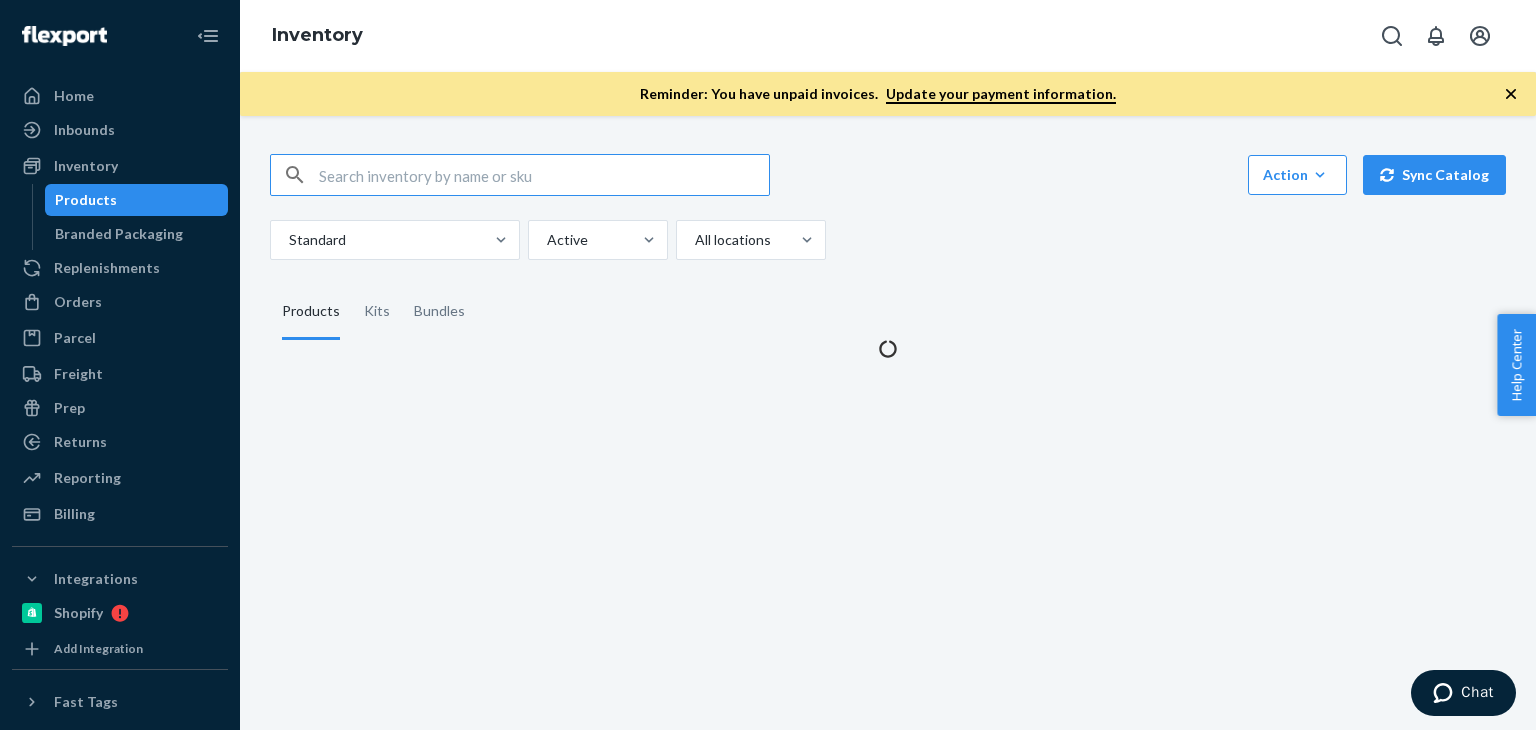 click at bounding box center (544, 175) 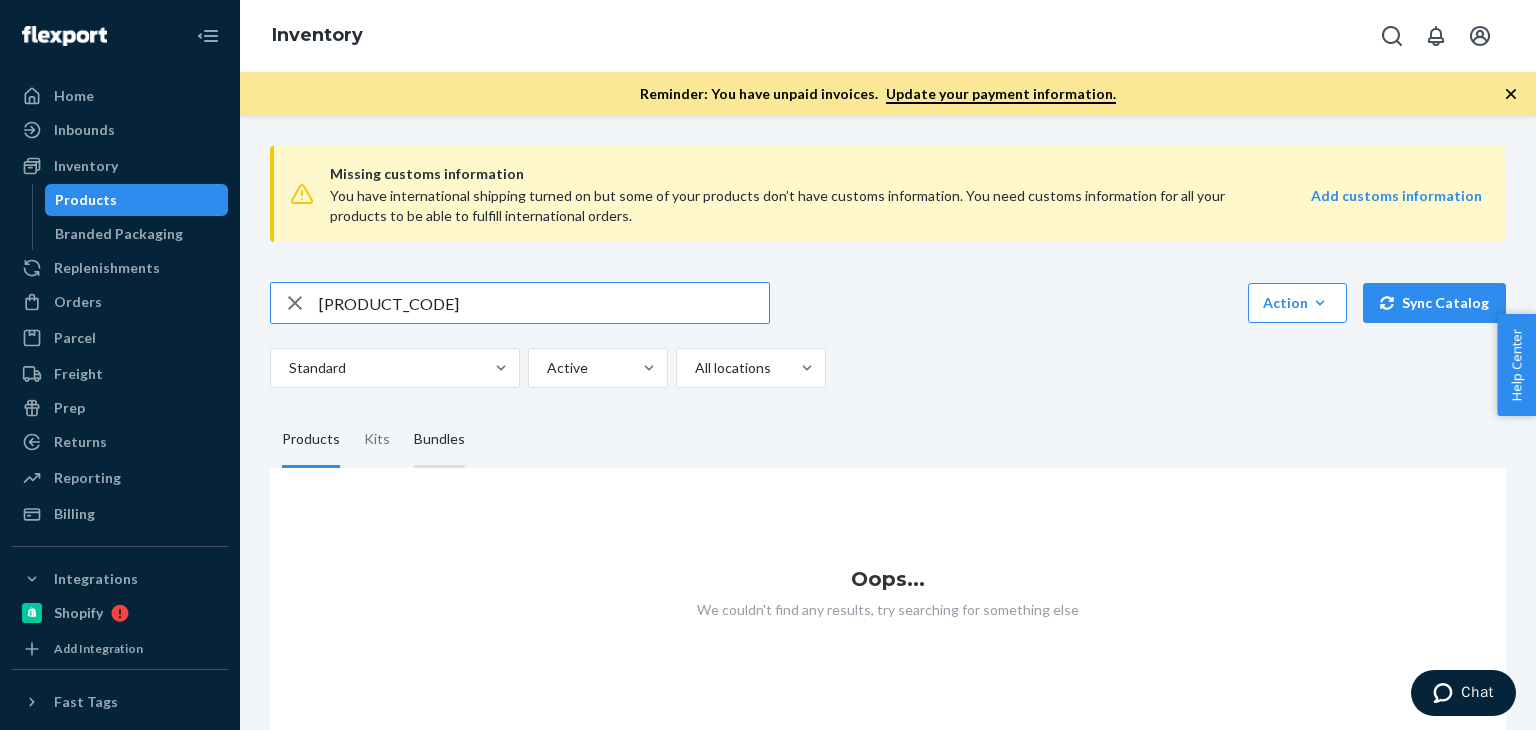 click on "[PRODUCT_CODE]" at bounding box center [544, 303] 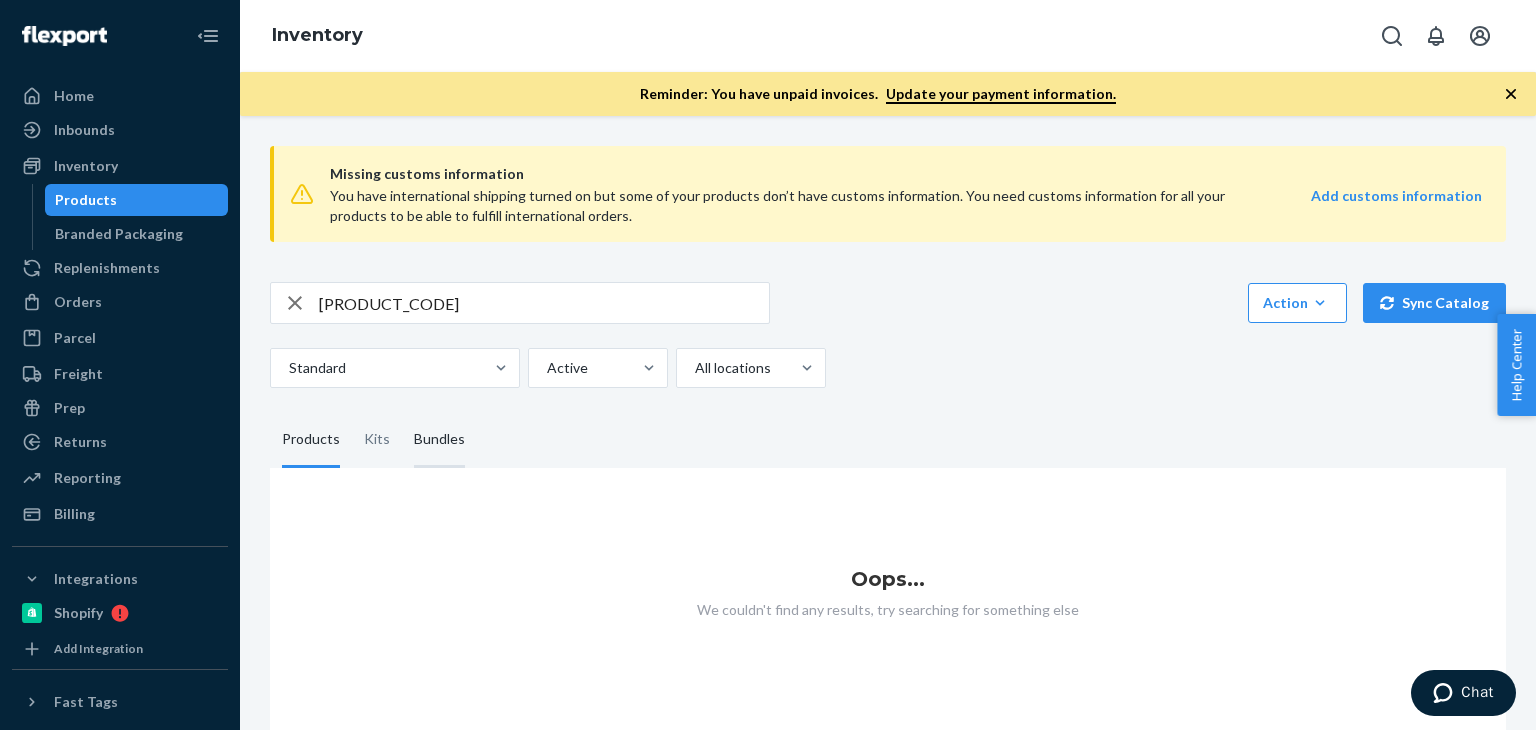 click on "Bundles" at bounding box center [439, 440] 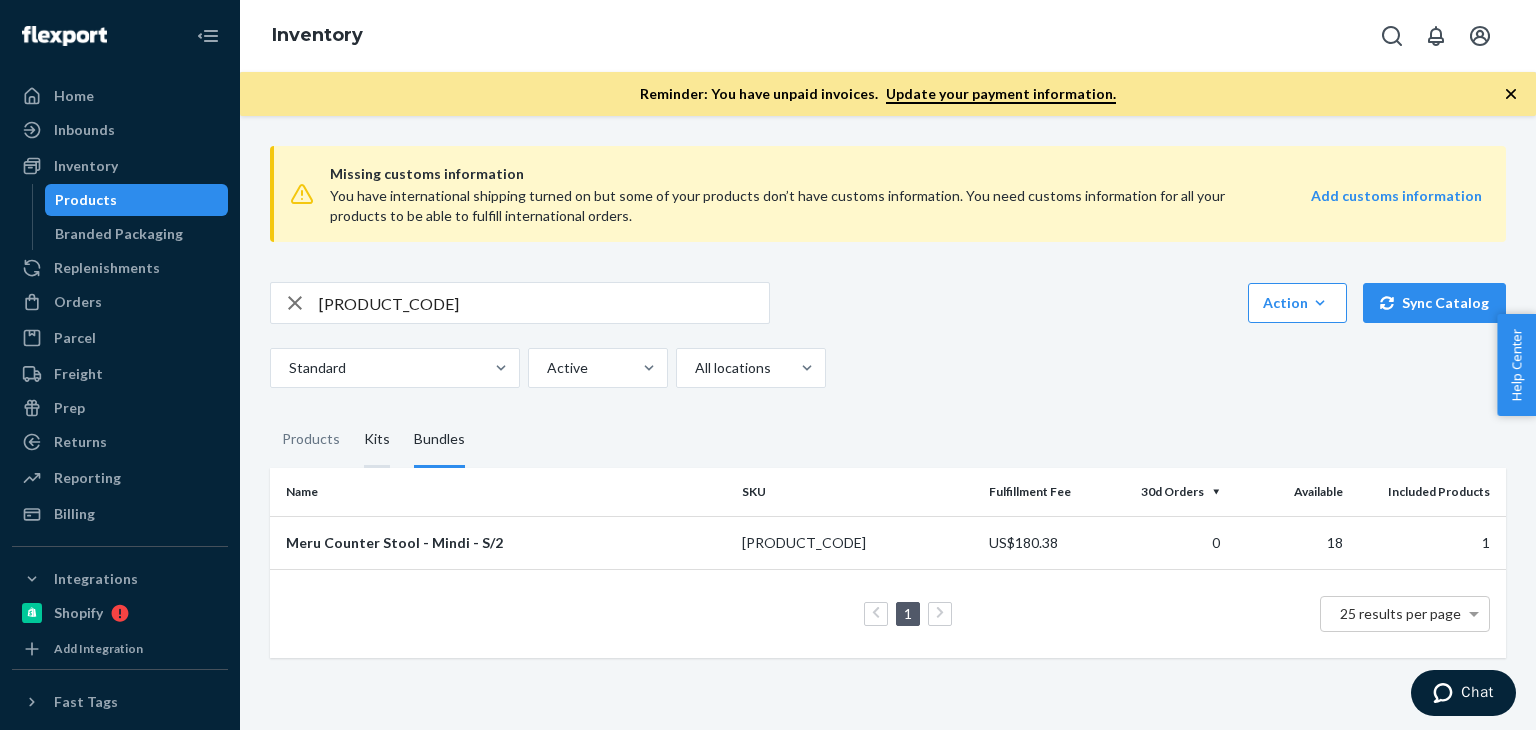 click on "Kits" at bounding box center [377, 440] 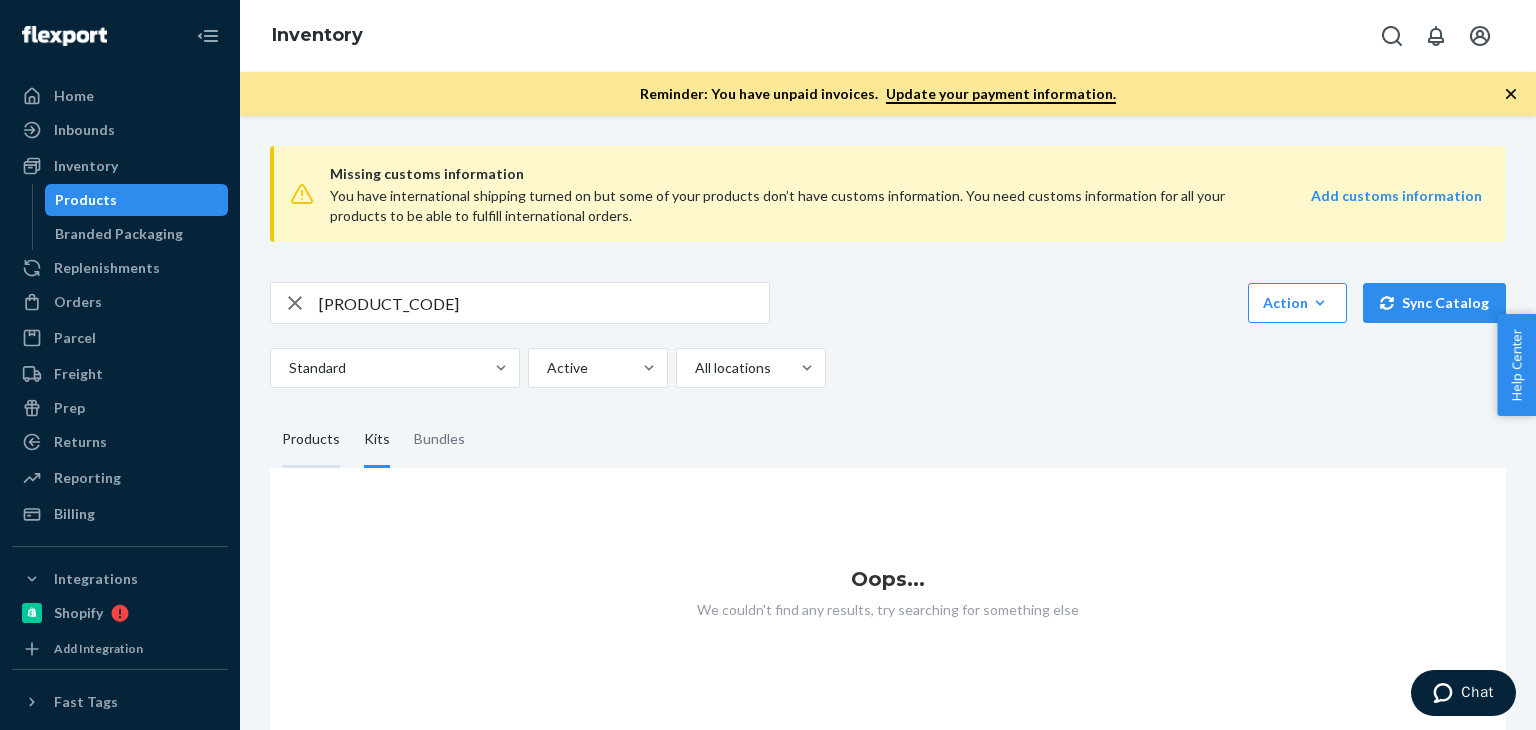 click on "Products" at bounding box center (311, 440) 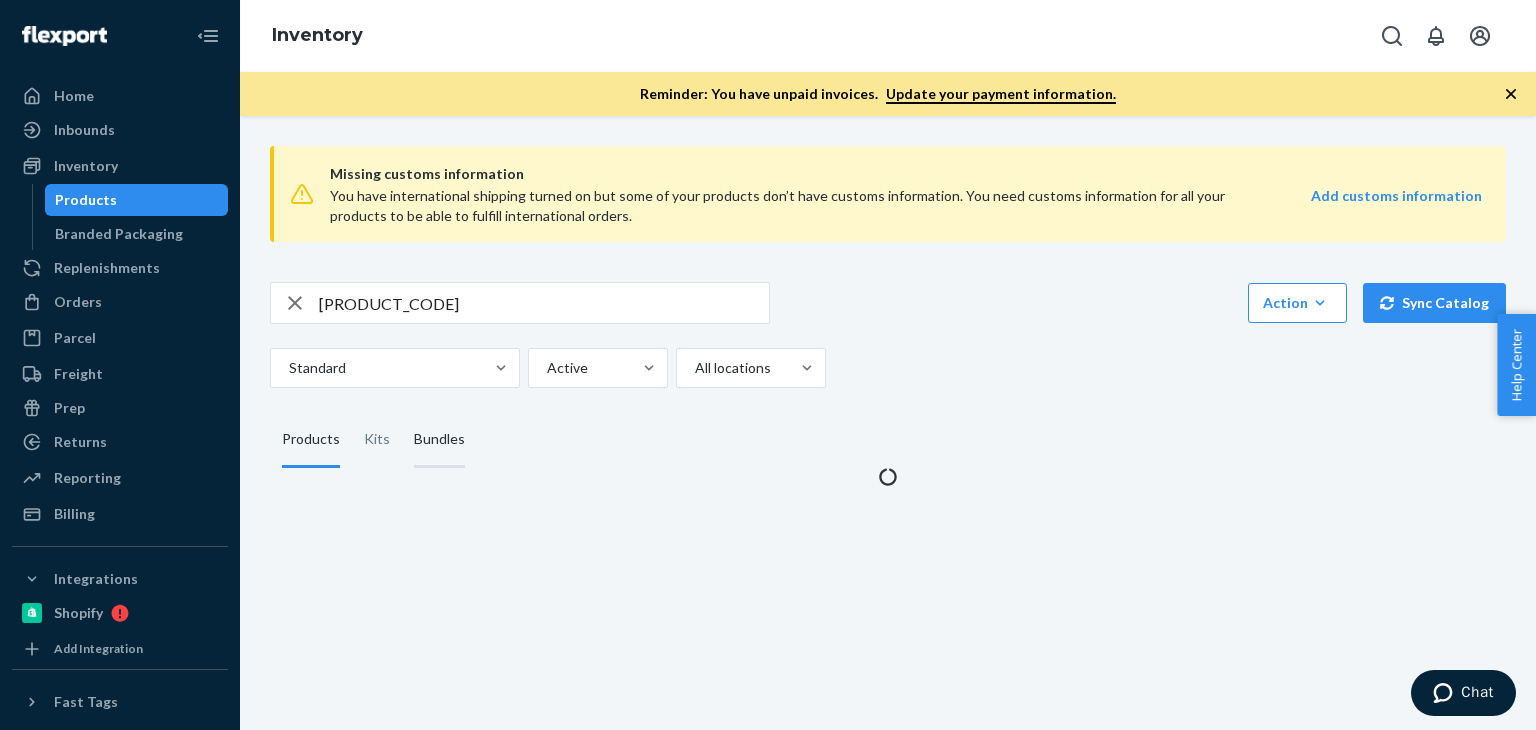 click on "Bundles" at bounding box center [439, 440] 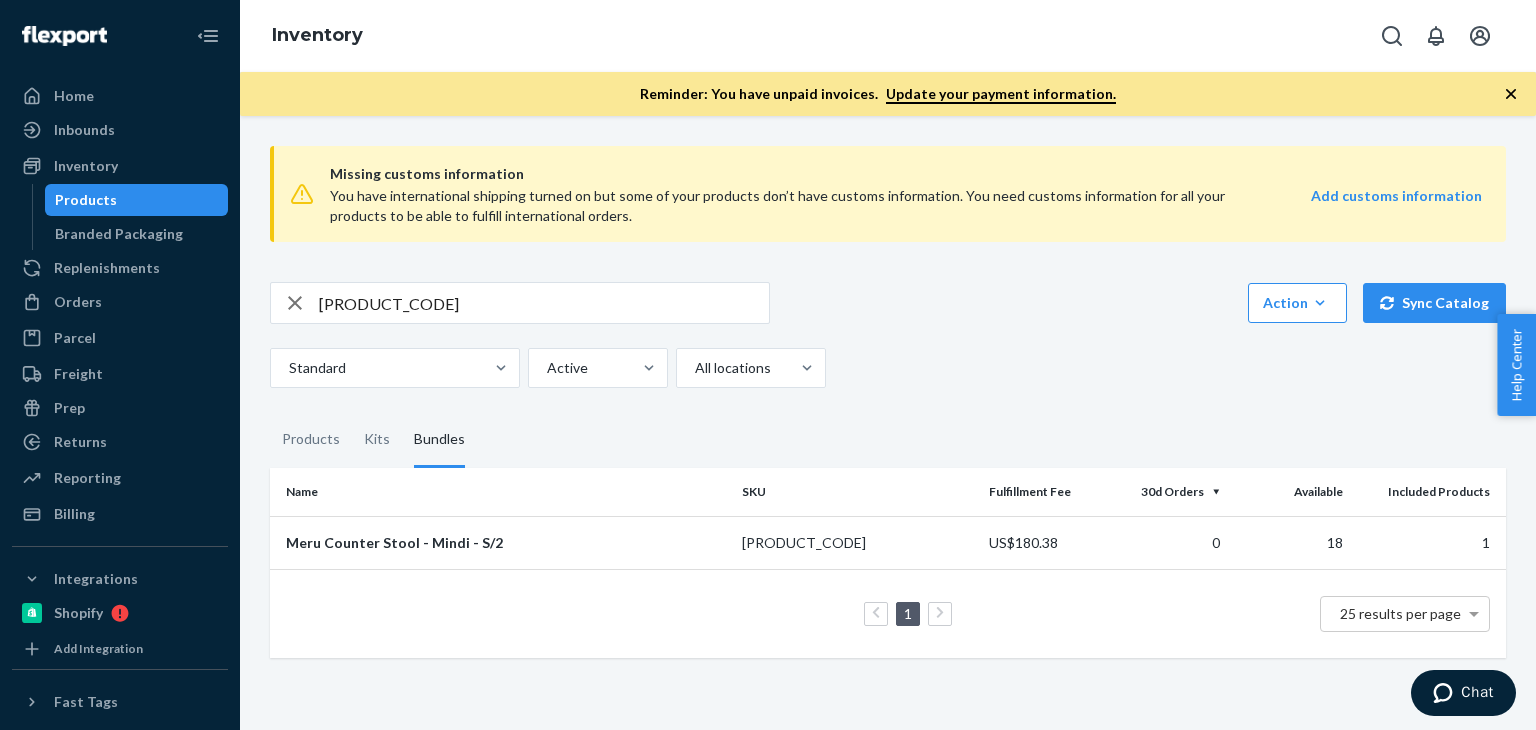 click on "[PRODUCT_CODE]" at bounding box center [544, 303] 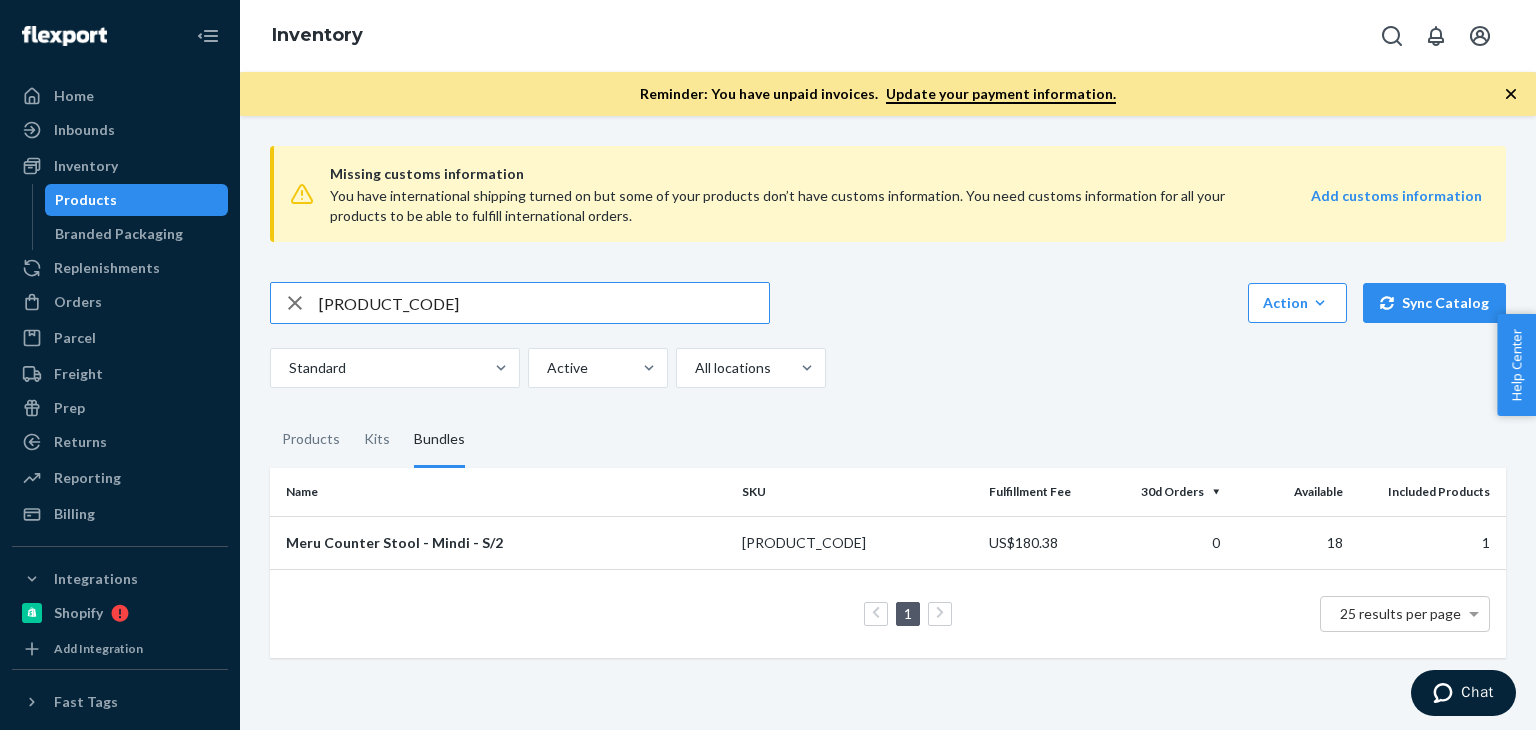 click on "[PRODUCT_CODE]" at bounding box center [544, 303] 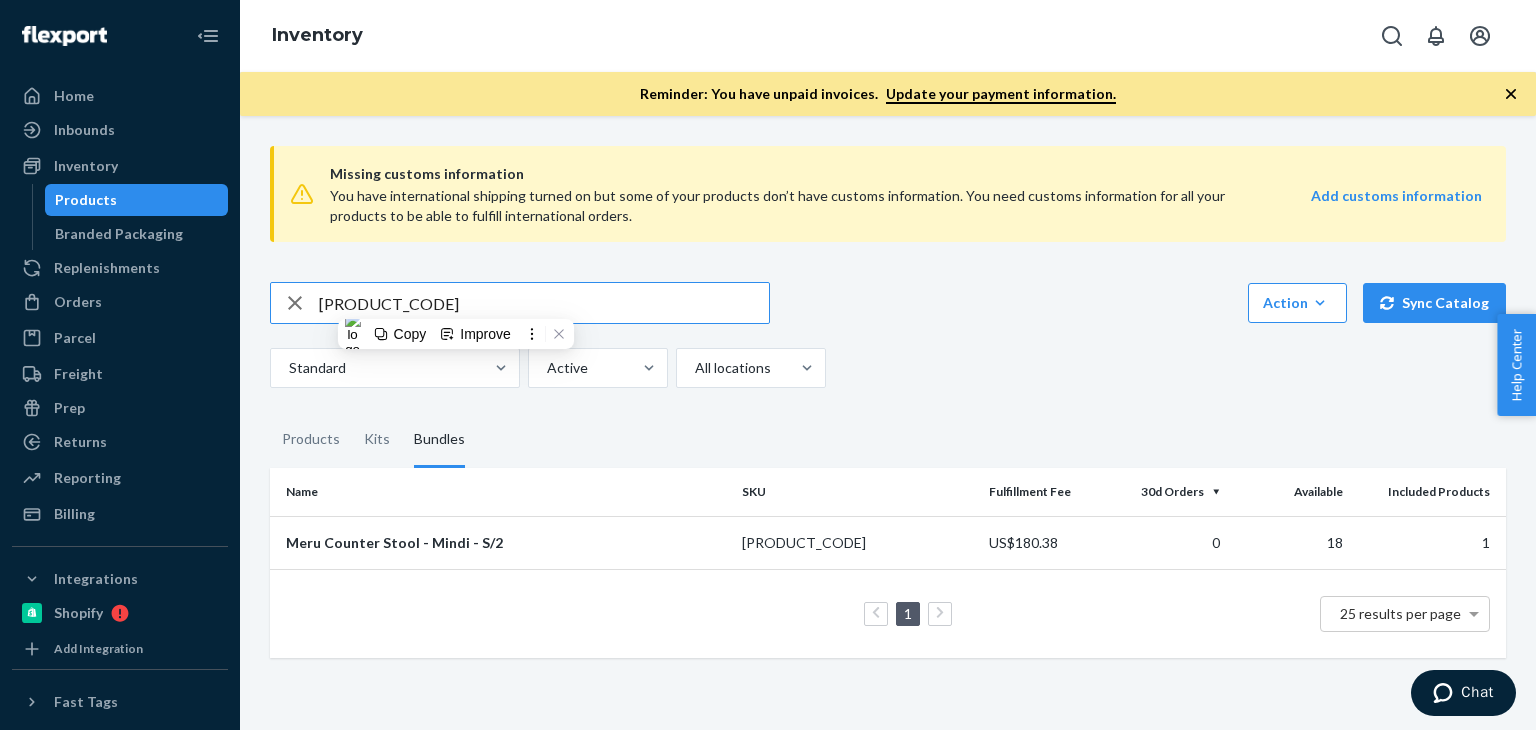 click on "[PRODUCT_CODE]" at bounding box center (544, 303) 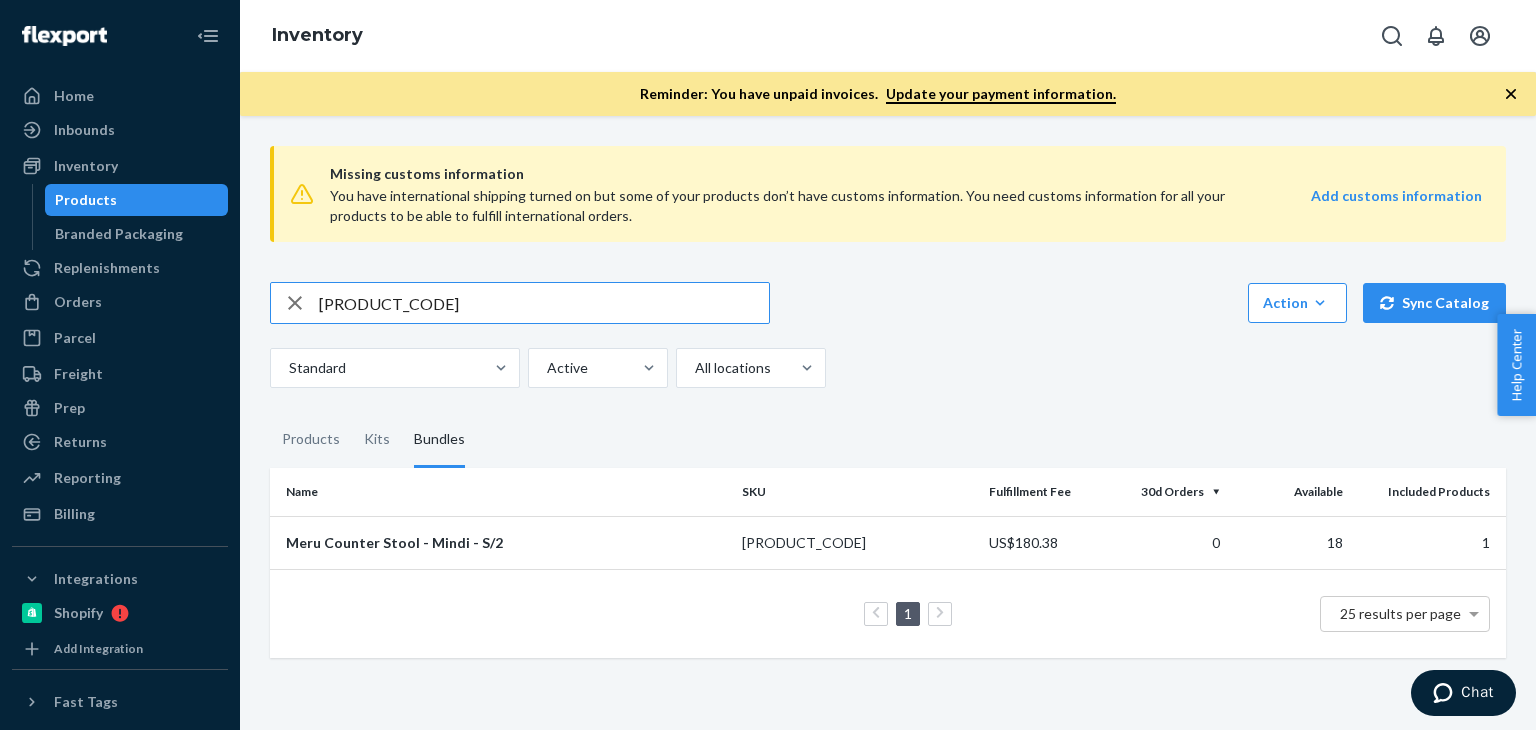 type on "[PRODUCT_CODE]" 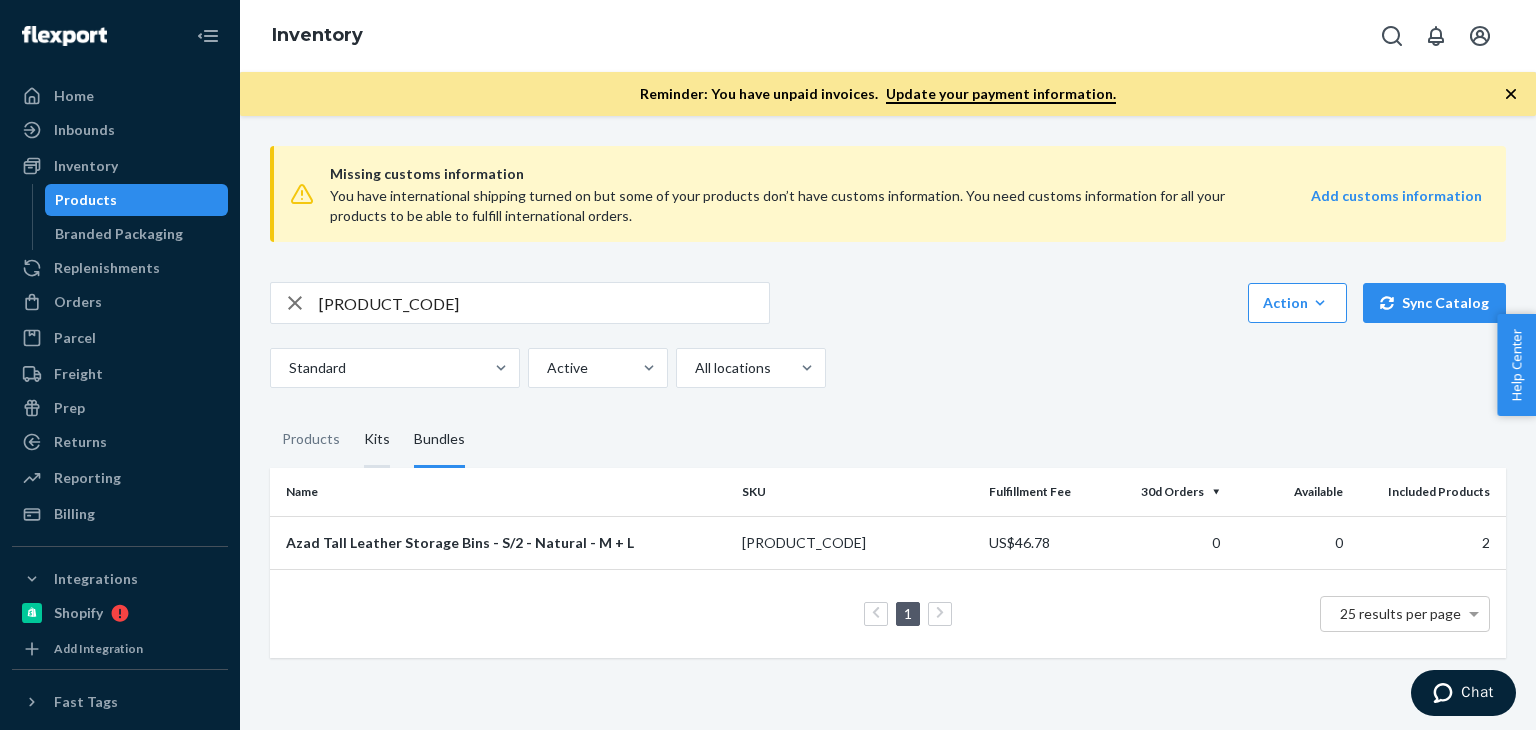 click on "Kits" at bounding box center [377, 440] 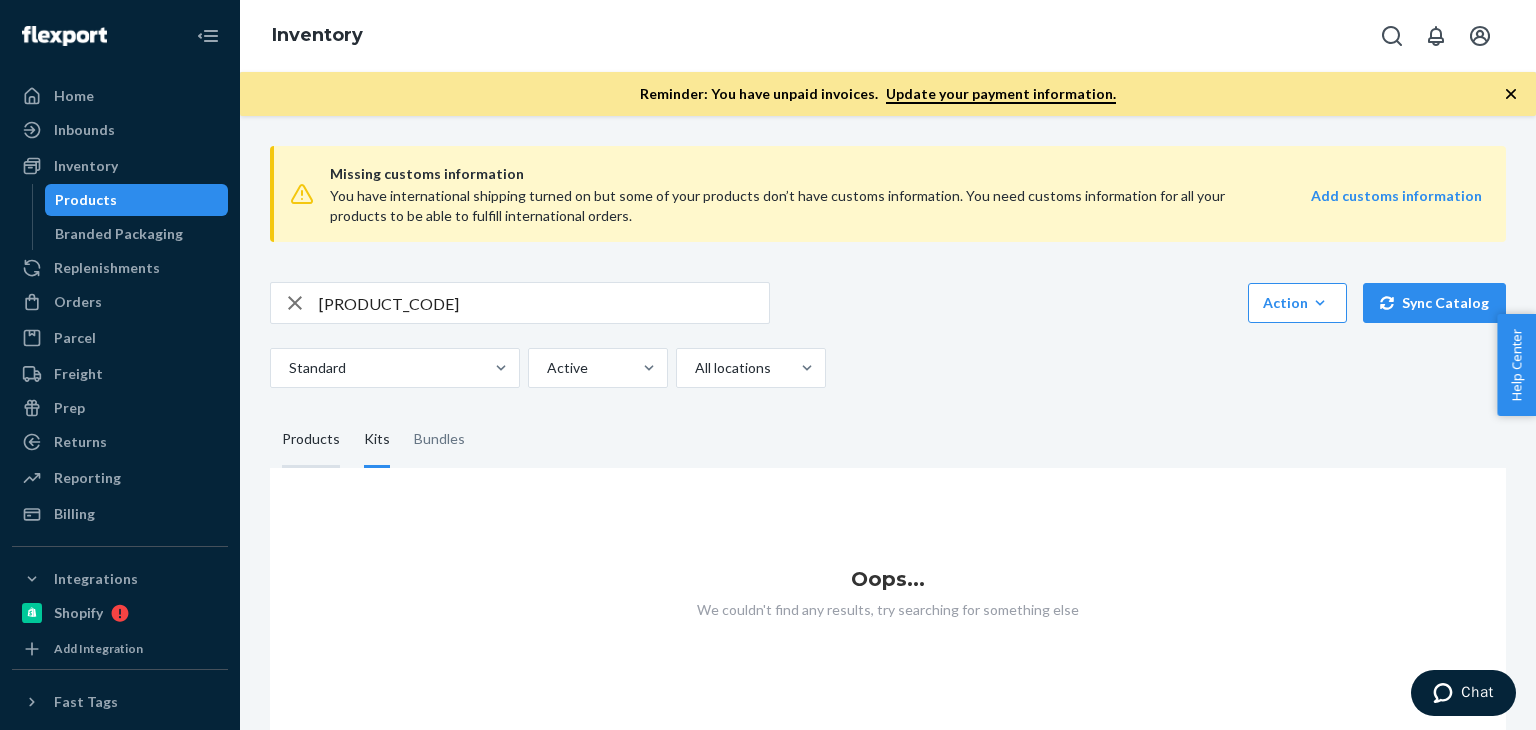 click on "Products" at bounding box center [311, 440] 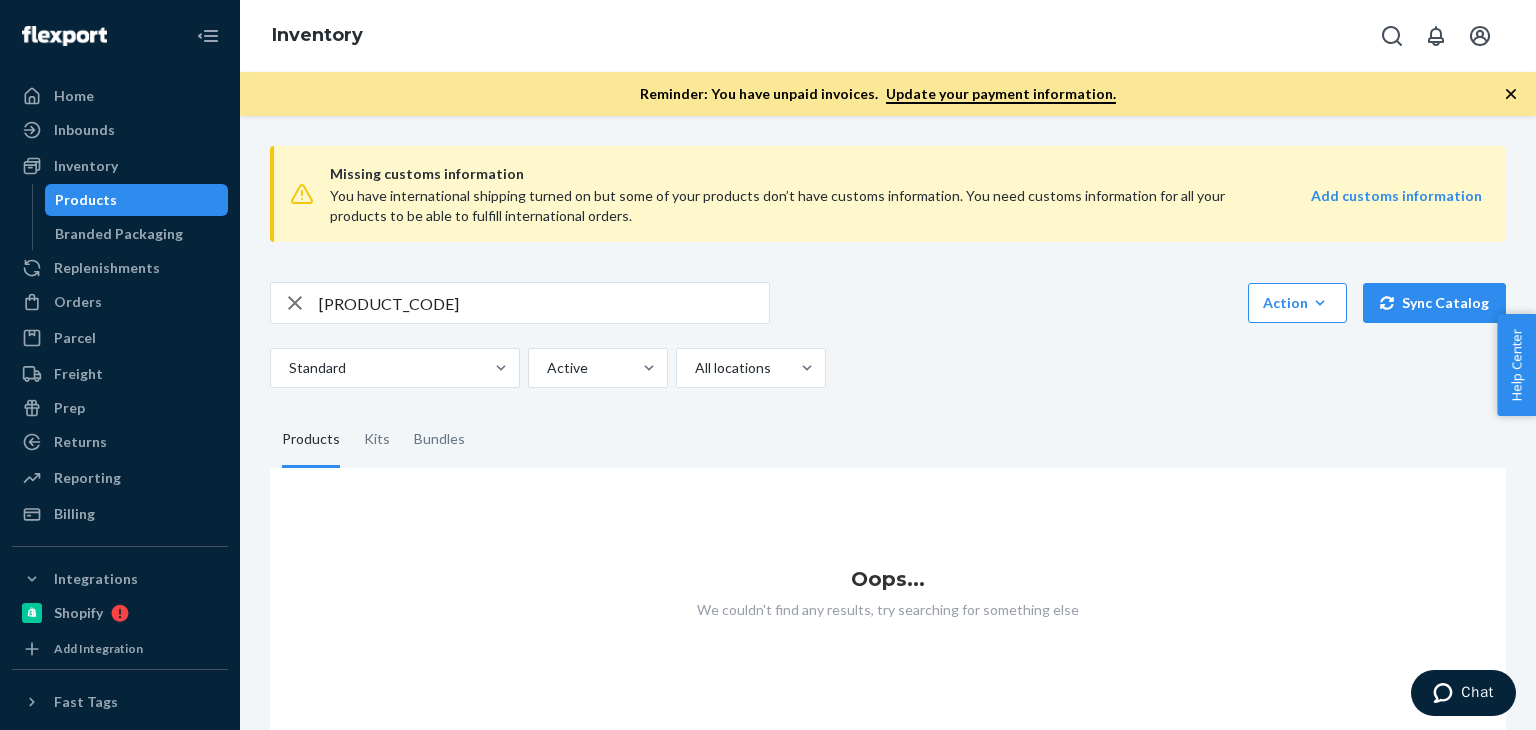 scroll, scrollTop: 15, scrollLeft: 0, axis: vertical 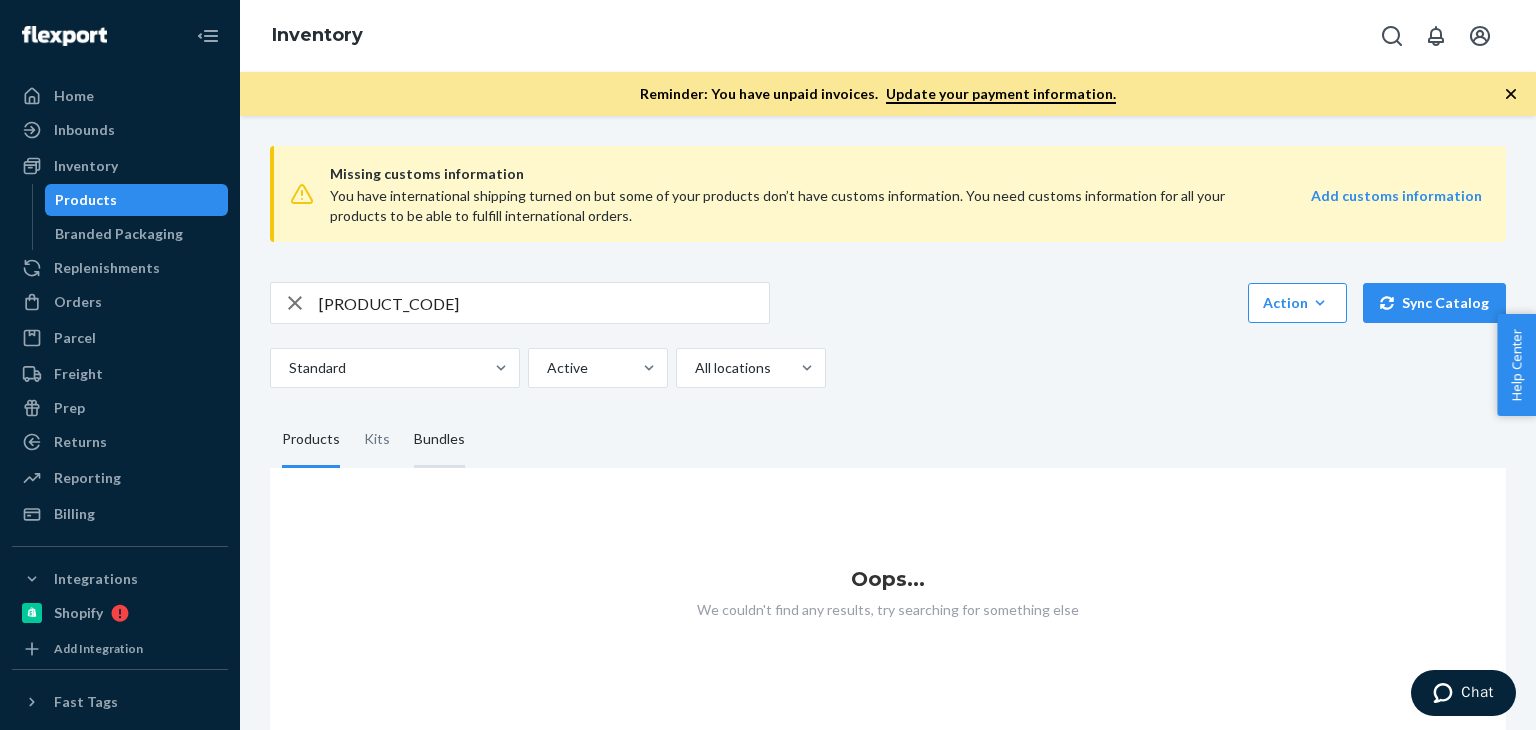 click on "Bundles" at bounding box center [439, 440] 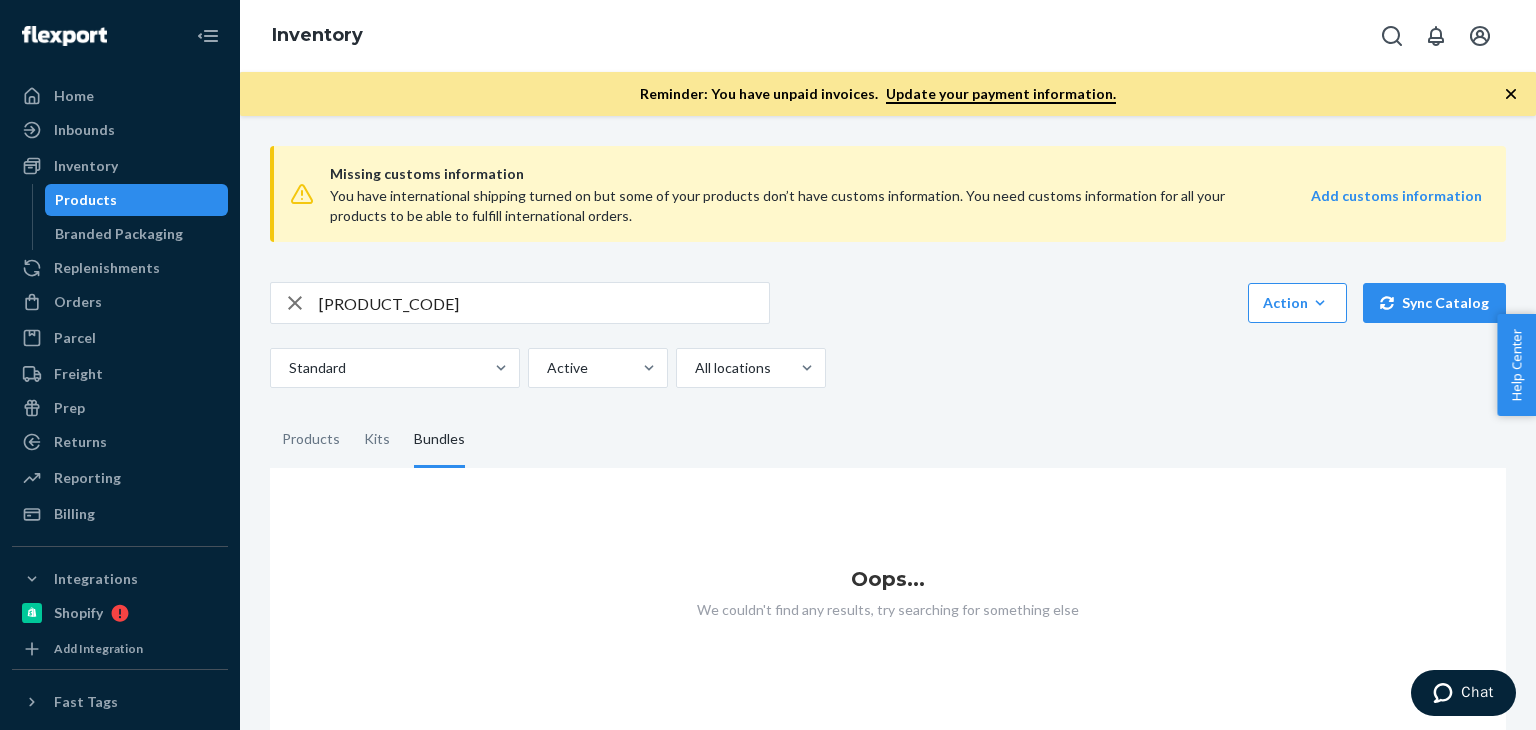 scroll, scrollTop: 0, scrollLeft: 0, axis: both 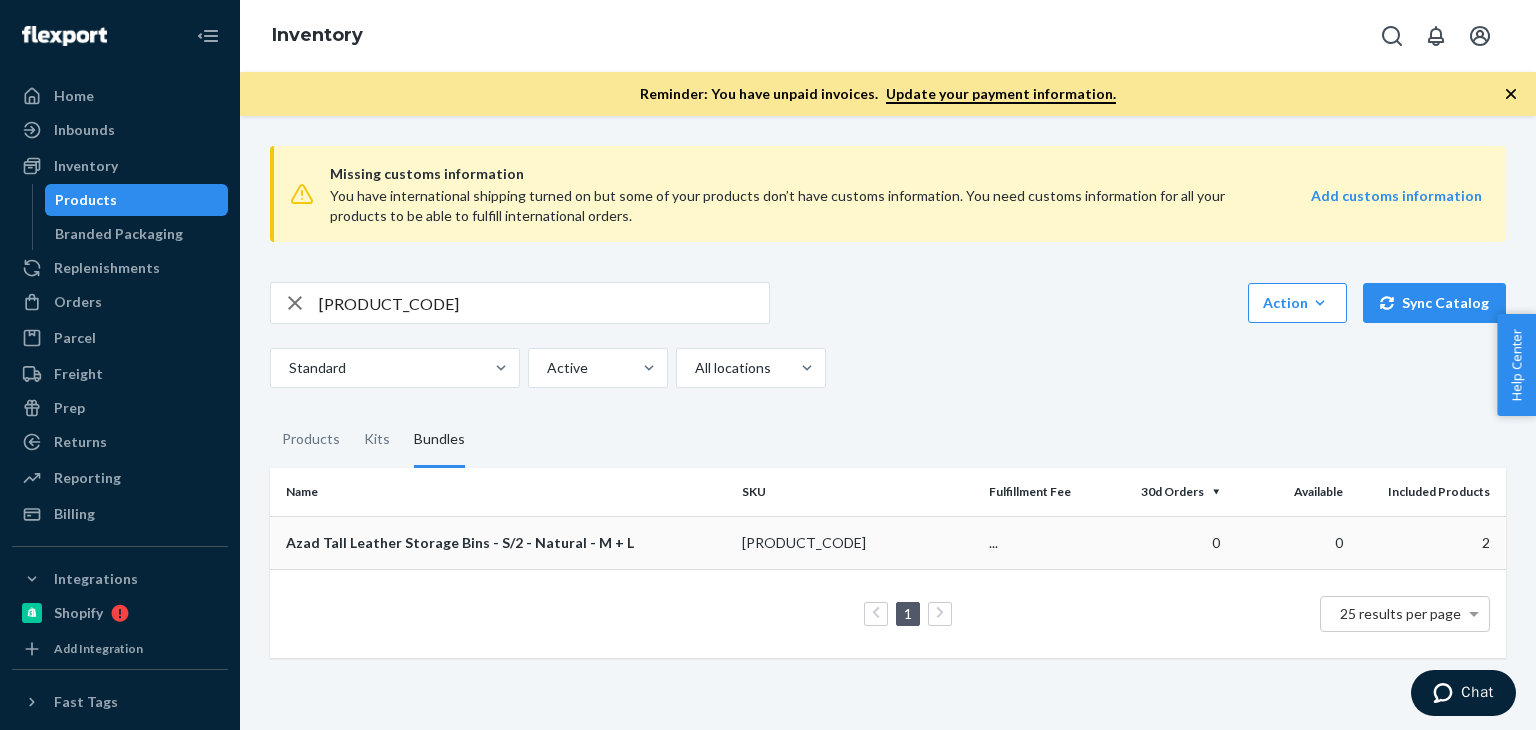 click on "Azad Tall Leather Storage Bins - S/2 - Natural - M + L" at bounding box center (506, 543) 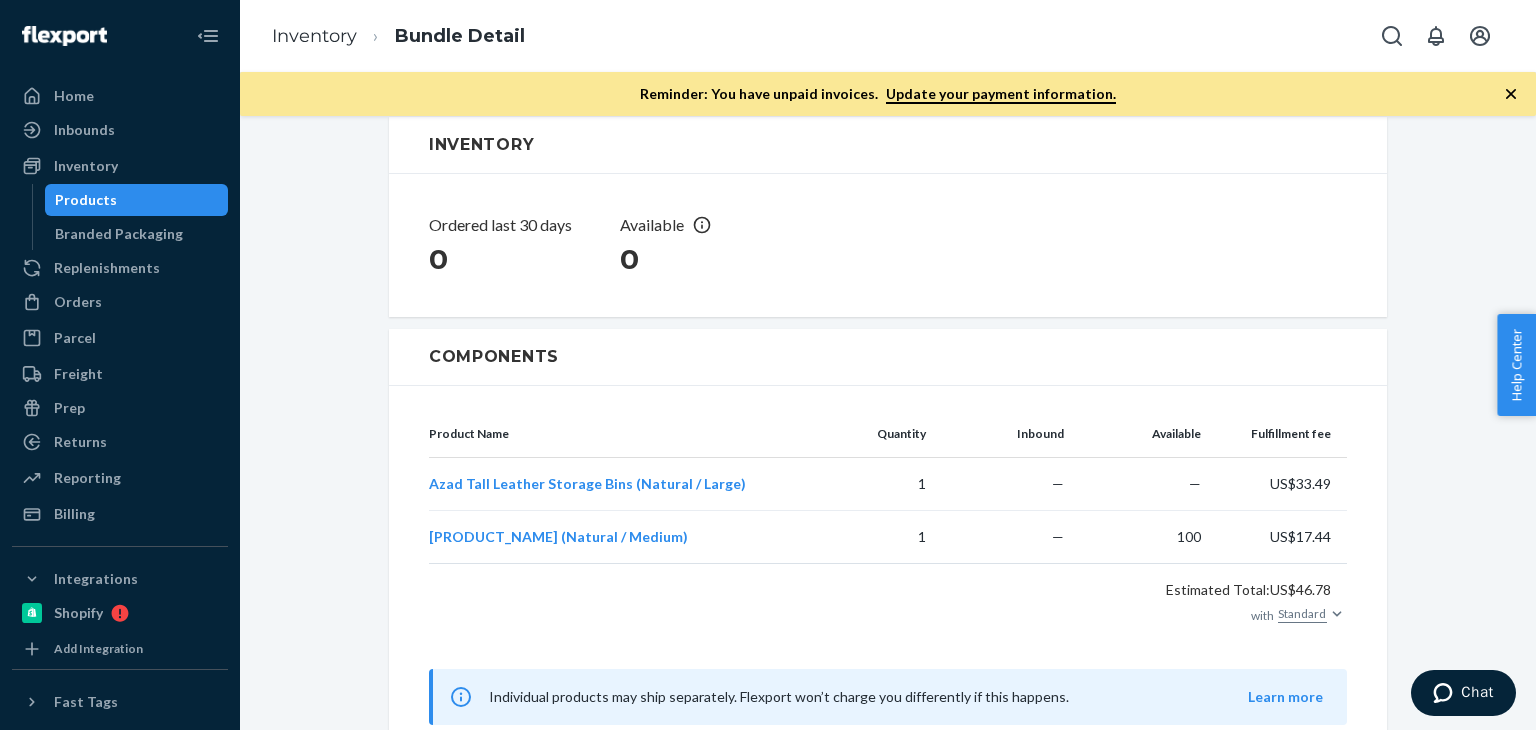 scroll, scrollTop: 407, scrollLeft: 0, axis: vertical 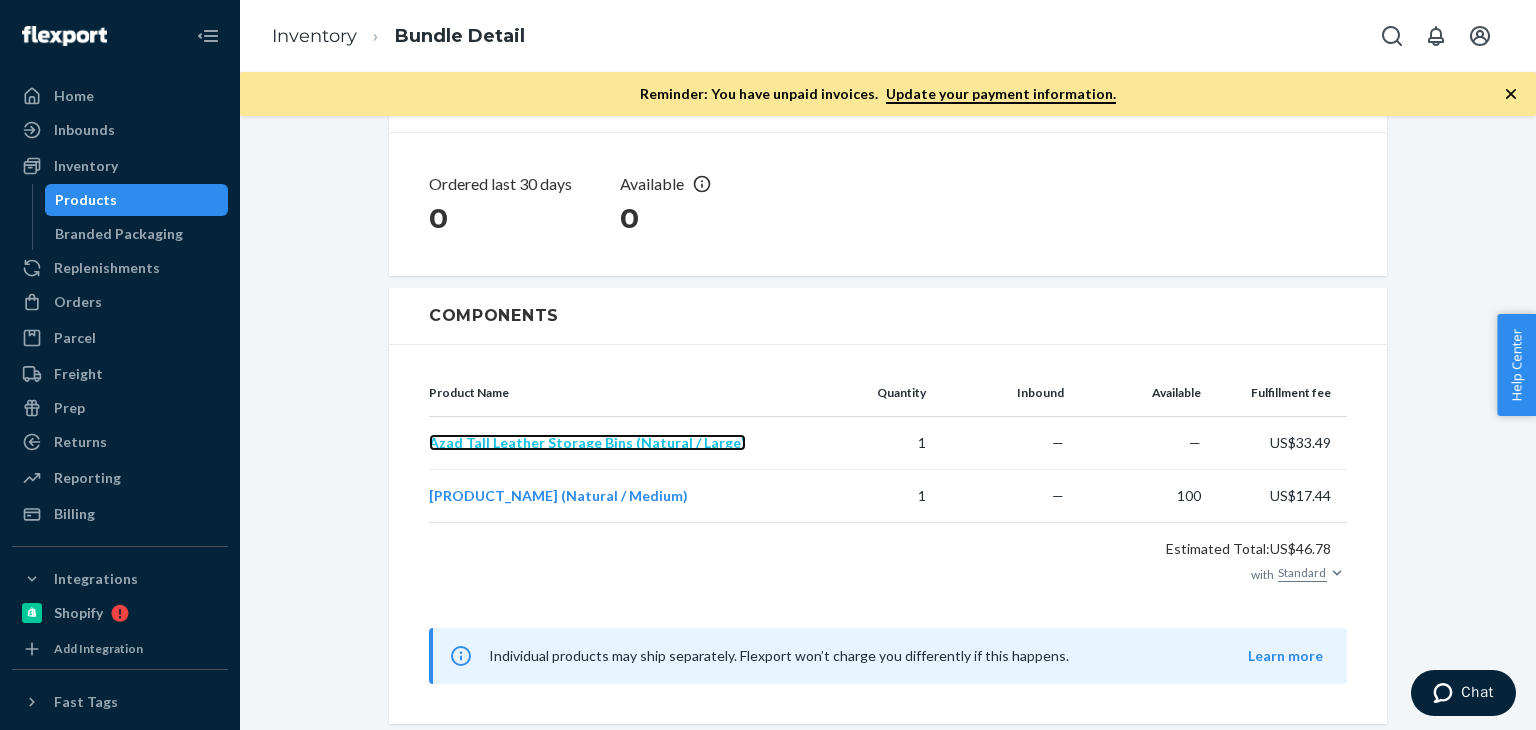 click on "Azad Tall Leather Storage Bins (Natural / Large)" at bounding box center [587, 442] 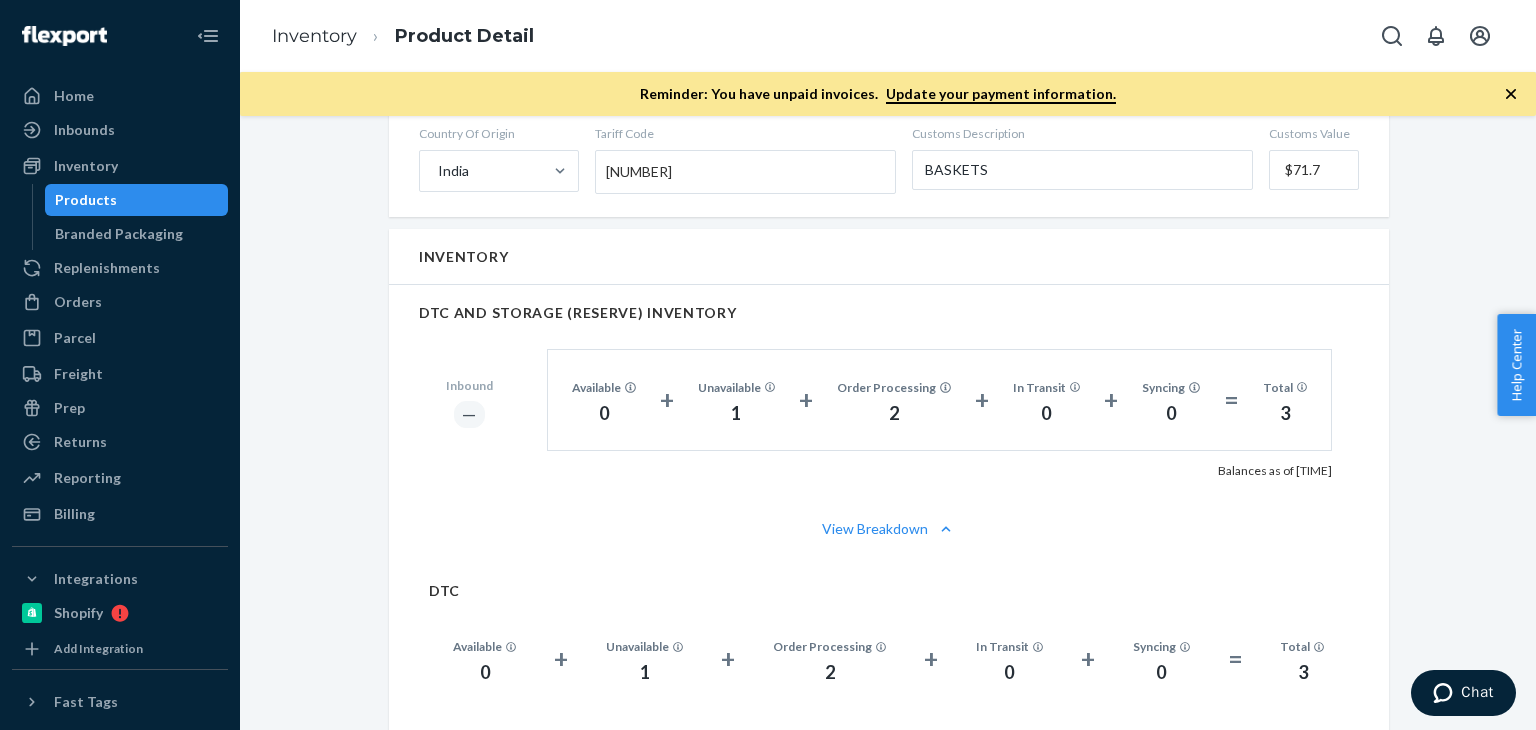 scroll, scrollTop: 1000, scrollLeft: 0, axis: vertical 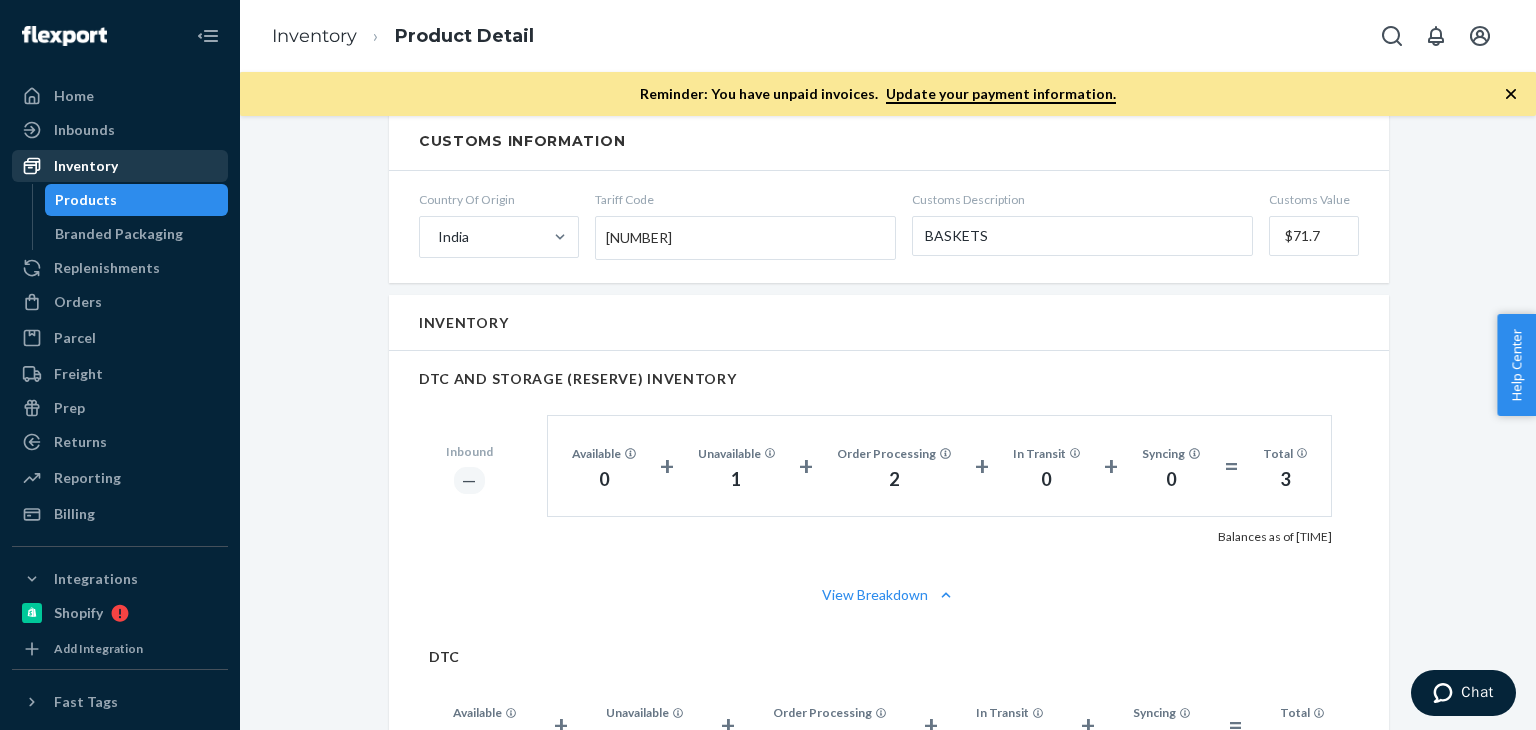 click on "Inventory" at bounding box center (120, 166) 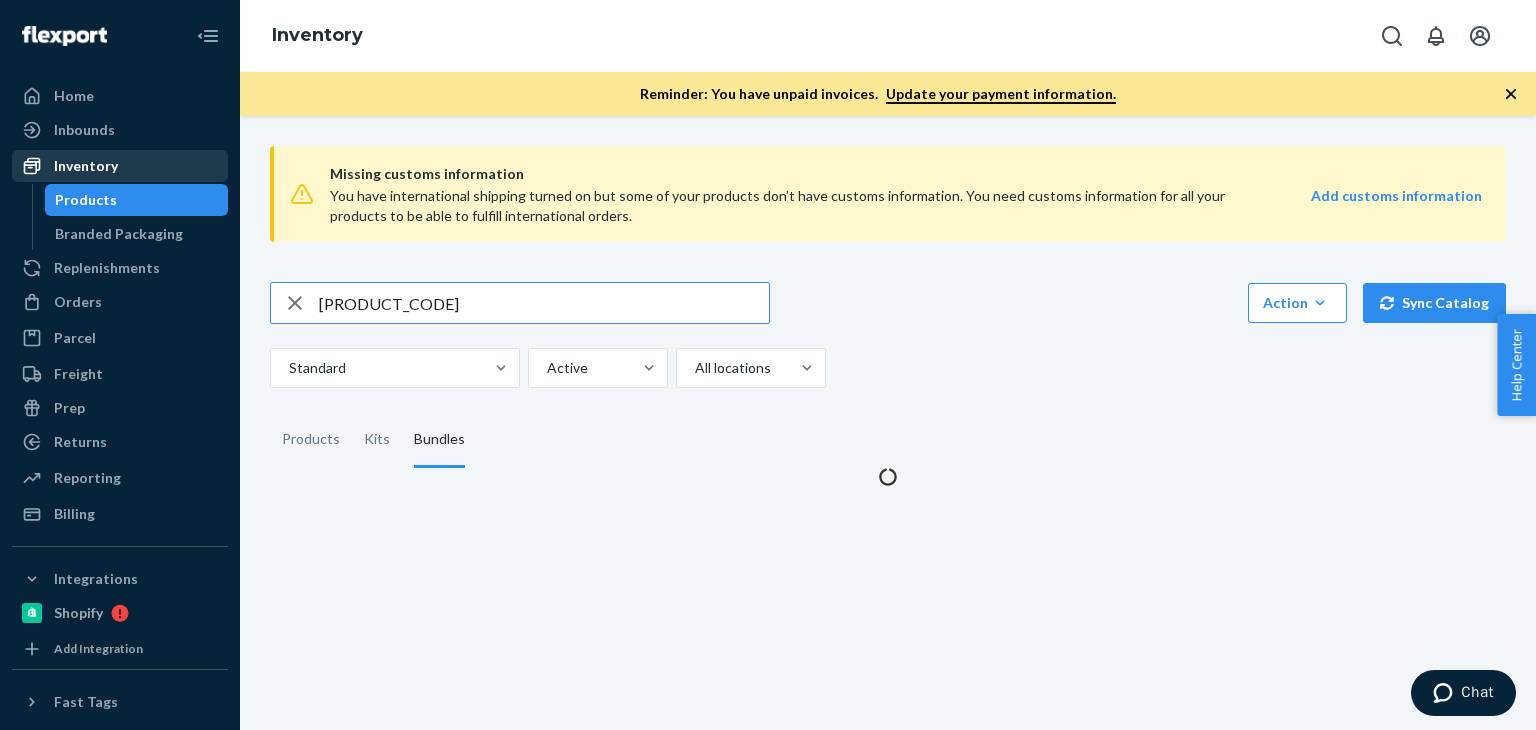 scroll, scrollTop: 0, scrollLeft: 0, axis: both 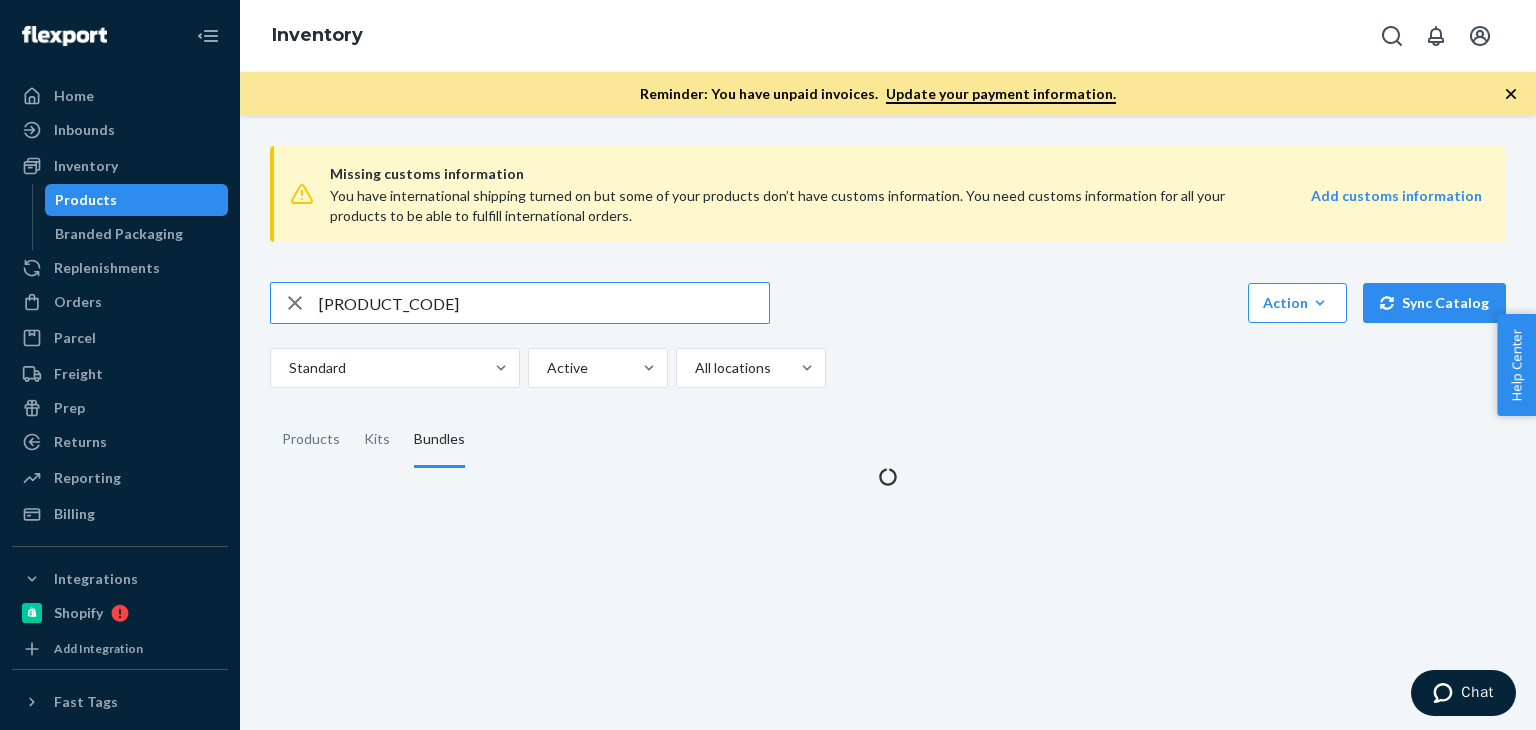 click on "[PRODUCT_CODE]" at bounding box center [544, 303] 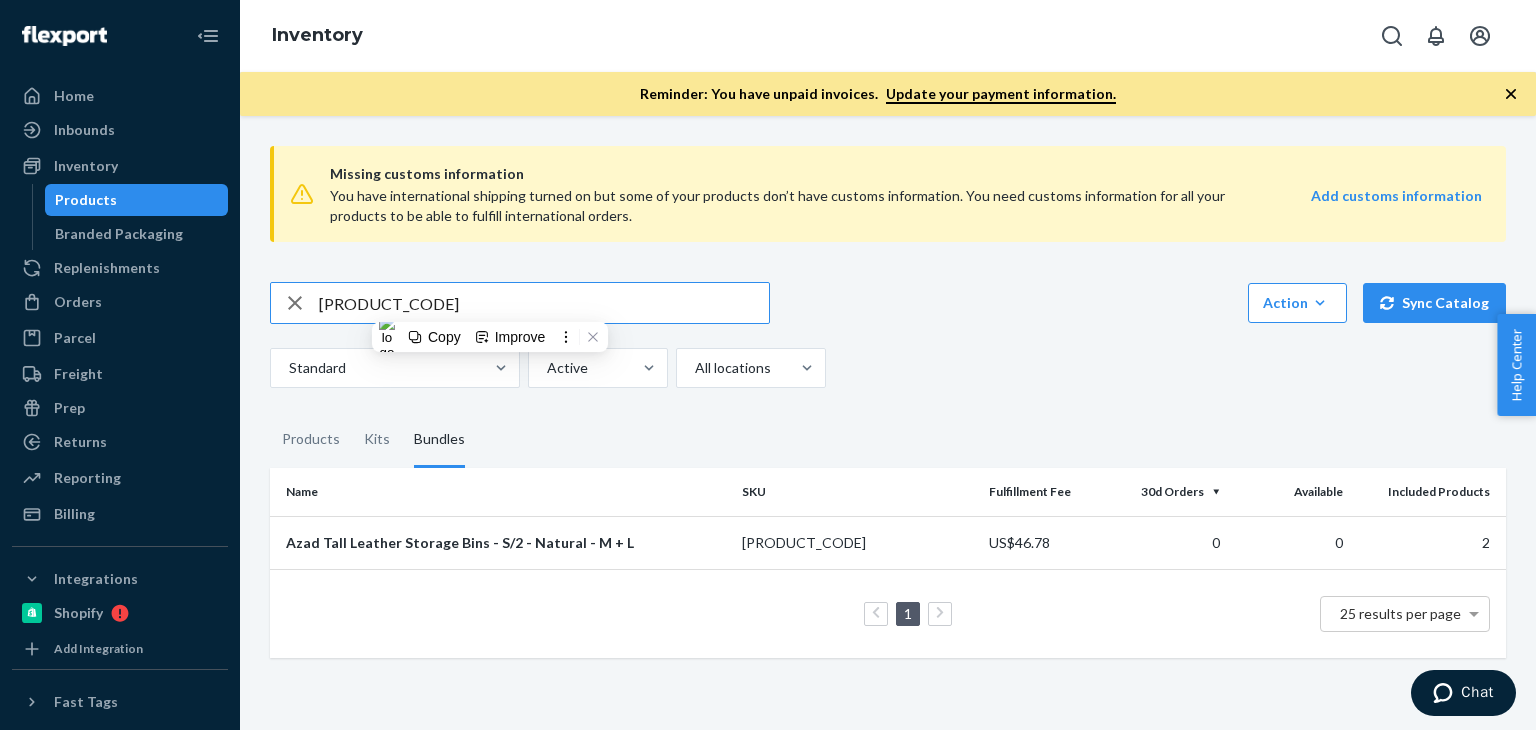 click on "[PRODUCT_CODE]" at bounding box center (544, 303) 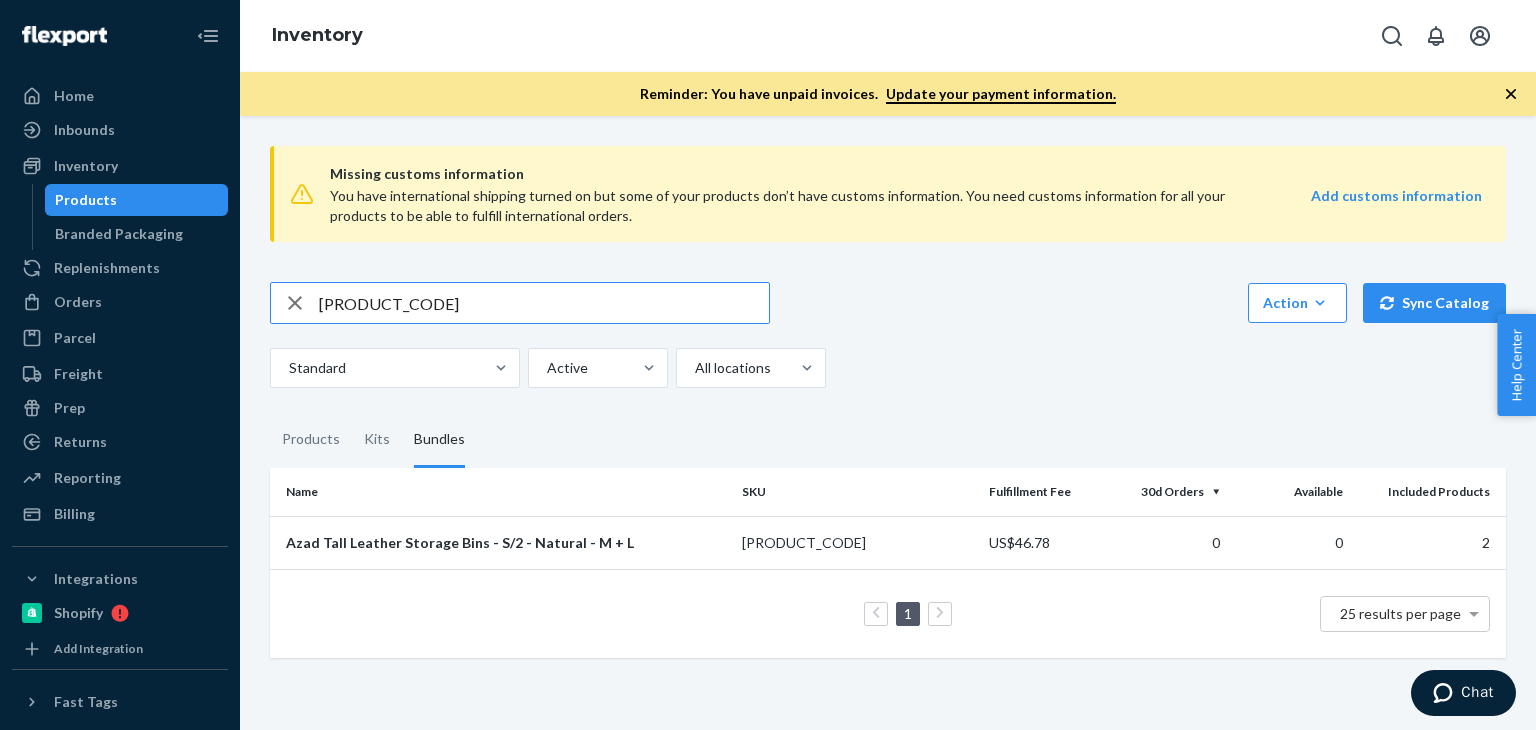 type on "[PRODUCT_CODE]" 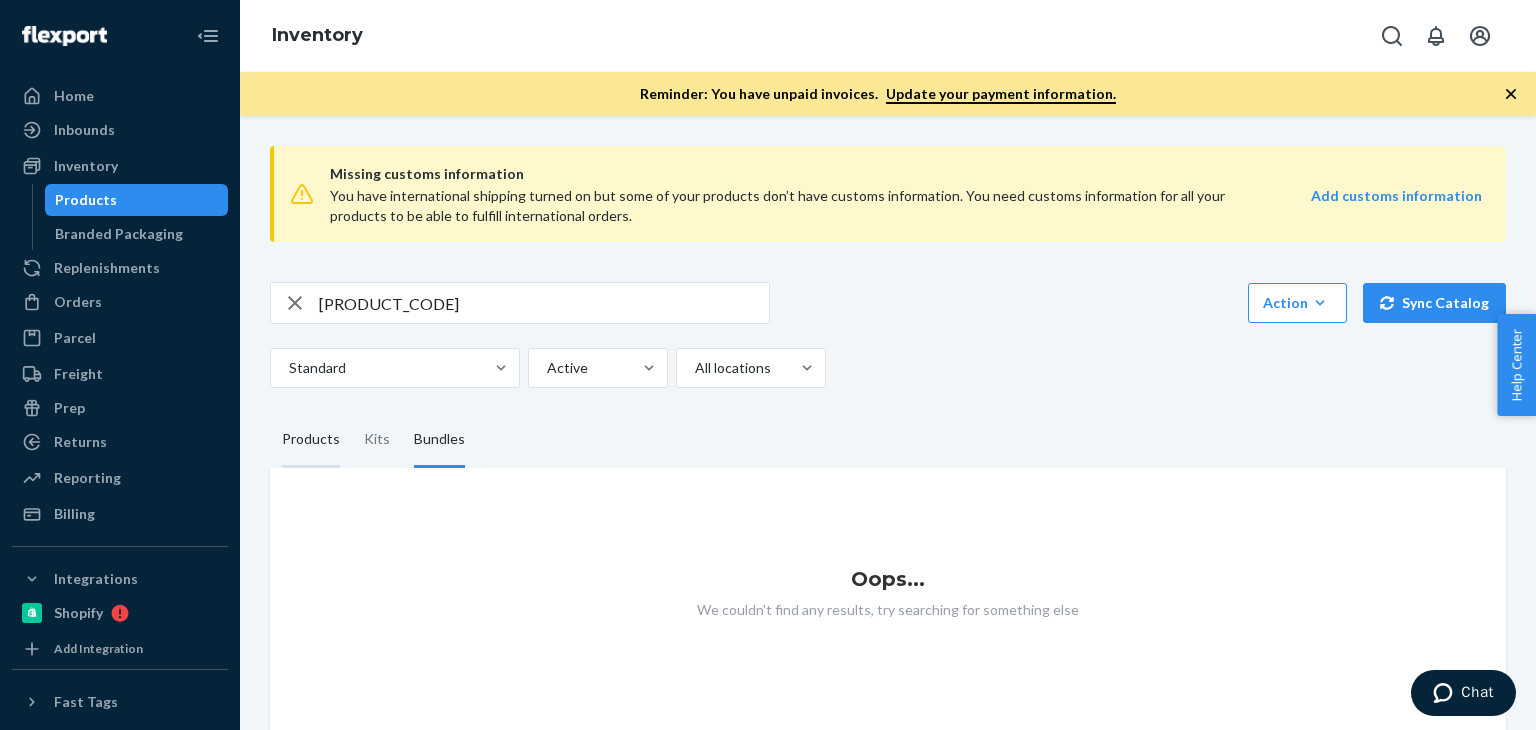 click on "Products" at bounding box center [311, 440] 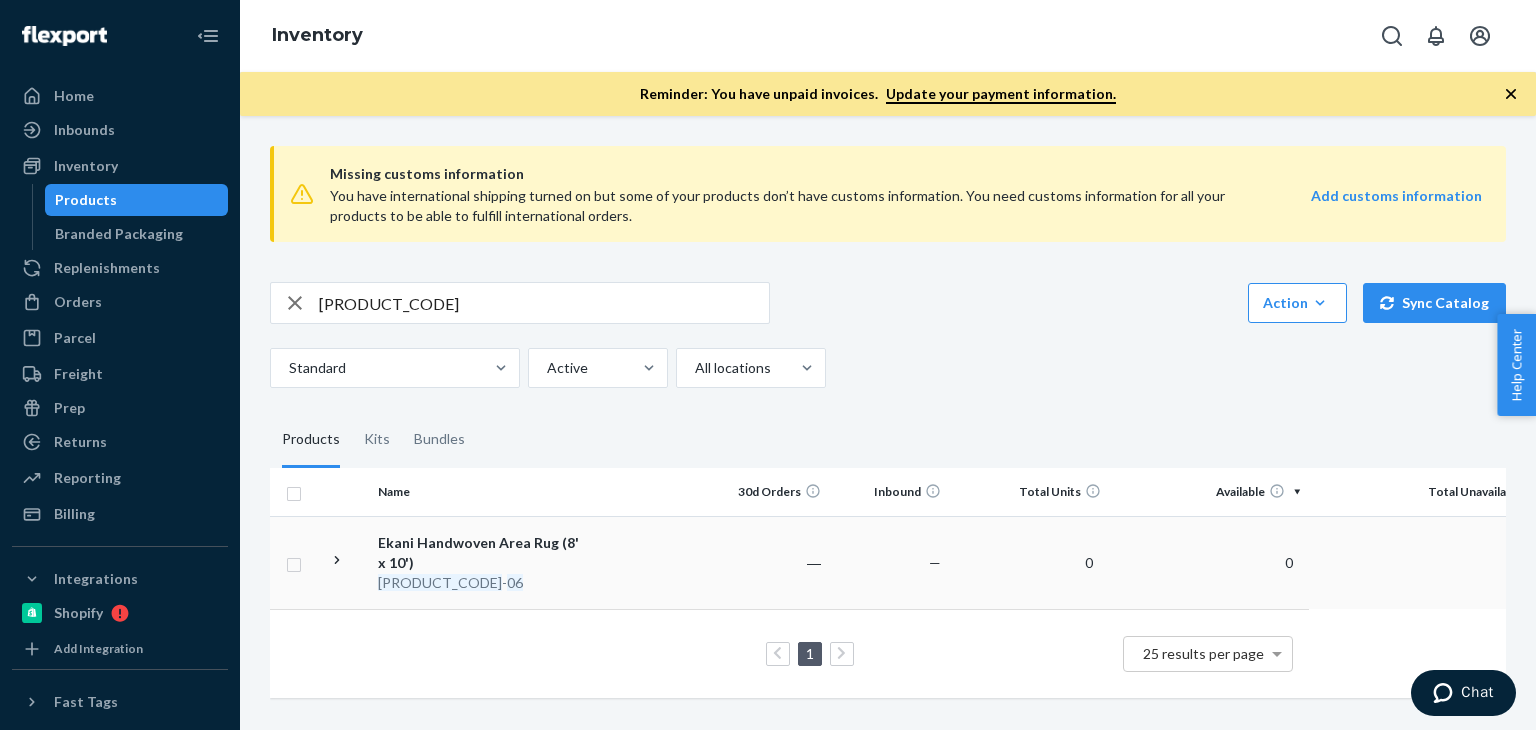 click on "Ekani Handwoven Area Rug (8' x 10')" at bounding box center [482, 553] 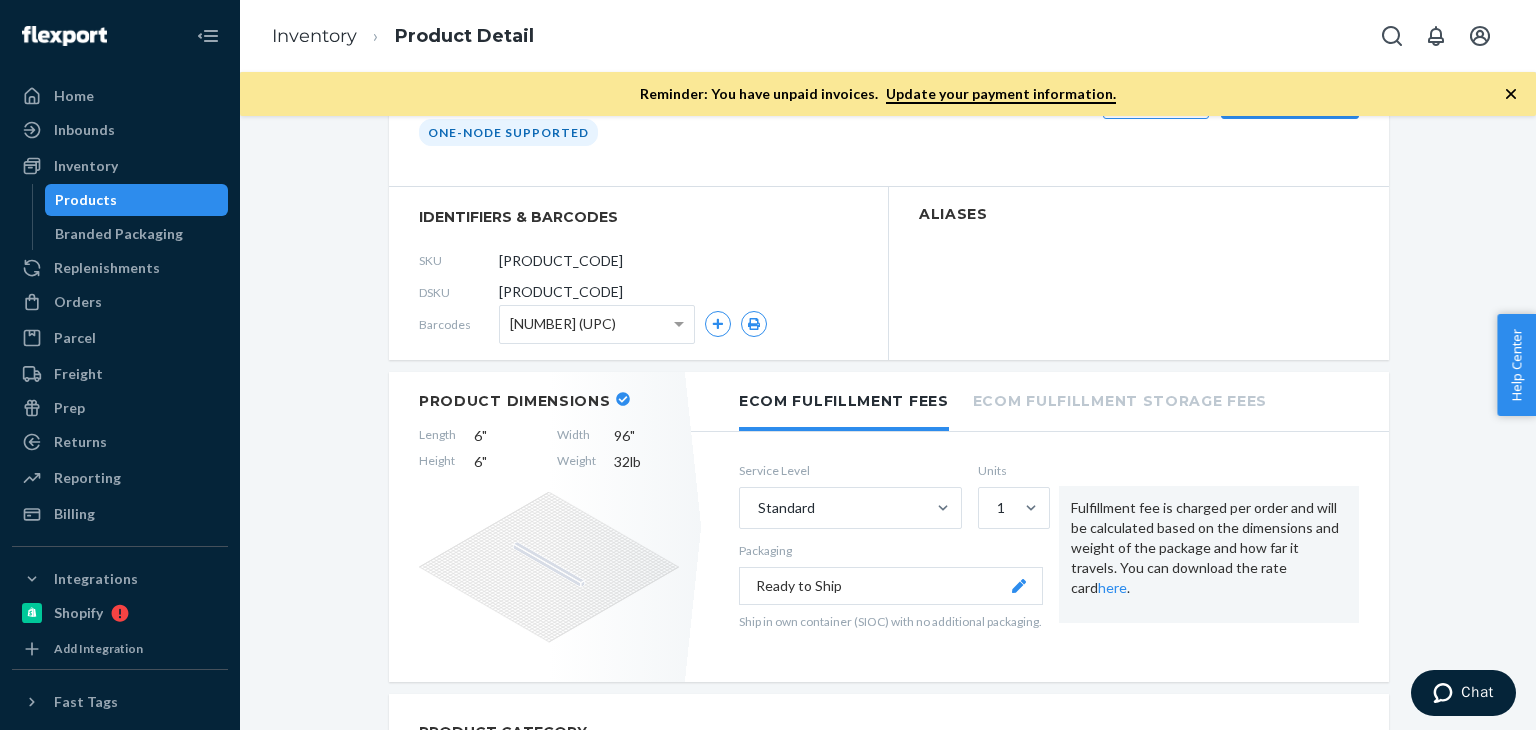 scroll, scrollTop: 0, scrollLeft: 0, axis: both 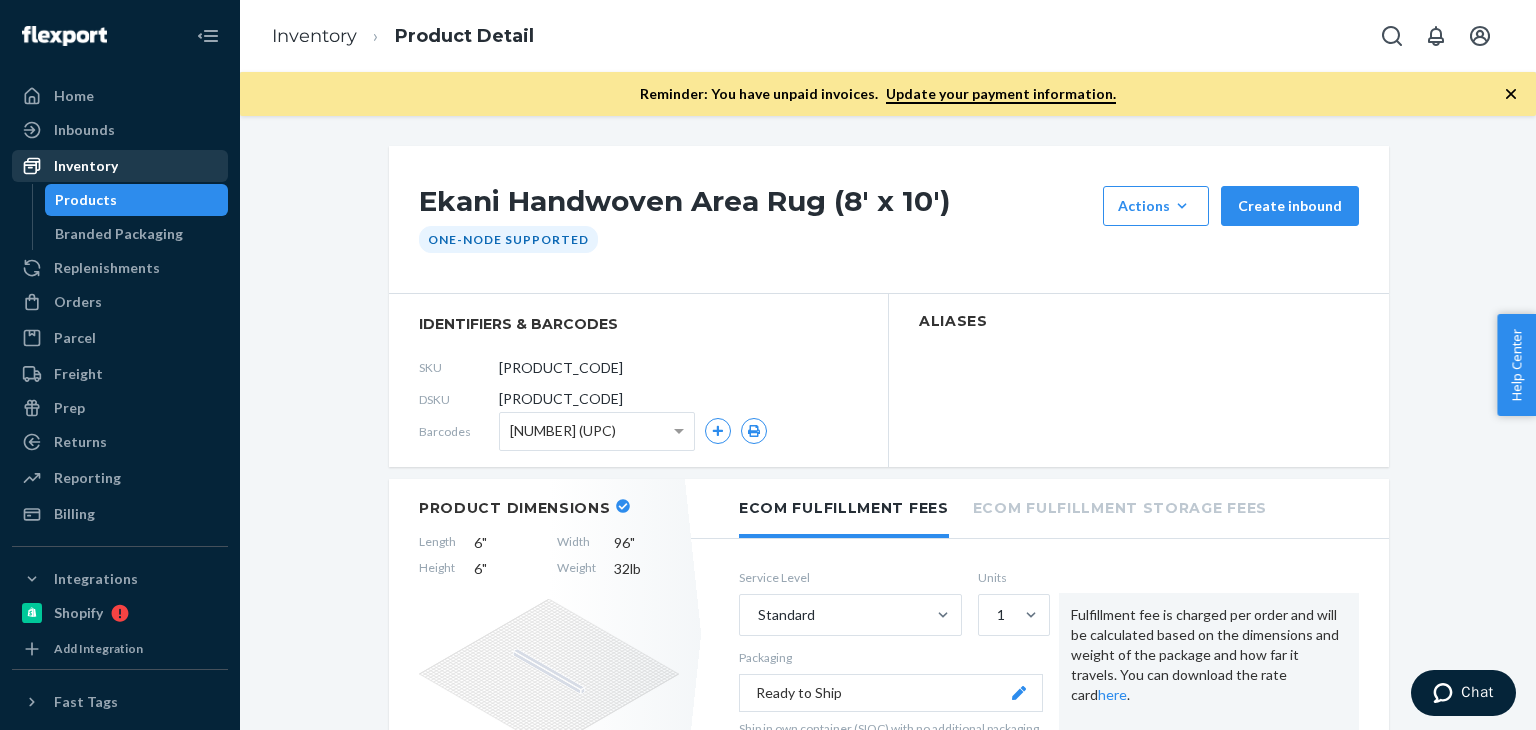 click on "Inventory" at bounding box center [86, 166] 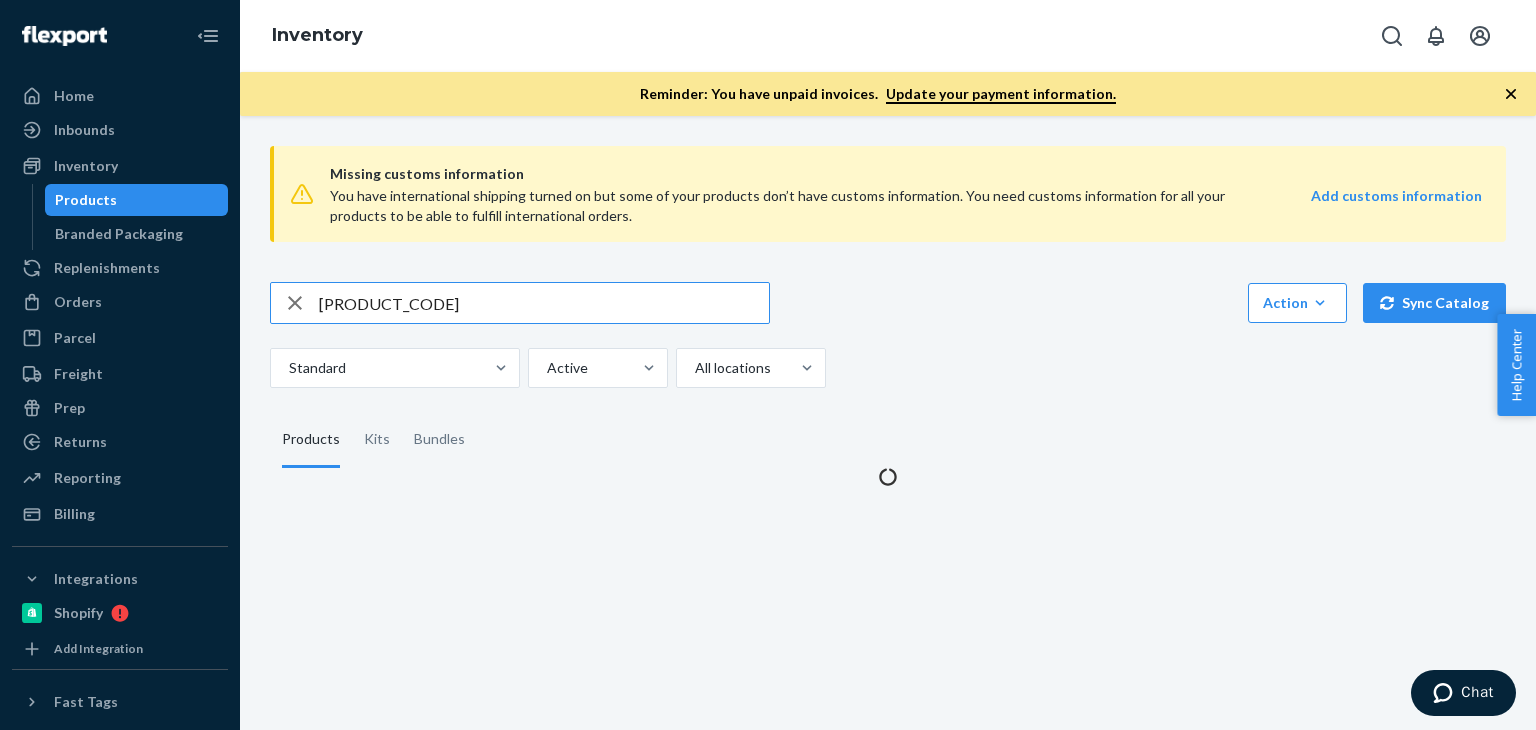 click on "[PRODUCT_CODE]" at bounding box center [544, 303] 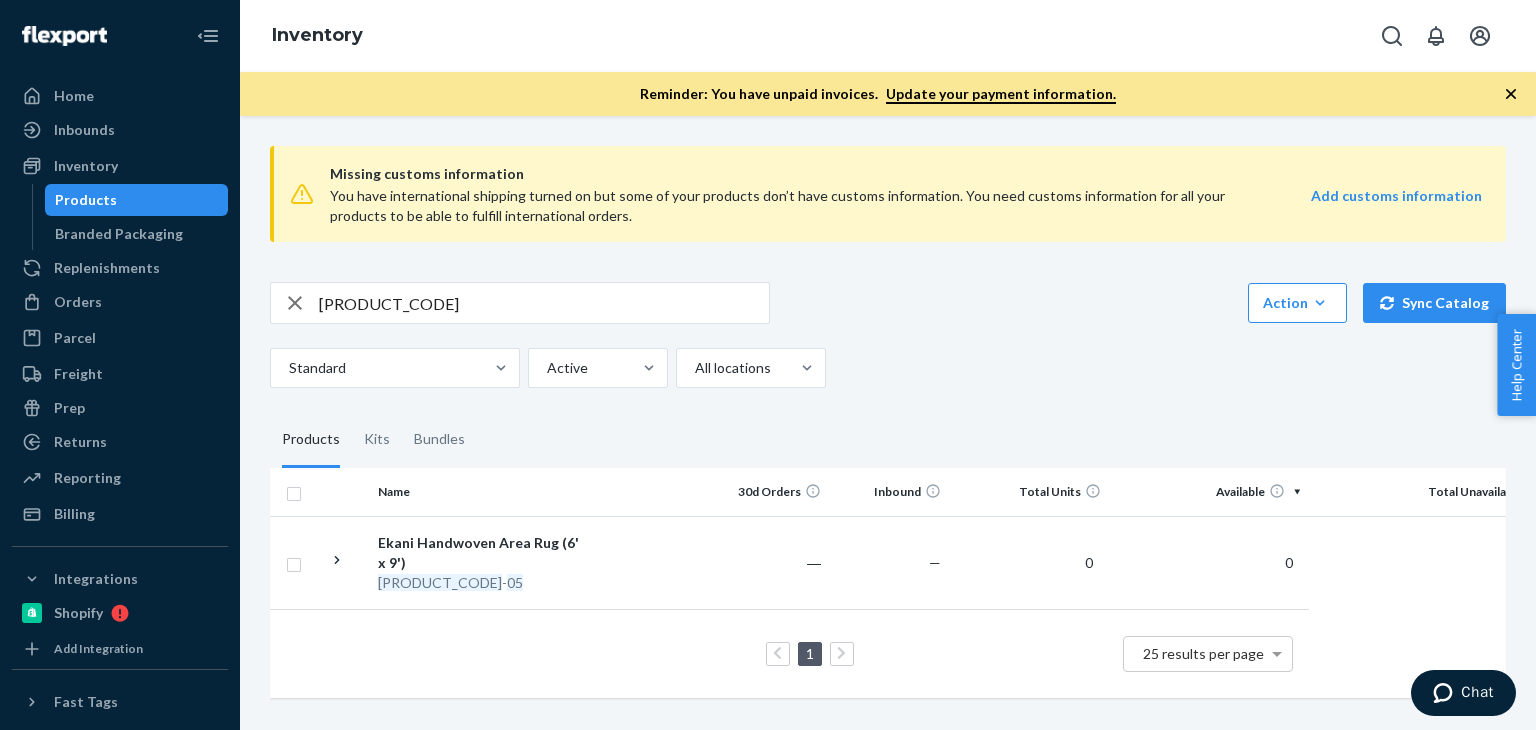 scroll, scrollTop: 2, scrollLeft: 0, axis: vertical 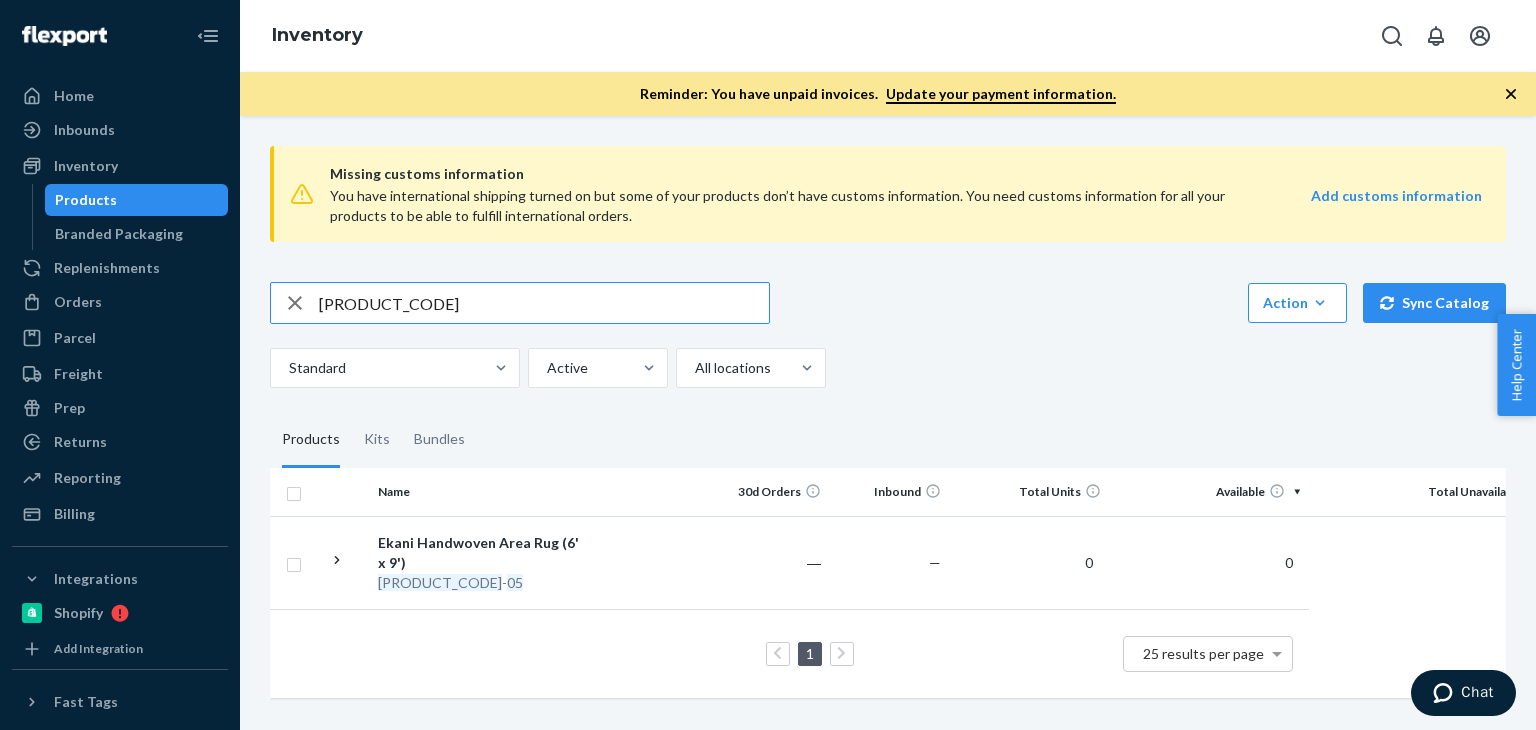 click on "R120044-05" at bounding box center (544, 303) 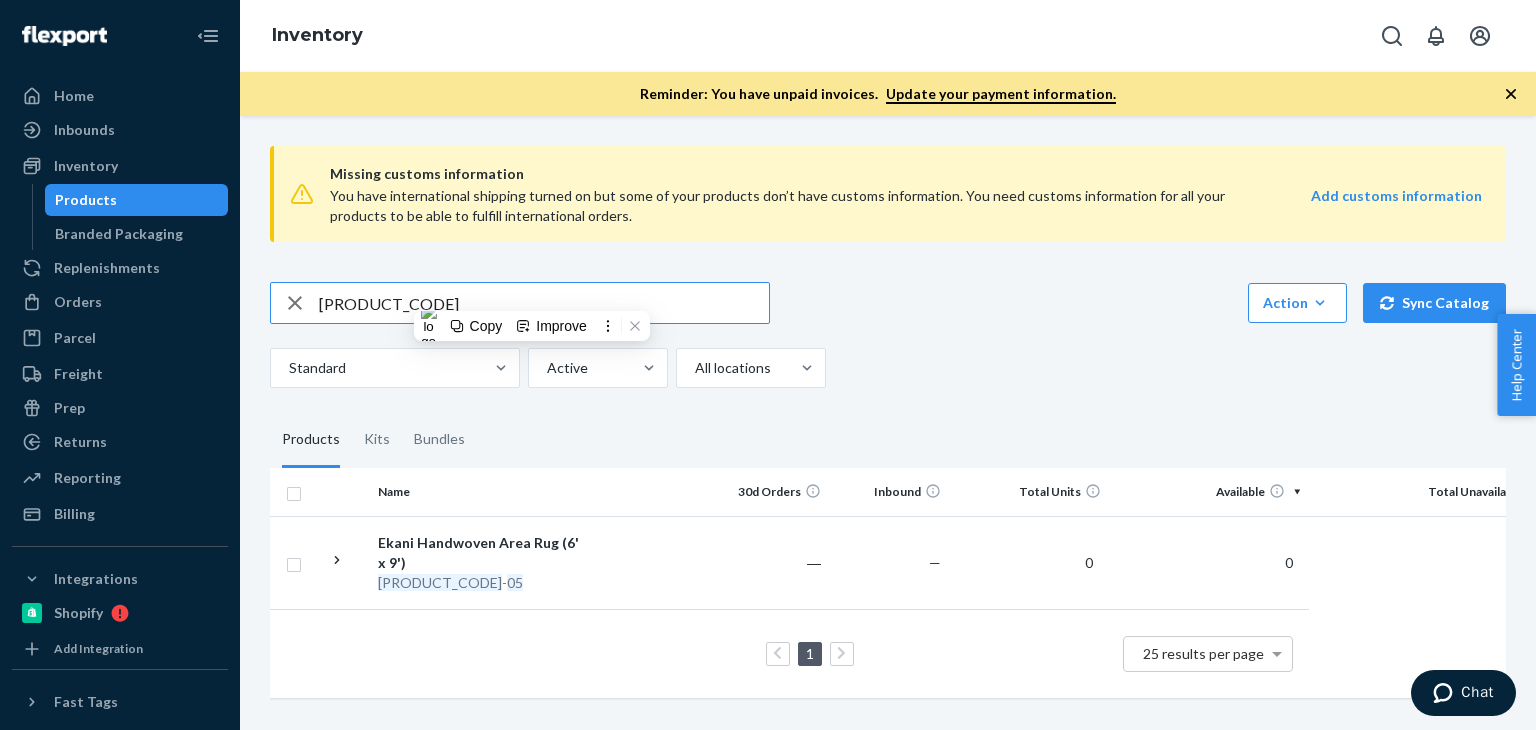 click on "R120044-05" at bounding box center (544, 303) 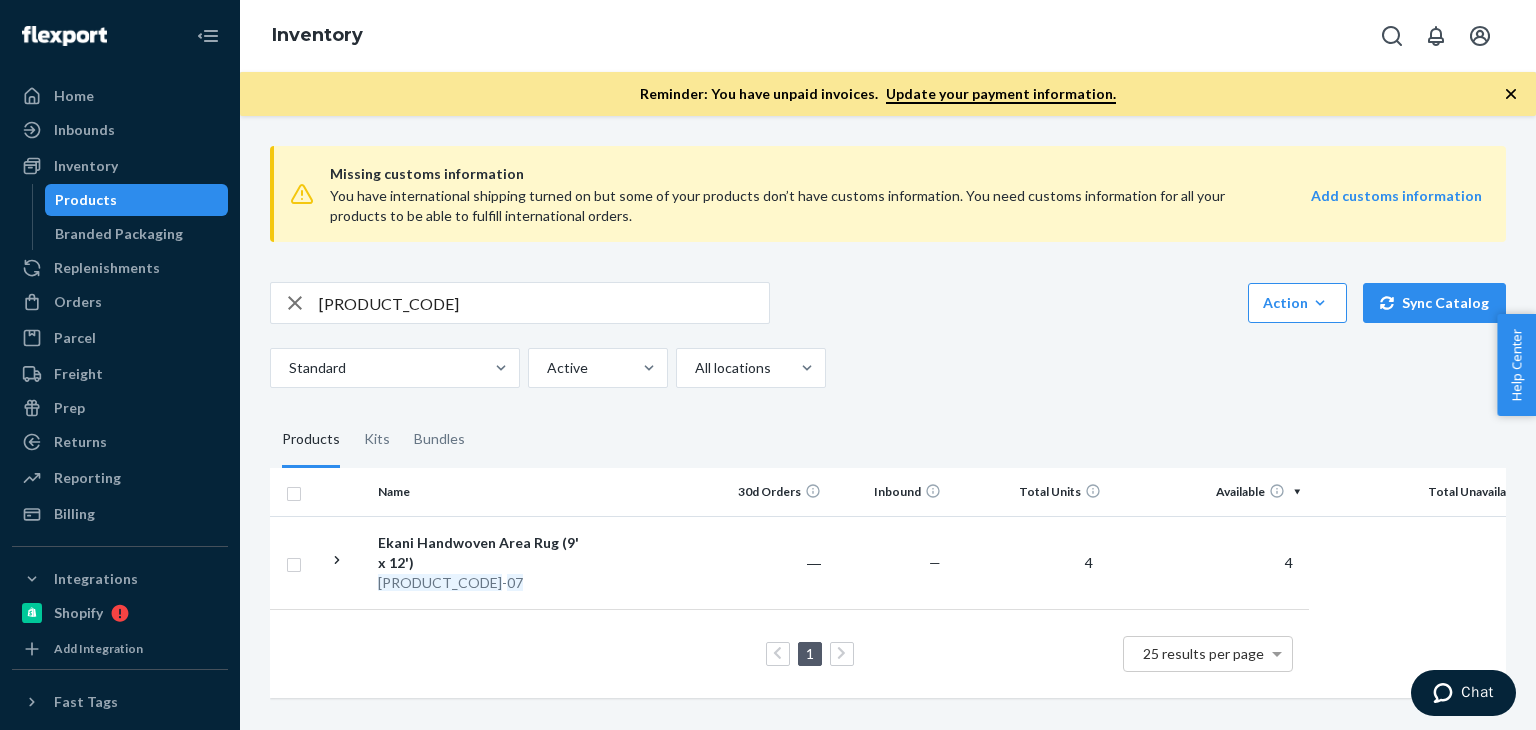 scroll, scrollTop: 0, scrollLeft: 0, axis: both 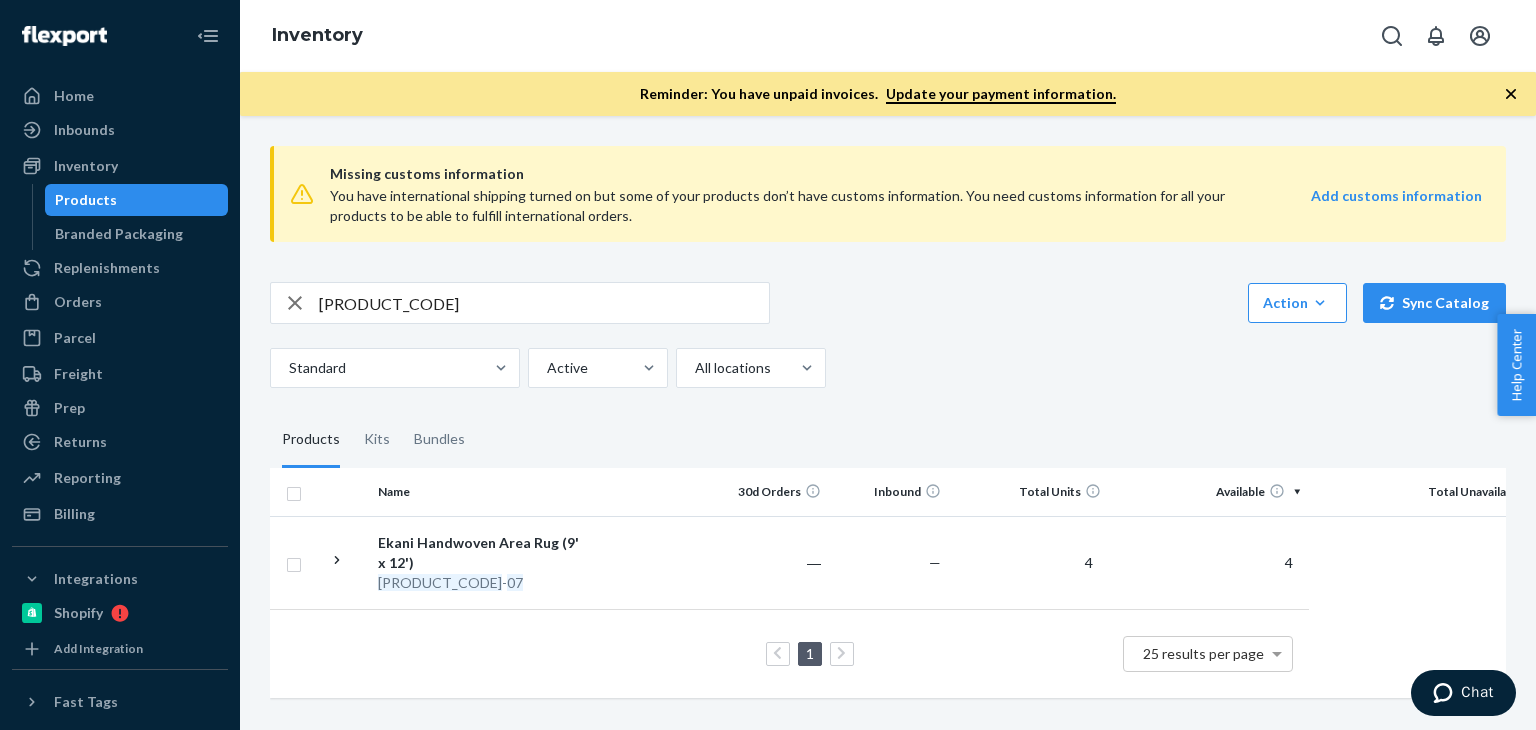 click on "R120044-07" at bounding box center (544, 303) 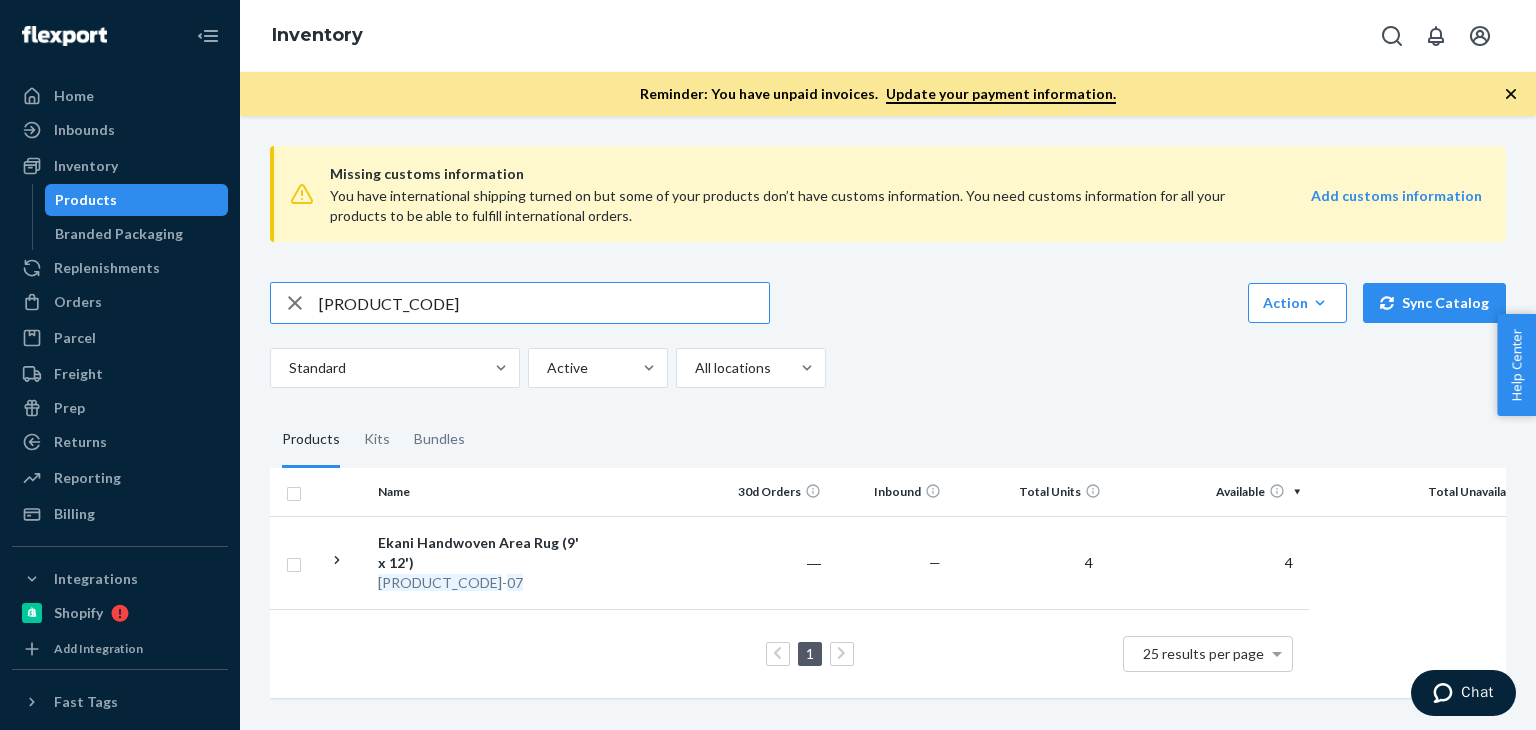 click on "R120044-07" at bounding box center (544, 303) 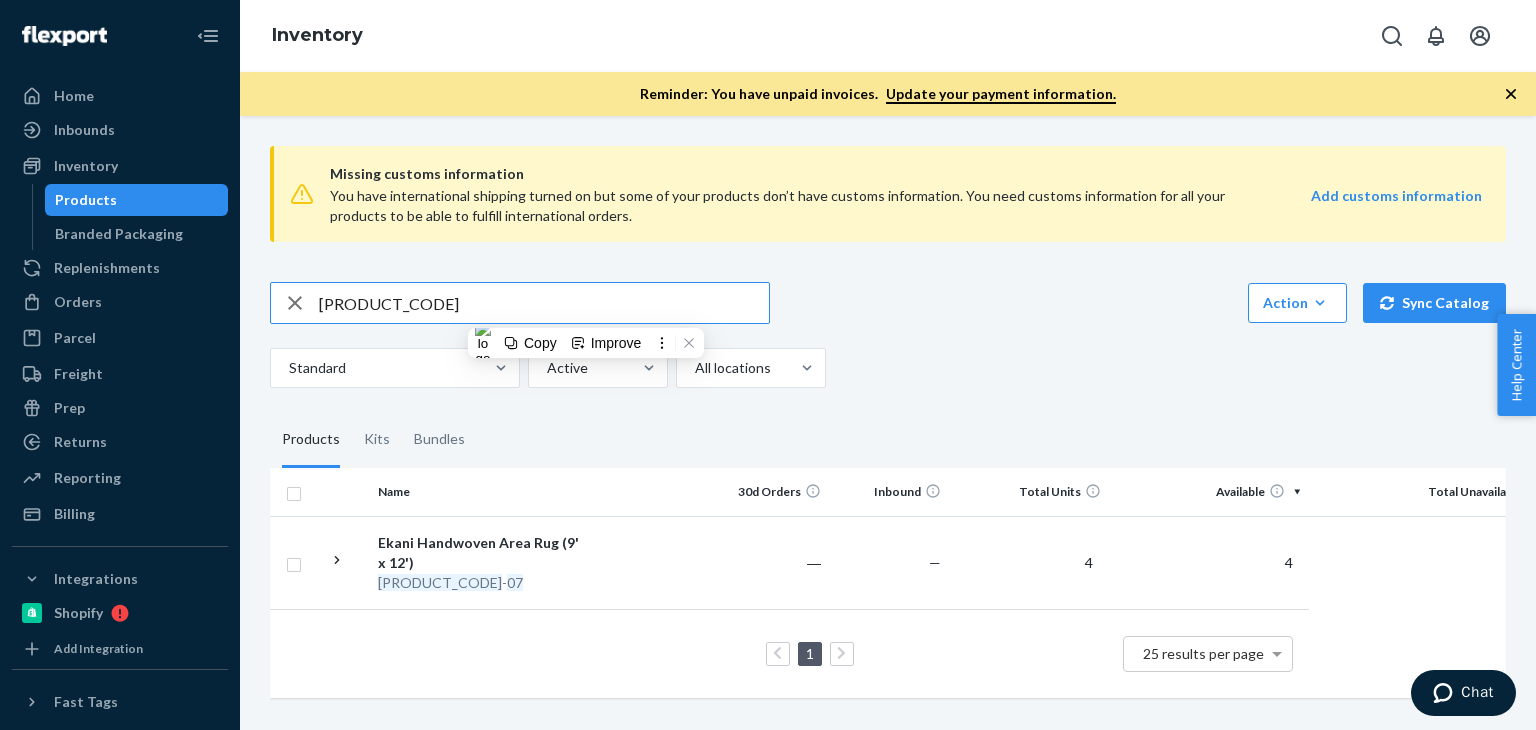 click on "R120044-07" at bounding box center [544, 303] 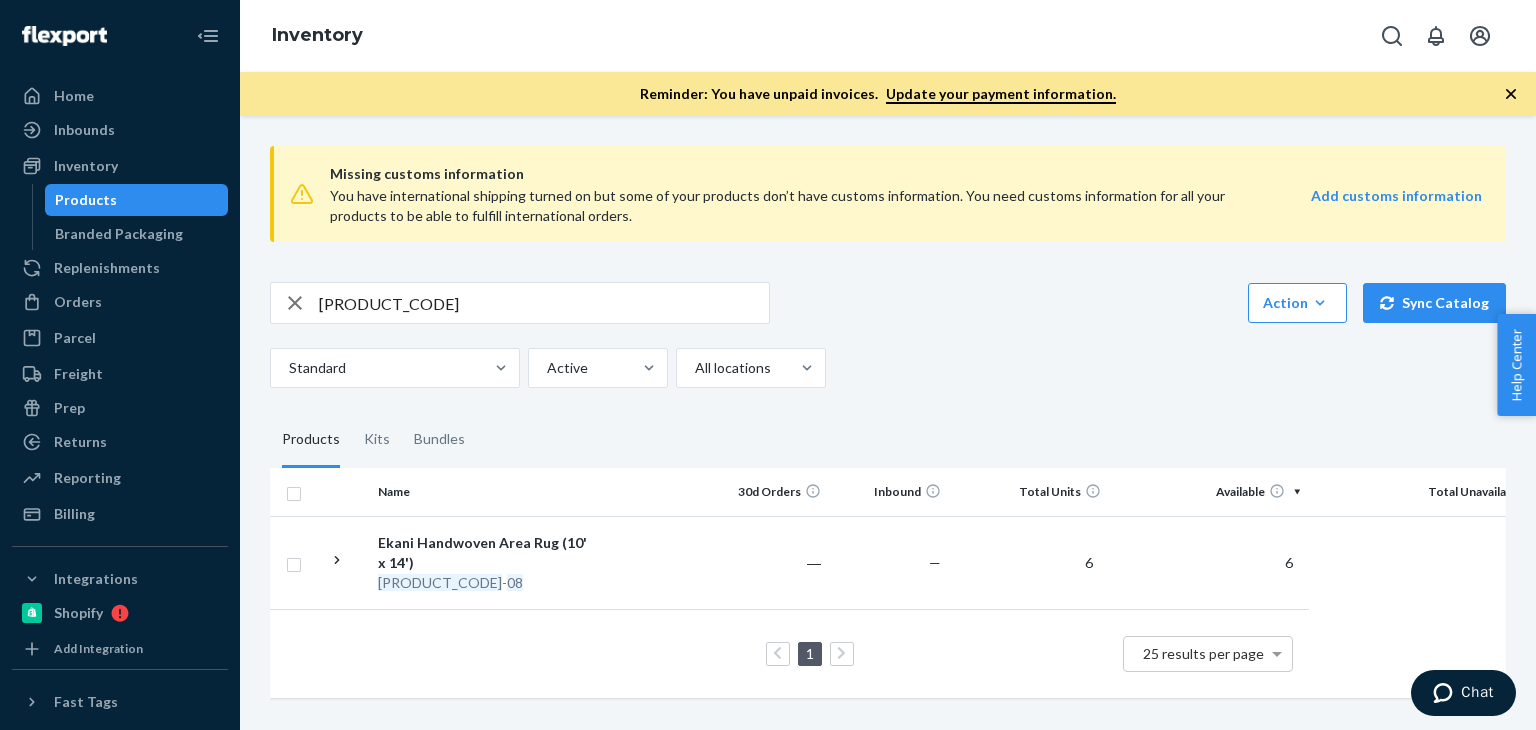 scroll, scrollTop: 0, scrollLeft: 0, axis: both 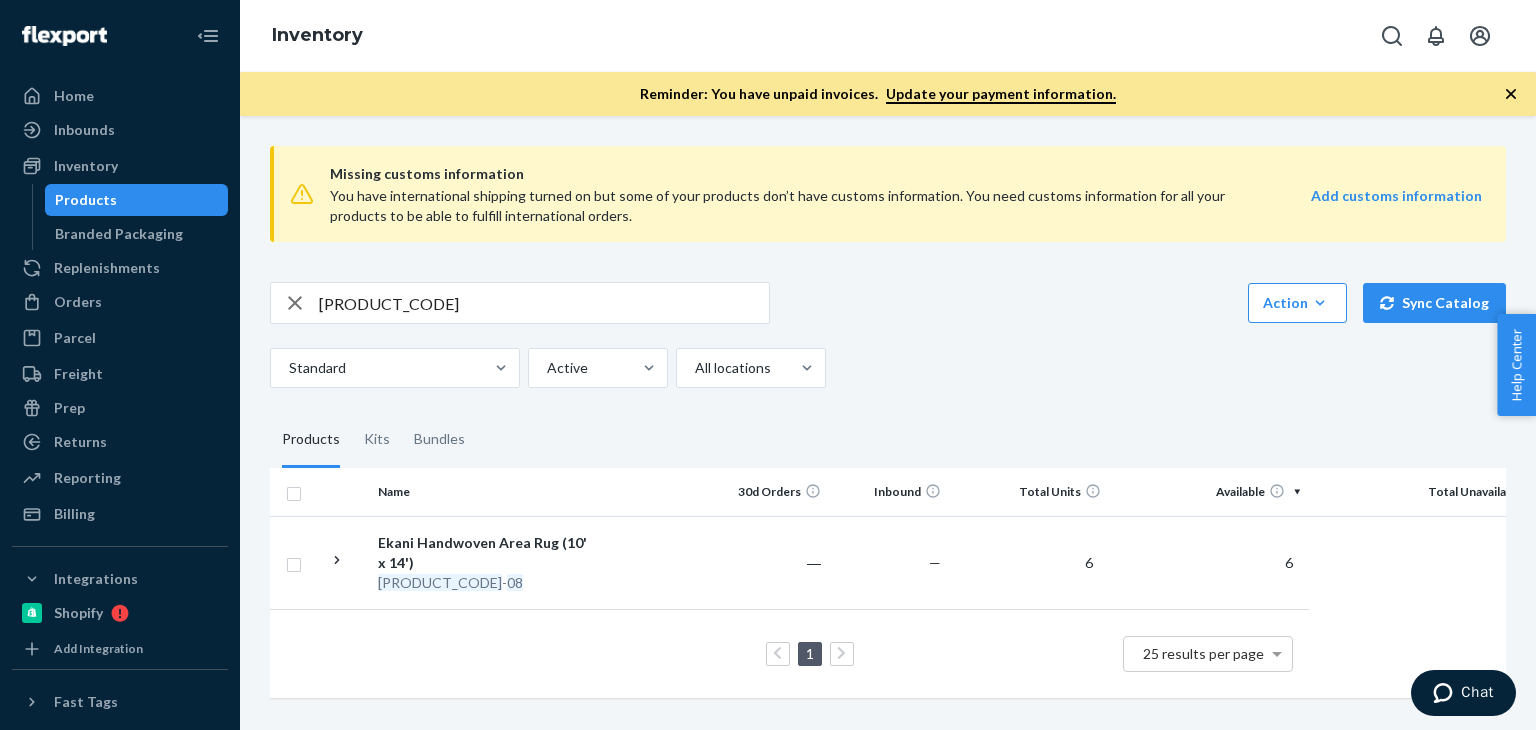 click on "R120044-08" at bounding box center (544, 303) 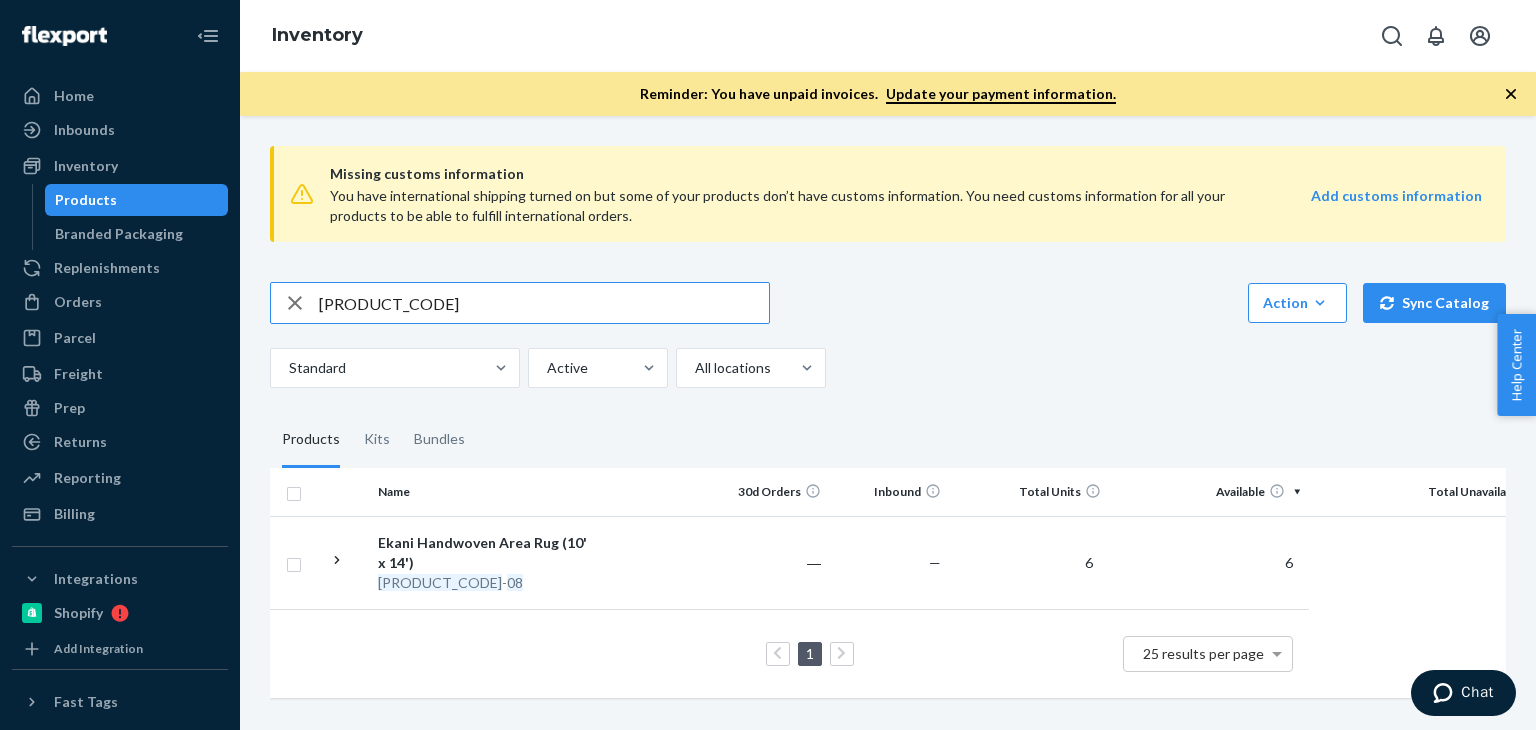 click on "R120044-08" at bounding box center [544, 303] 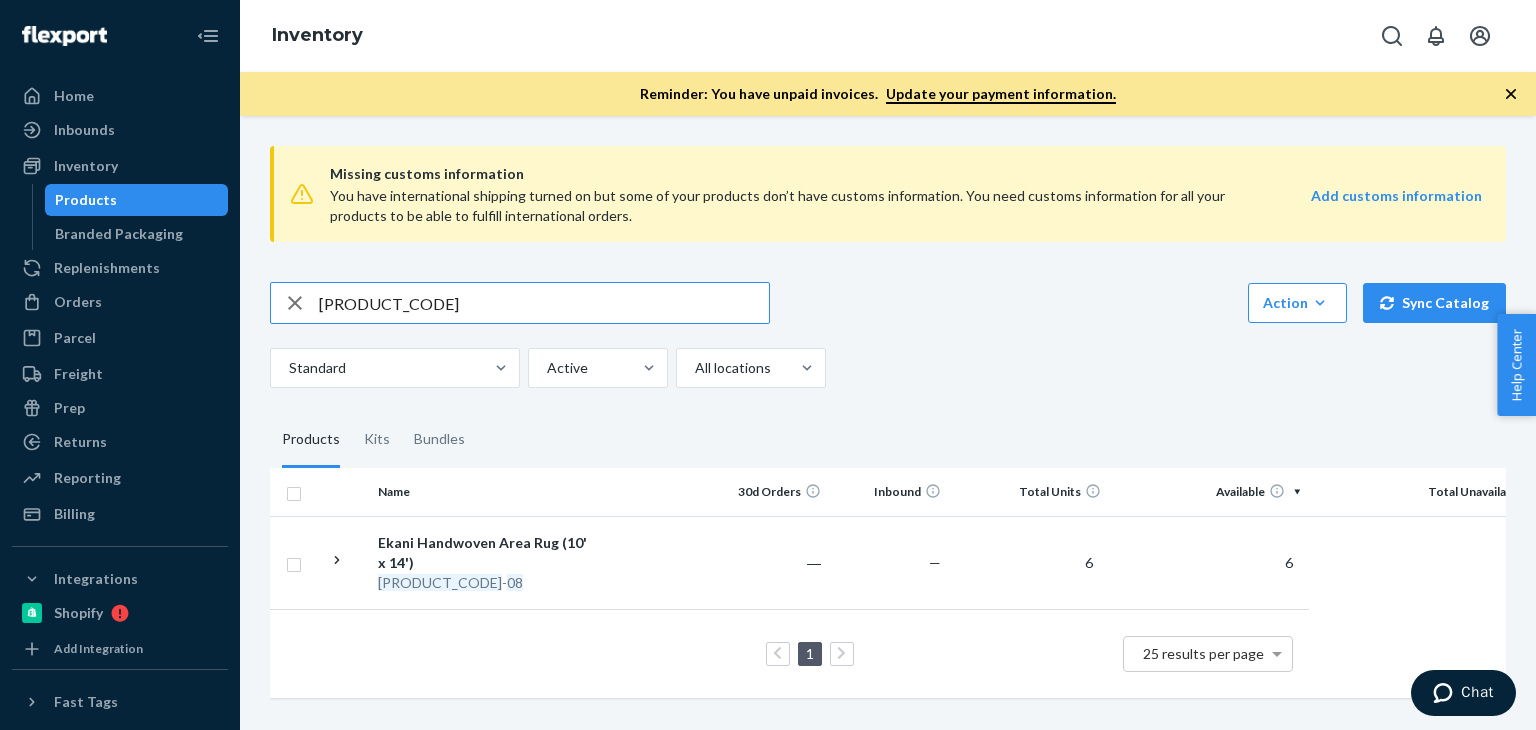 type on "R120044-05" 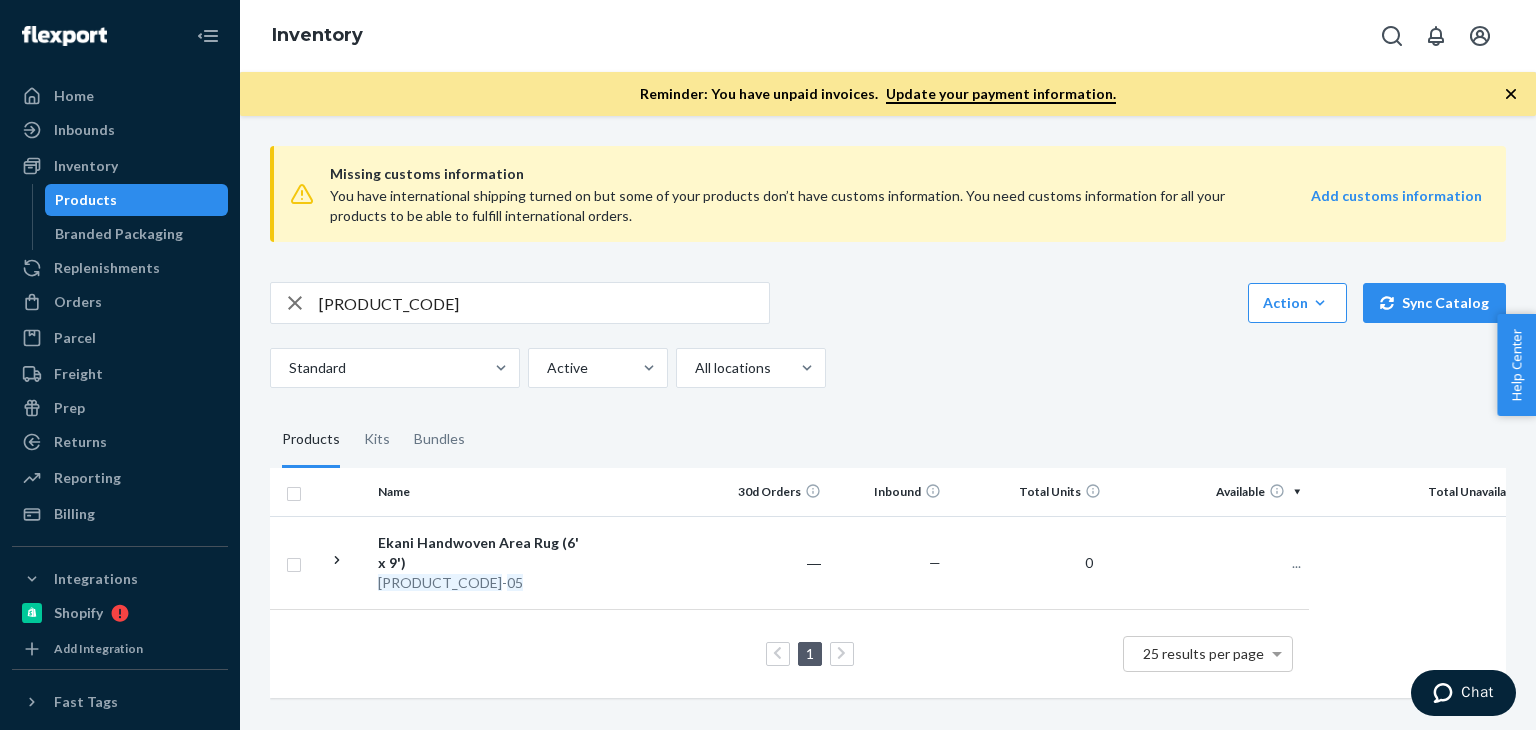 scroll, scrollTop: 2, scrollLeft: 0, axis: vertical 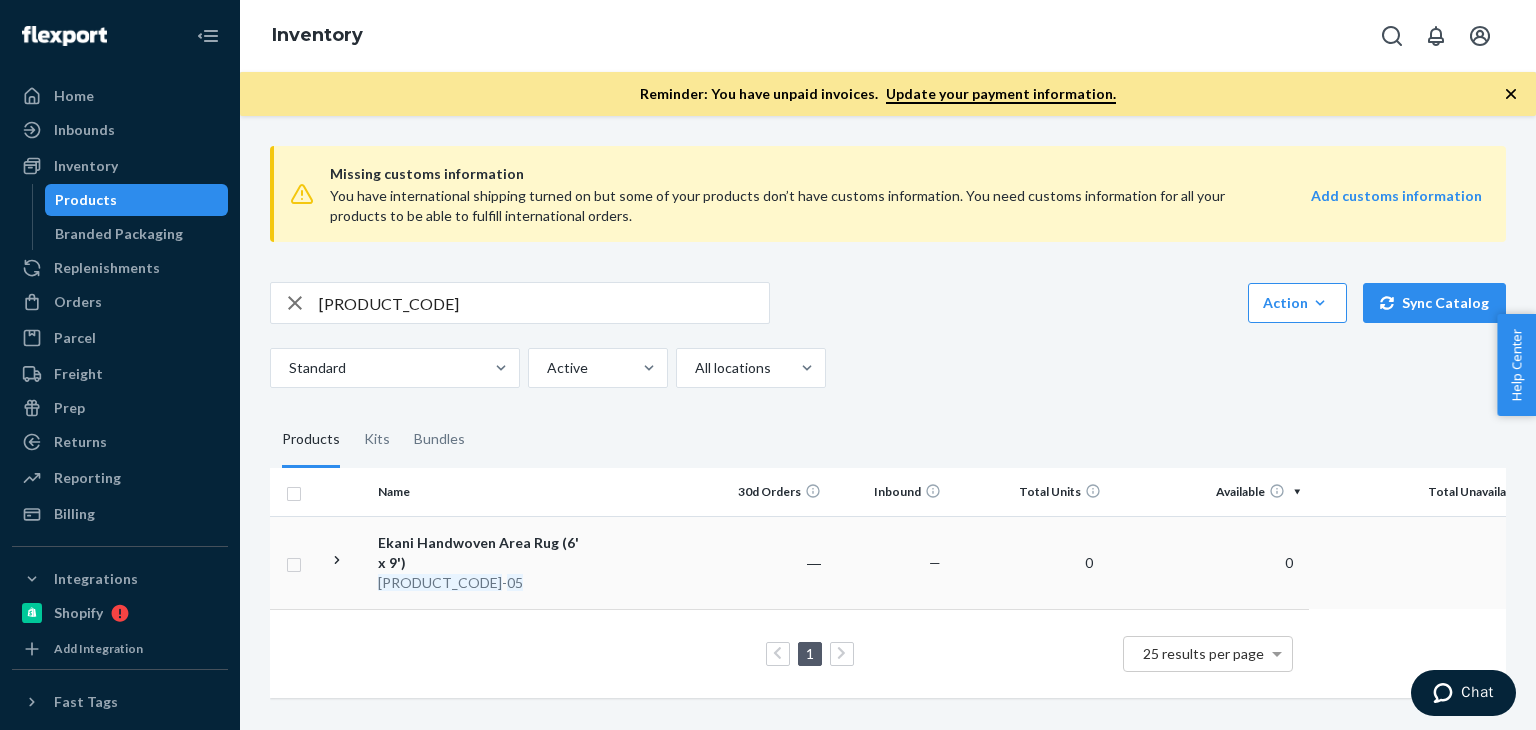 click on "Ekani Handwoven Area Rug (6' x 9')" at bounding box center [482, 553] 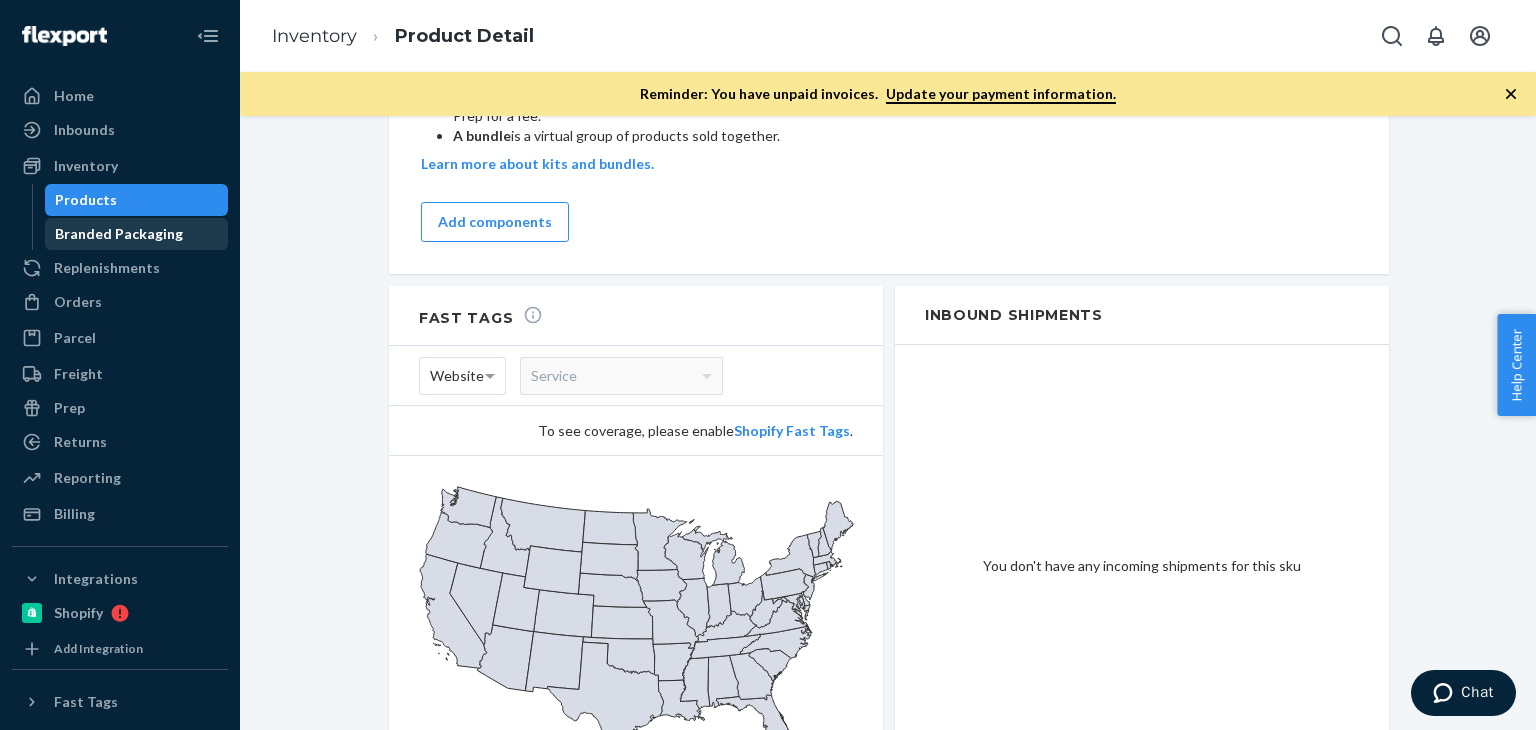 scroll, scrollTop: 1333, scrollLeft: 0, axis: vertical 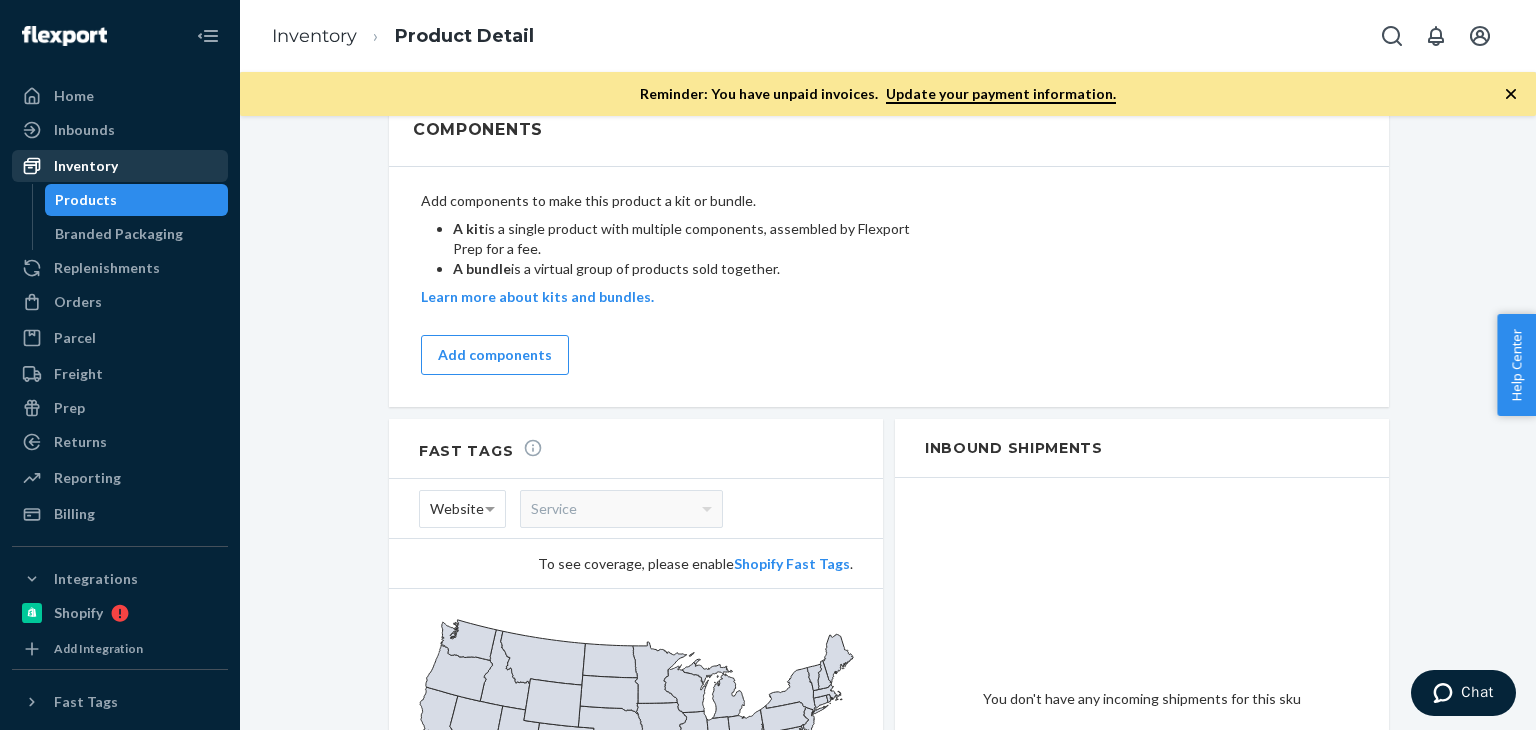 click on "Inventory" at bounding box center (120, 166) 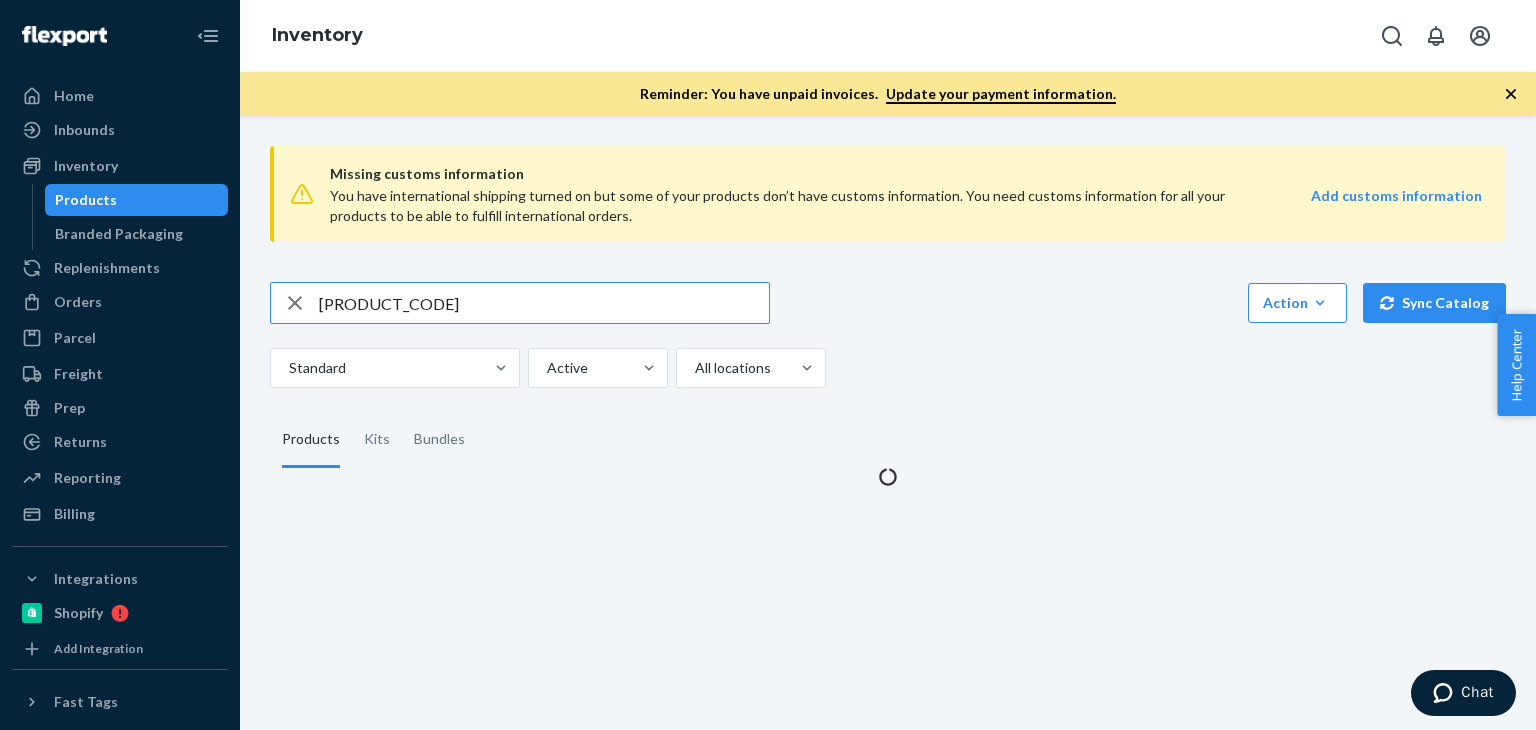 scroll, scrollTop: 0, scrollLeft: 0, axis: both 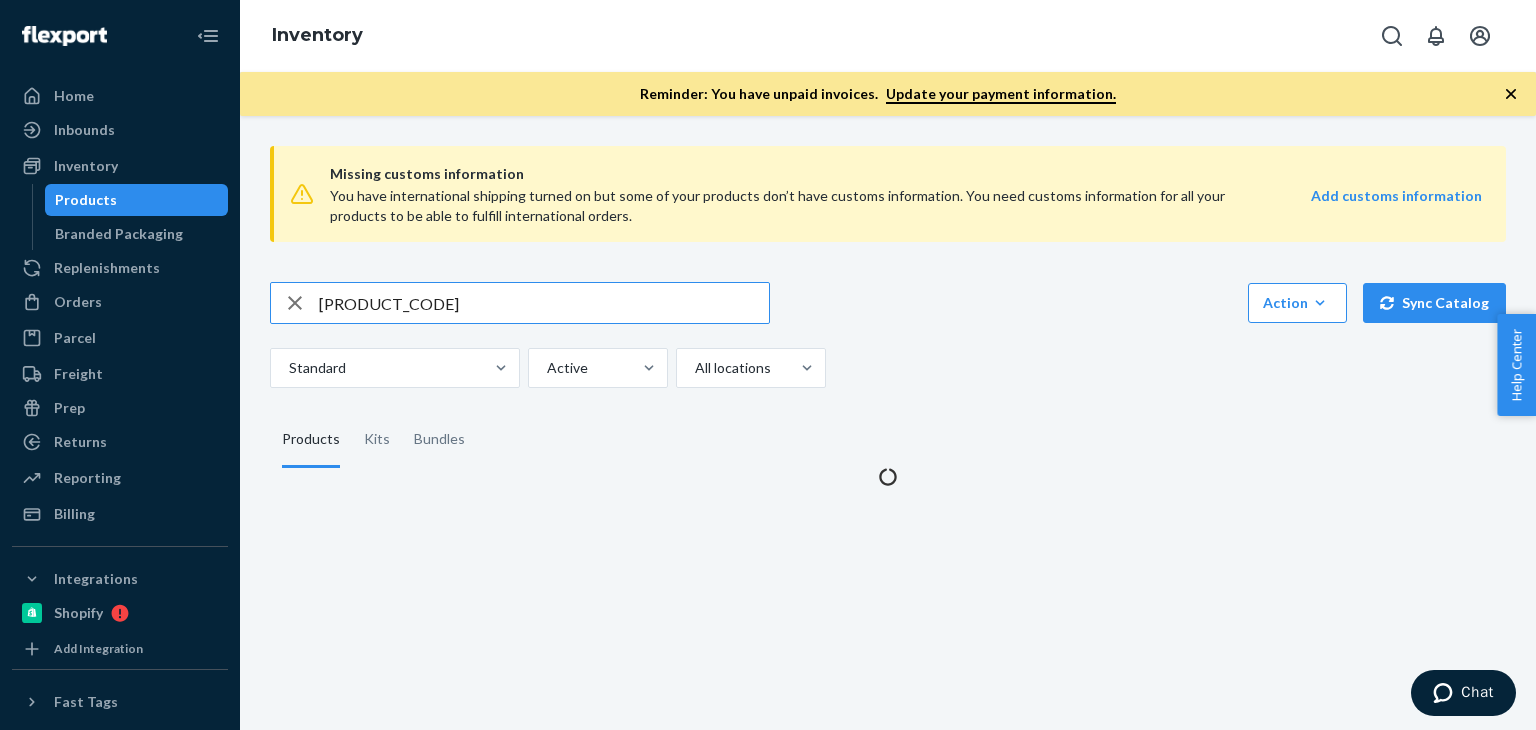 click on "R120044-05" at bounding box center (544, 303) 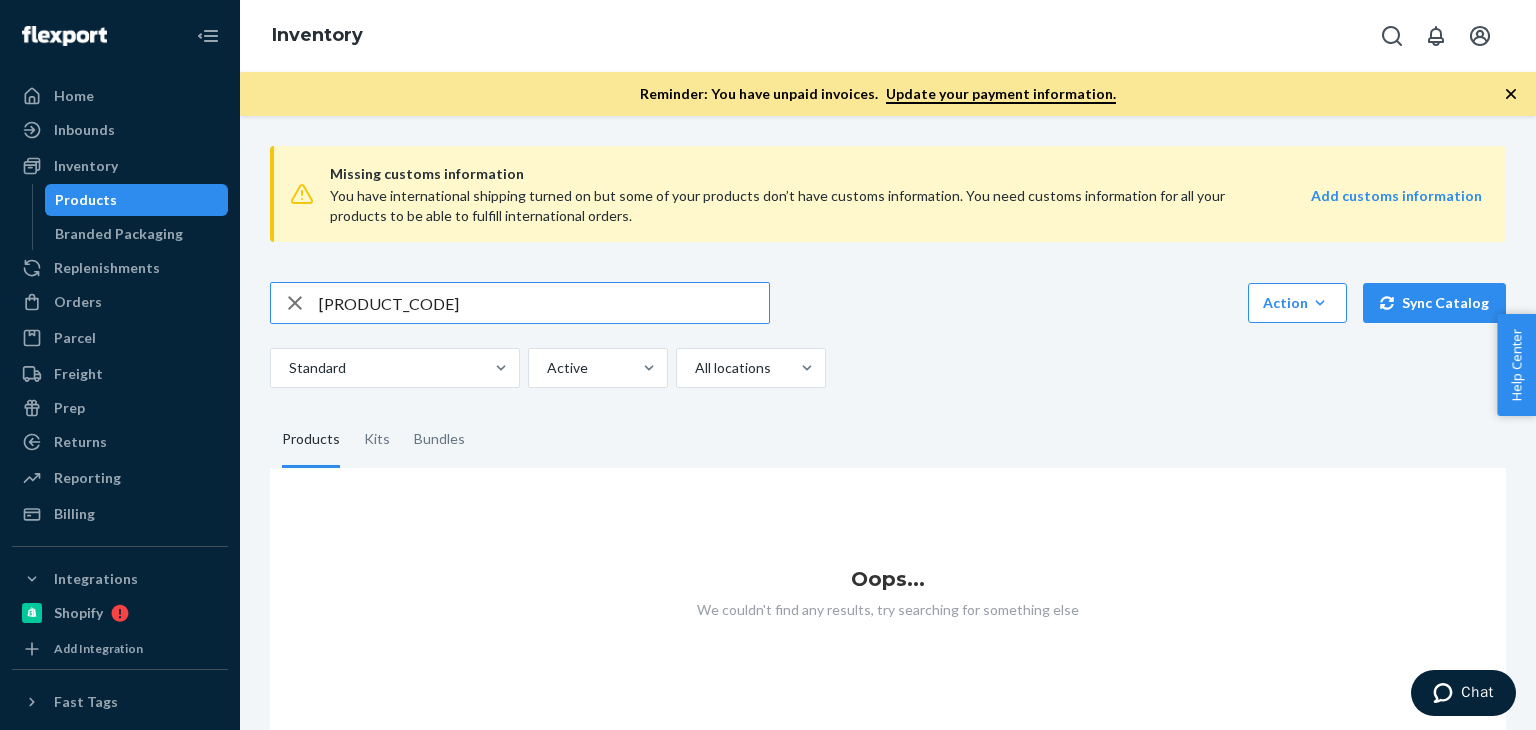 drag, startPoint x: 351, startPoint y: 305, endPoint x: 280, endPoint y: 305, distance: 71 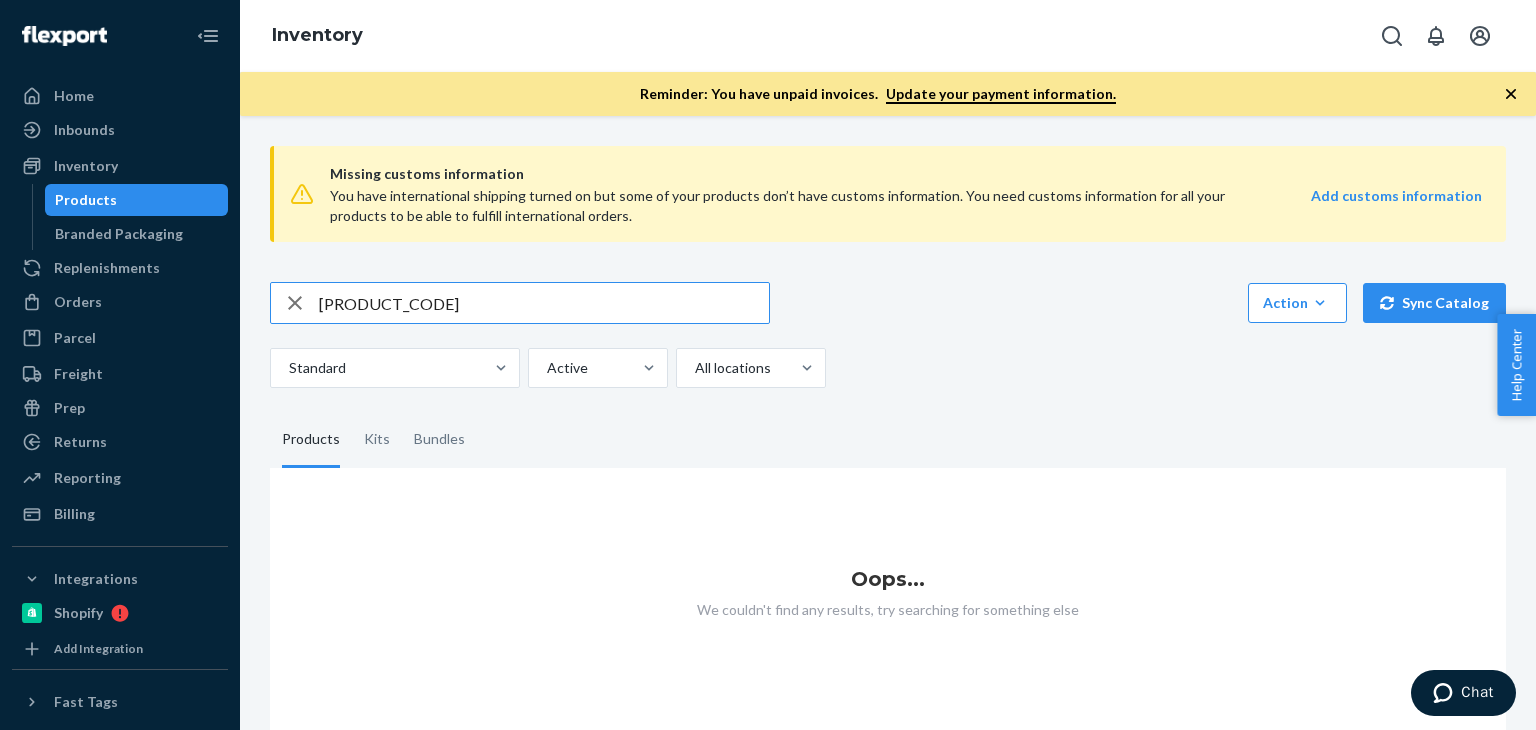 click on "SKU P54001-01" at bounding box center (520, 303) 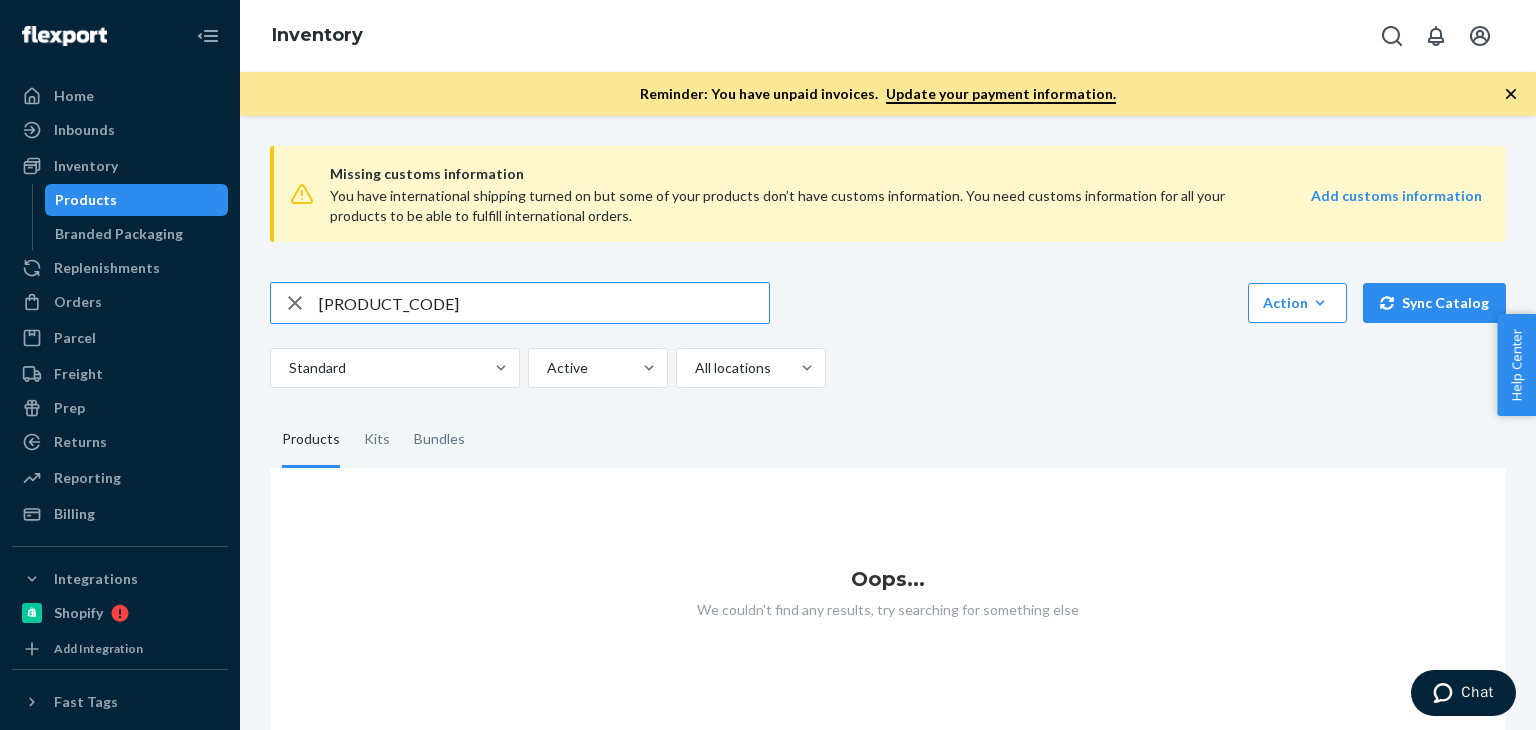 type on "P54001-01" 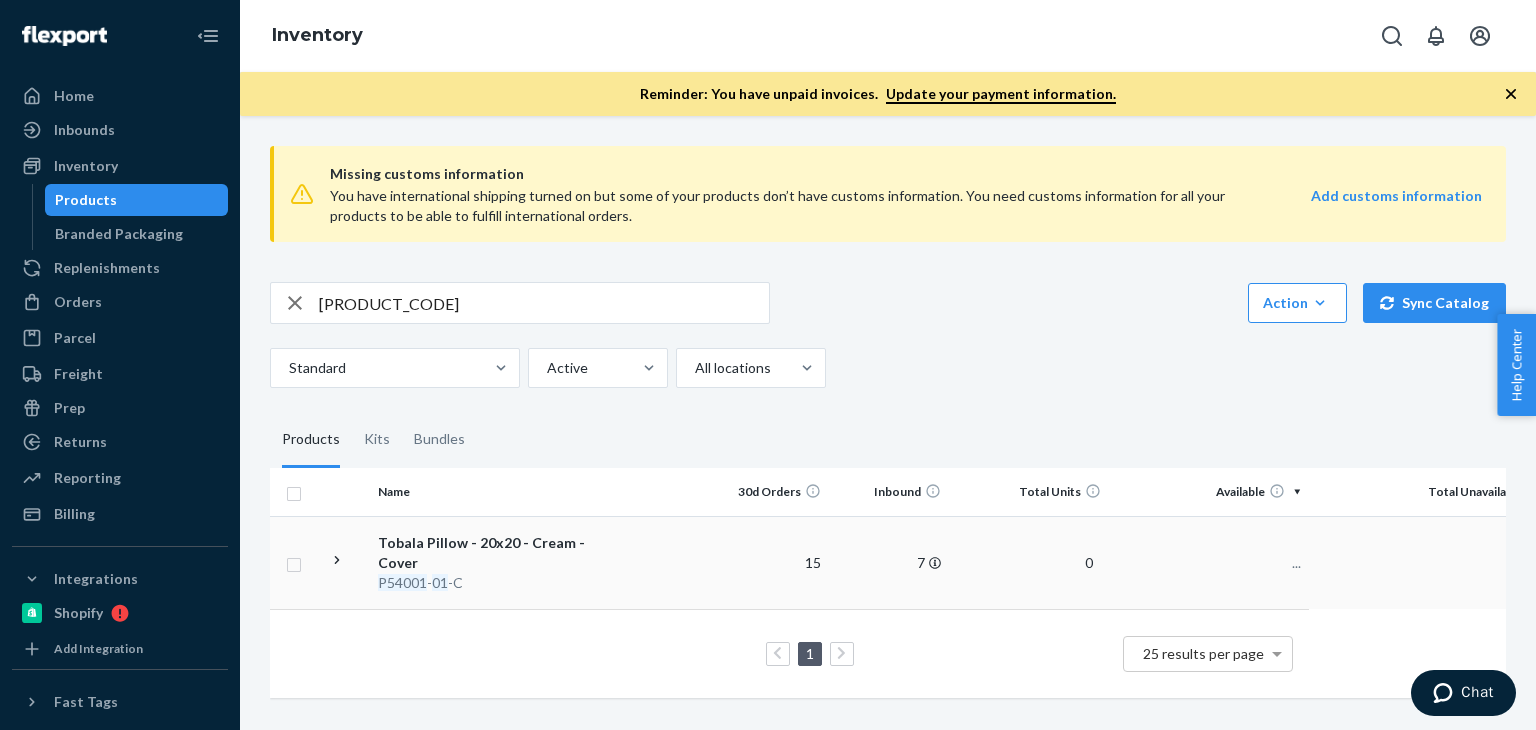 scroll, scrollTop: 2, scrollLeft: 0, axis: vertical 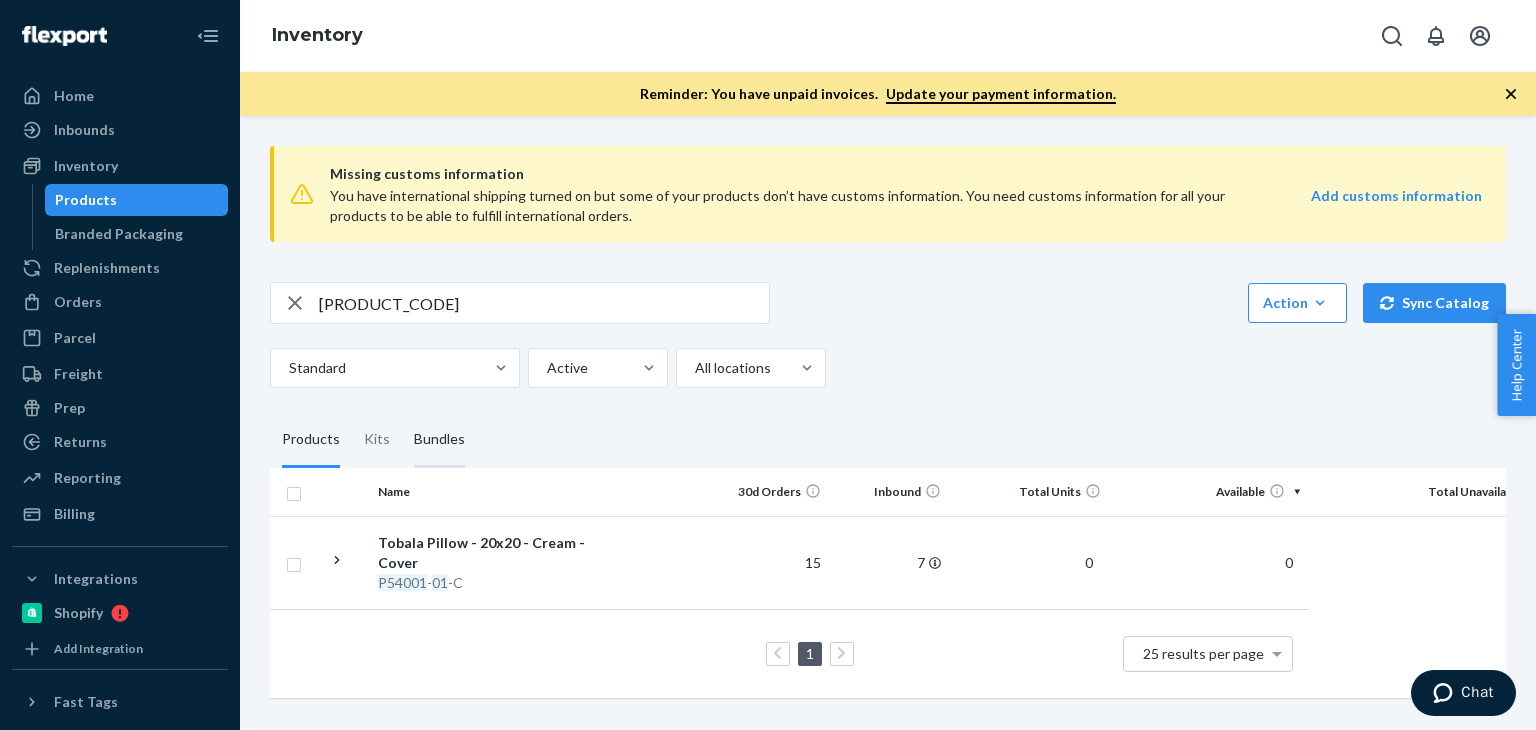 click on "Bundles" at bounding box center (439, 440) 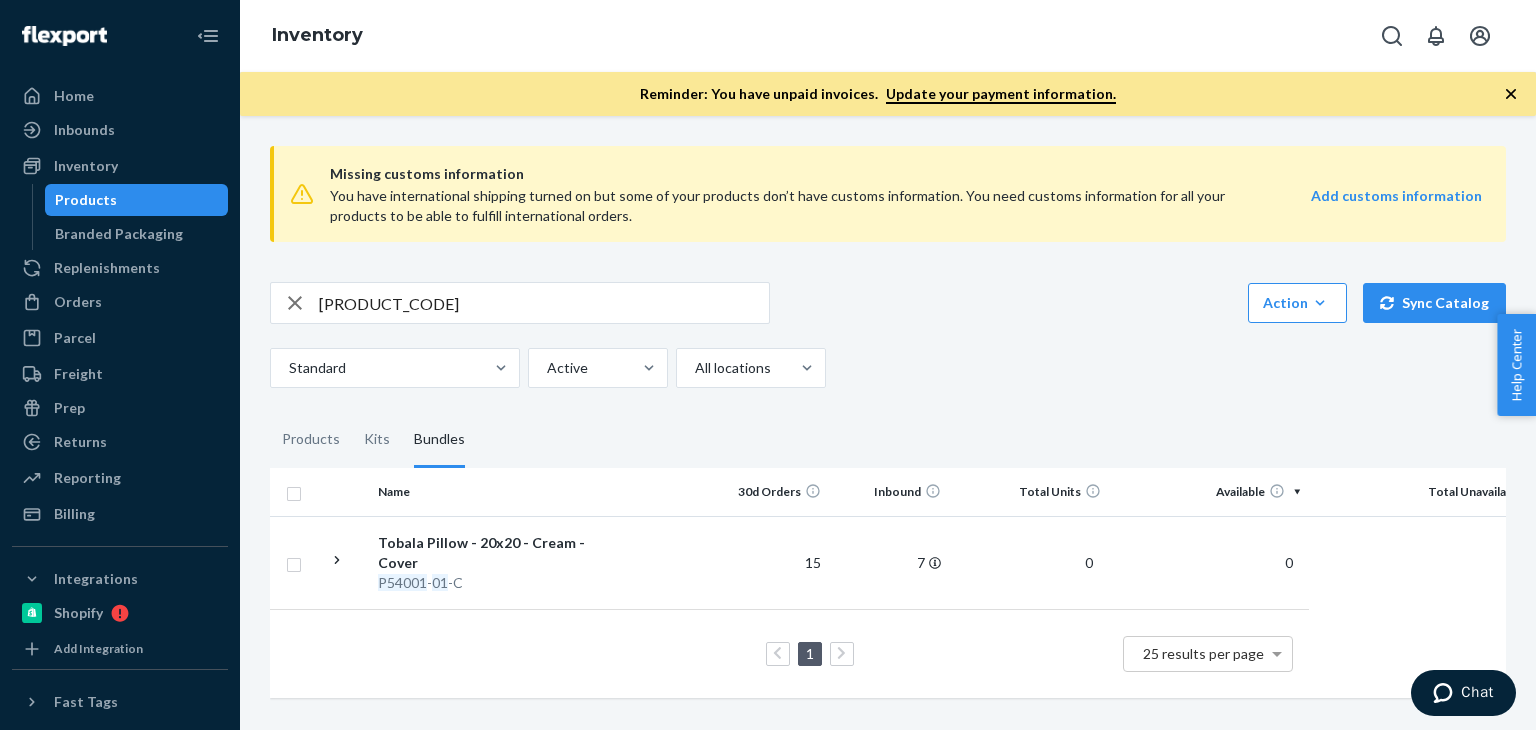 scroll, scrollTop: 0, scrollLeft: 0, axis: both 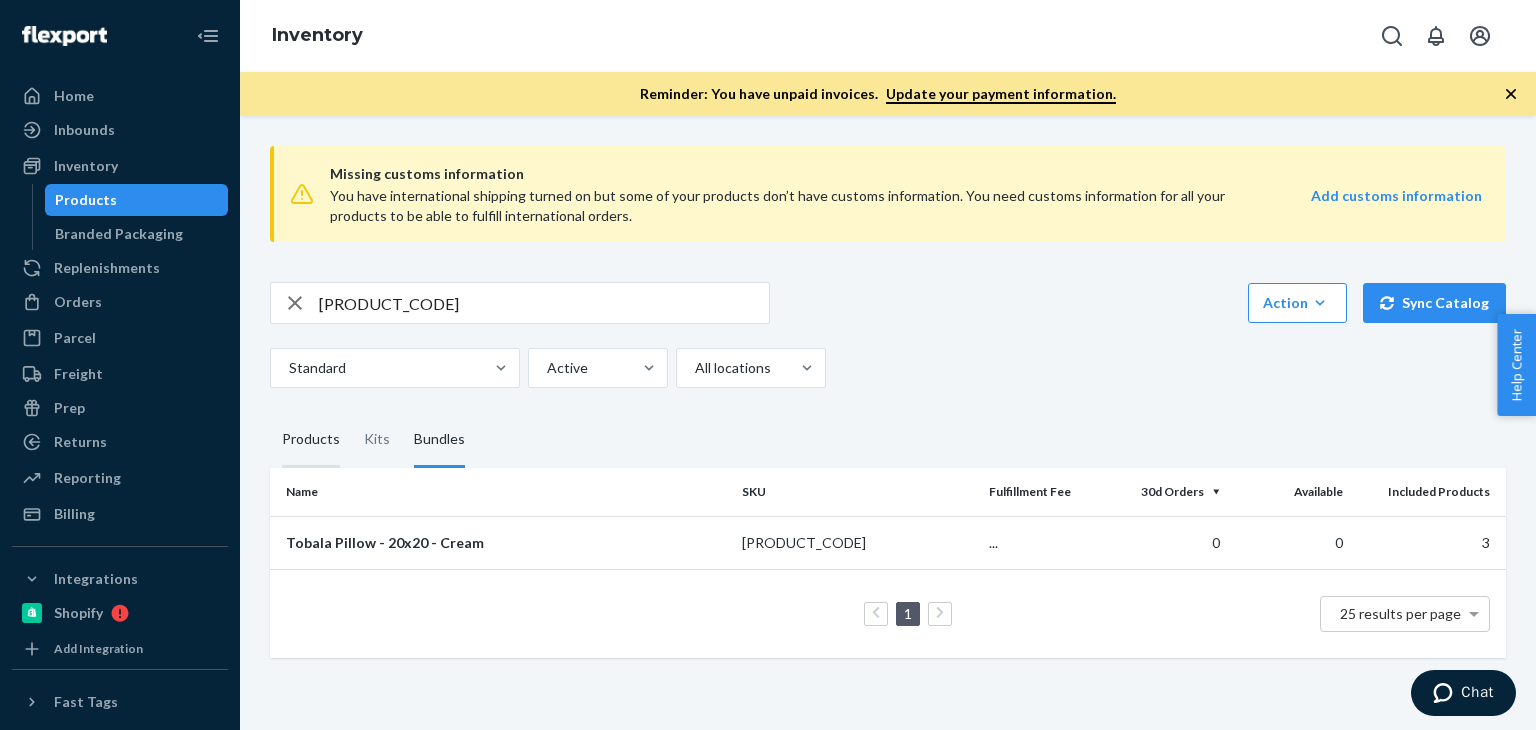click on "Products" at bounding box center [311, 440] 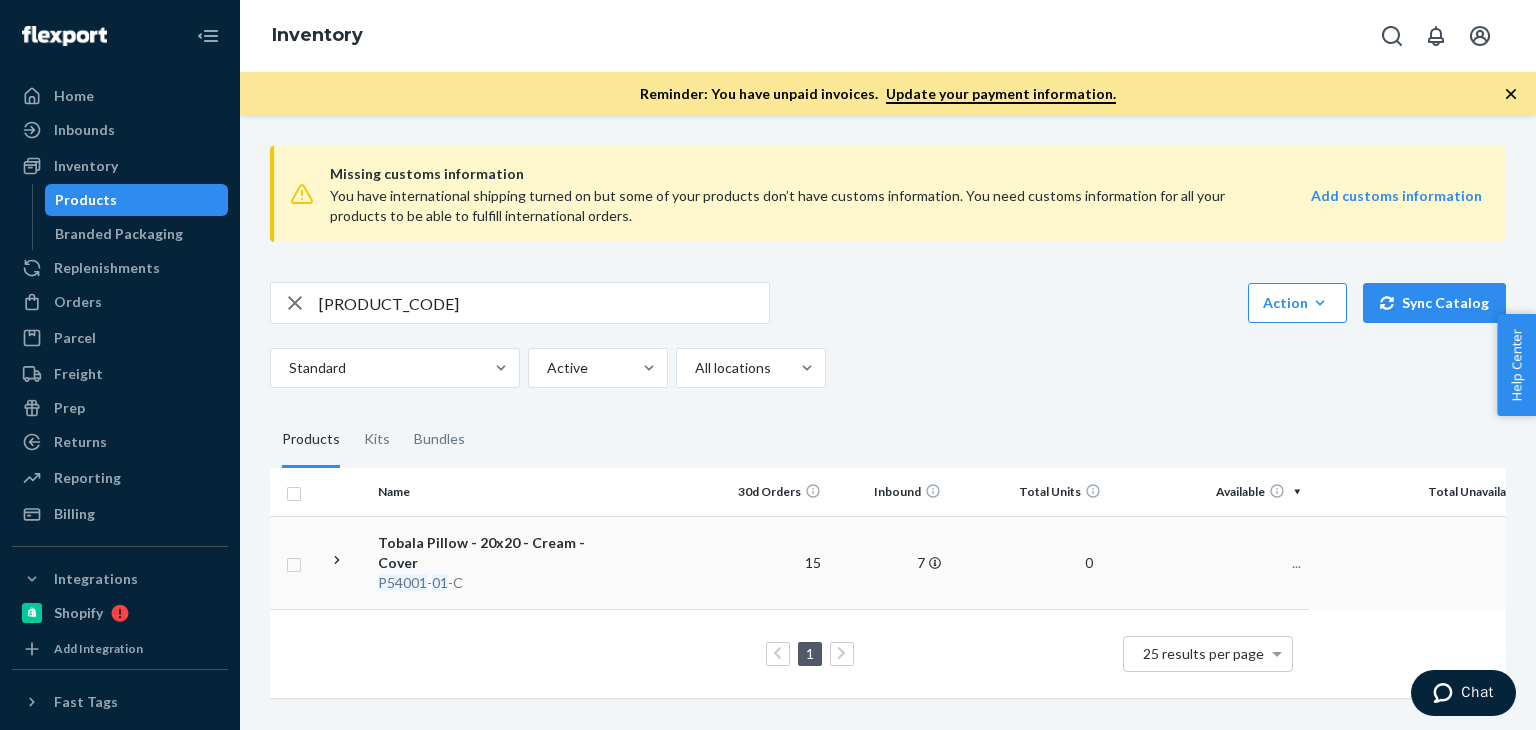scroll, scrollTop: 2, scrollLeft: 0, axis: vertical 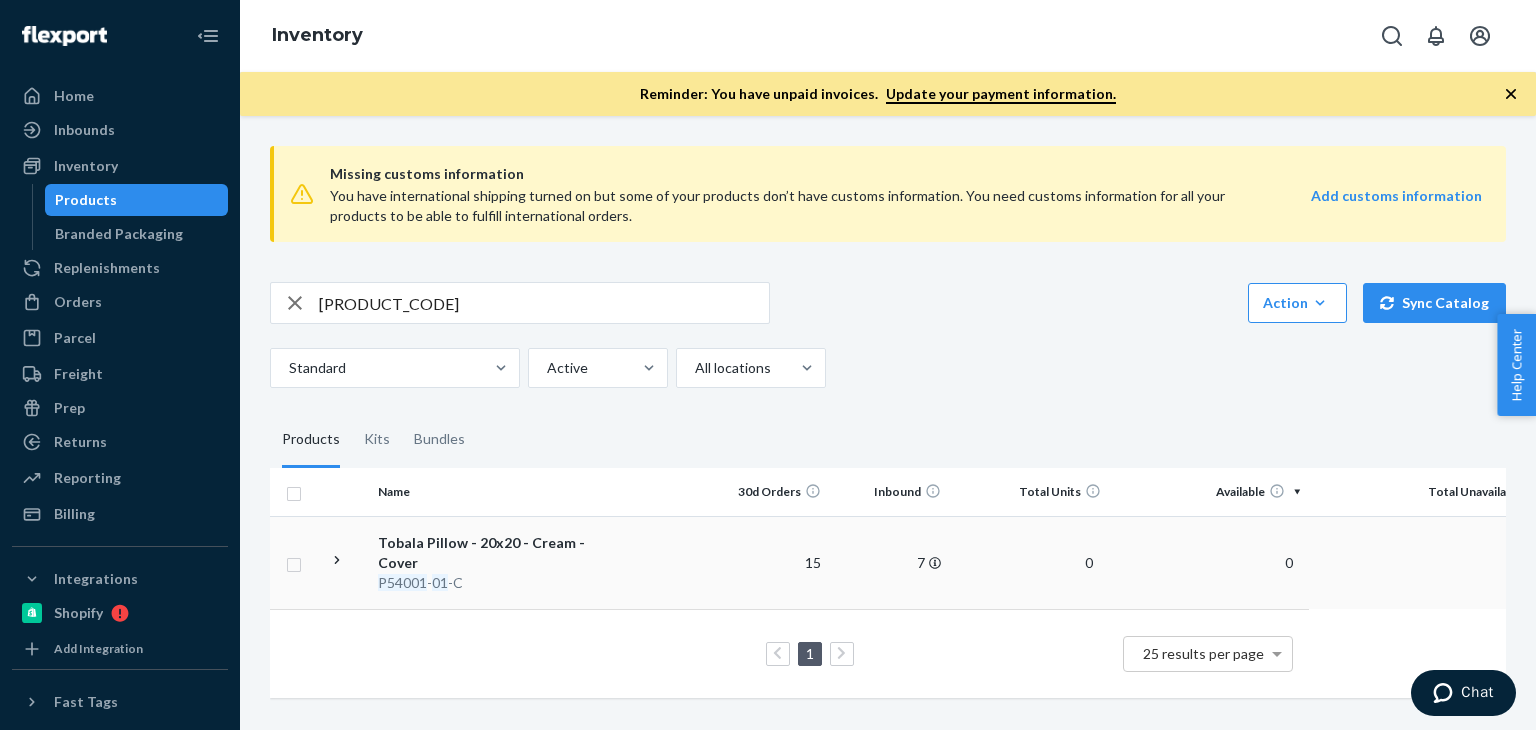 click on "Tobala Pillow - 20x20 - Cream - Cover" at bounding box center (482, 553) 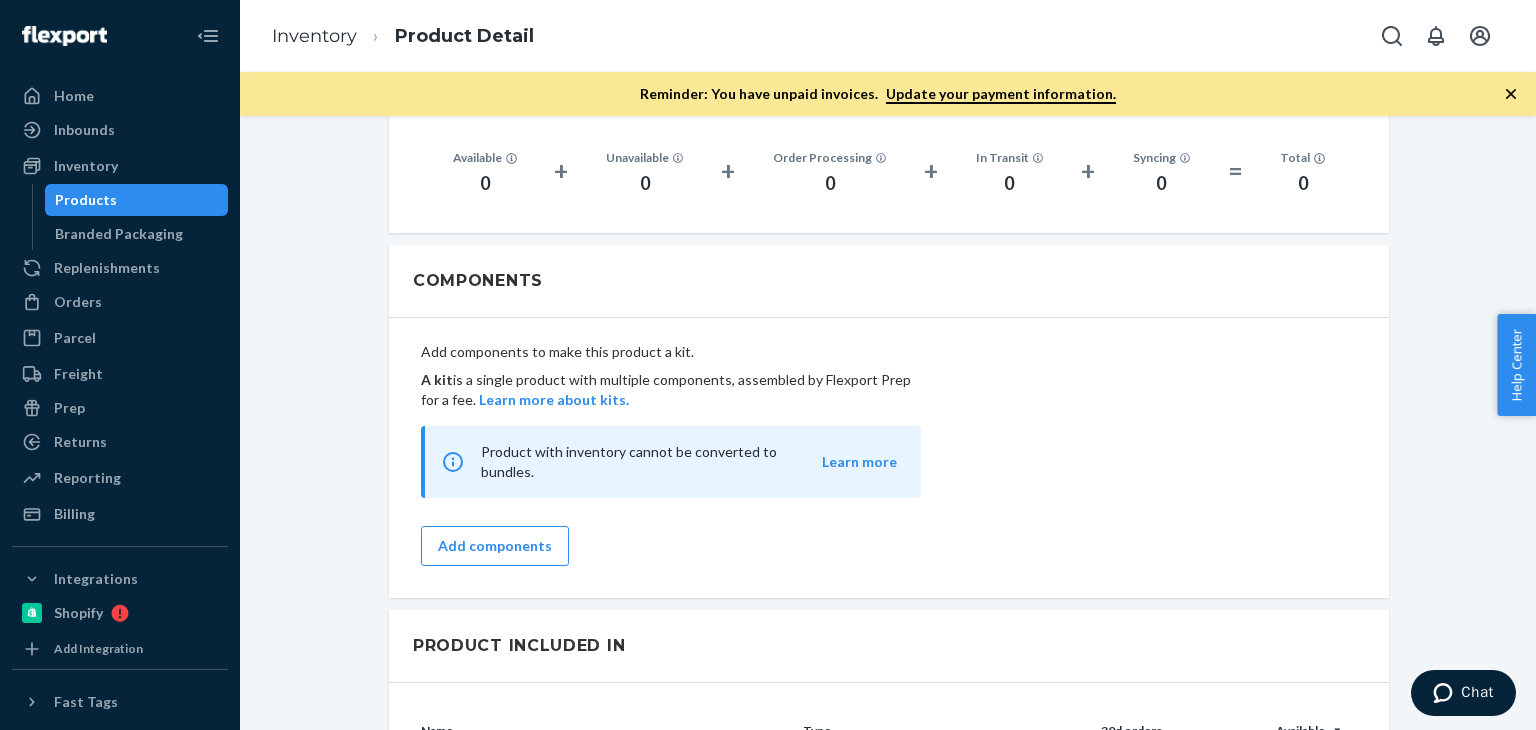 scroll, scrollTop: 1666, scrollLeft: 0, axis: vertical 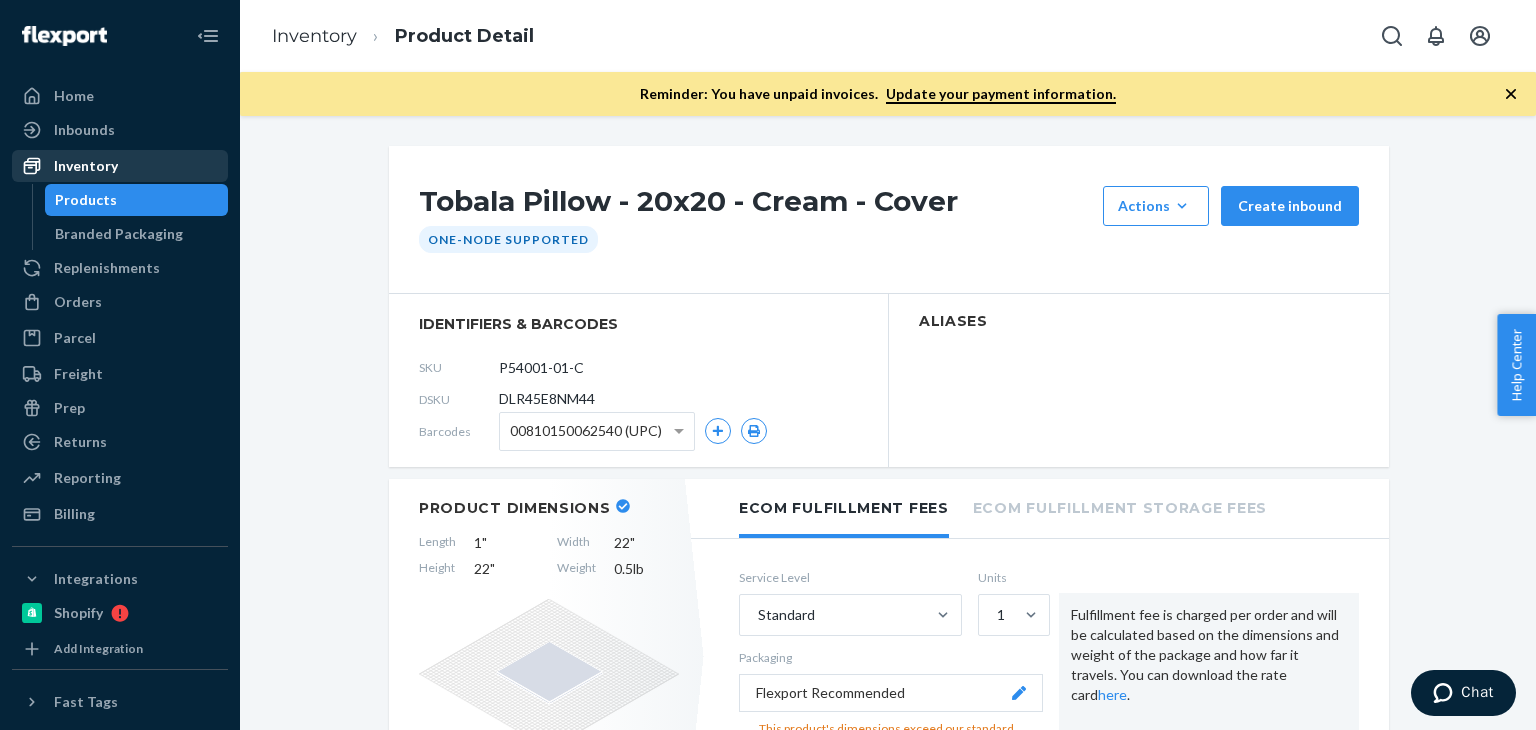 click on "Inventory" at bounding box center (86, 166) 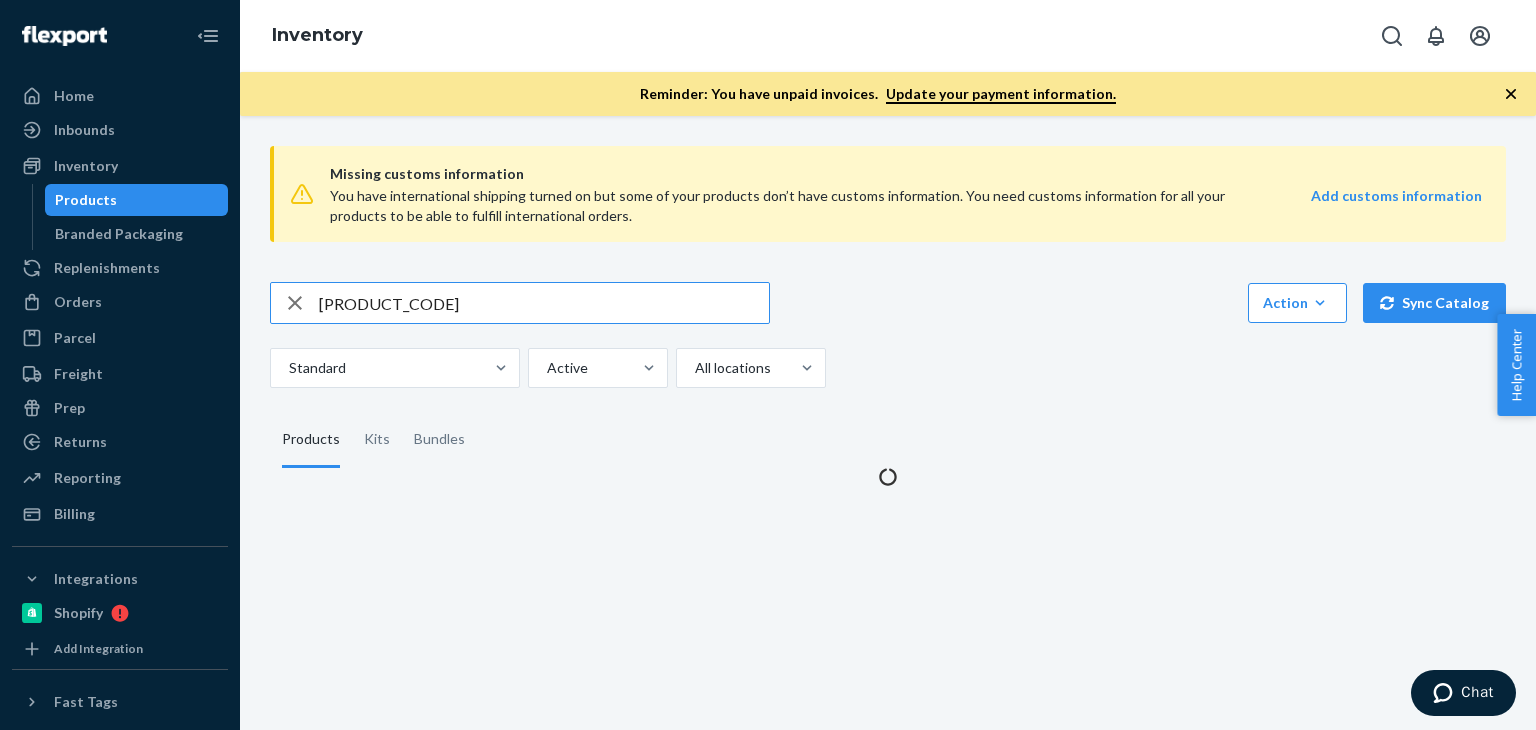 scroll, scrollTop: 0, scrollLeft: 0, axis: both 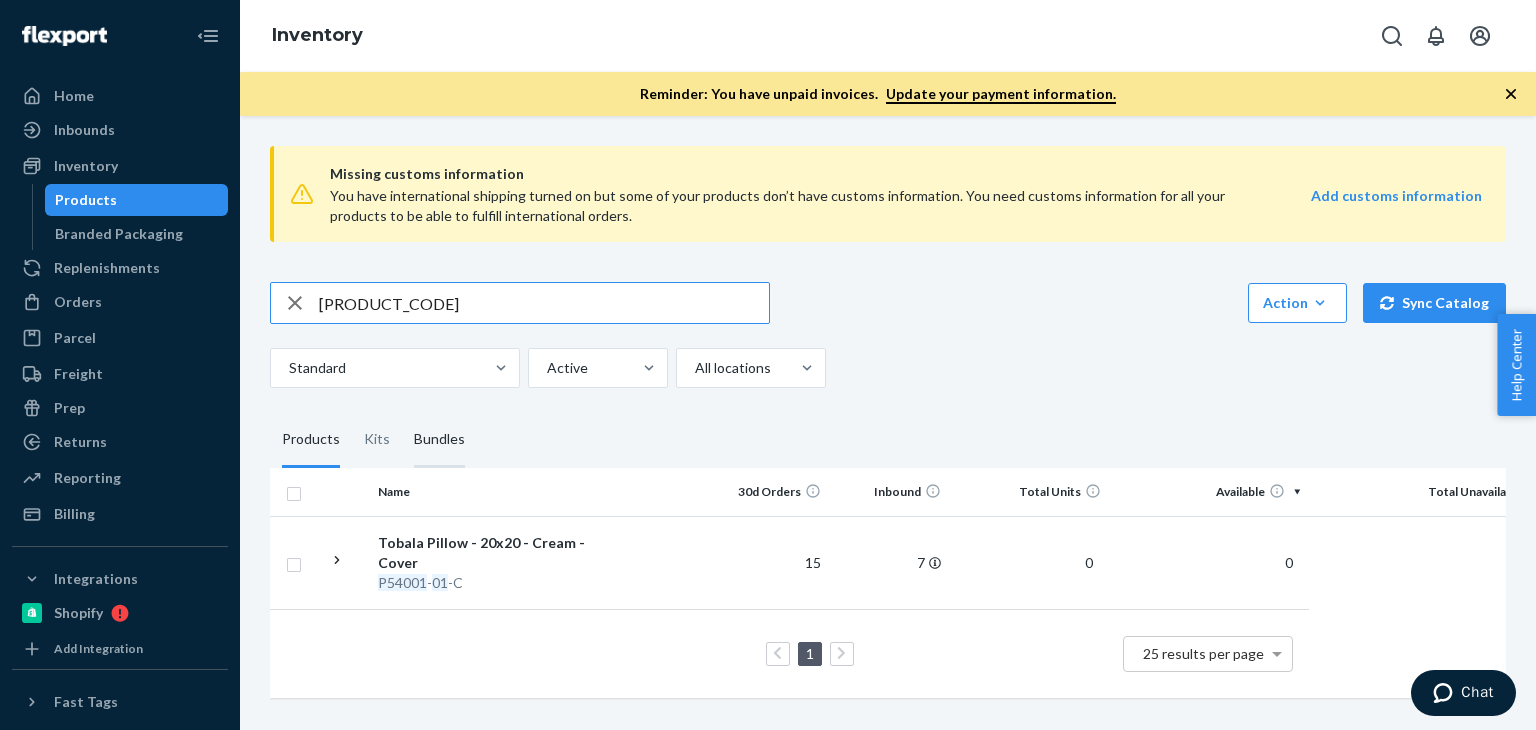 click on "Bundles" at bounding box center [439, 440] 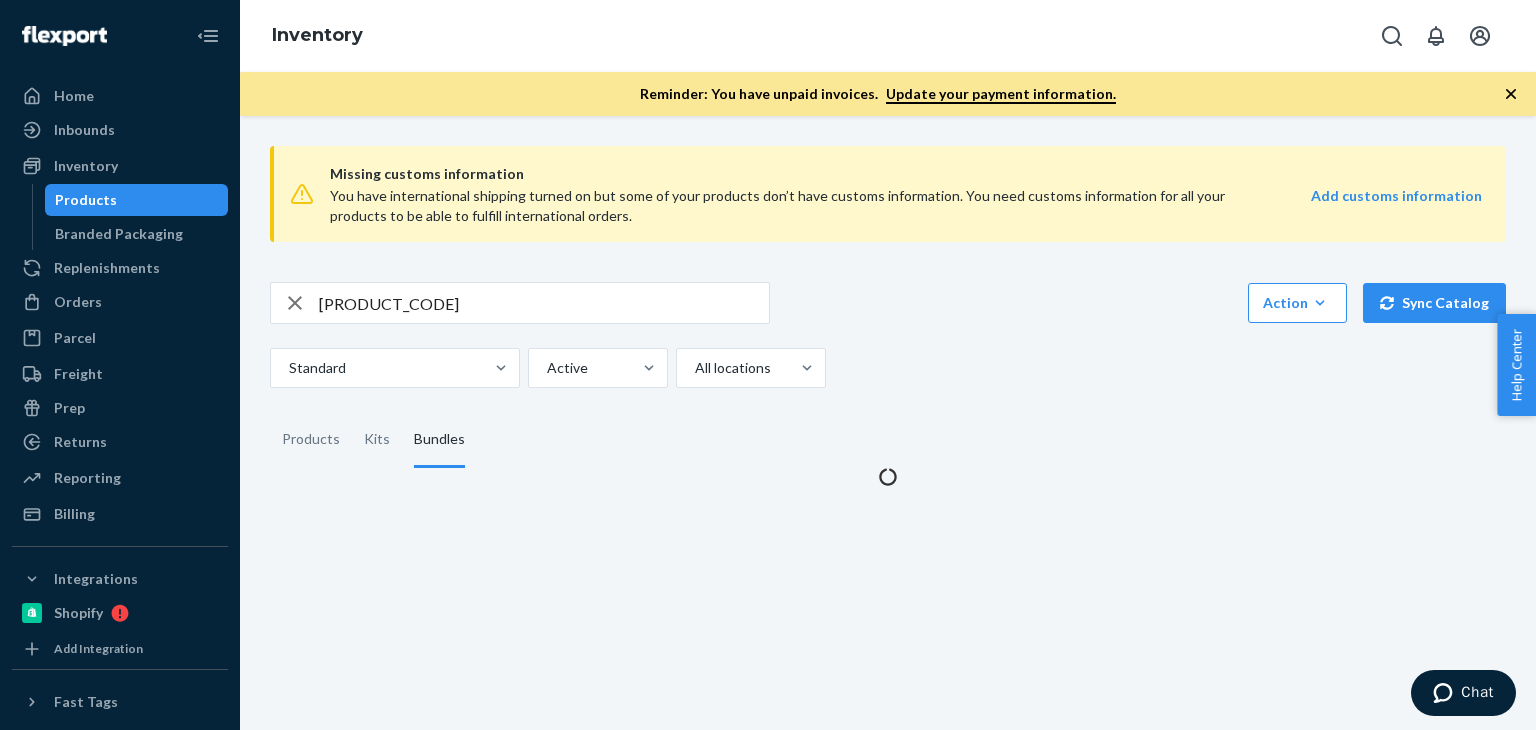 scroll, scrollTop: 0, scrollLeft: 0, axis: both 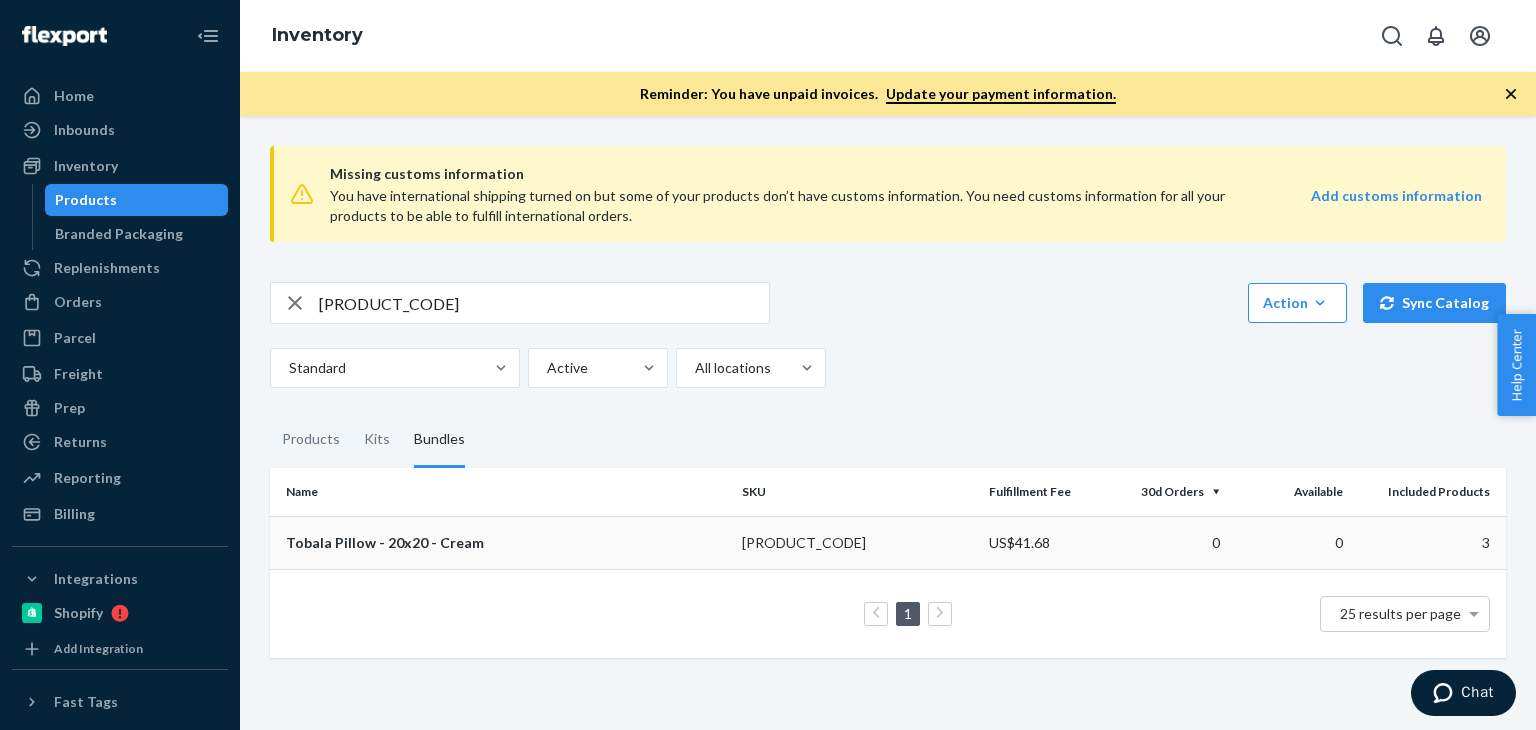 click on "Tobala Pillow - 20x20 - Cream" at bounding box center [506, 543] 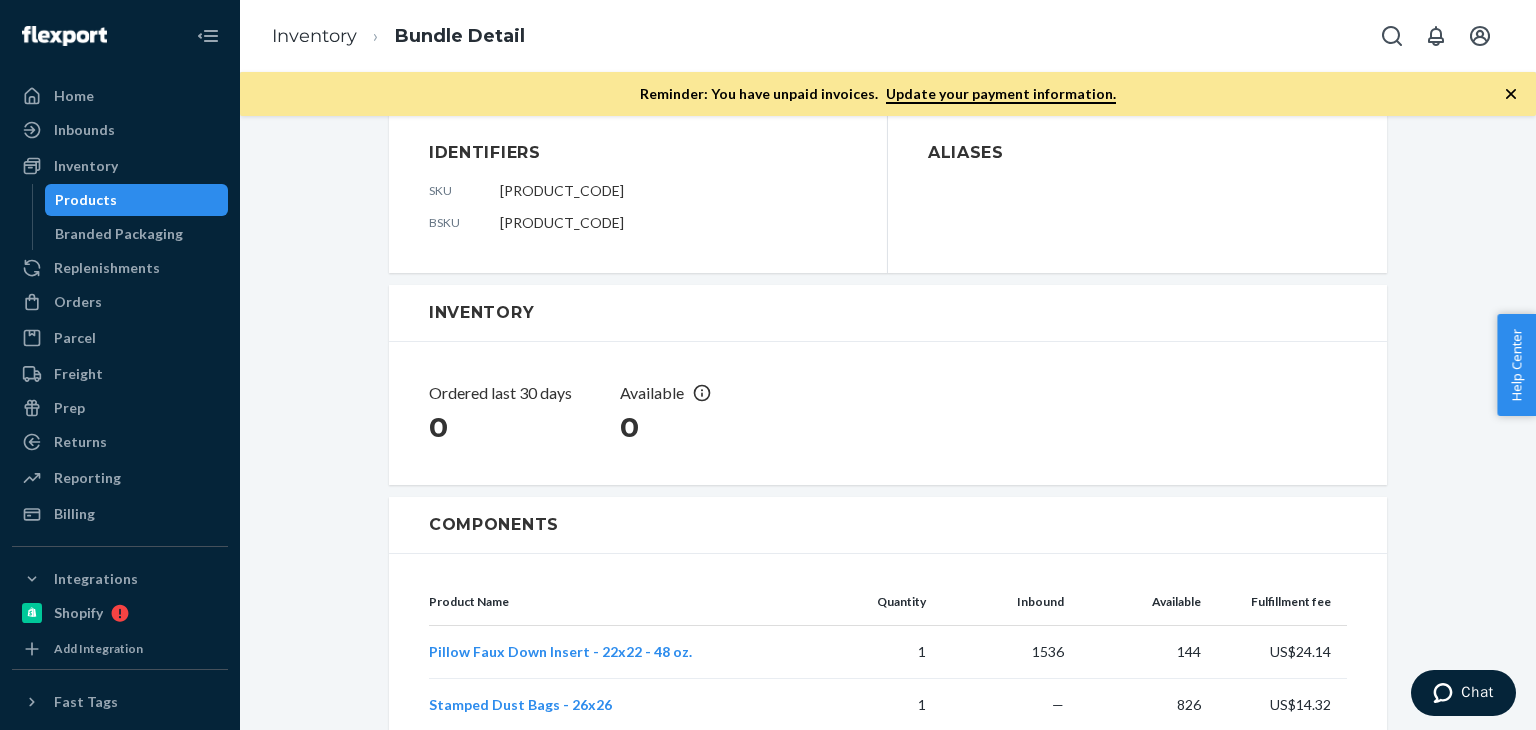 scroll, scrollTop: 366, scrollLeft: 0, axis: vertical 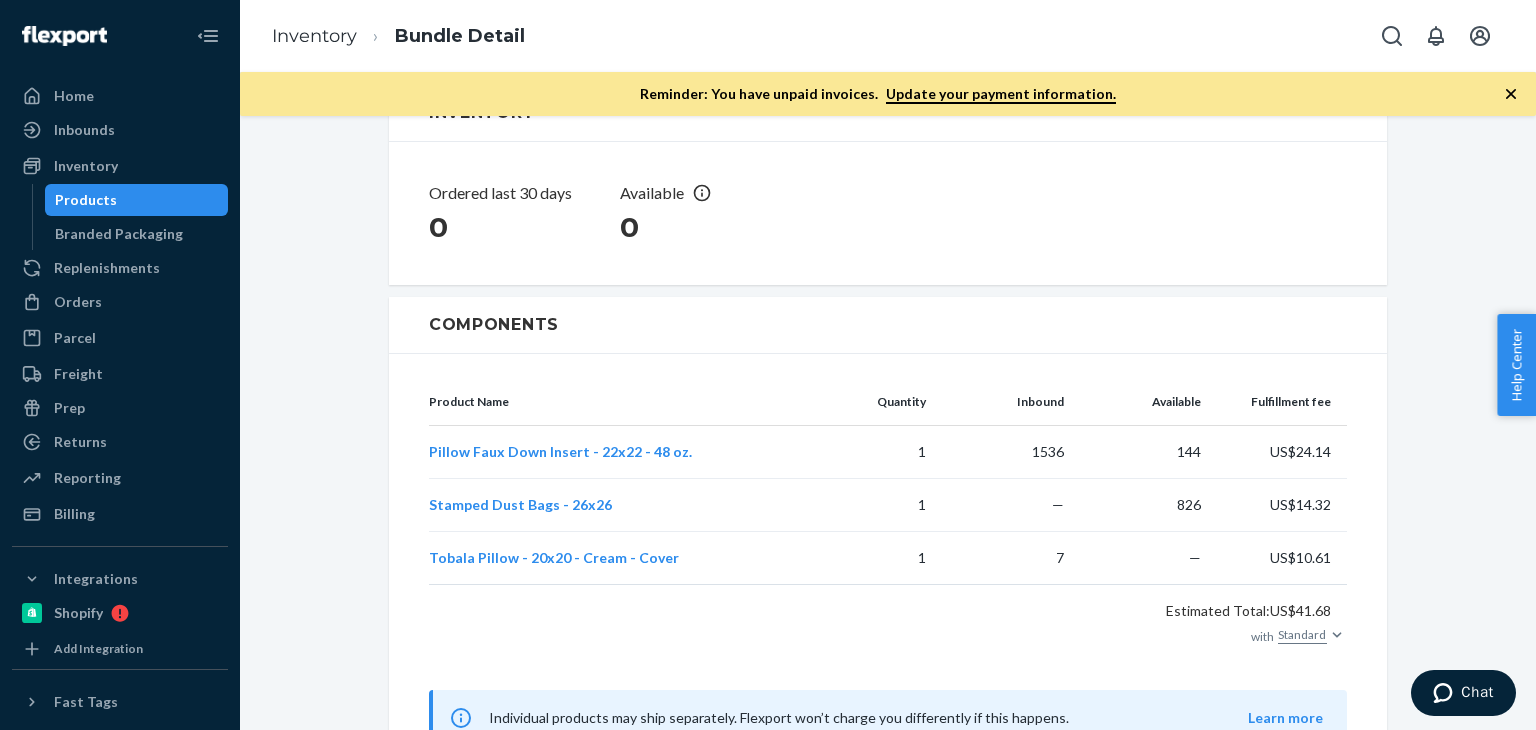 click on "Estimated Total:  US$41.68 with Standard" at bounding box center [888, 625] 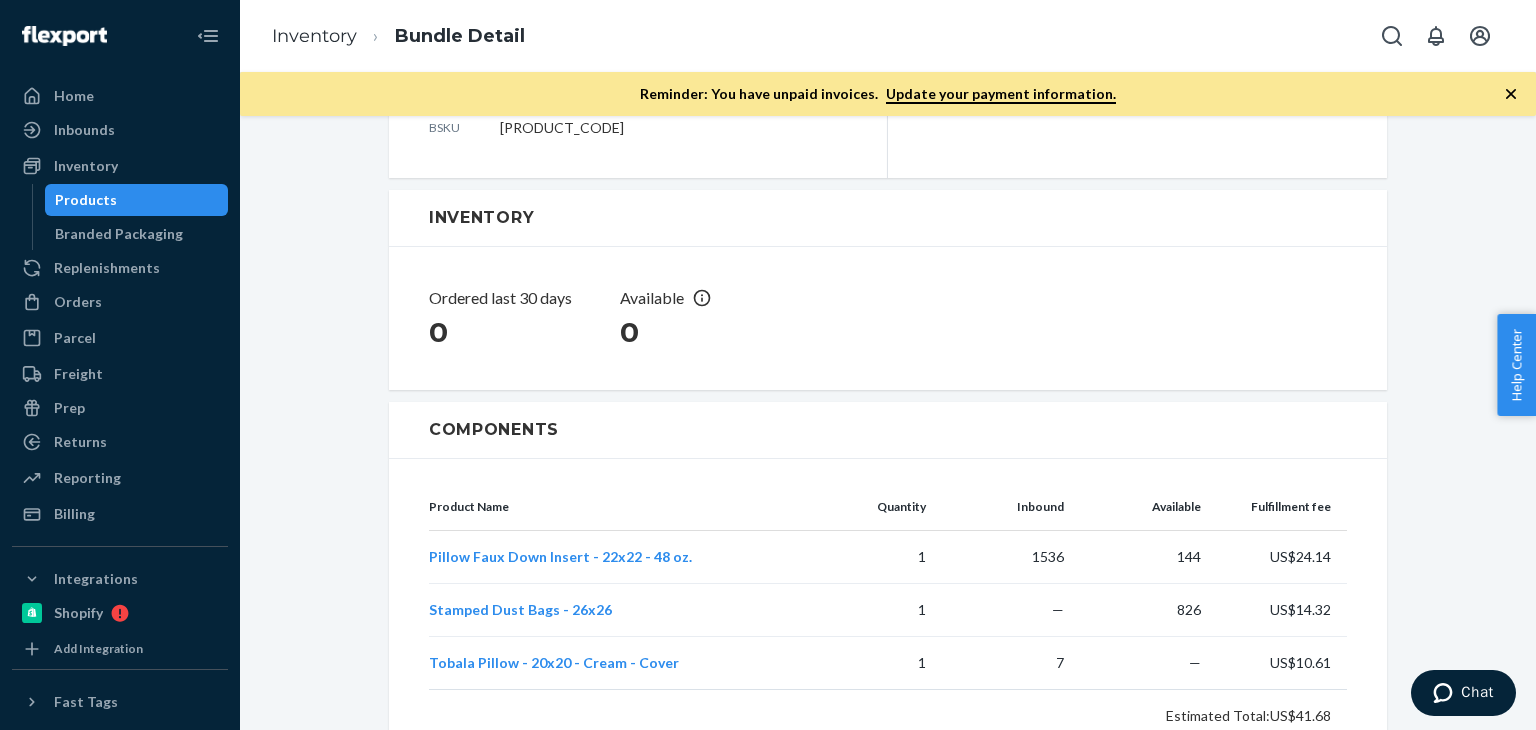 scroll, scrollTop: 394, scrollLeft: 0, axis: vertical 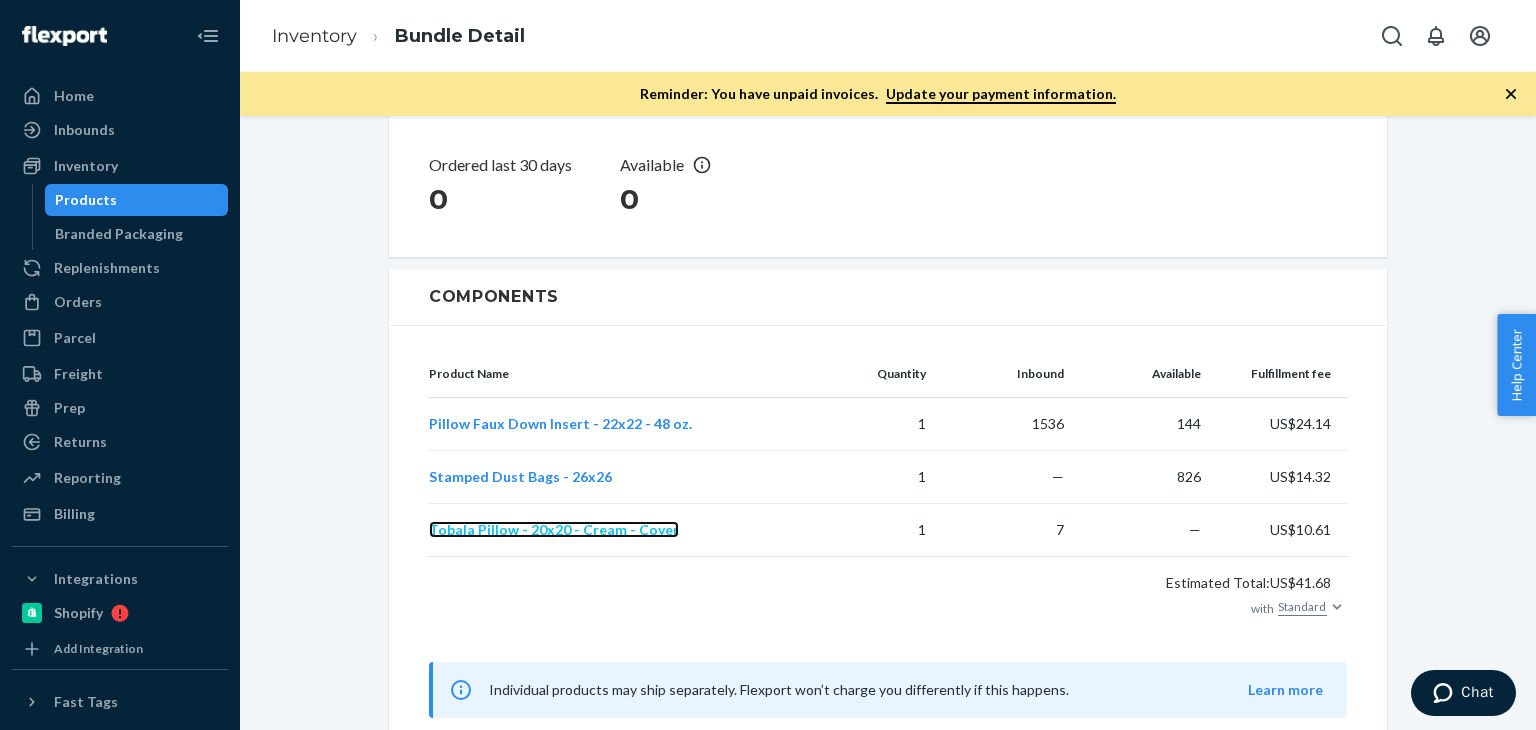 click on "Tobala Pillow - 20x20 - Cream - Cover" at bounding box center [554, 529] 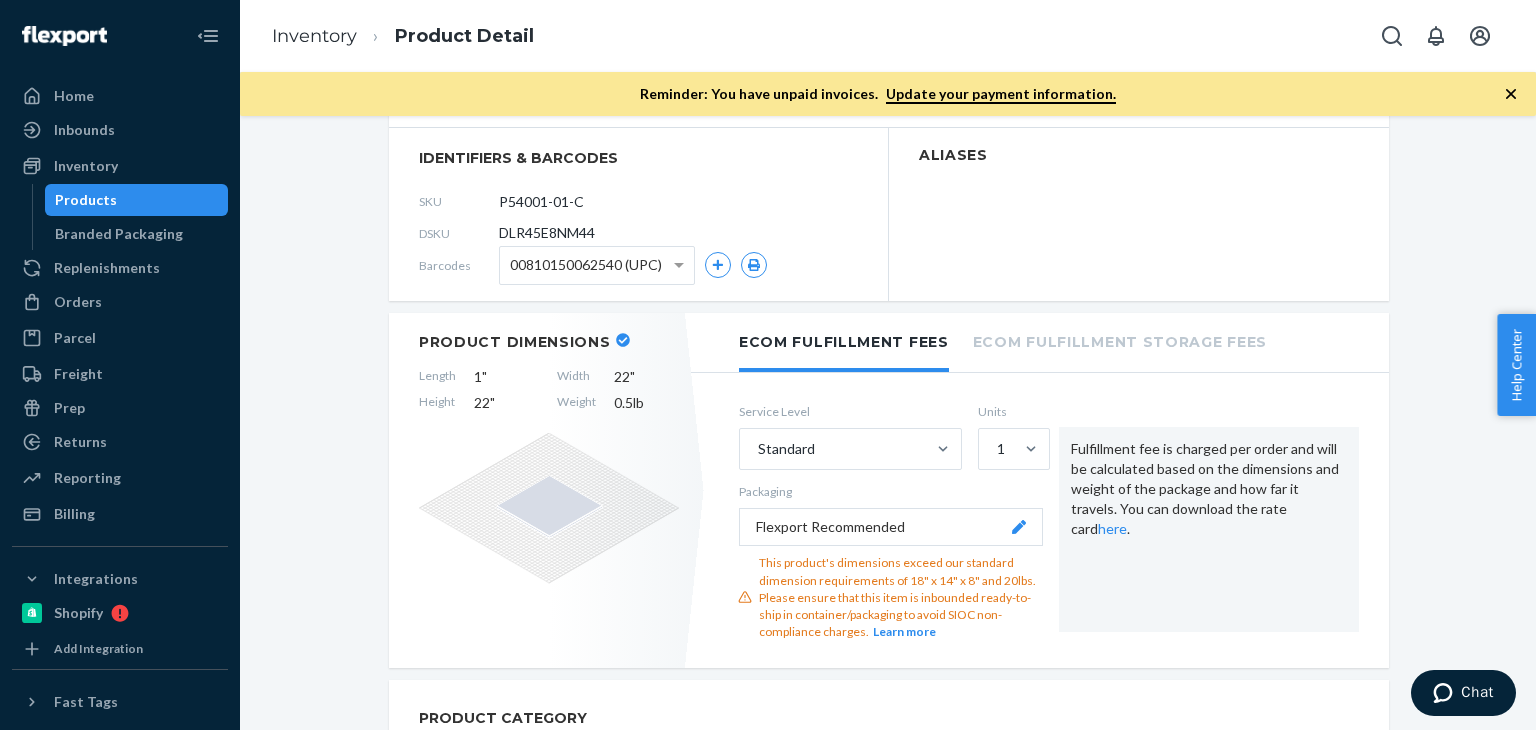 scroll, scrollTop: 0, scrollLeft: 0, axis: both 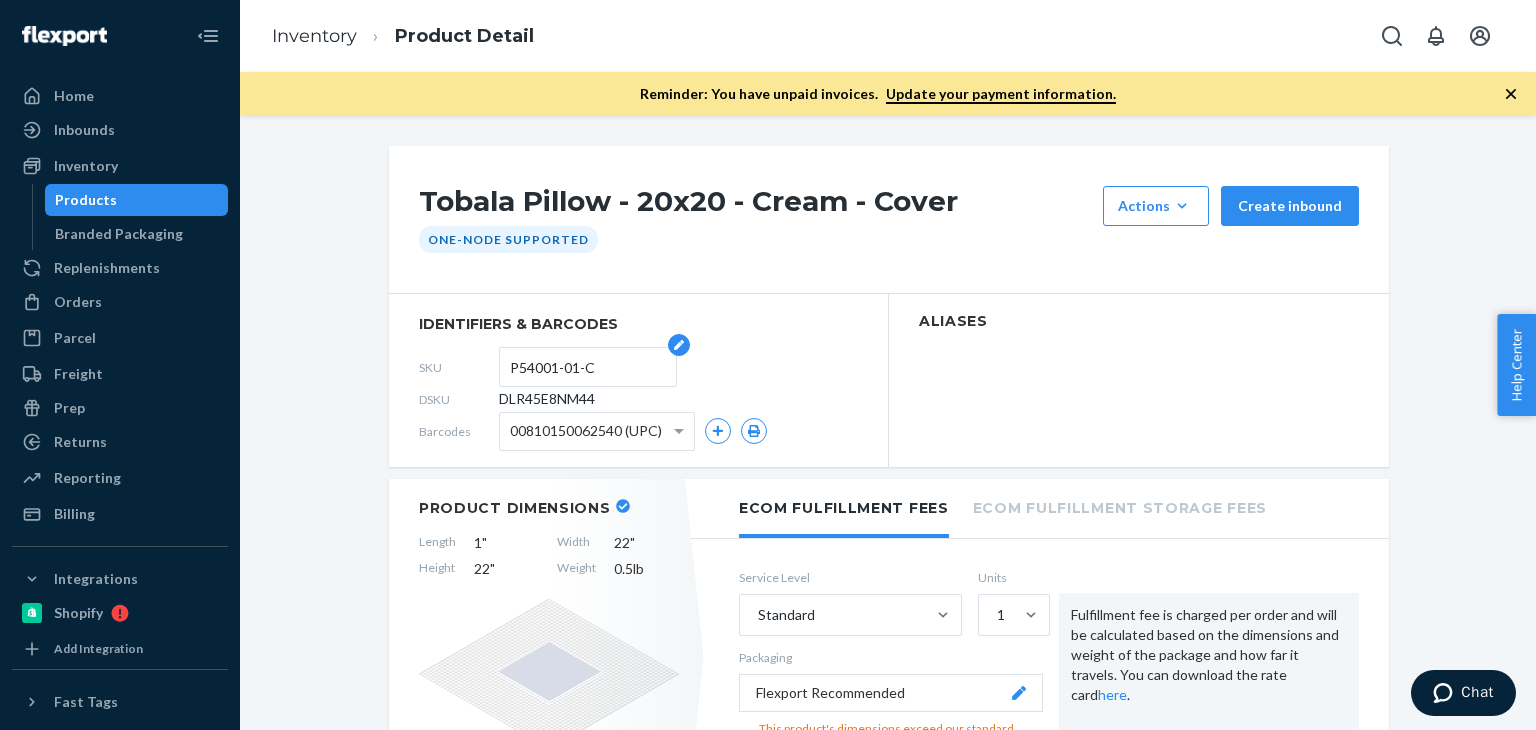click on "P54001-01-C" at bounding box center [588, 367] 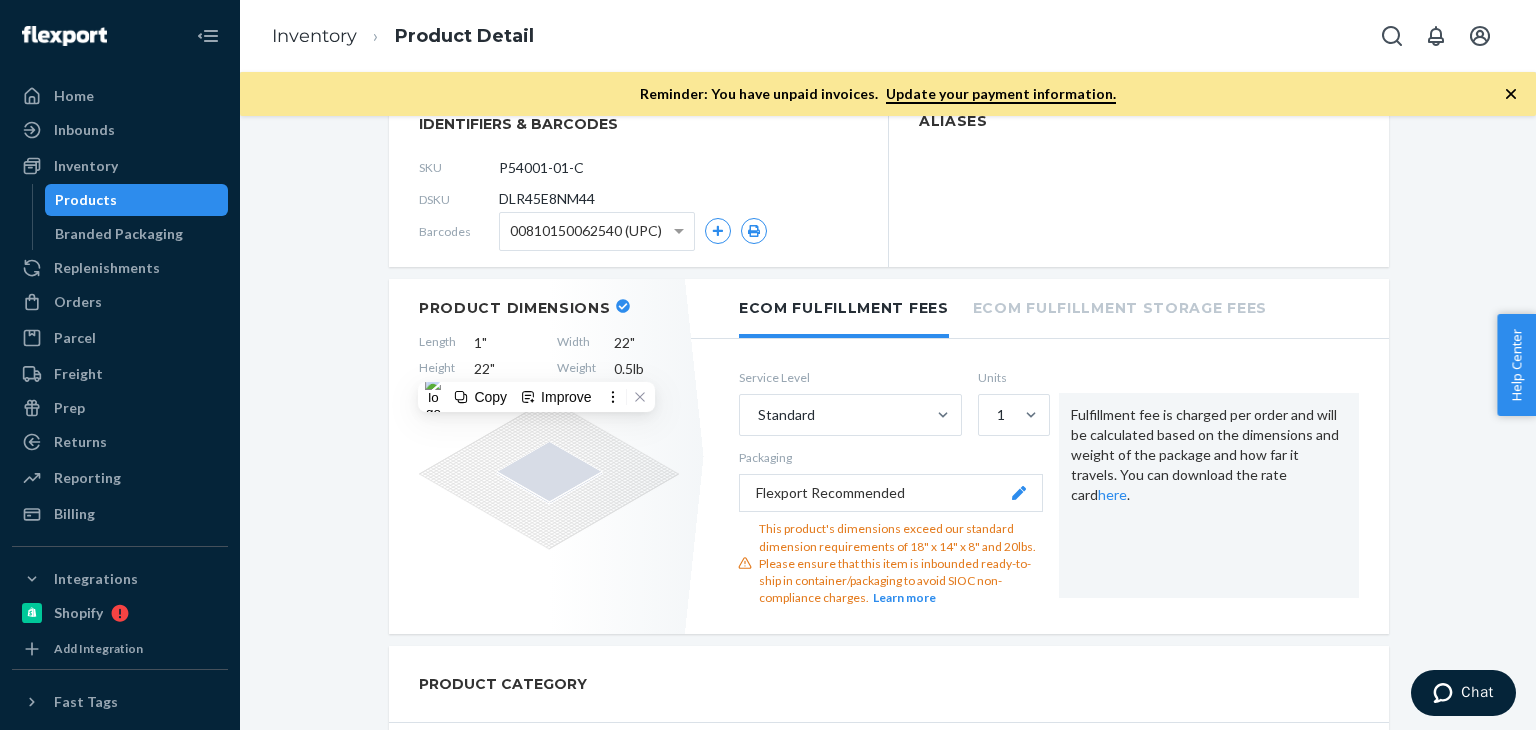 scroll, scrollTop: 333, scrollLeft: 0, axis: vertical 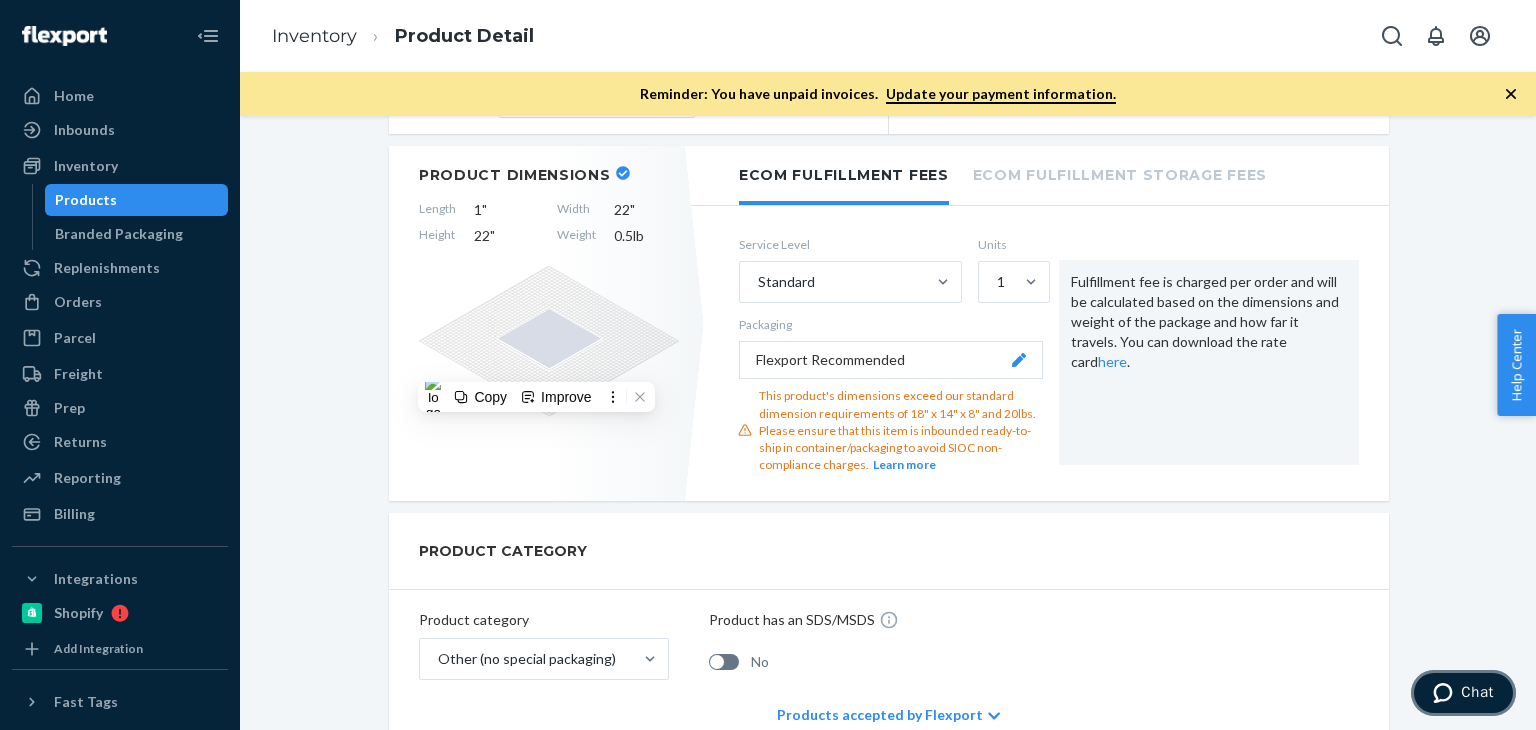 drag, startPoint x: 1464, startPoint y: 689, endPoint x: 2804, endPoint y: 1329, distance: 1484.9916 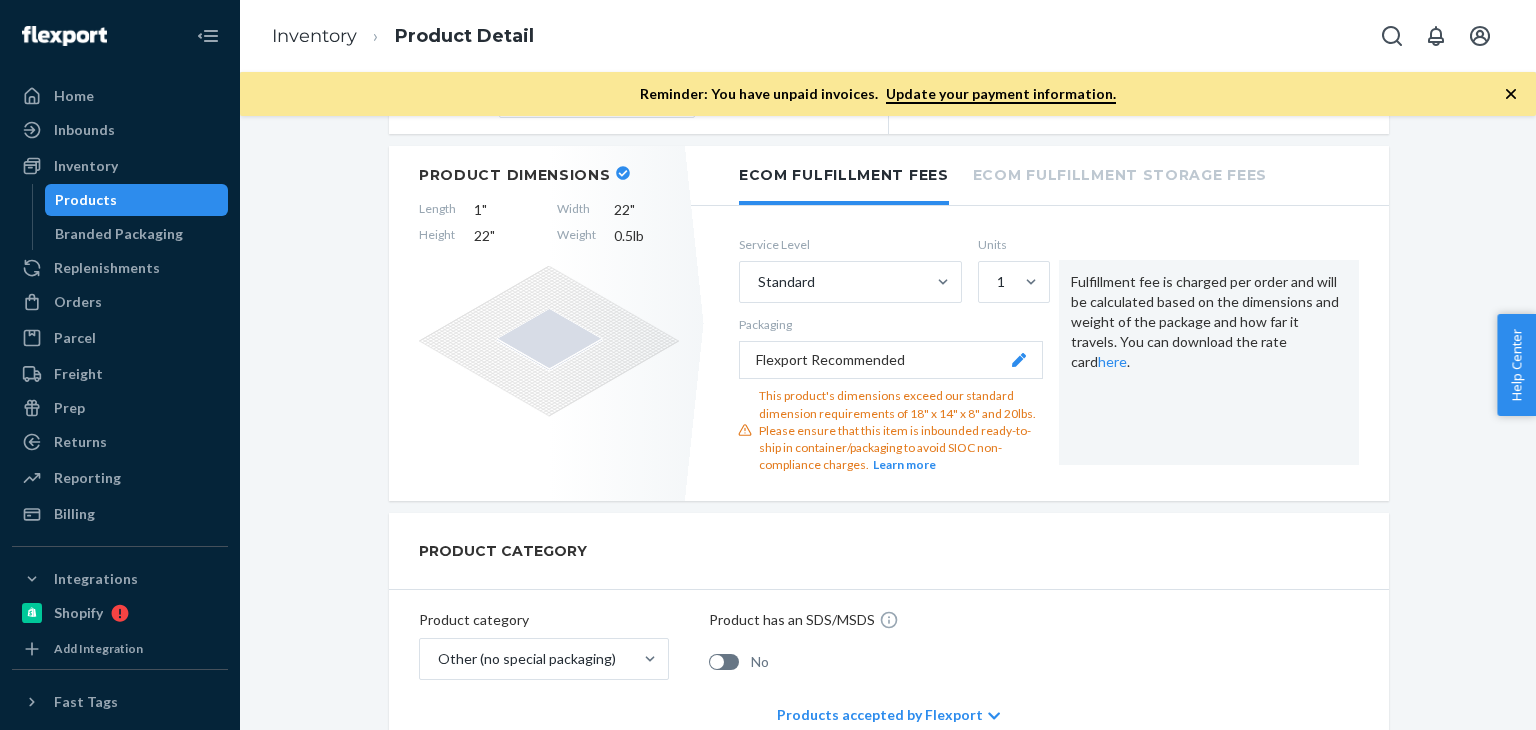 scroll, scrollTop: 733, scrollLeft: 0, axis: vertical 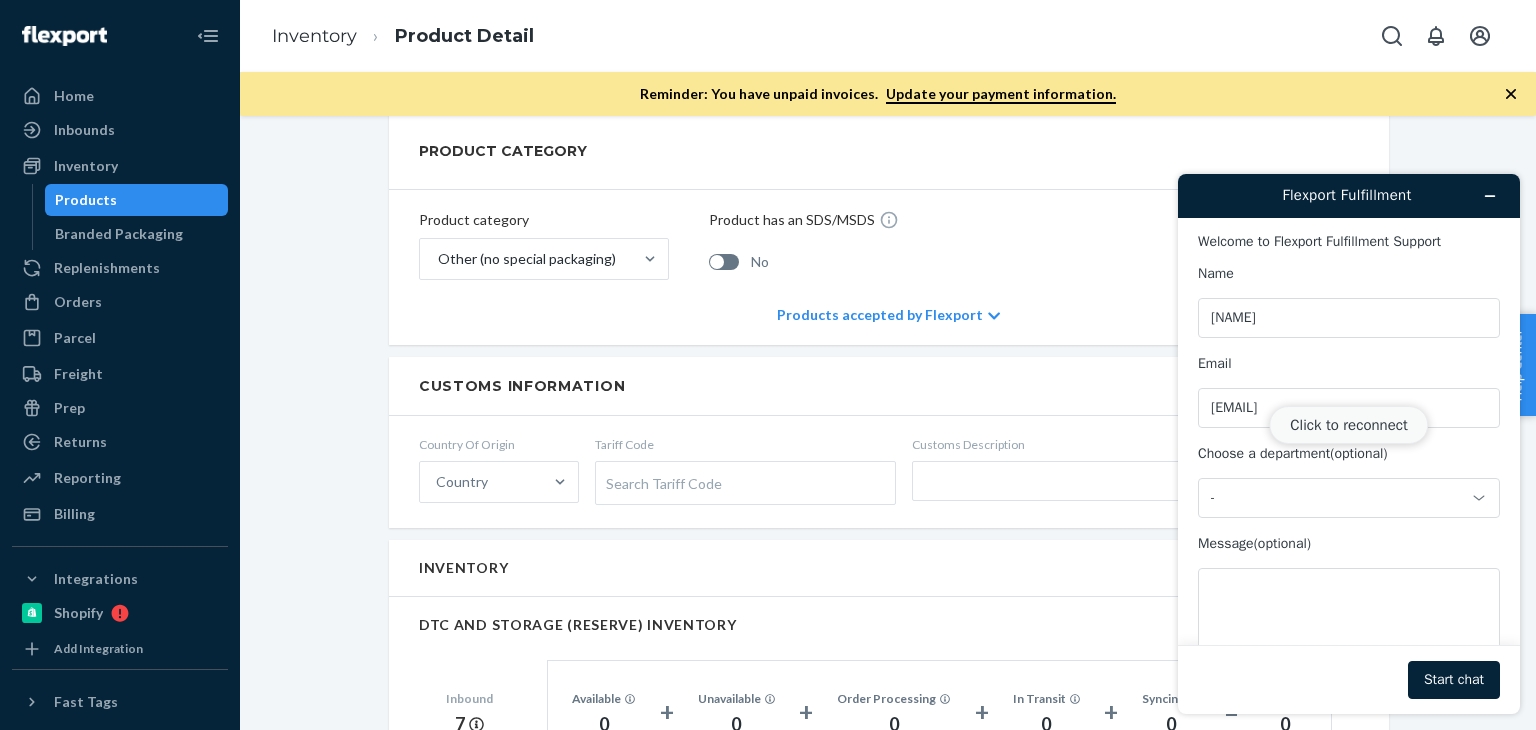 click on "Click to reconnect" at bounding box center (1348, 425) 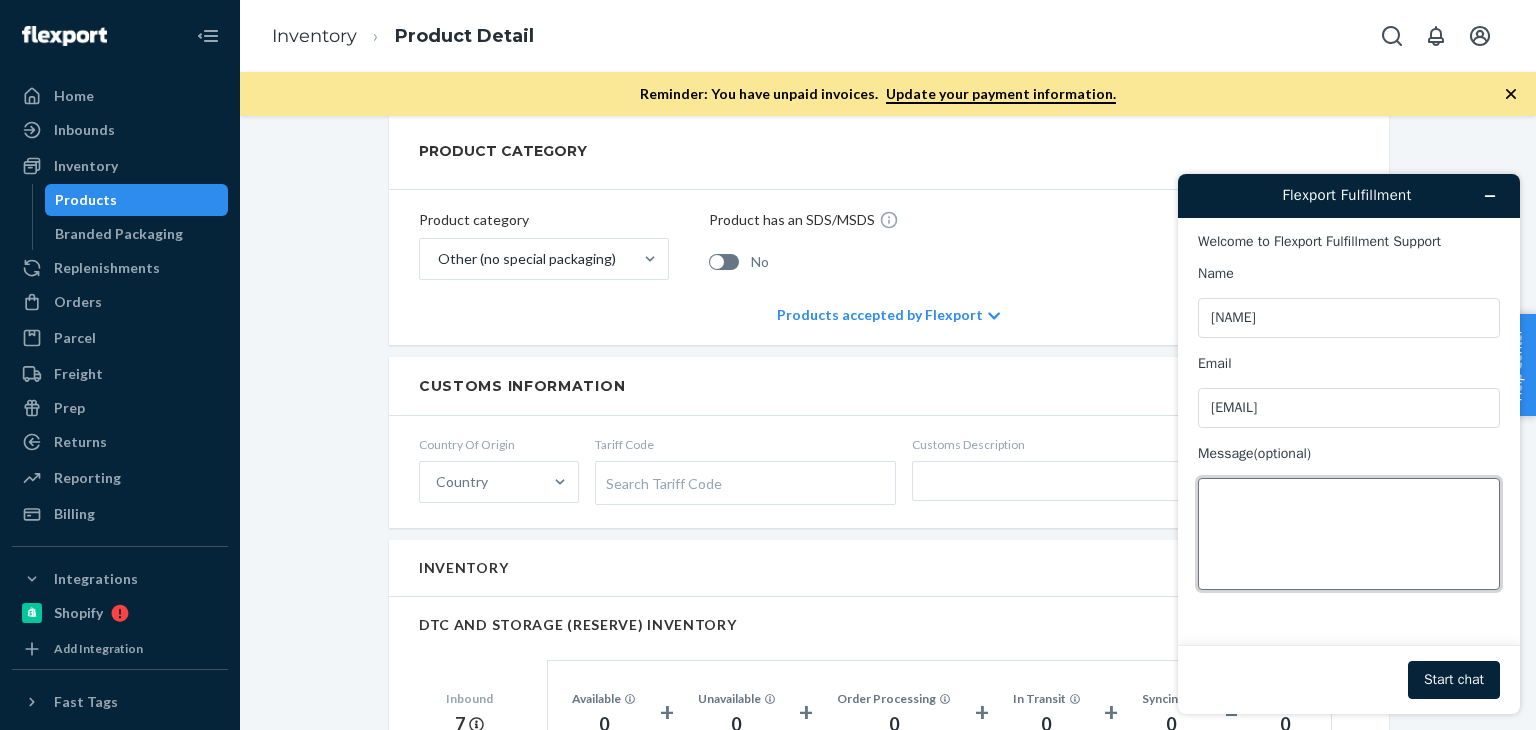 click on "Message  (optional)" at bounding box center [1349, 534] 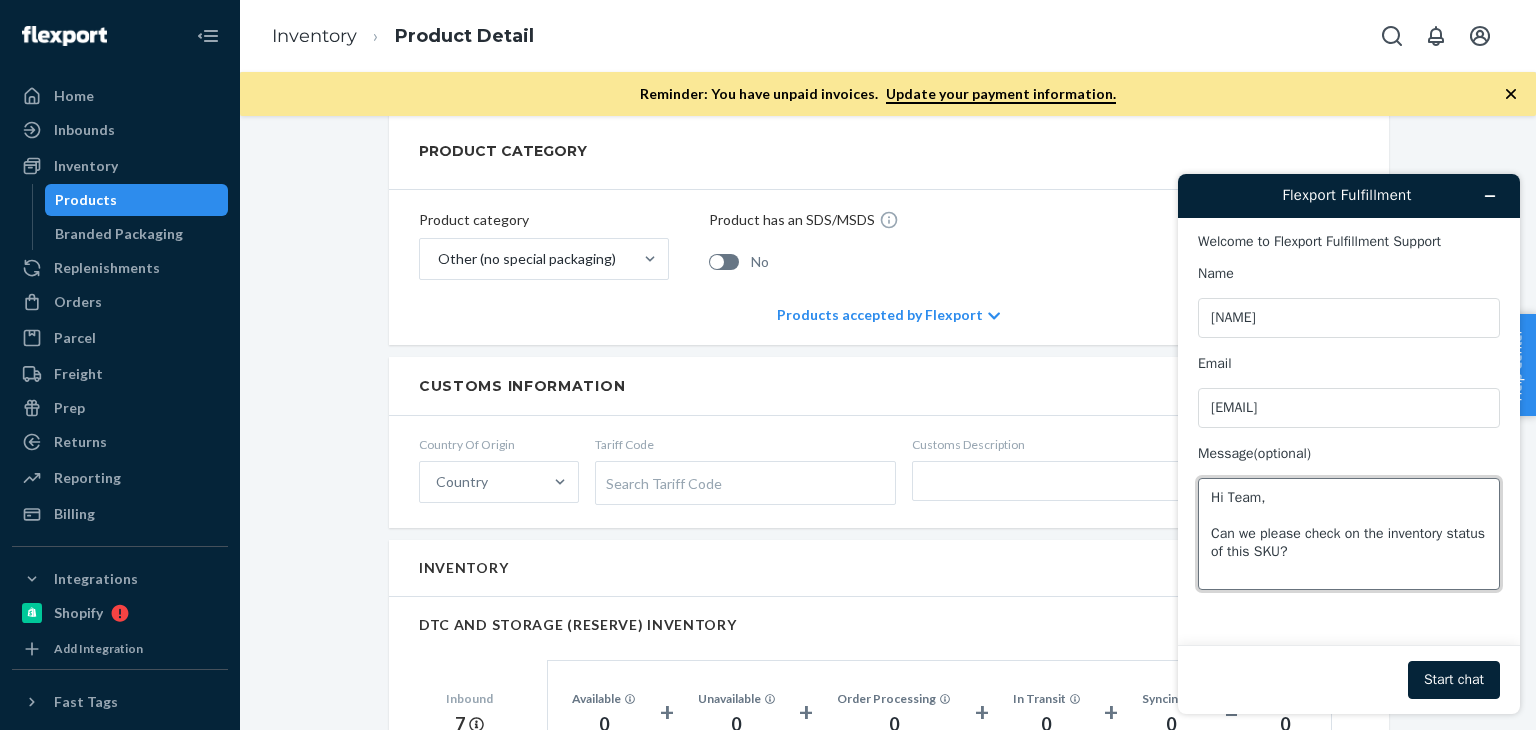 paste on "P54001-01-C" 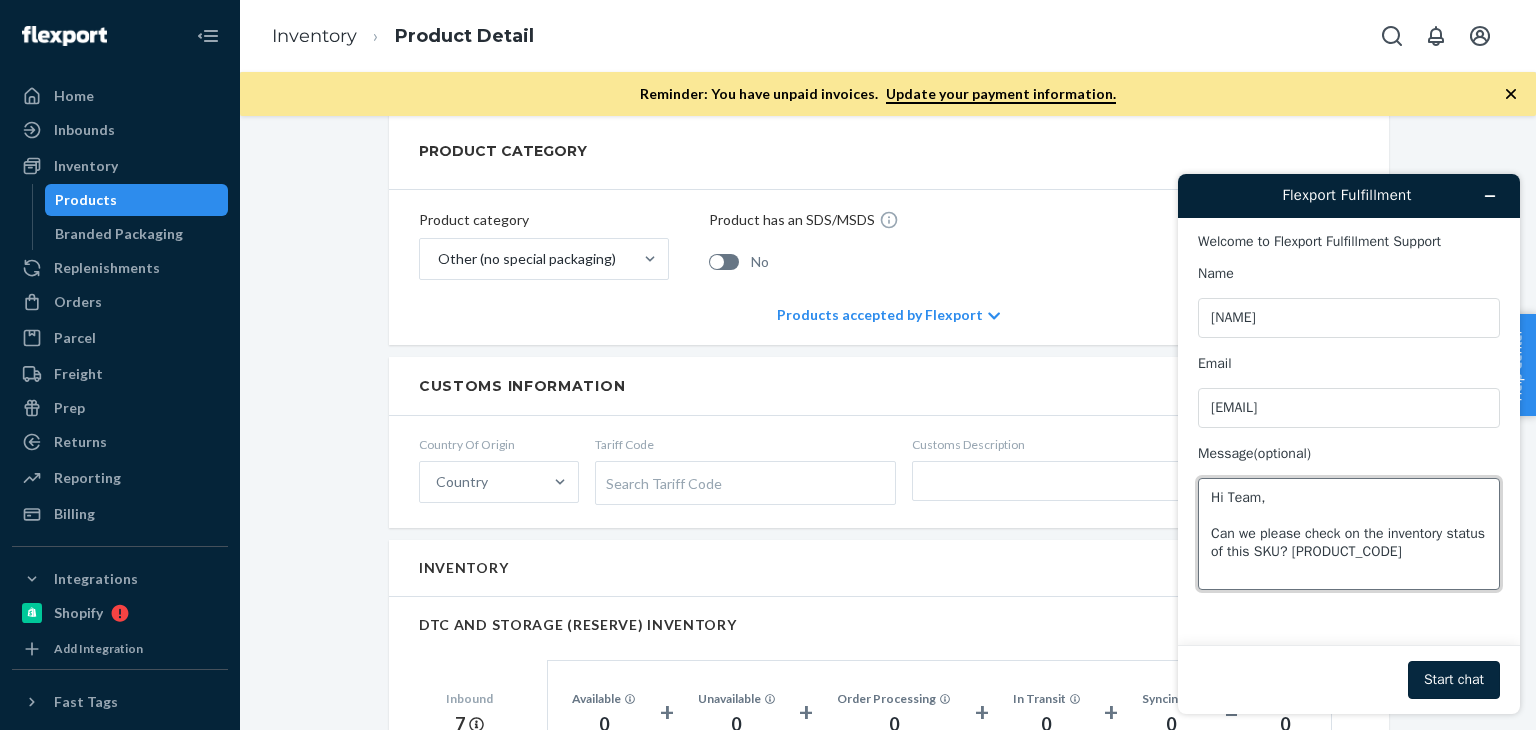 type on "Hi Team,
Can we please check on the inventory status of this SKU? P54001-01-C" 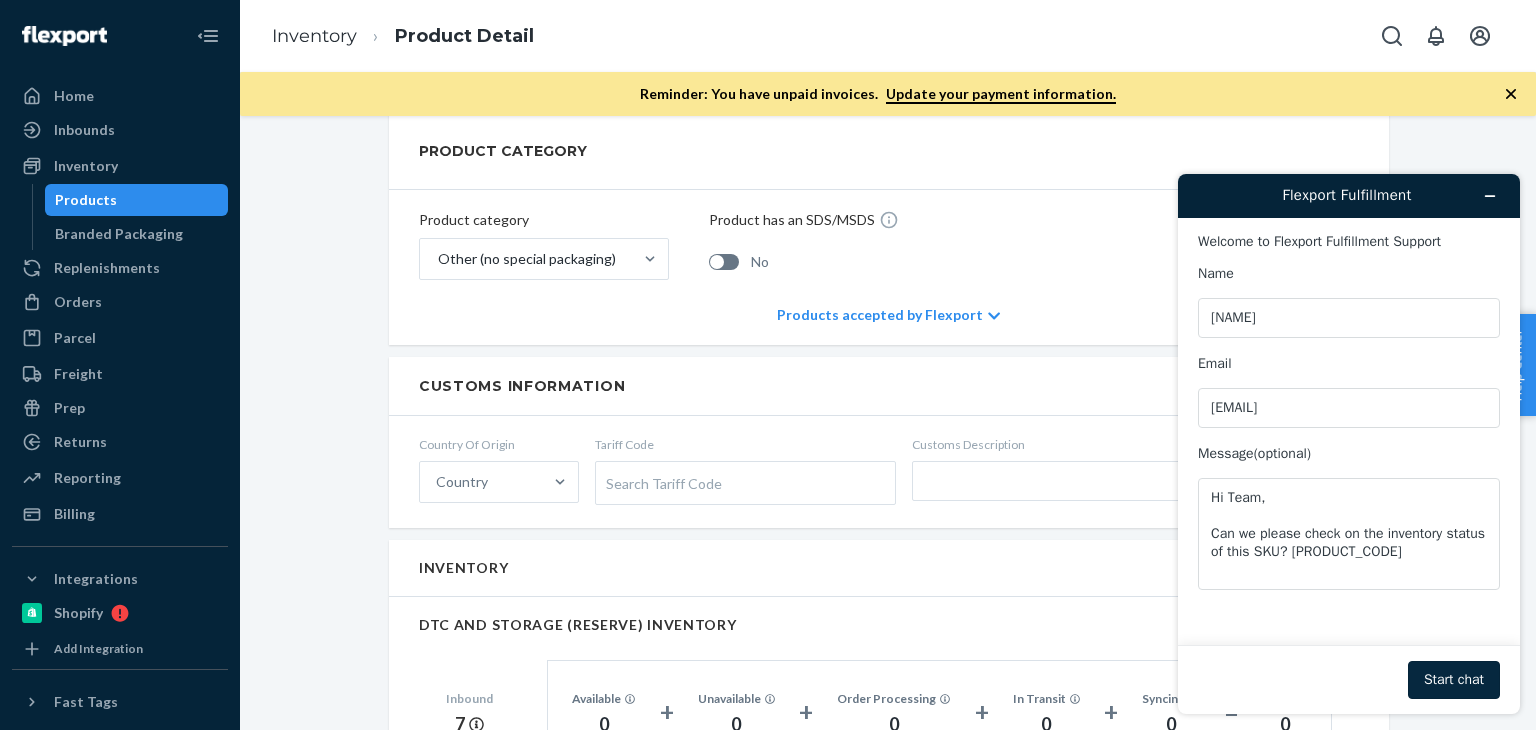 click on "Start chat" at bounding box center (1454, 680) 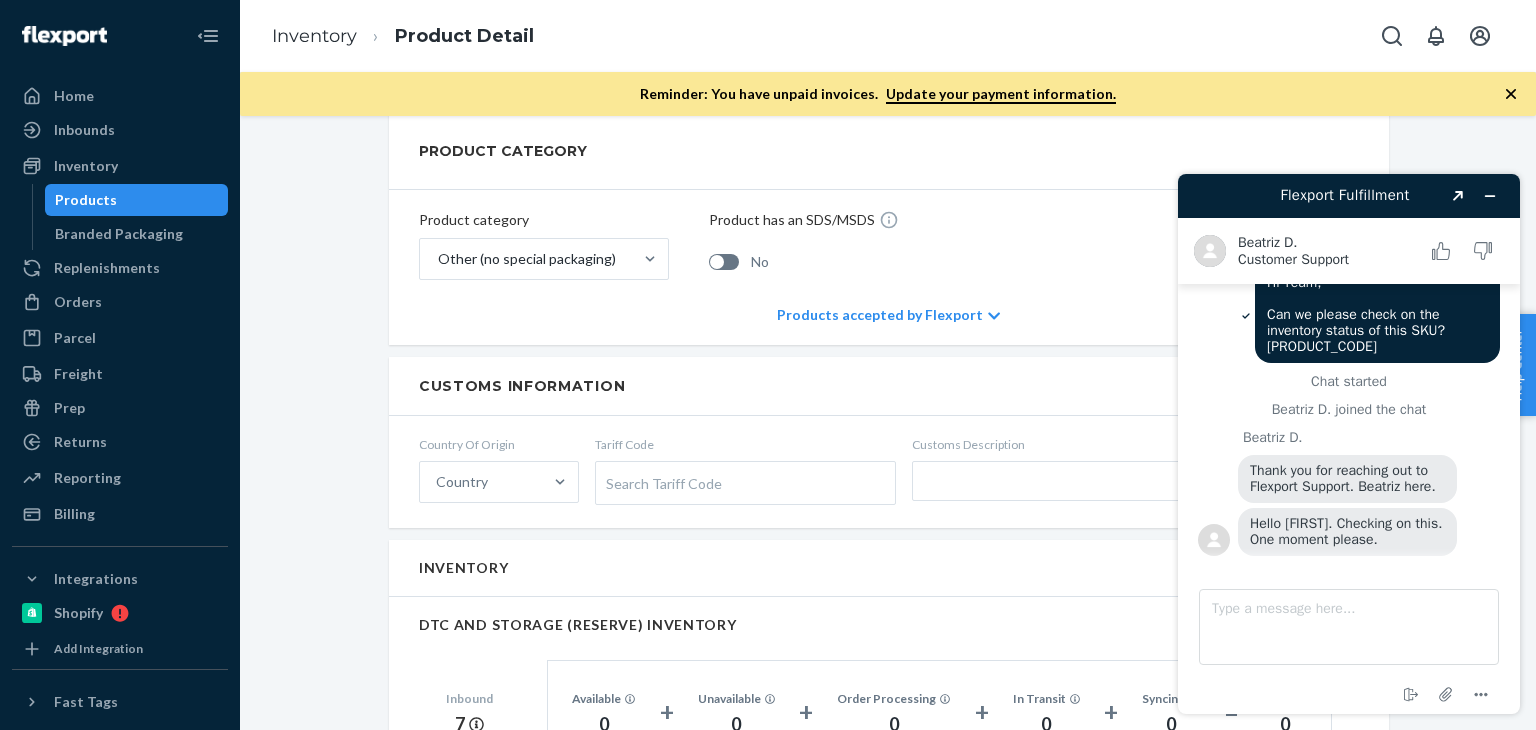 scroll, scrollTop: 32, scrollLeft: 0, axis: vertical 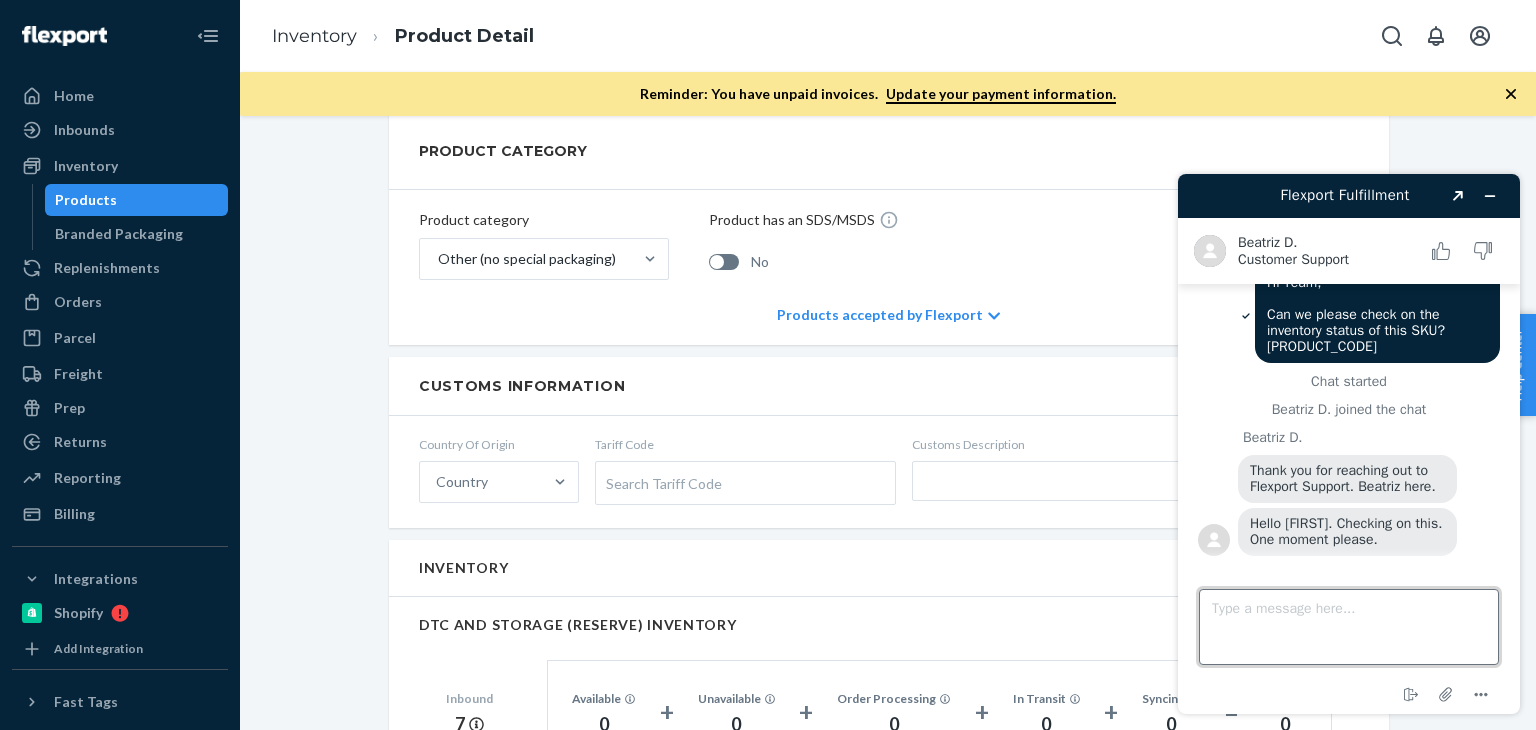 click on "Type a message here..." at bounding box center [1349, 627] 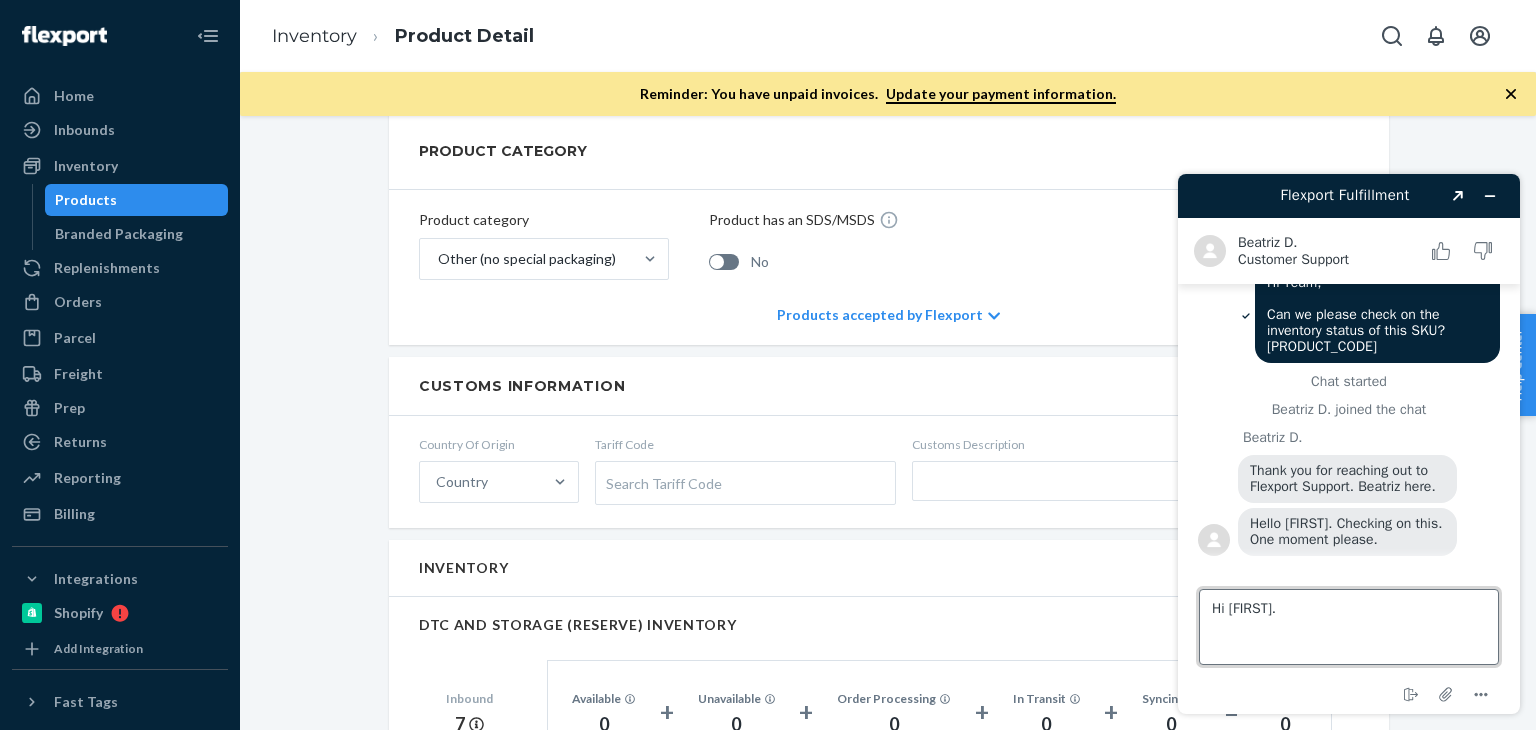 type on "Hi Beatriz." 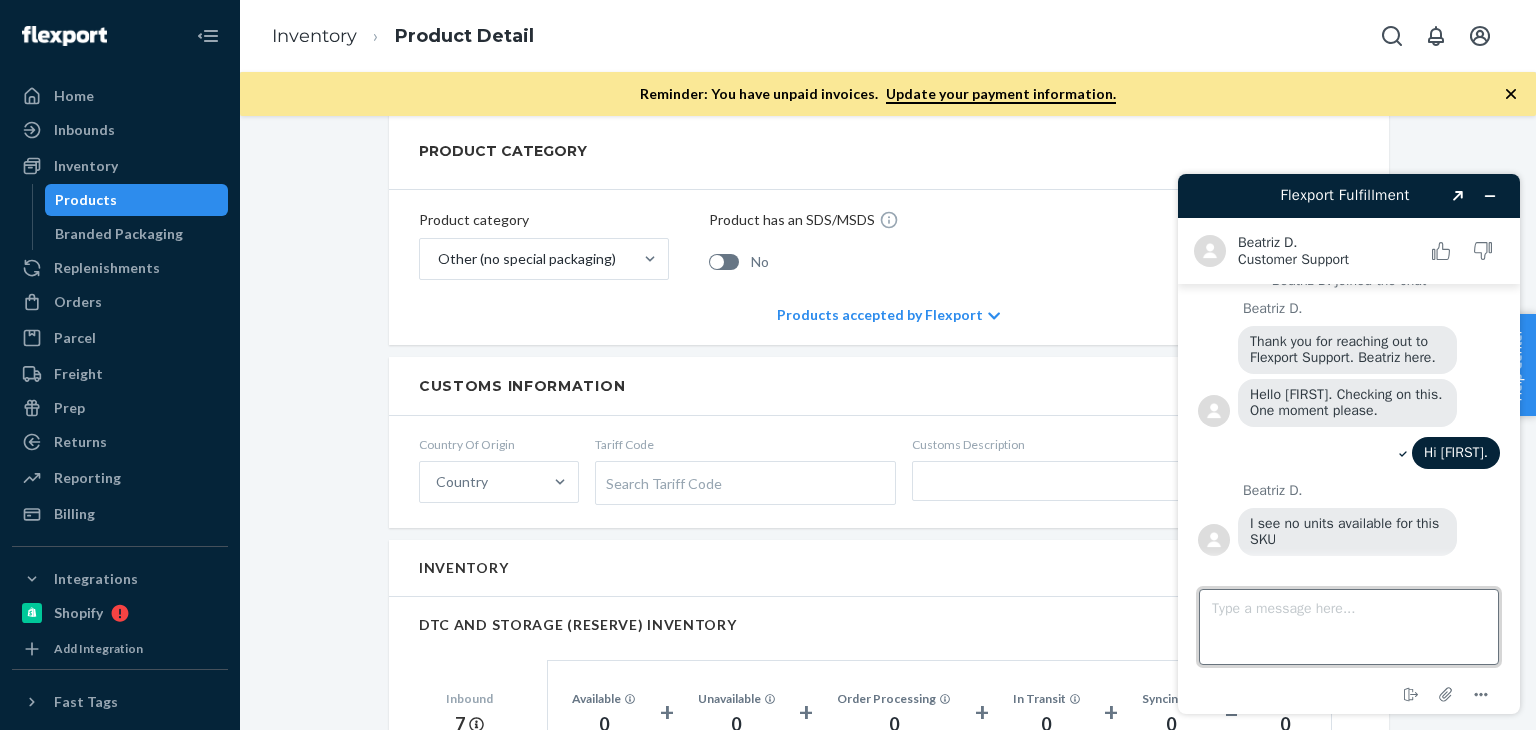scroll, scrollTop: 162, scrollLeft: 0, axis: vertical 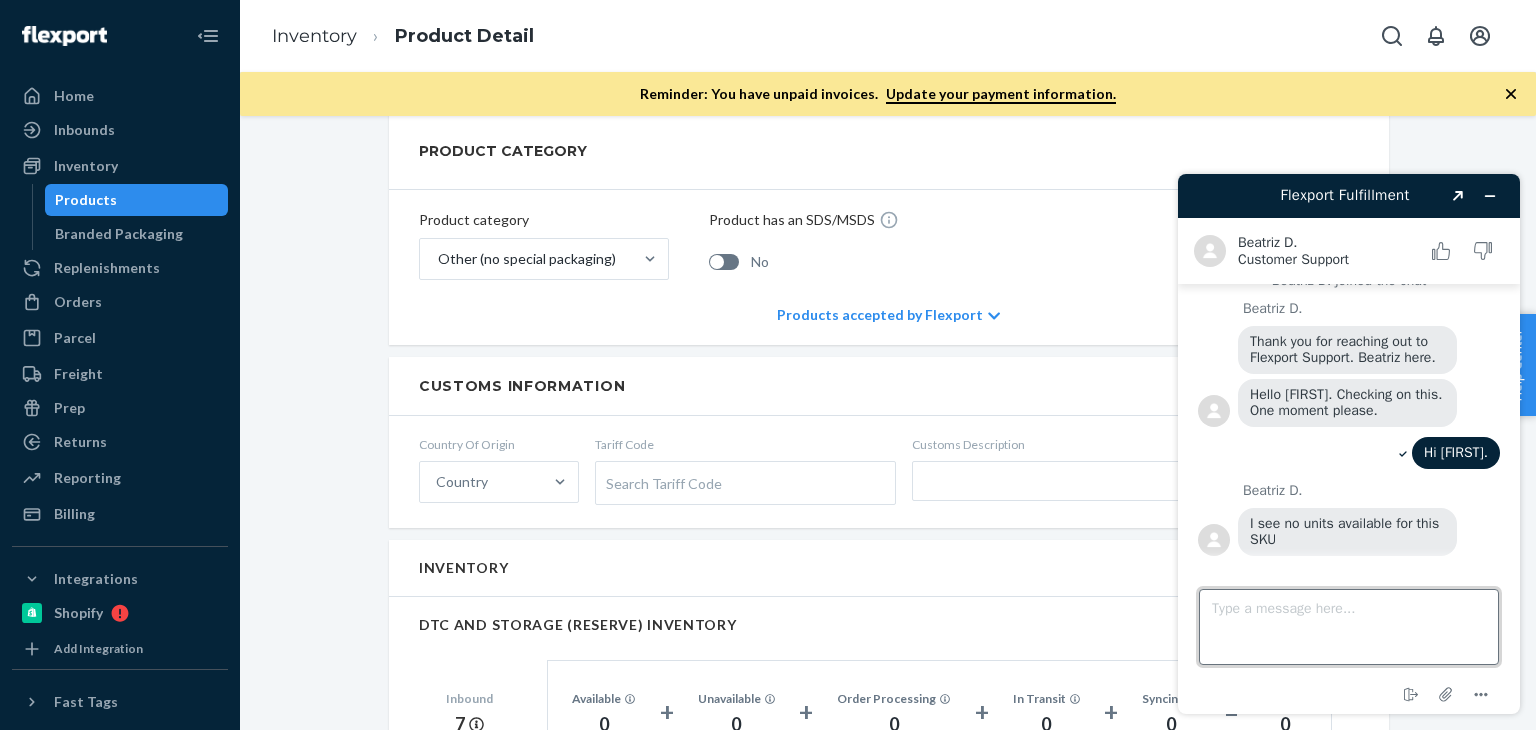 click on "Type a message here..." at bounding box center (1349, 627) 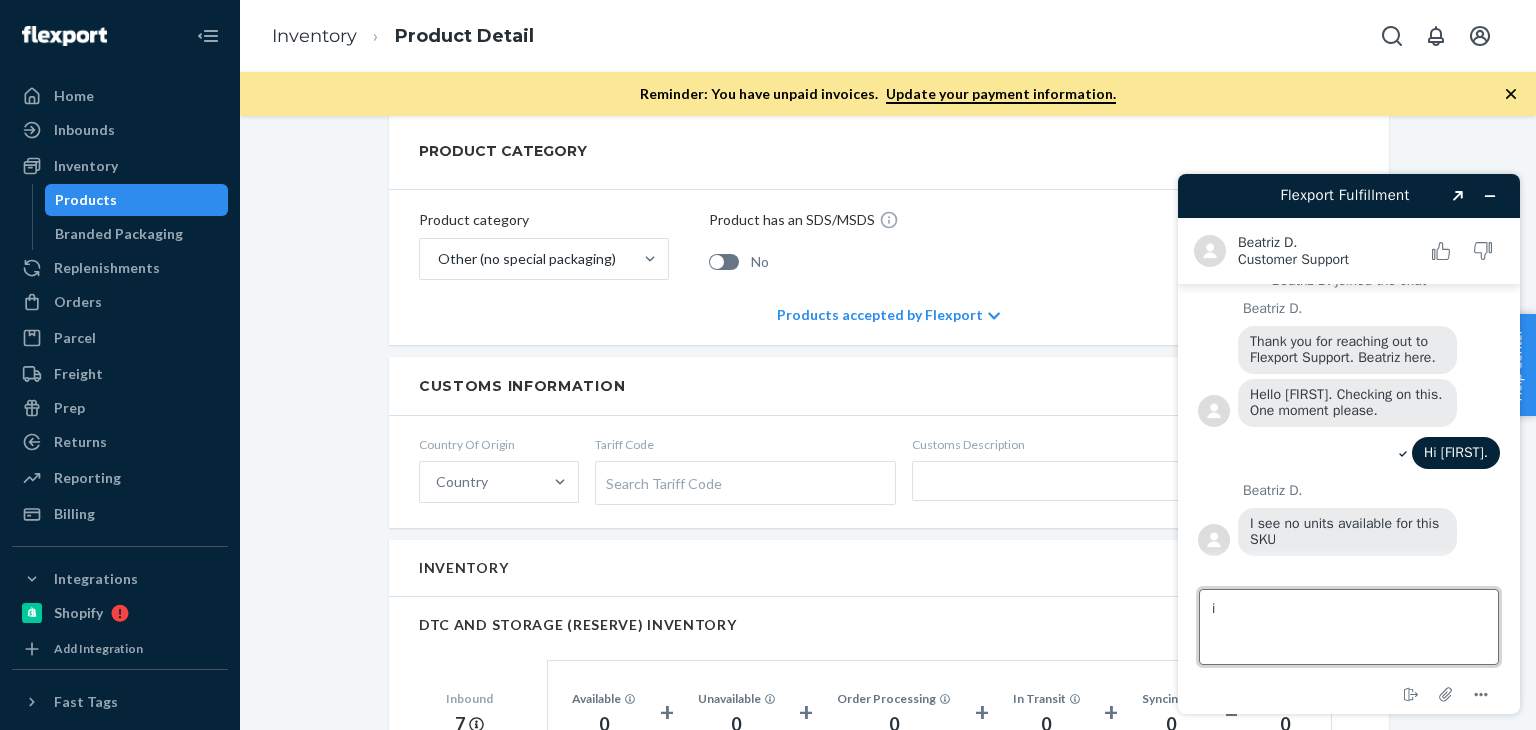 type on "i" 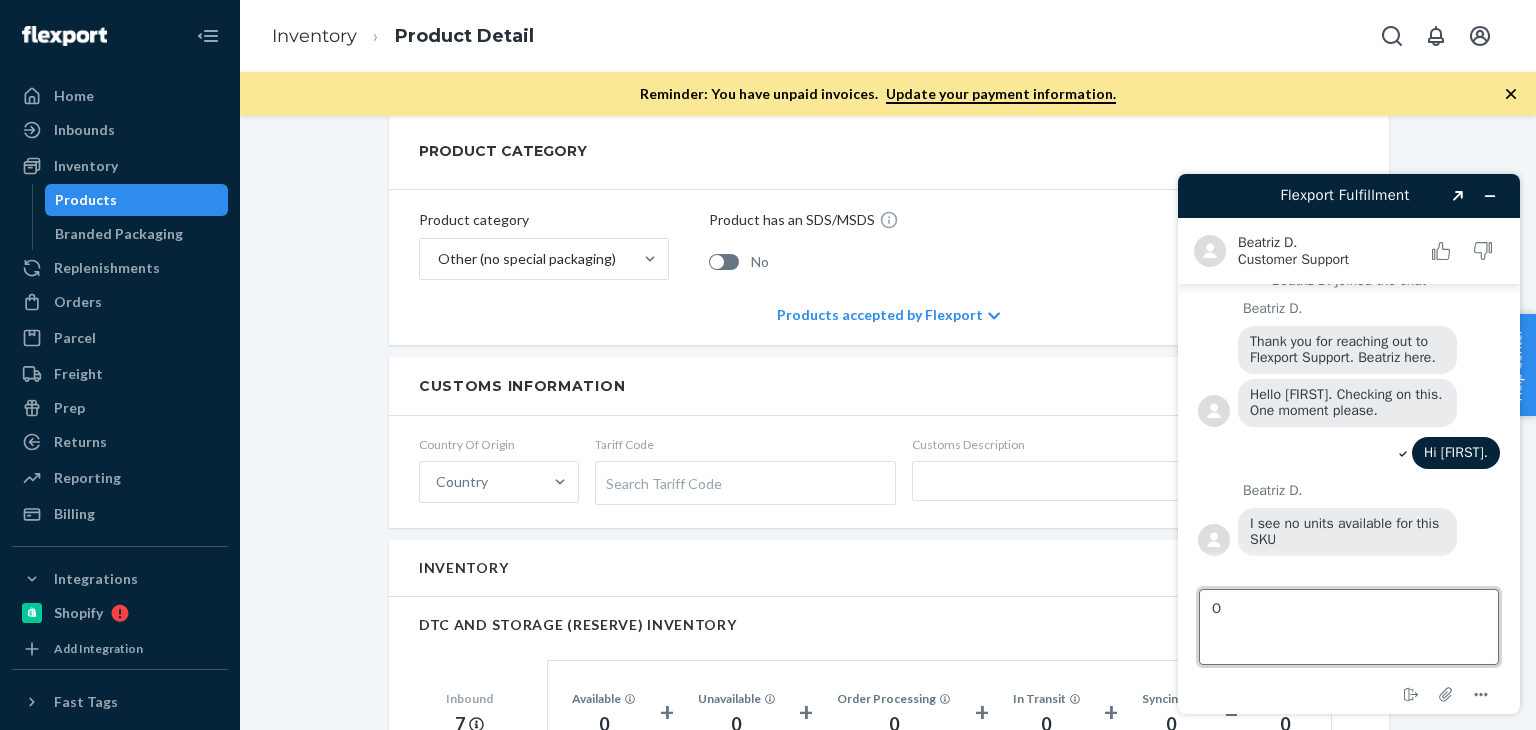 type on "O" 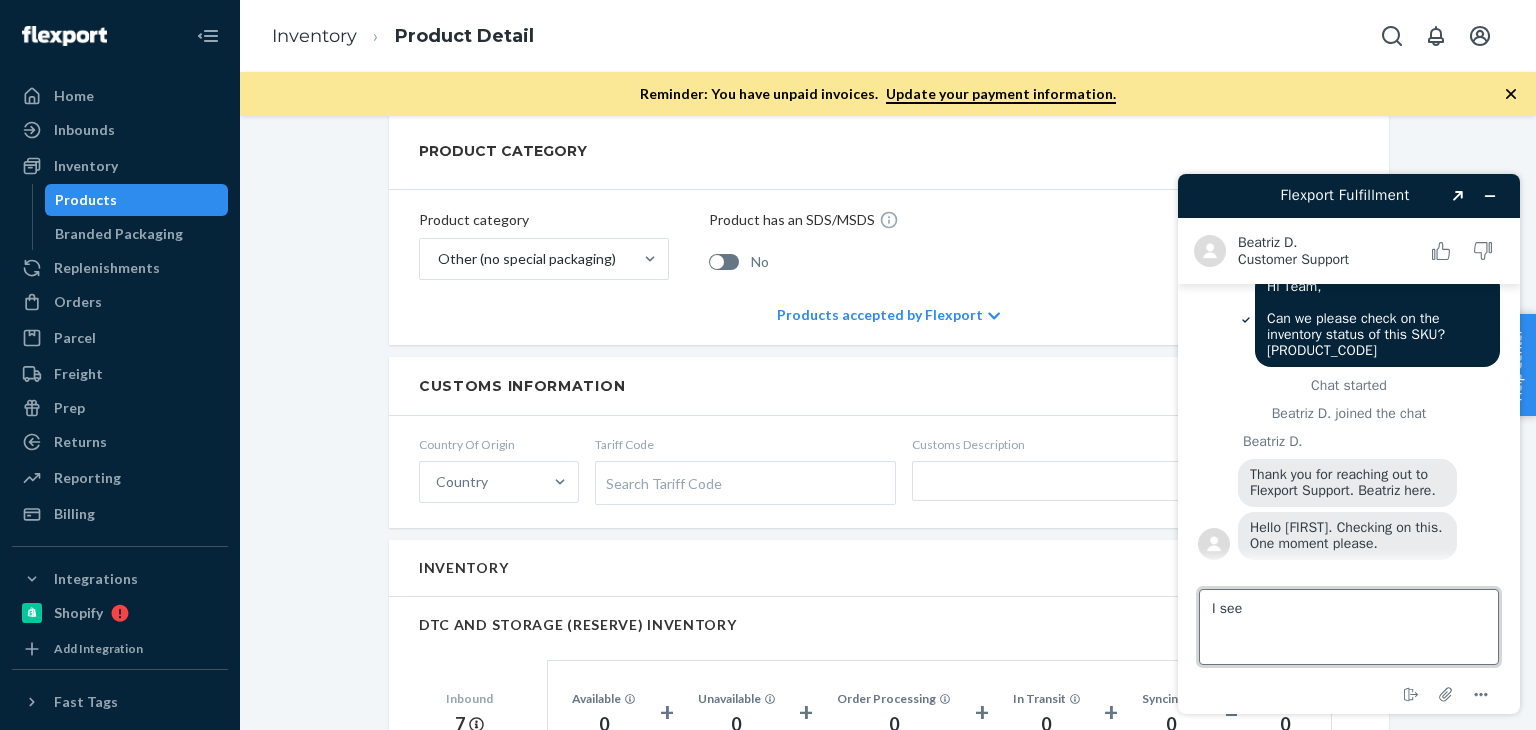 scroll, scrollTop: 0, scrollLeft: 0, axis: both 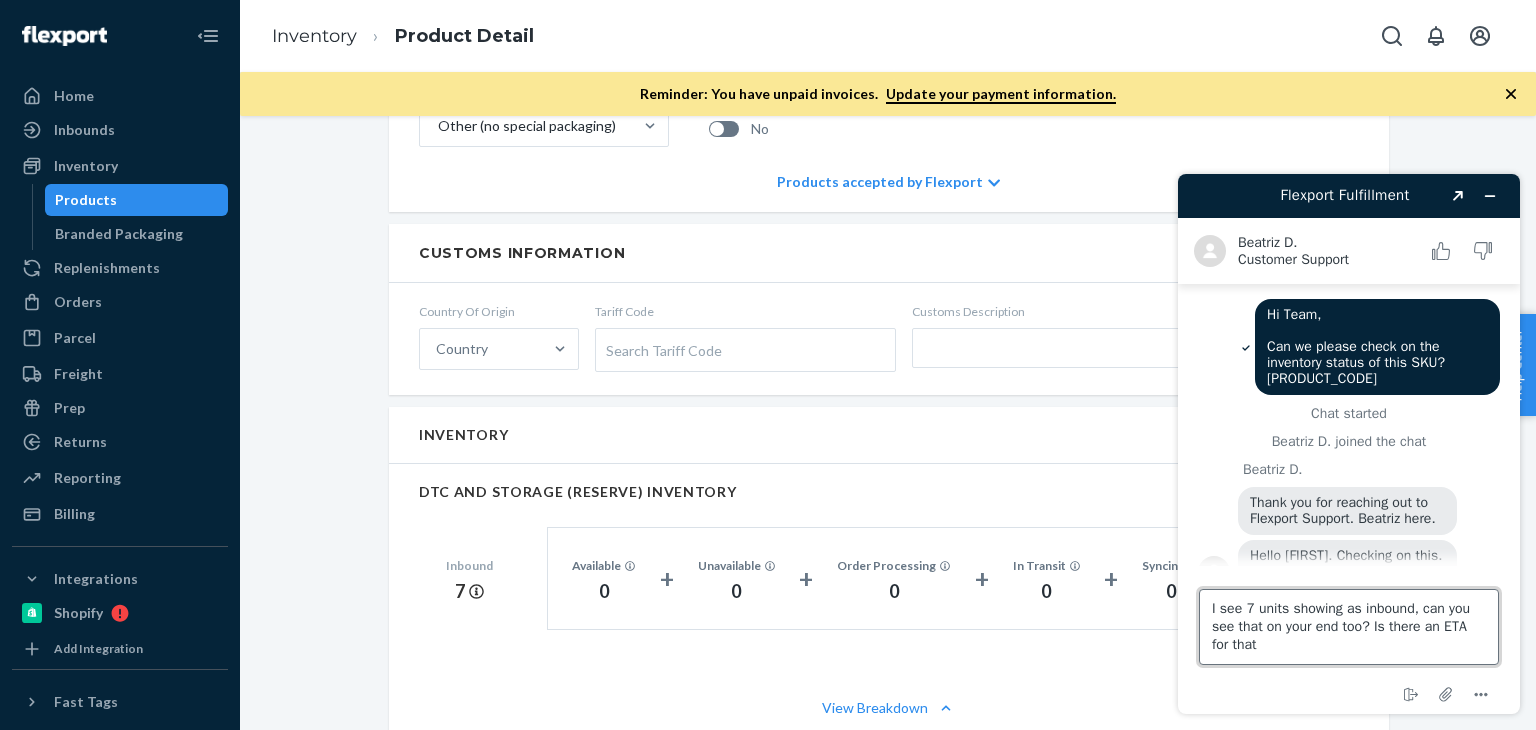 type on "I see 7 units showing as inbound, can you see that on your end too? Is there an ETA for that?" 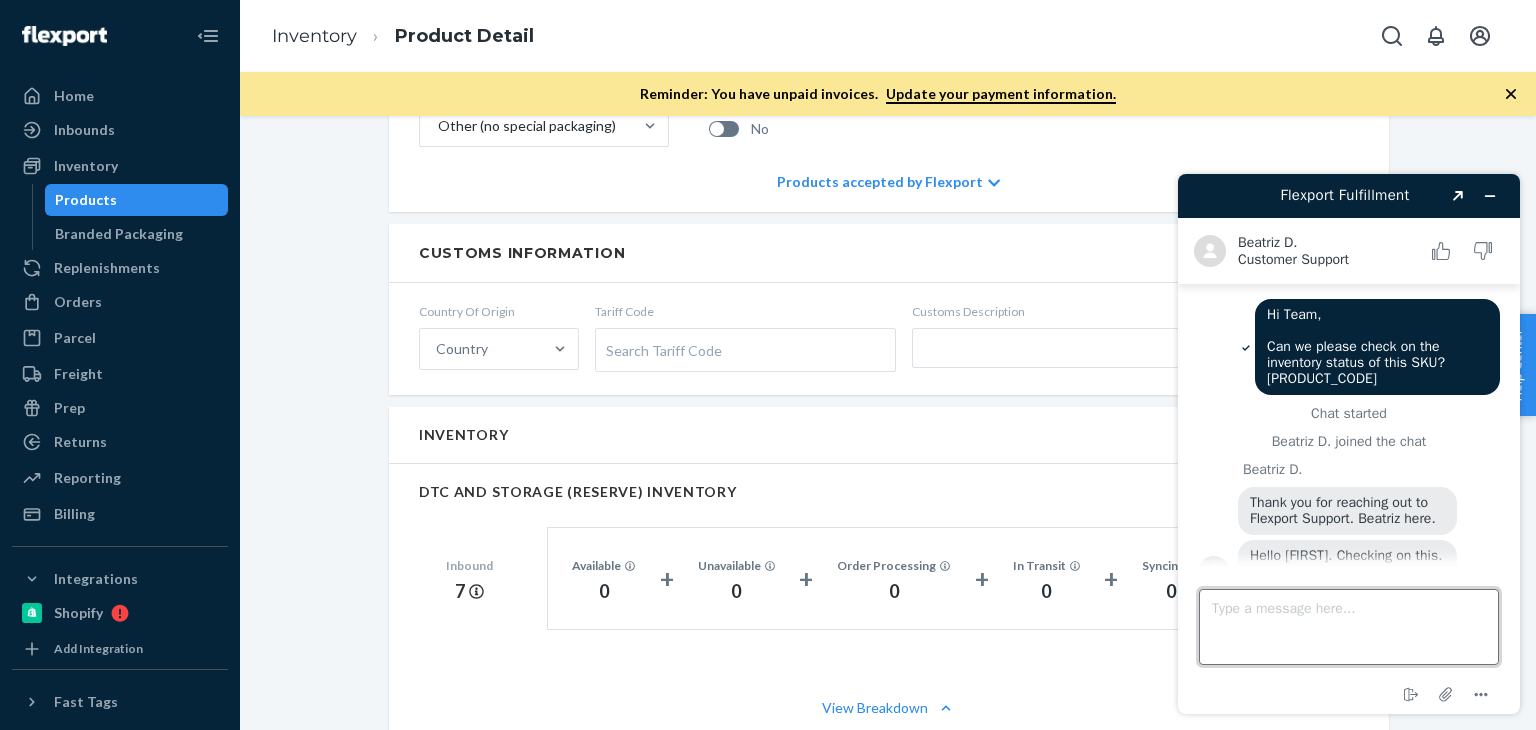 scroll, scrollTop: 236, scrollLeft: 0, axis: vertical 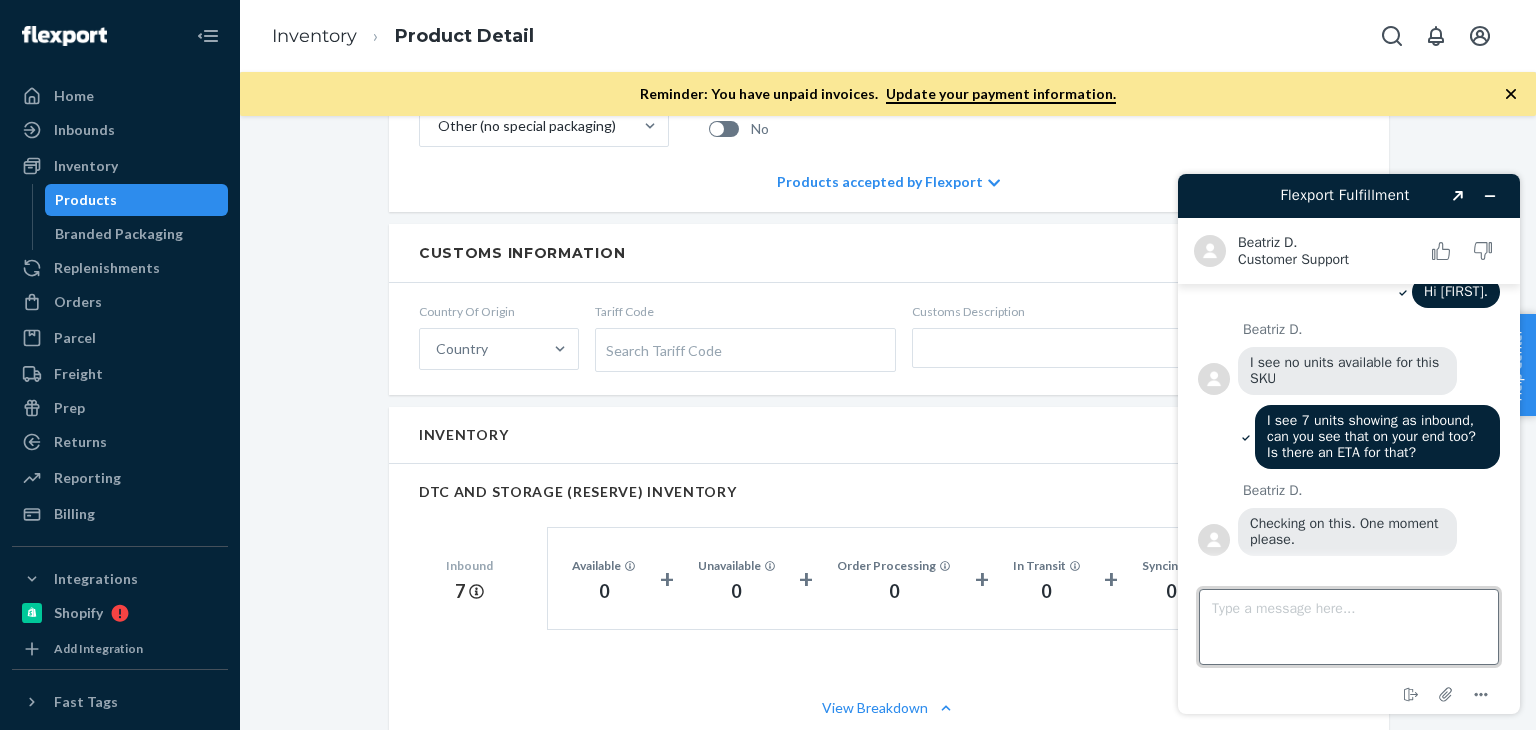 click on "Type a message here..." at bounding box center (1349, 627) 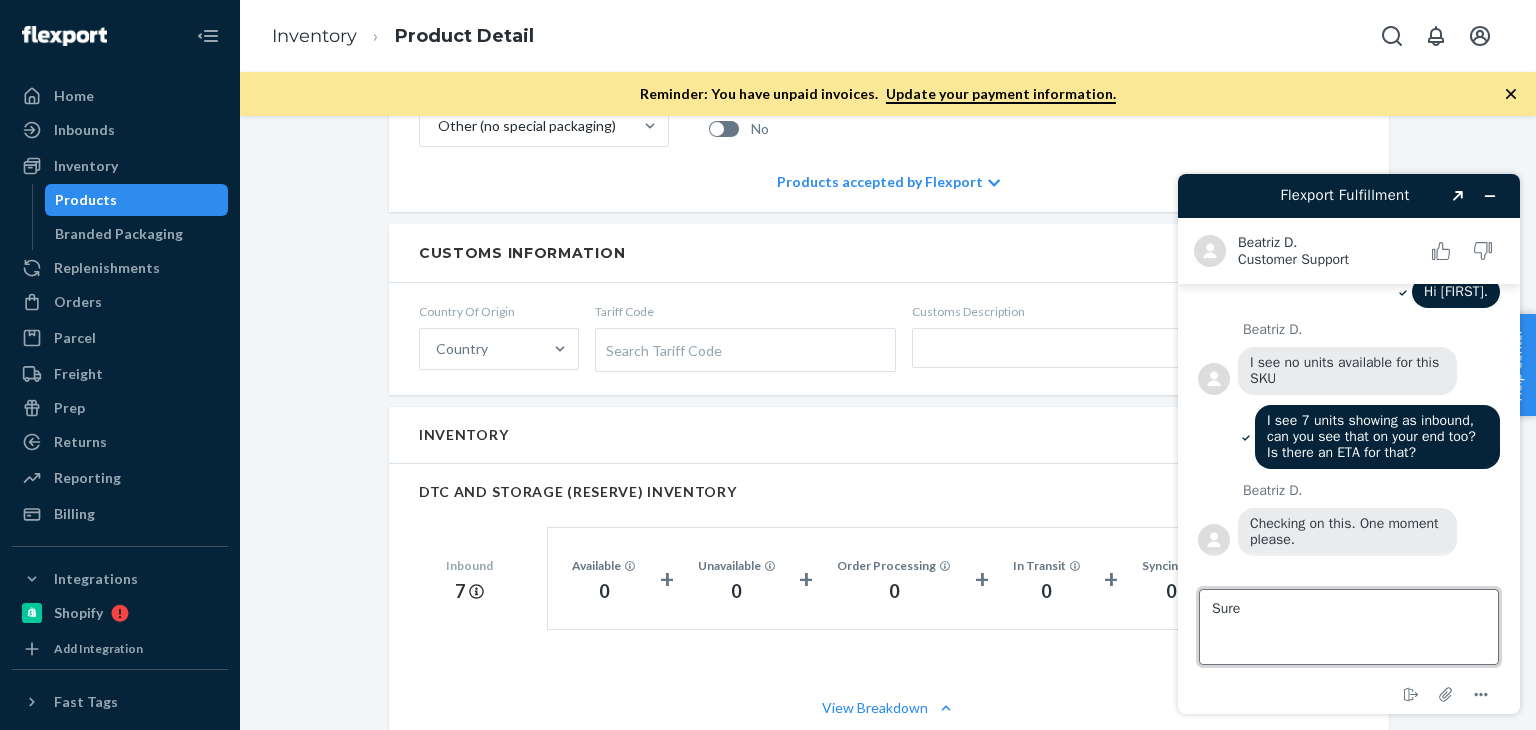 type on "Sure" 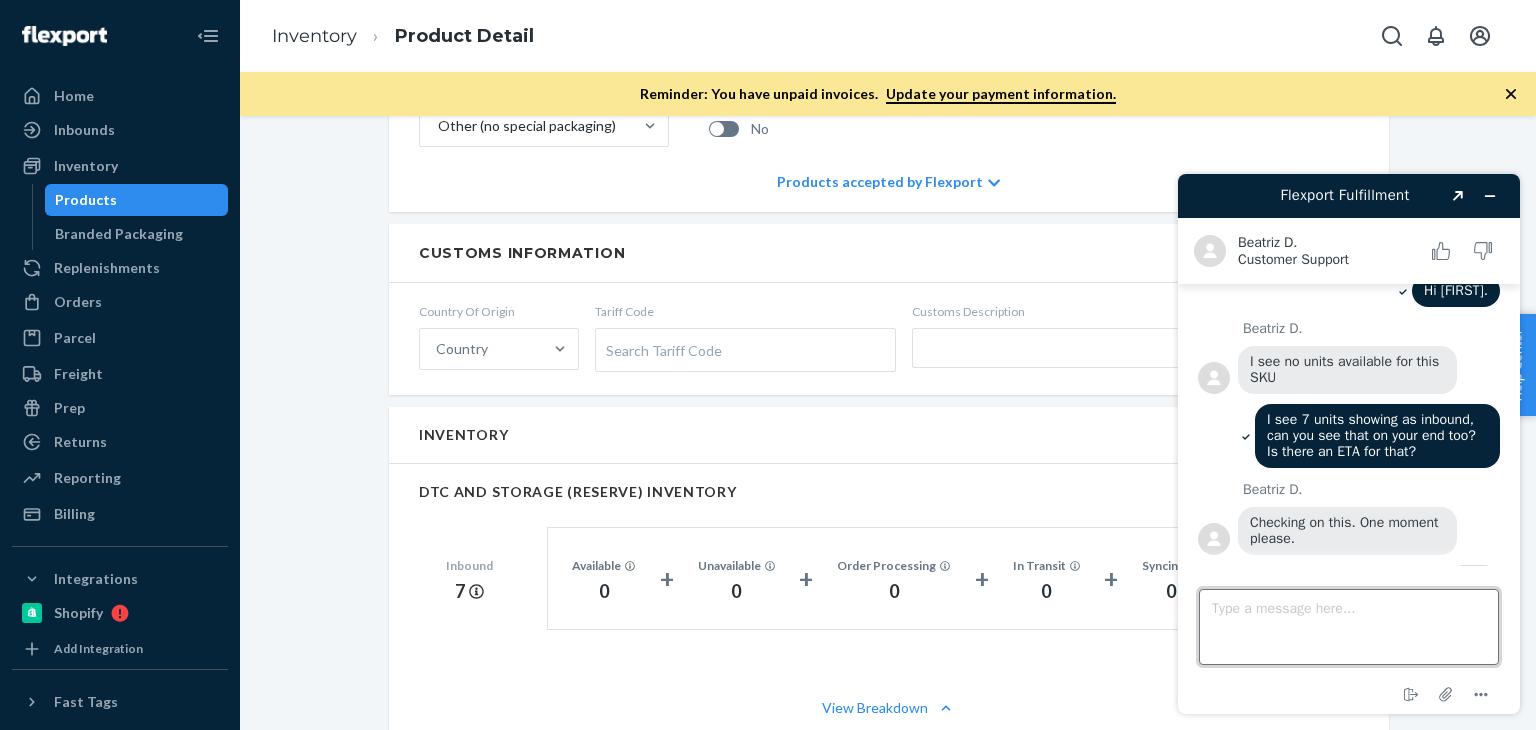 scroll, scrollTop: 365, scrollLeft: 0, axis: vertical 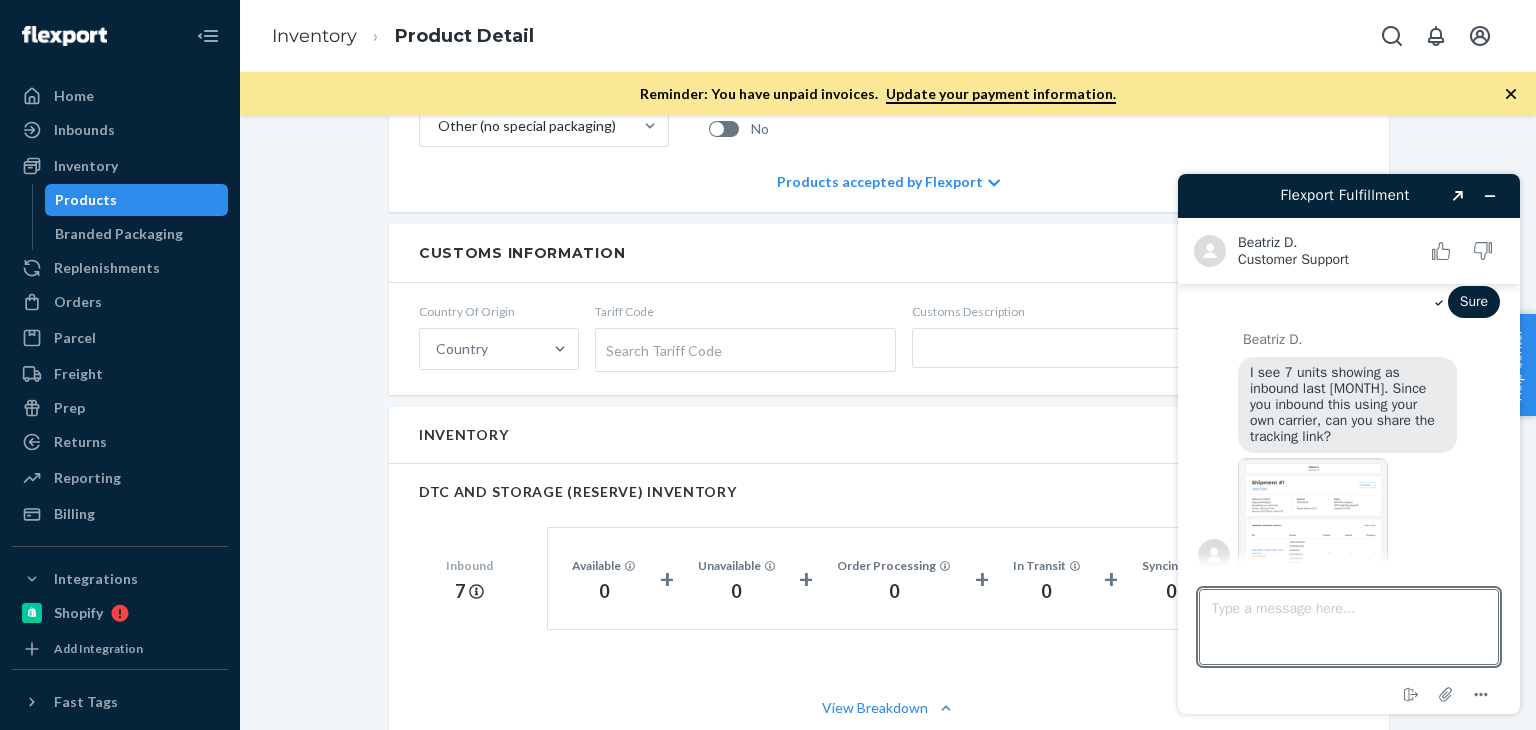 click at bounding box center (1313, 514) 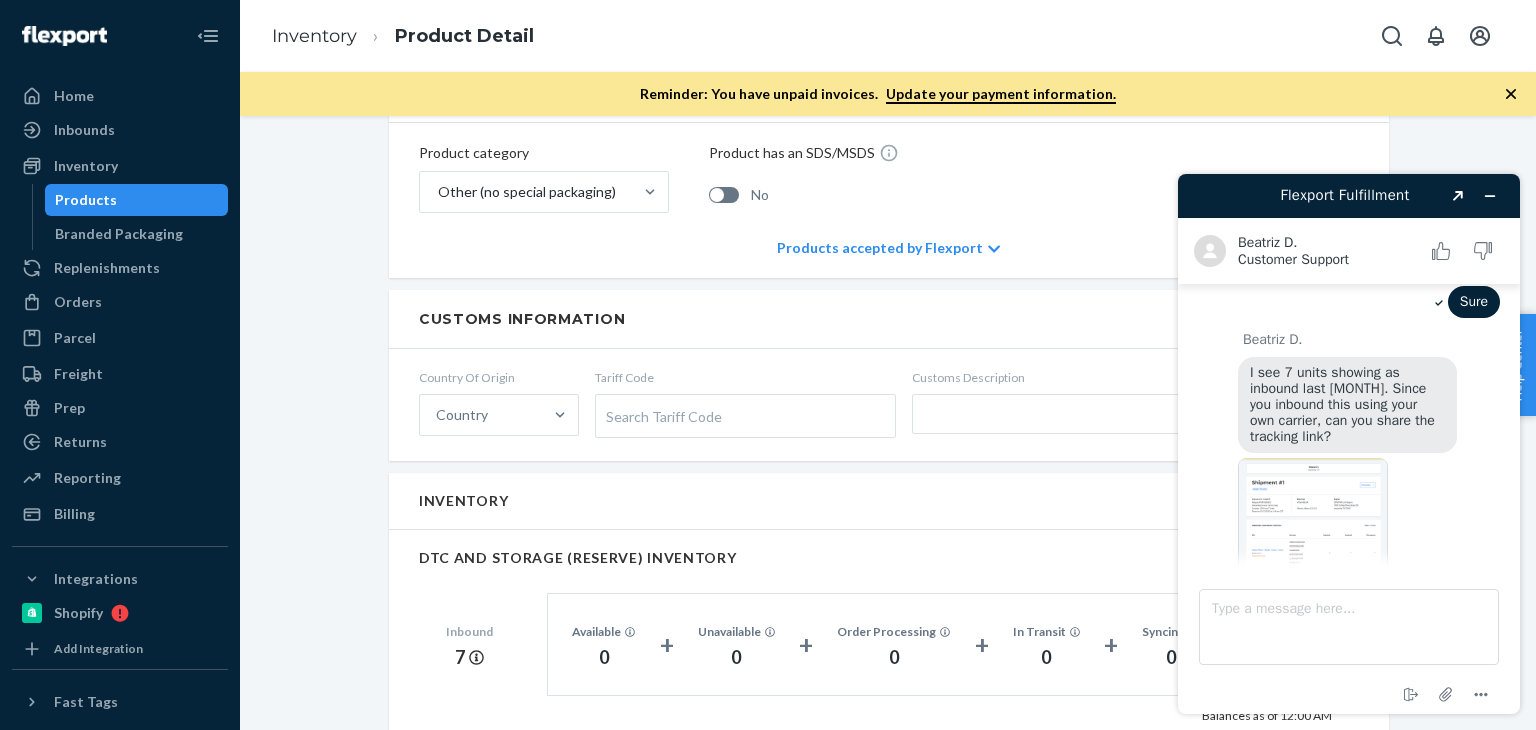 scroll, scrollTop: 933, scrollLeft: 0, axis: vertical 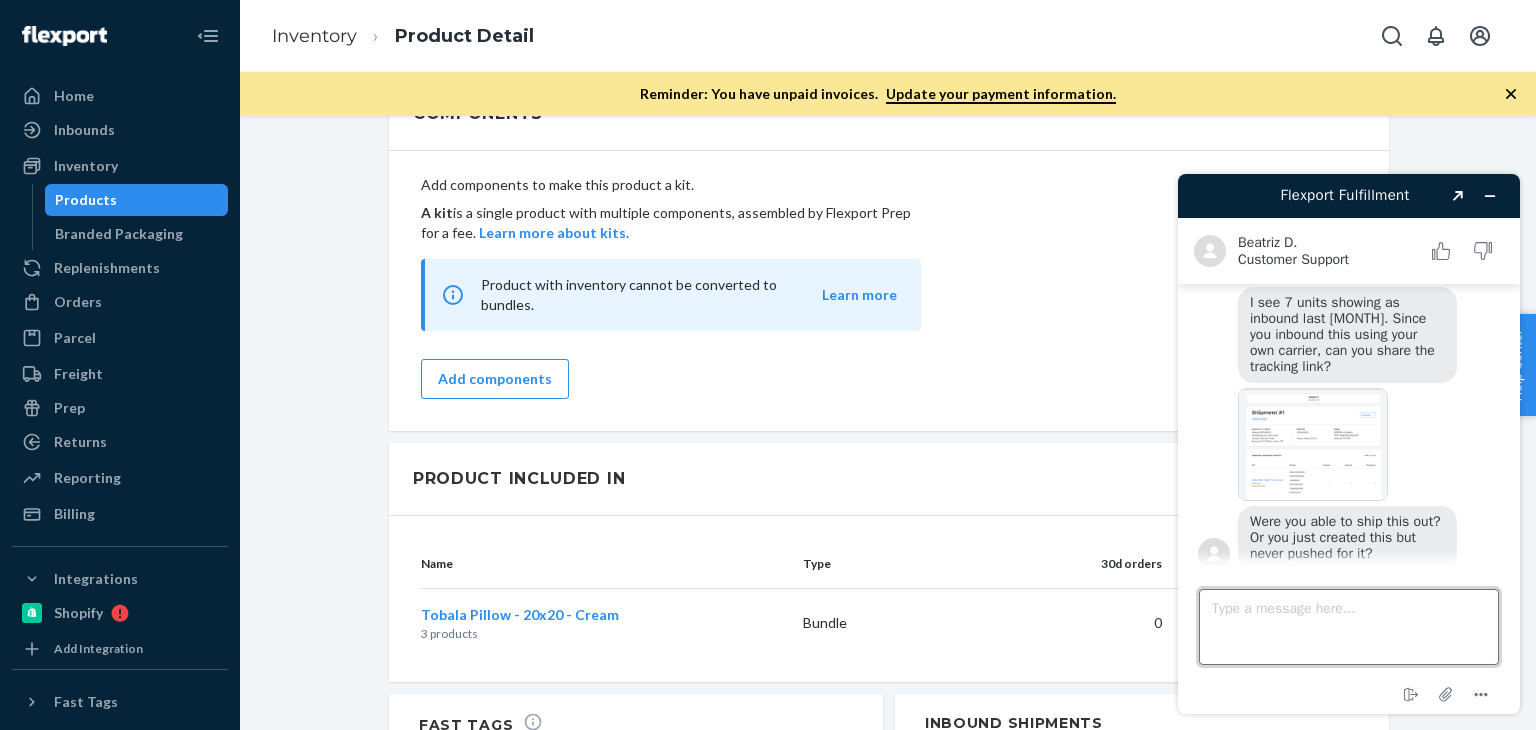 click on "Type a message here..." at bounding box center [1349, 627] 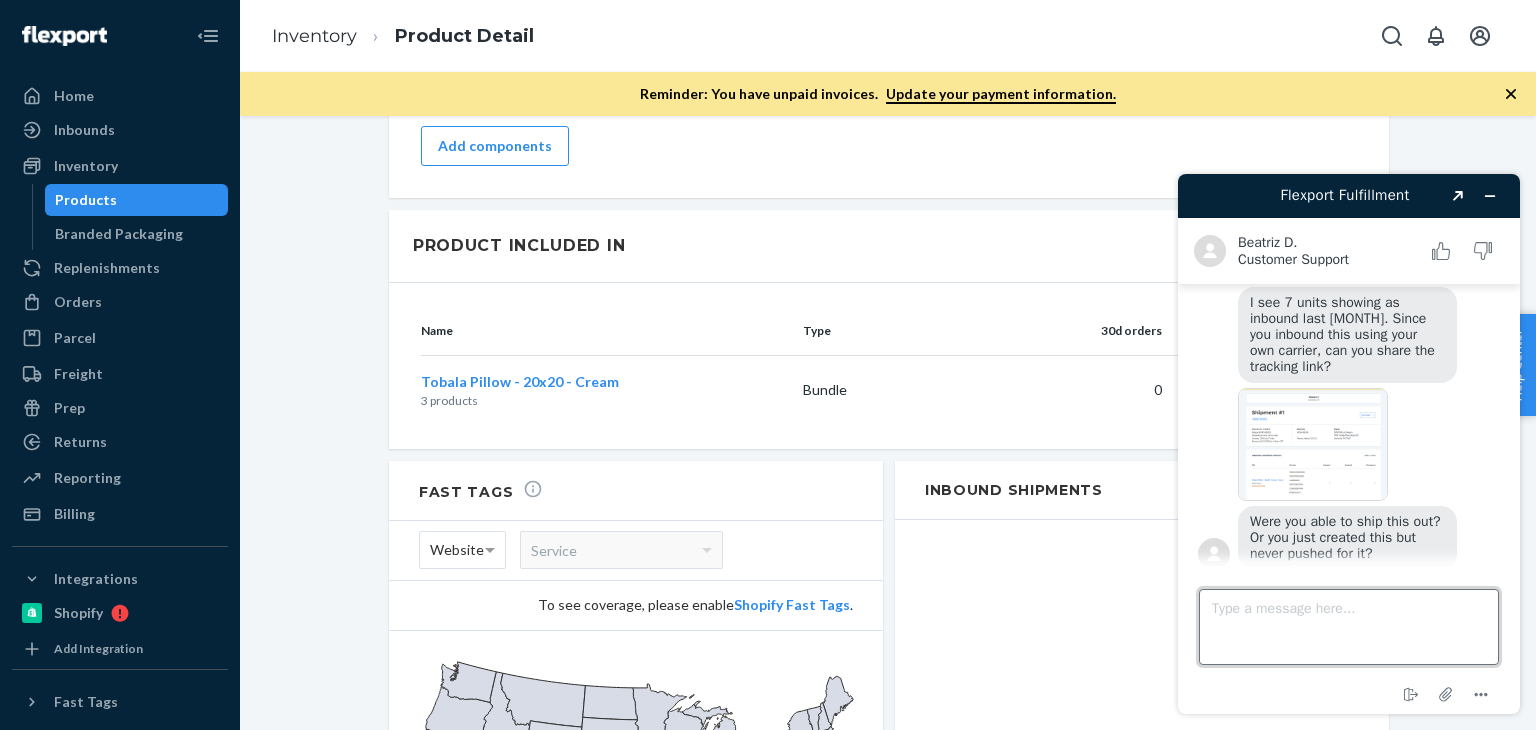 scroll, scrollTop: 1966, scrollLeft: 0, axis: vertical 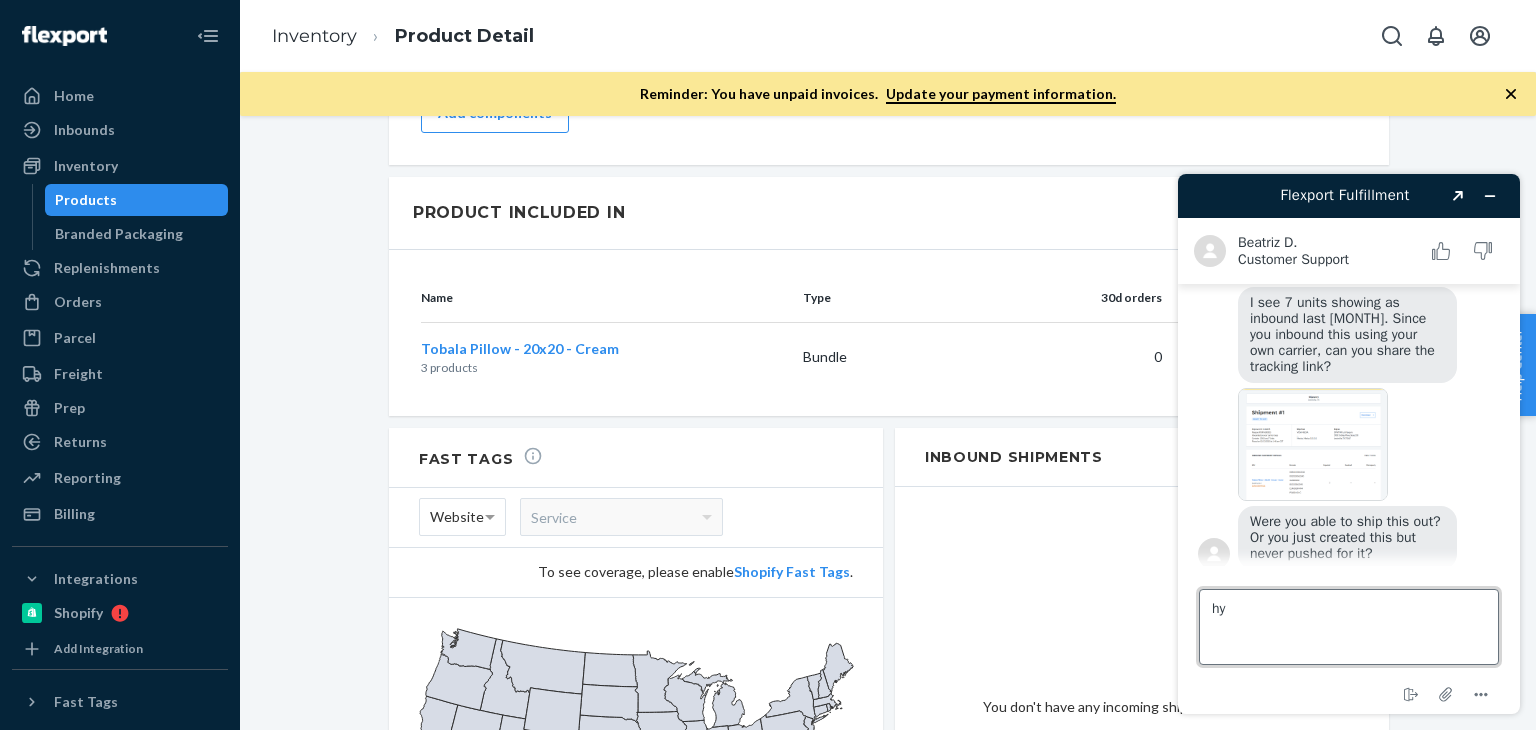 type on "h" 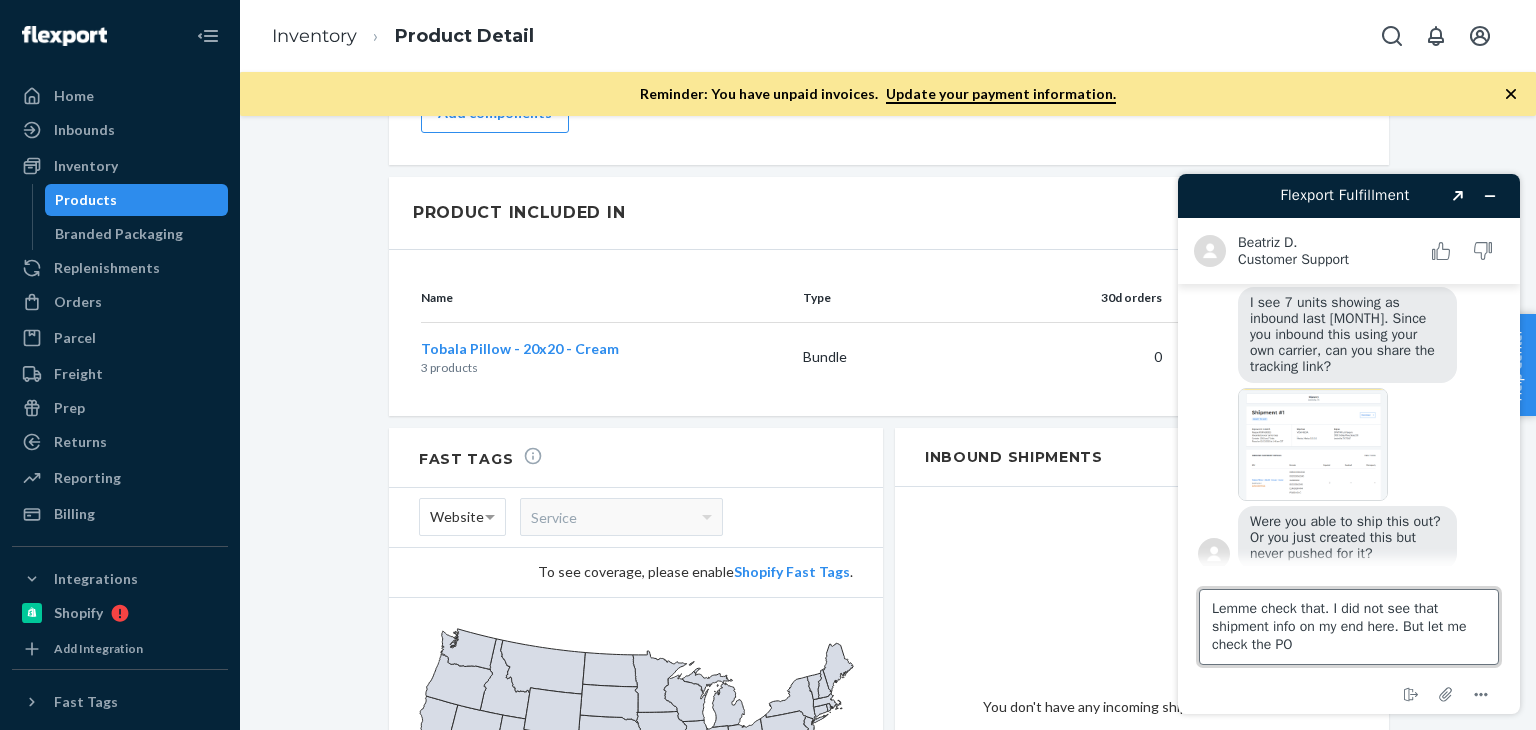 type on "Lemme check that. I did not see that shipment info on my end here. But let me check the PO" 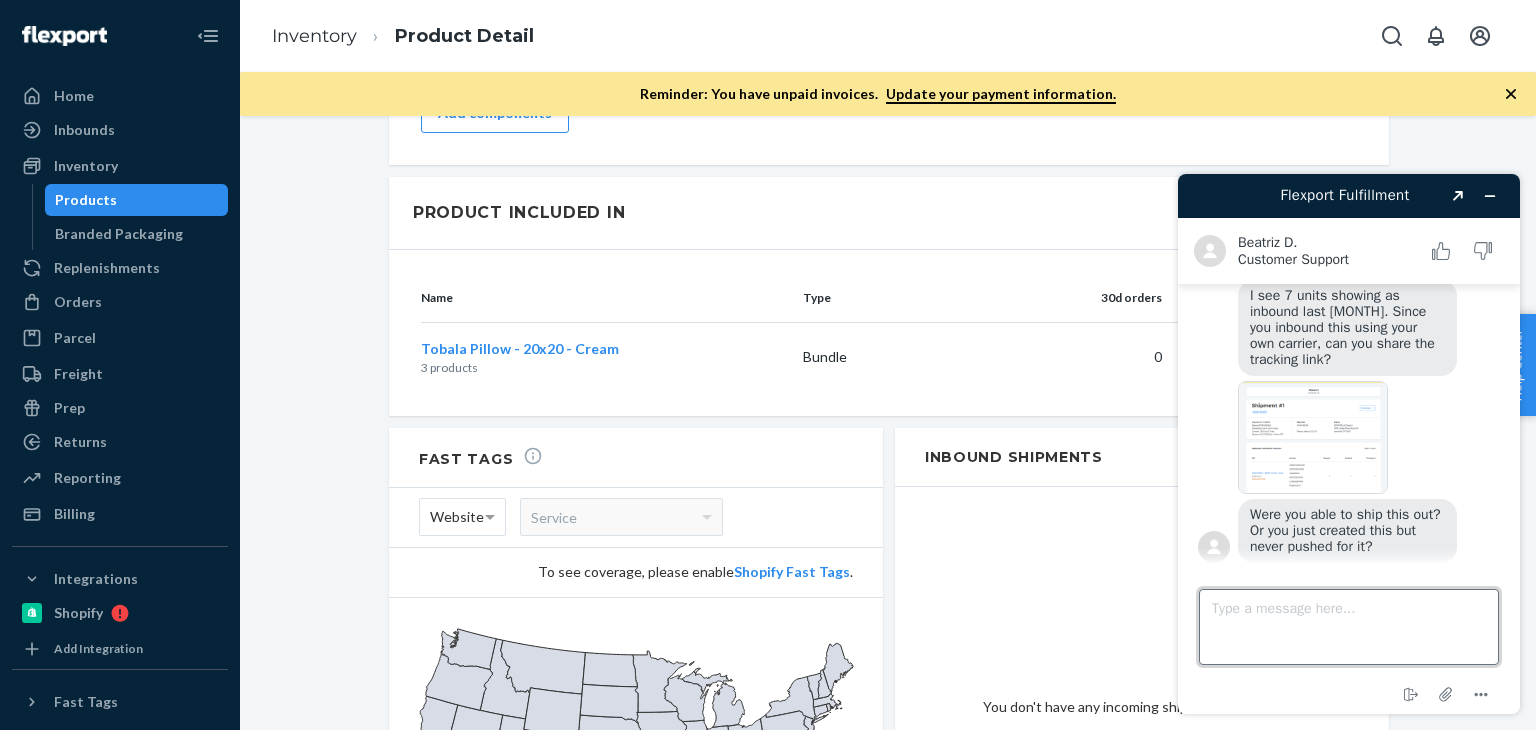 scroll, scrollTop: 645, scrollLeft: 0, axis: vertical 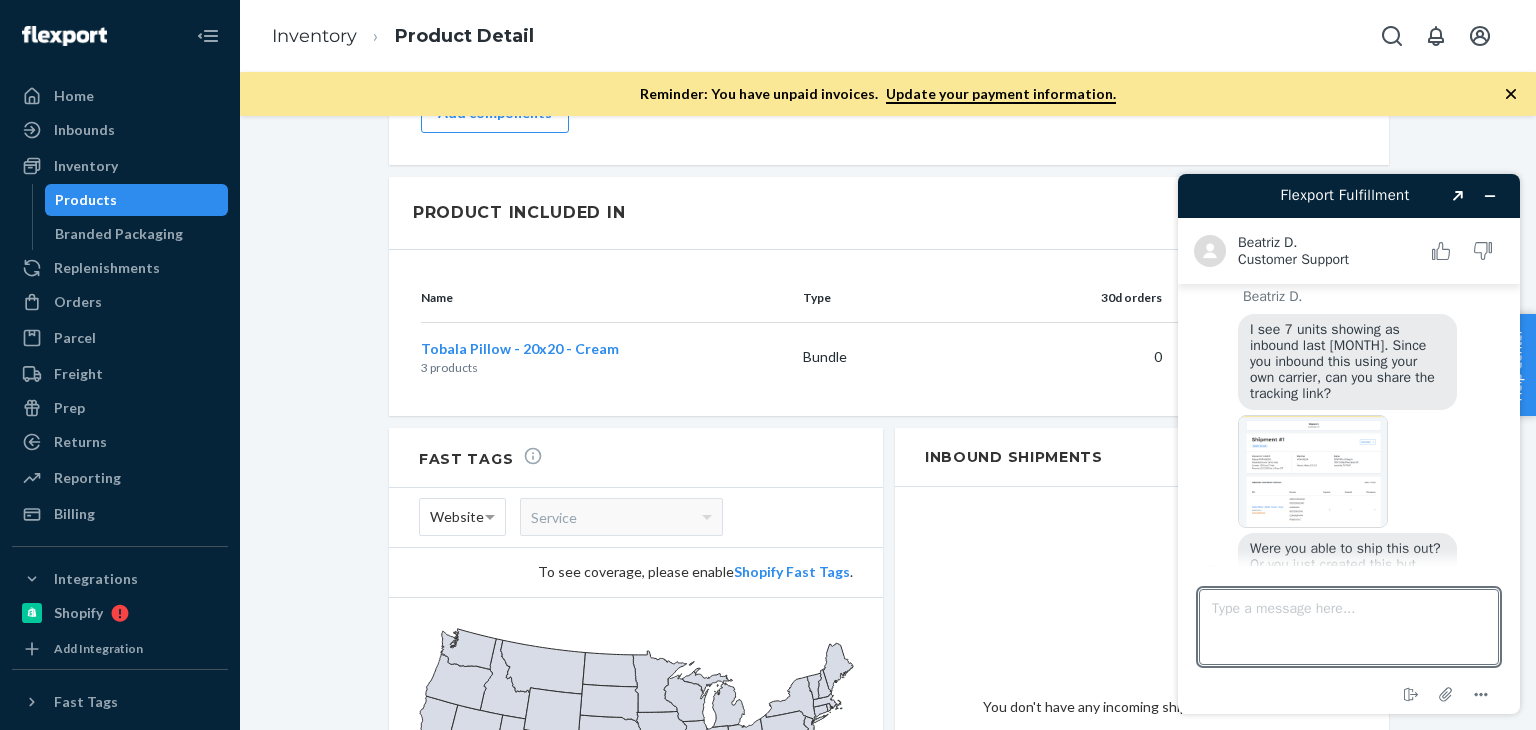 click at bounding box center (1313, 471) 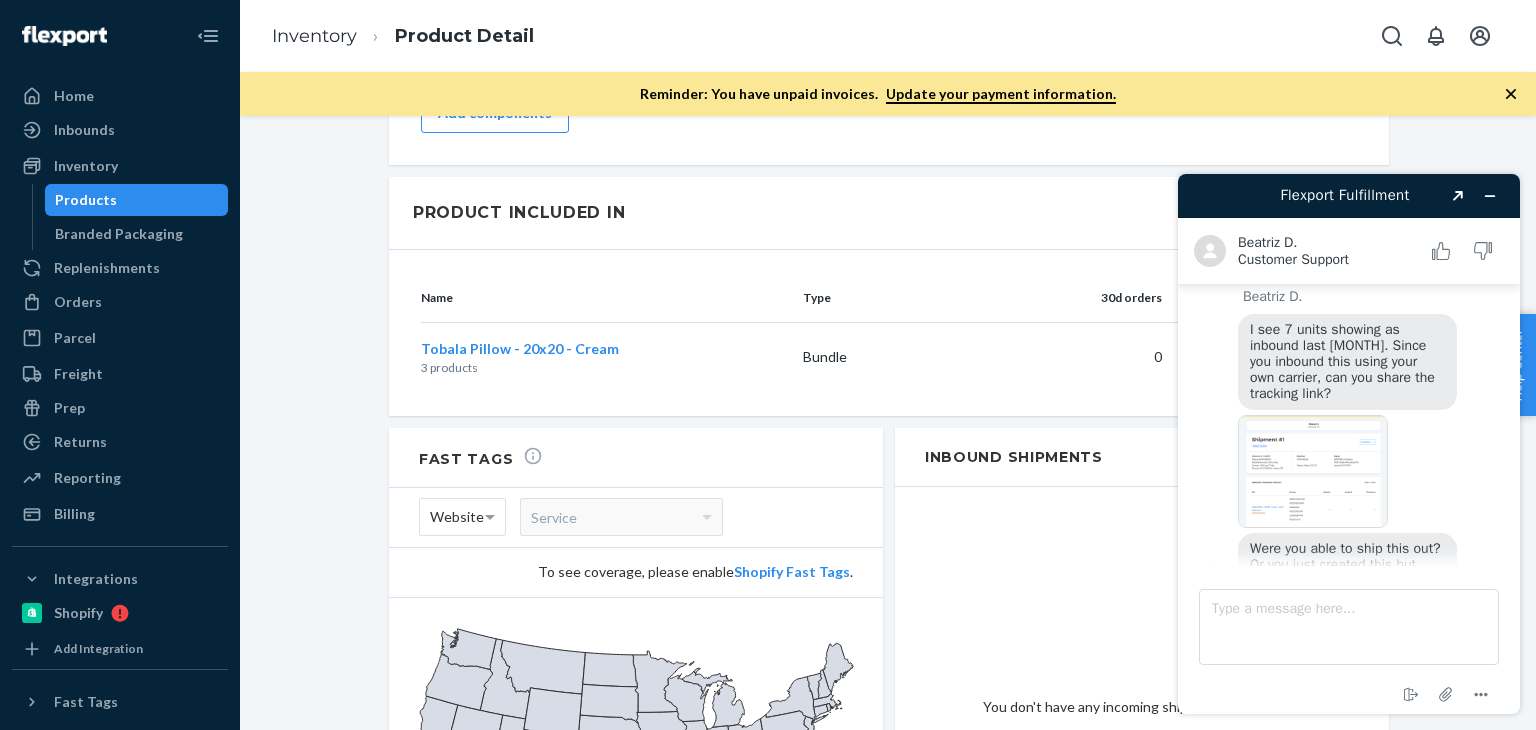 scroll, scrollTop: 816, scrollLeft: 0, axis: vertical 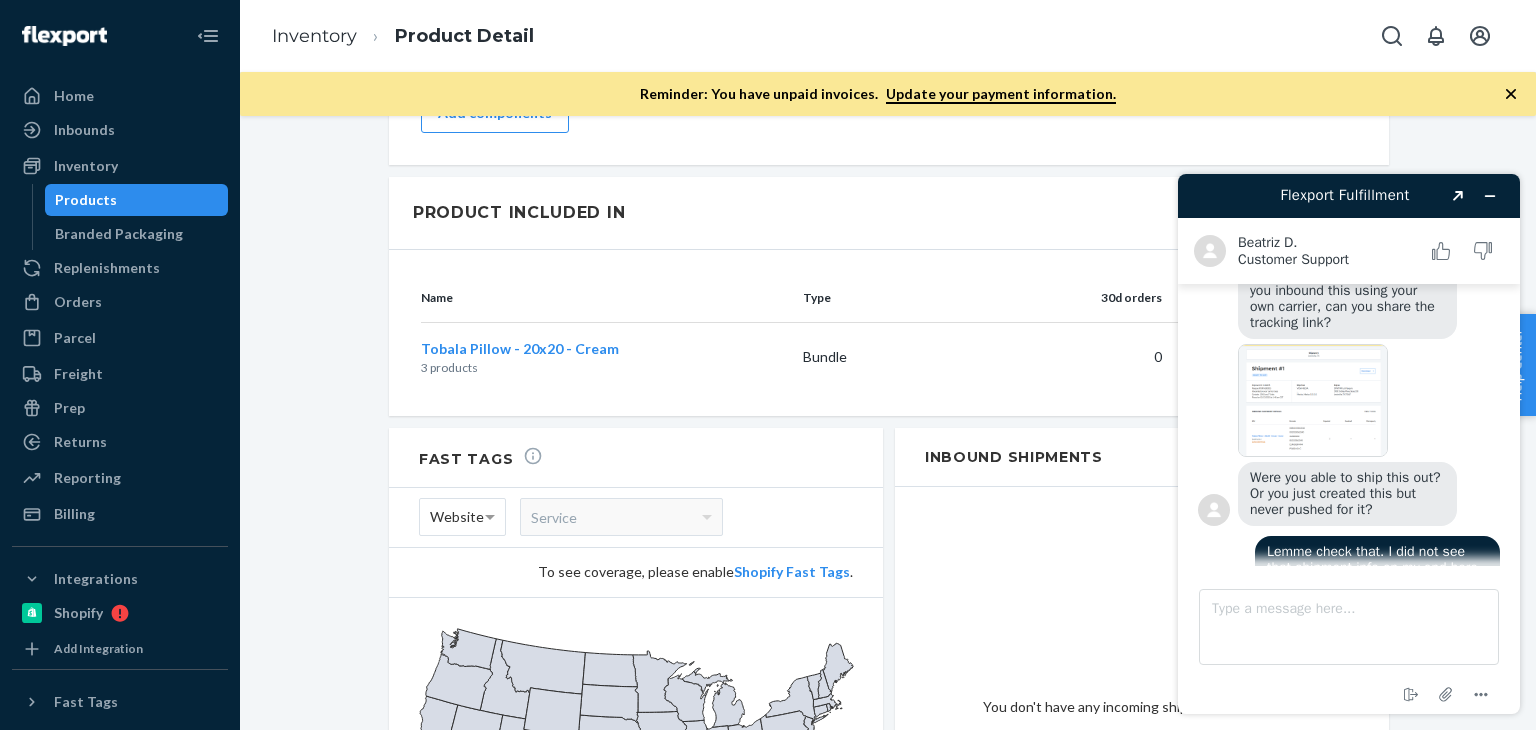 click at bounding box center (1313, 400) 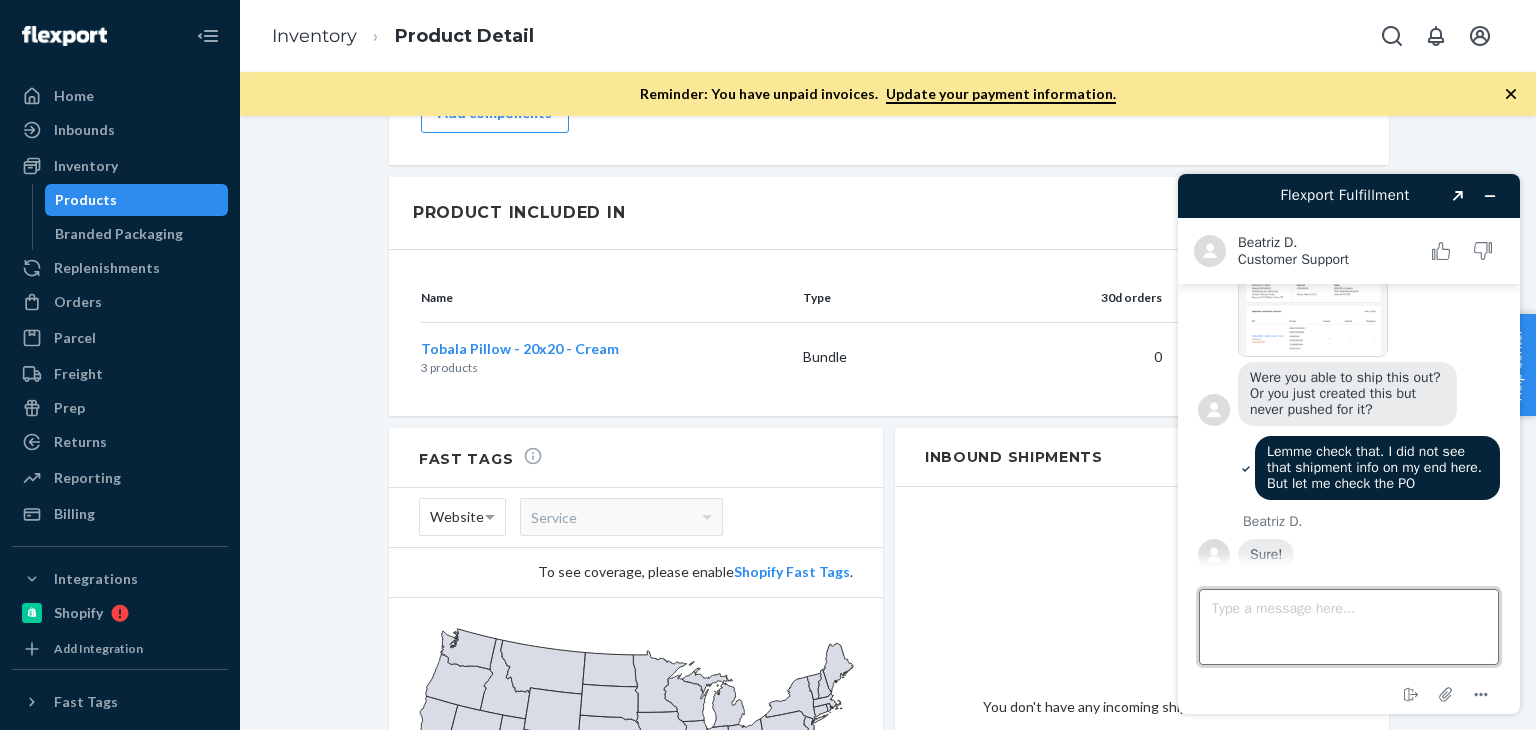 click on "Type a message here..." at bounding box center (1349, 627) 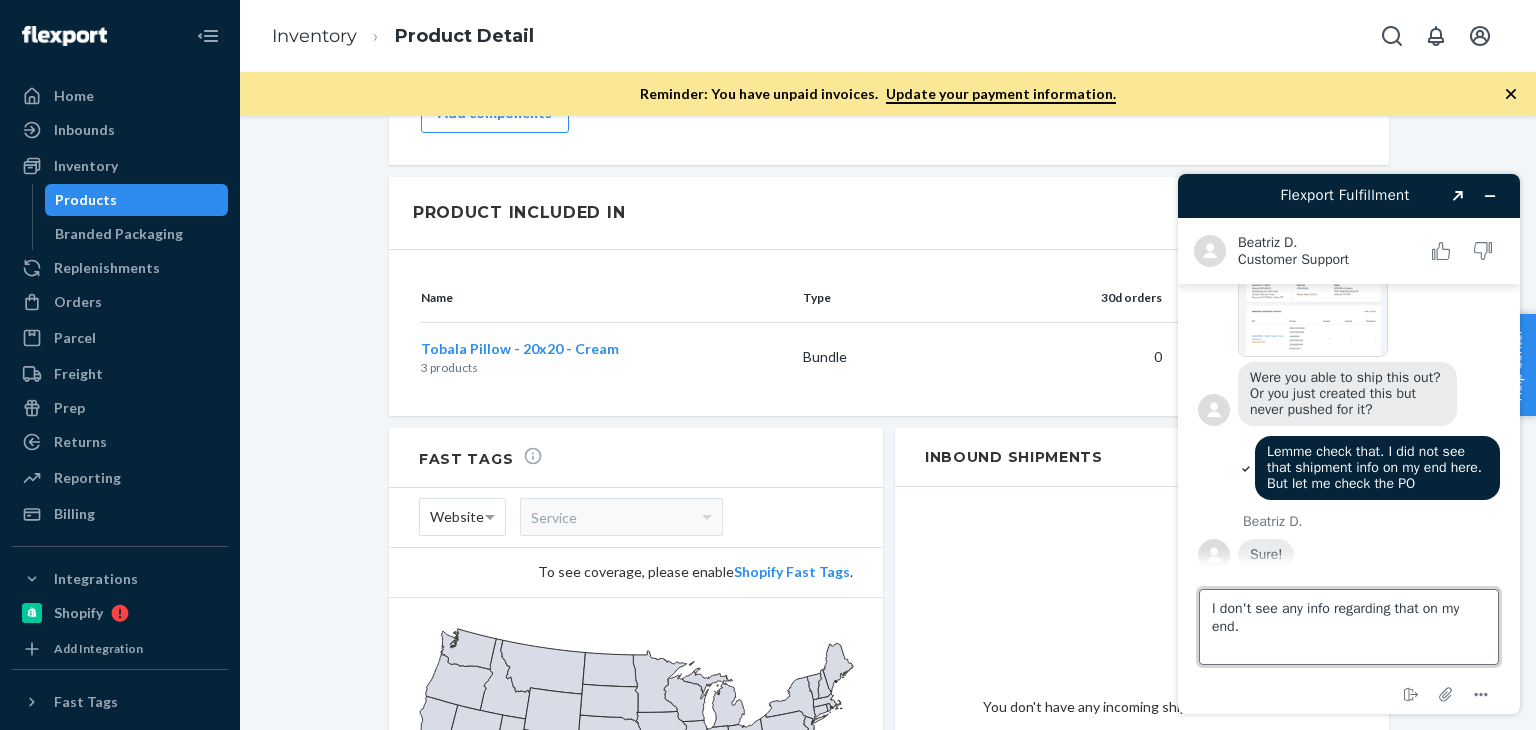 type on "I don't see any info regarding that on my end." 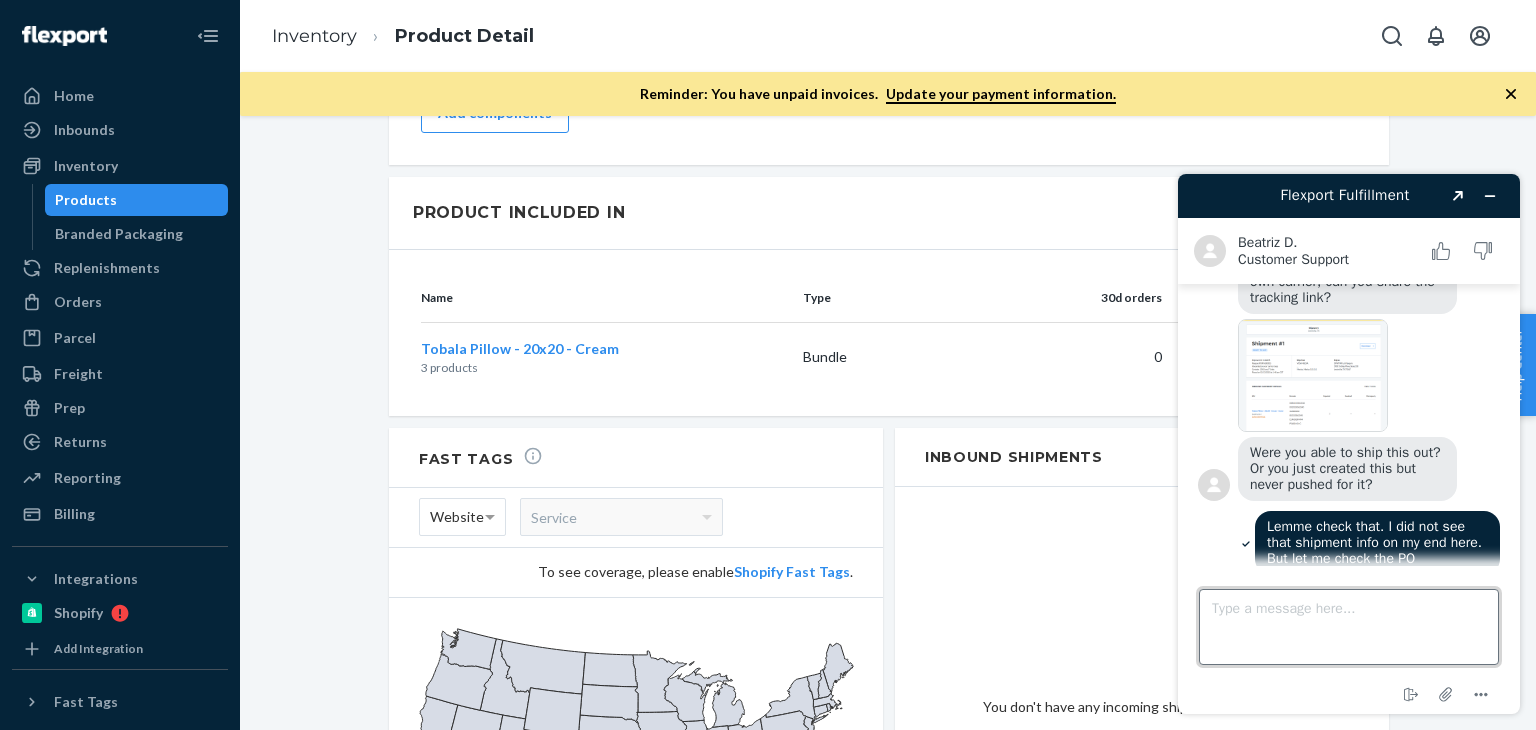 scroll, scrollTop: 608, scrollLeft: 0, axis: vertical 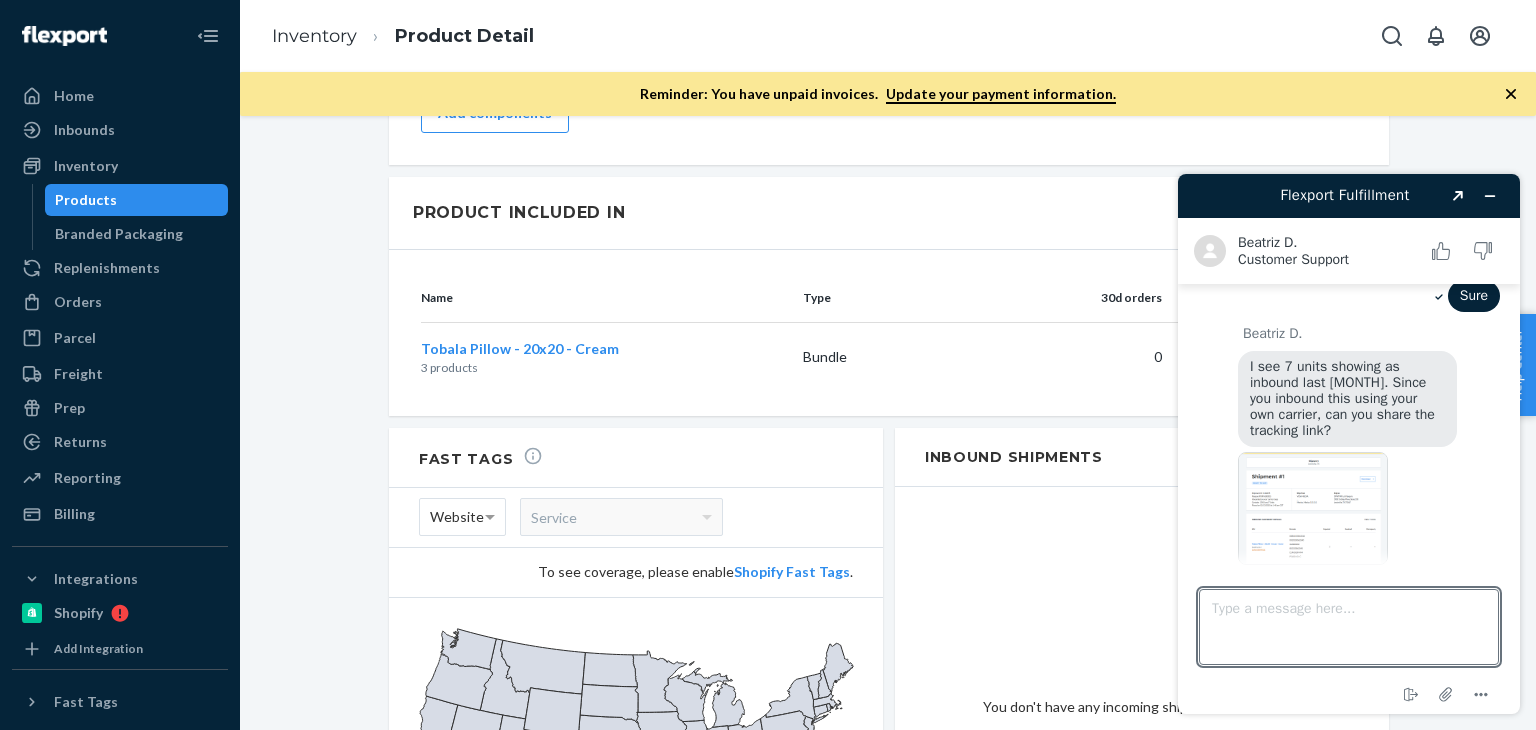 click at bounding box center [1313, 508] 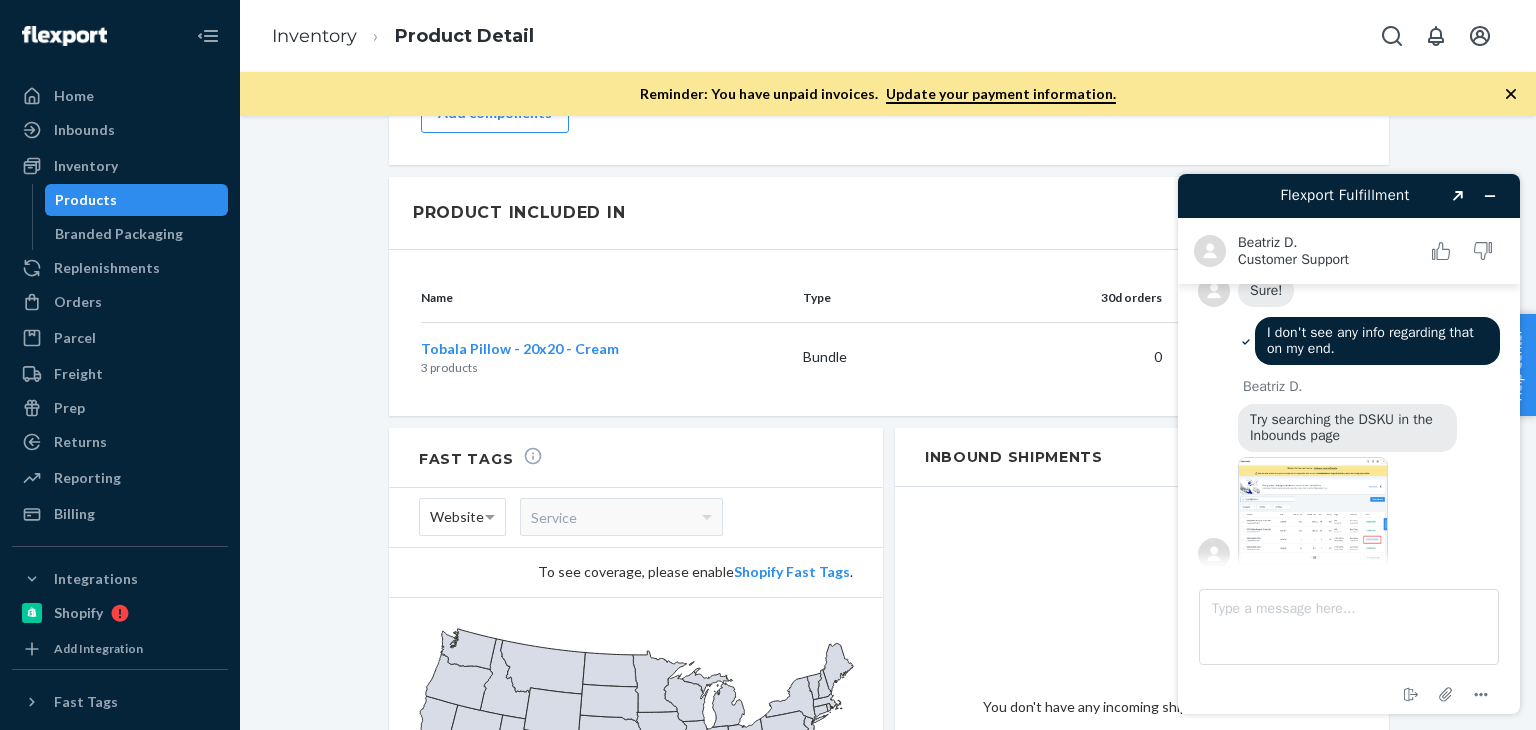 scroll, scrollTop: 1080, scrollLeft: 0, axis: vertical 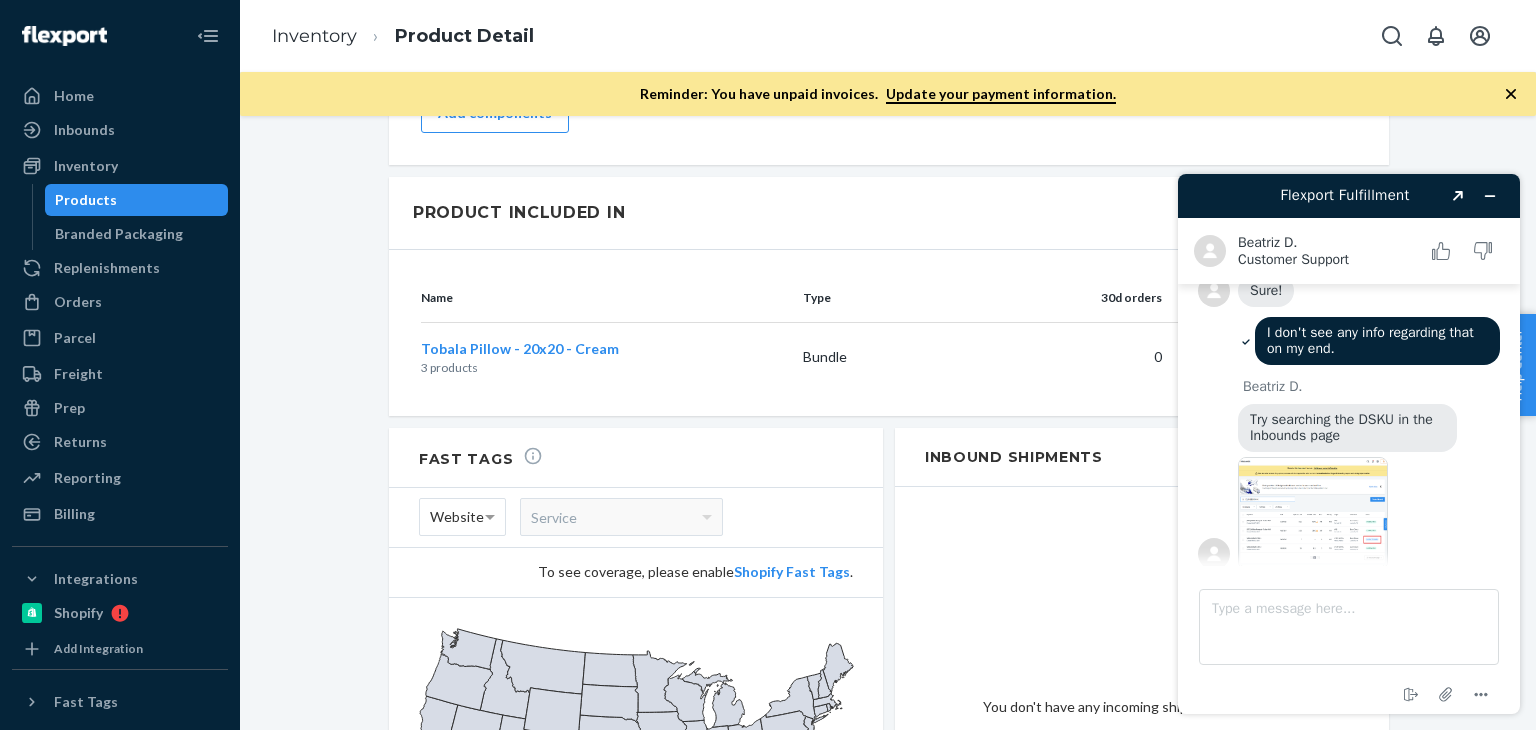 click at bounding box center [1313, 513] 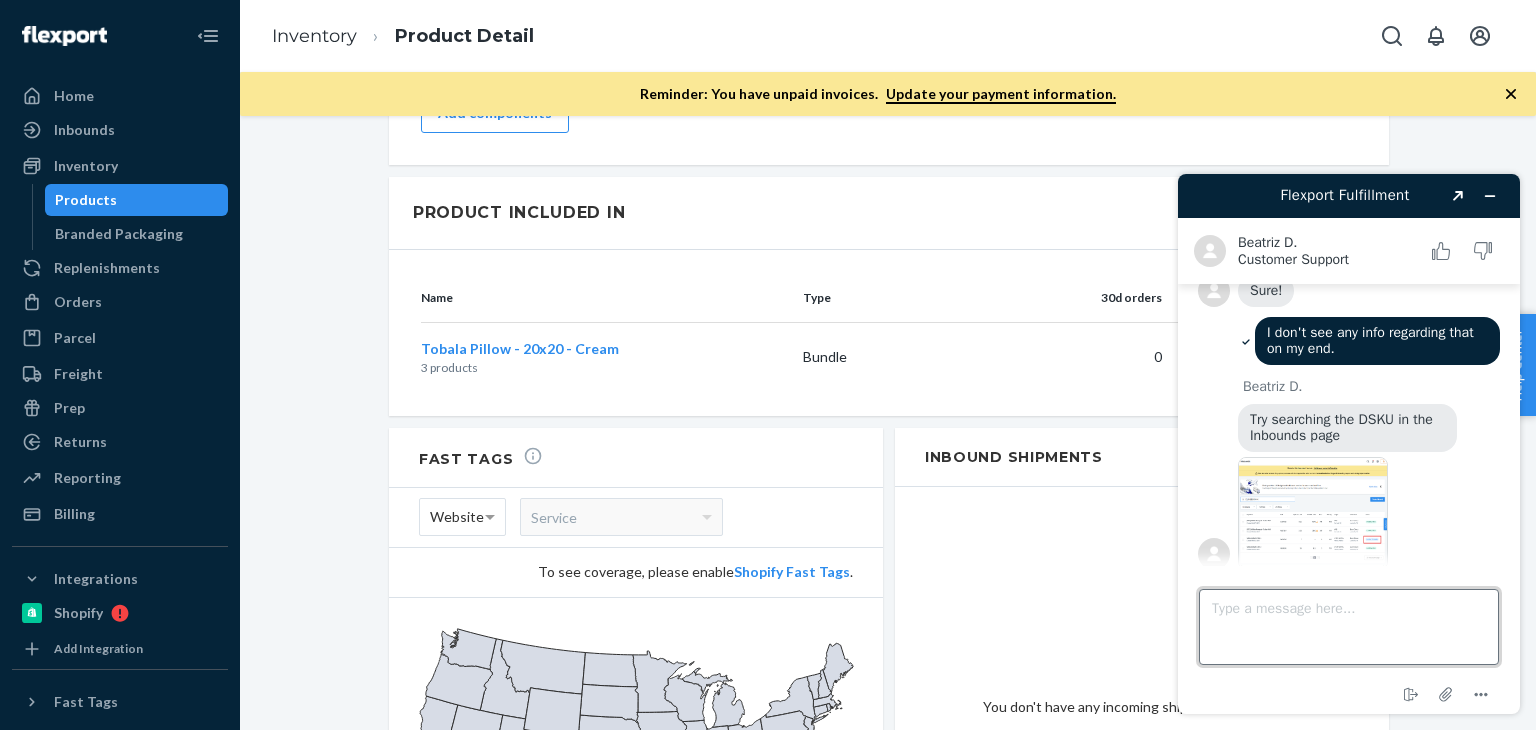 click on "Type a message here..." at bounding box center (1349, 627) 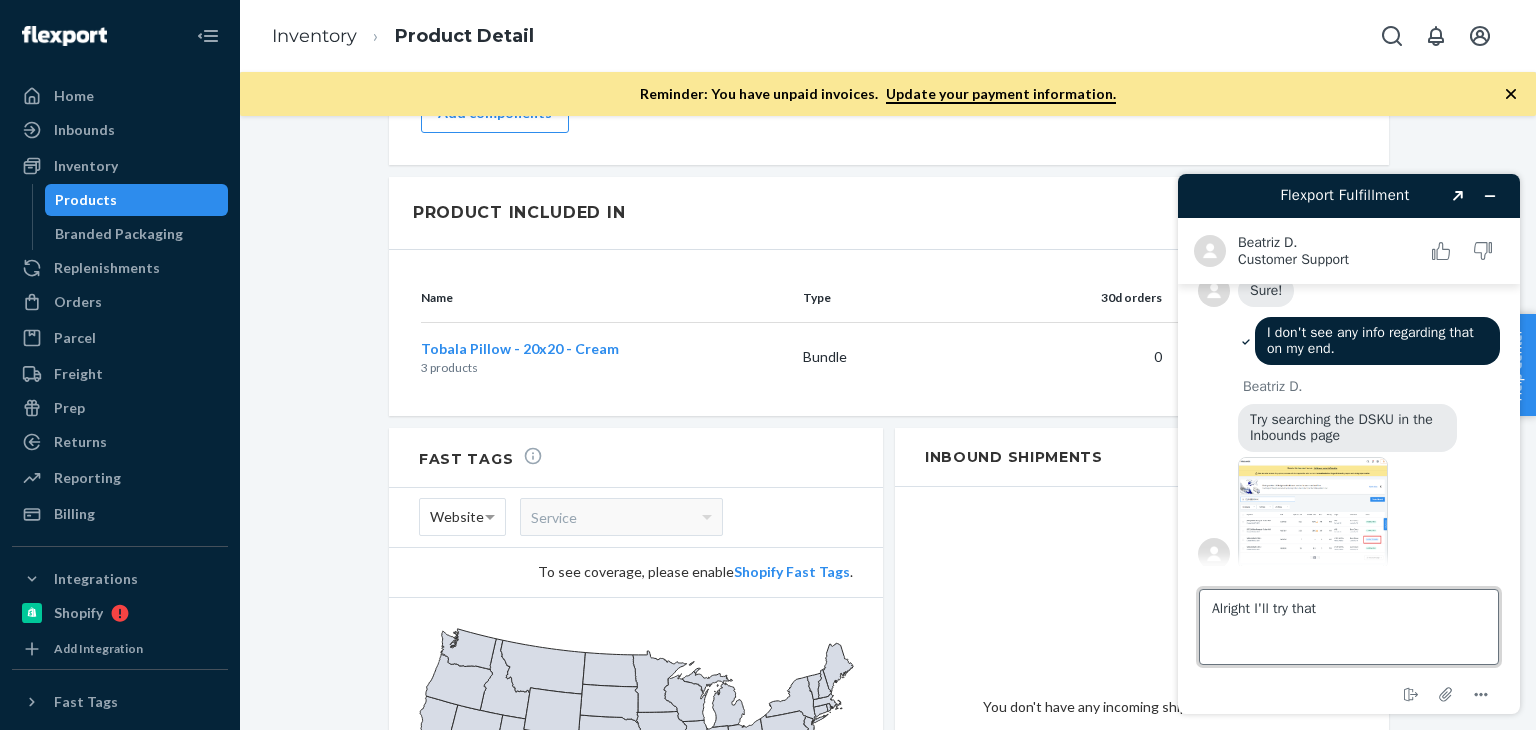 type on "Alright I'll try that" 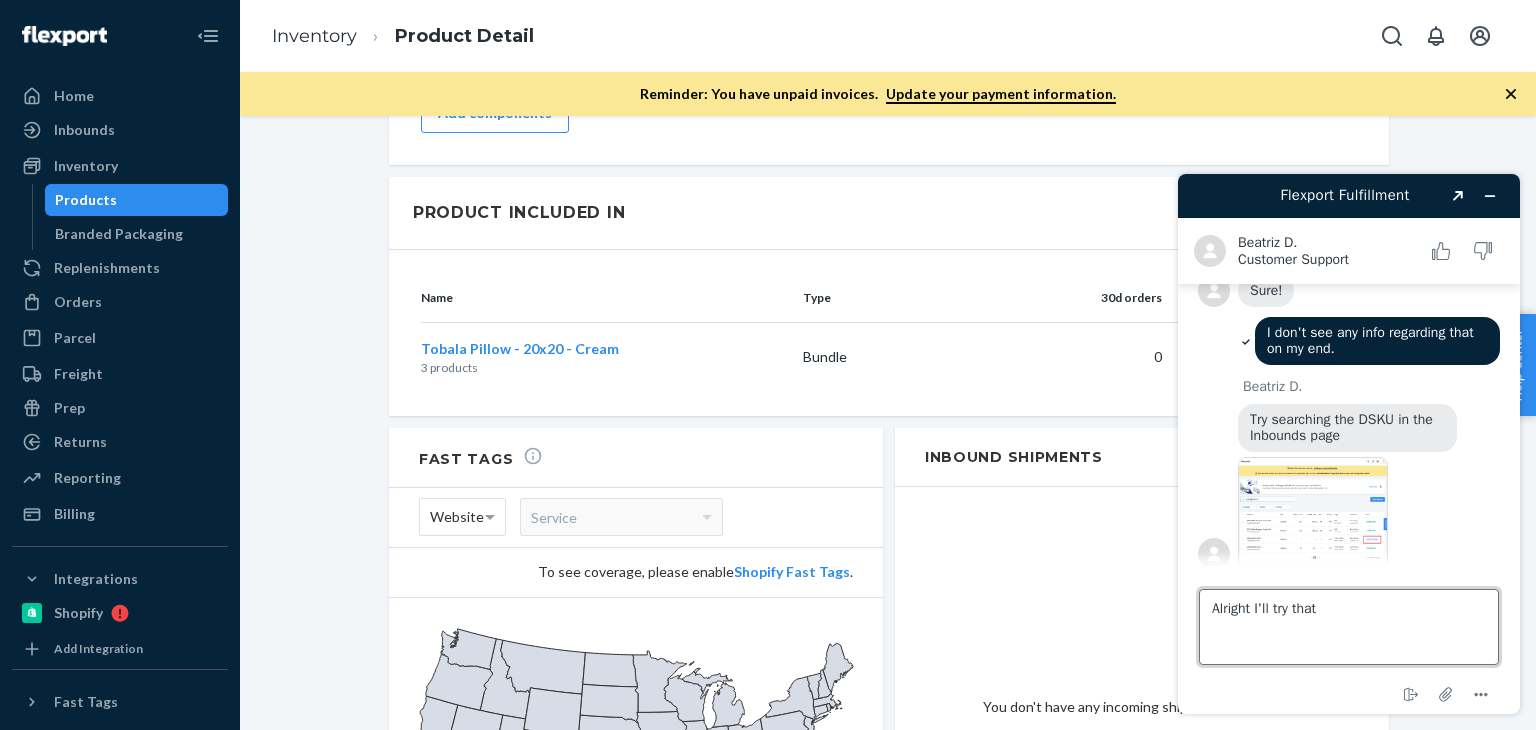type 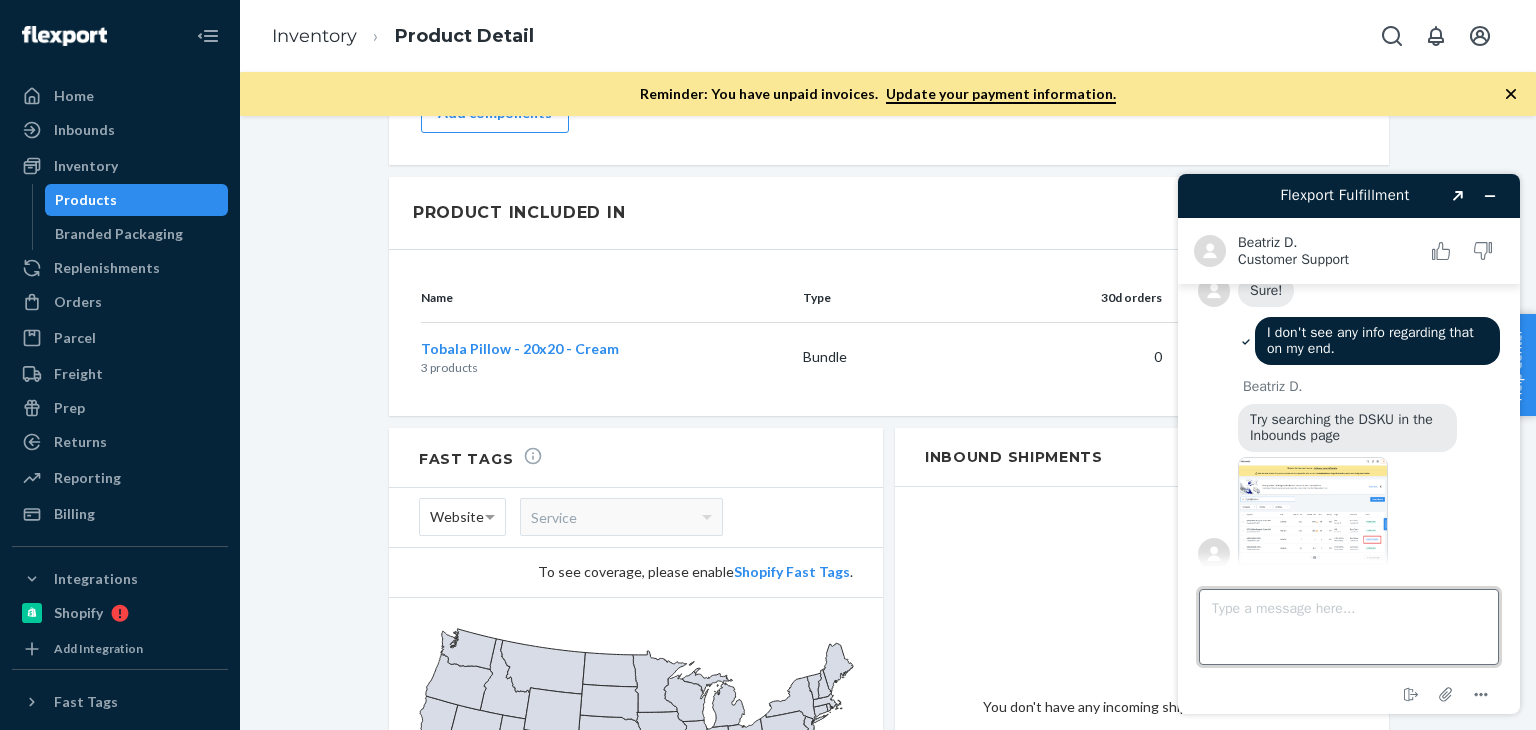 scroll, scrollTop: 1122, scrollLeft: 0, axis: vertical 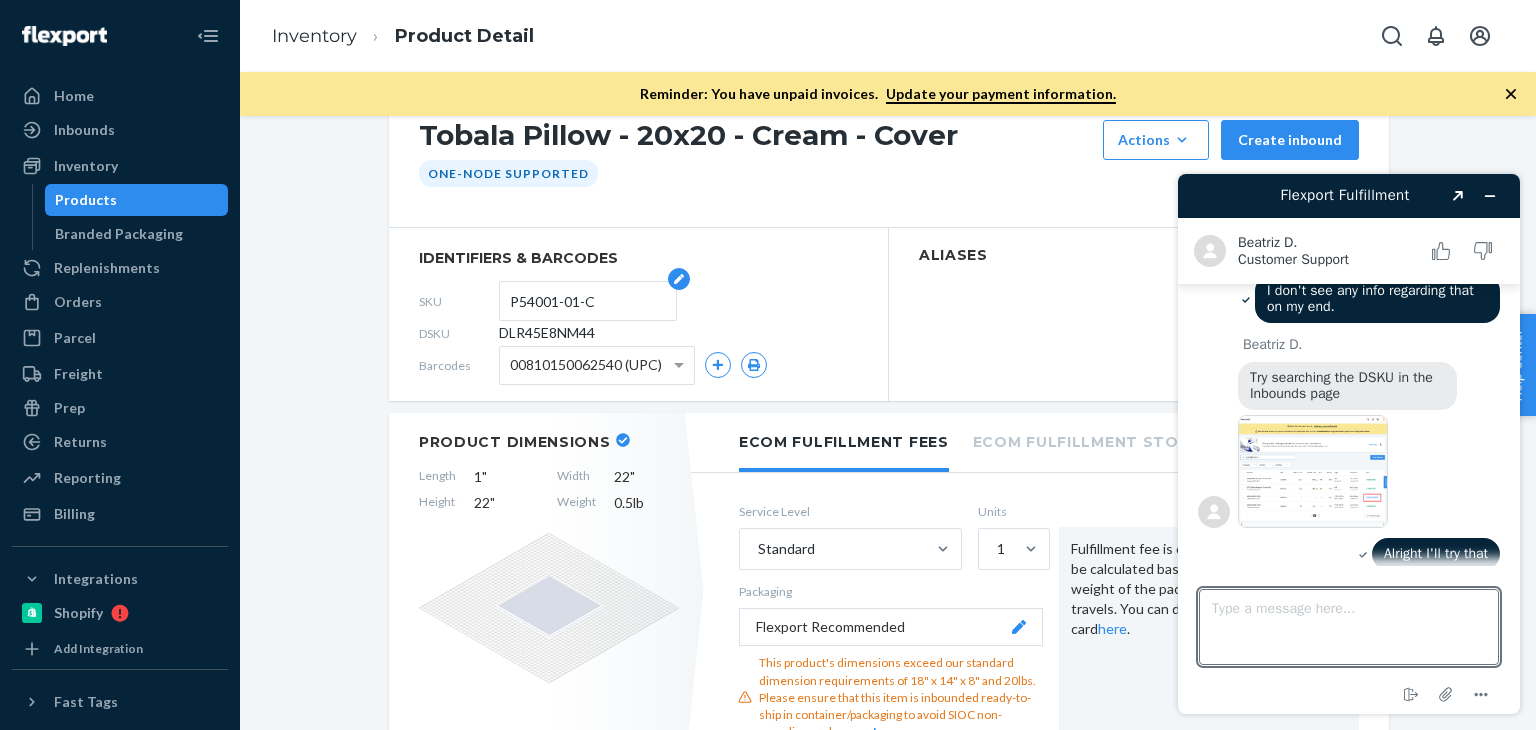 click on "P54001-01-C" at bounding box center (588, 301) 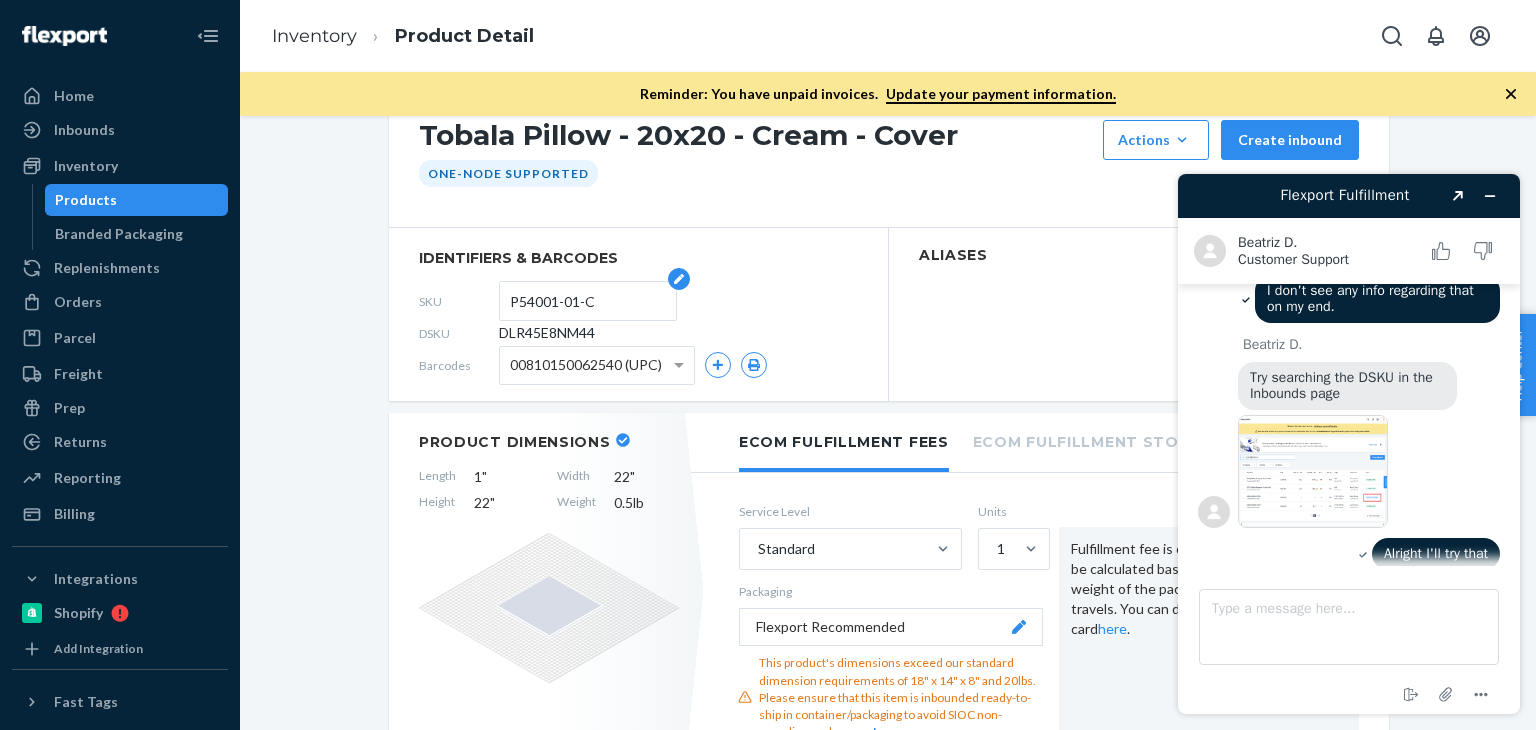 click on "P54001-01-C" at bounding box center (588, 301) 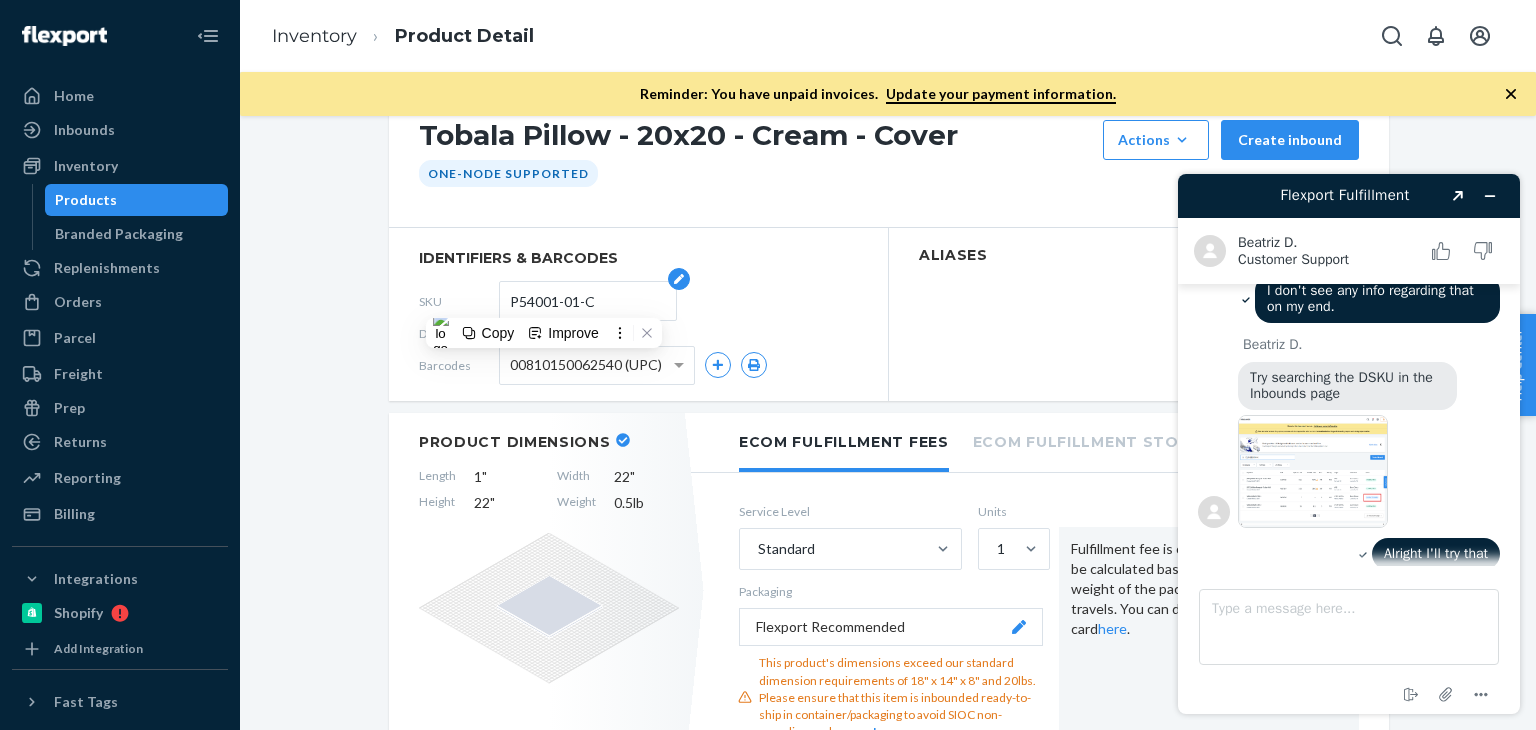 click on "P54001-01-C" at bounding box center (588, 301) 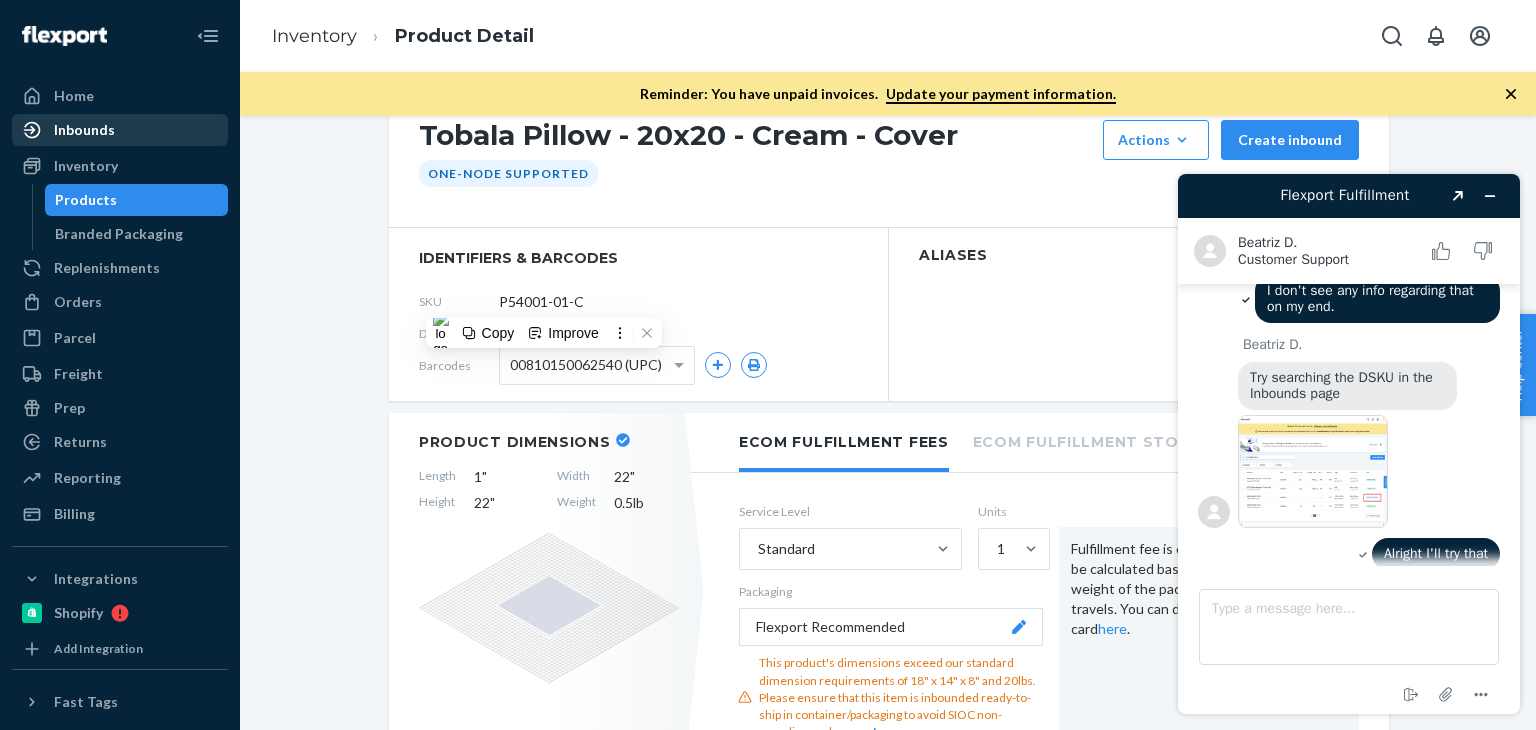 click on "Inbounds" at bounding box center [120, 130] 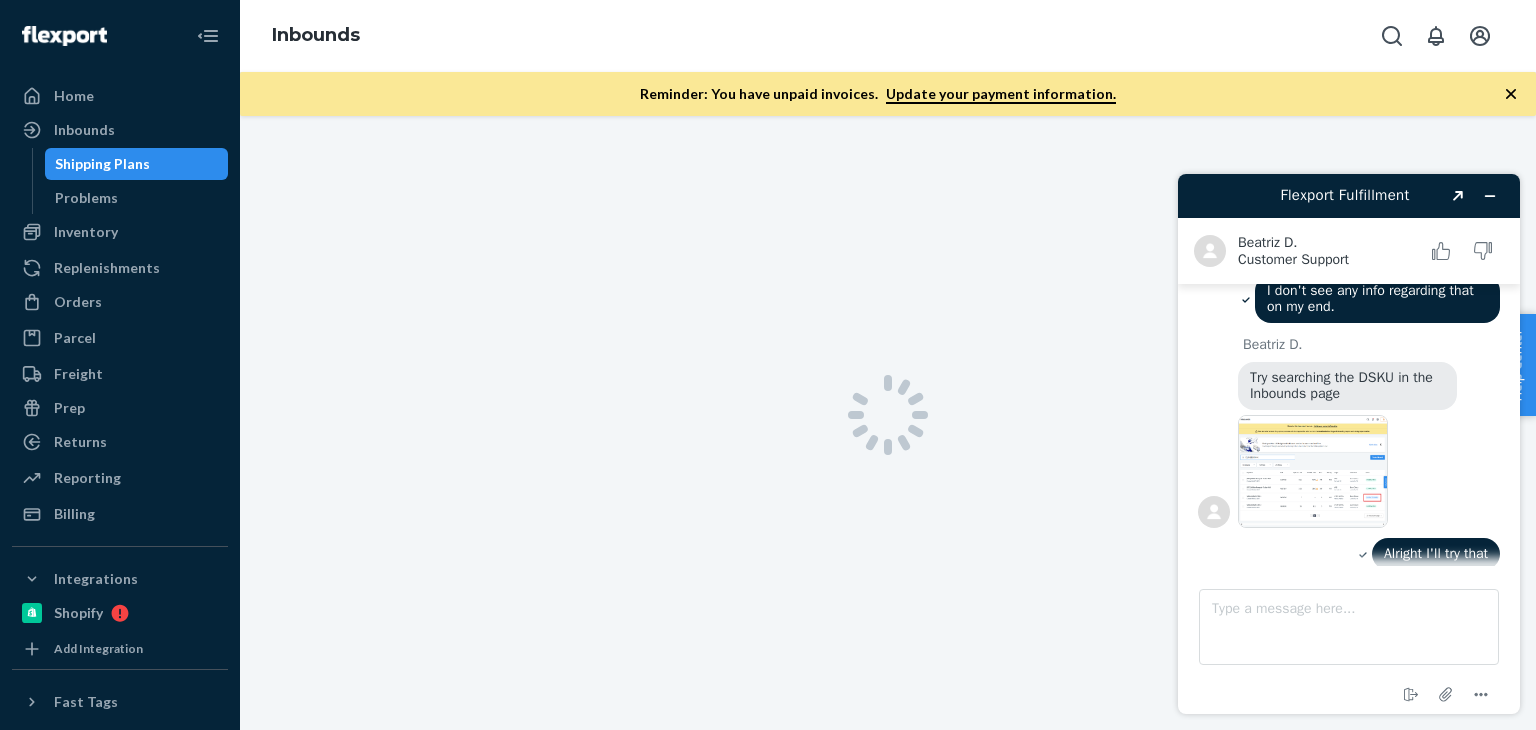 scroll, scrollTop: 0, scrollLeft: 0, axis: both 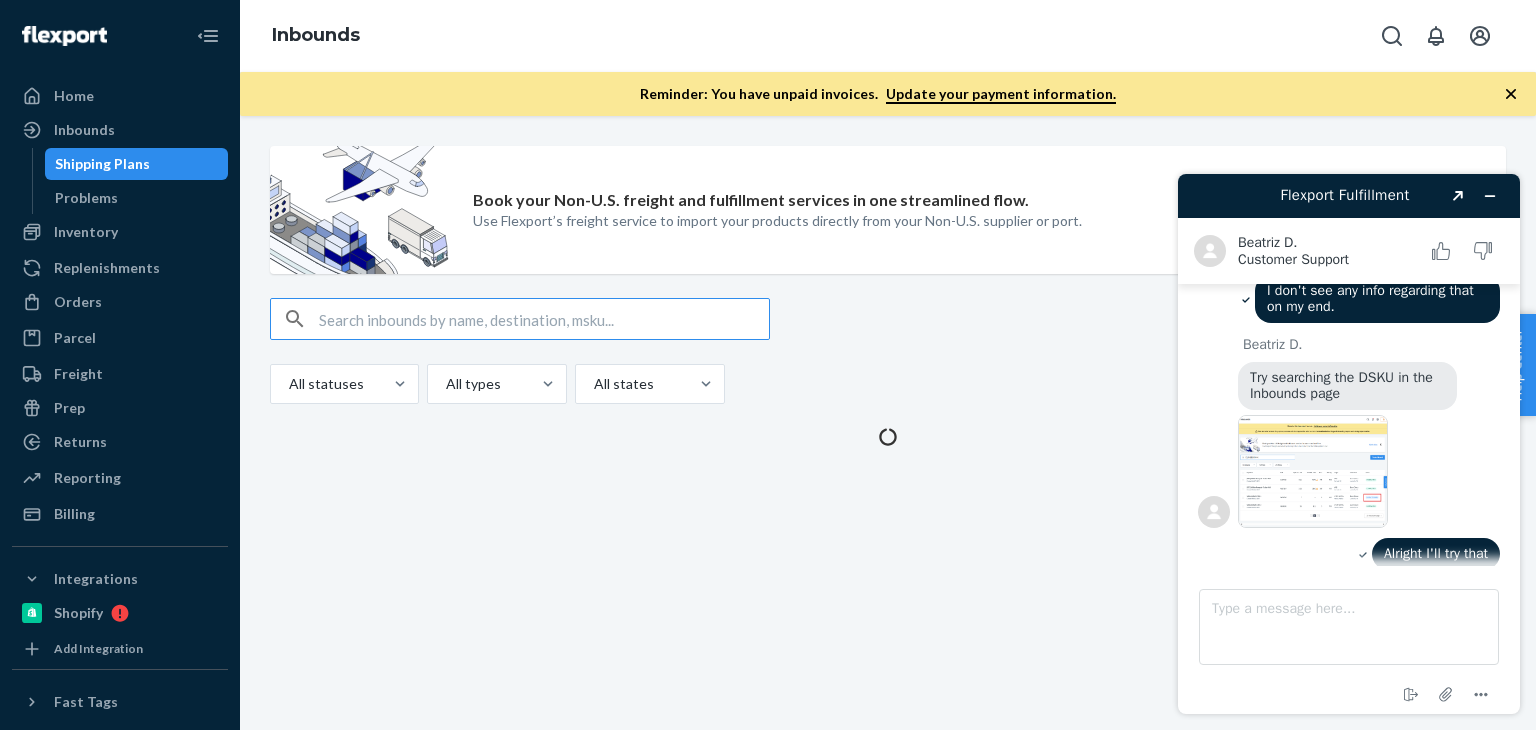 click at bounding box center [544, 319] 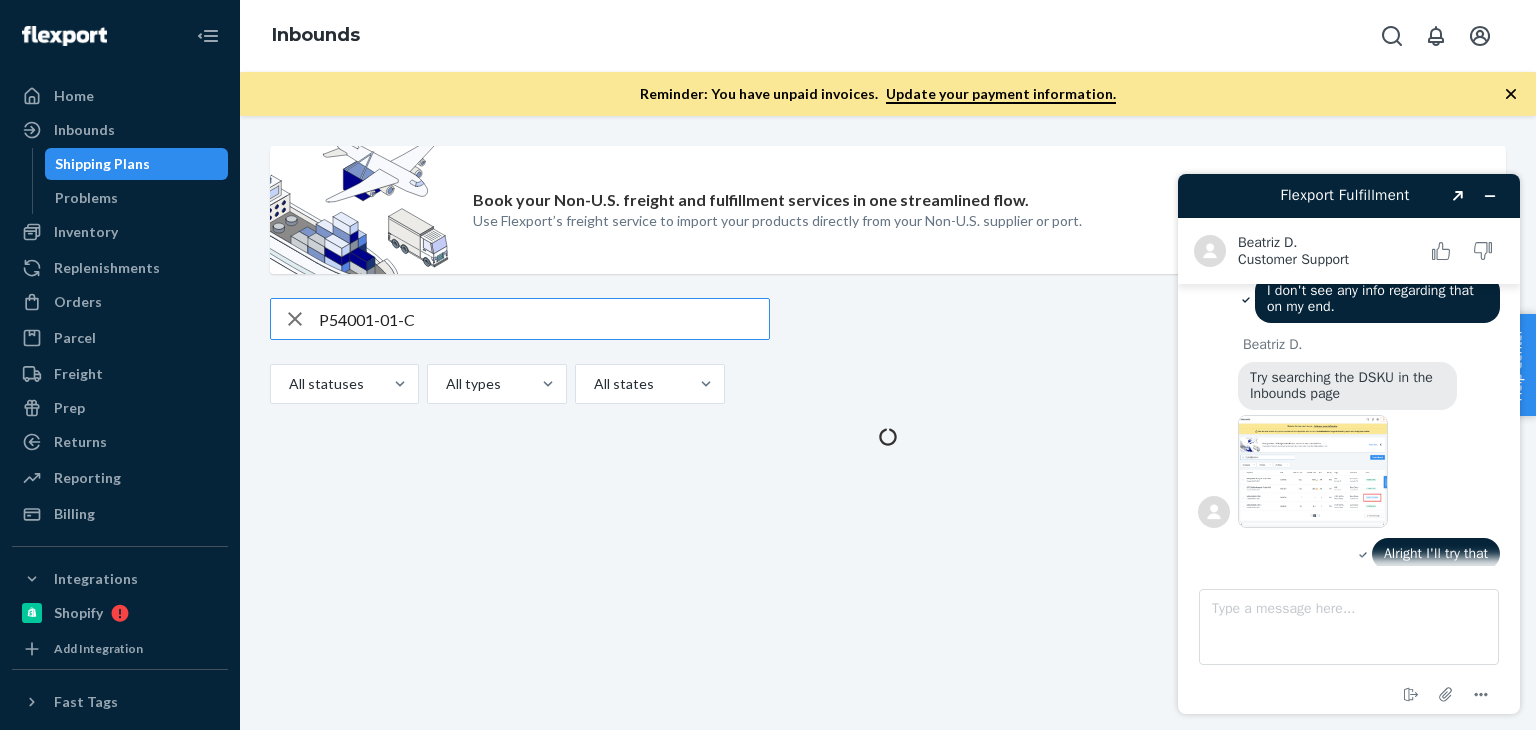 type 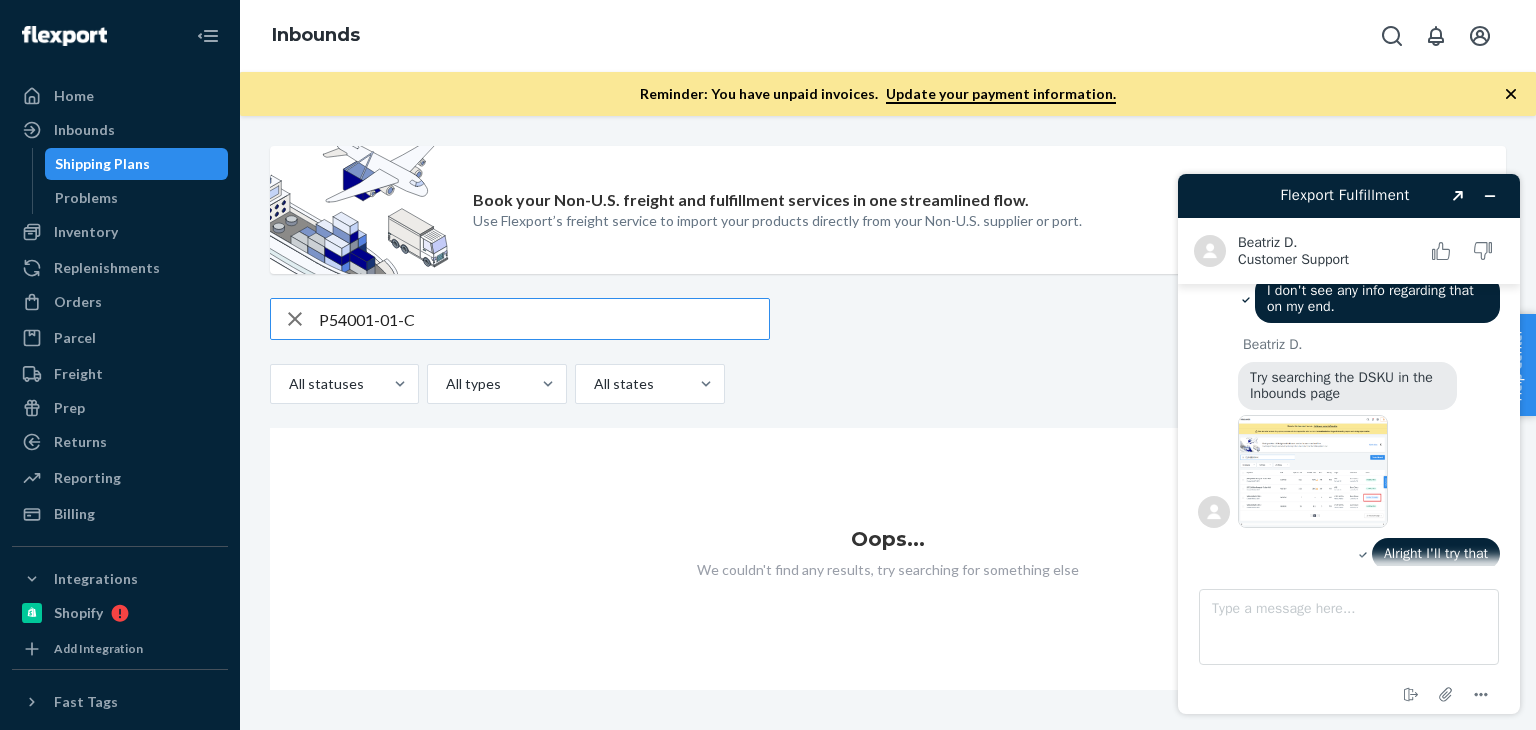 type on "P54001-01-C" 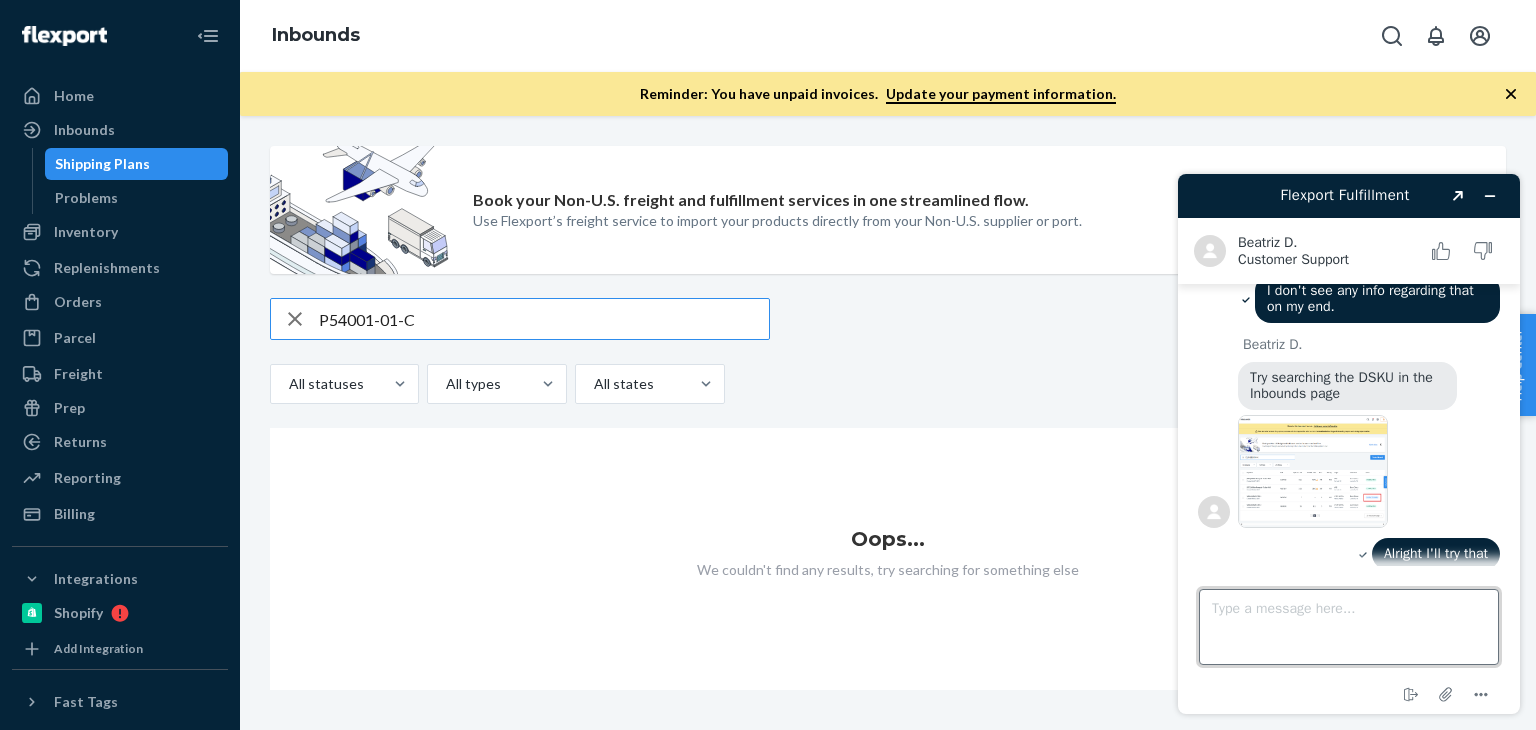 click on "Type a message here..." at bounding box center [1349, 627] 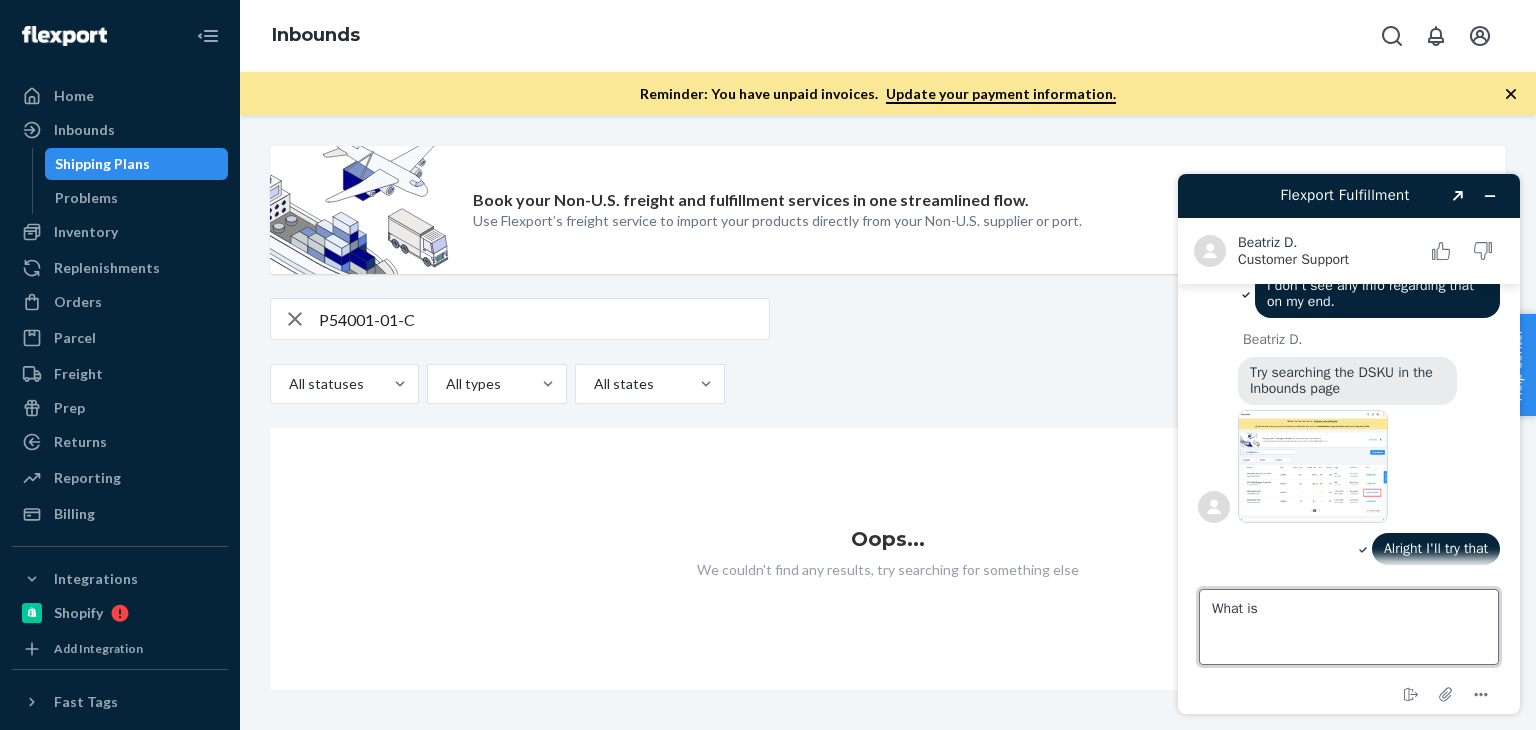 scroll, scrollTop: 1122, scrollLeft: 0, axis: vertical 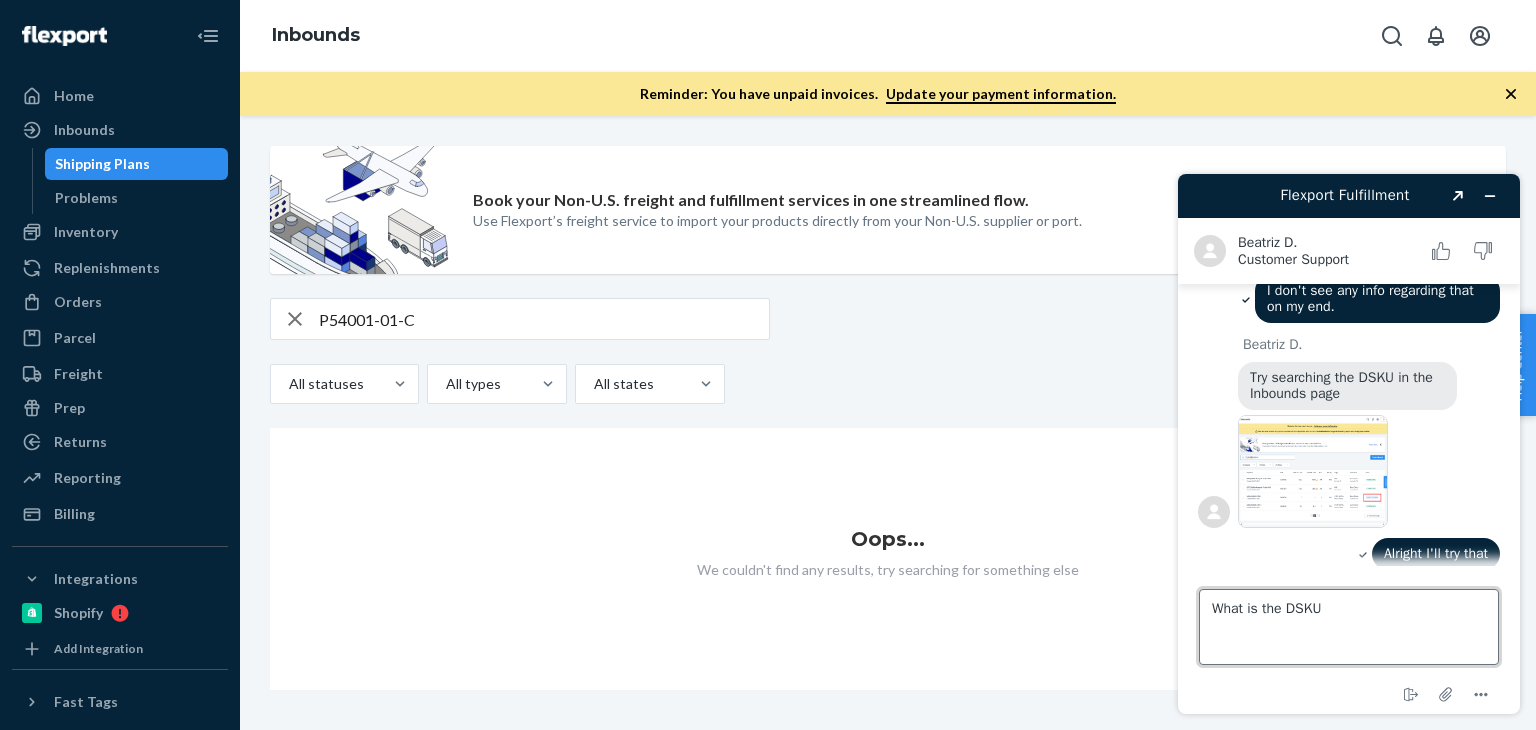 type on "What is the DSKU?" 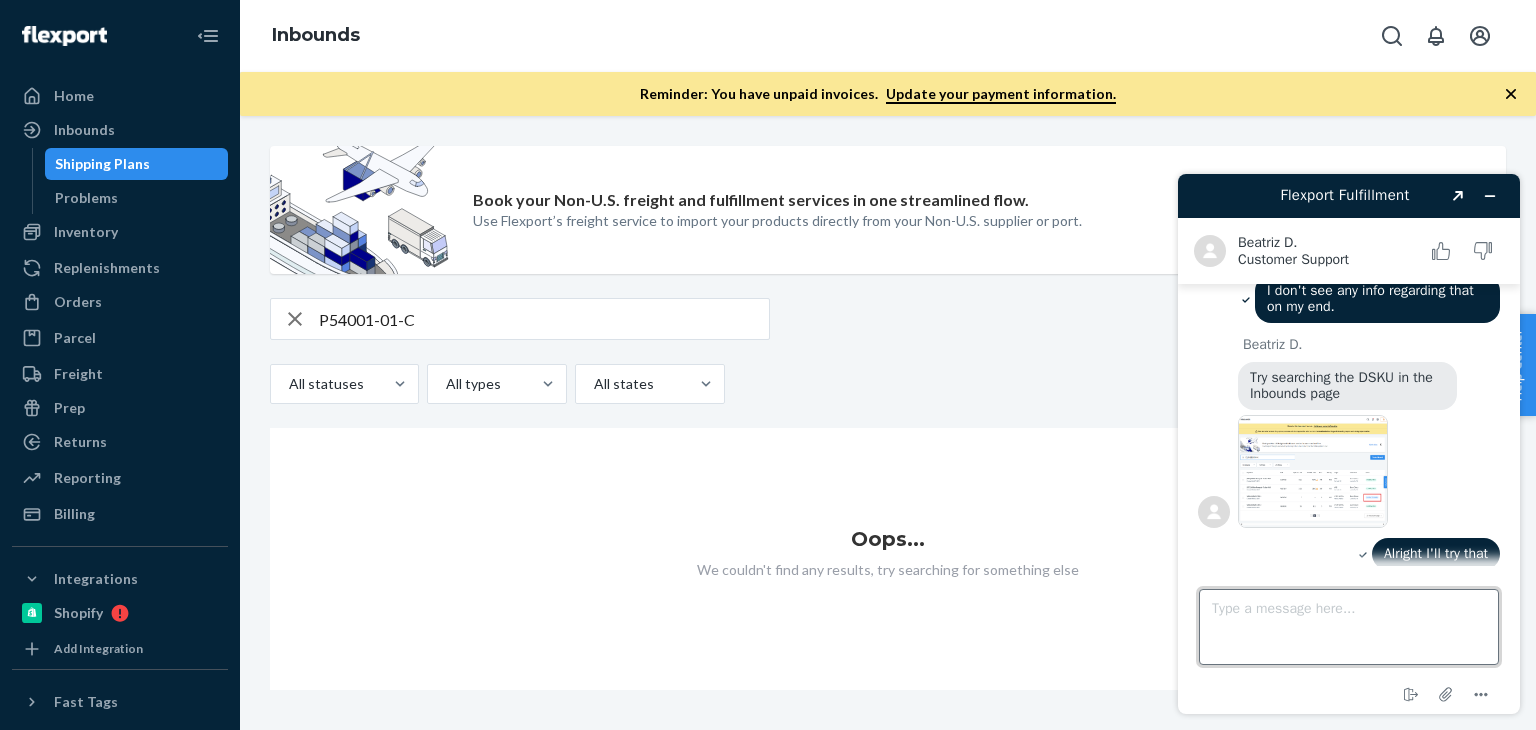 scroll, scrollTop: 1159, scrollLeft: 0, axis: vertical 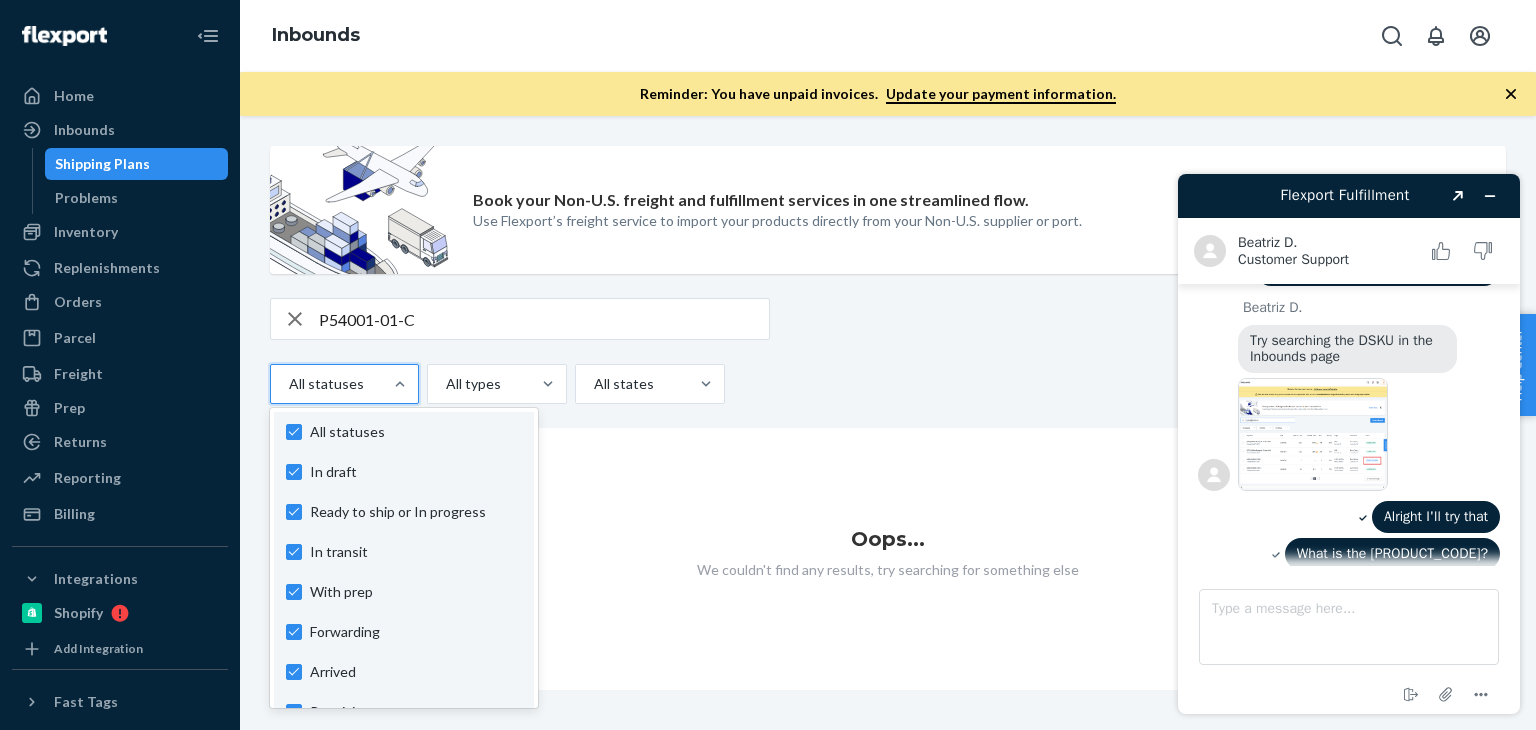 click on "All statuses" at bounding box center (326, 384) 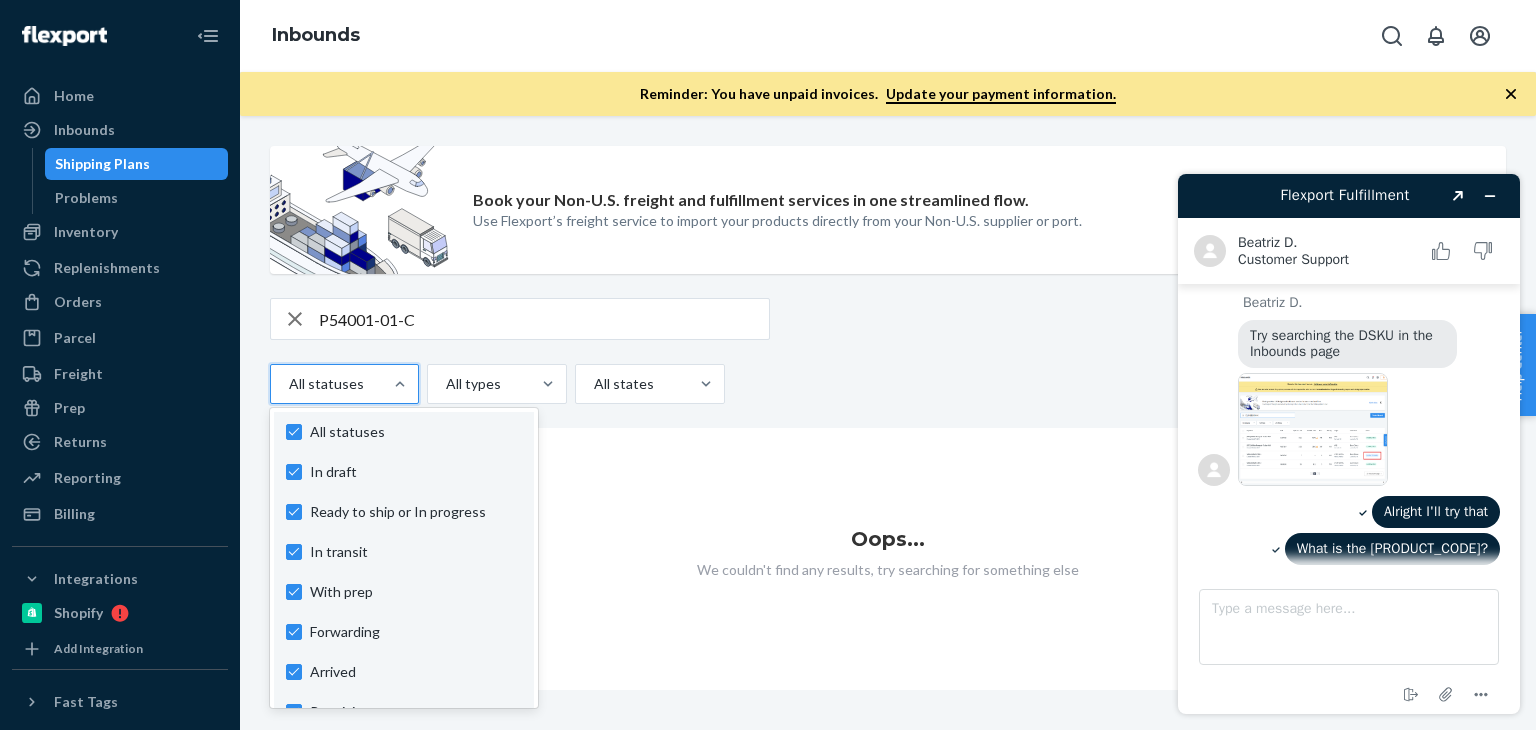 click on "Oops... We couldn't find any results, try searching for something else" at bounding box center (888, 559) 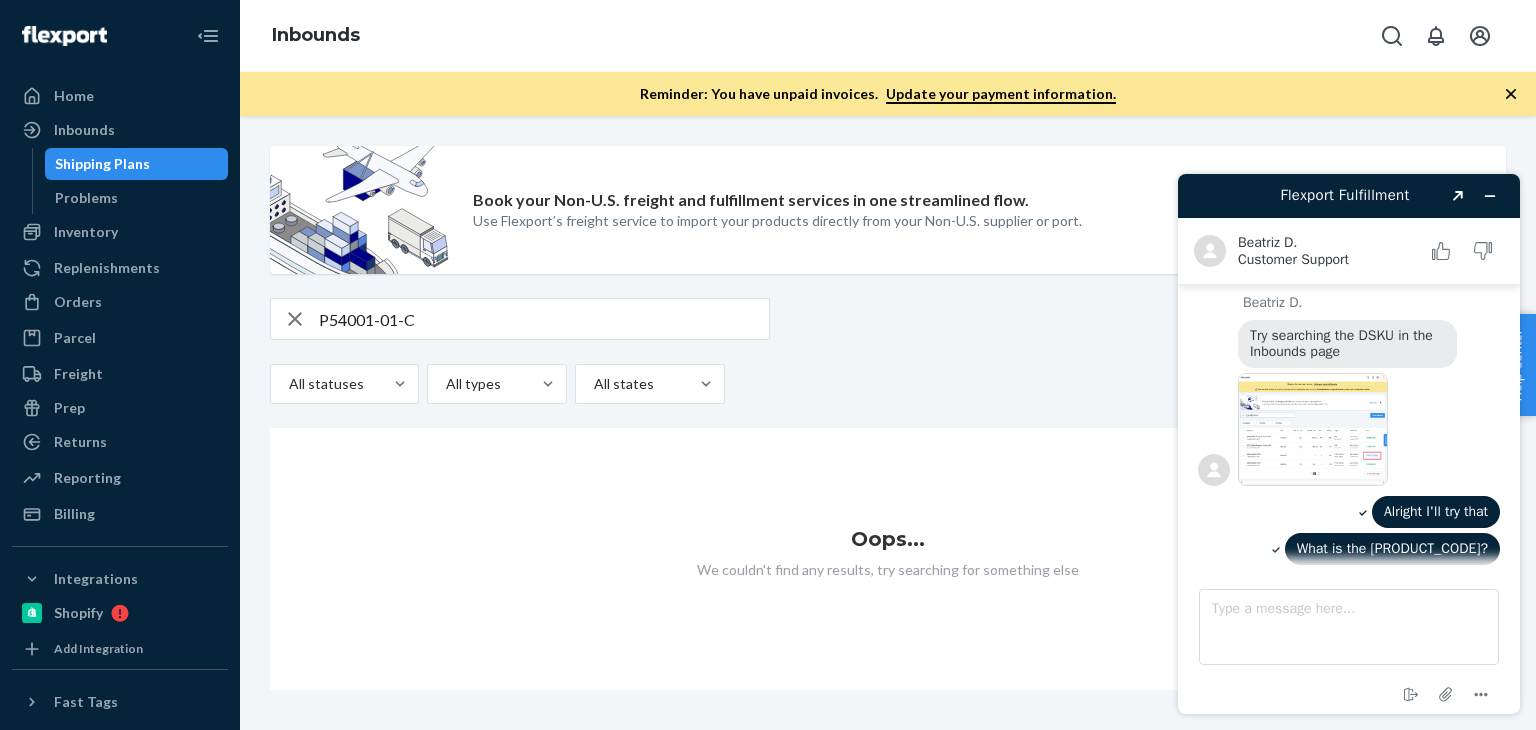 scroll, scrollTop: 1159, scrollLeft: 0, axis: vertical 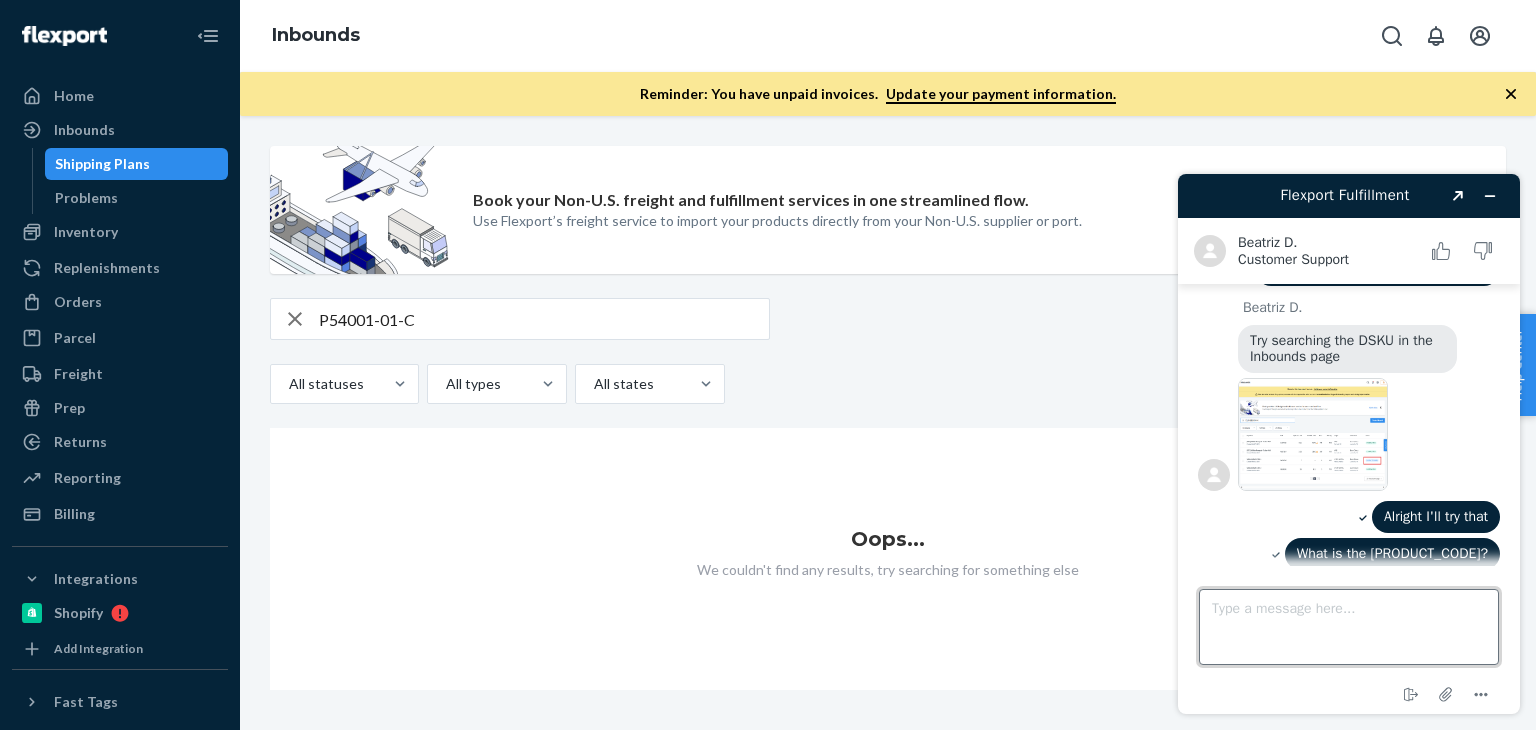 click on "Type a message here..." at bounding box center (1349, 627) 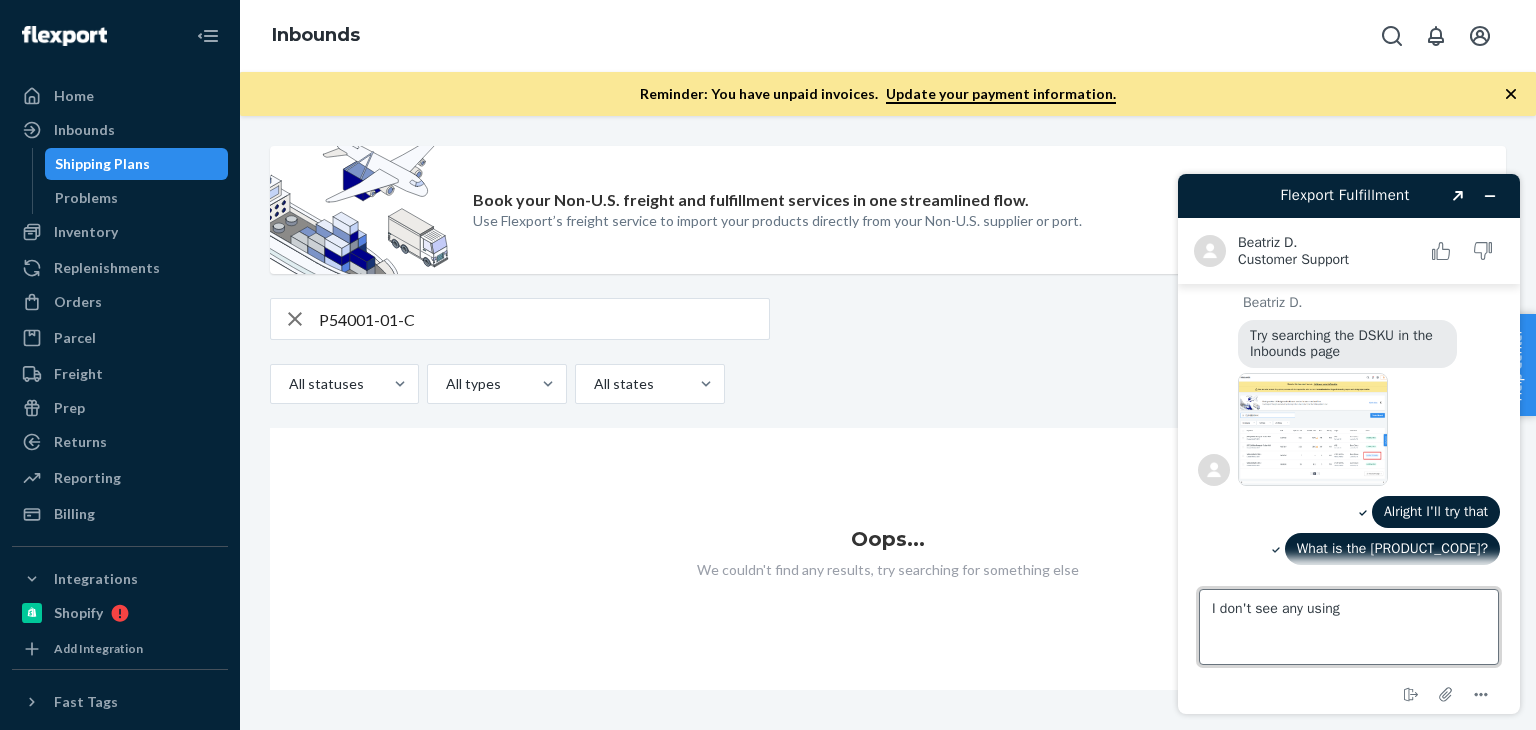 paste on "P54001-01-C" 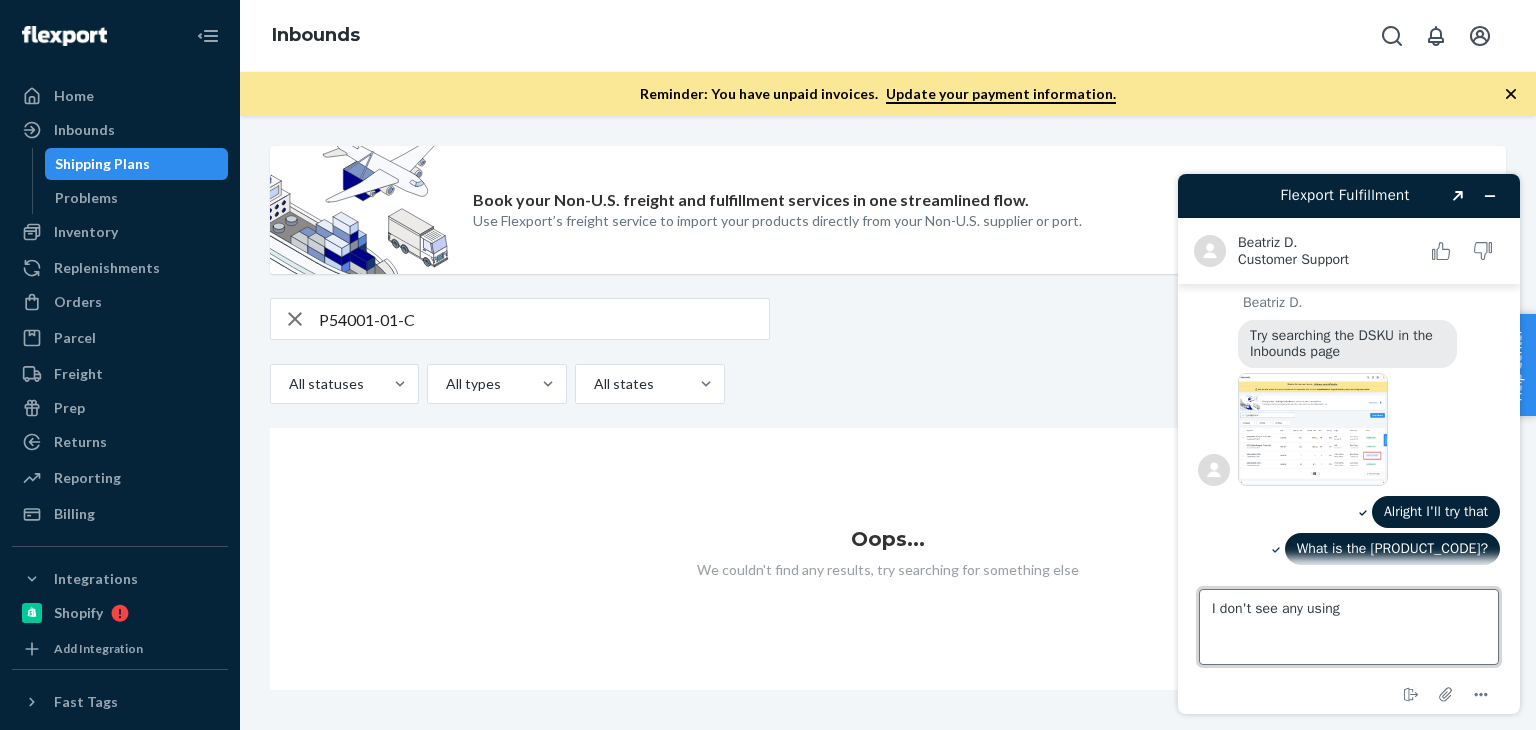 type on "I don't see any using P54001-01-C" 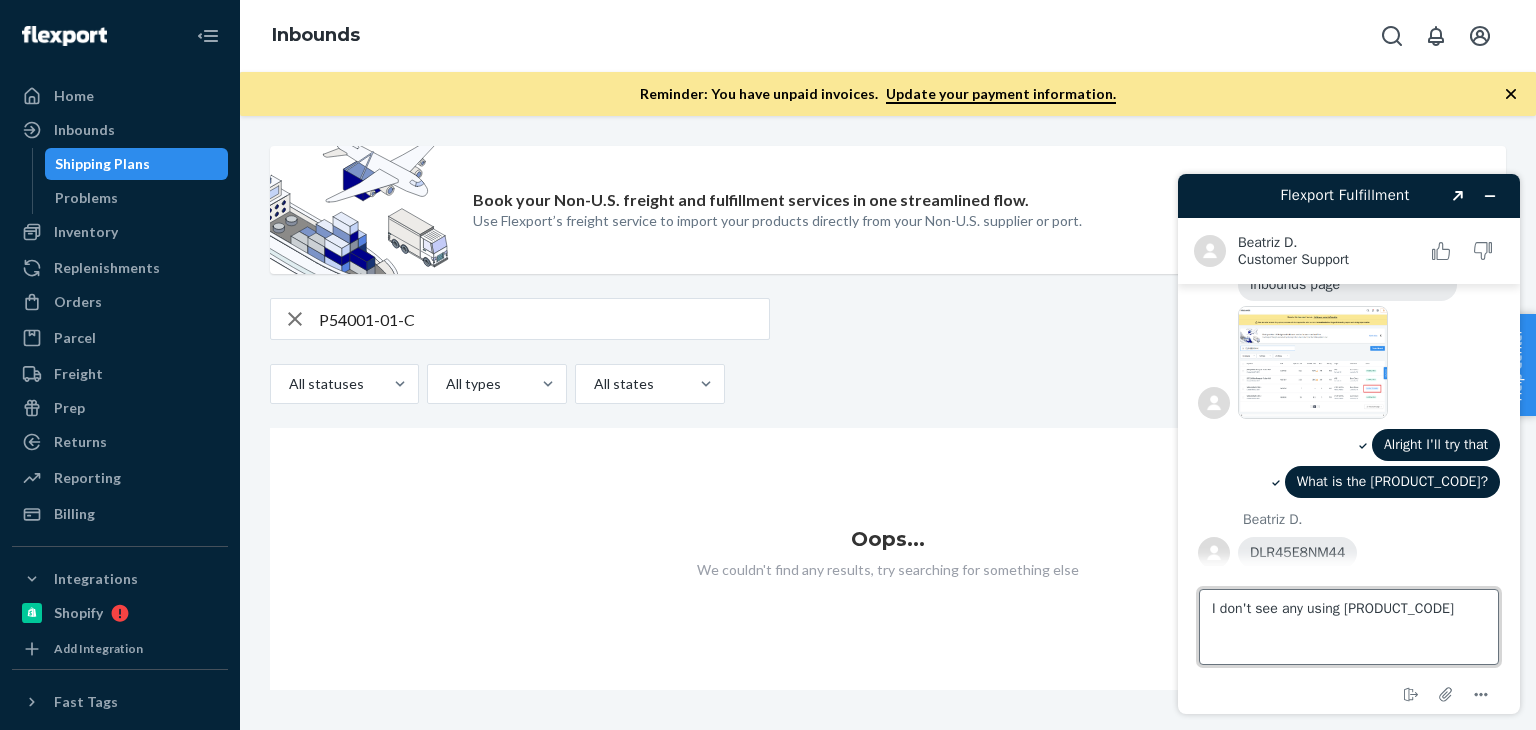 type 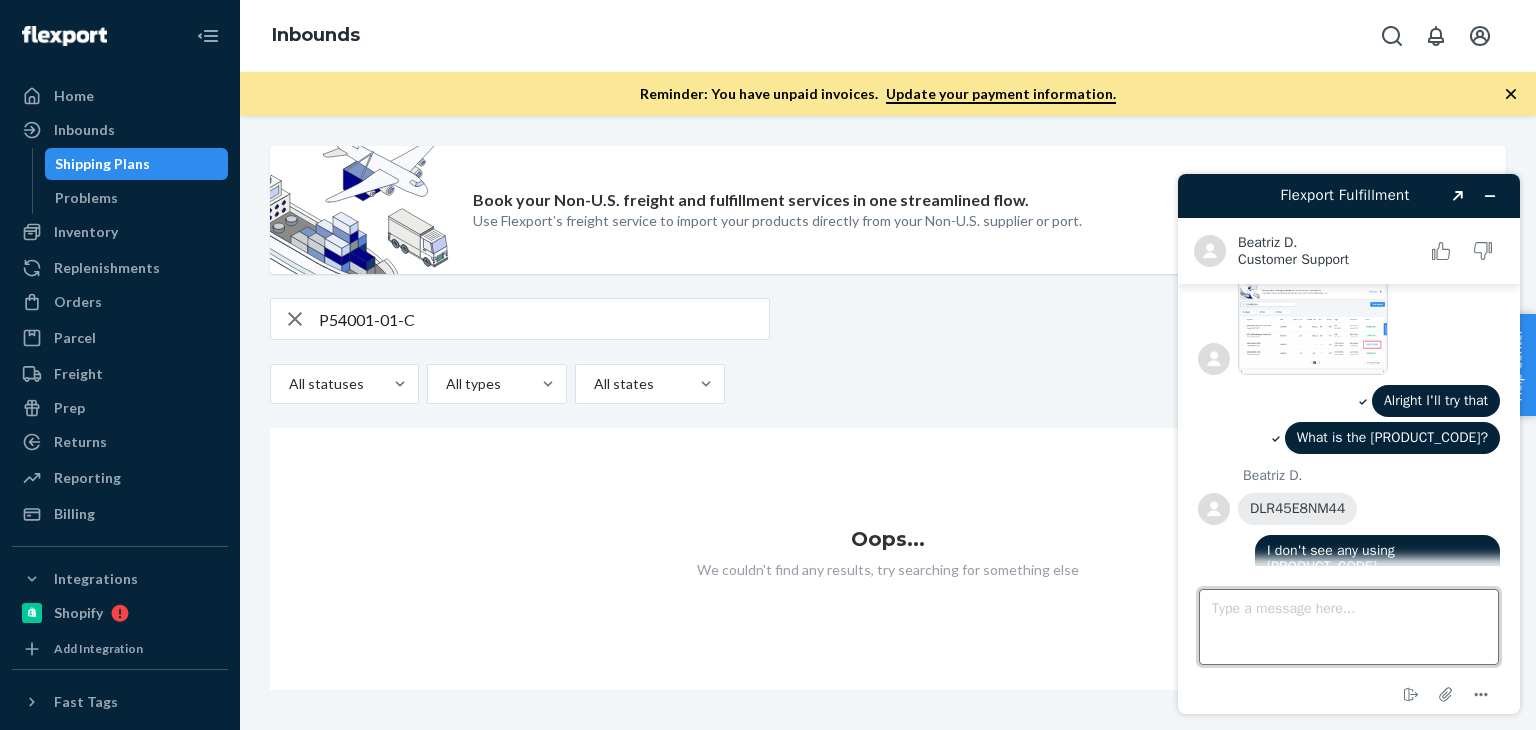 scroll, scrollTop: 1272, scrollLeft: 0, axis: vertical 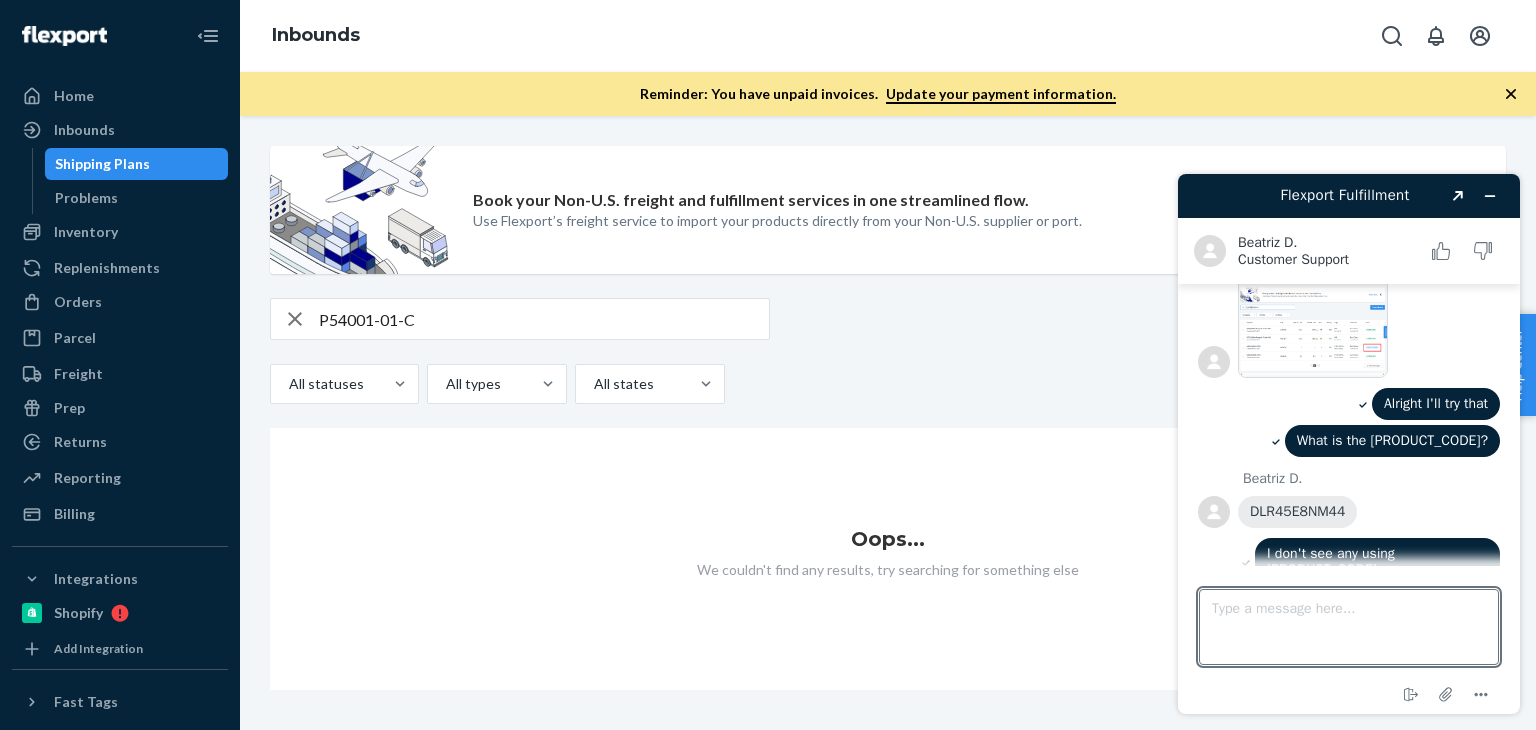 click on "Hi Team,
Can we please check on the inventory status of this SKU? P54001-01-C
Chat started Beatriz D. joined the chat Beatriz D. Thank you for reaching out to Flexport Support. Beatriz here. Hello Alma. Checking on this. One moment please. Hi Beatriz. Beatriz D. I see no units available for this SKU I see 7 units showing as inbound, can you see that on your end too? Is there an ETA for that? Beatriz D. Checking on this. One moment please. Sure  Beatriz D. I see an inbound for 7 units last Feb. Since you inbound this using your own carrier, can you share the tracking link? Were you able to ship this out? Or you just created this but never pushed for it? Lemme check that. I did not see that shipment info on my end here. But let me check the PO  Beatriz D. Sure! I don't see any info regarding that on my end.  Beatriz D. Try searching the DSKU in the Inbounds page Alright I'll try that  What is the DSKU? Beatriz D. DLR45E8NM44 I don't see any using P54001-01-C" at bounding box center [1349, -191] 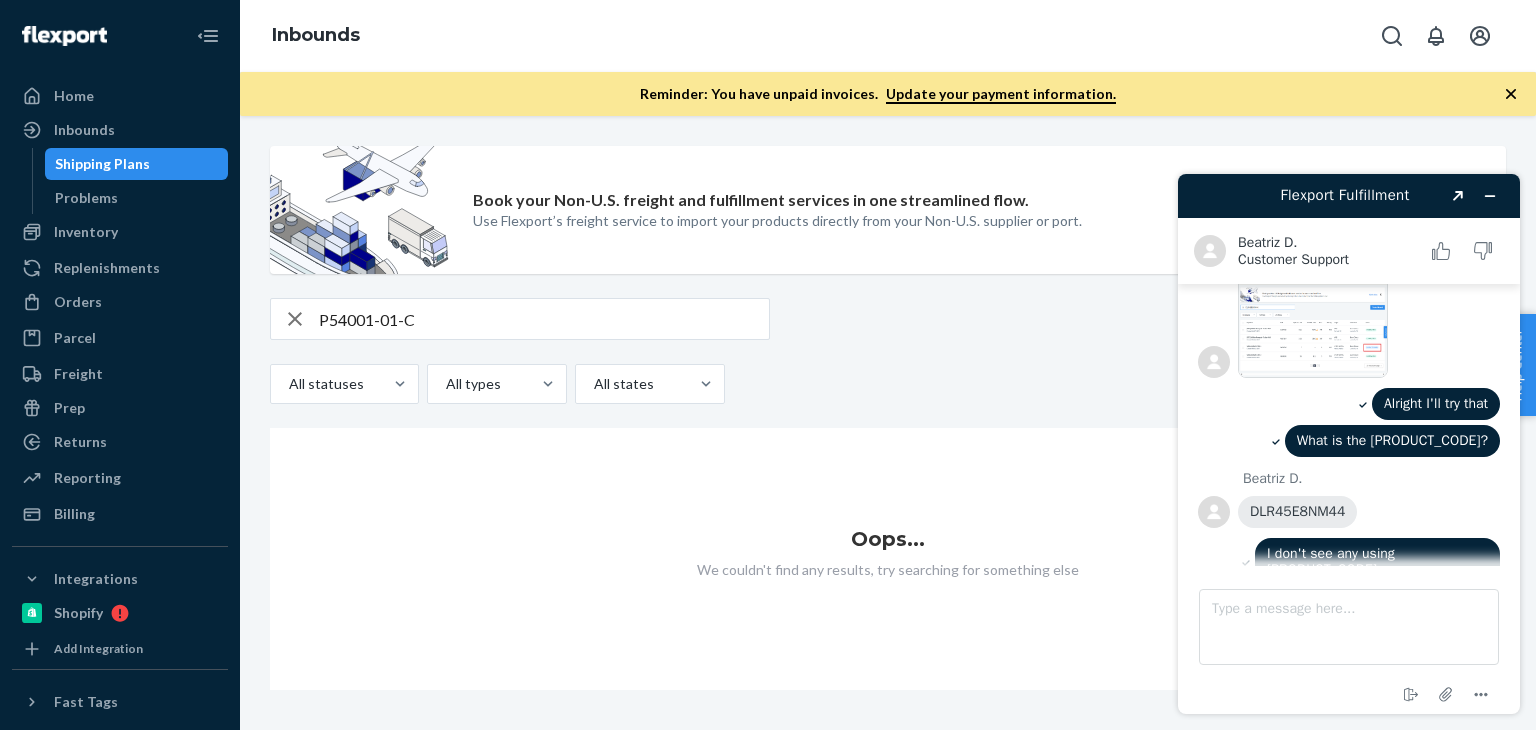 click on "DLR45E8NM44" at bounding box center (1297, 511) 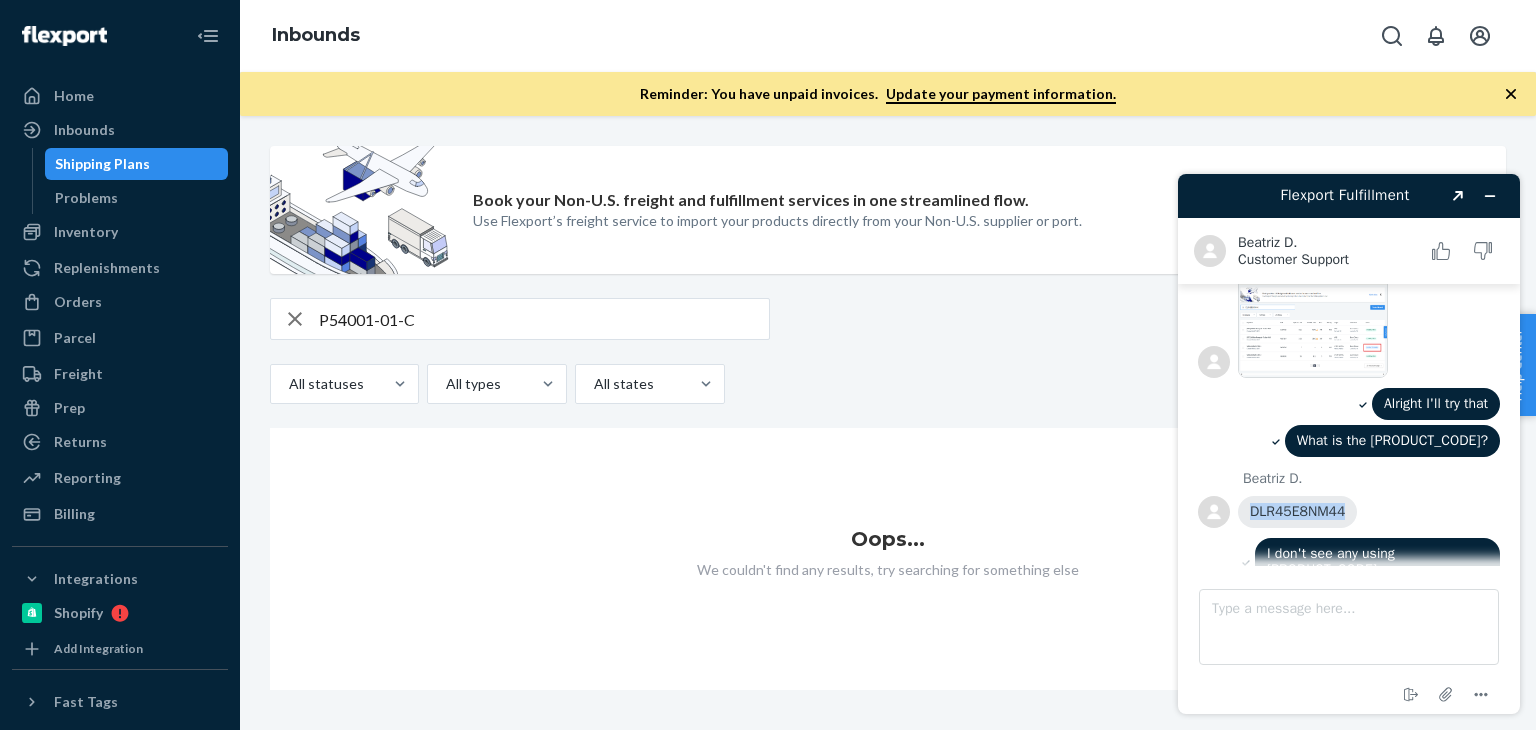 click on "DLR45E8NM44" at bounding box center (1297, 511) 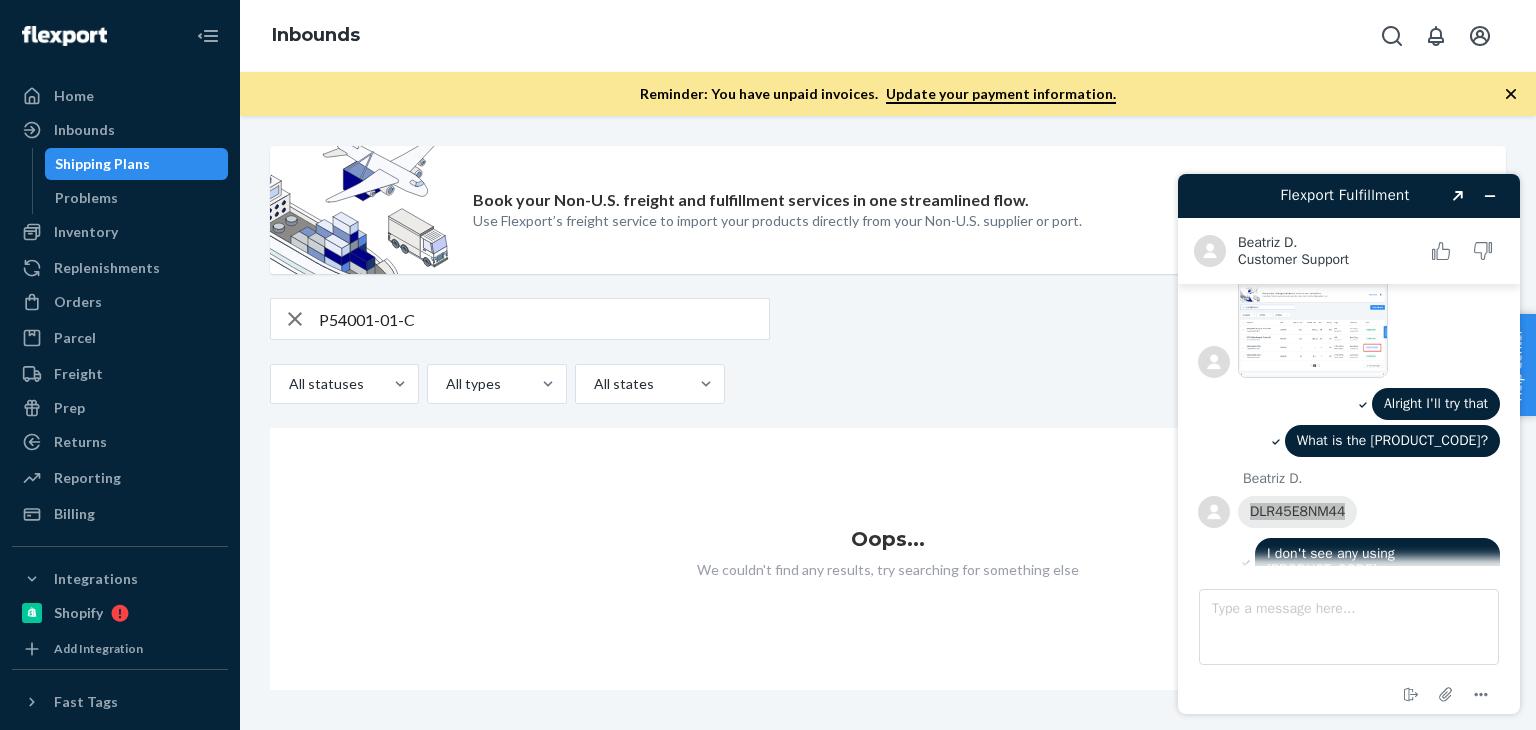 click on "Book your Non-U.S. freight and fulfillment services in one streamlined flow. Use Flexport’s freight service to import your products directly from your Non-U.S. supplier or port. Watch video P54001-01-C Create inbound All statuses All types All states Oops... We couldn't find any results, try searching for something else" at bounding box center [888, 418] 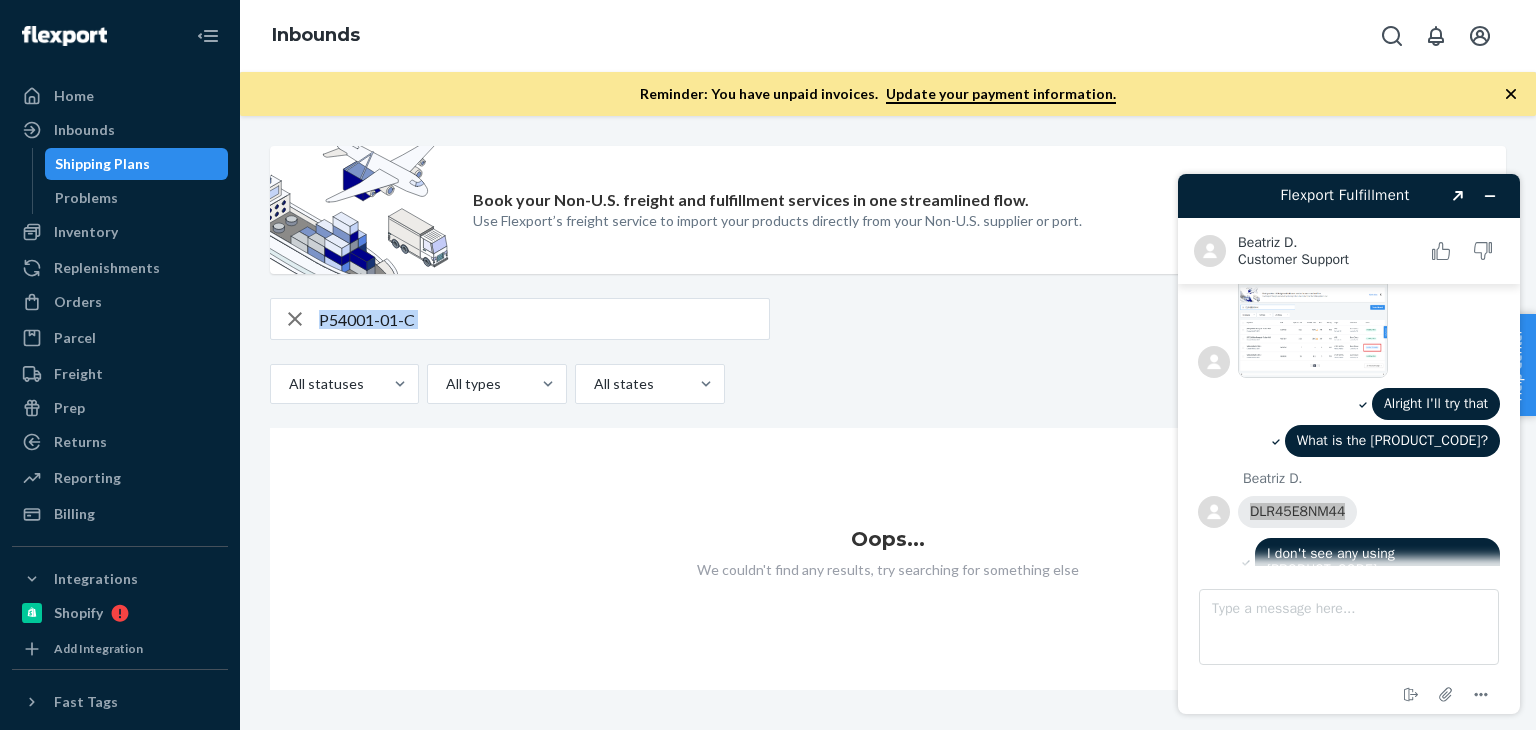 click on "Book your Non-U.S. freight and fulfillment services in one streamlined flow. Use Flexport’s freight service to import your products directly from your Non-U.S. supplier or port. Watch video P54001-01-C Create inbound All statuses All types All states Oops... We couldn't find any results, try searching for something else" at bounding box center (888, 418) 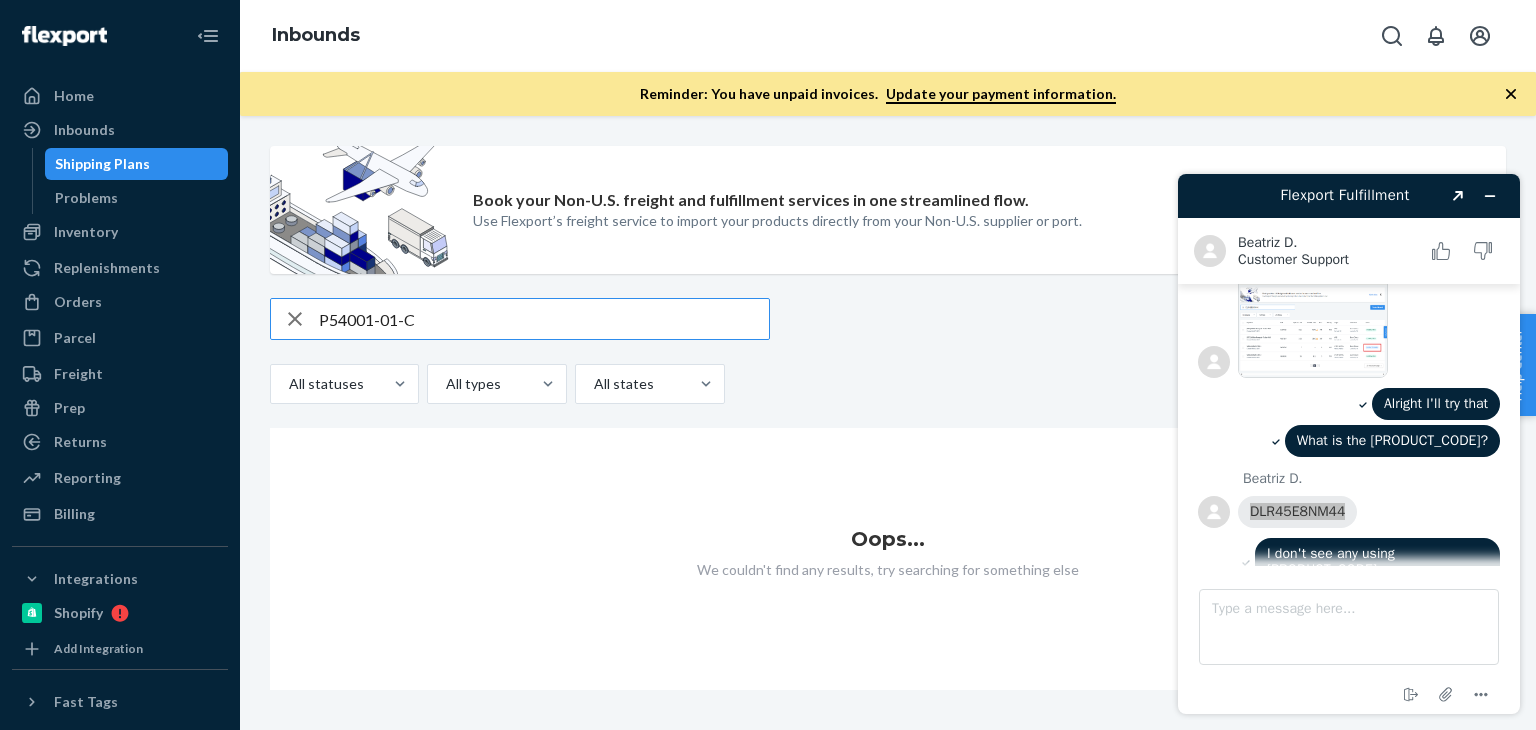 paste on "DLR45E8NM44" 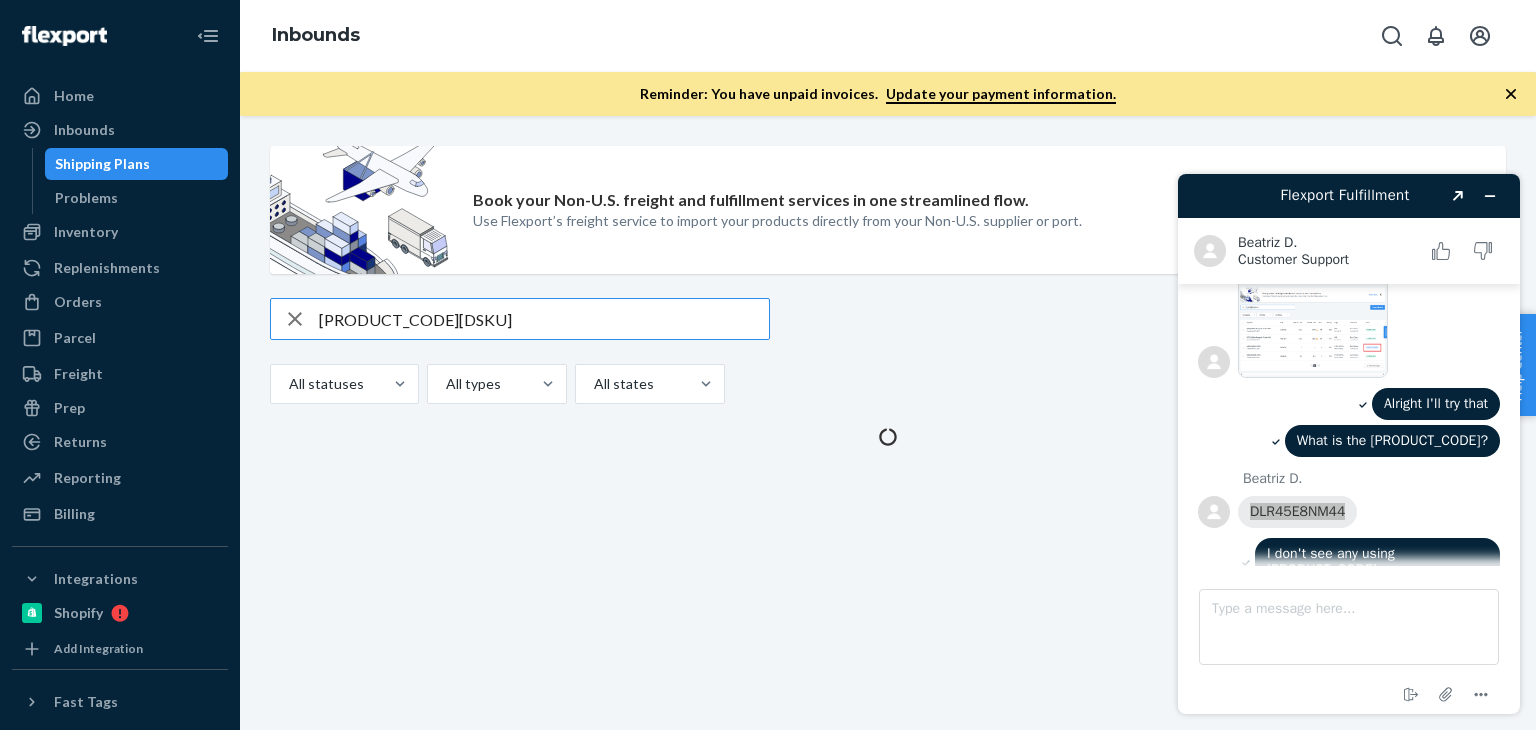 click on "P54001-01-CDLR45E8NM44" at bounding box center (544, 319) 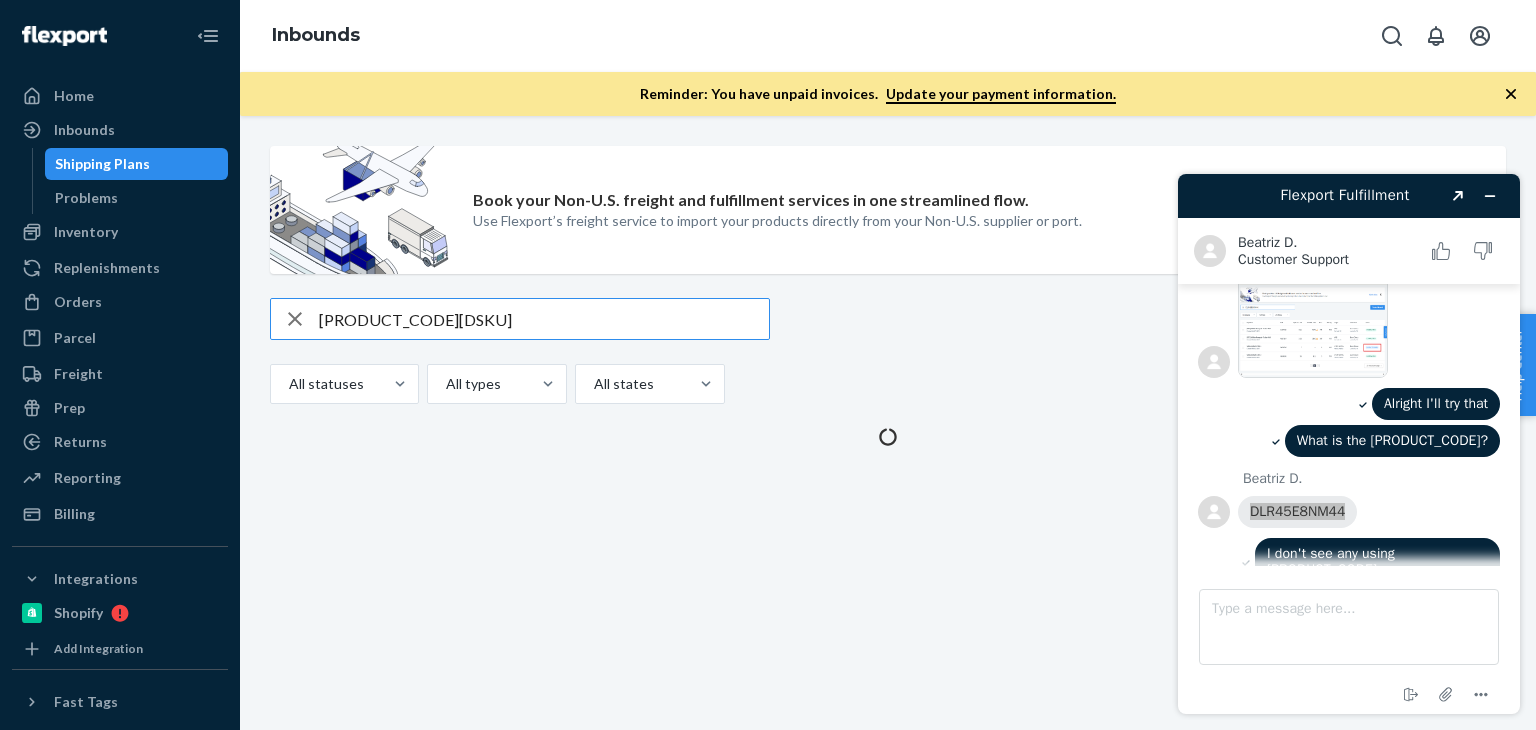 click on "P54001-01-CDLR45E8NM44" at bounding box center (544, 319) 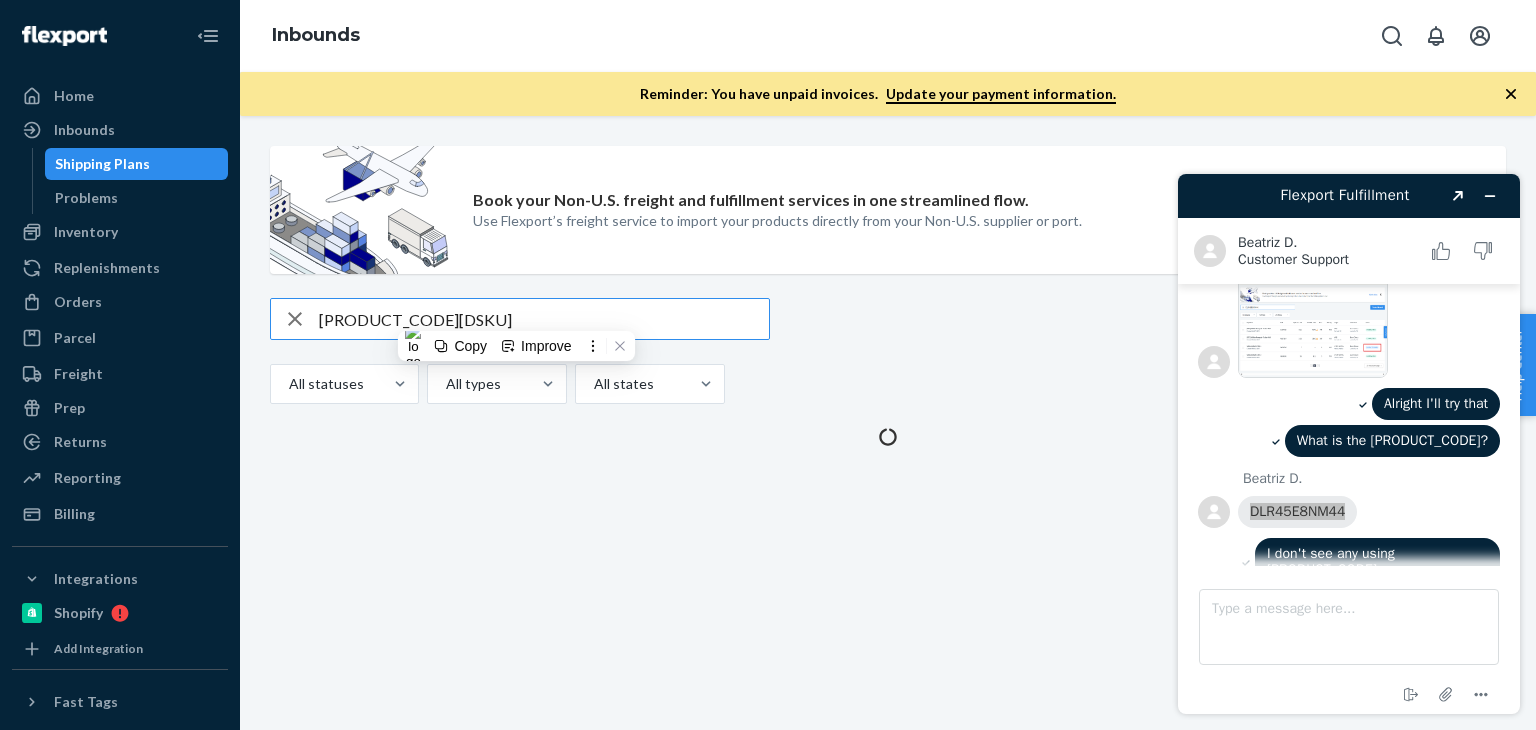 click on "P54001-01-CDLR45E8NM44" at bounding box center [544, 319] 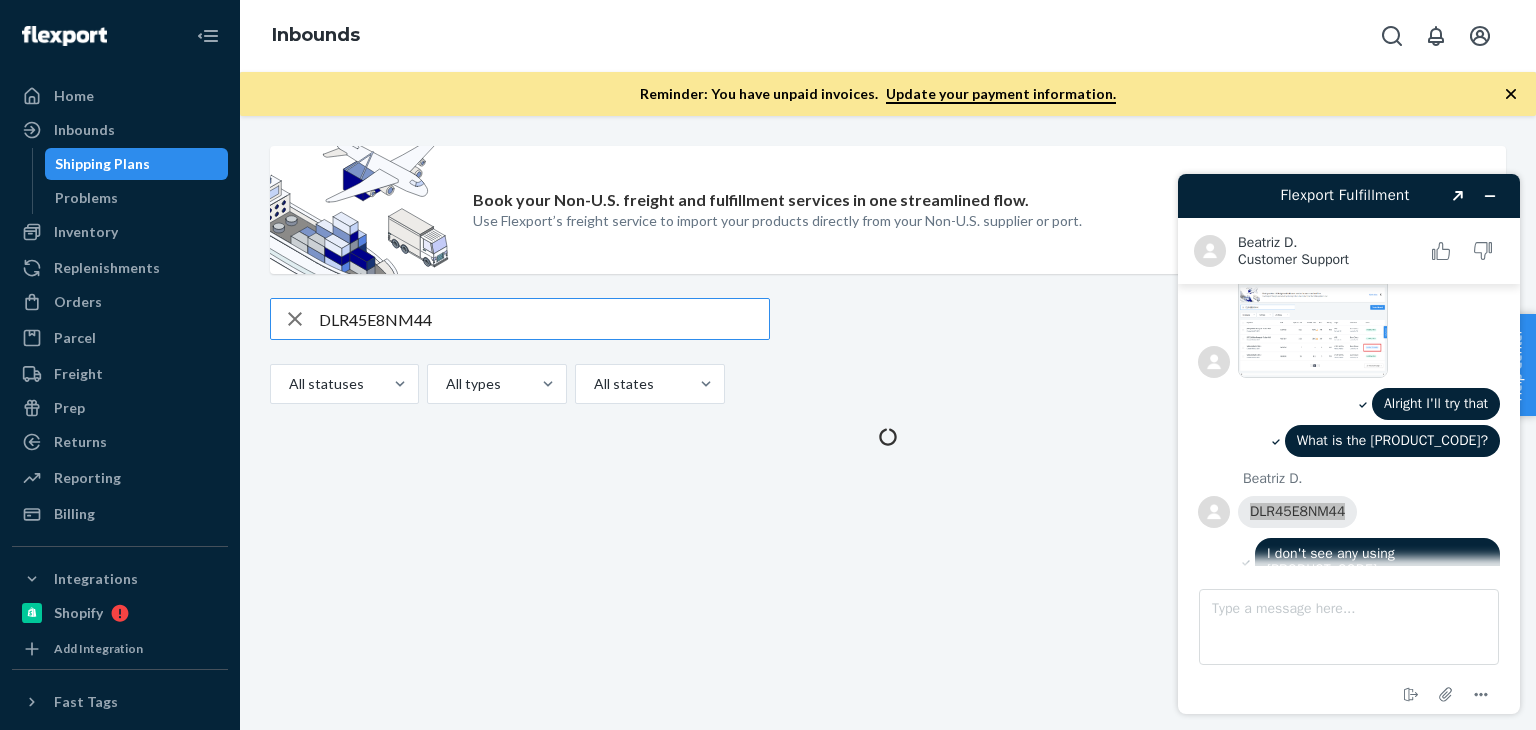 type on "DLR45E8NM44" 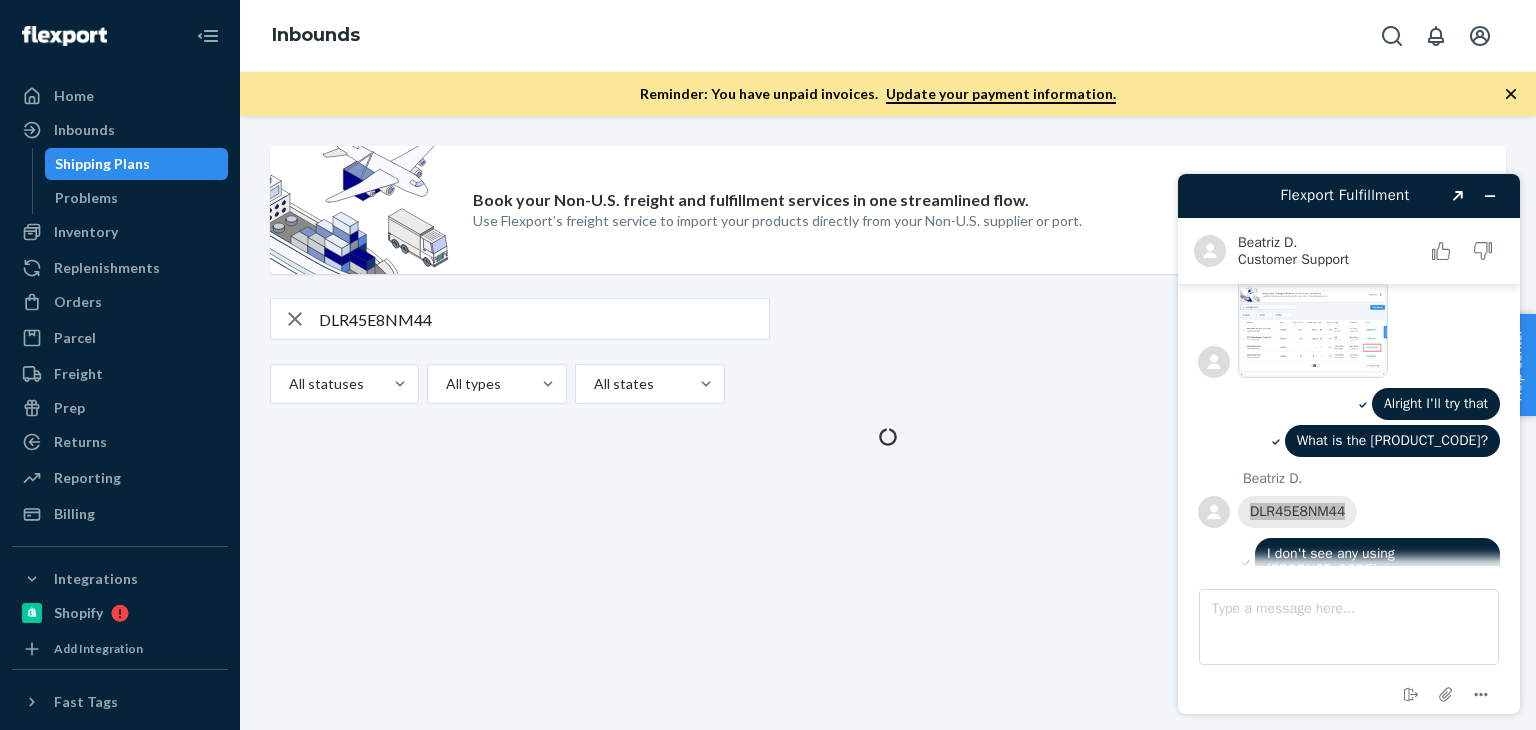 click on "DLR45E8NM44 Create inbound All statuses All types All states" at bounding box center (888, 351) 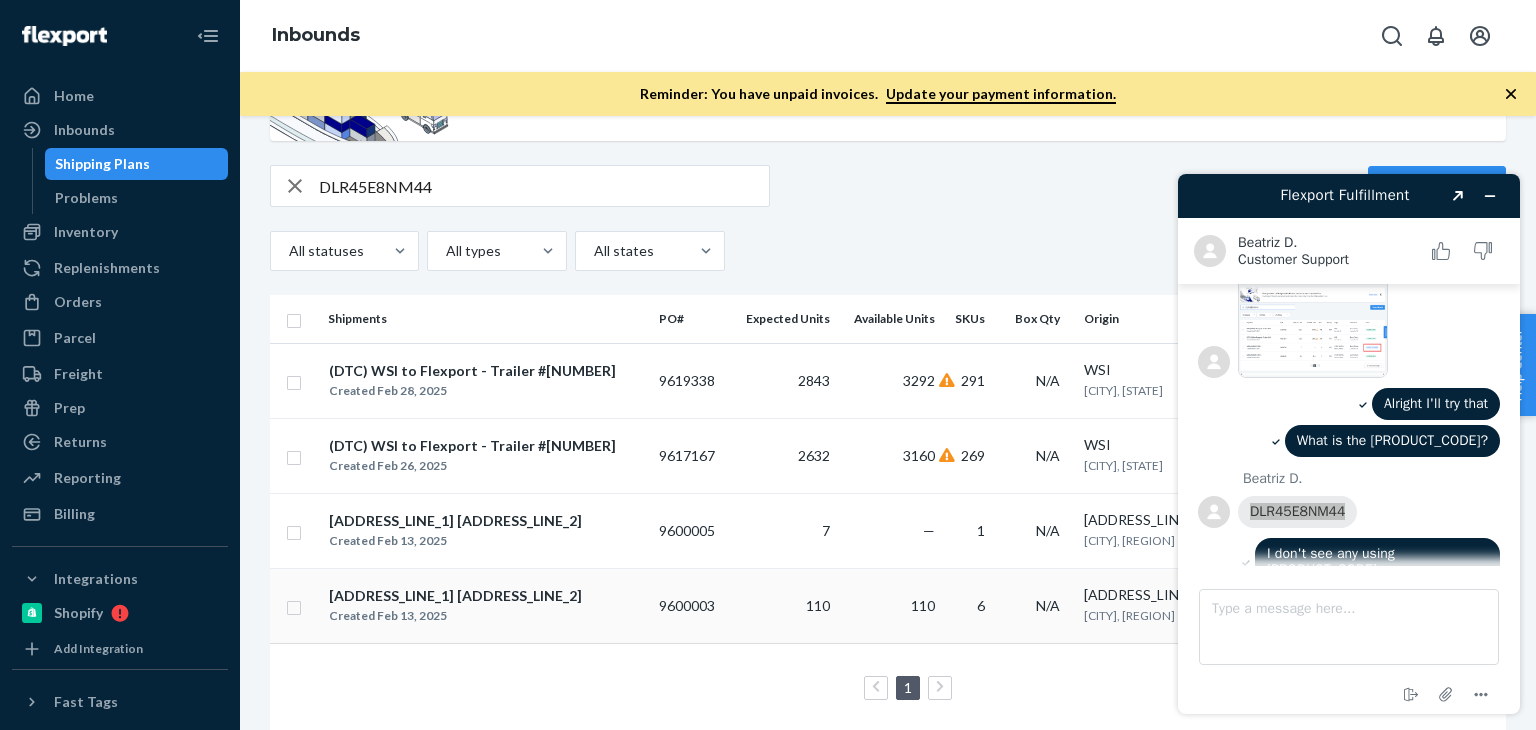 scroll, scrollTop: 167, scrollLeft: 0, axis: vertical 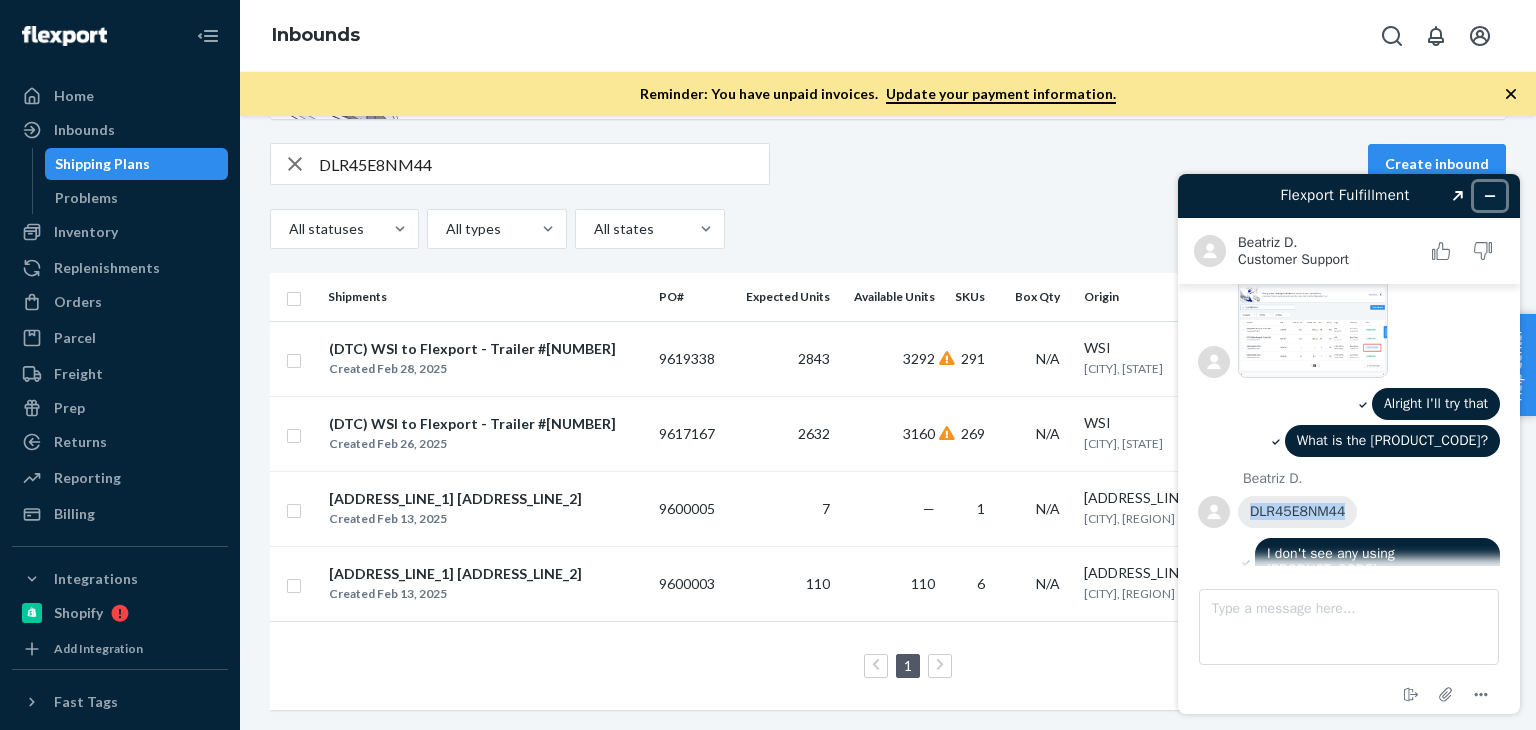 click 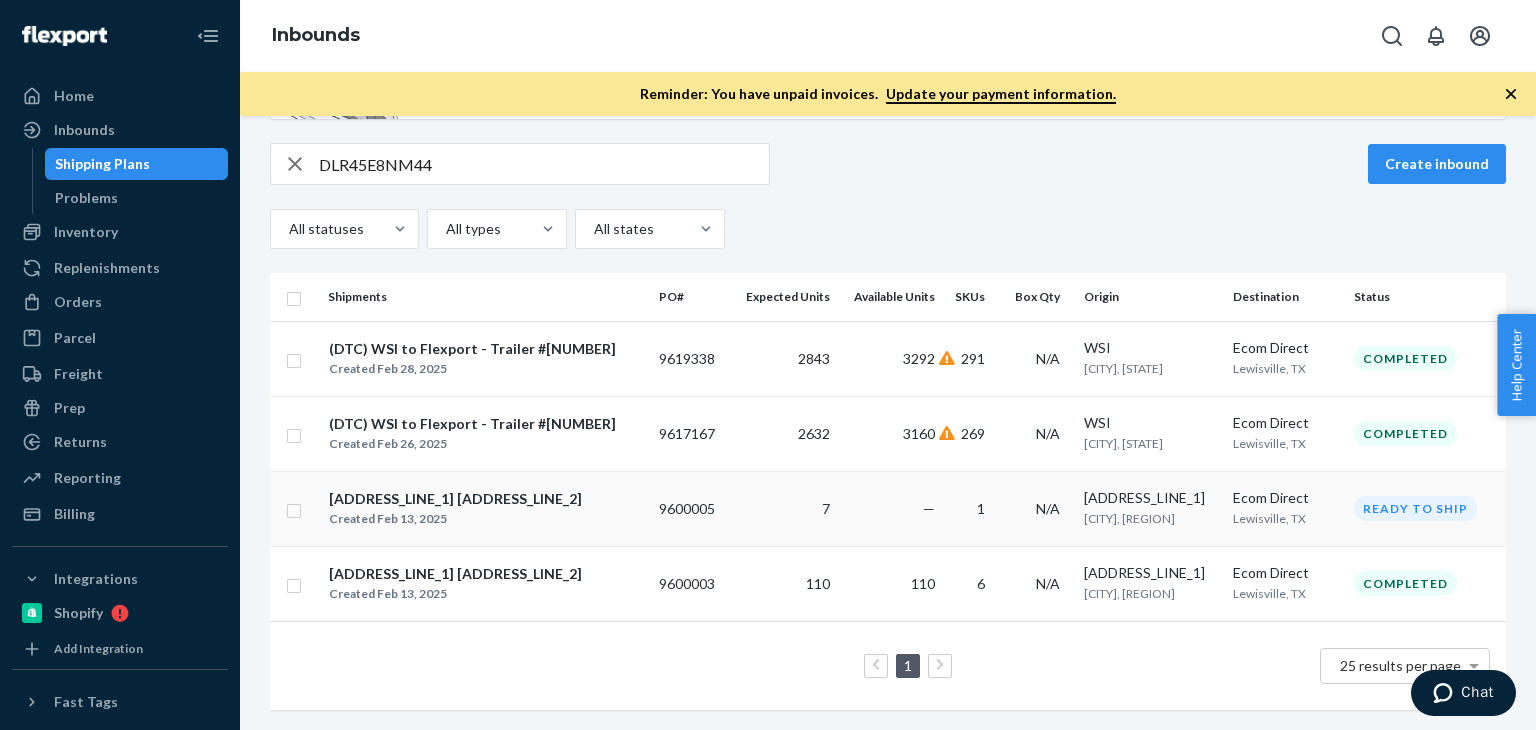 click on "7" at bounding box center [826, 508] 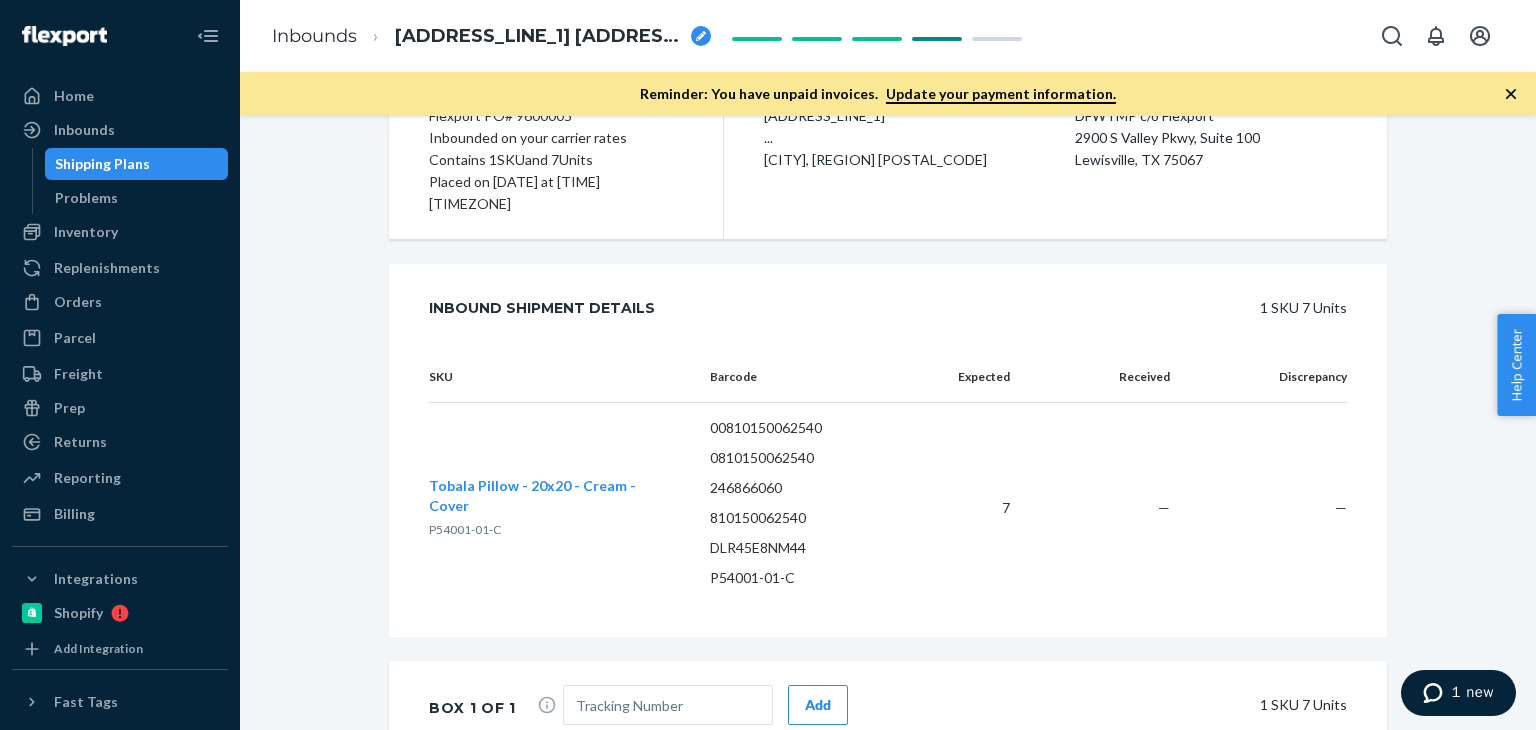 scroll, scrollTop: 176, scrollLeft: 0, axis: vertical 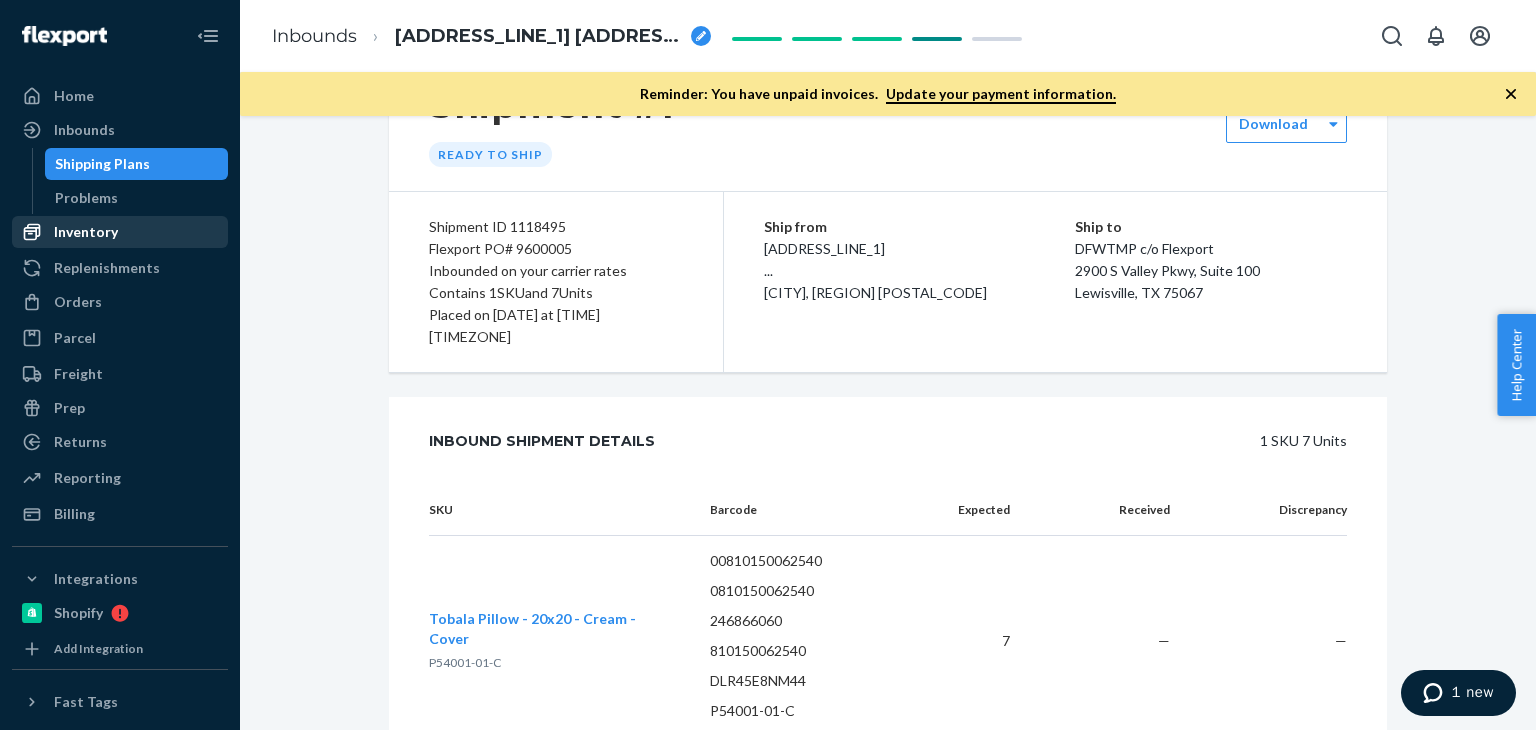 click on "Inventory" at bounding box center (86, 232) 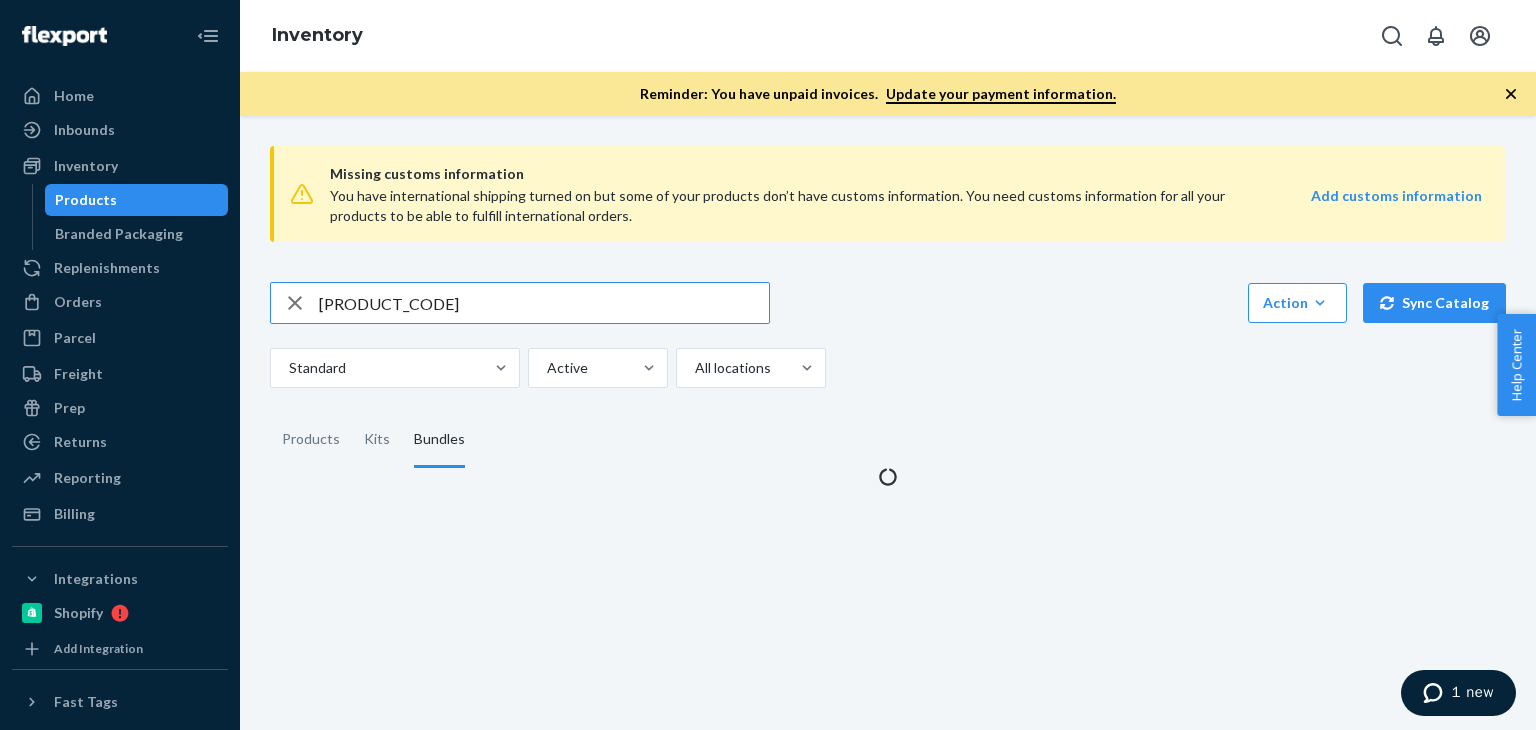 scroll, scrollTop: 0, scrollLeft: 0, axis: both 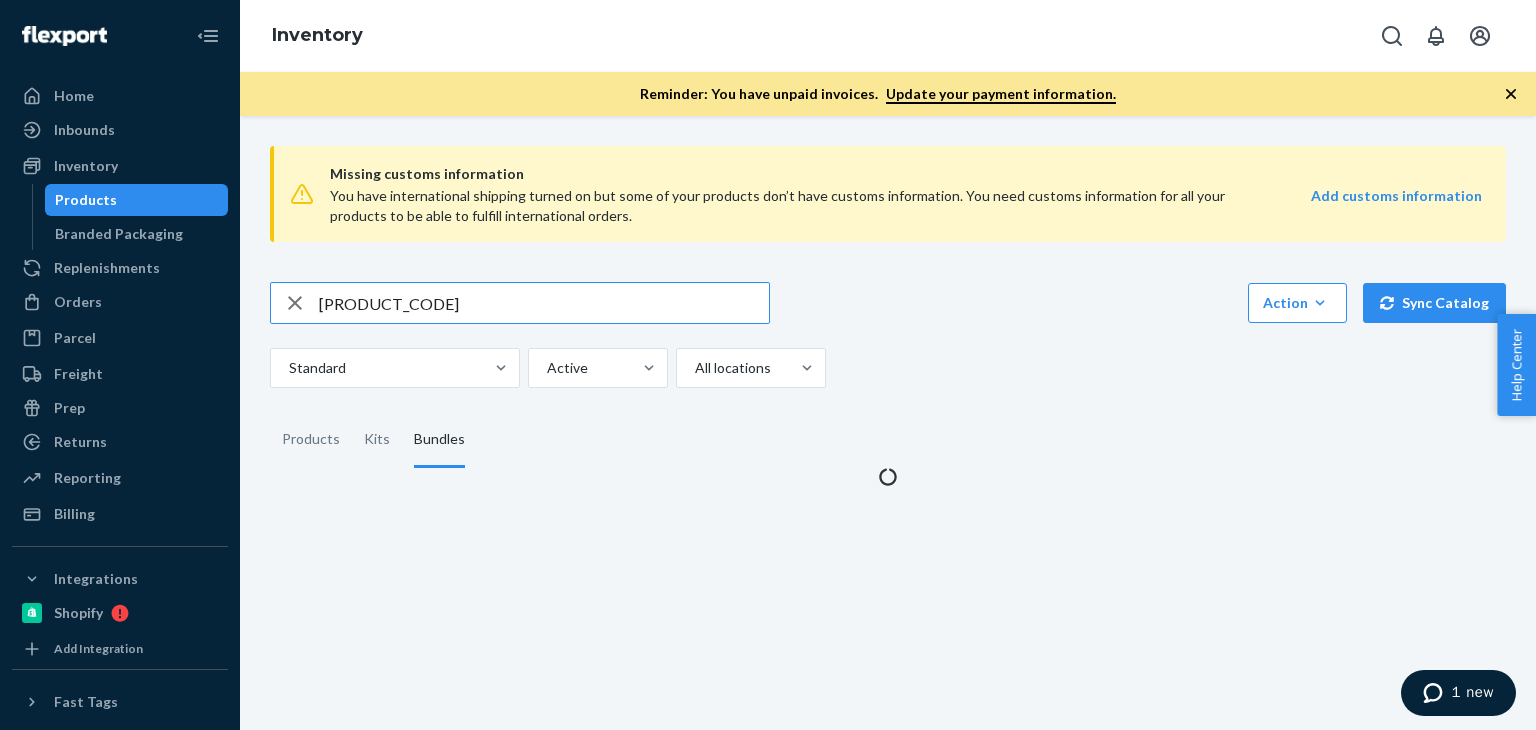 click on "P54001-01" at bounding box center [544, 303] 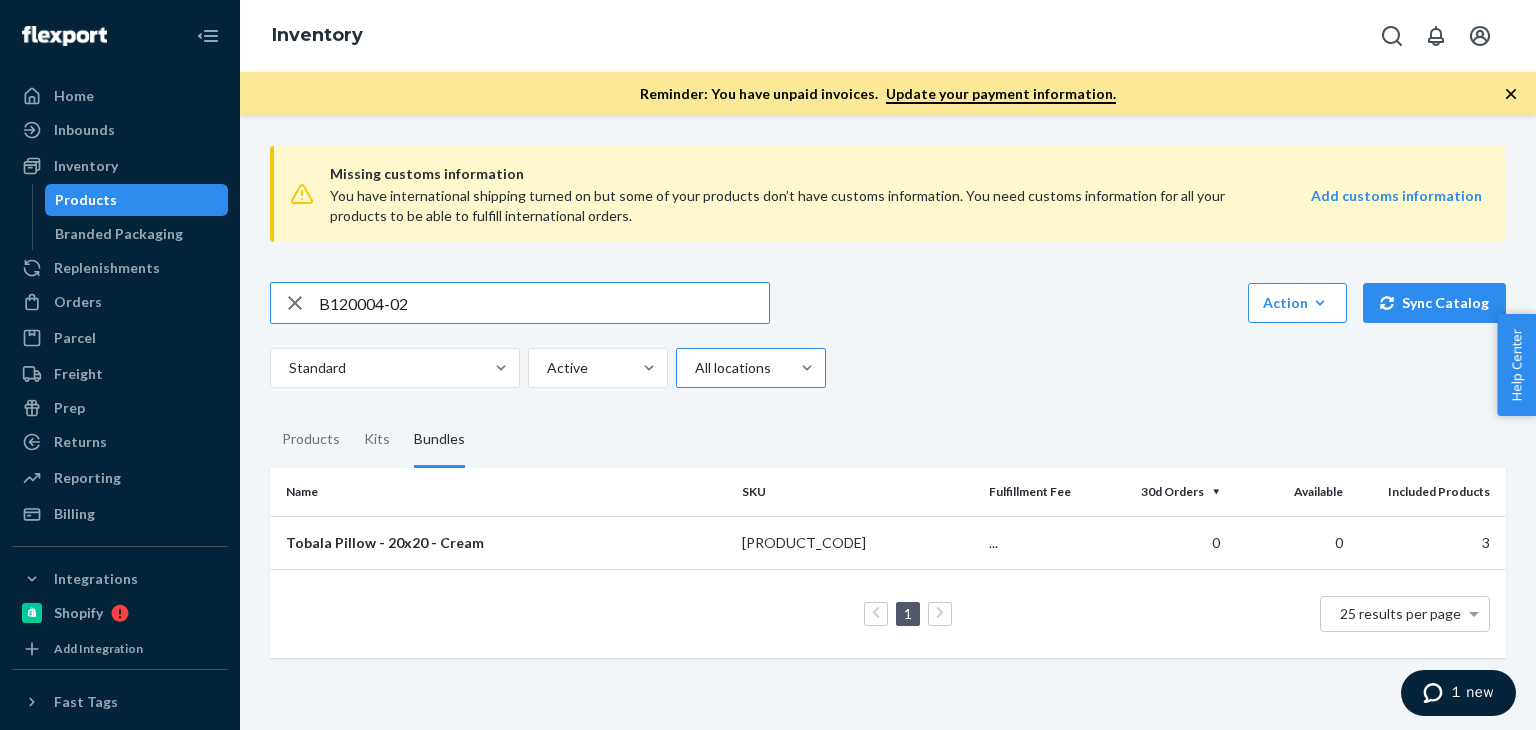 type on "B120004-02" 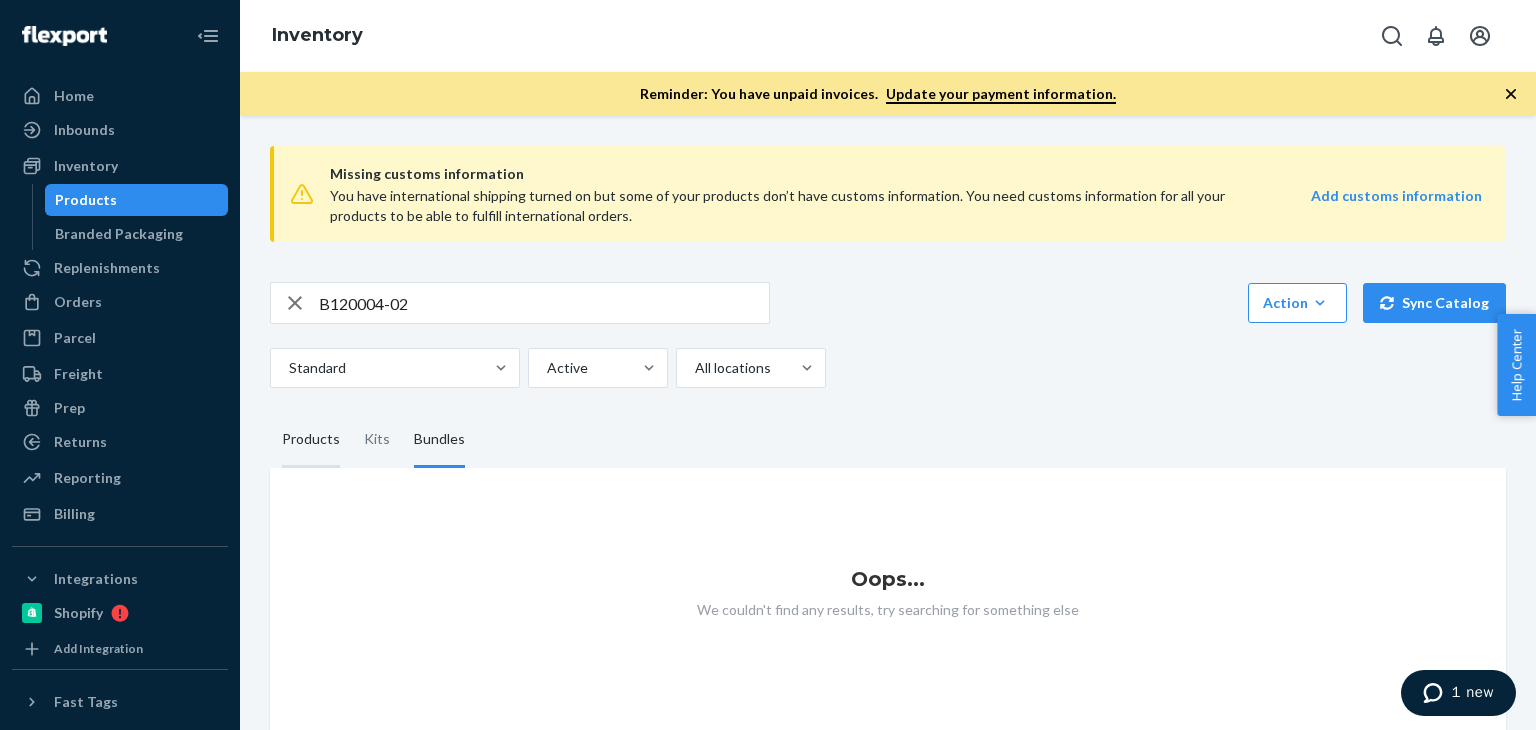 click on "Products" at bounding box center [311, 440] 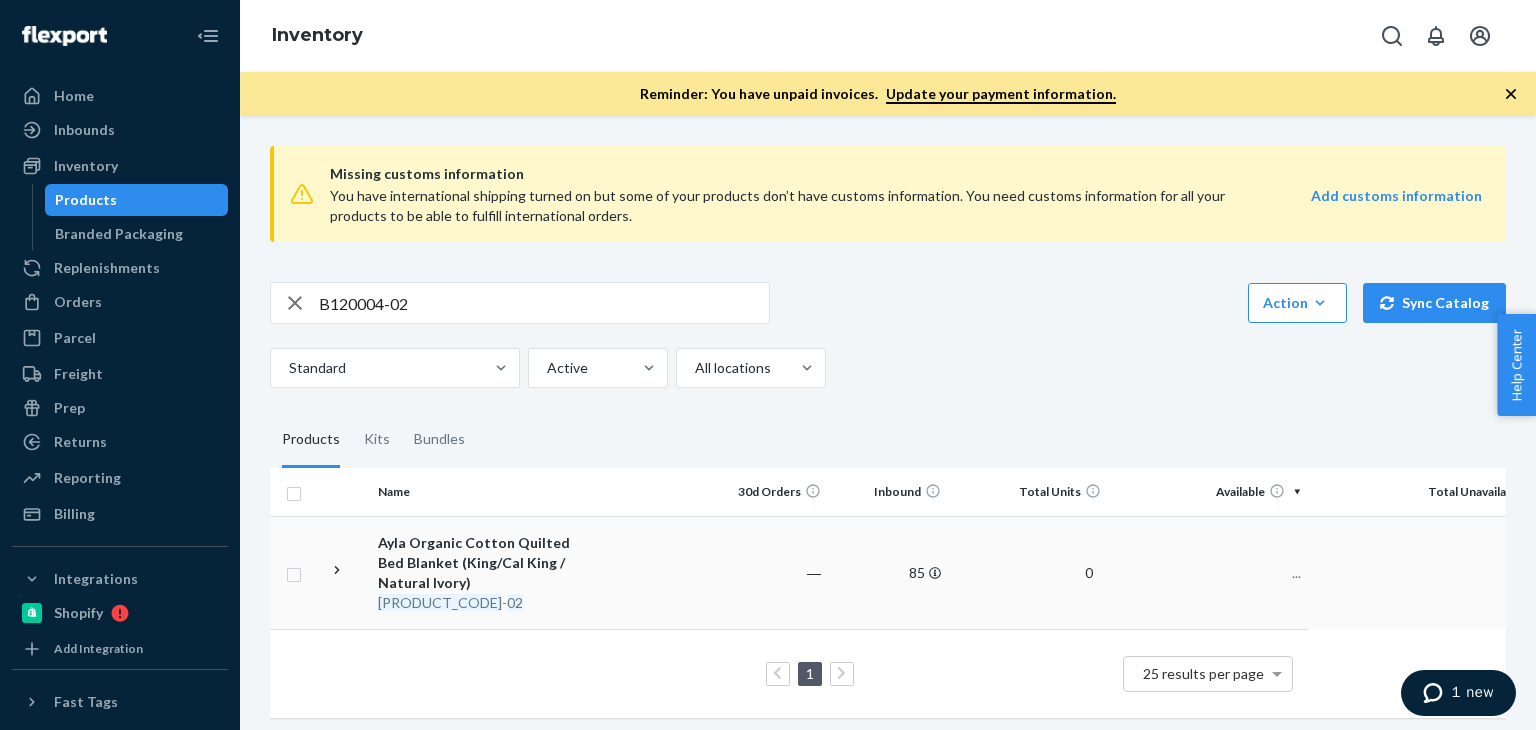 scroll, scrollTop: 22, scrollLeft: 0, axis: vertical 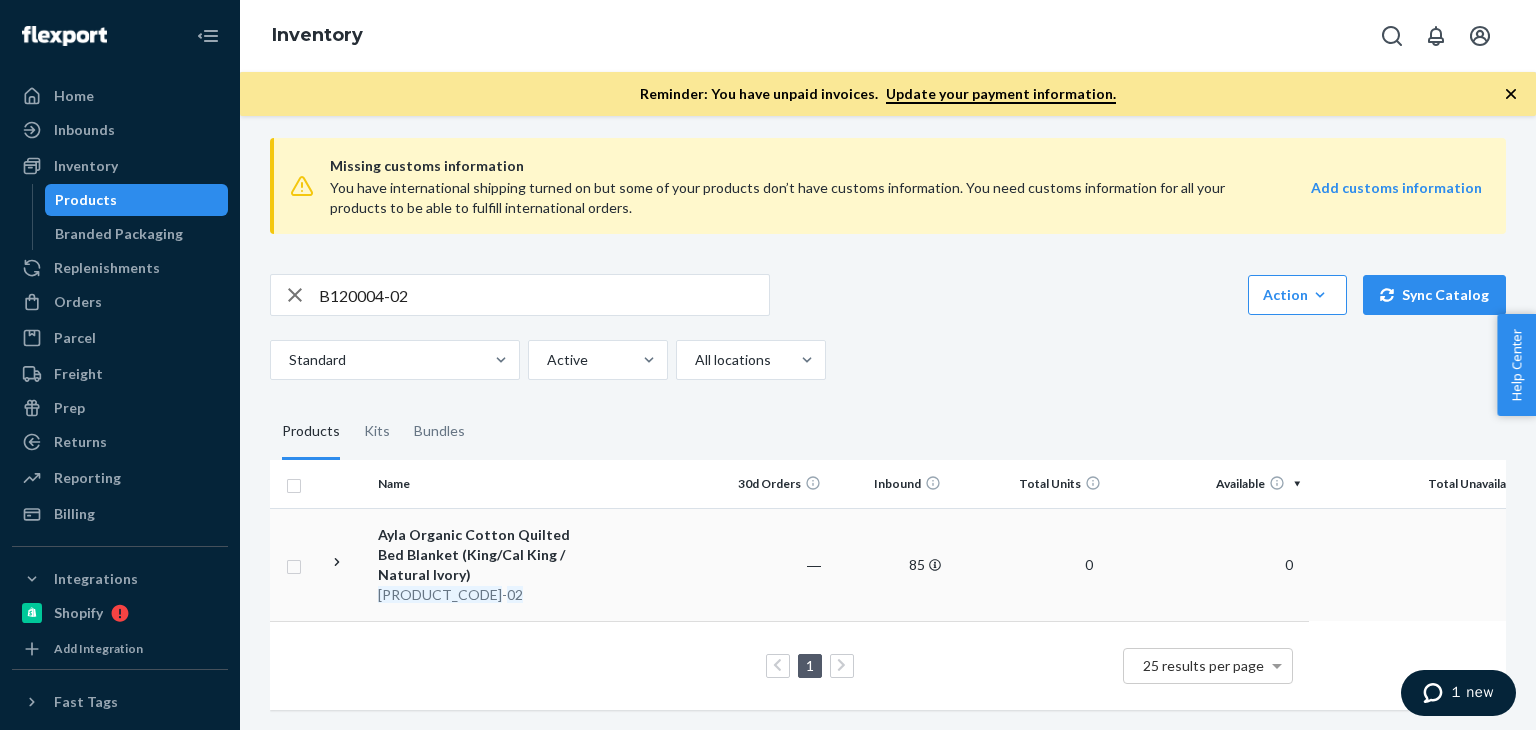 click on "Ayla Organic Cotton Quilted Bed Blanket (King/Cal King / Natural Ivory)" at bounding box center [482, 555] 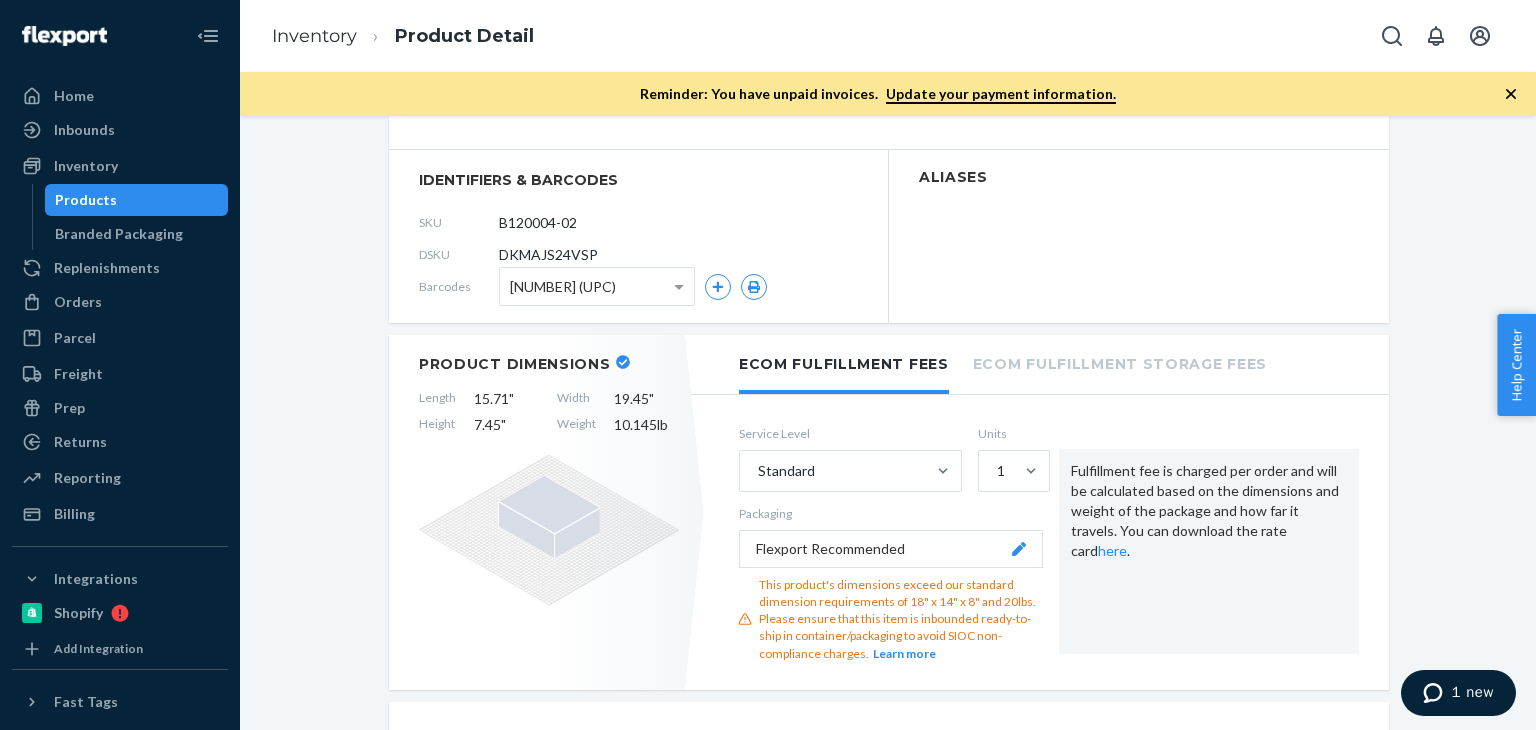 scroll, scrollTop: 0, scrollLeft: 0, axis: both 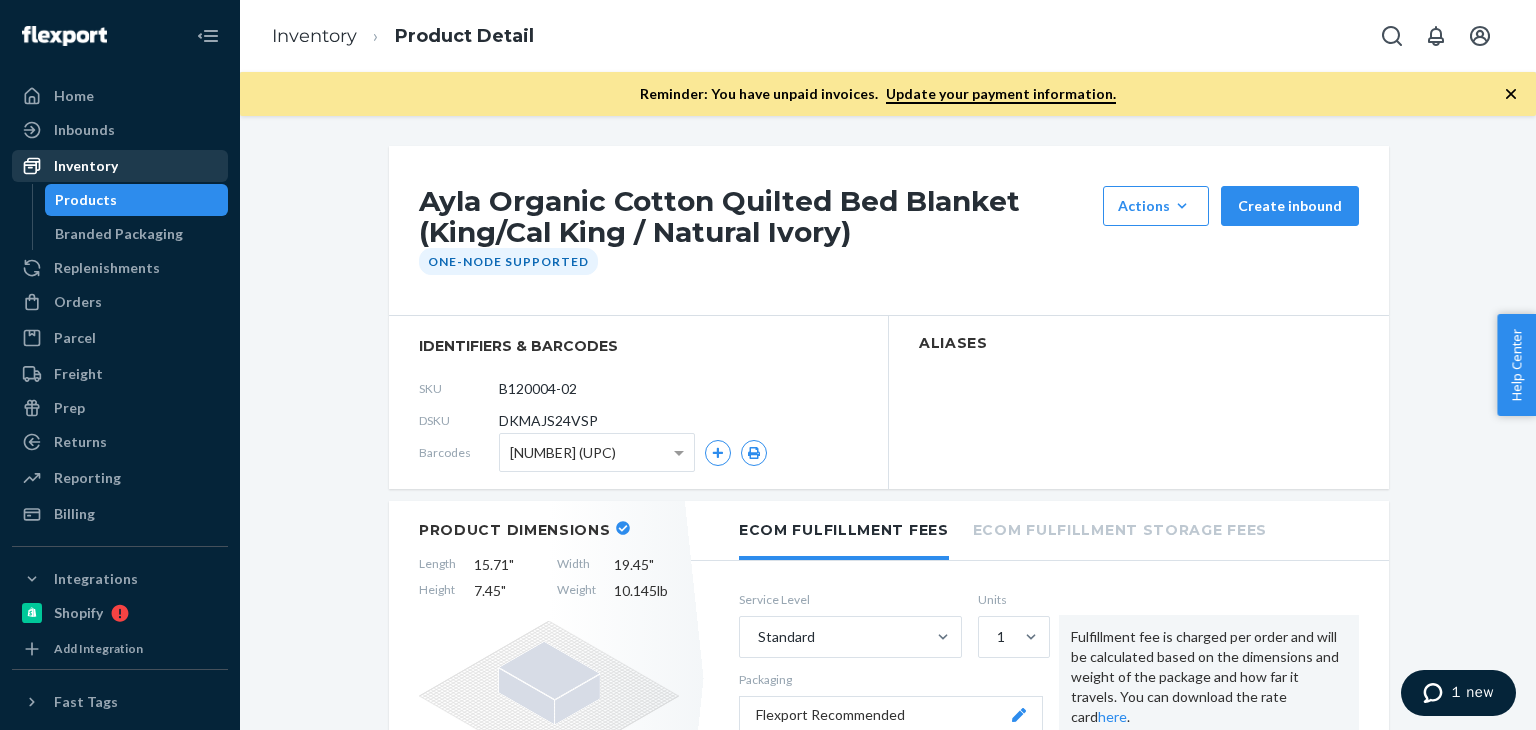 click on "Inventory" at bounding box center [86, 166] 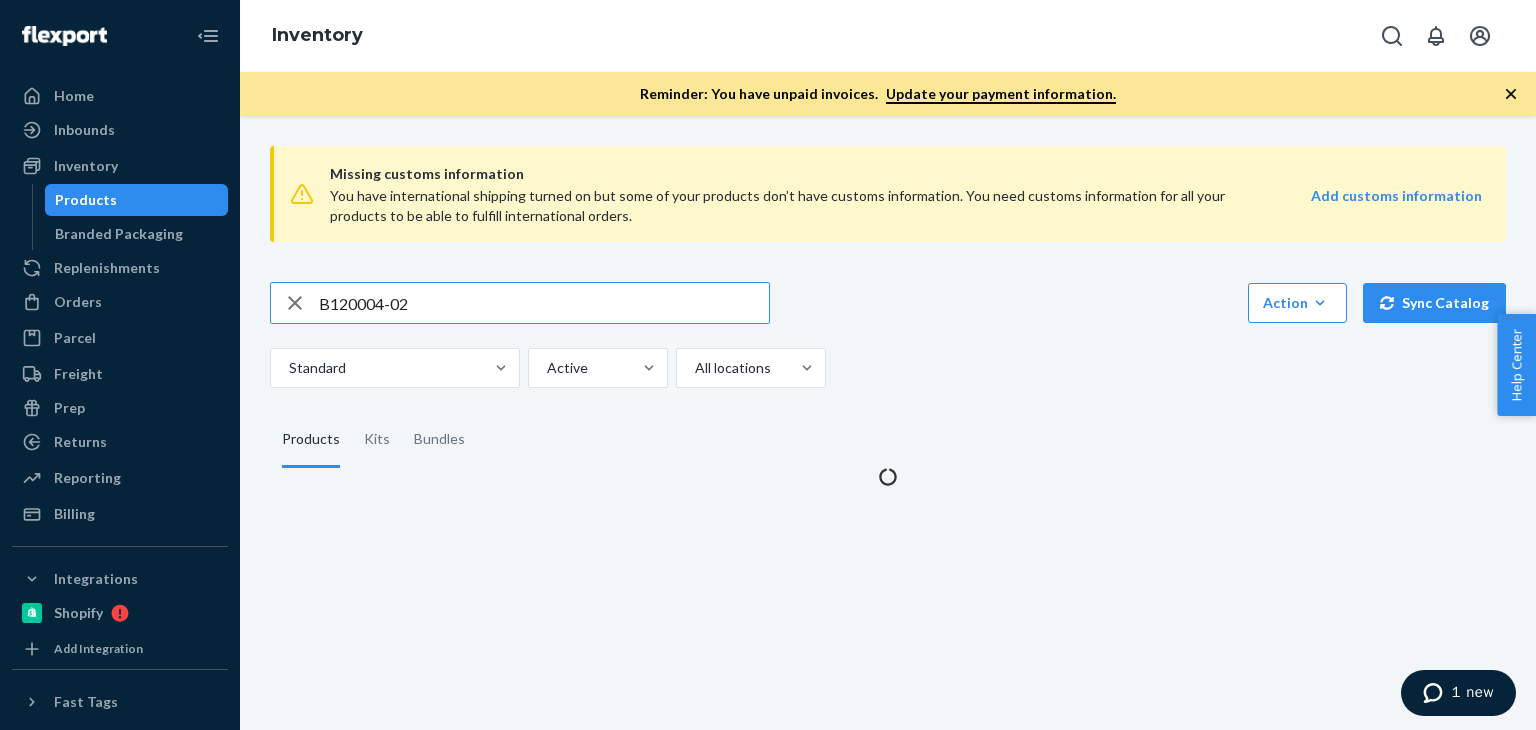 click on "B120004-02" at bounding box center (544, 303) 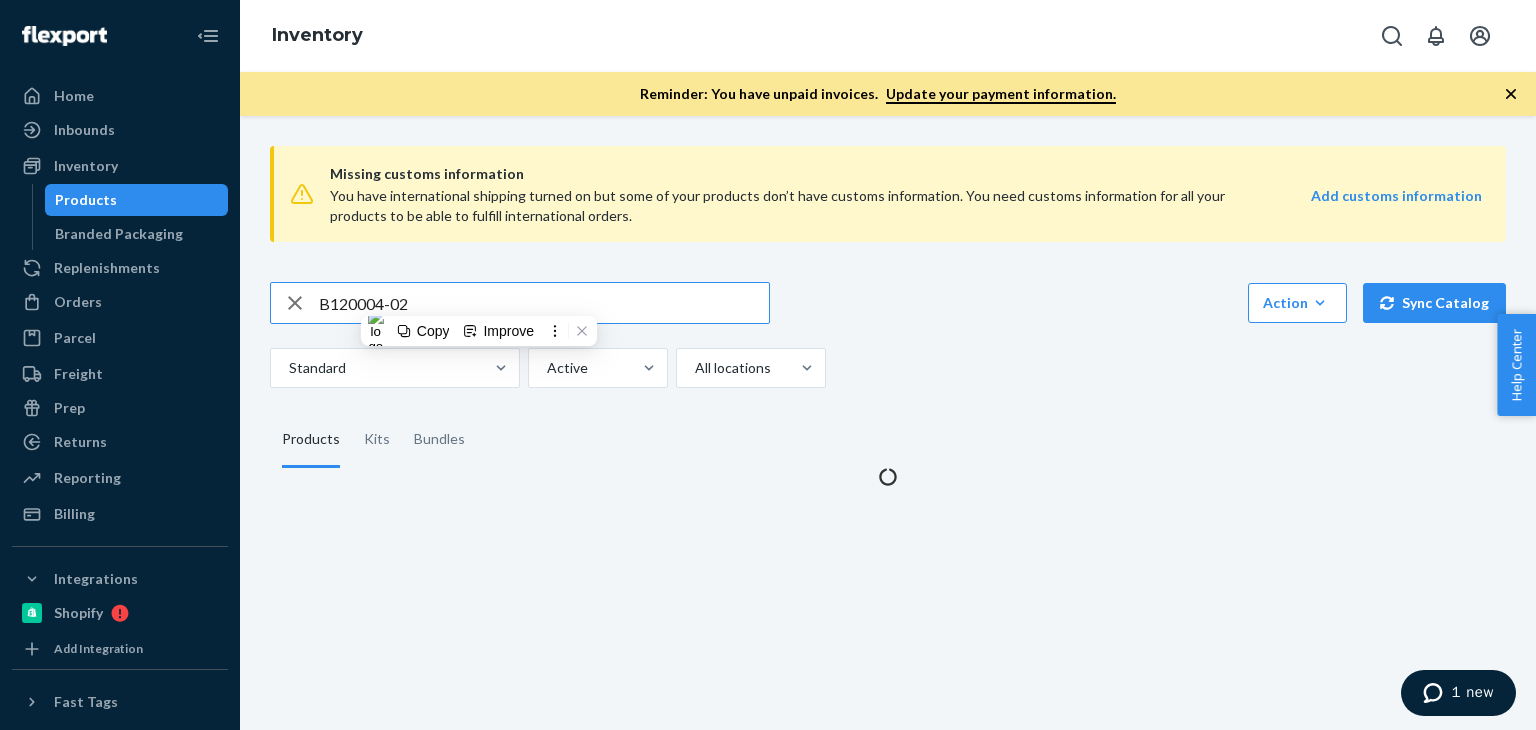 click on "B120004-02" at bounding box center (544, 303) 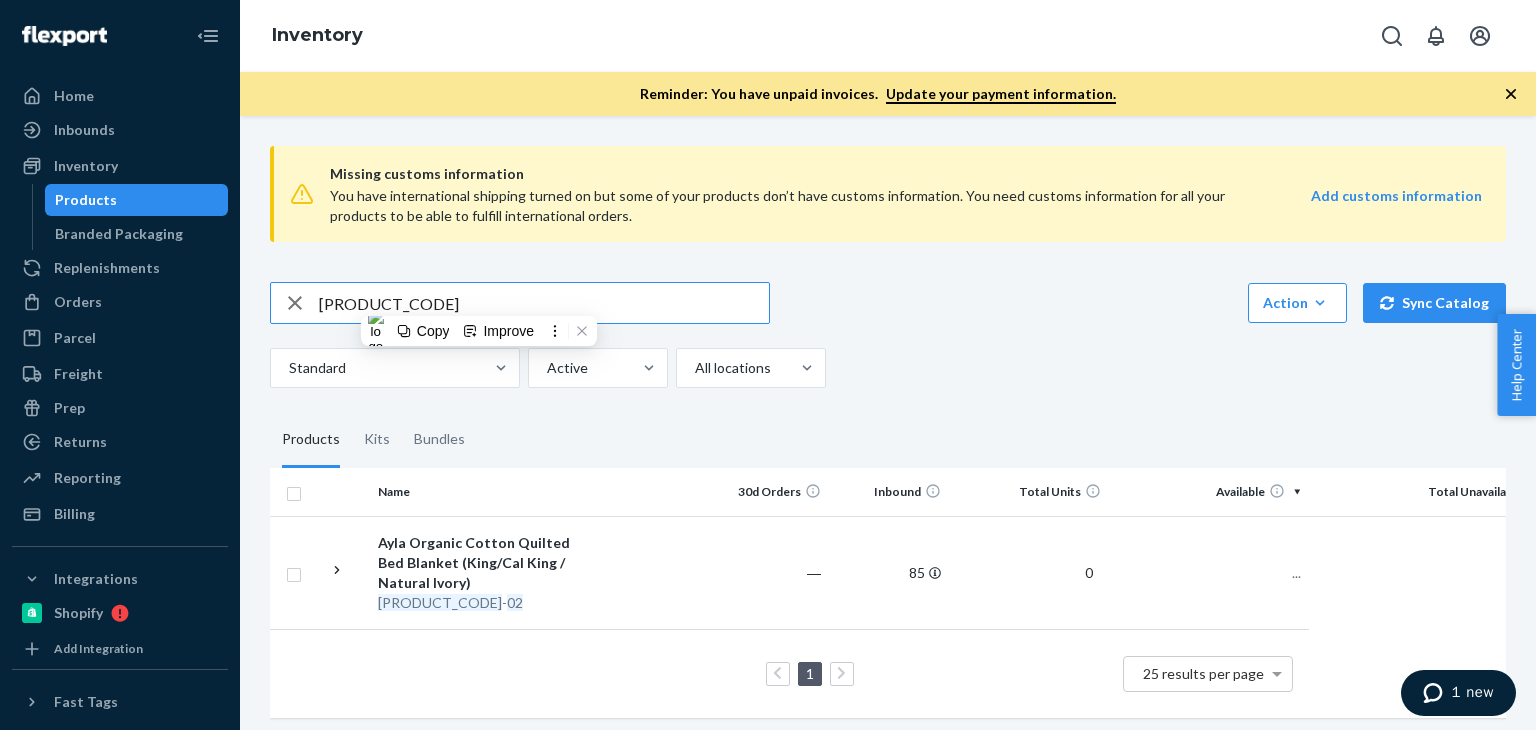 type on "P84019-01" 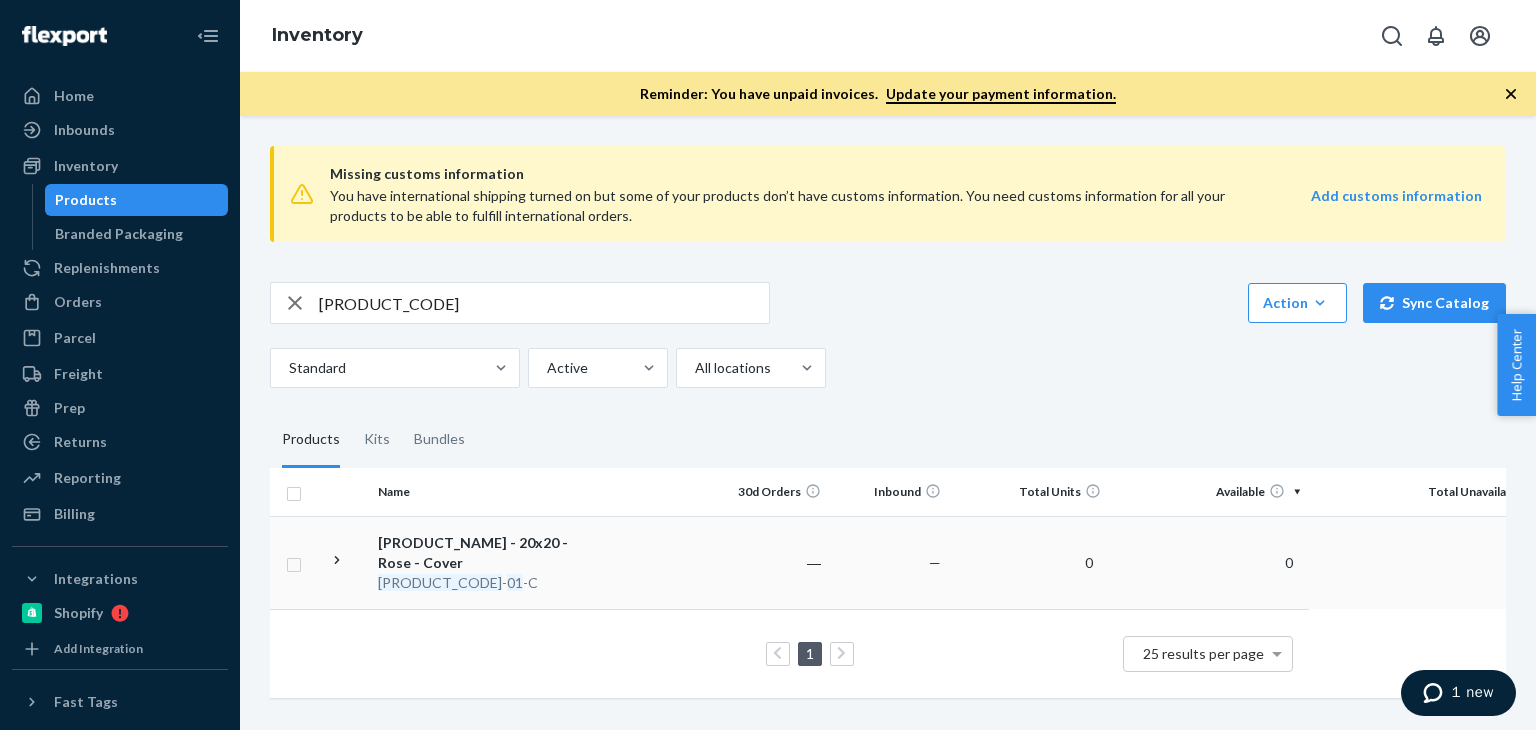 scroll, scrollTop: 2, scrollLeft: 0, axis: vertical 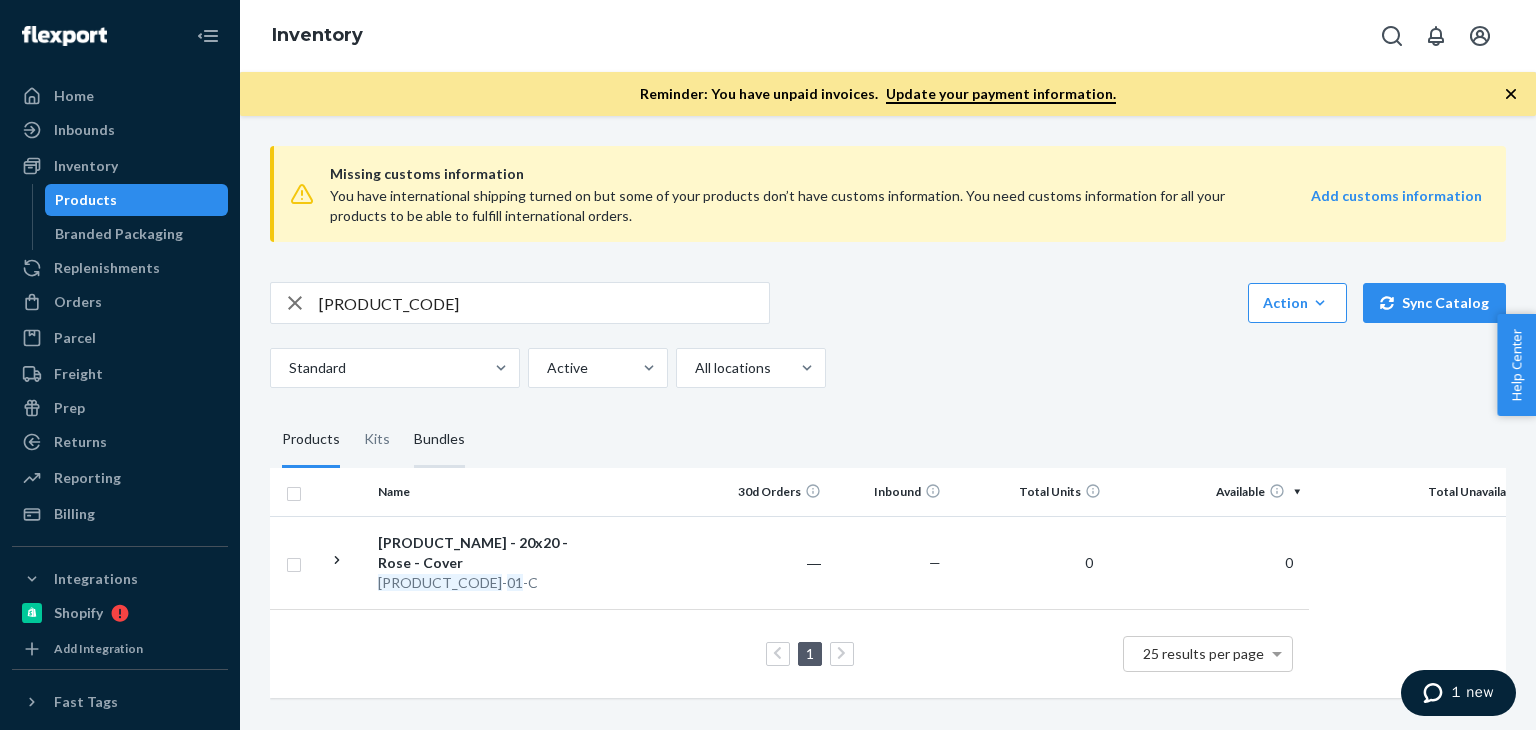 click on "Bundles" at bounding box center [439, 440] 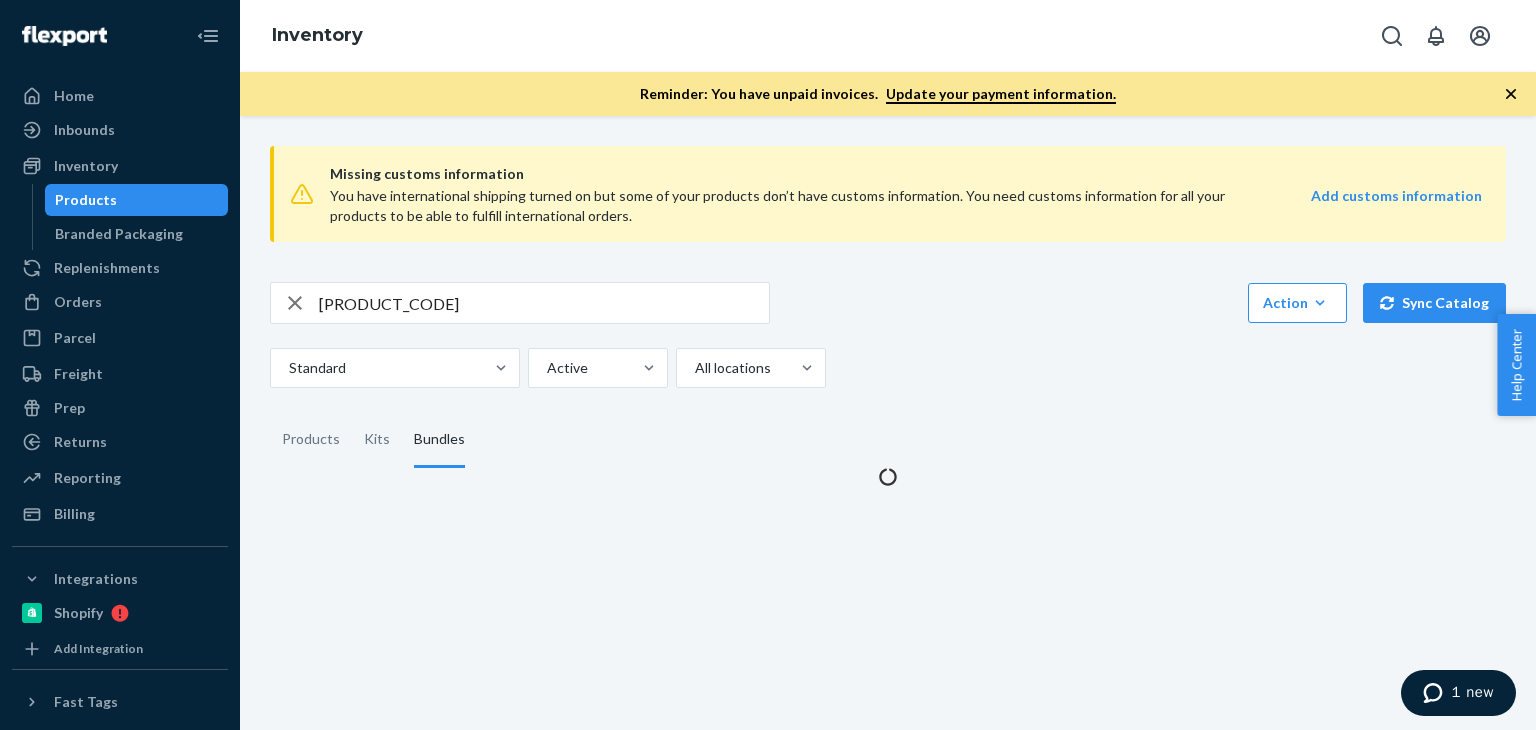 scroll, scrollTop: 0, scrollLeft: 0, axis: both 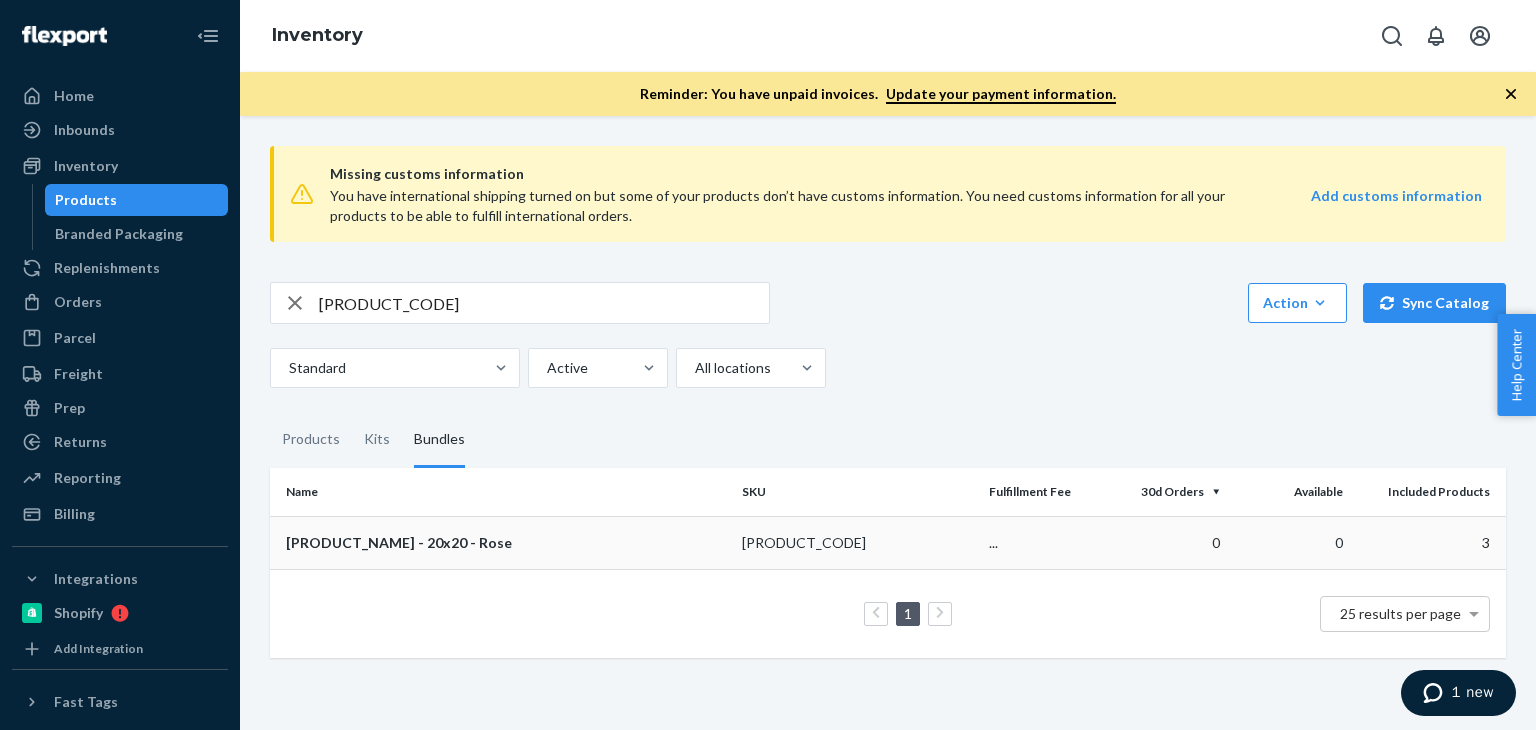 click on "Prisha Linen Pillow - 20x20 - Rose" at bounding box center [506, 543] 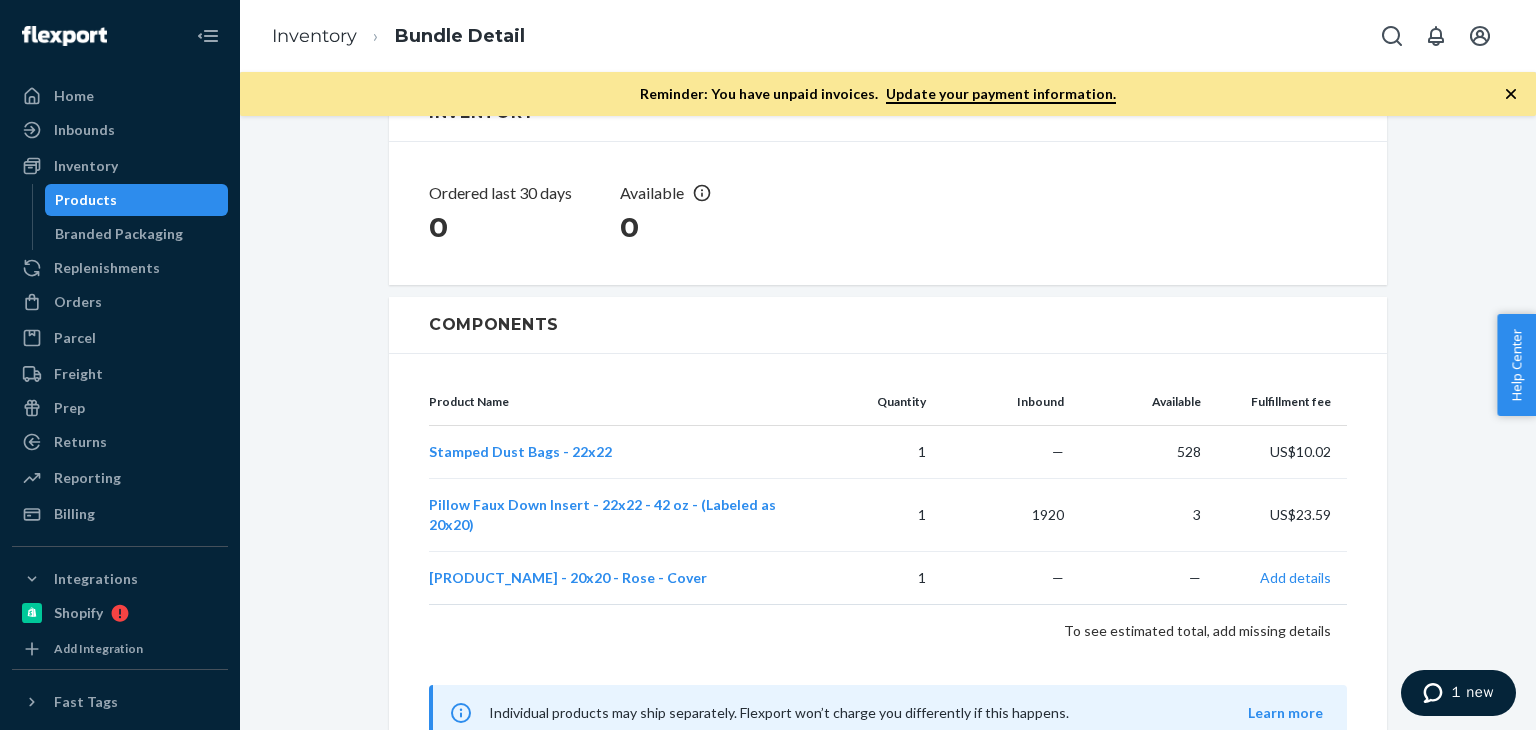 scroll, scrollTop: 400, scrollLeft: 0, axis: vertical 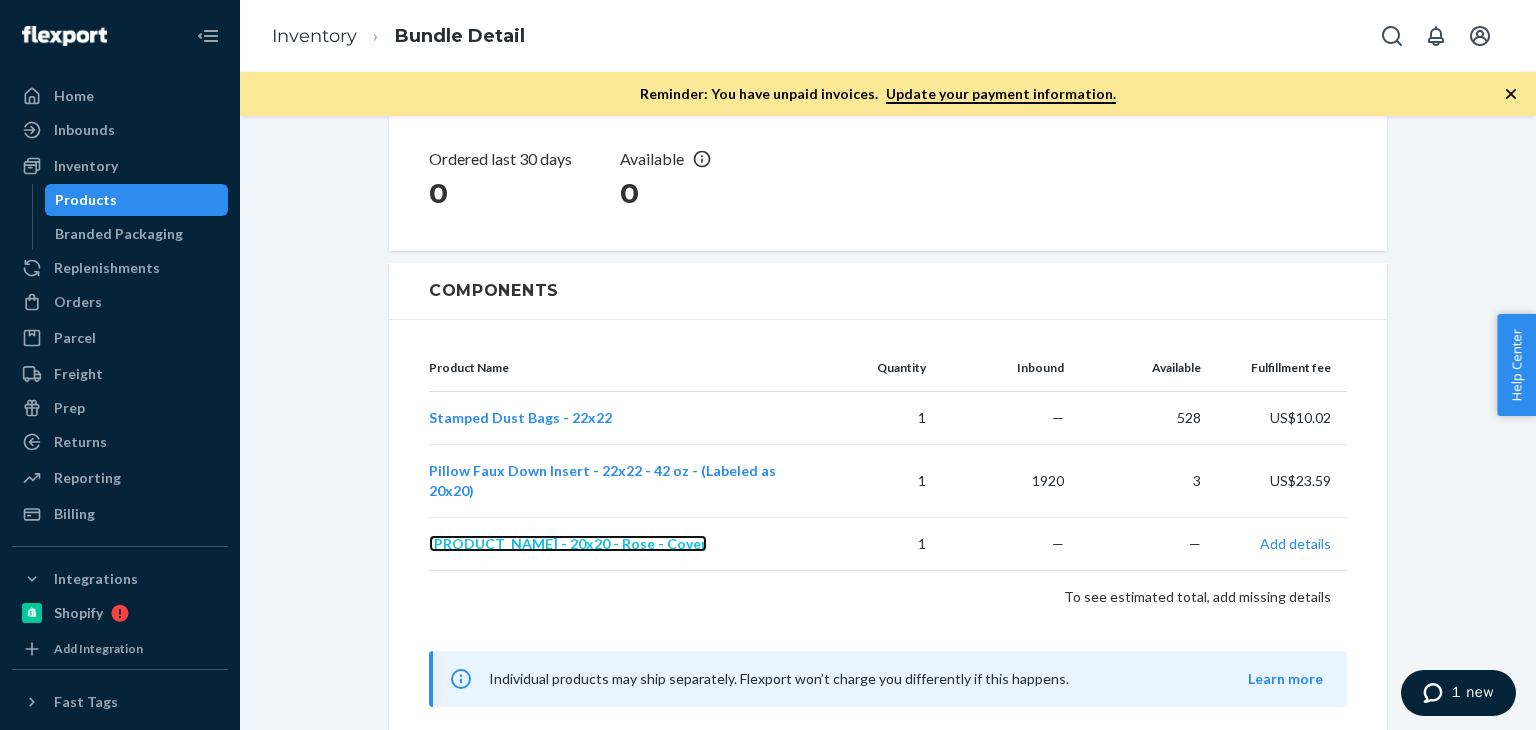 click on "Prisha Linen Pillow - 20x20 - Rose - Cover" at bounding box center (568, 543) 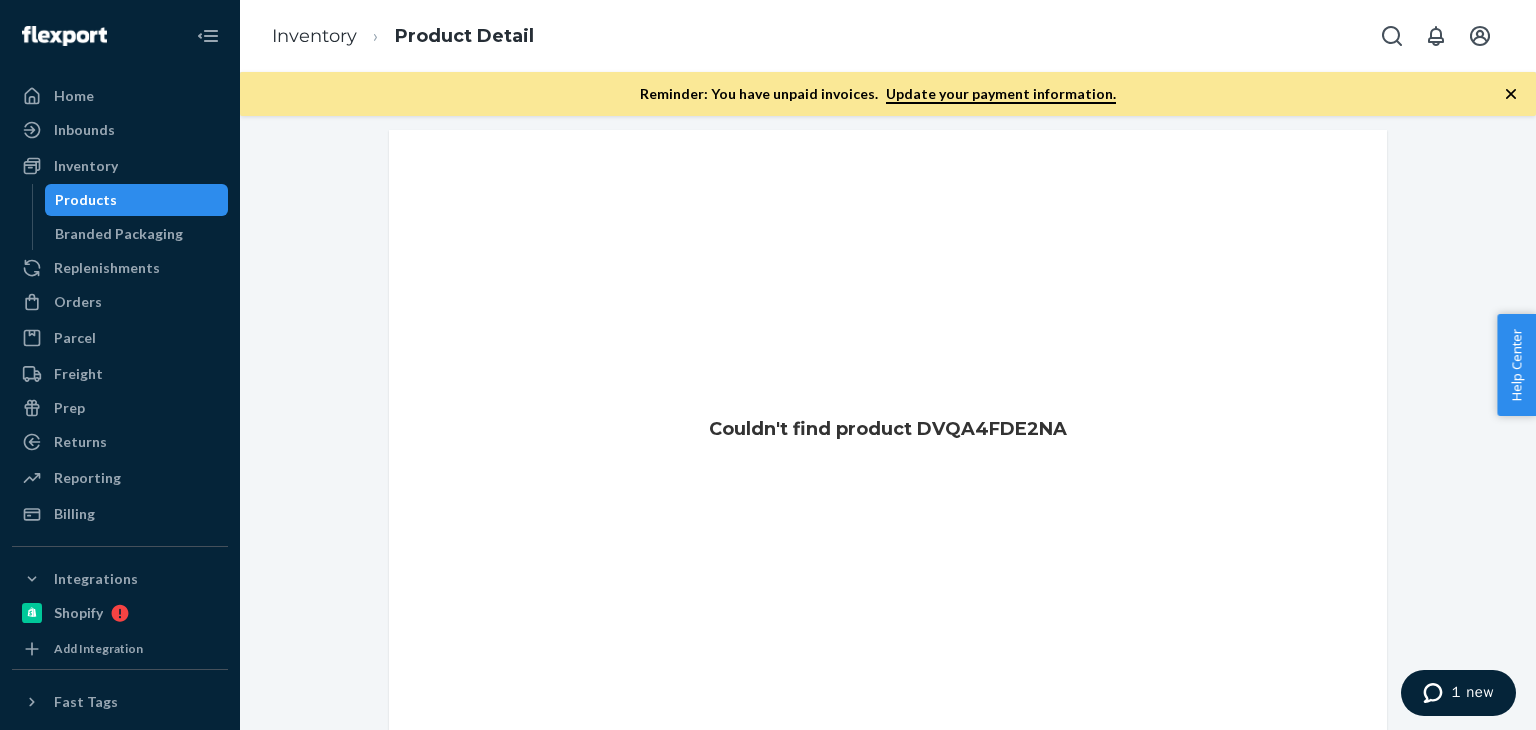 scroll, scrollTop: 0, scrollLeft: 0, axis: both 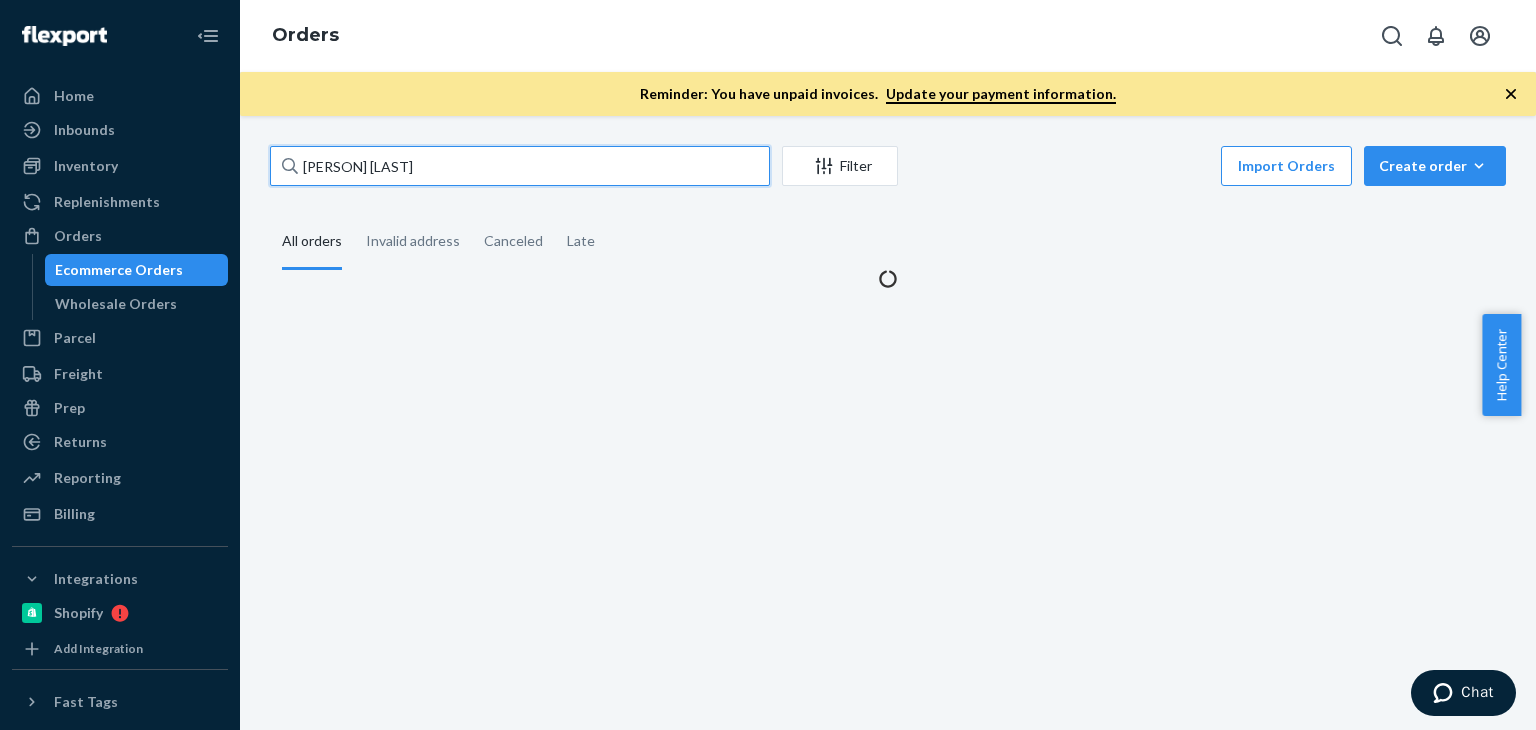 click on "Lauren Peterson" at bounding box center (520, 166) 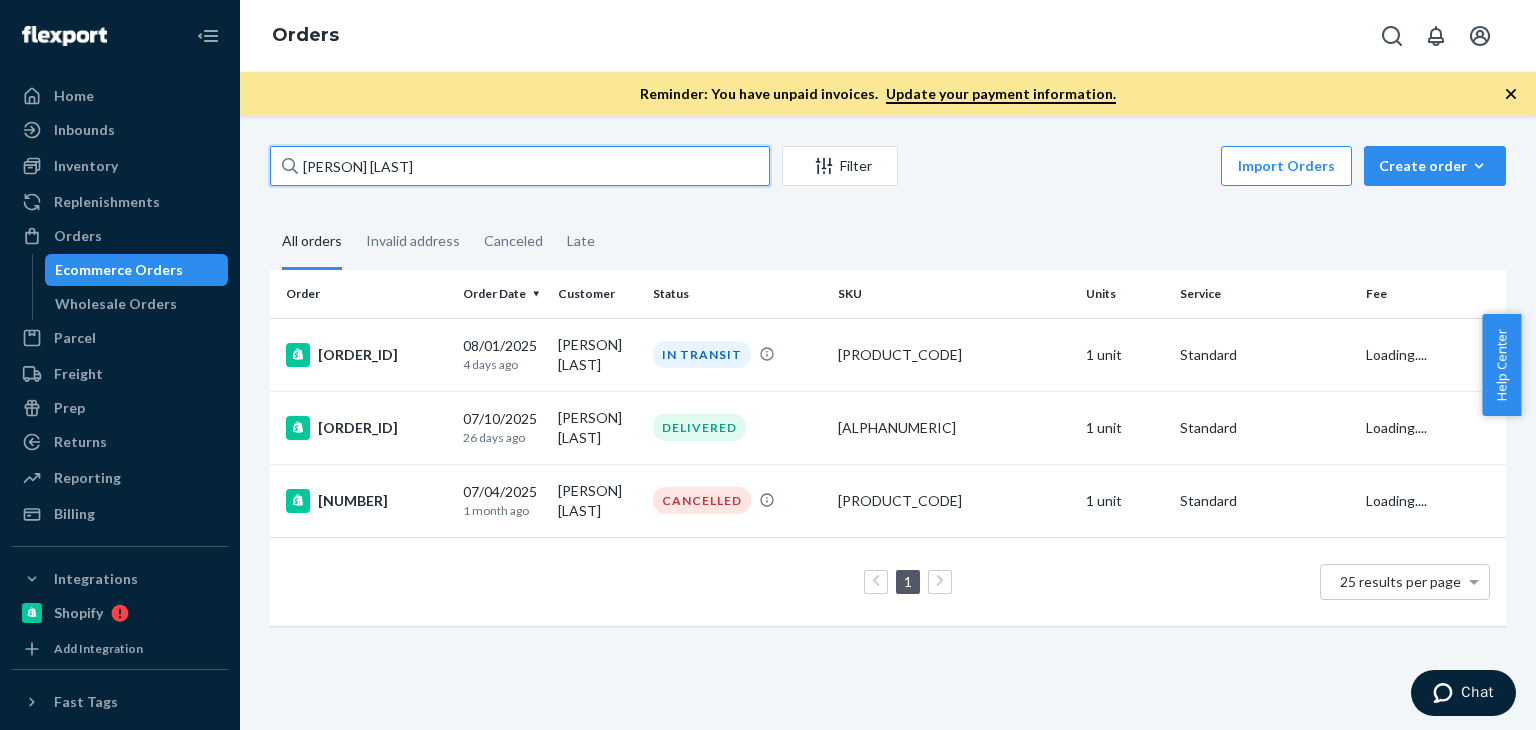 type on "Drew Kenneady" 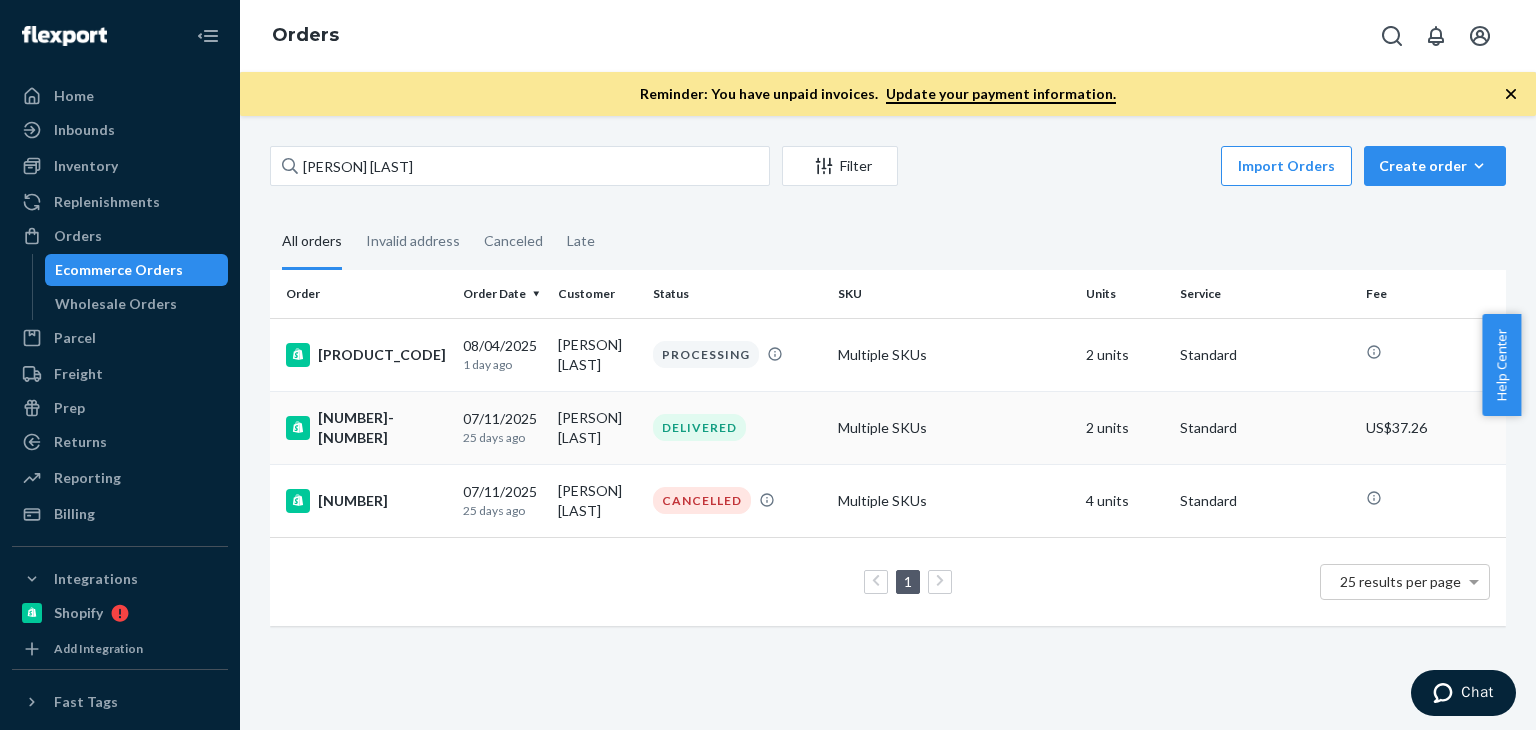 click on "DELIVERED" at bounding box center [737, 427] 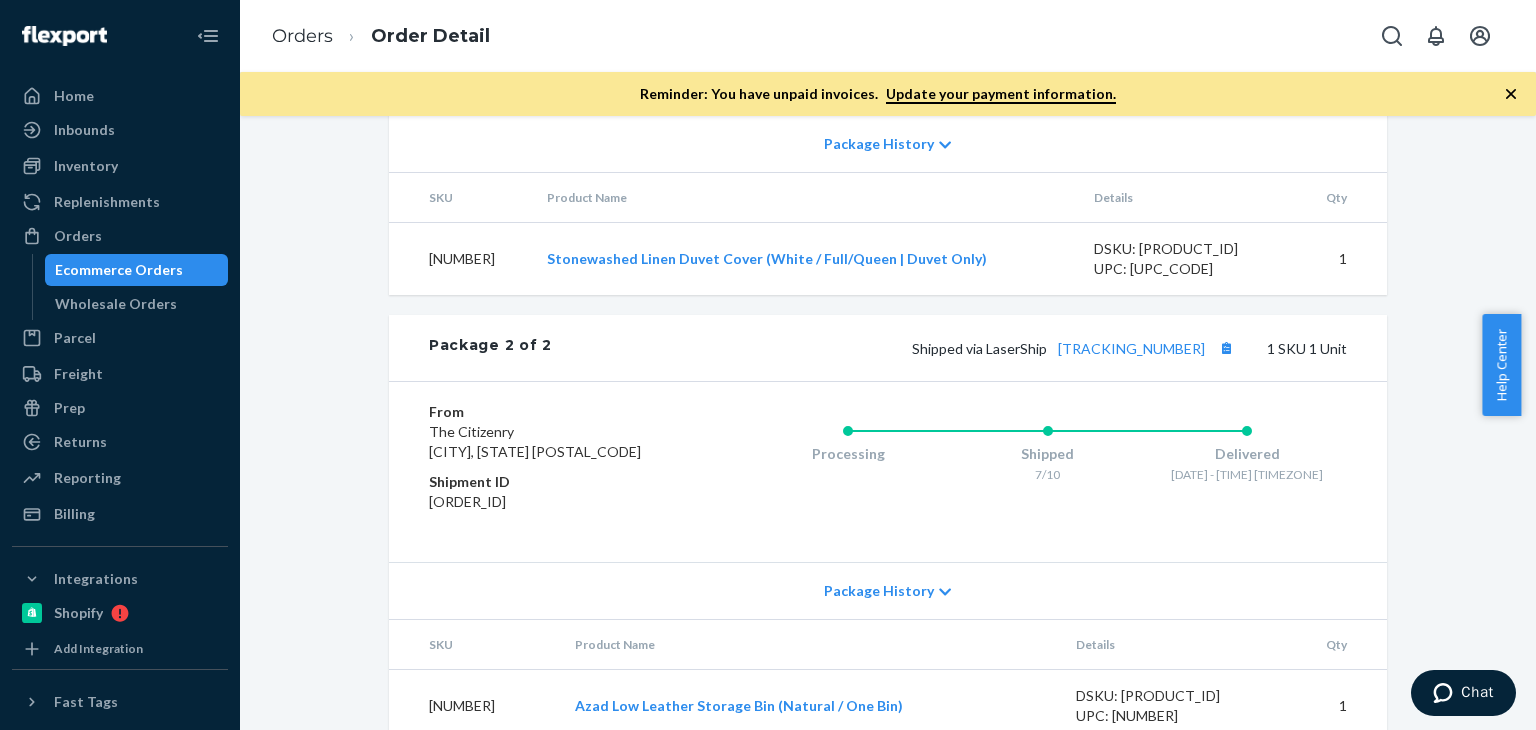 scroll, scrollTop: 1216, scrollLeft: 0, axis: vertical 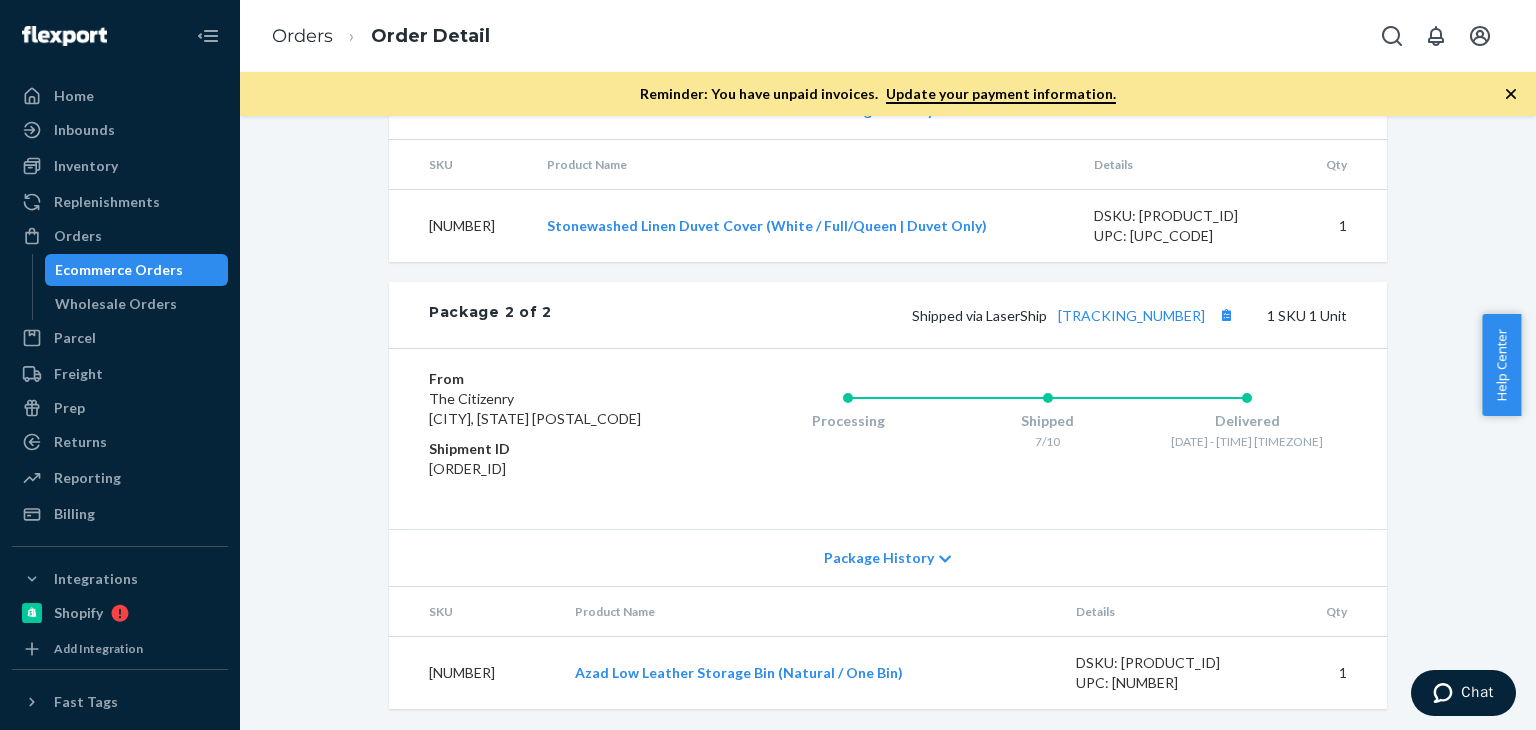 click on "Package History" at bounding box center [879, 558] 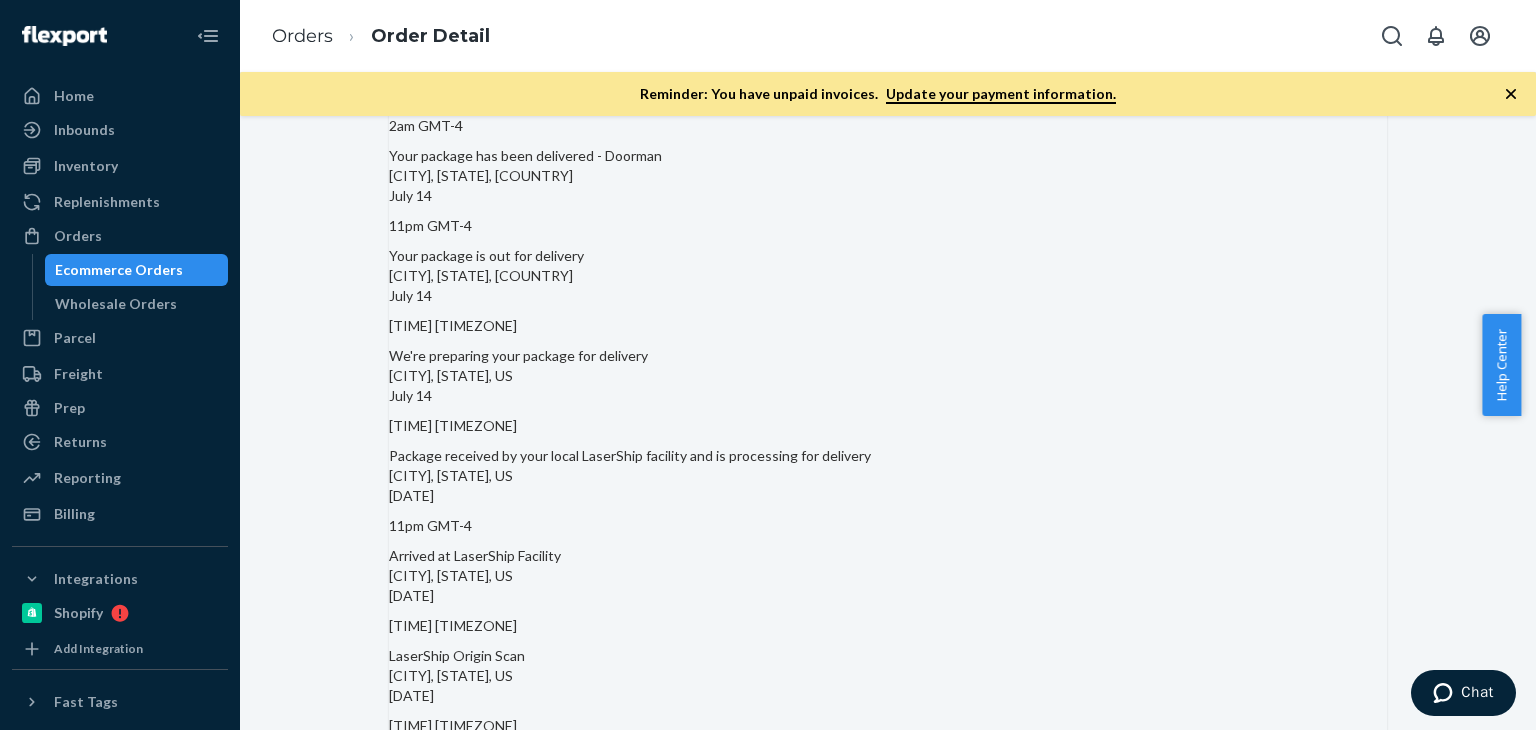 scroll, scrollTop: 1550, scrollLeft: 0, axis: vertical 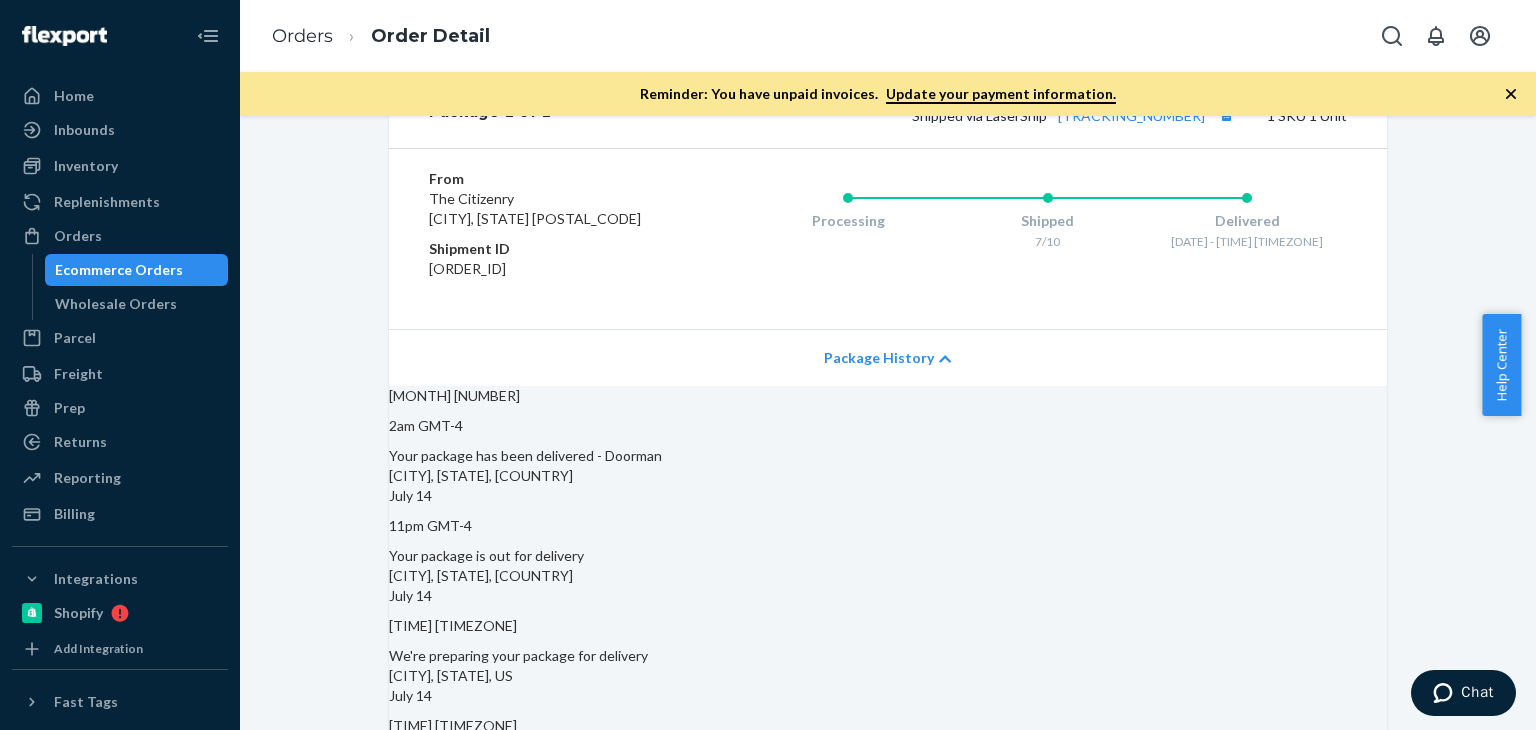 click on "Package History" at bounding box center [879, 358] 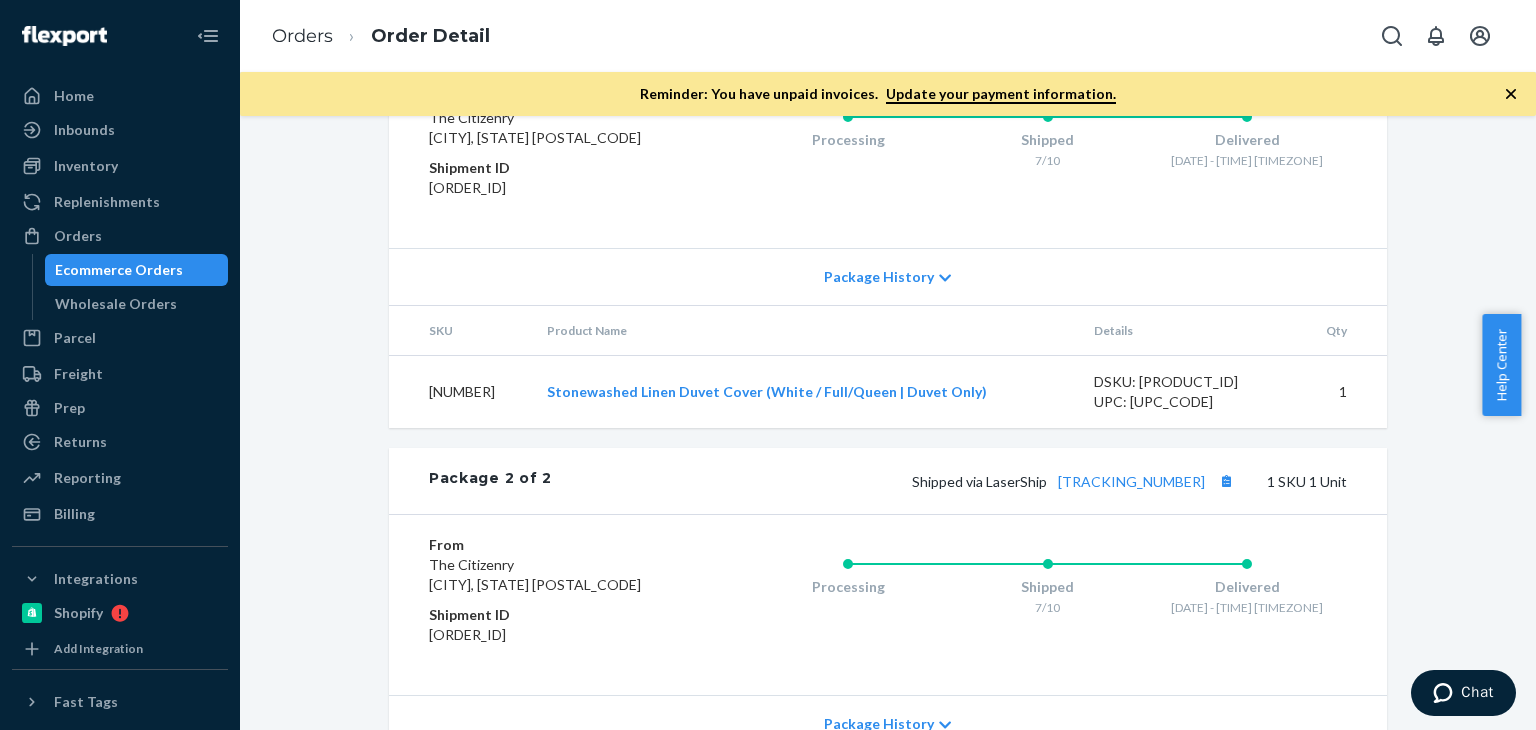 scroll, scrollTop: 916, scrollLeft: 0, axis: vertical 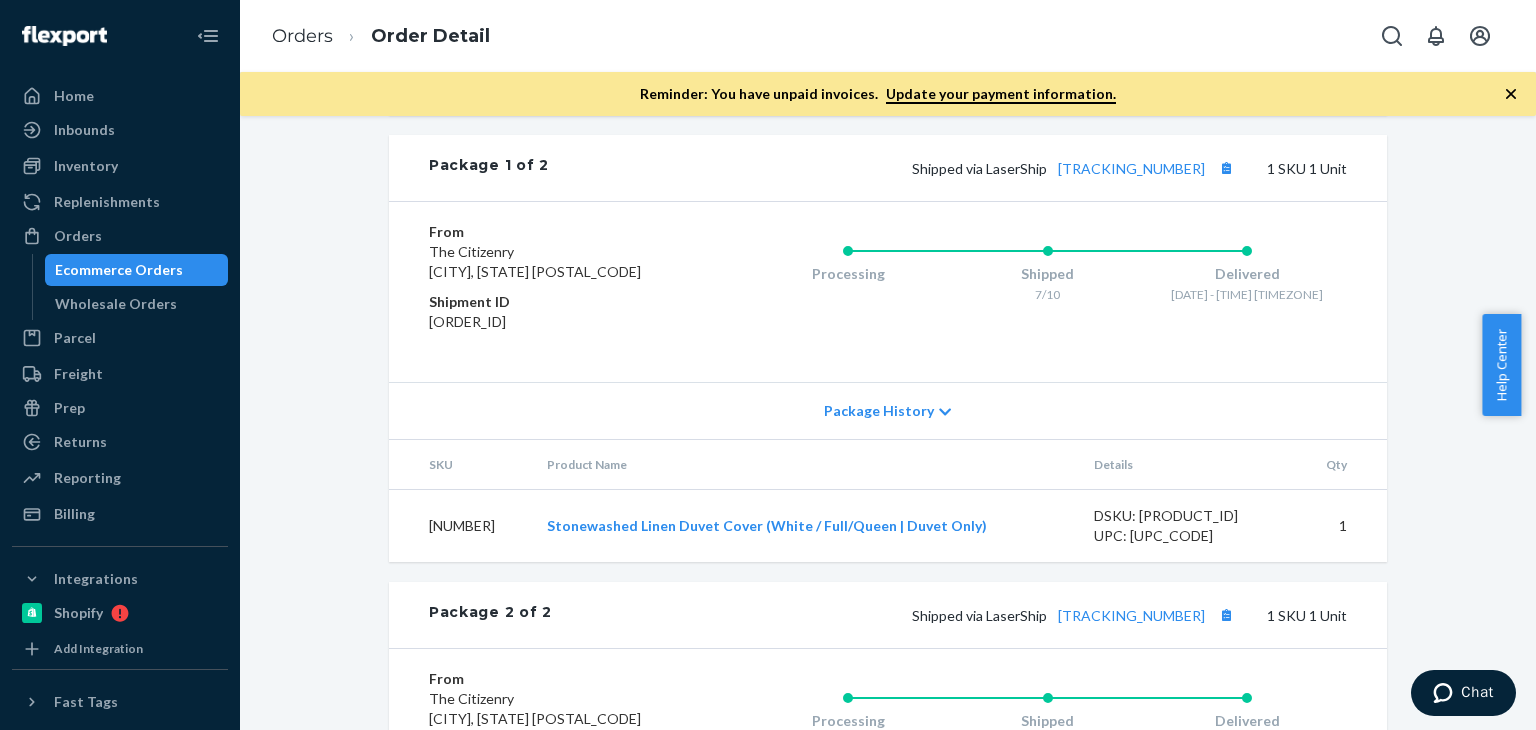 click on "Package History" at bounding box center [888, 410] 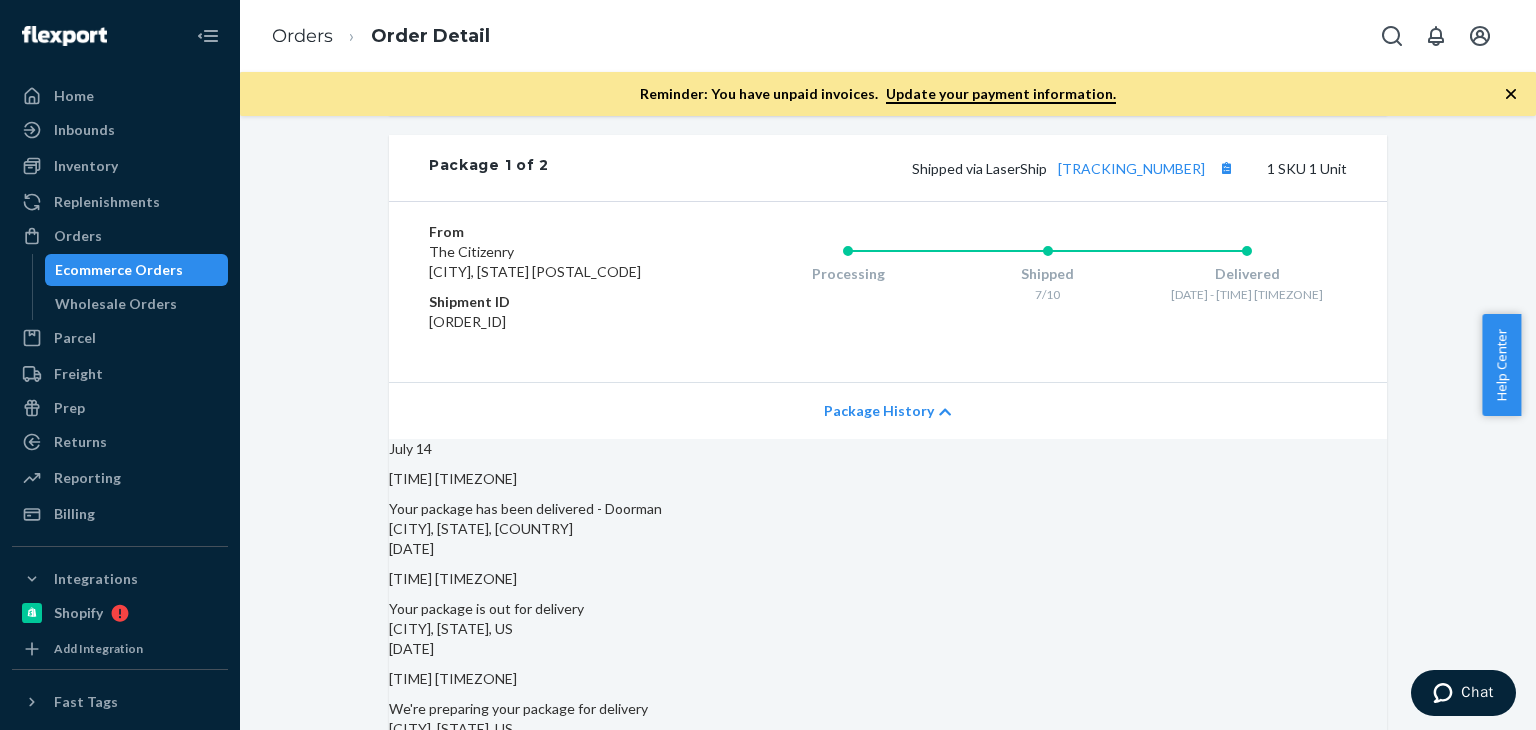 click on "Package History" at bounding box center (879, 411) 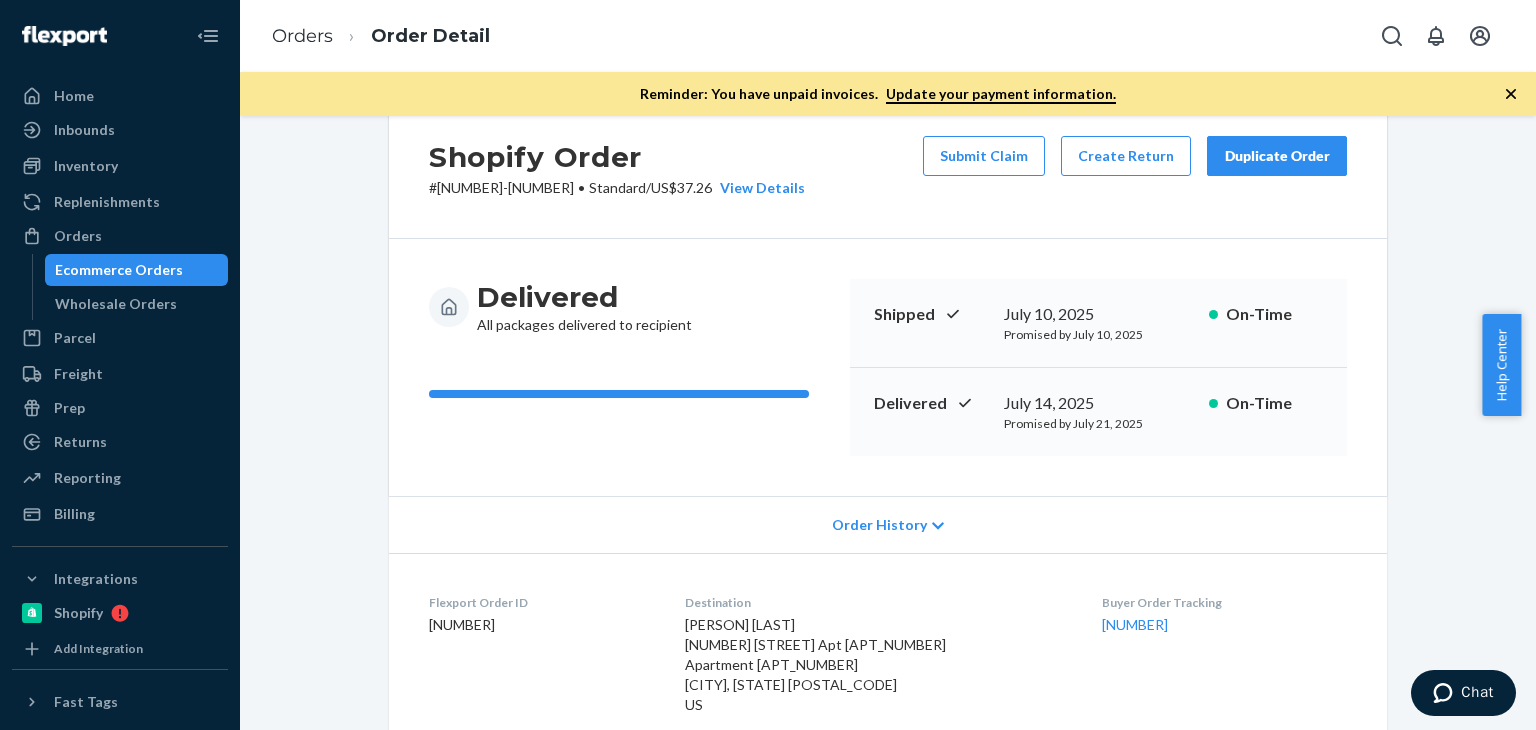 scroll, scrollTop: 0, scrollLeft: 0, axis: both 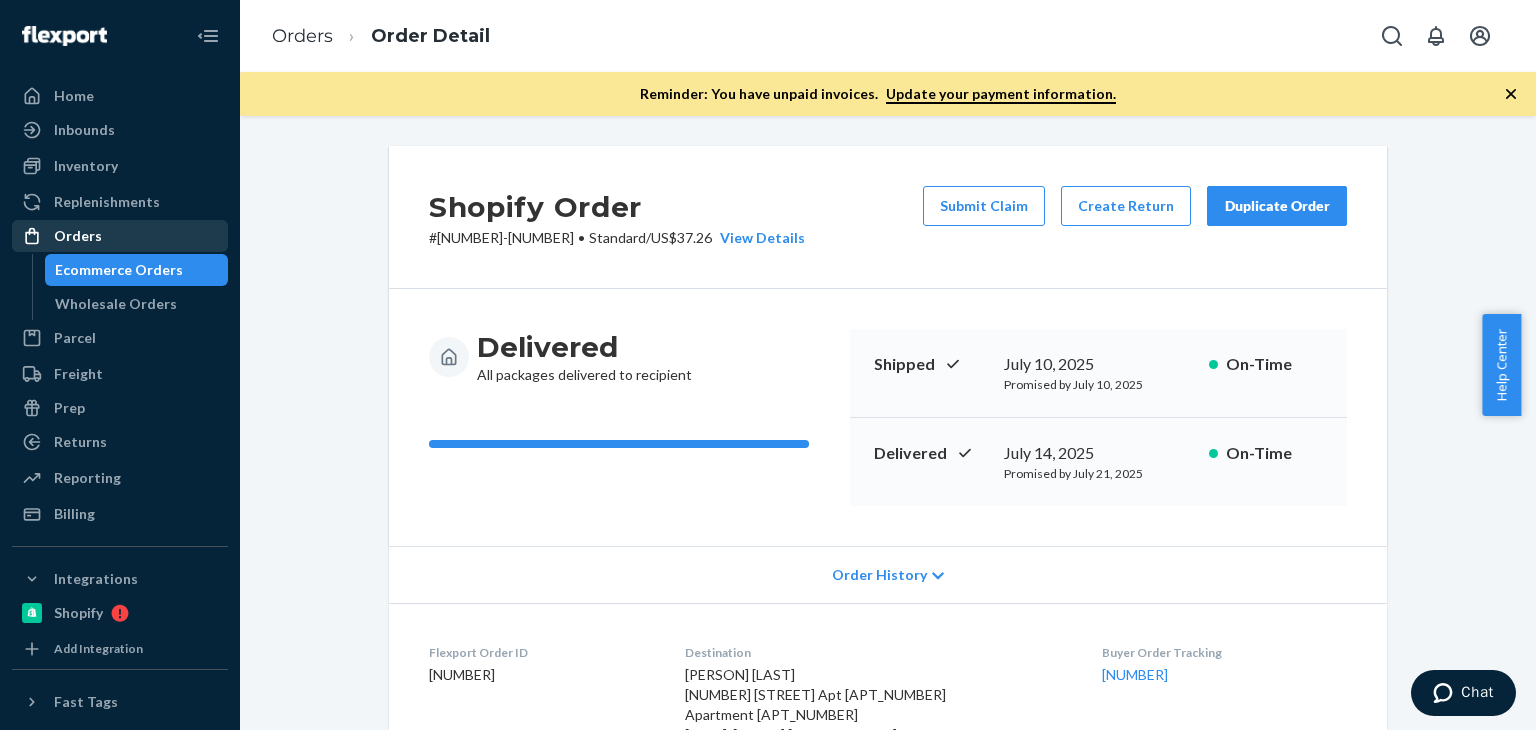 click on "Orders" at bounding box center (78, 236) 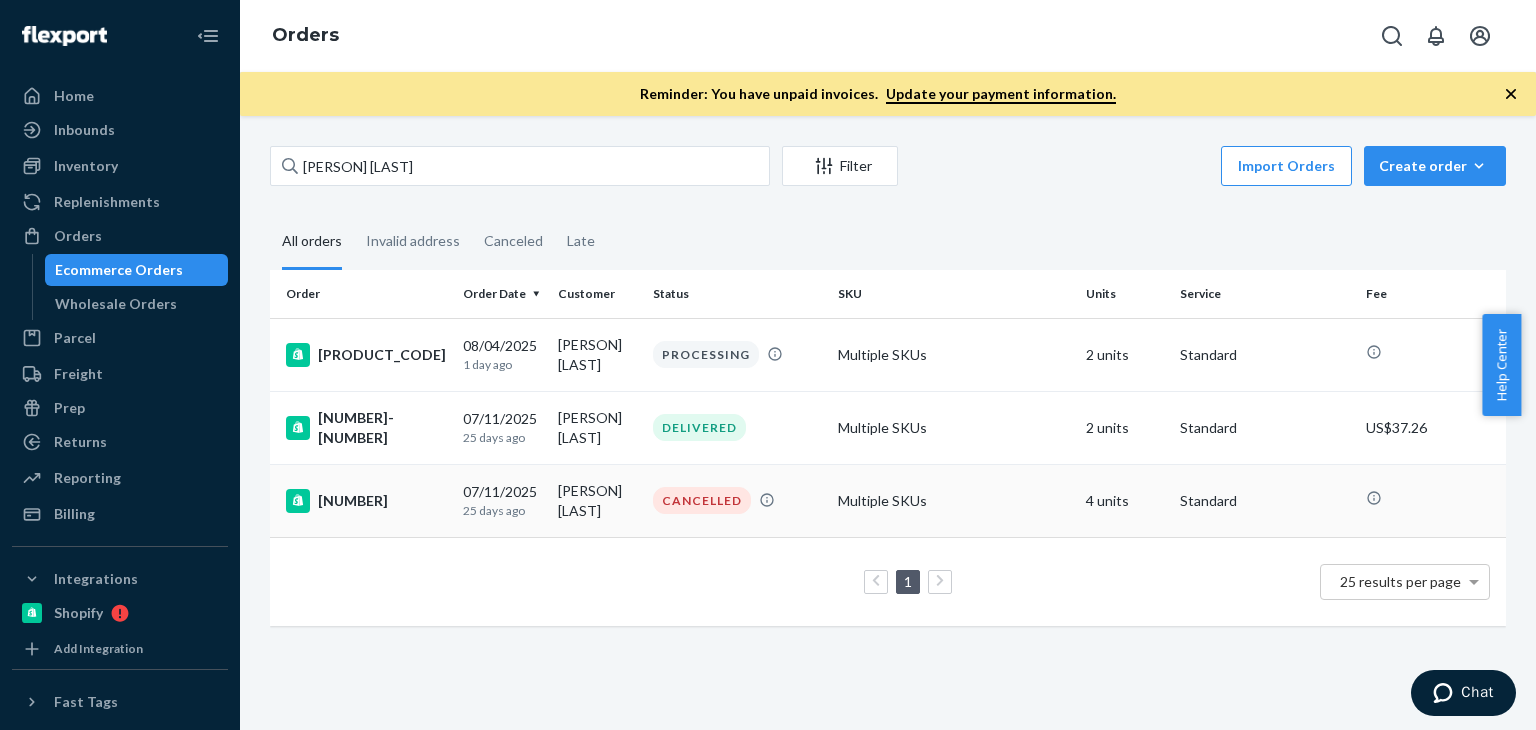 click on "Multiple SKUs" at bounding box center (953, 500) 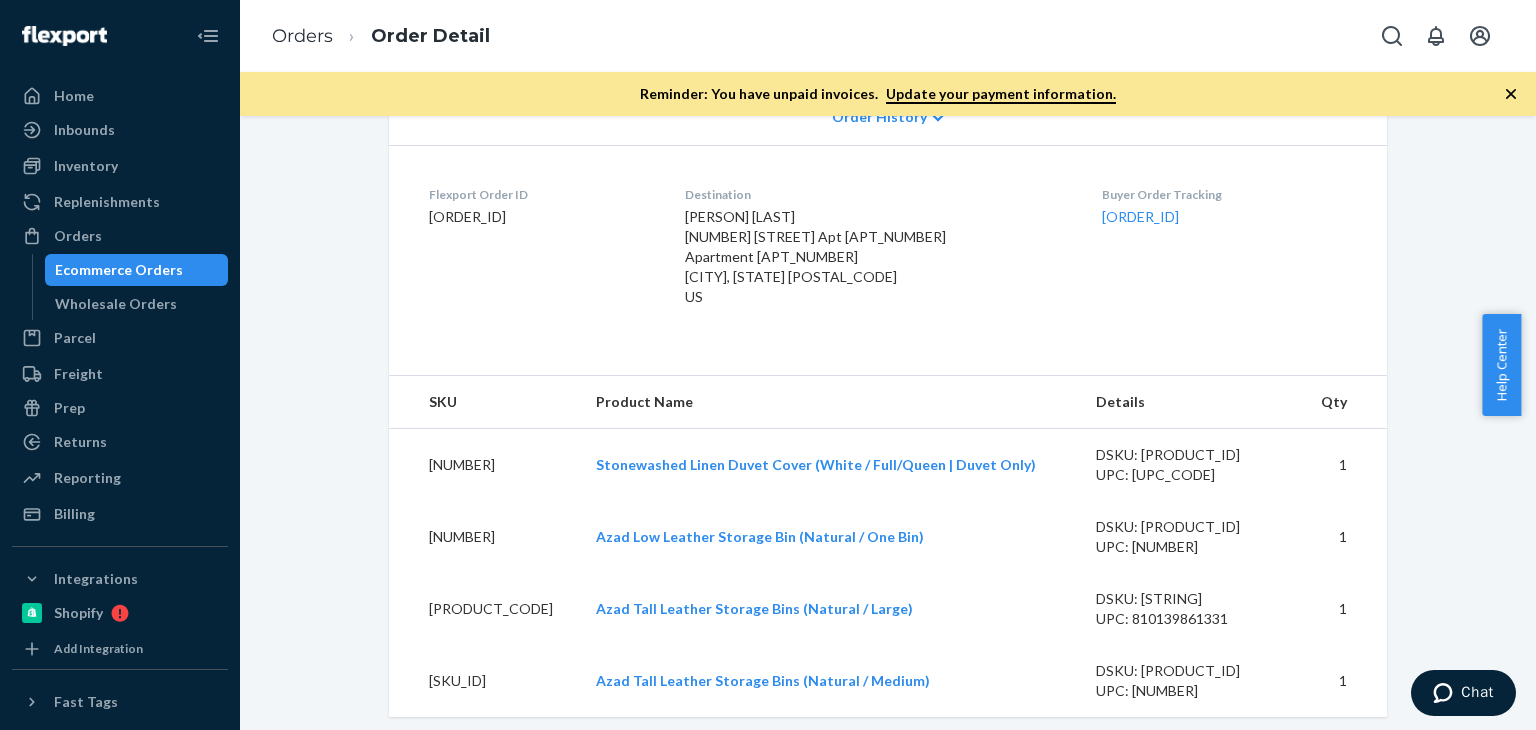 scroll, scrollTop: 411, scrollLeft: 0, axis: vertical 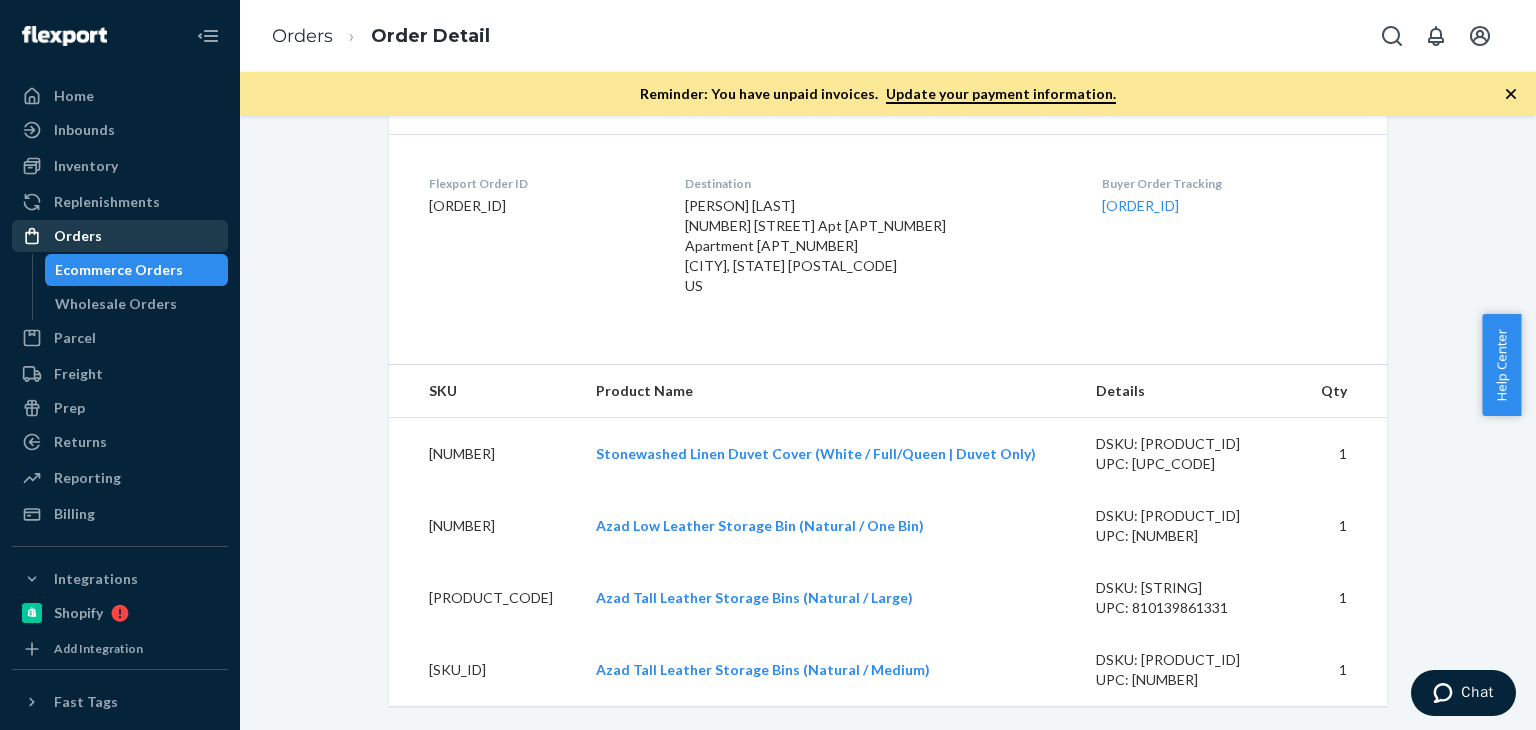 click on "Orders" at bounding box center [120, 236] 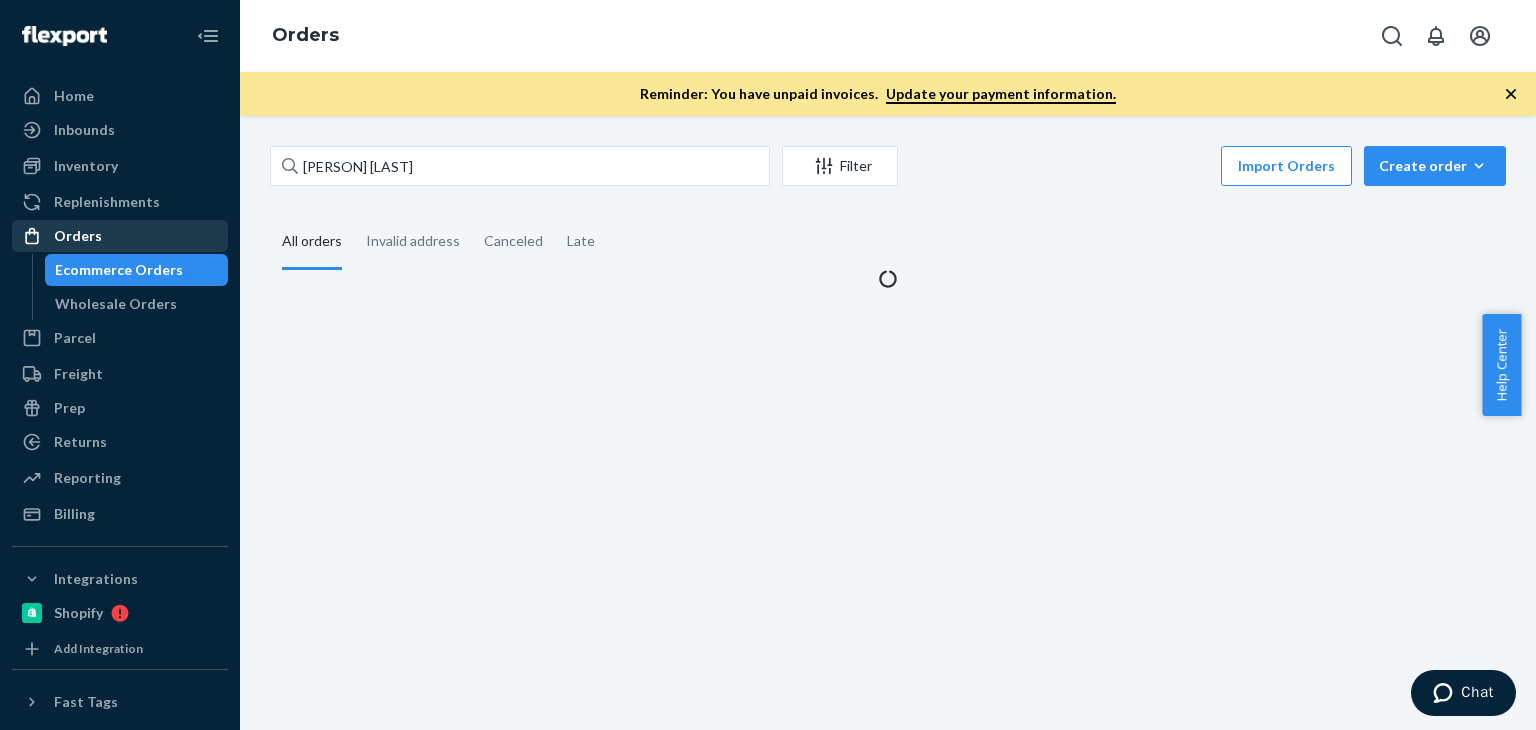 scroll, scrollTop: 0, scrollLeft: 0, axis: both 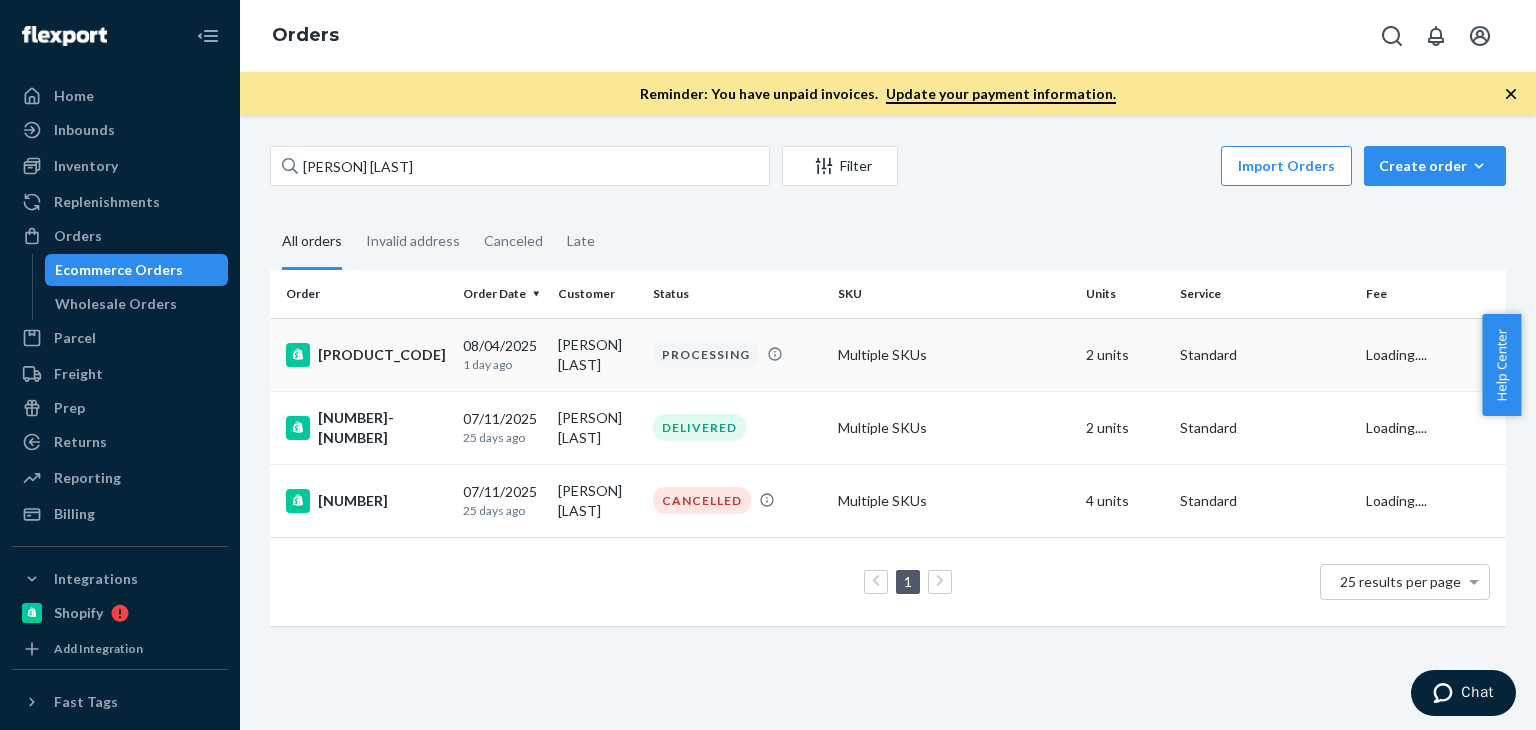 click on "Multiple SKUs" at bounding box center [953, 354] 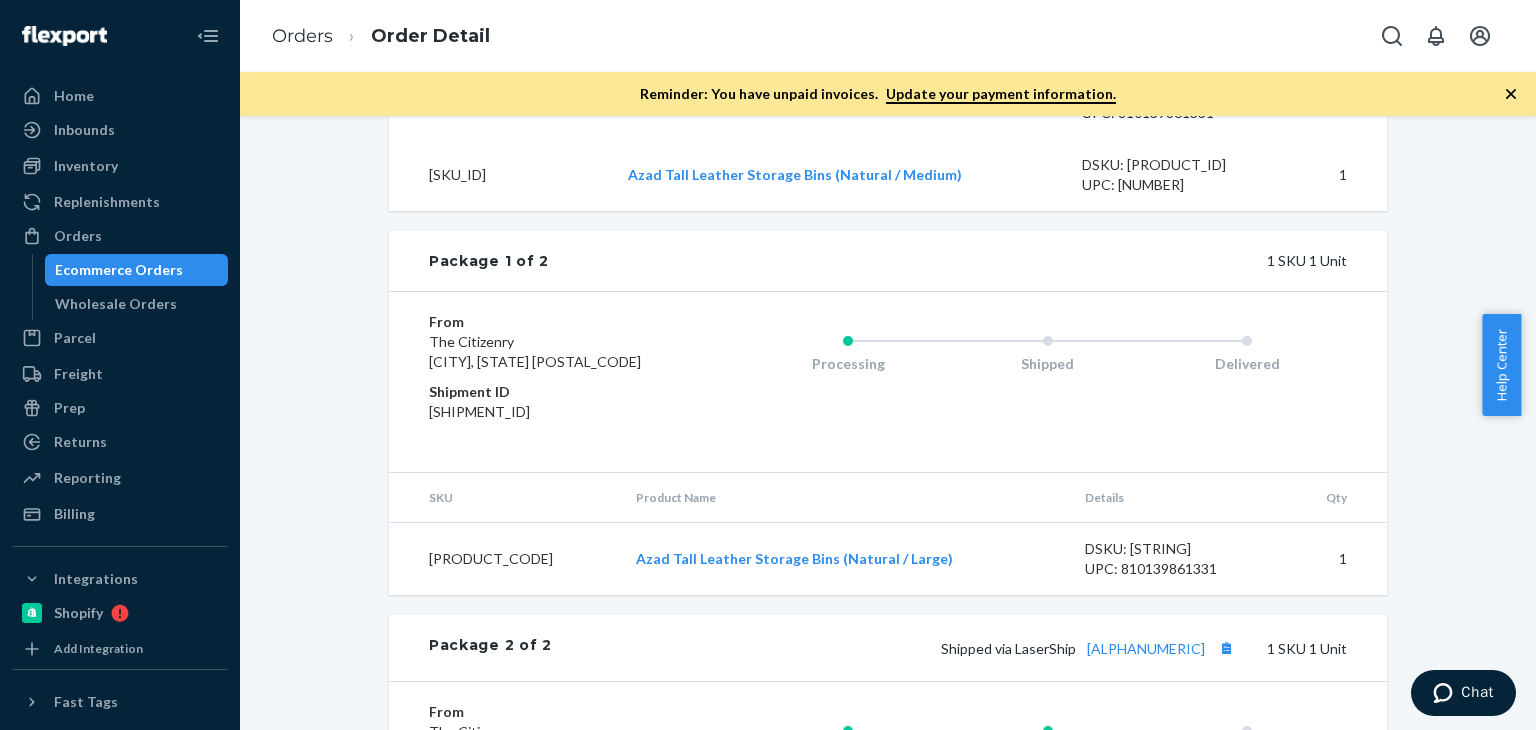 scroll, scrollTop: 920, scrollLeft: 0, axis: vertical 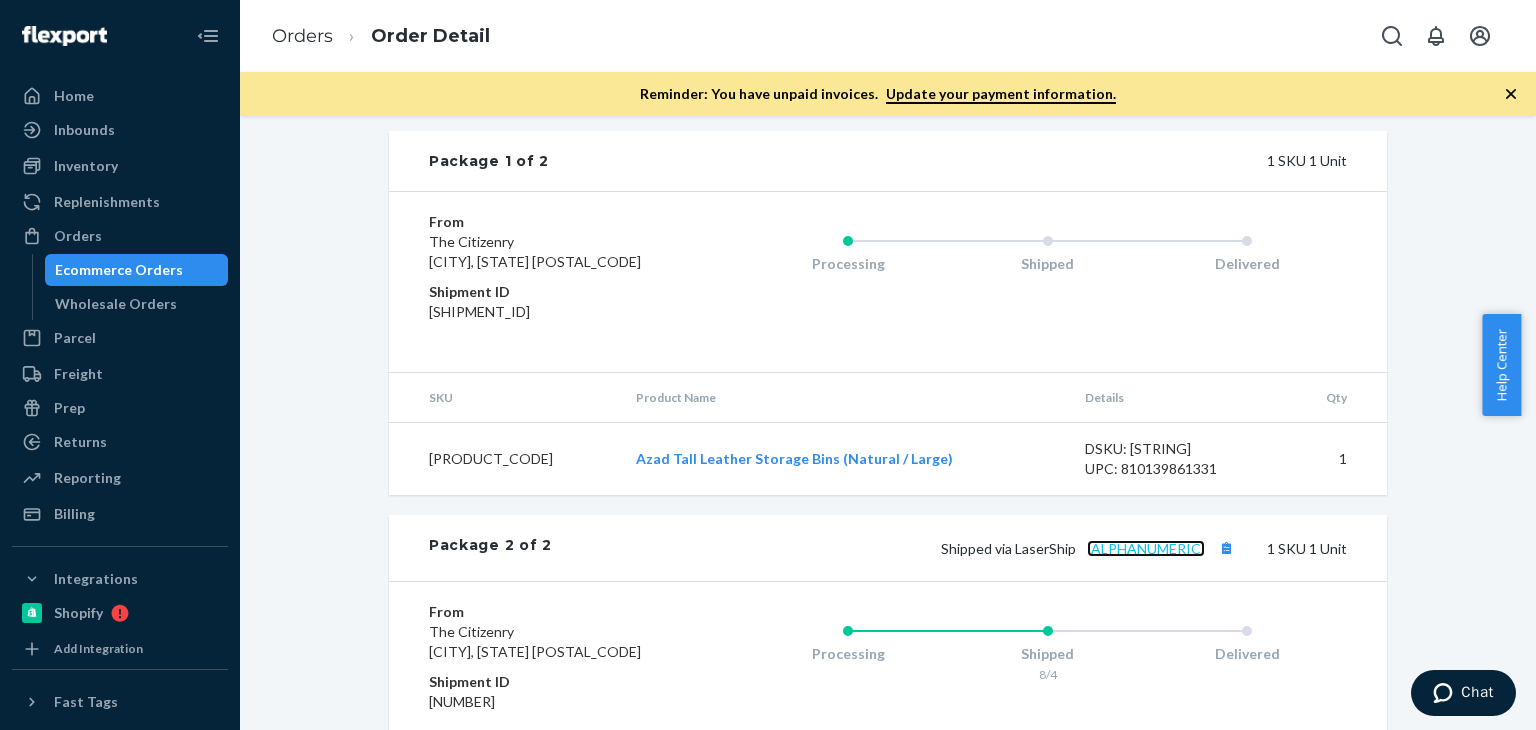click on "1LSCYM1005ATUG8" at bounding box center [1146, 548] 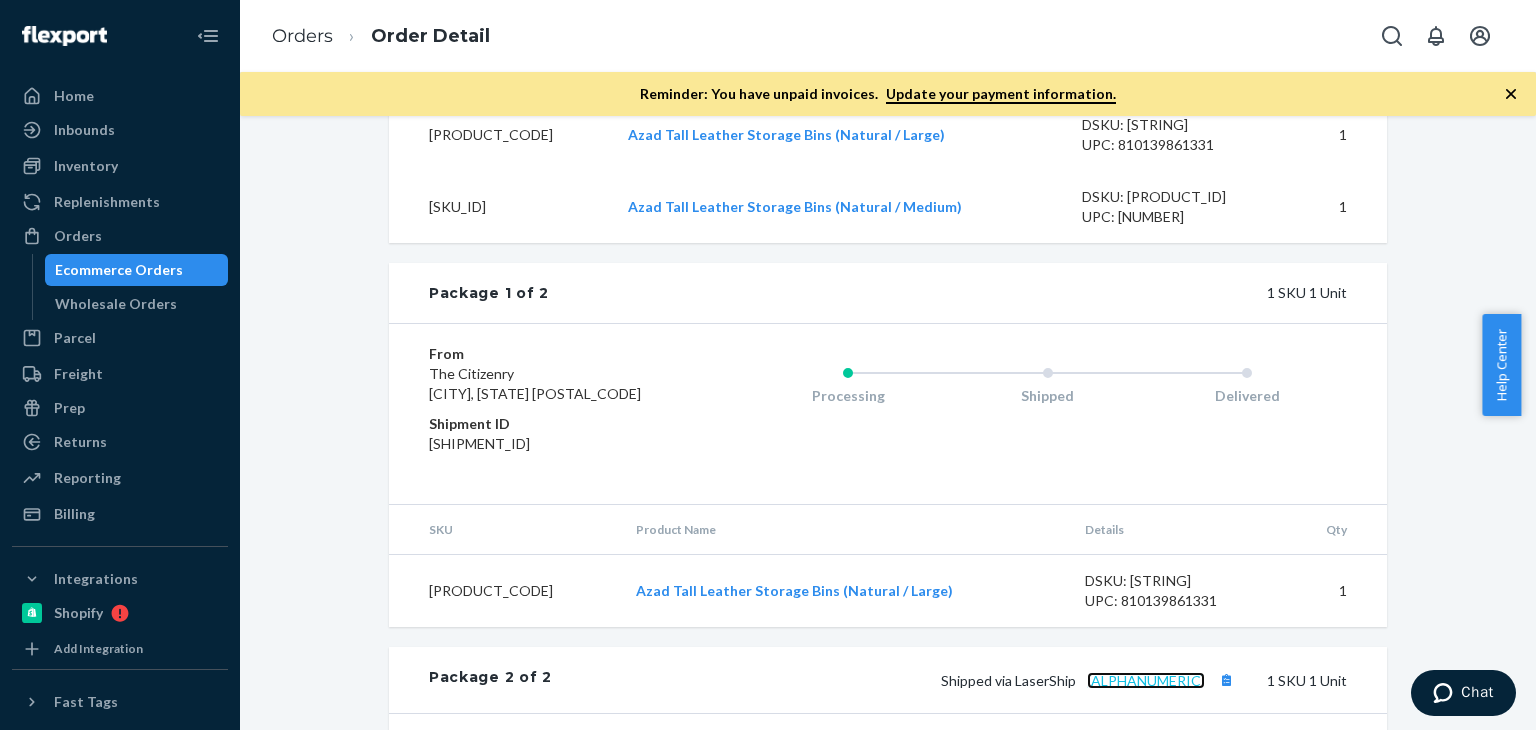 scroll, scrollTop: 854, scrollLeft: 0, axis: vertical 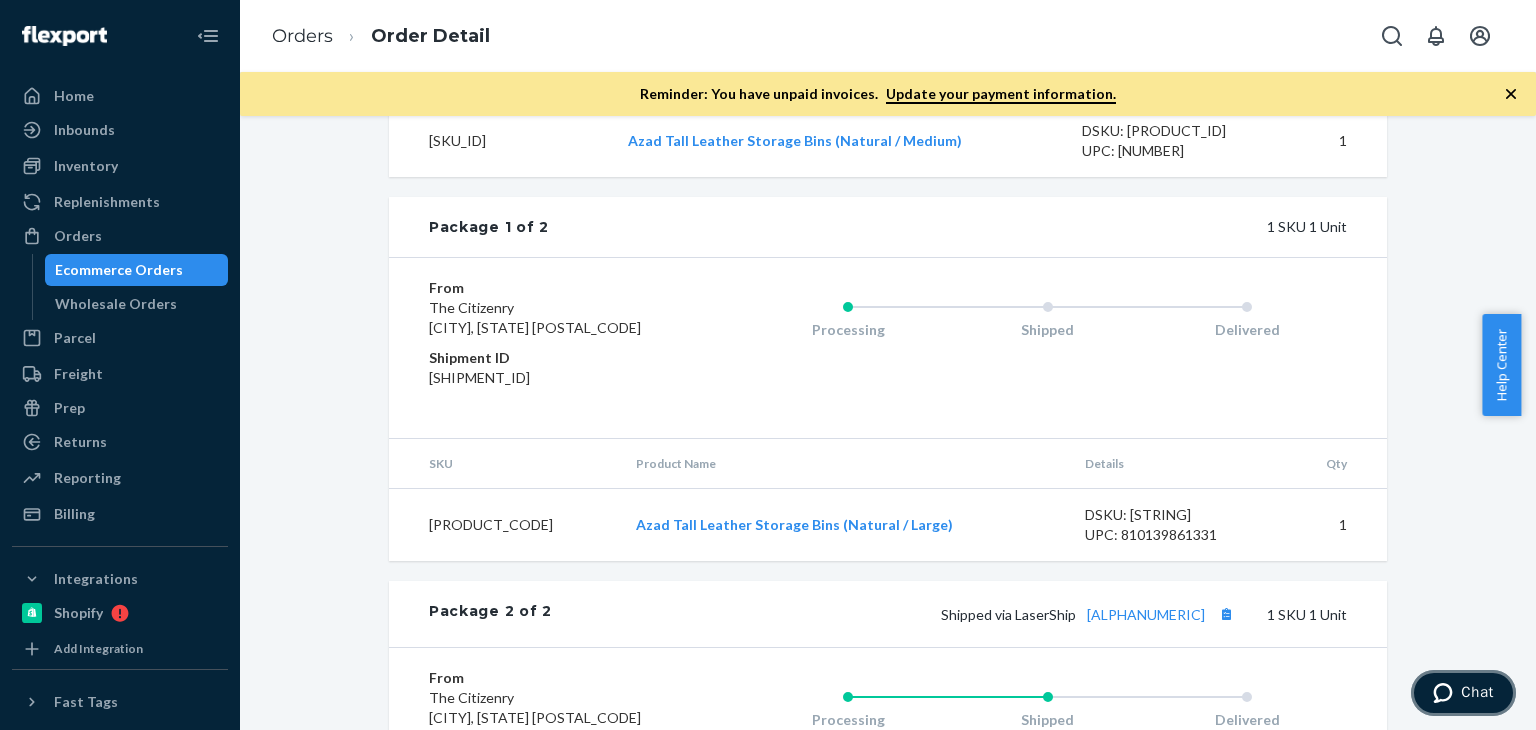 click on "Chat" at bounding box center (1463, 693) 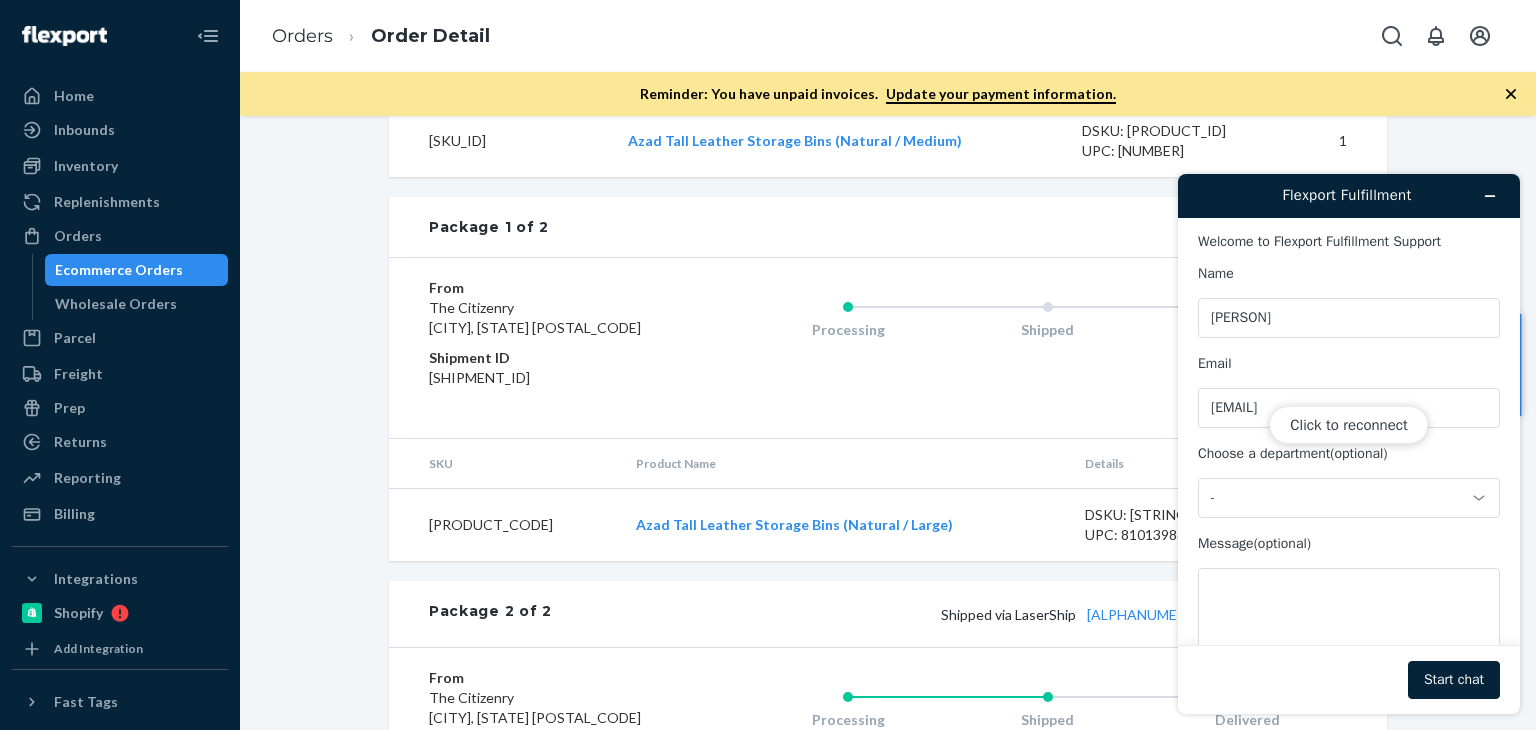 scroll, scrollTop: 0, scrollLeft: 0, axis: both 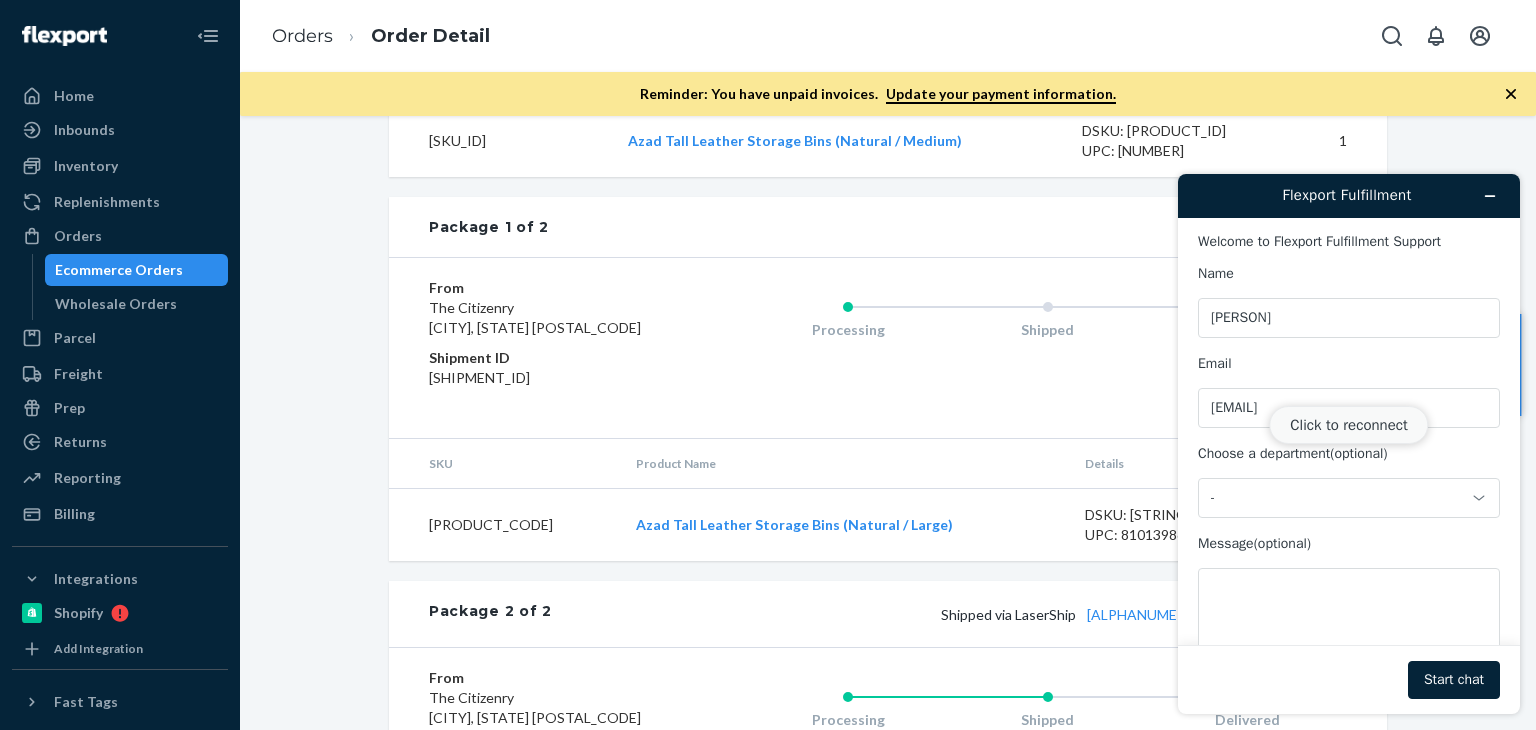 click on "Click to reconnect" at bounding box center [1348, 425] 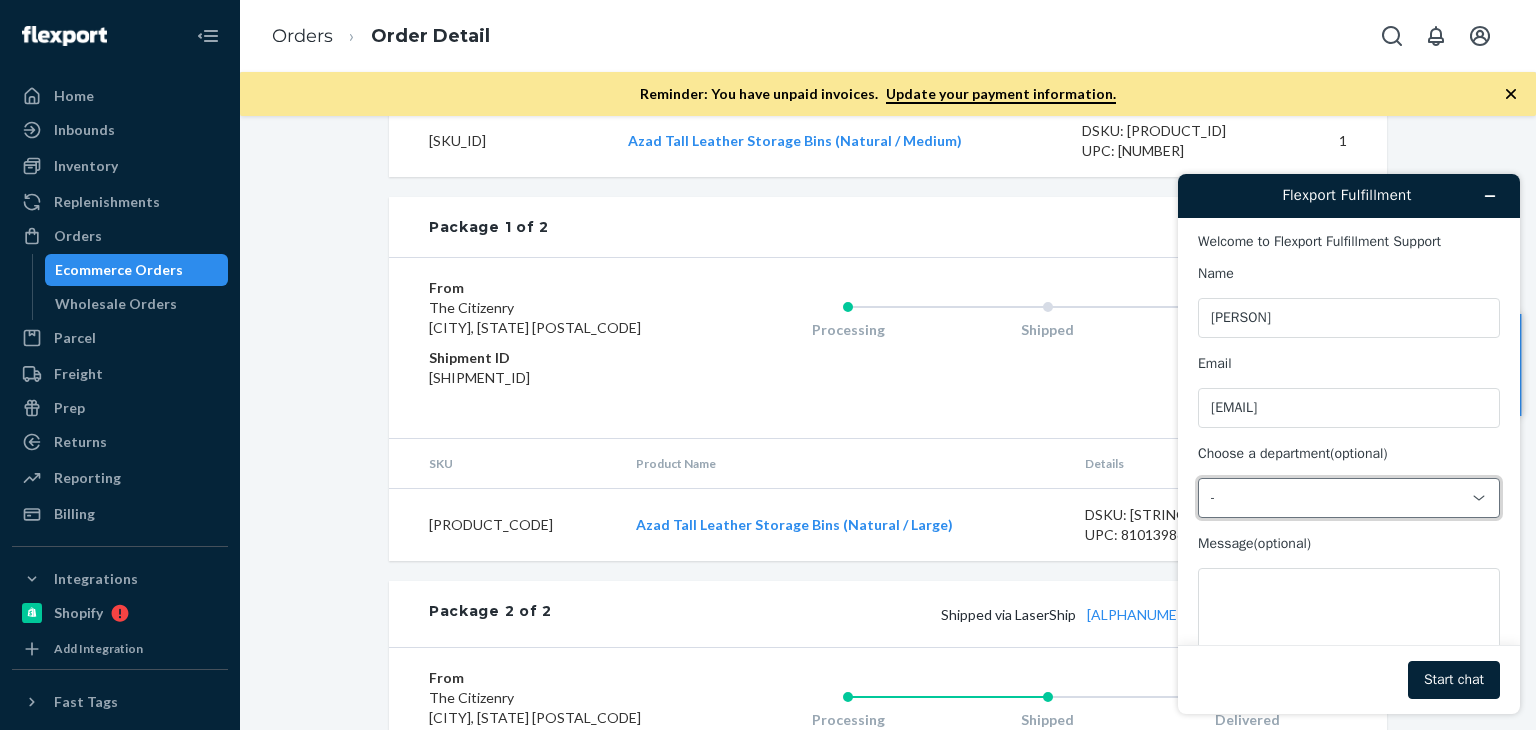 click on "-" at bounding box center (1337, 498) 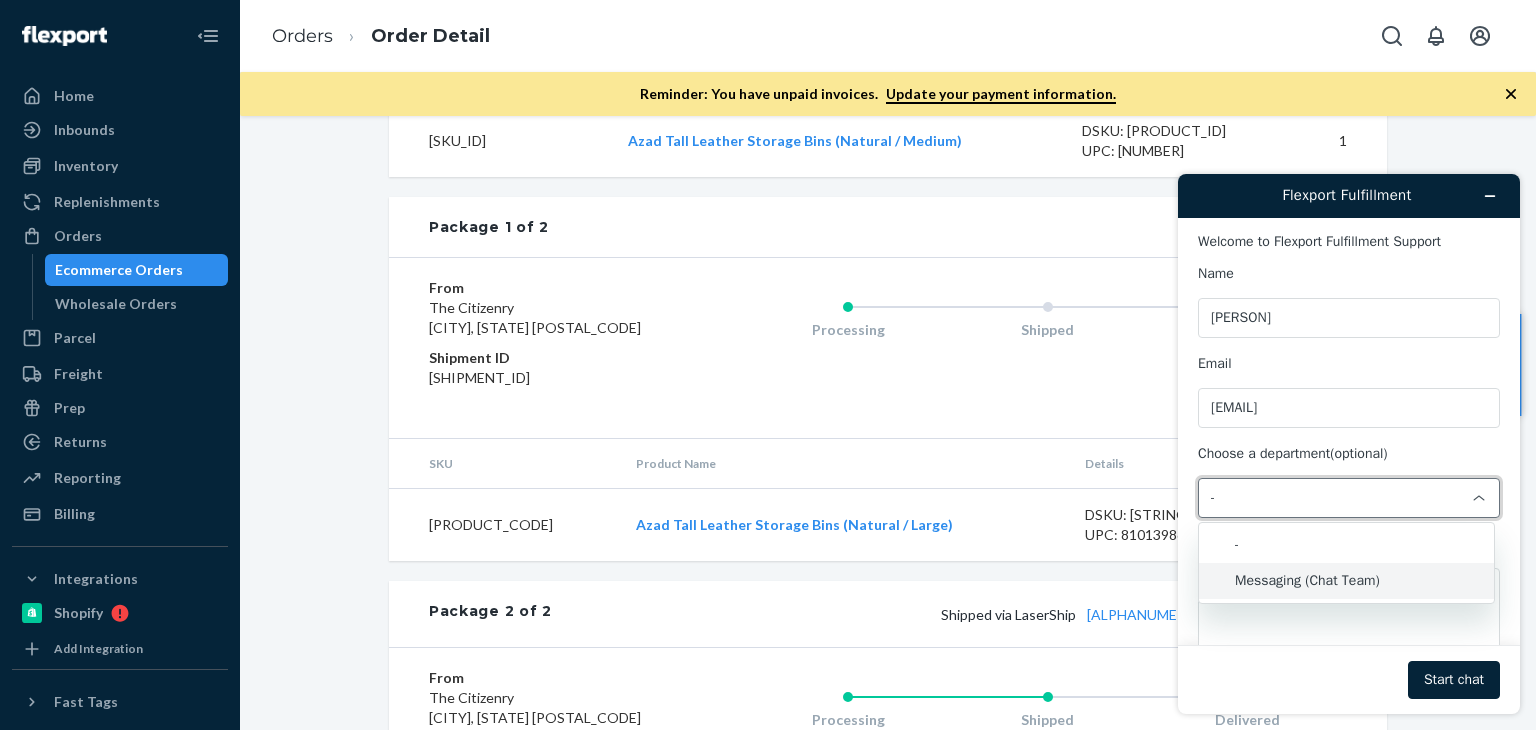 click on "Messaging (Chat Team)" at bounding box center (1346, 581) 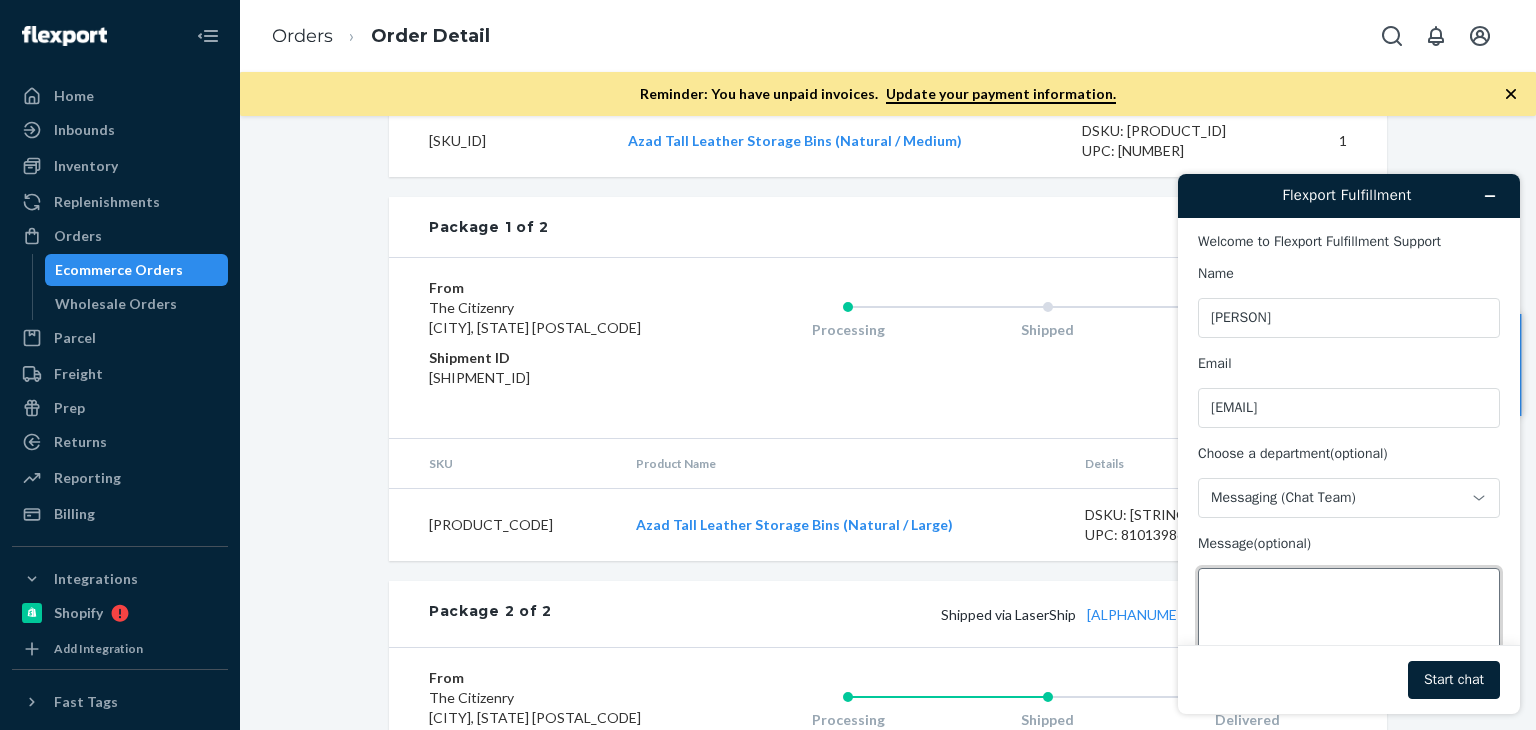 click on "Message  (optional)" at bounding box center (1349, 624) 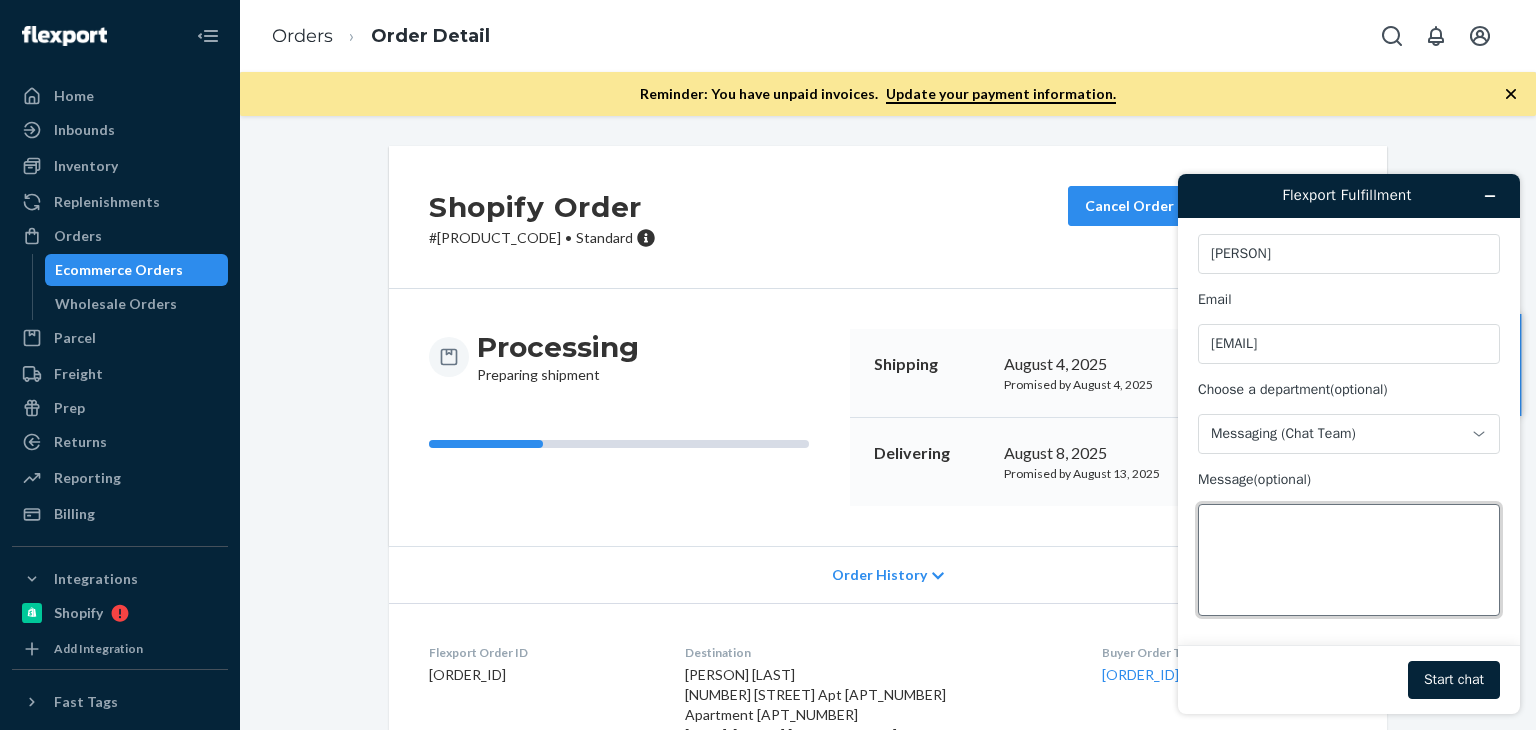 scroll, scrollTop: 166, scrollLeft: 0, axis: vertical 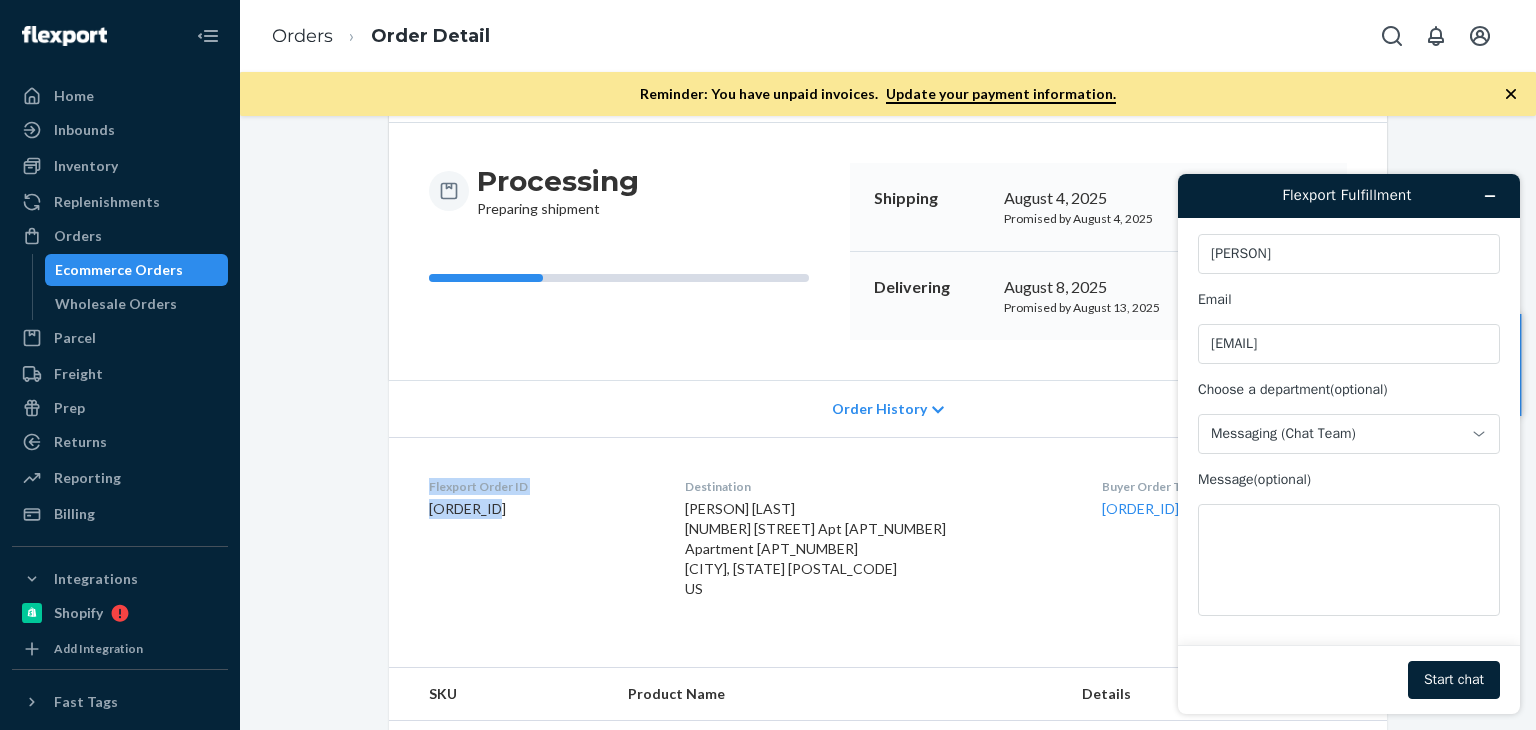 drag, startPoint x: 416, startPoint y: 481, endPoint x: 506, endPoint y: 510, distance: 94.55686 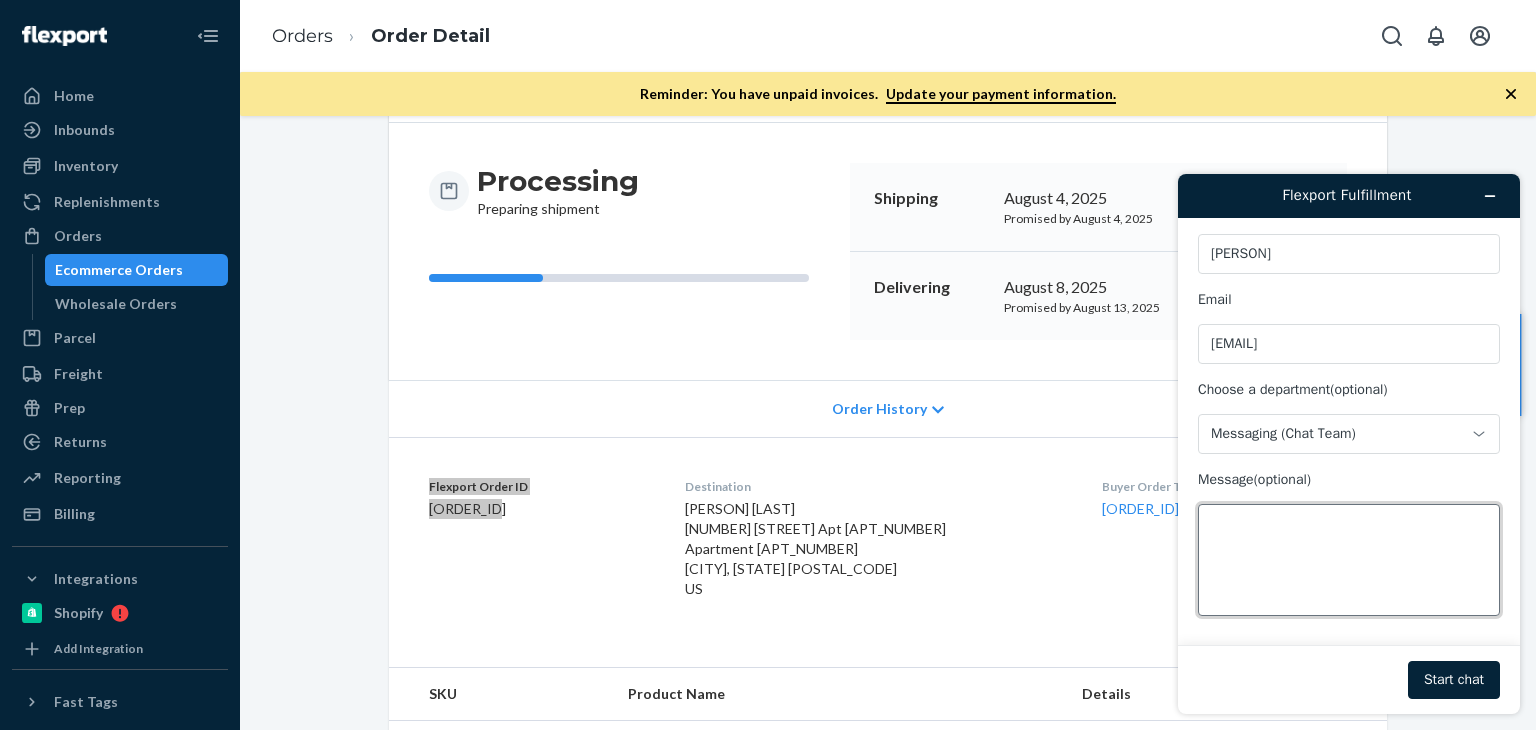 click on "Message  (optional)" at bounding box center (1349, 560) 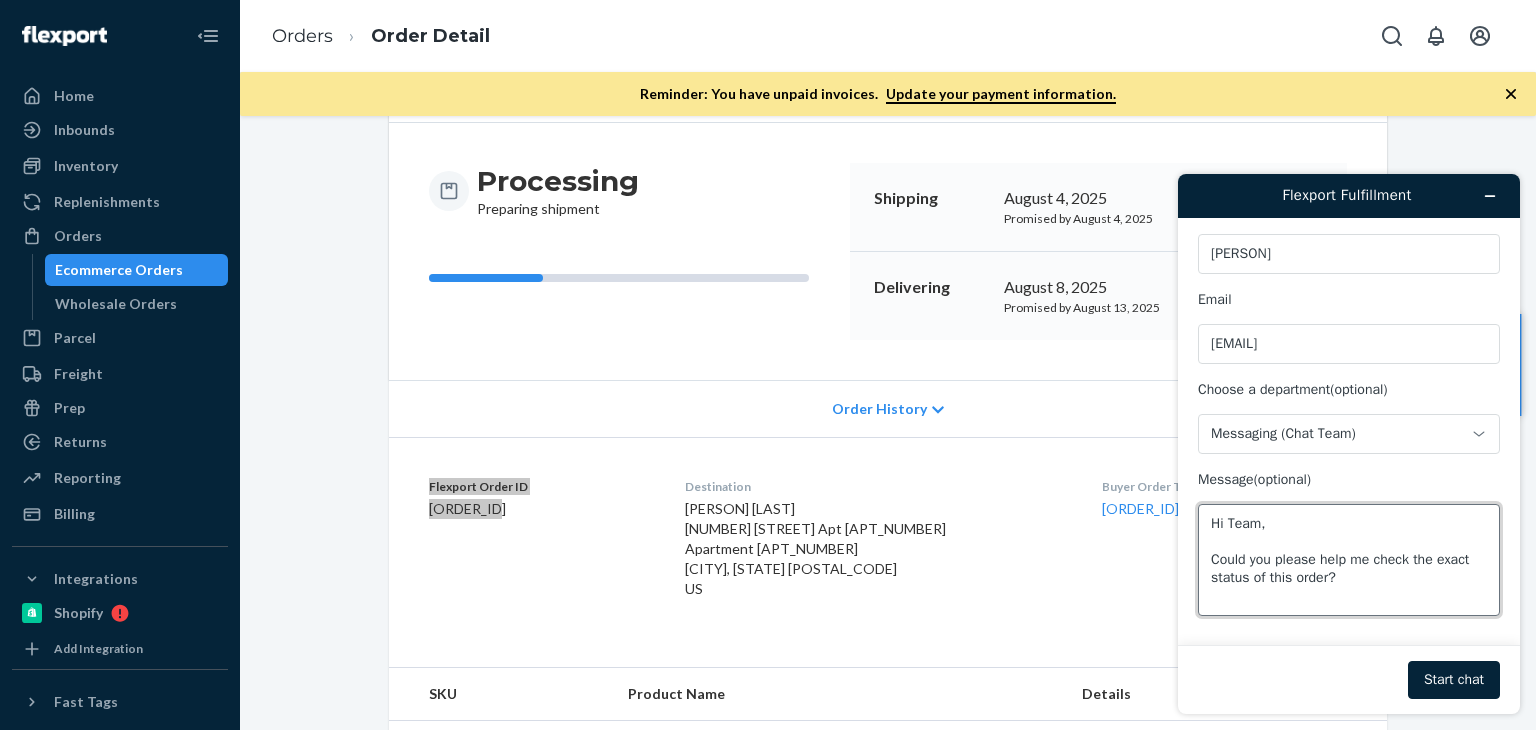 paste on "Flexport Order ID
133702430" 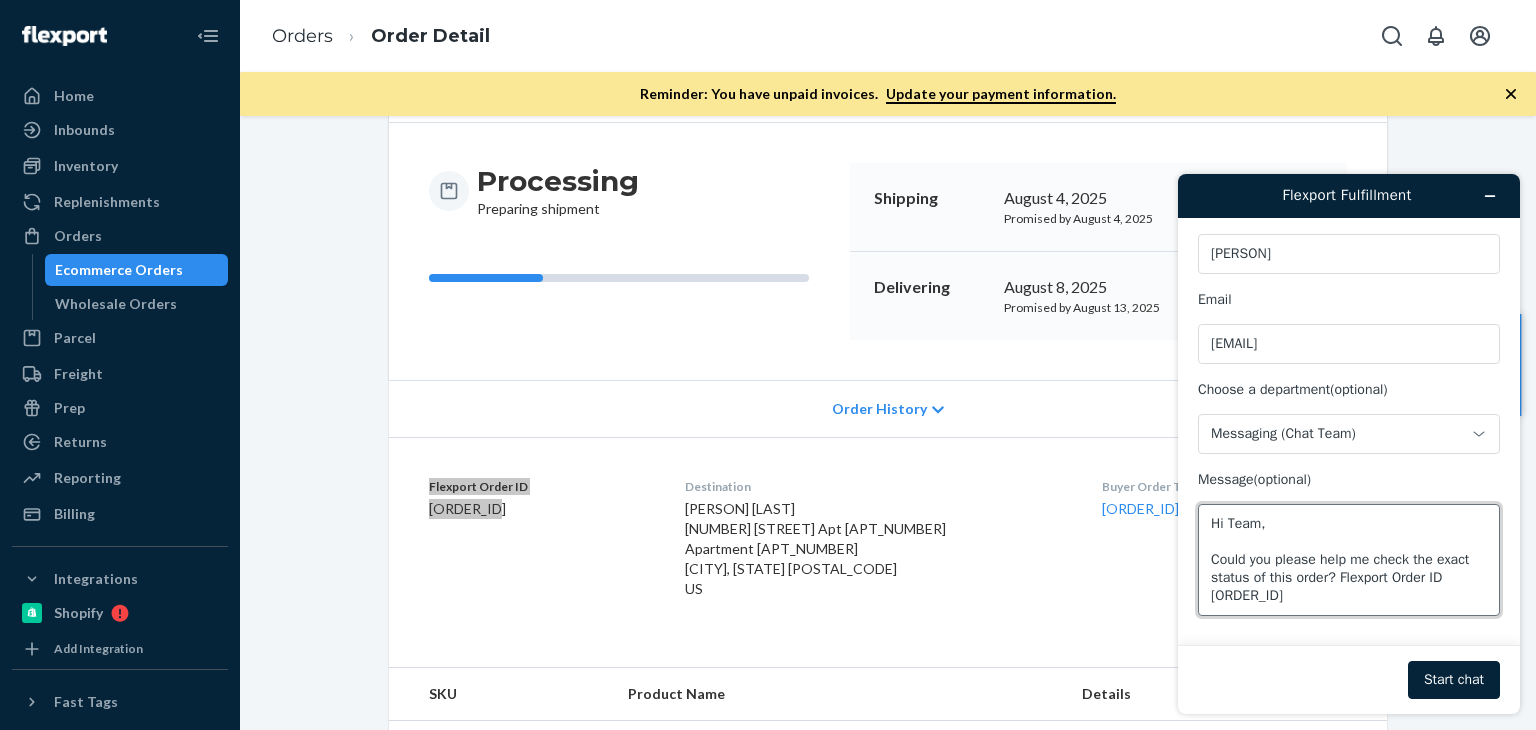 scroll, scrollTop: 26, scrollLeft: 0, axis: vertical 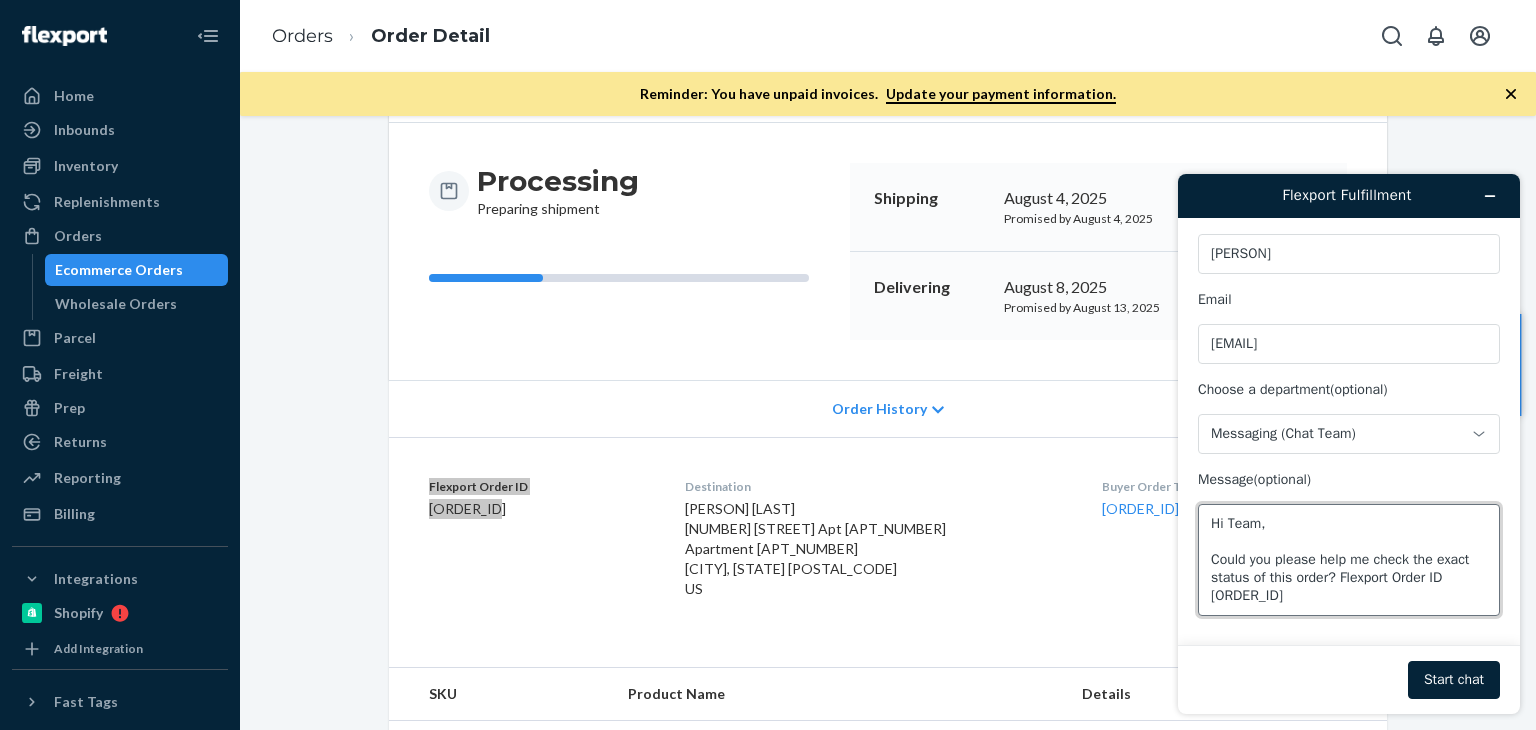 click on "Hi Team,
Could you please help me check the exact status of this order? Flexport Order ID
133702430" at bounding box center [1349, 560] 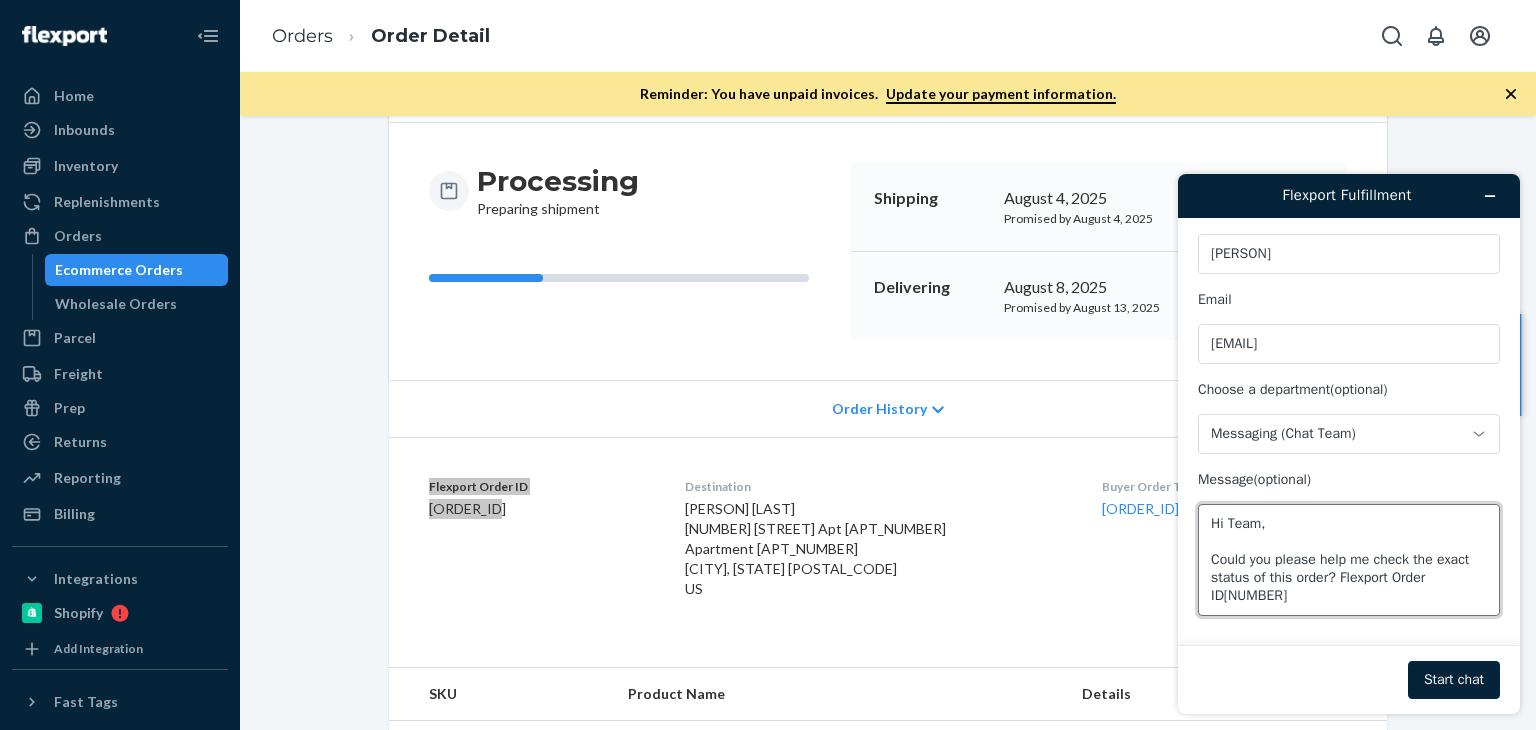 scroll, scrollTop: 17, scrollLeft: 0, axis: vertical 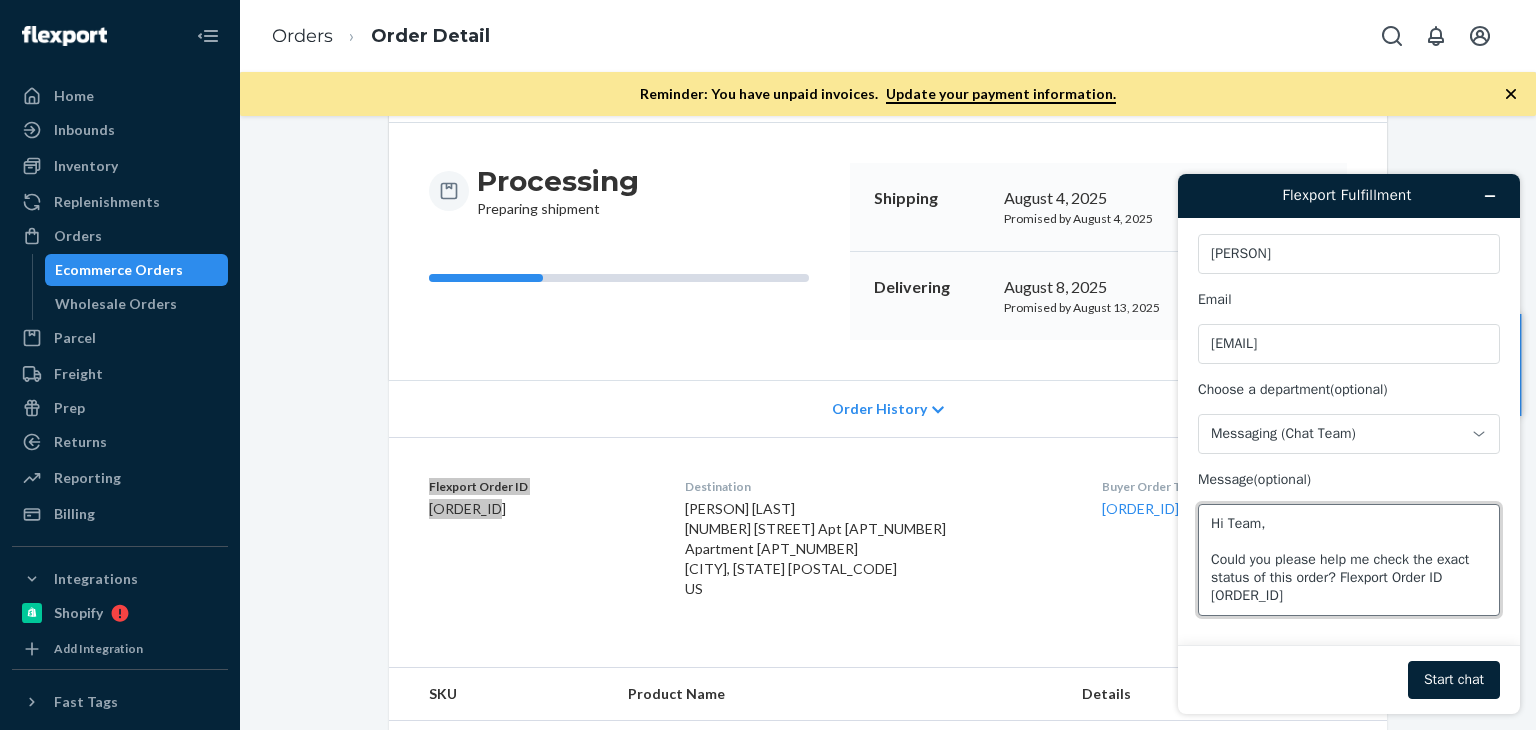 click on "Hi Team,
Could you please help me check the exact status of this order? Flexport Order ID 133702430" at bounding box center [1349, 560] 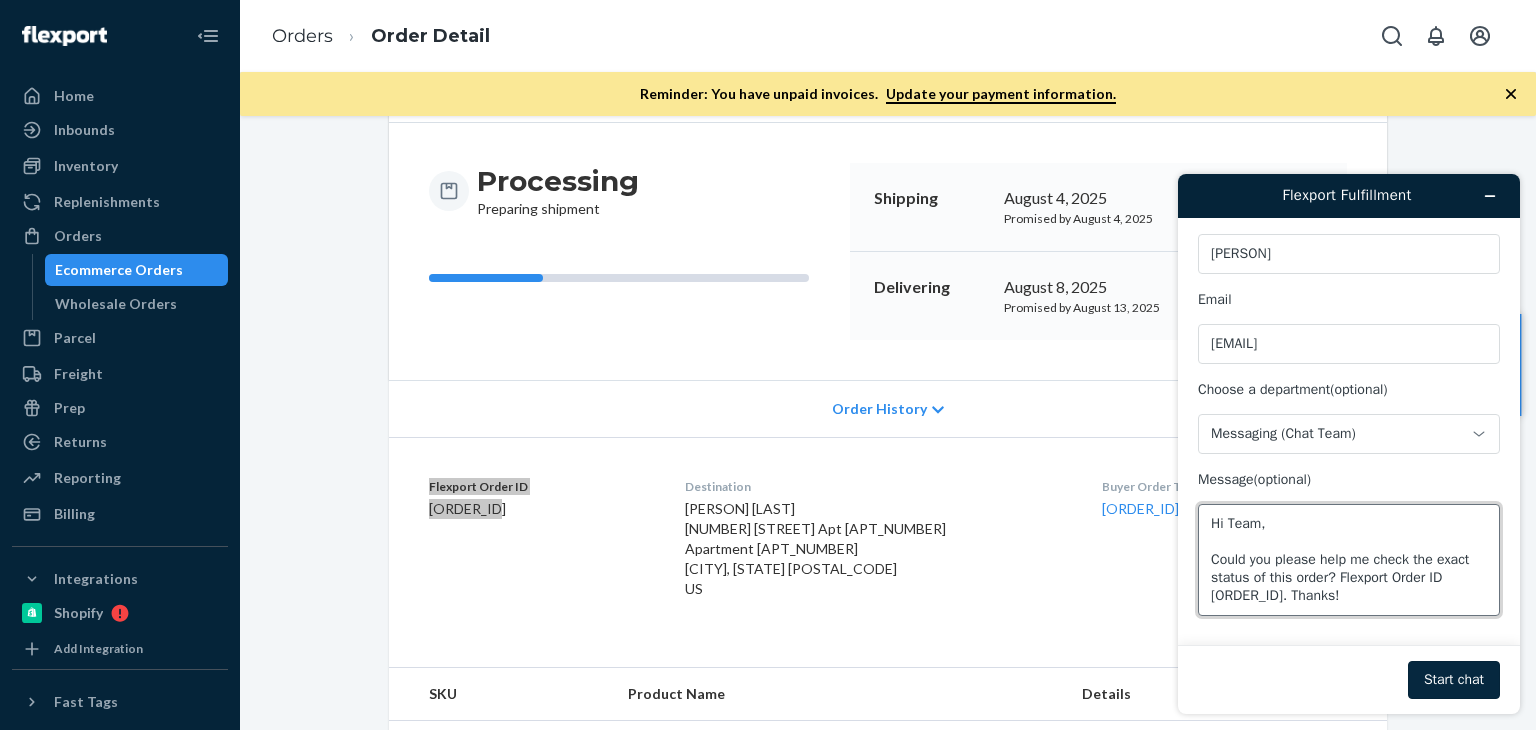type on "Hi Team,
Could you please help me check the exact status of this order? Flexport Order ID 133702430. Thanks!" 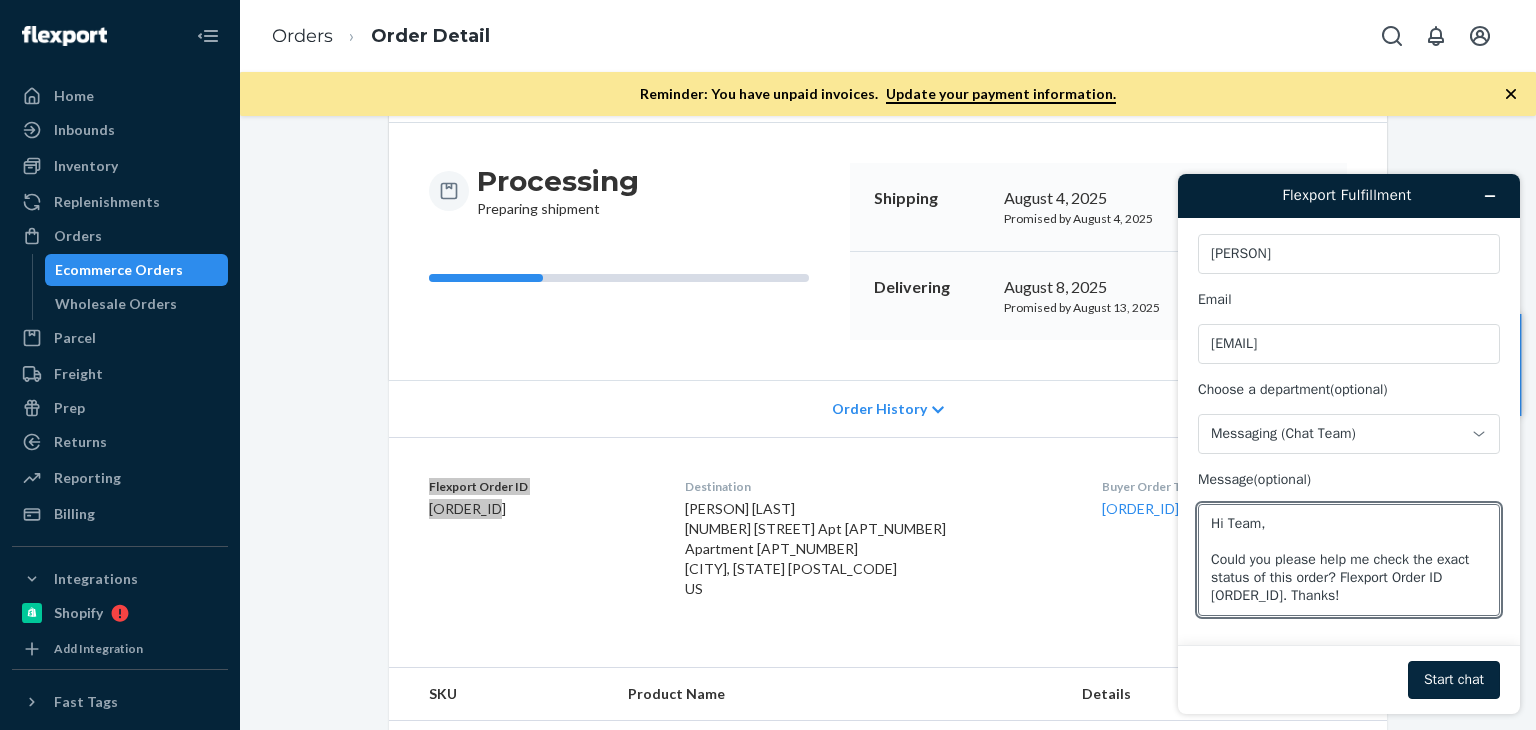 click on "Start chat" at bounding box center (1454, 680) 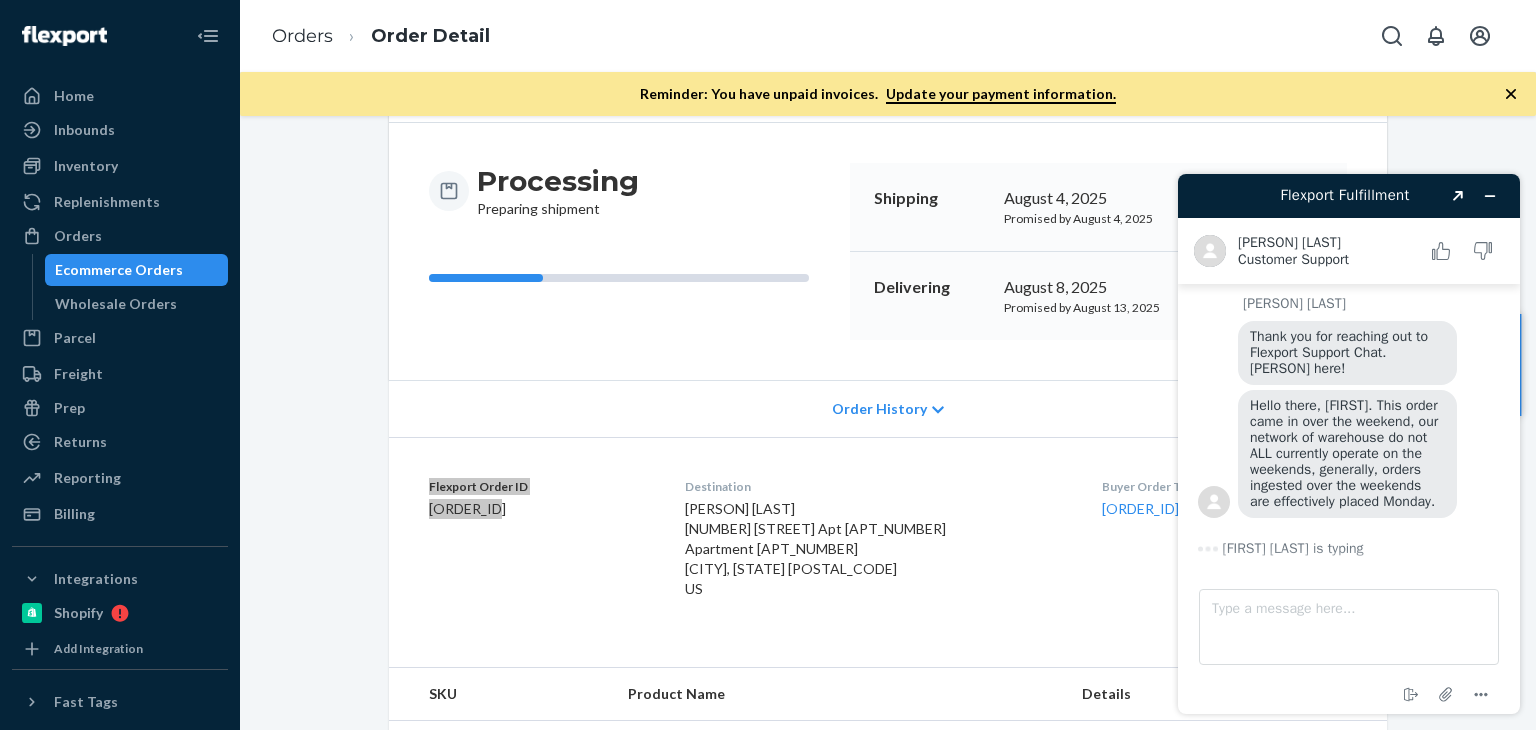 scroll, scrollTop: 184, scrollLeft: 0, axis: vertical 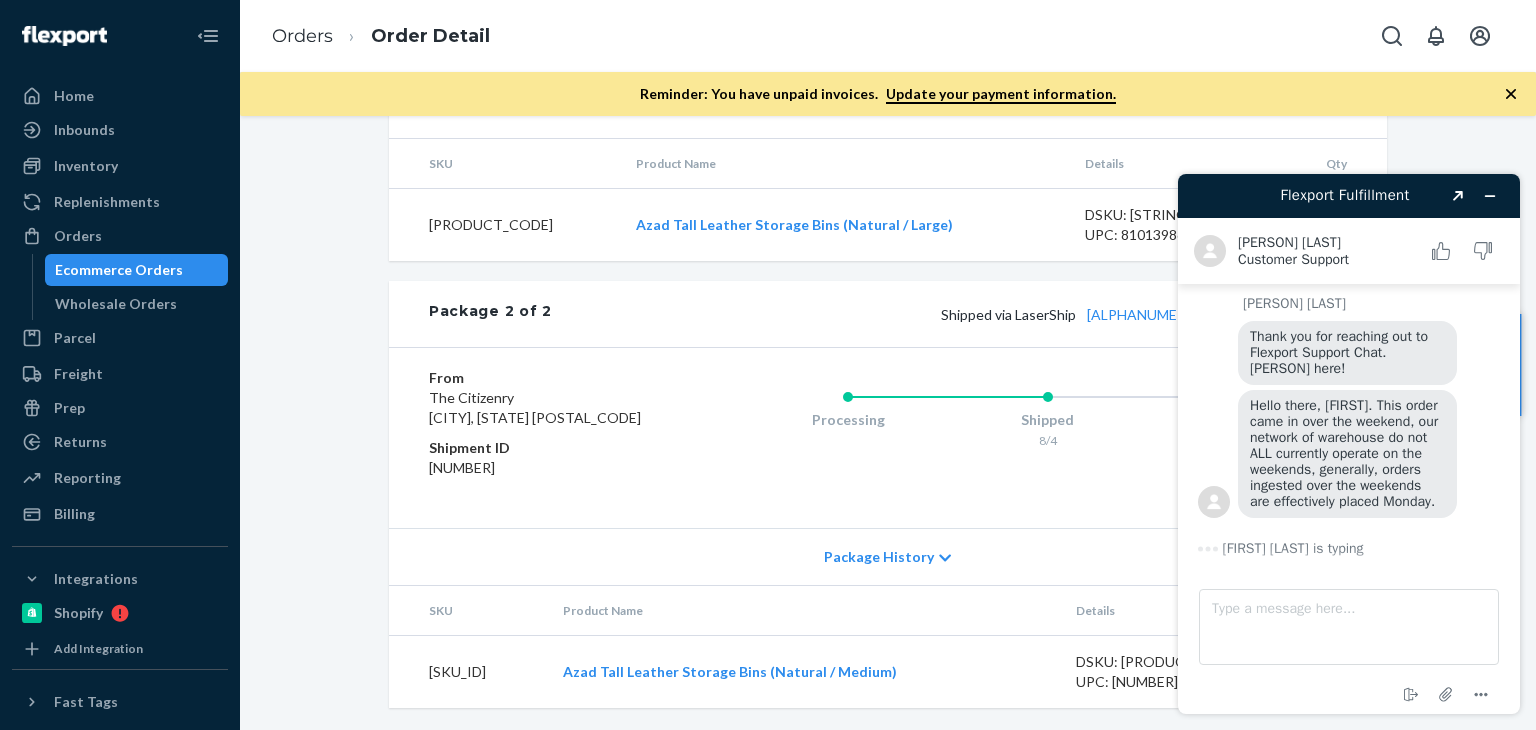 click on "Package History" at bounding box center (879, 557) 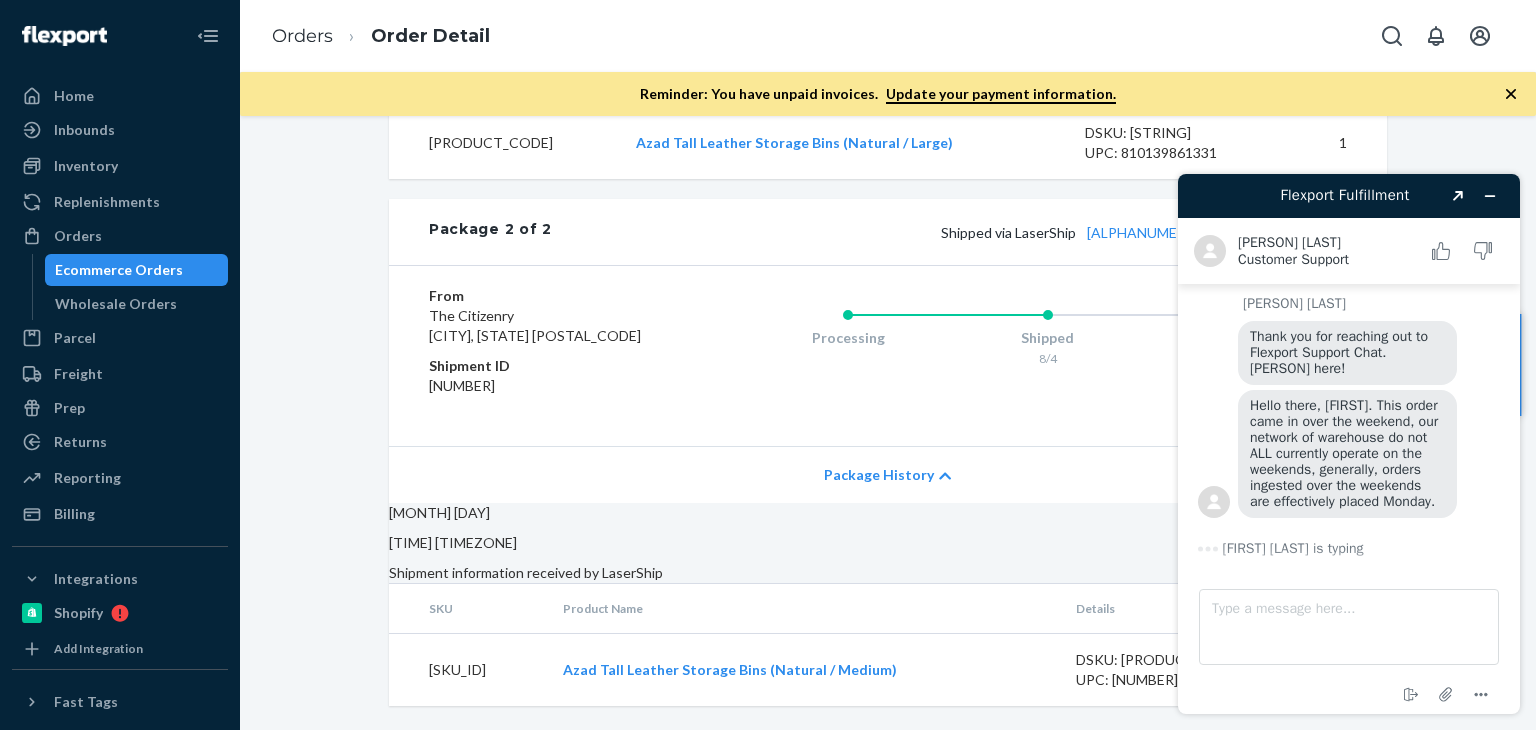 scroll, scrollTop: 1308, scrollLeft: 0, axis: vertical 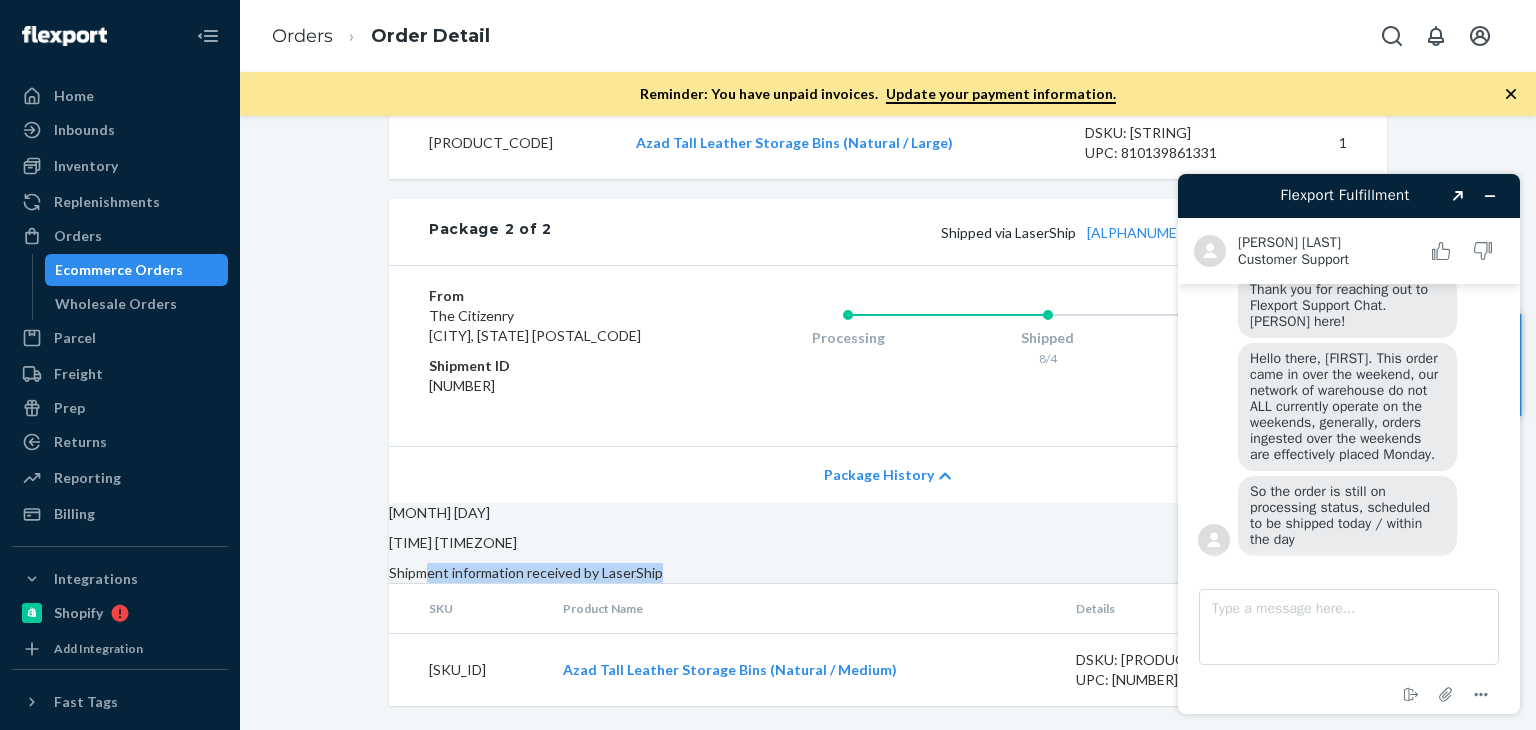 drag, startPoint x: 585, startPoint y: 473, endPoint x: 786, endPoint y: 489, distance: 201.6358 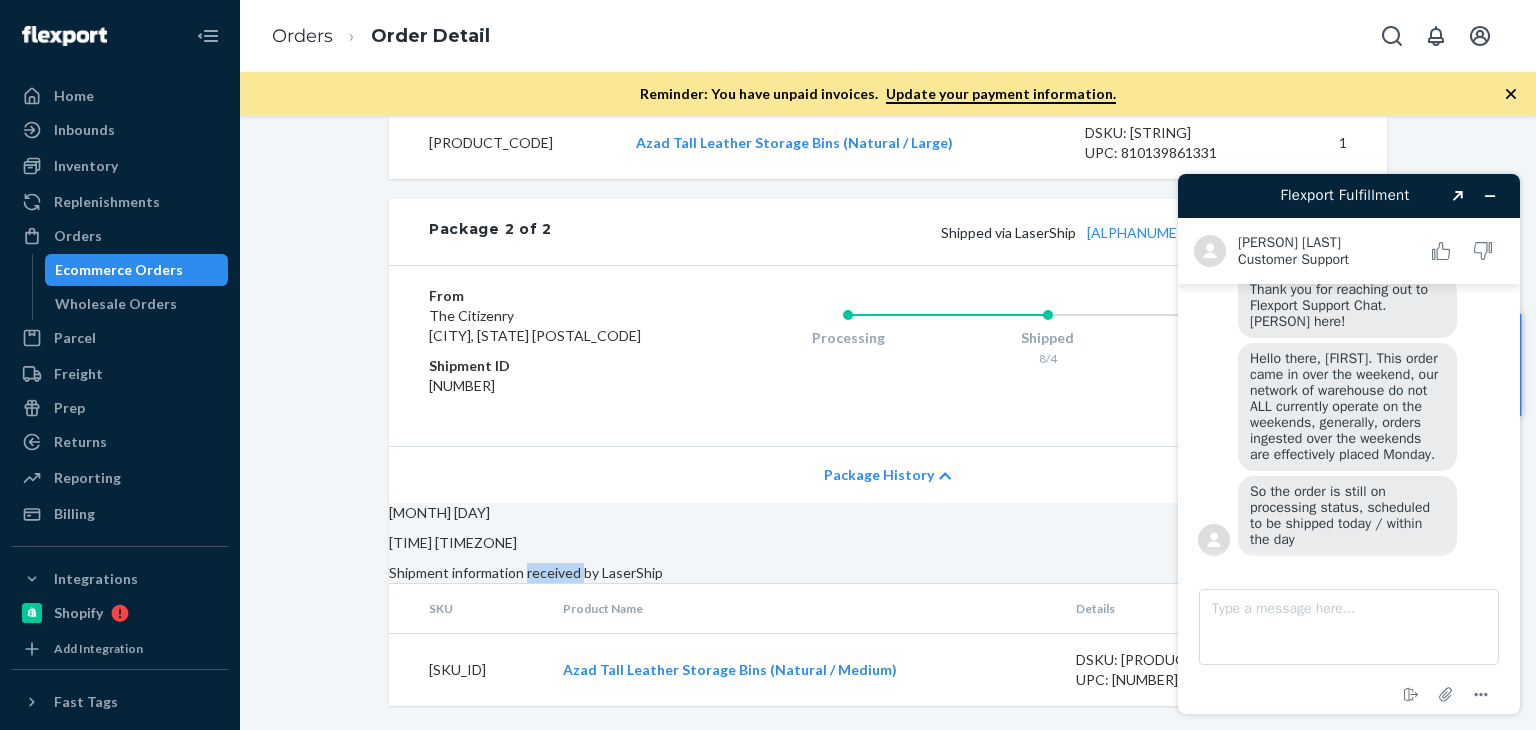 click on "Shipment information received by LaserShip" at bounding box center (888, 573) 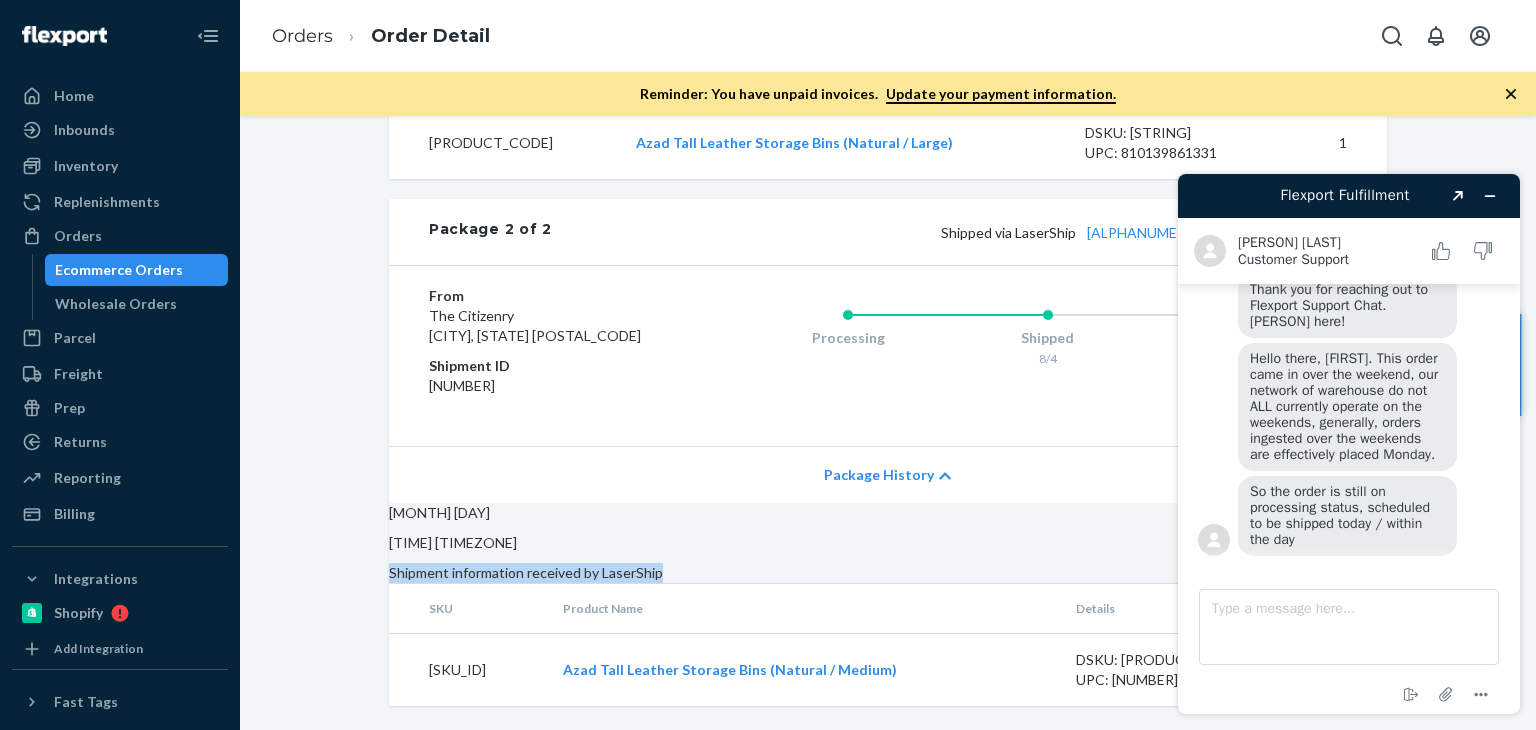 drag, startPoint x: 695, startPoint y: 472, endPoint x: 746, endPoint y: 475, distance: 51.088158 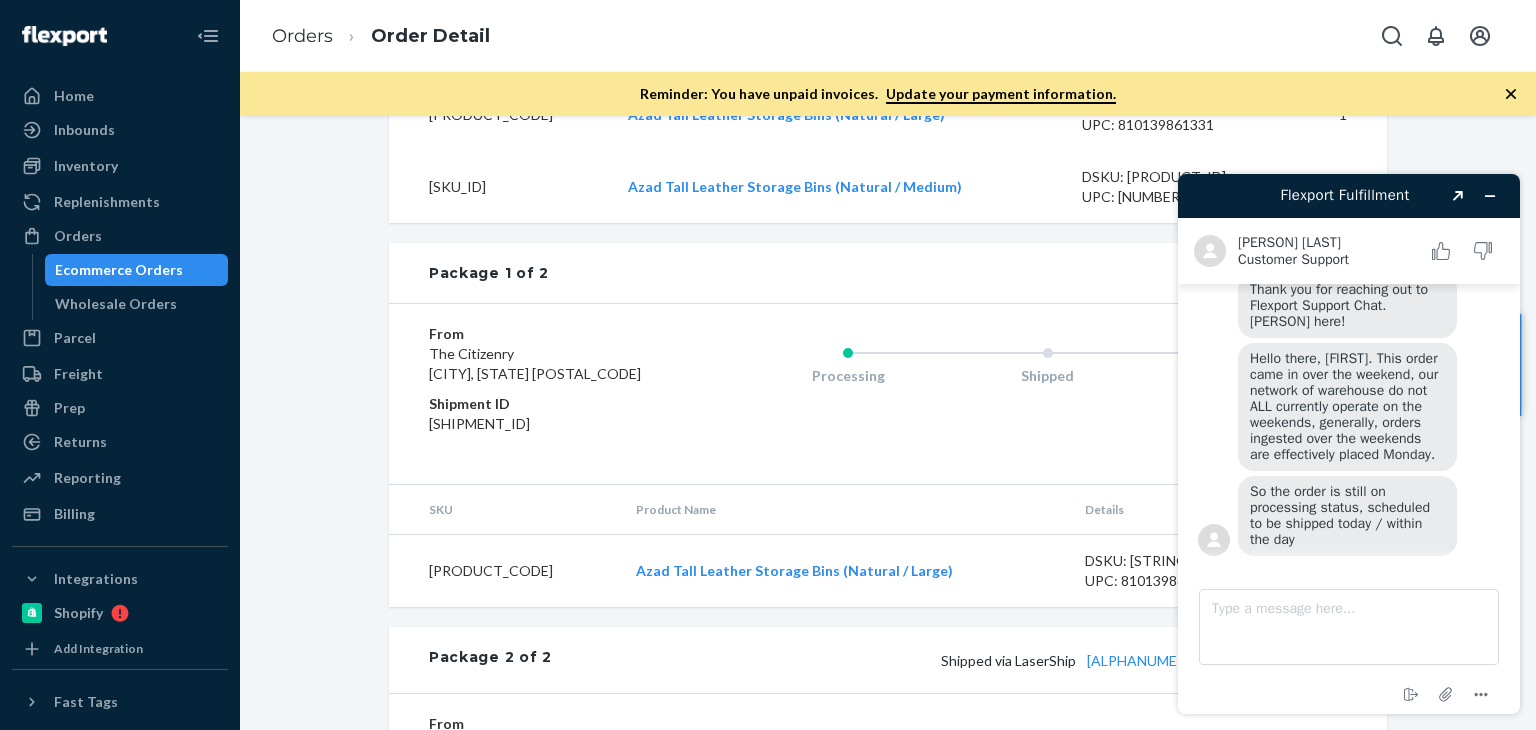 scroll, scrollTop: 775, scrollLeft: 0, axis: vertical 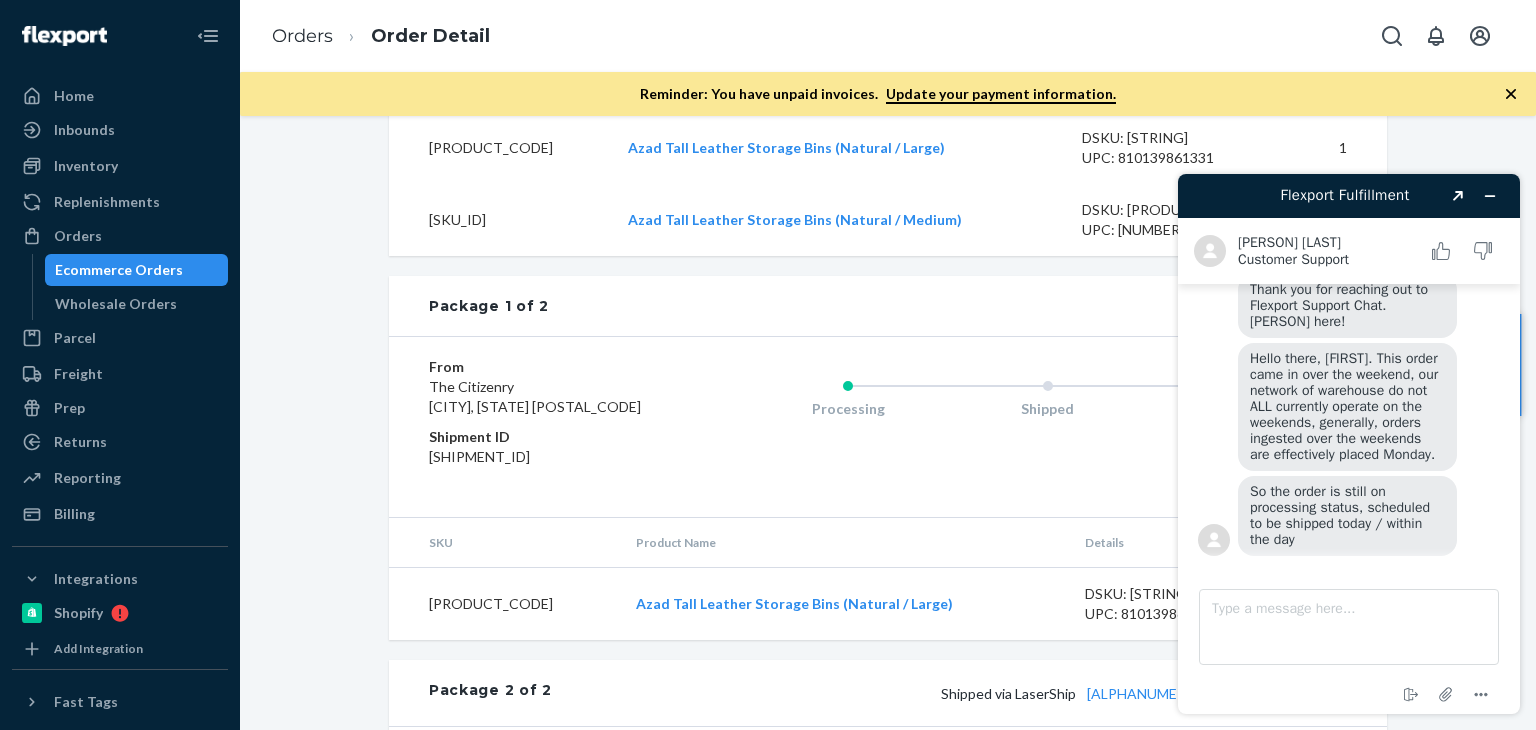 click on "Processing Shipped Delivered" at bounding box center (1007, 427) 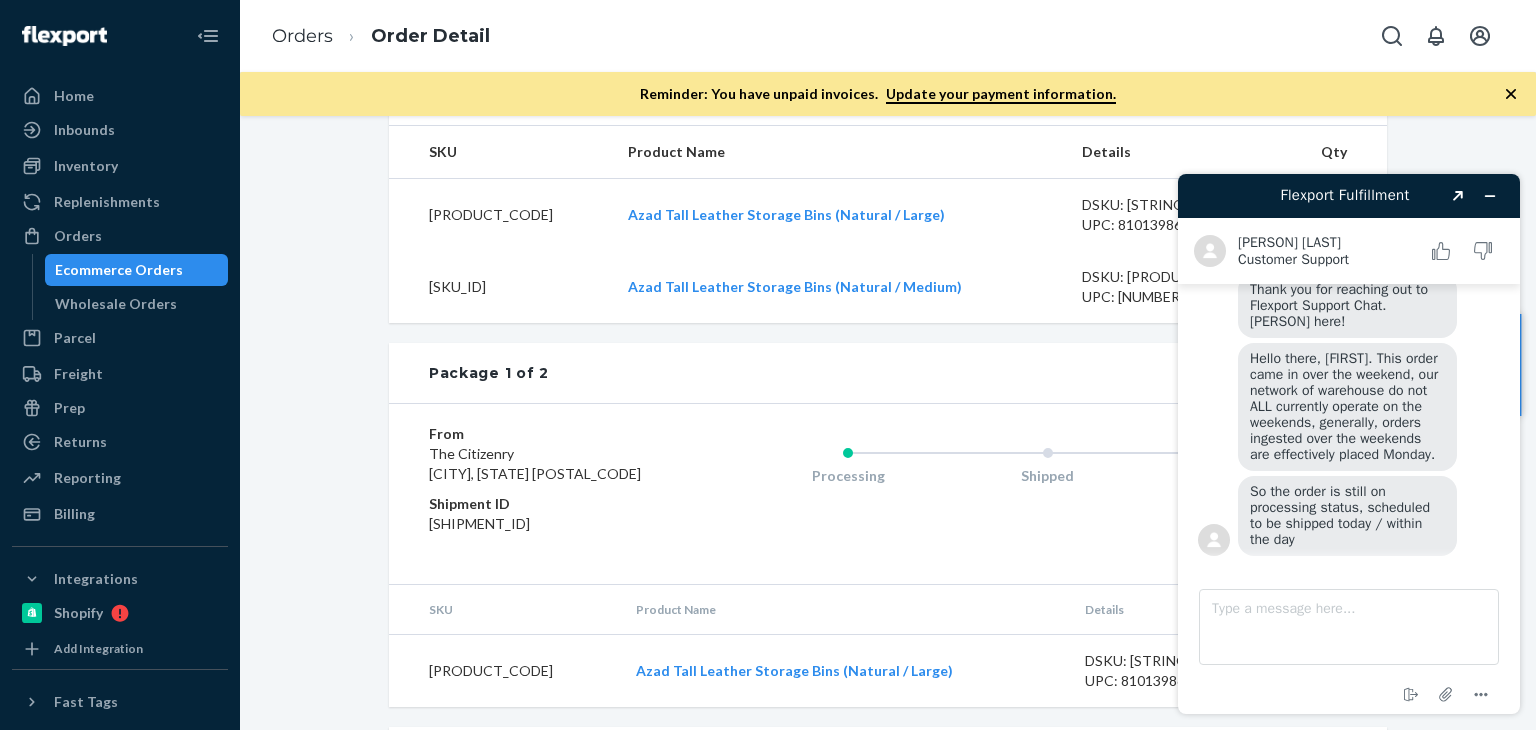 scroll, scrollTop: 642, scrollLeft: 0, axis: vertical 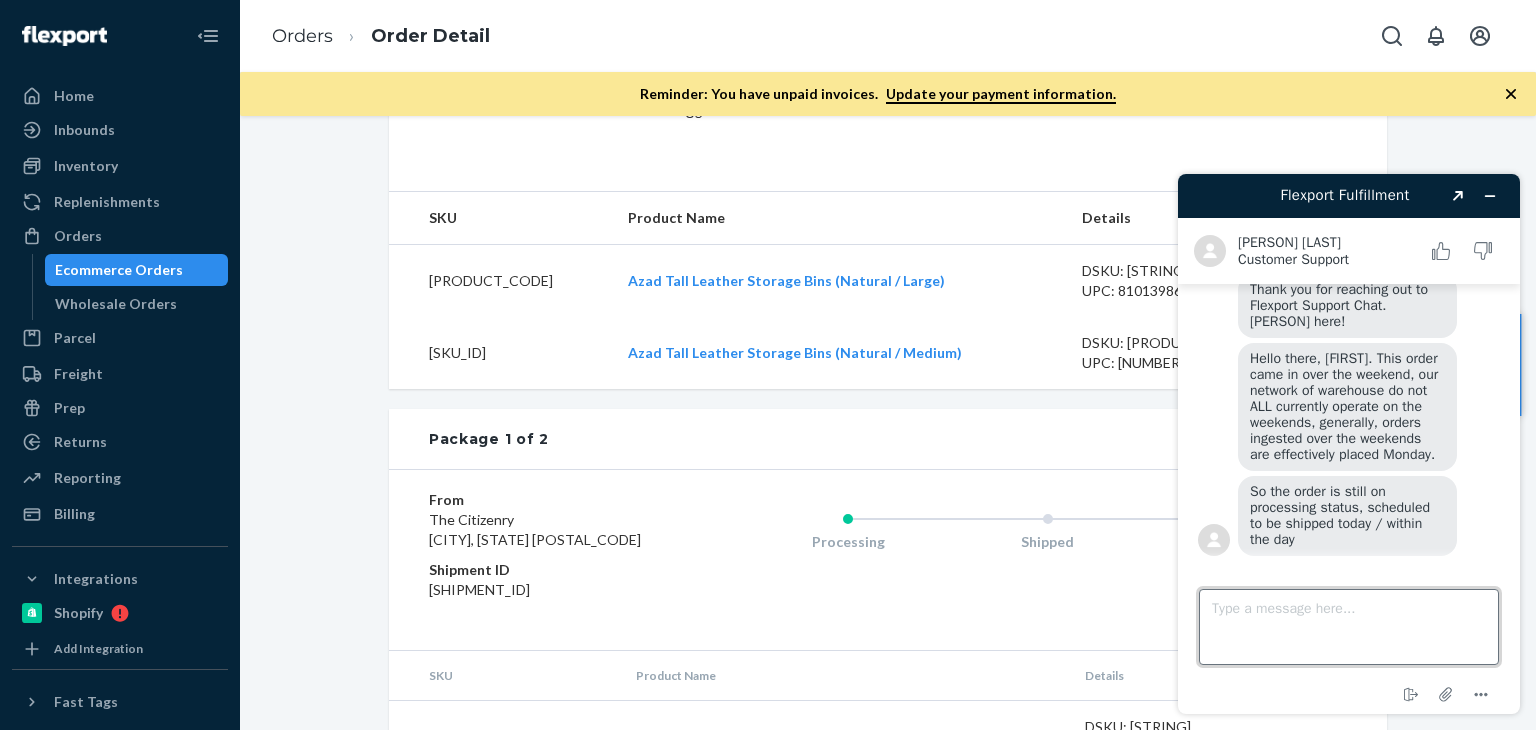 click on "Type a message here..." at bounding box center (1349, 627) 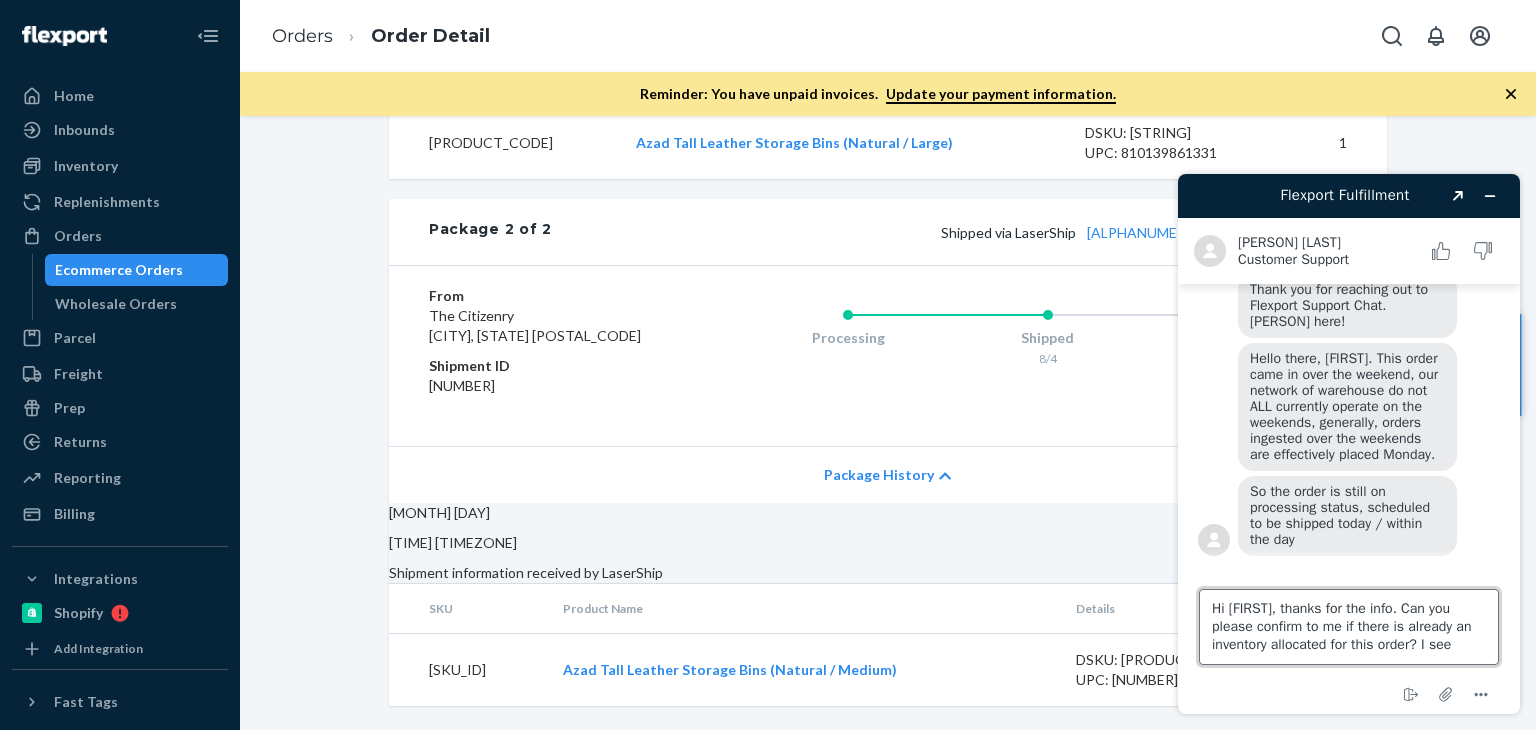 scroll, scrollTop: 1308, scrollLeft: 0, axis: vertical 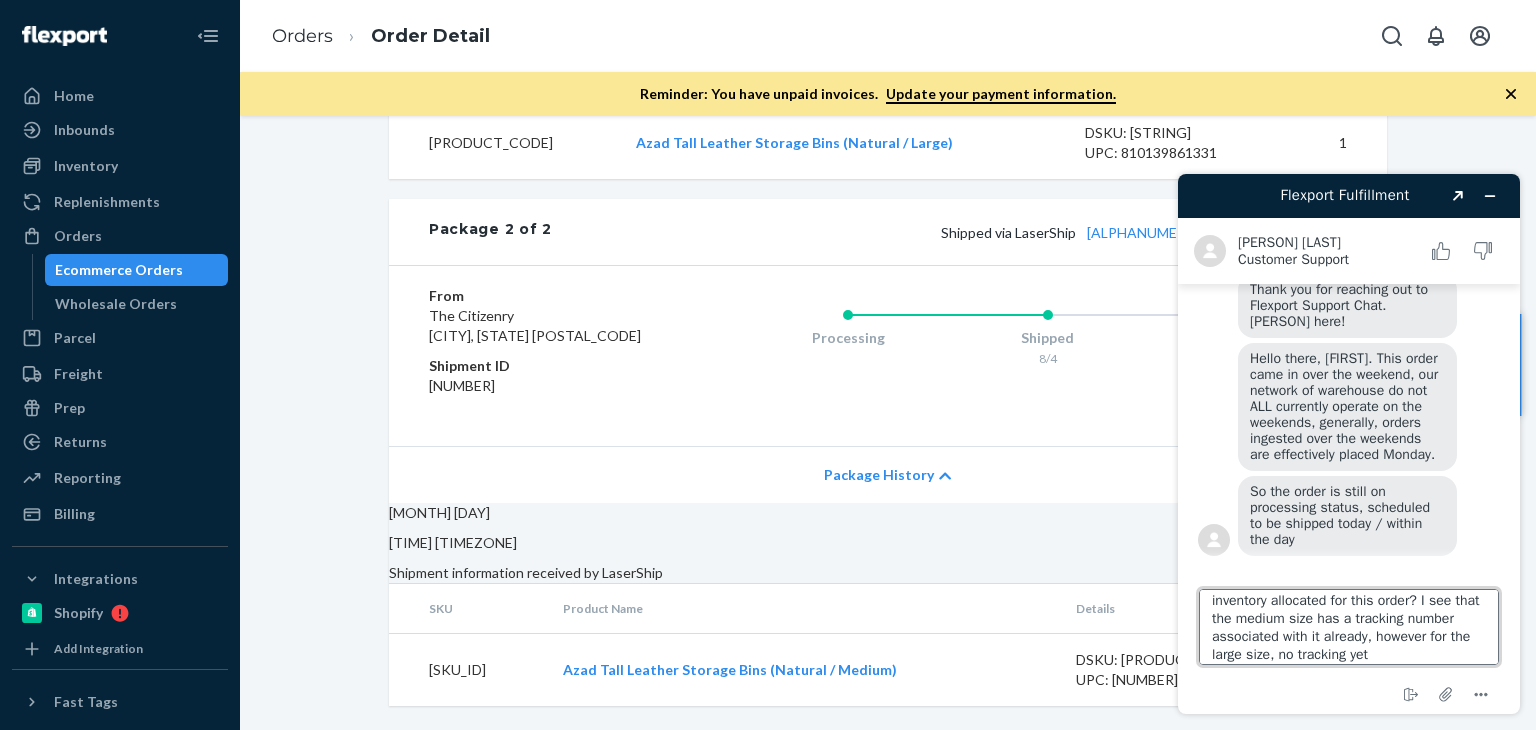 type on "Hi Alvin, thanks for the info. Can you please confirm to me if there is already an inventory allocated for this order? I see that the medium size has a tracking number associated with it already, however for the large size, no tracking yet" 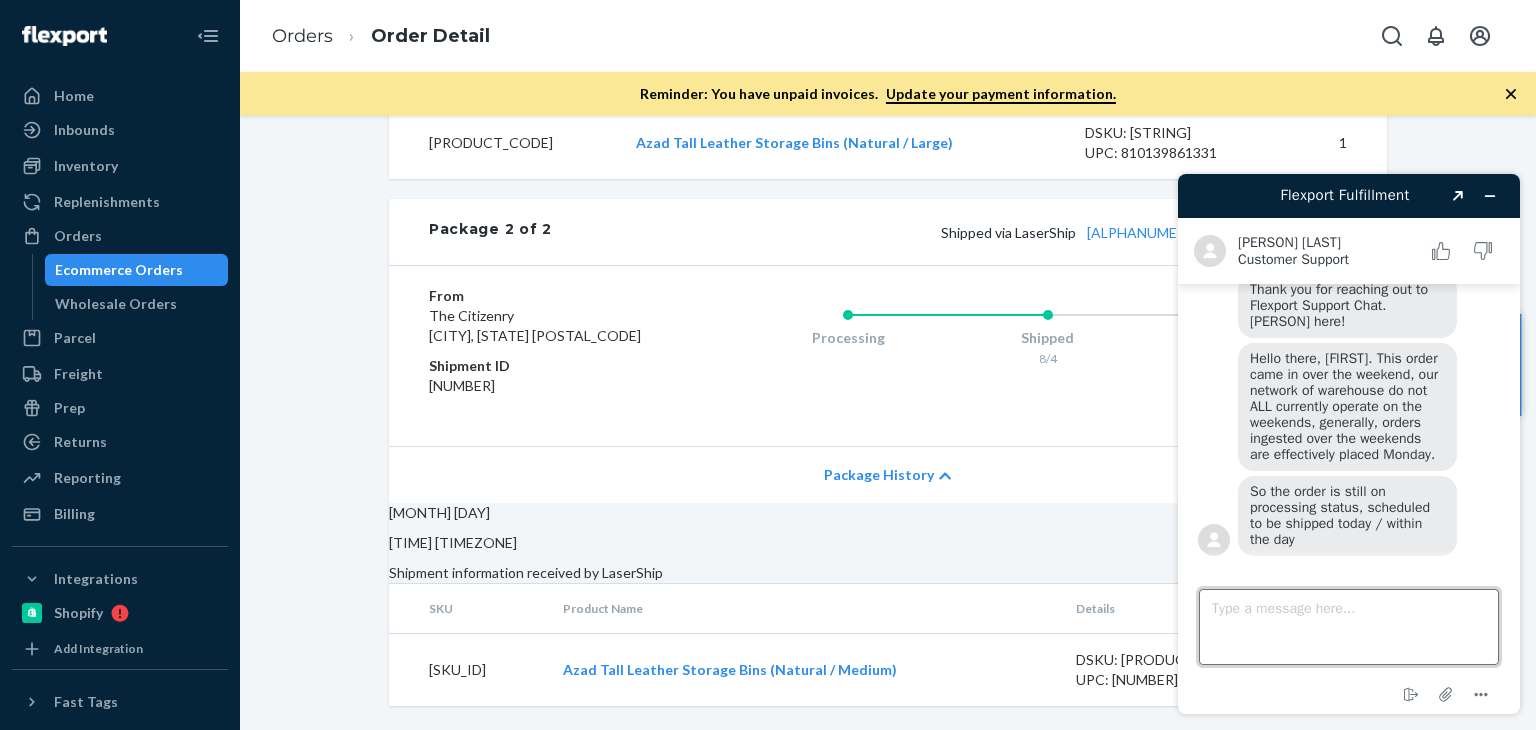 scroll, scrollTop: 0, scrollLeft: 0, axis: both 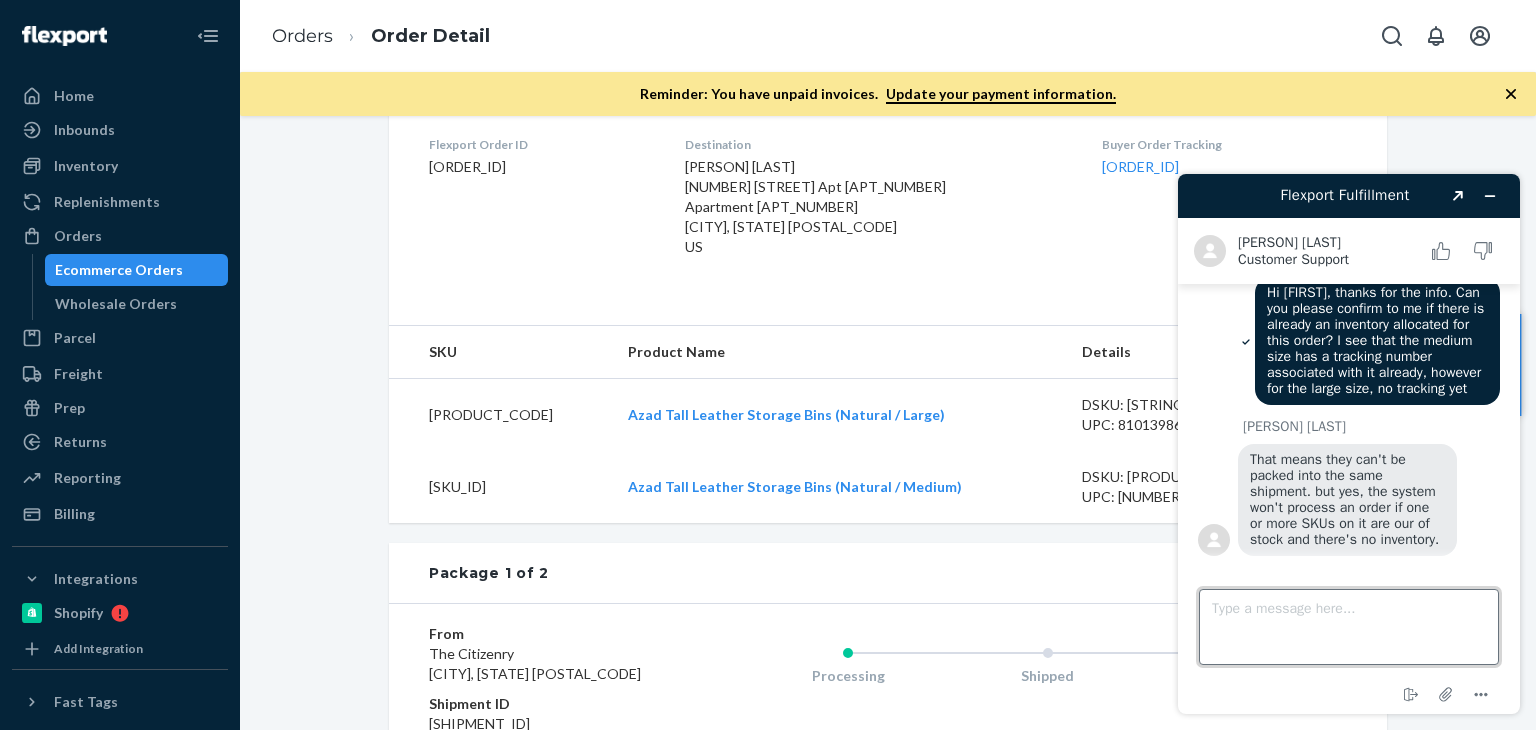 click on "Type a message here..." at bounding box center [1349, 627] 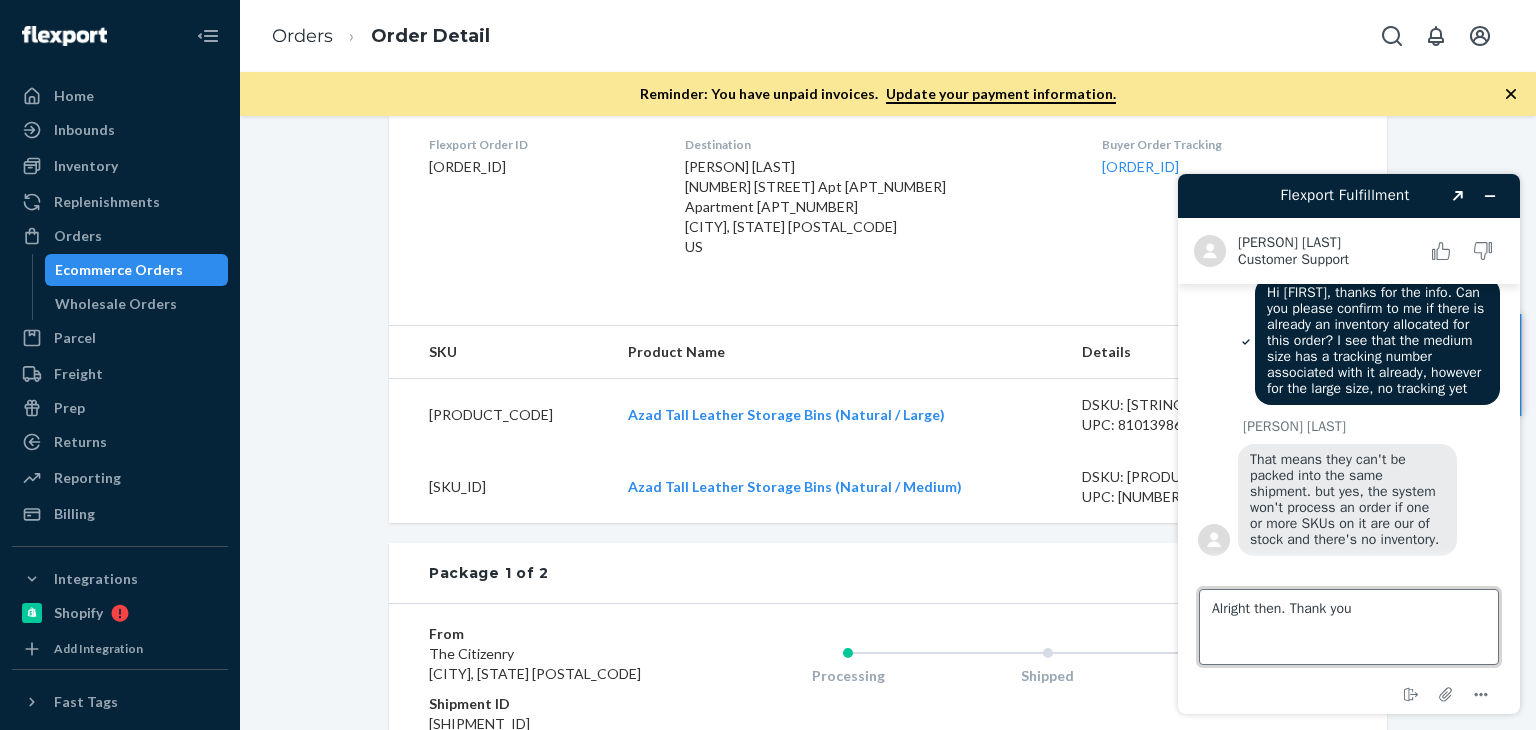 type on "Alright then. Thank you" 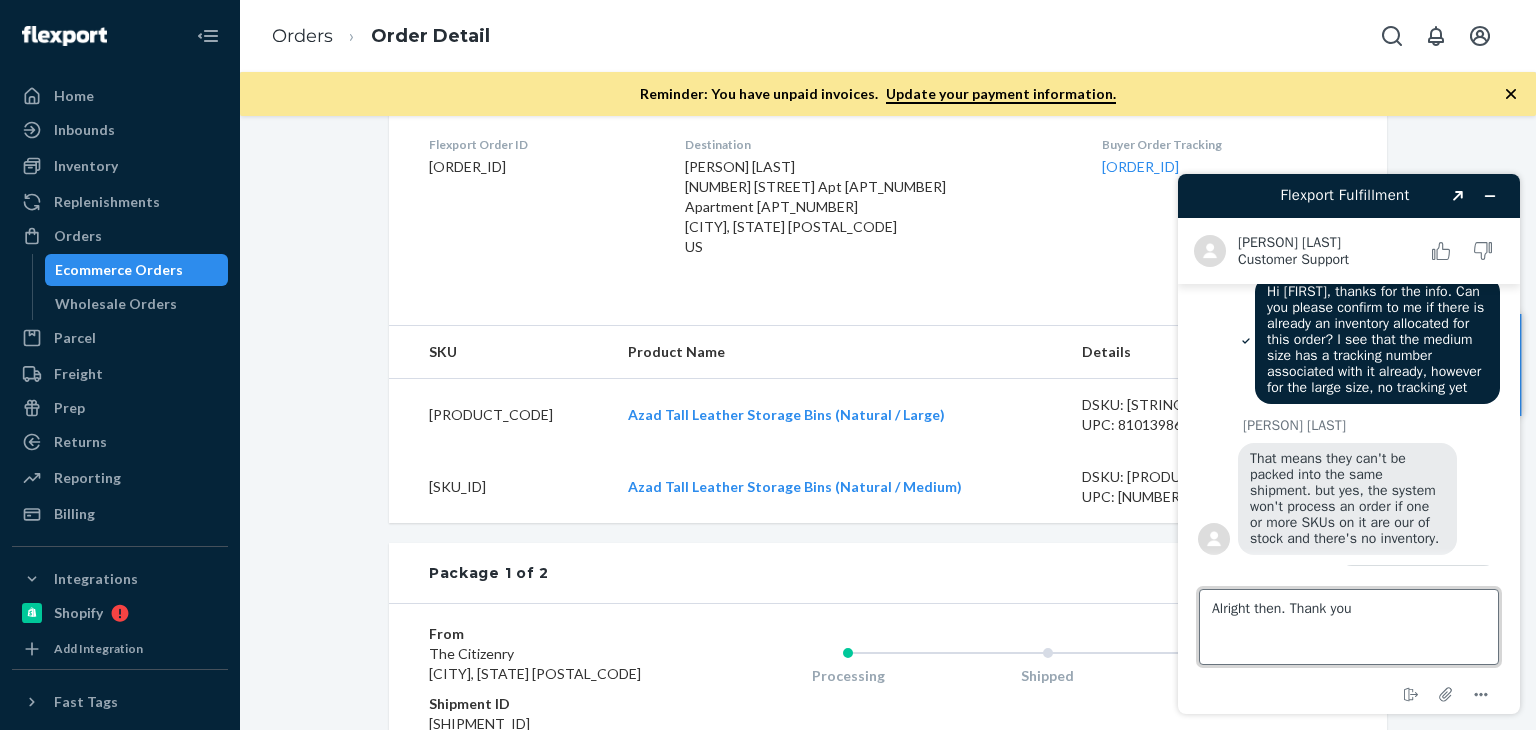 type 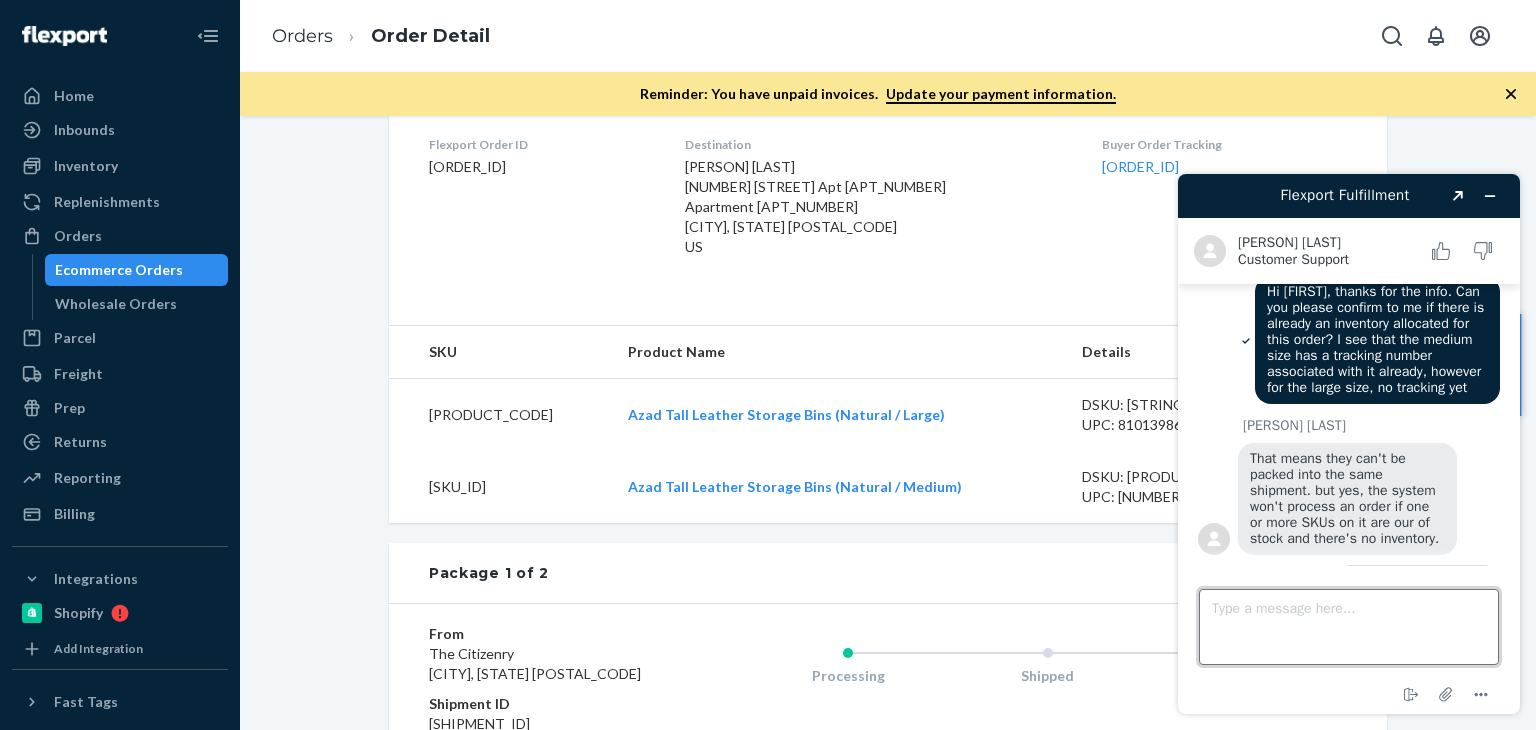 scroll, scrollTop: 560, scrollLeft: 0, axis: vertical 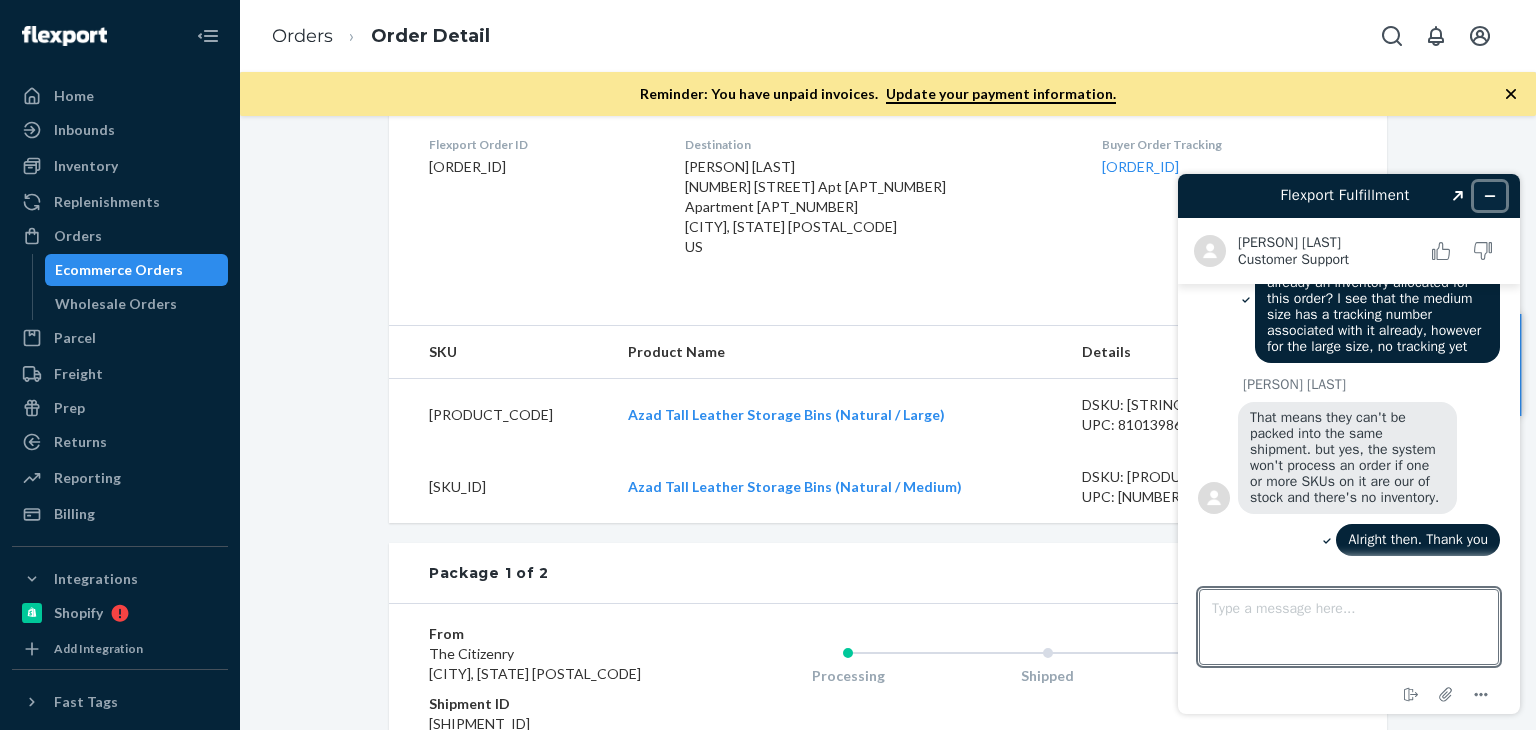 click 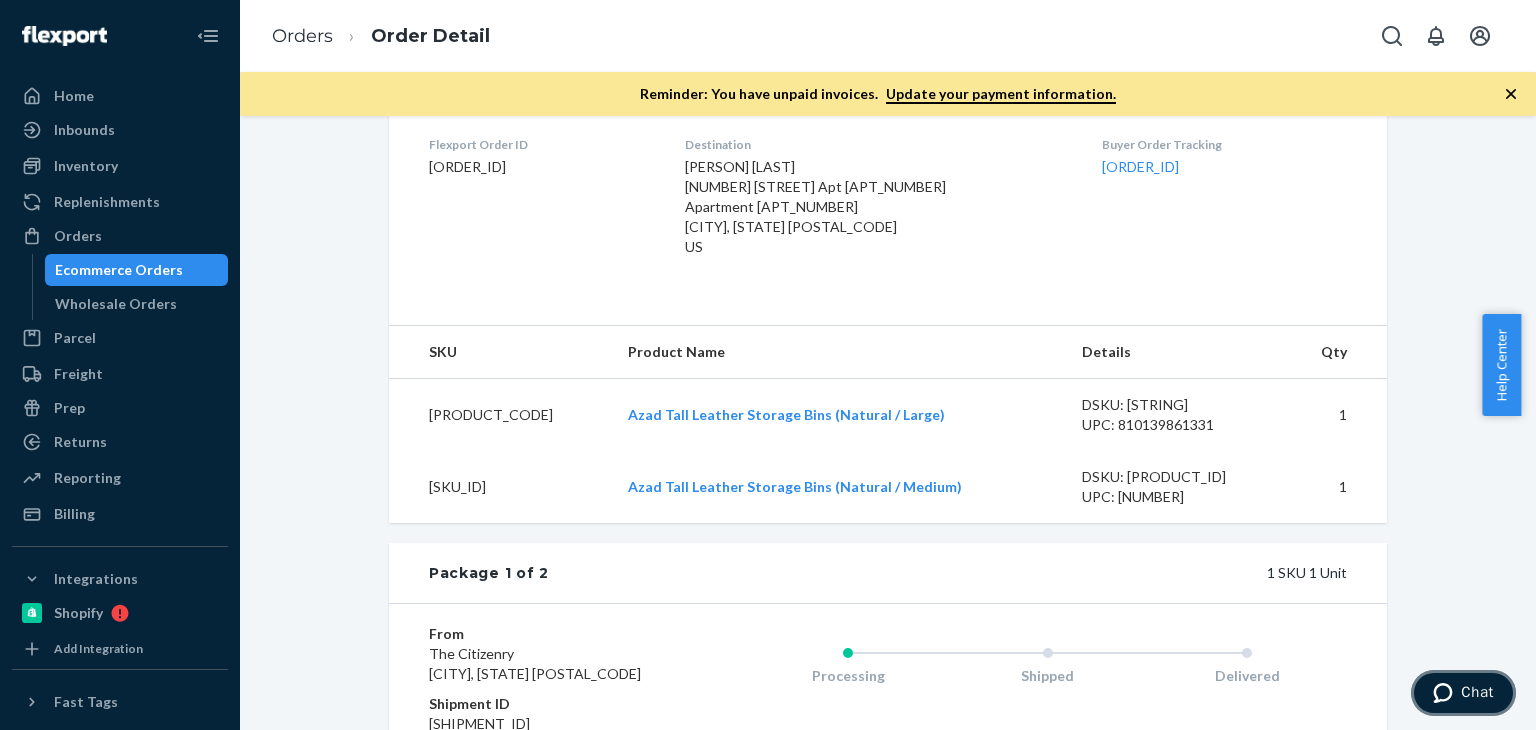 scroll, scrollTop: 642, scrollLeft: 0, axis: vertical 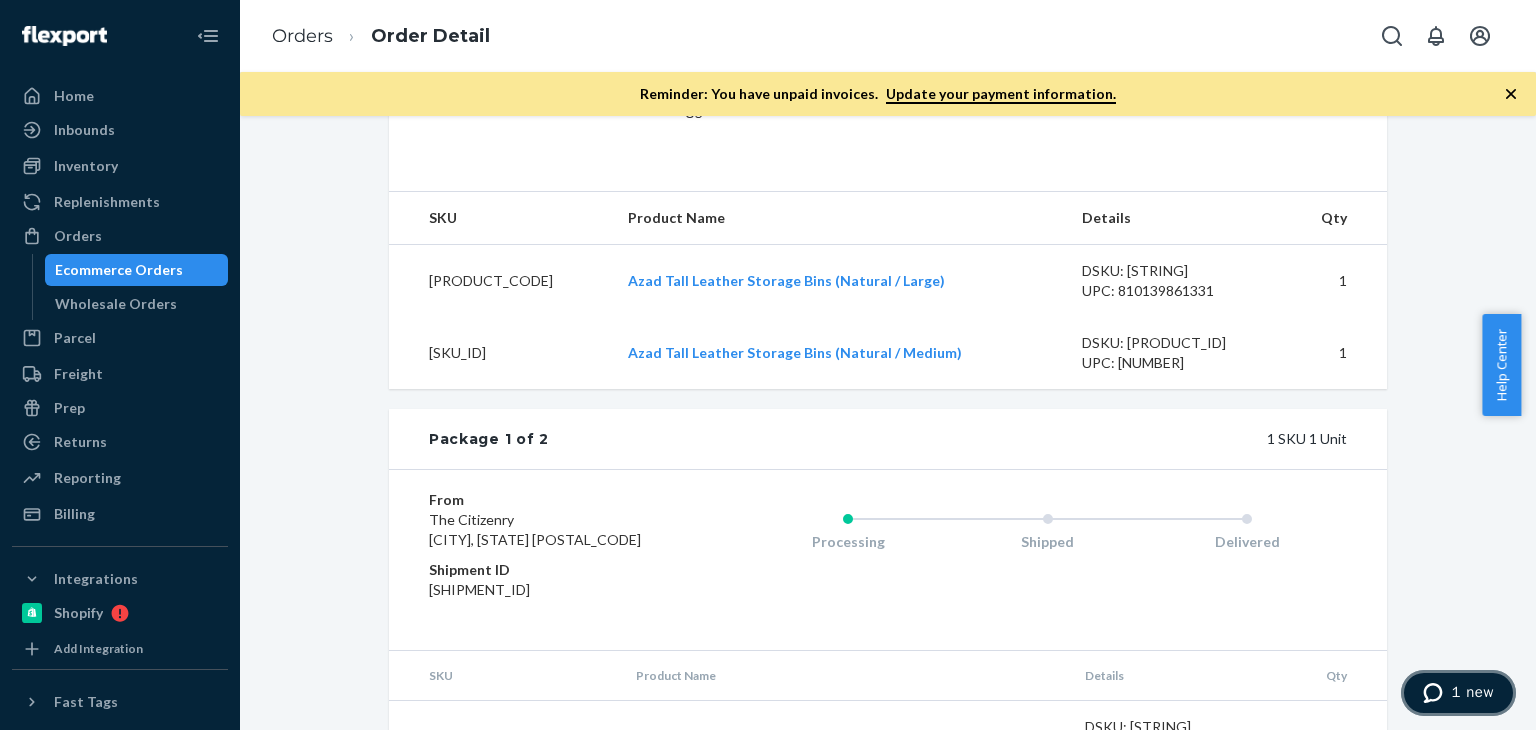 drag, startPoint x: 1450, startPoint y: 675, endPoint x: 2683, endPoint y: 1179, distance: 1332.0304 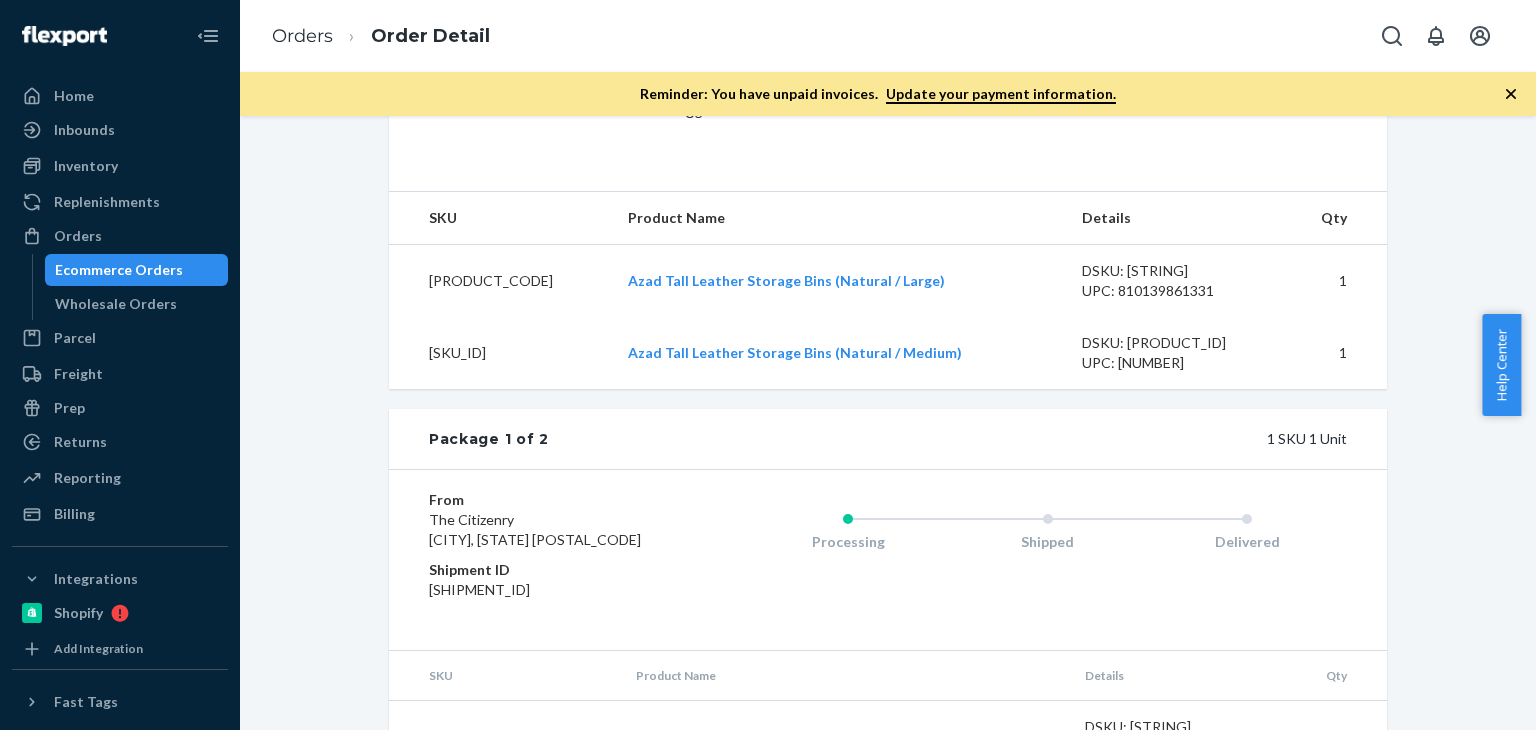 scroll, scrollTop: 675, scrollLeft: 0, axis: vertical 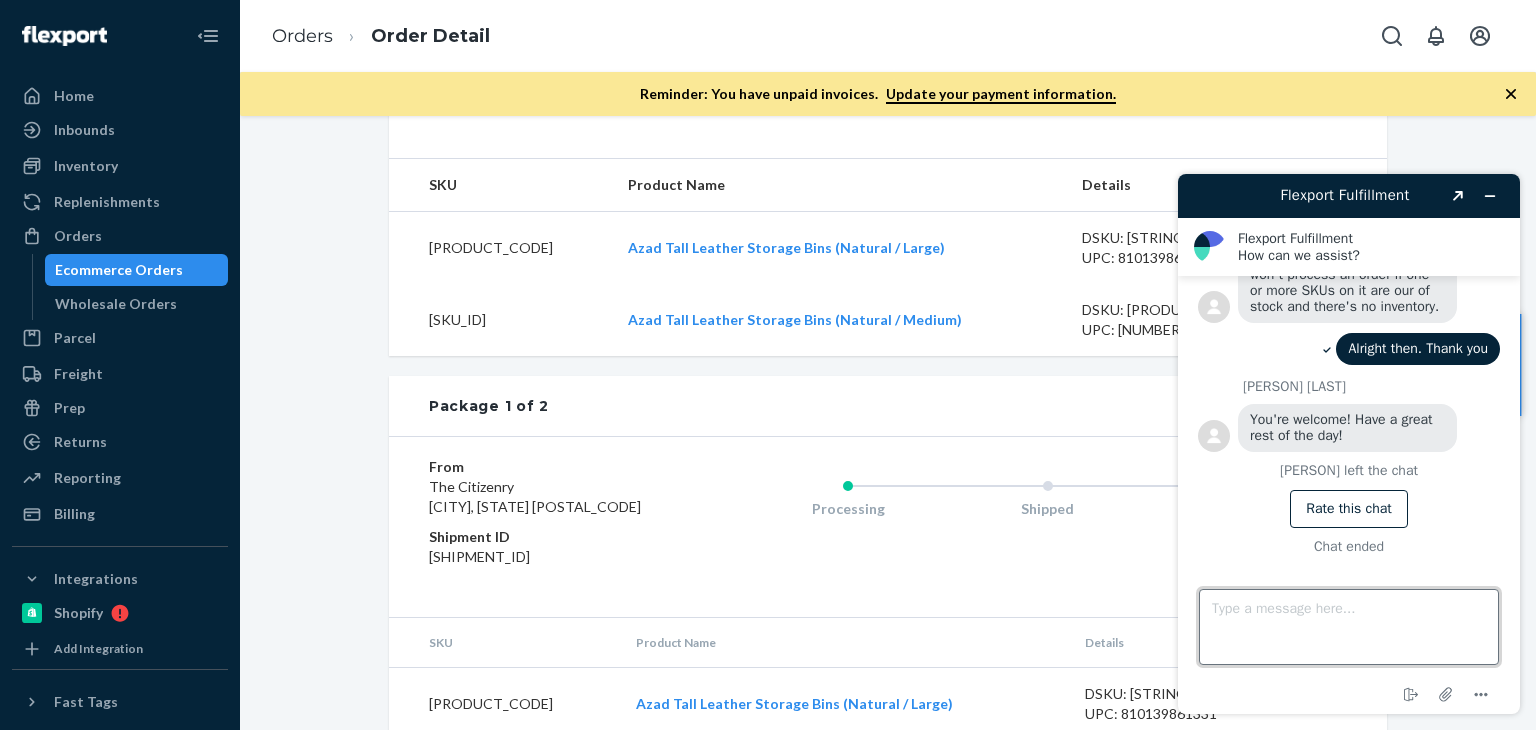 click on "Type a message here..." at bounding box center (1349, 627) 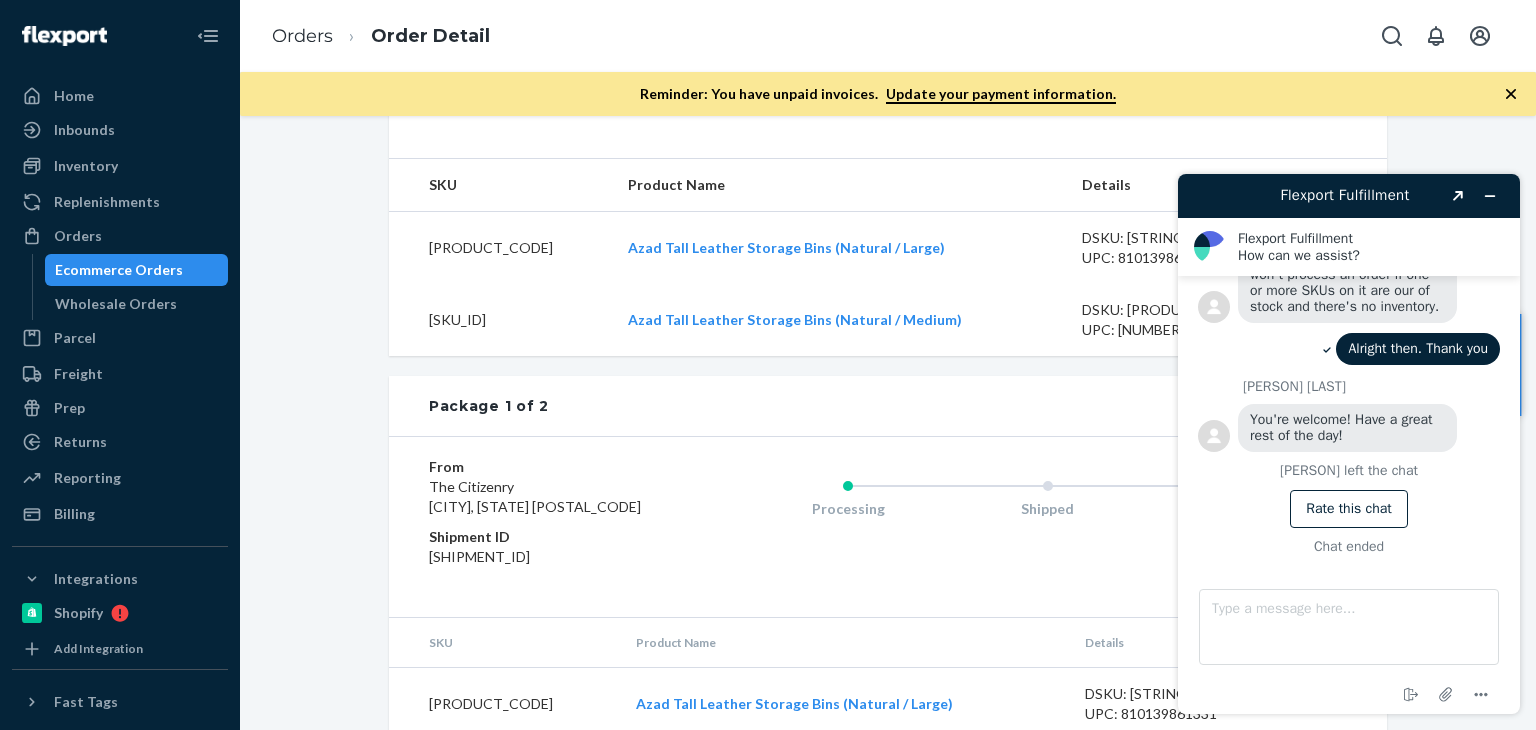 click on "Shopify Order # 6998095-3 • Standard Cancel Order Duplicate Order Processing Preparing shipment Shipping August 4, 2025 Promised by August 4, 2025 On-Time Delivering August 8, 2025 Promised by August 13, 2025 On-Time Order History Flexport Order ID 133702430 Destination Drew Kenneady
242 W 53rd St Apt 55B
Apartment 55B
New York, NY 10019-7899
US Buyer Order Tracking 133702430 SKU Product Name Details Qty B84002-02 Azad Tall Leather Storage Bins (Natural / Large) DSKU: D5CWK5V2FP7 UPC: 810139861331 1 B84001-02 Azad Tall Leather Storage Bins (Natural / Medium) DSKU: DBJZUHVB9WQ UPC: 810139861324 1 Package 1 of 2 1   SKU   1   Unit From The Citizenry
Lewisville, TX 75067 Shipment ID 83603883 Processing Shipped Delivered SKU Product Name Details Qty B84002-02 Azad Tall Leather Storage Bins (Natural / Large) DSKU: D5CWK5V2FP7 UPC: 810139861331 1 Package 2 of 2 Shipped via LaserShip   1LSCYM1005ATUG8 1   SKU   1   Unit From The Citizenry
Lewisville, TX 75067 Shipment ID 83603884 Processing Shipped 8/4 Delivered 1" at bounding box center (888, 381) 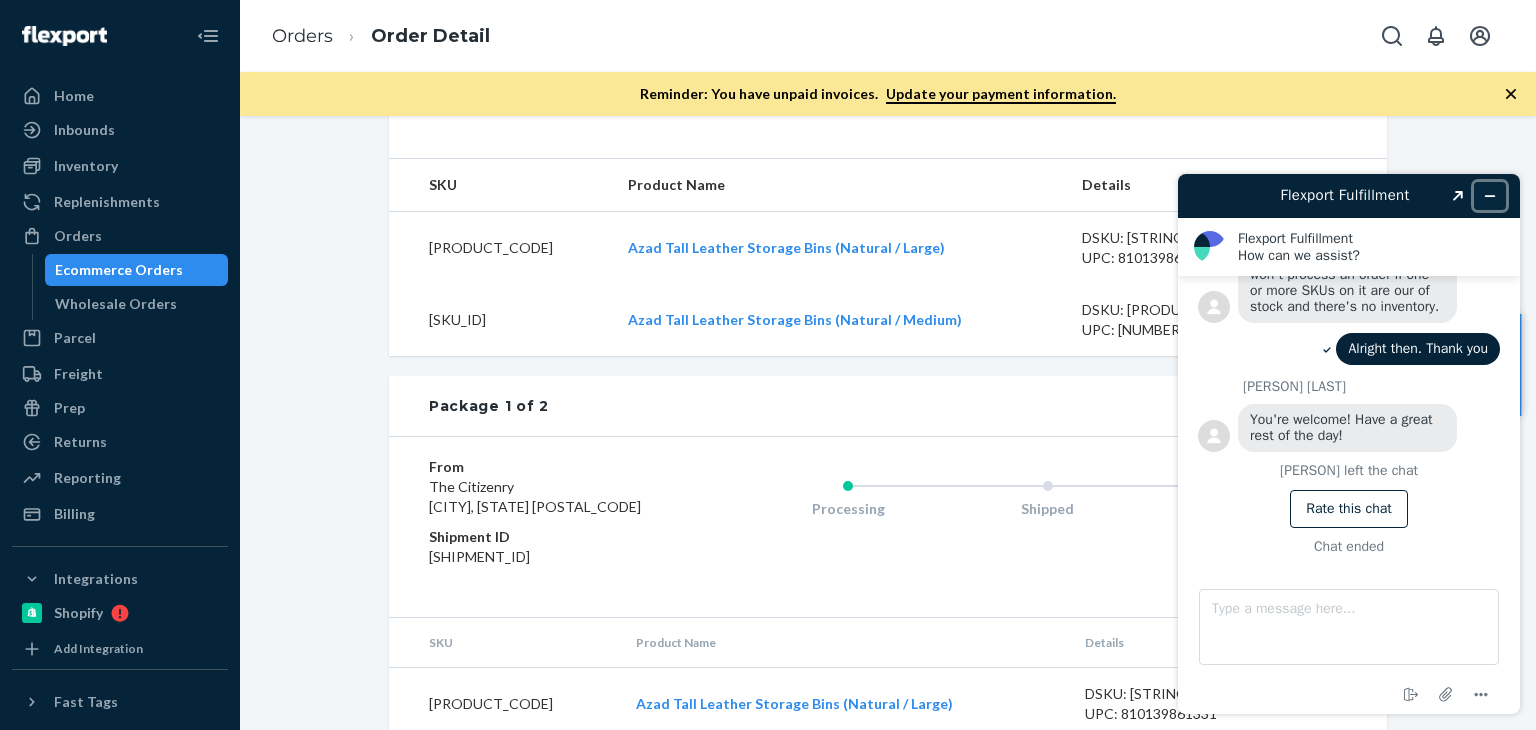 click 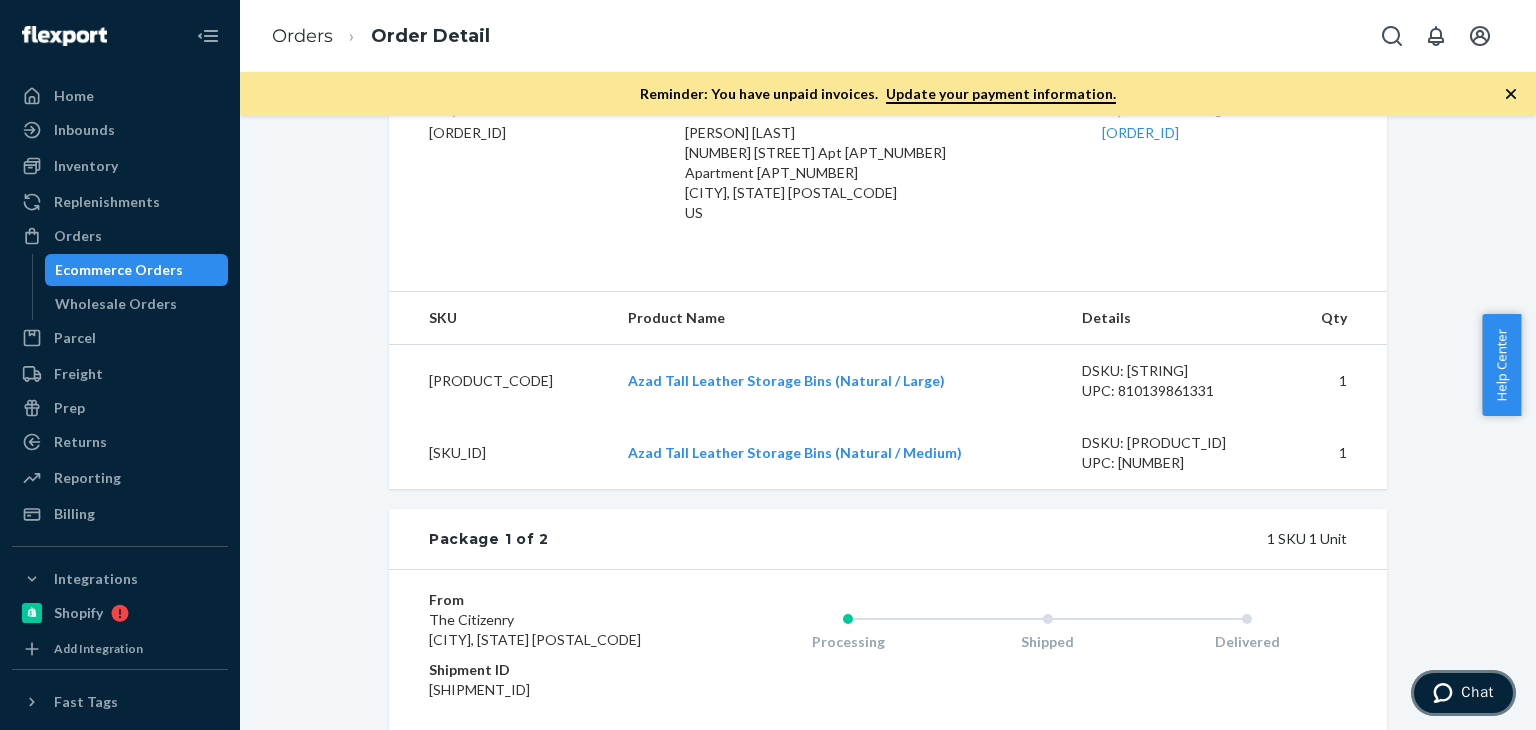 scroll, scrollTop: 708, scrollLeft: 0, axis: vertical 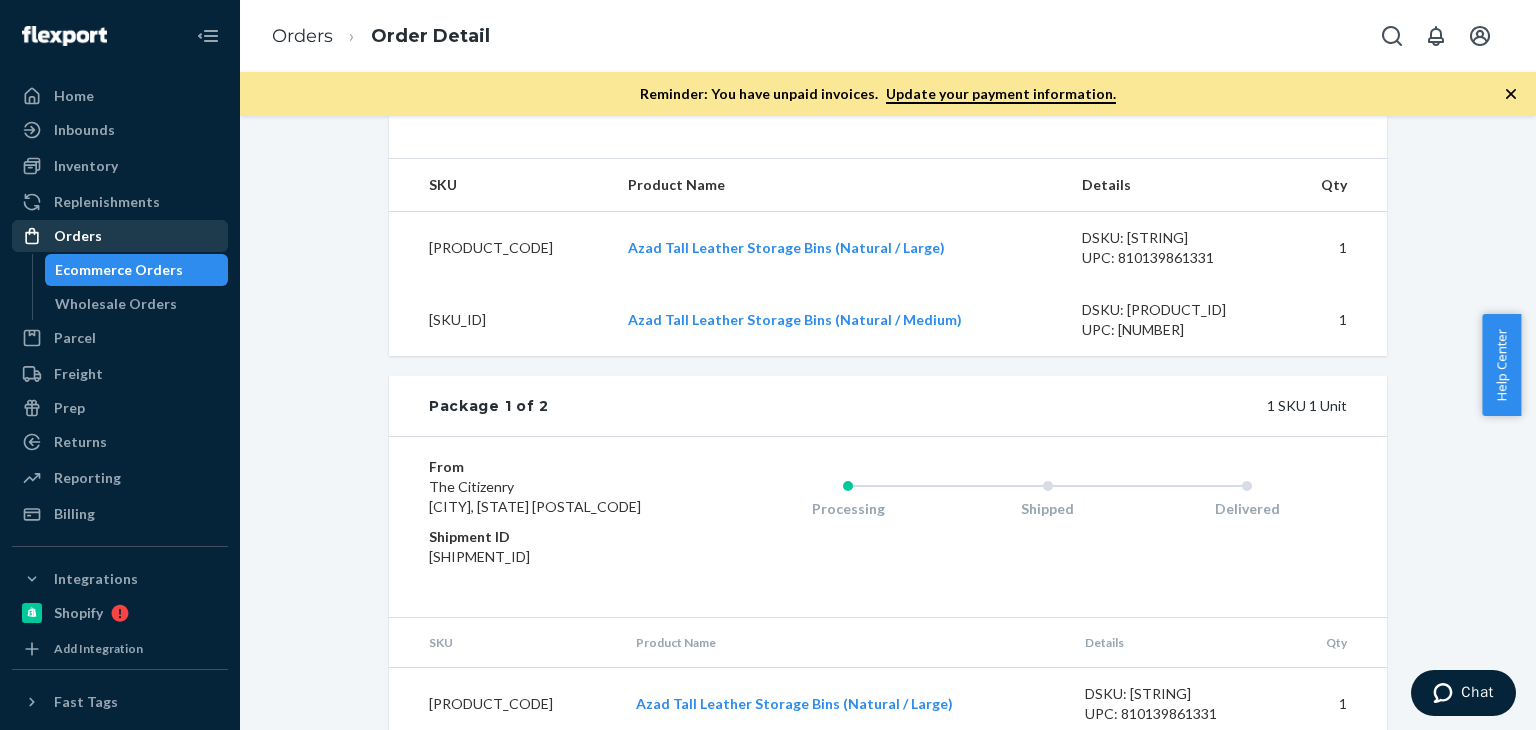 click on "Orders" at bounding box center [120, 236] 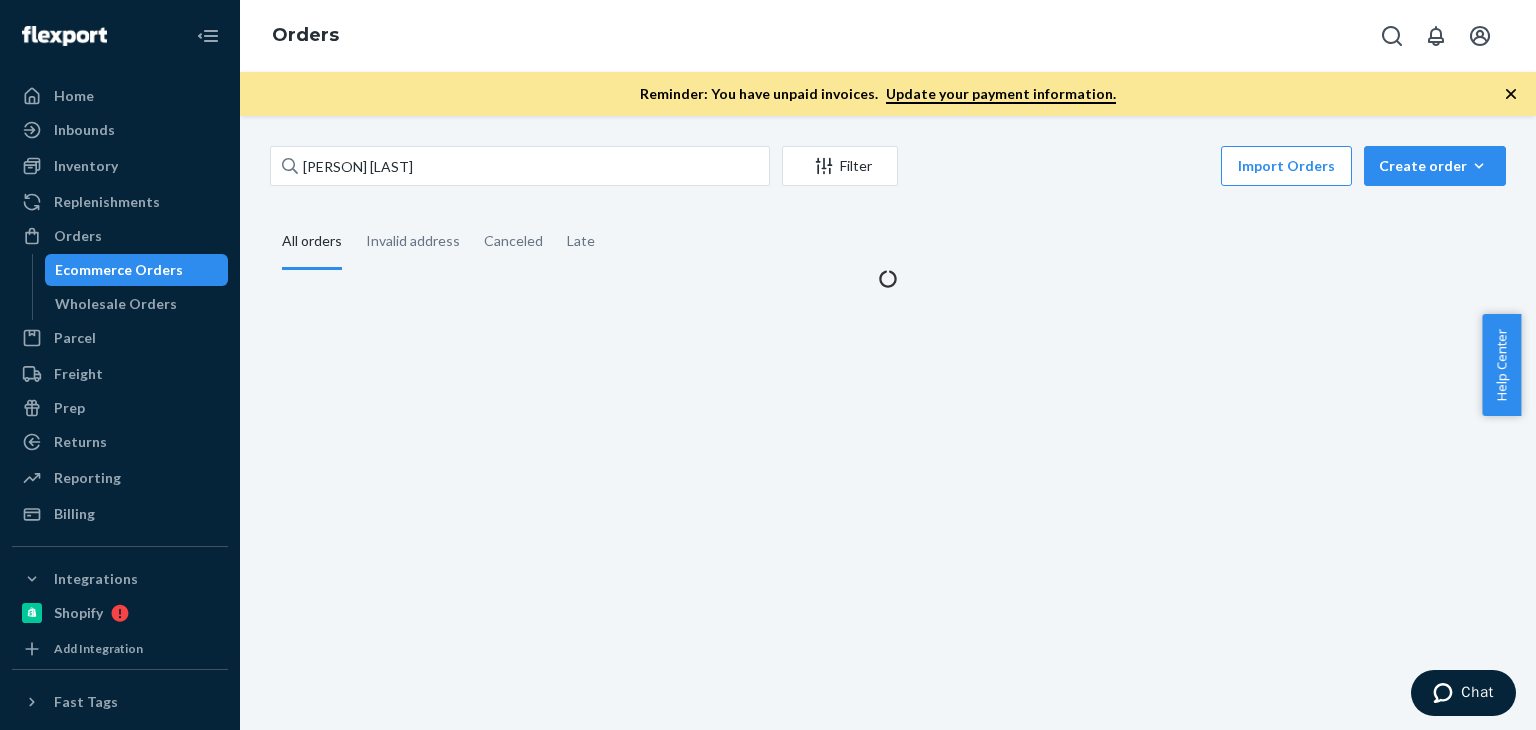 scroll, scrollTop: 0, scrollLeft: 0, axis: both 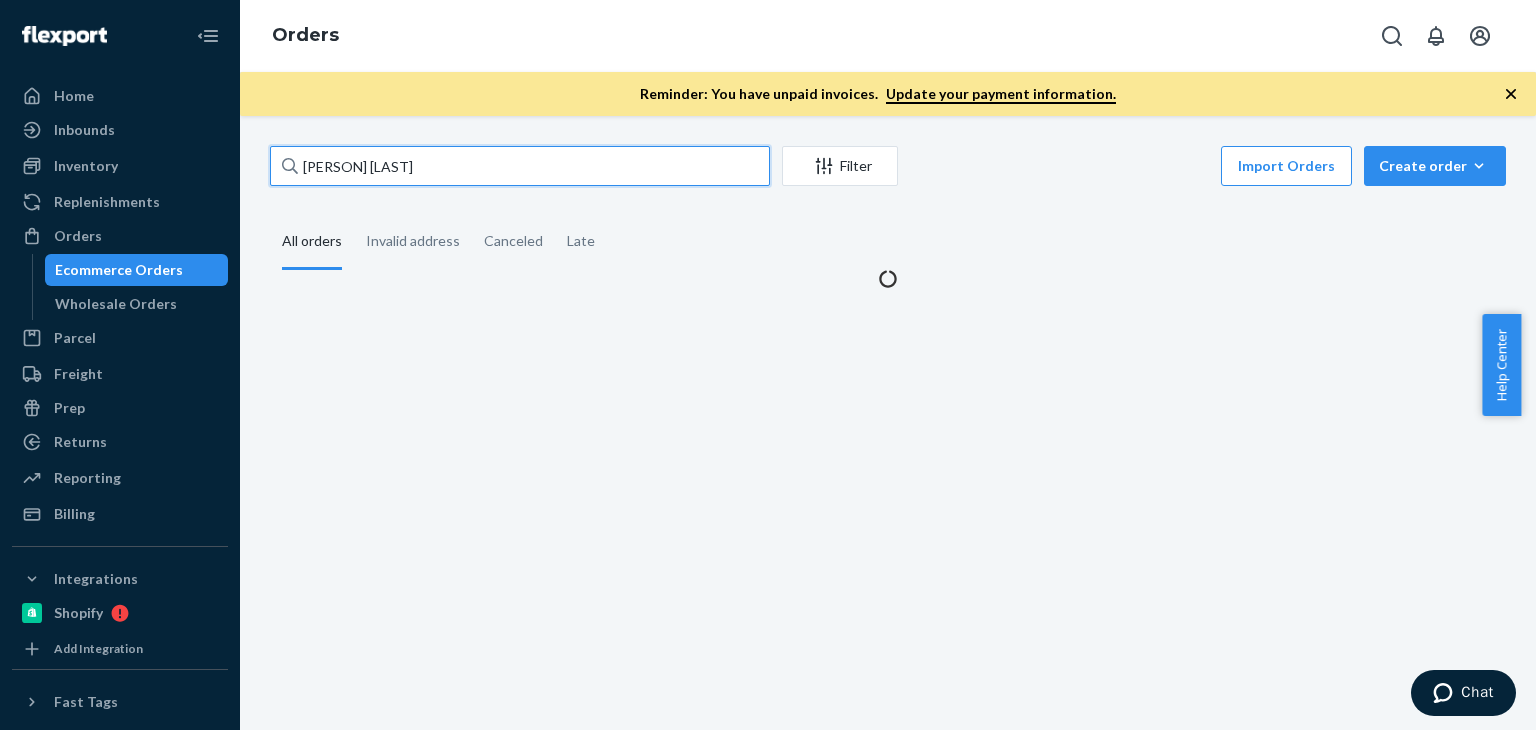 click on "Drew Kenneady" at bounding box center (520, 166) 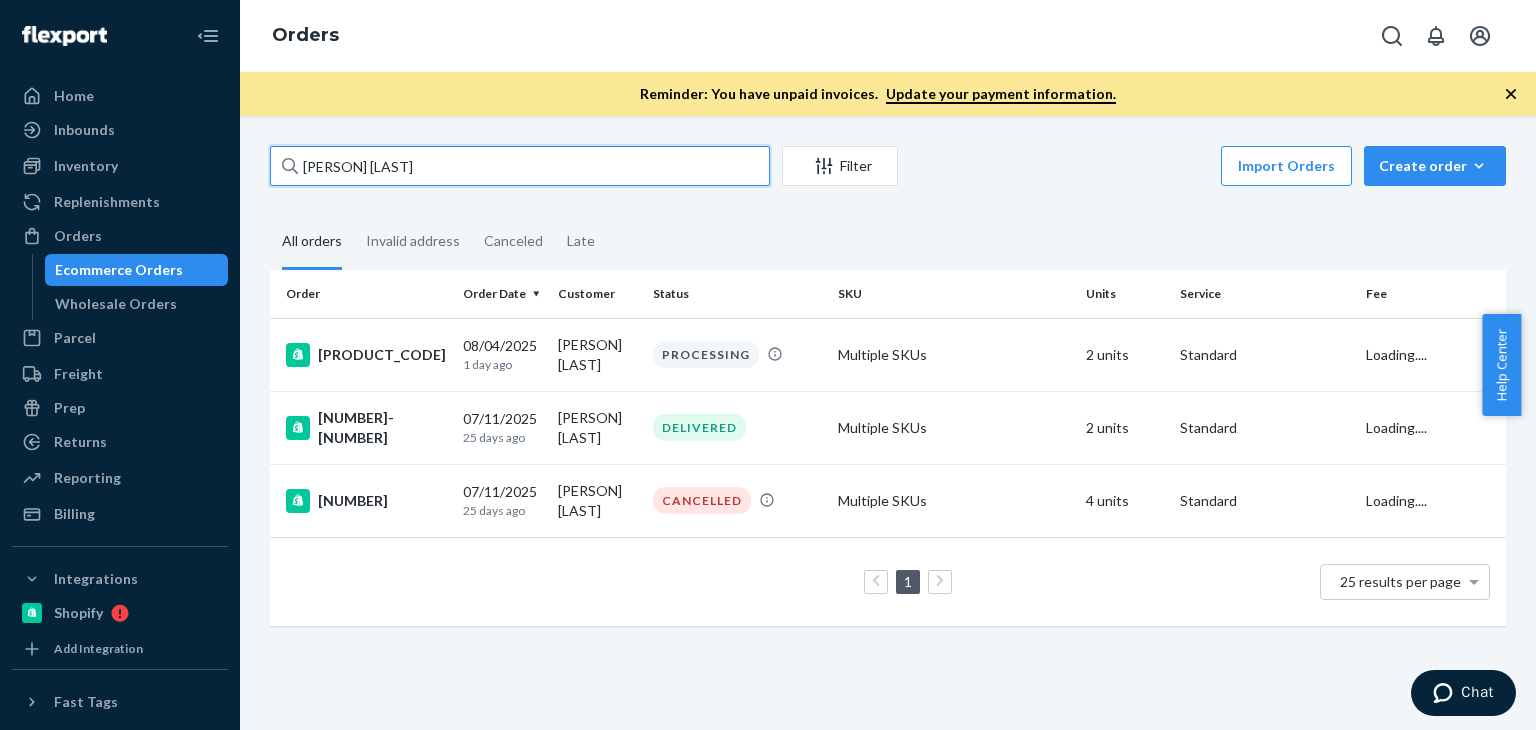 paste on "Rebecca Murra" 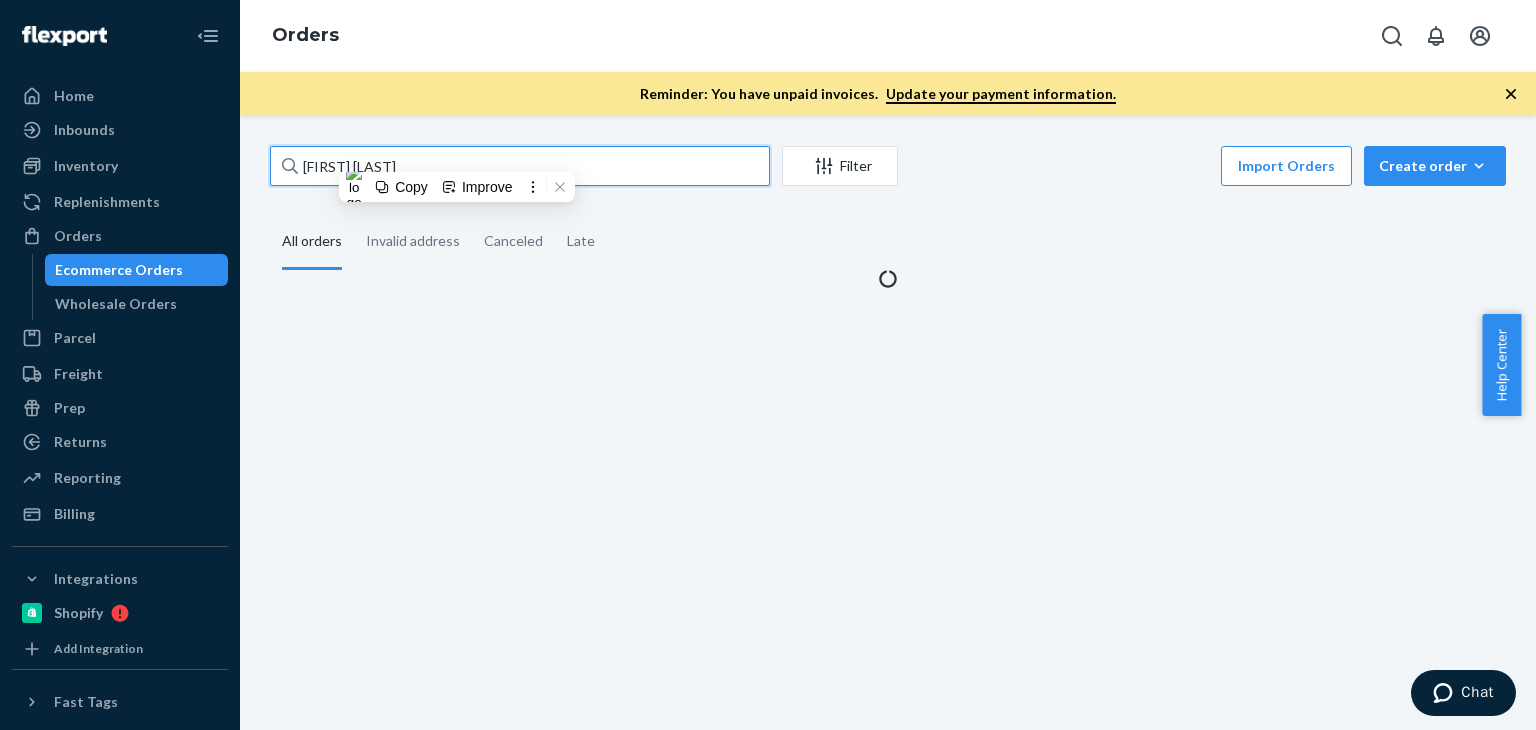 type on "Rebecca Murray" 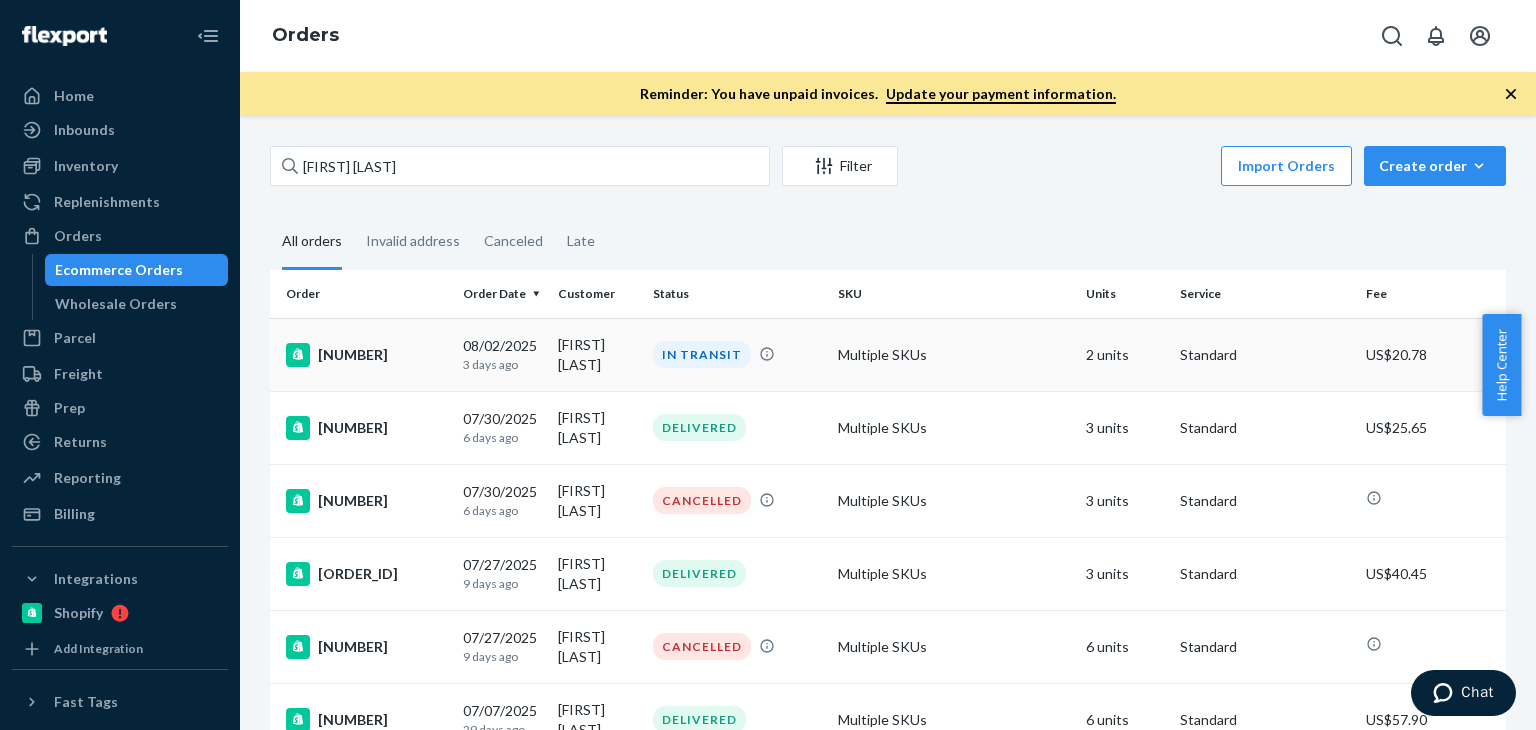 click on "Rebecca Murray" at bounding box center (597, 354) 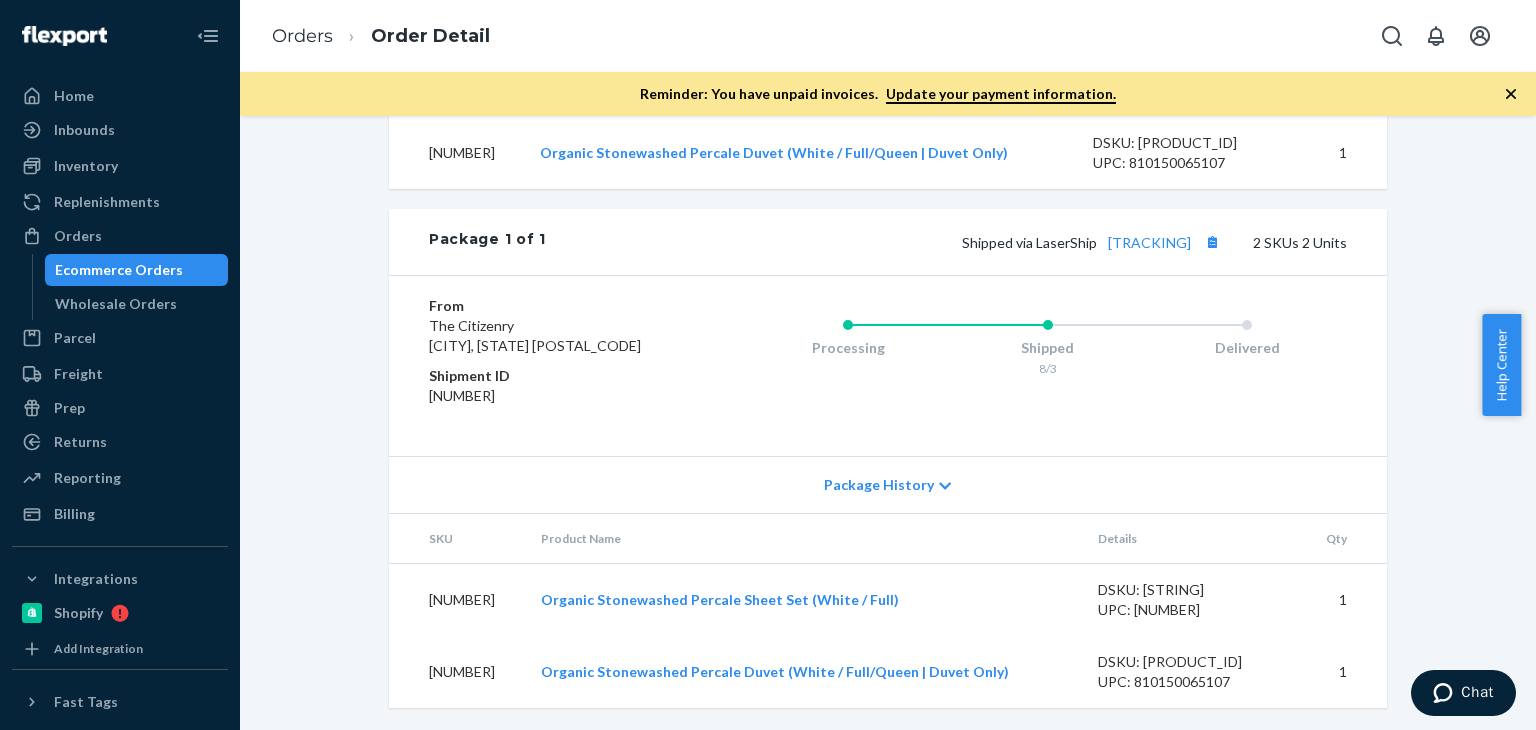 scroll, scrollTop: 656, scrollLeft: 0, axis: vertical 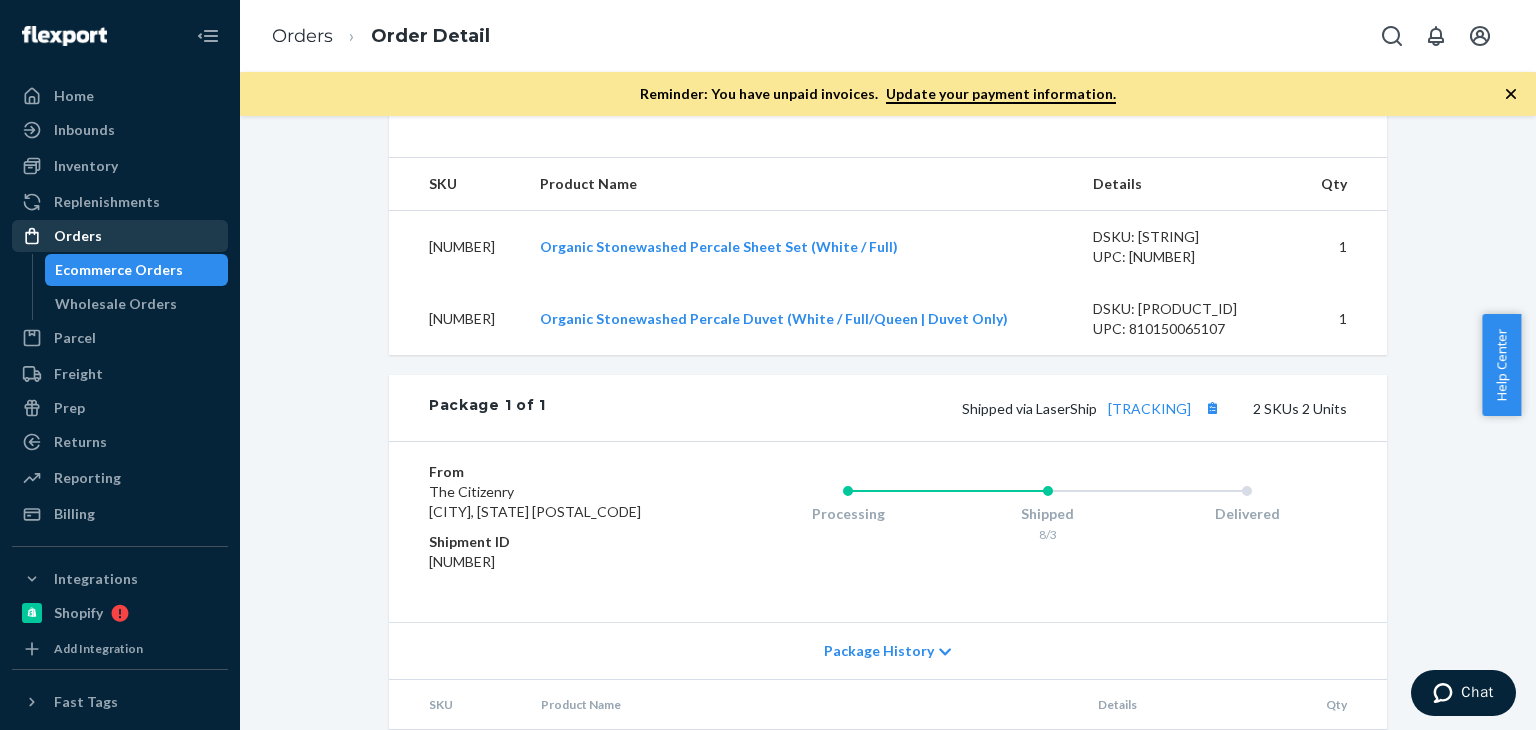 click on "Orders" at bounding box center [120, 236] 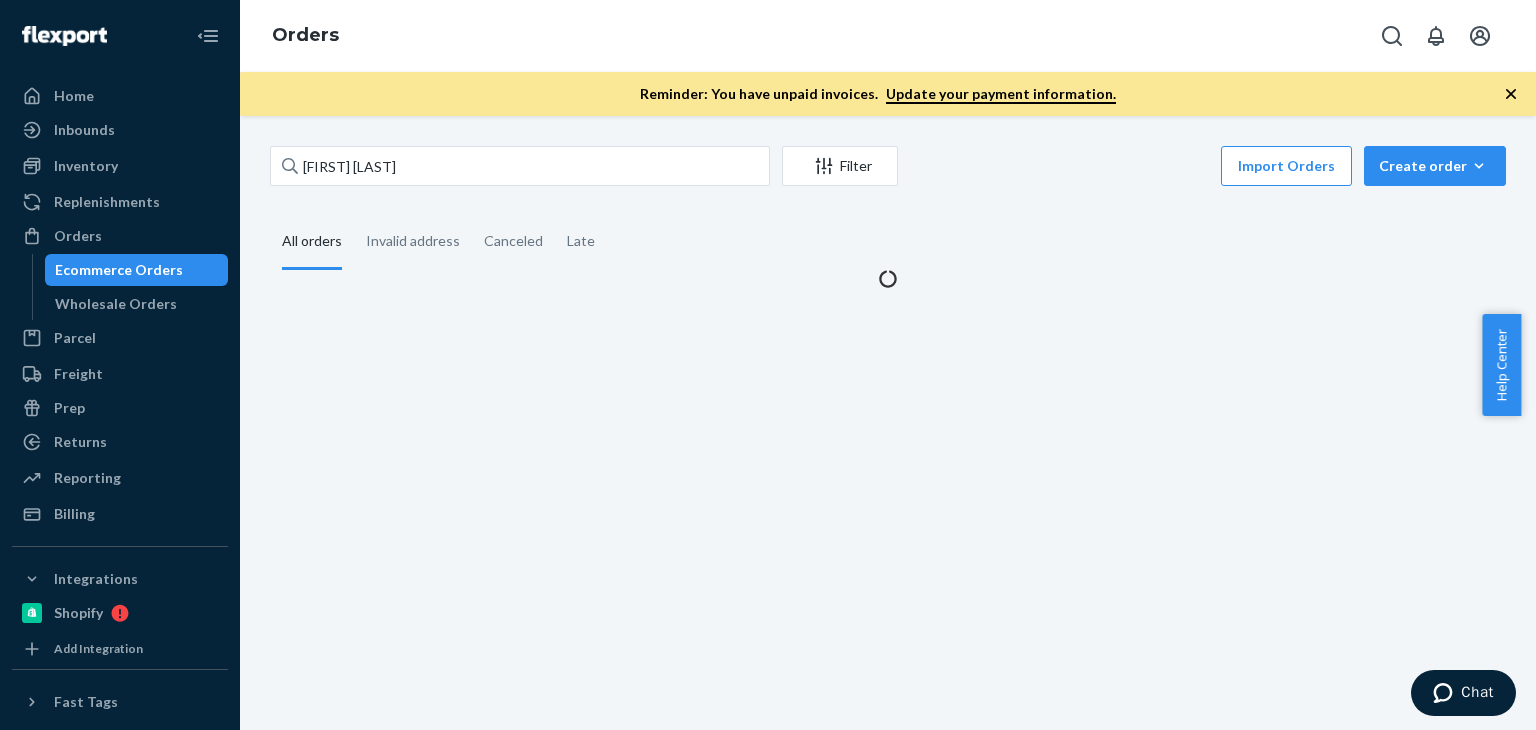 scroll, scrollTop: 0, scrollLeft: 0, axis: both 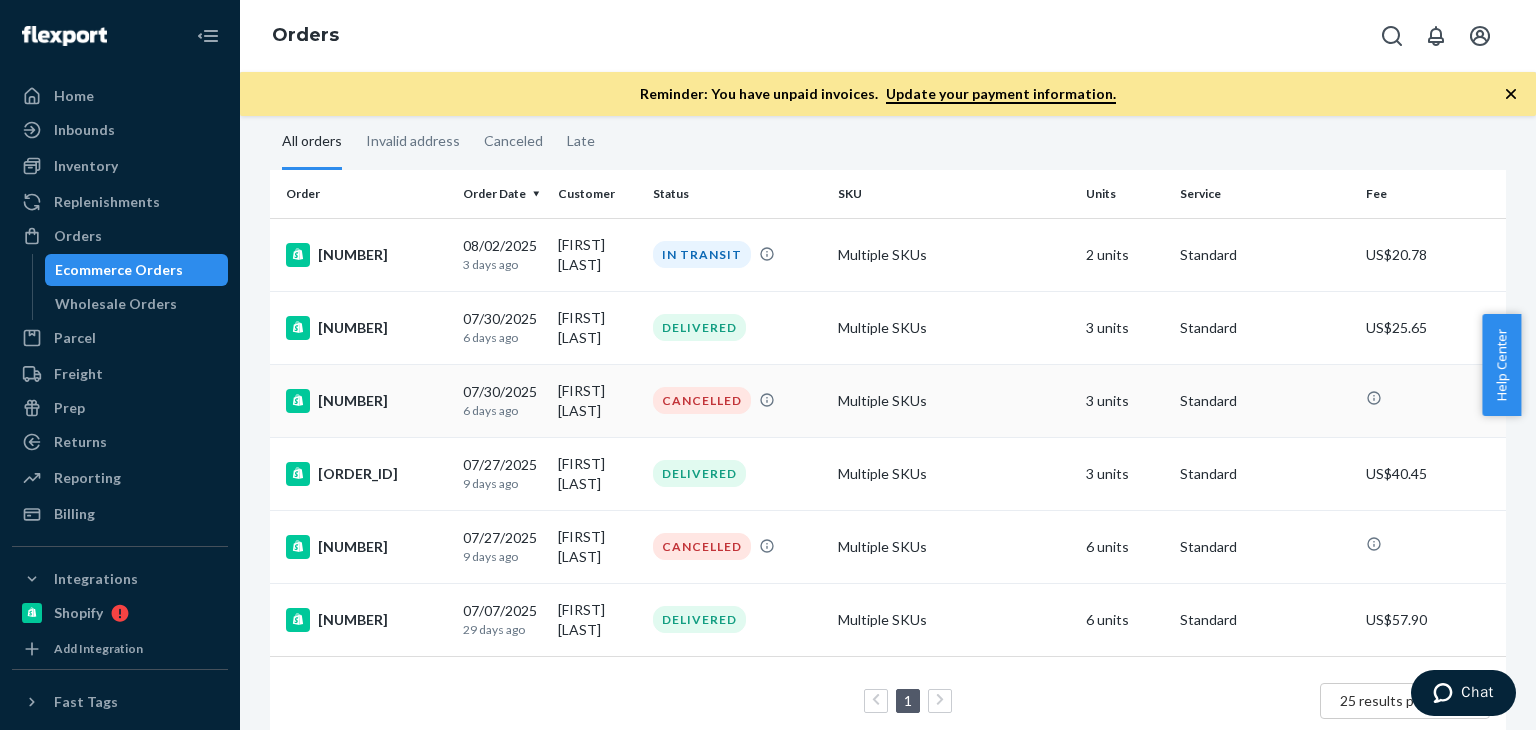 click on "07/30/2025 6 days ago" at bounding box center (502, 400) 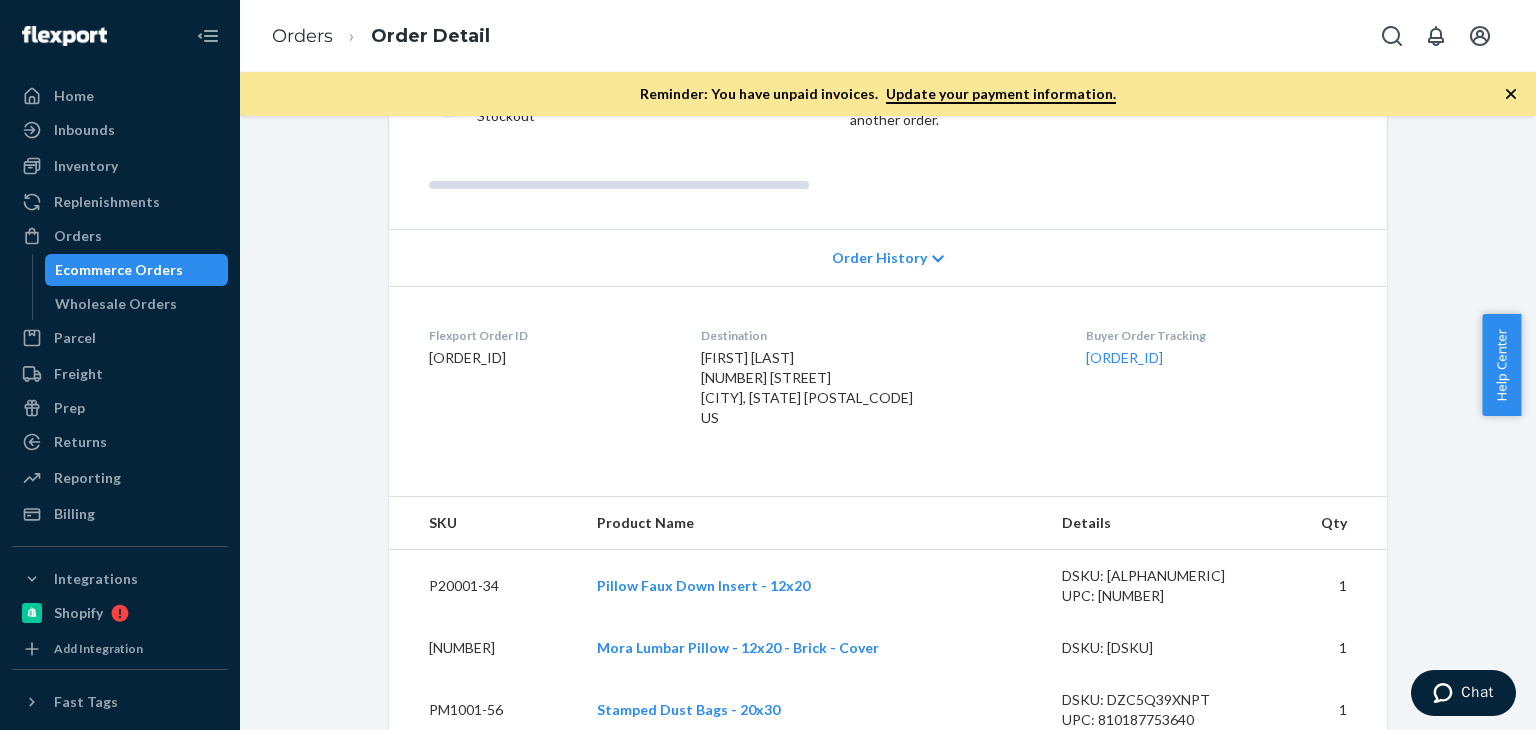scroll, scrollTop: 299, scrollLeft: 0, axis: vertical 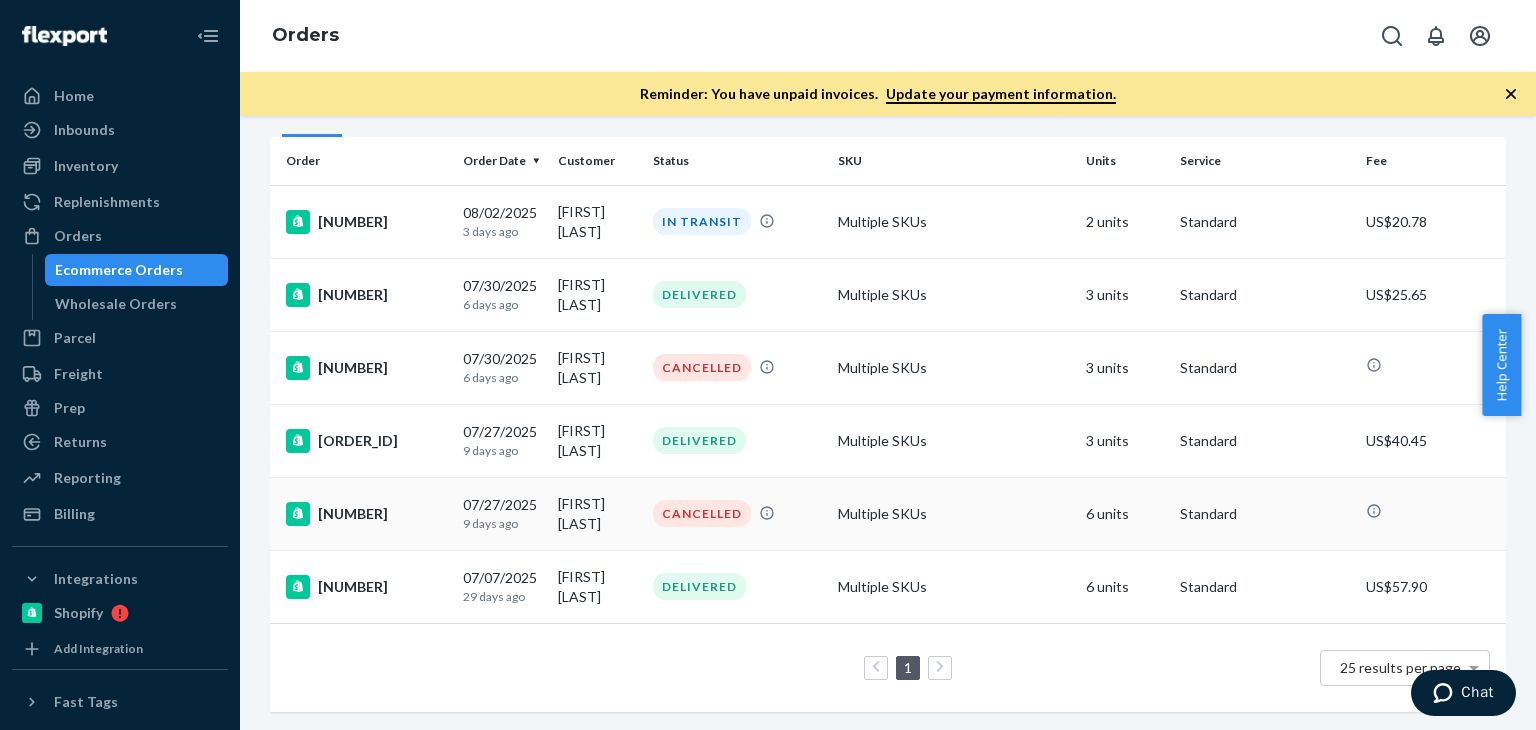 click on "Rebecca Murray" at bounding box center (597, 513) 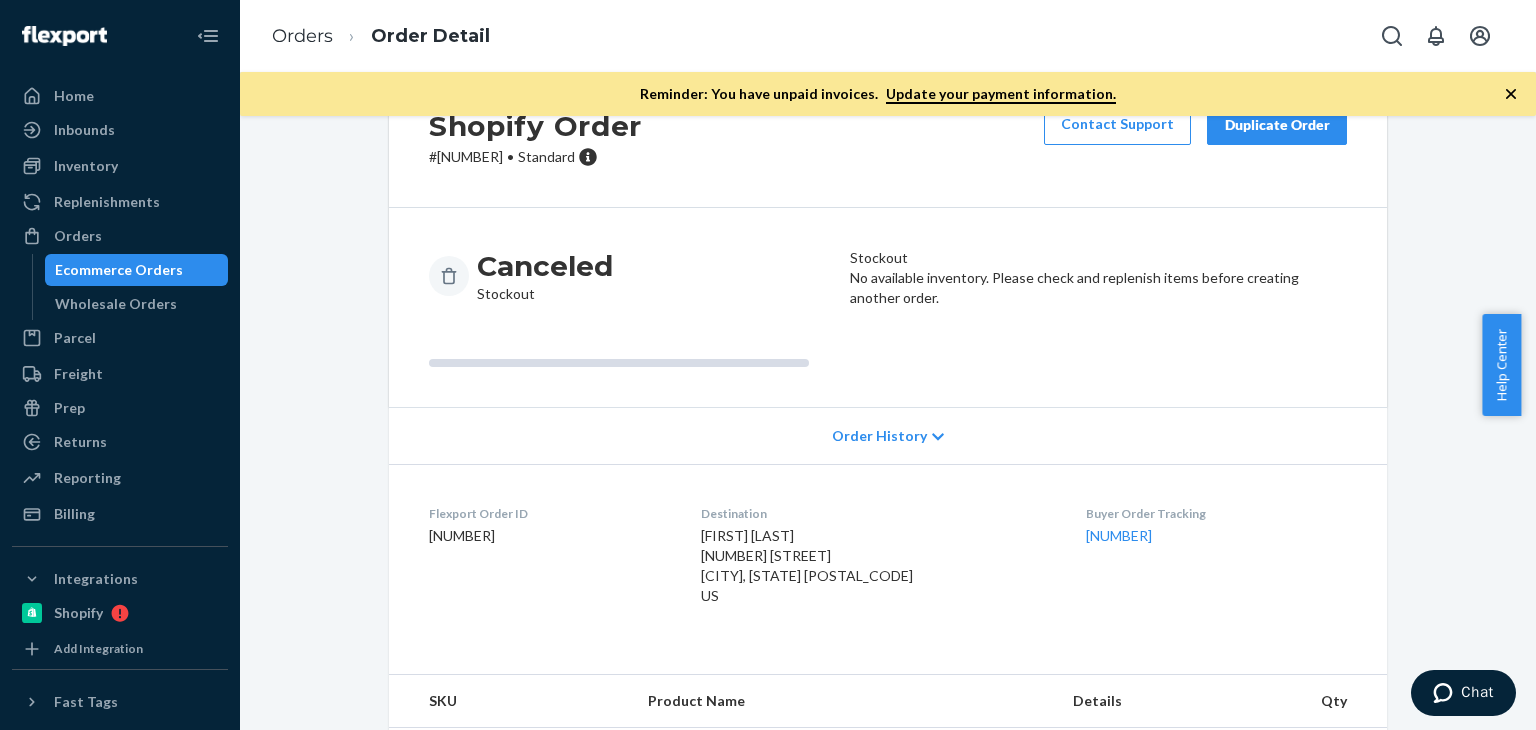 scroll, scrollTop: 0, scrollLeft: 0, axis: both 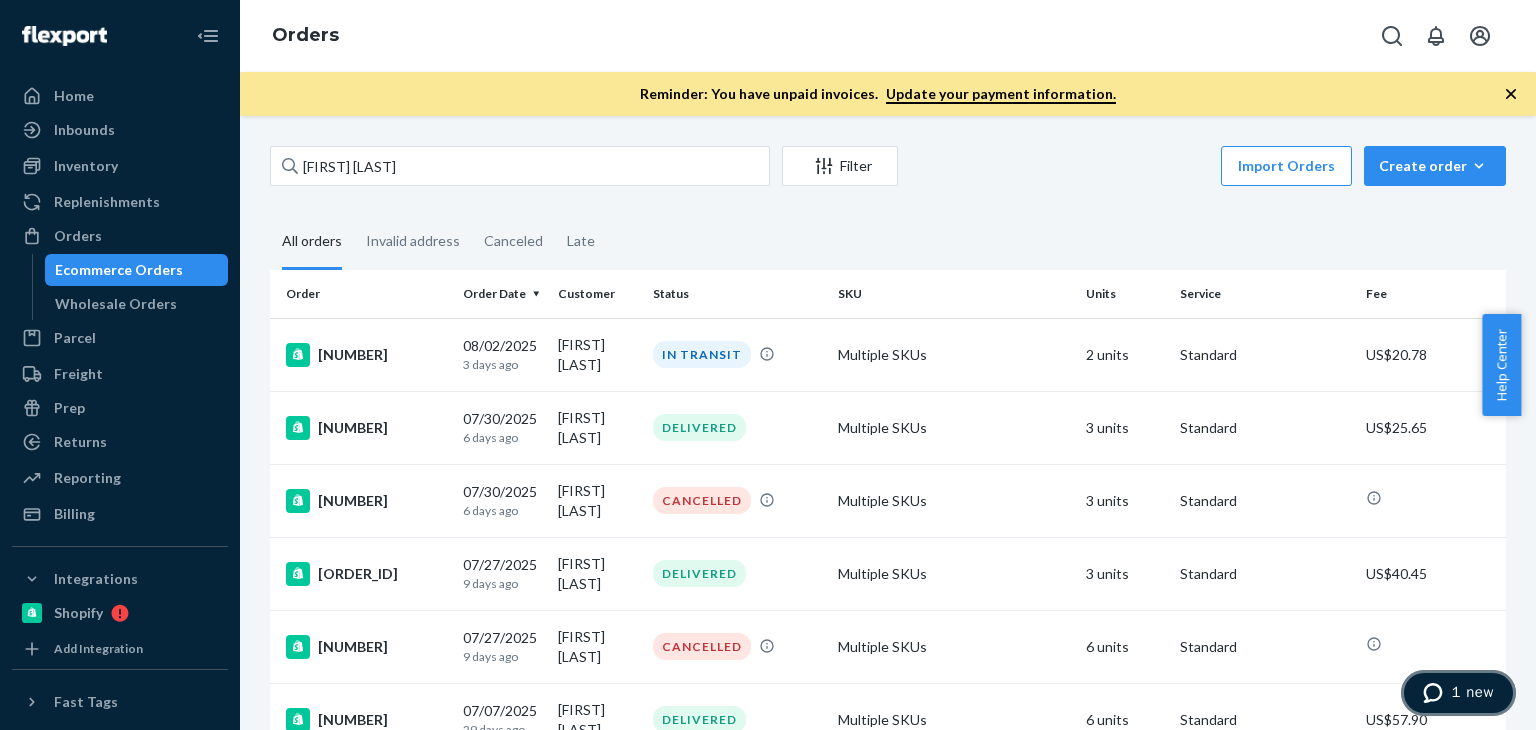drag, startPoint x: 1444, startPoint y: 685, endPoint x: 2787, endPoint y: 1276, distance: 1467.2866 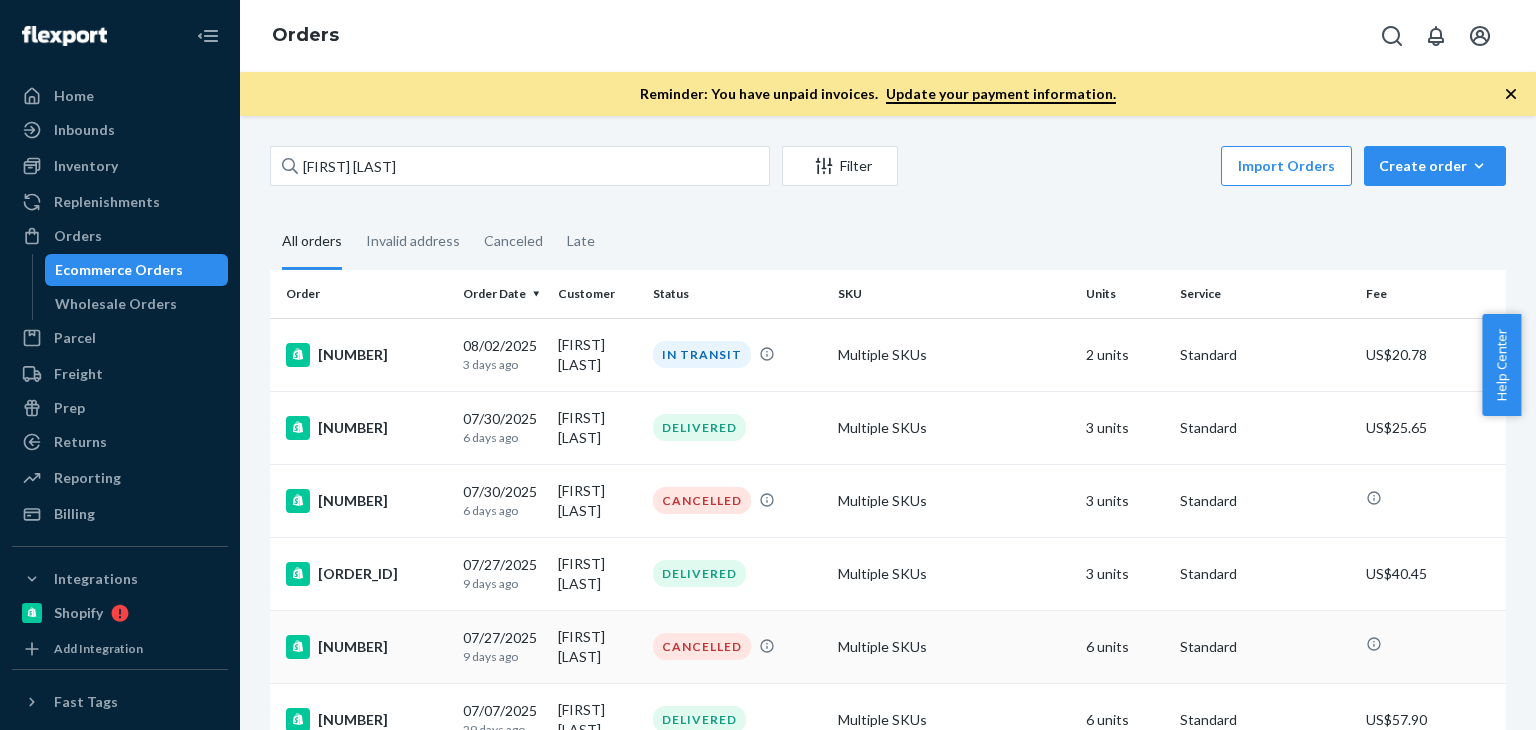 scroll, scrollTop: 33, scrollLeft: 0, axis: vertical 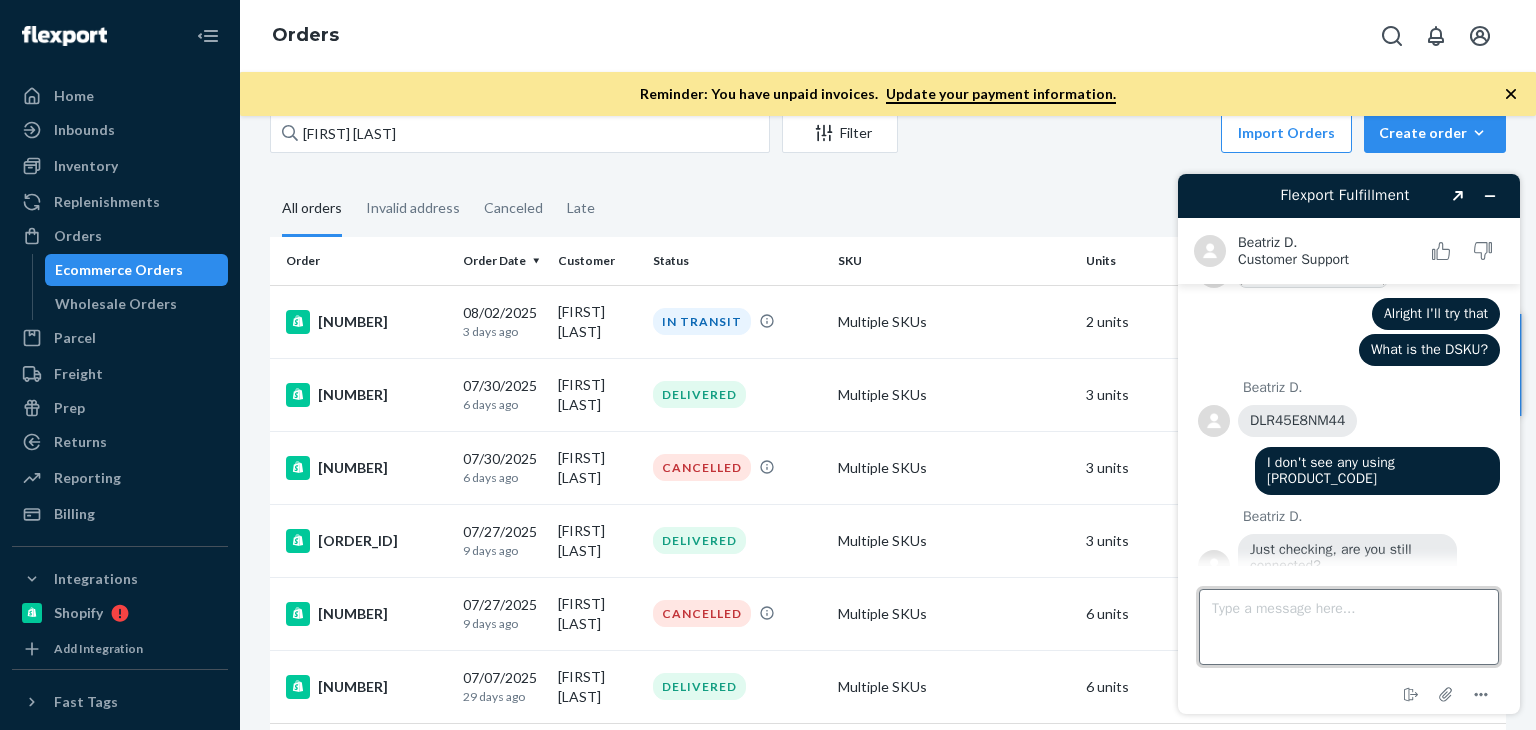 click on "Type a message here..." at bounding box center [1349, 627] 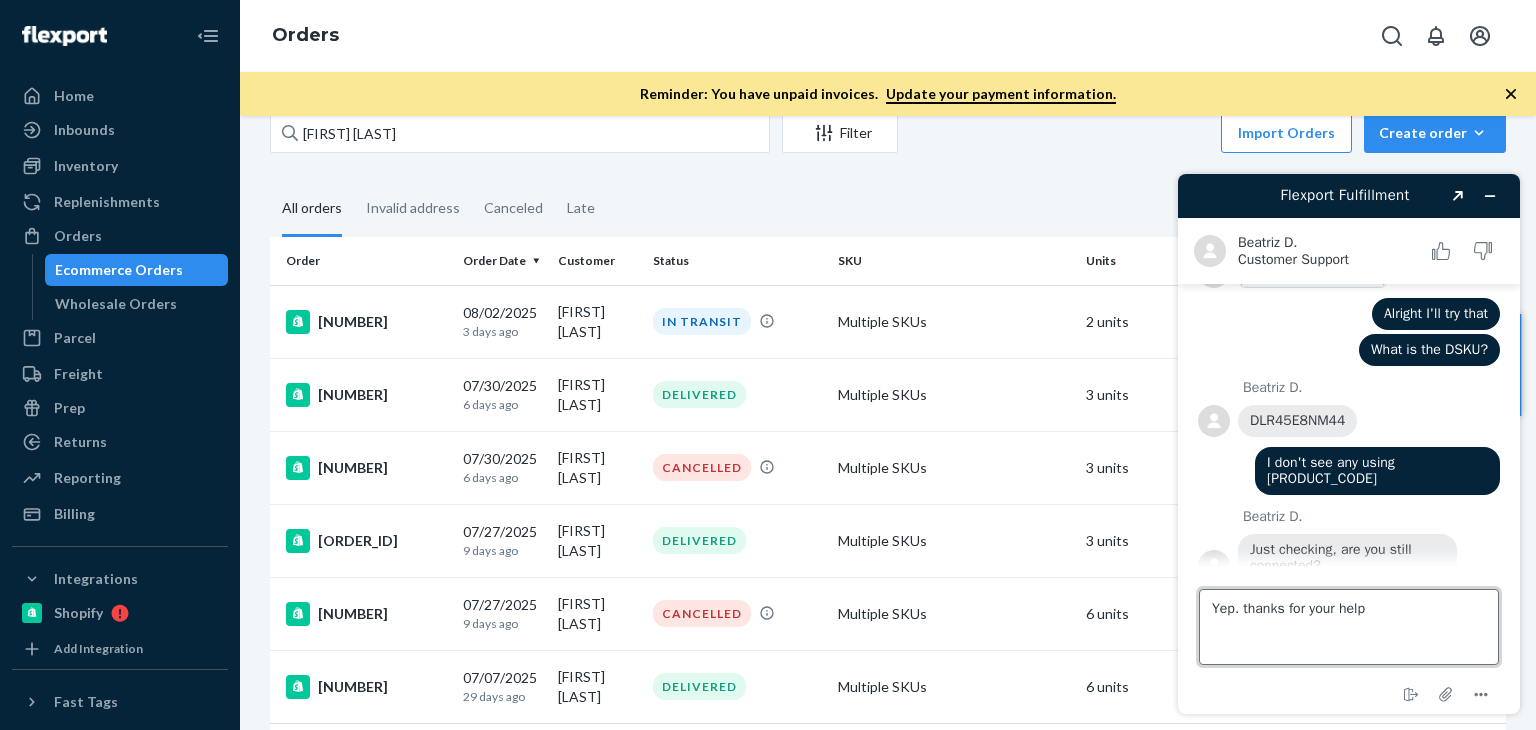 type on "Yep. thanks for your help" 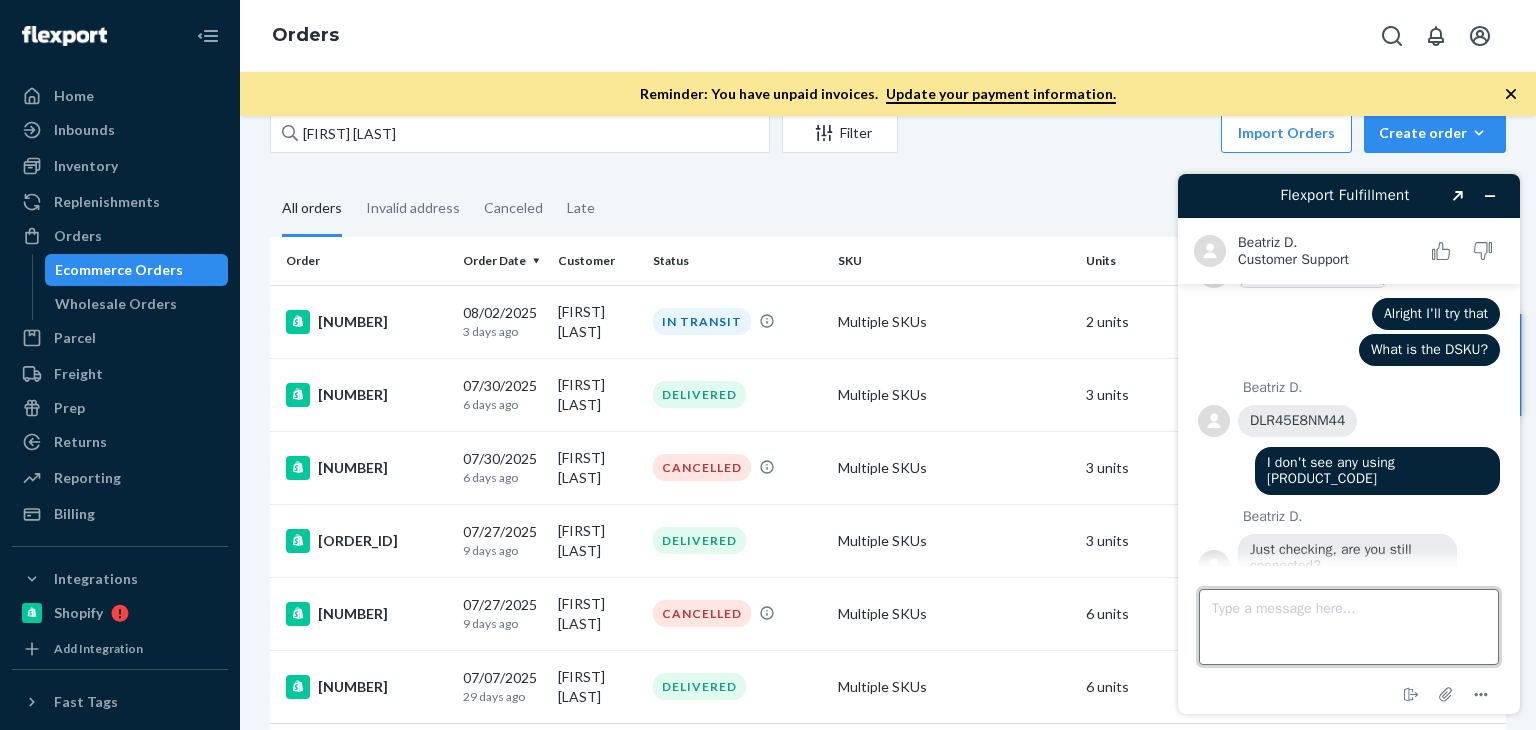 scroll, scrollTop: 2375, scrollLeft: 0, axis: vertical 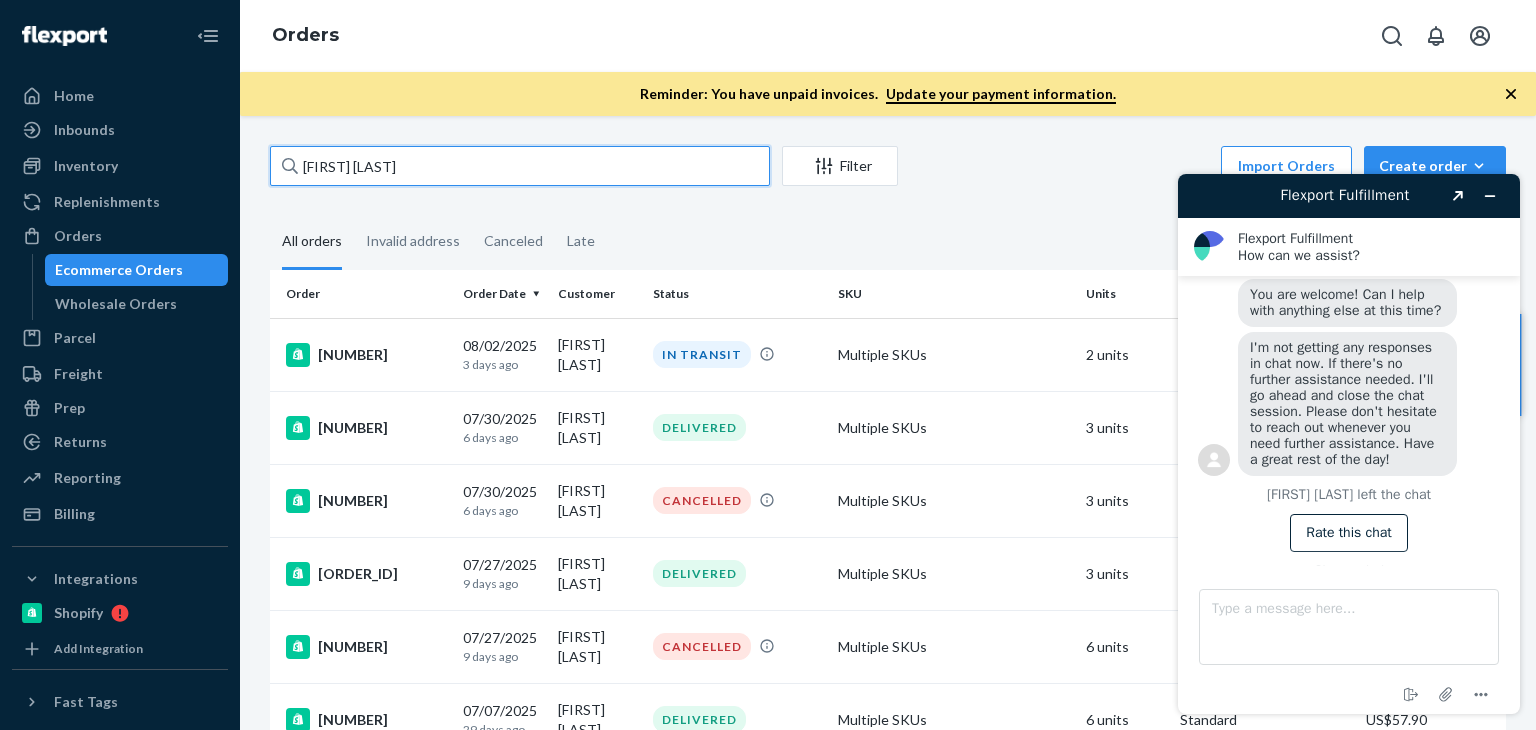 click on "Rebecca Murray" at bounding box center (520, 166) 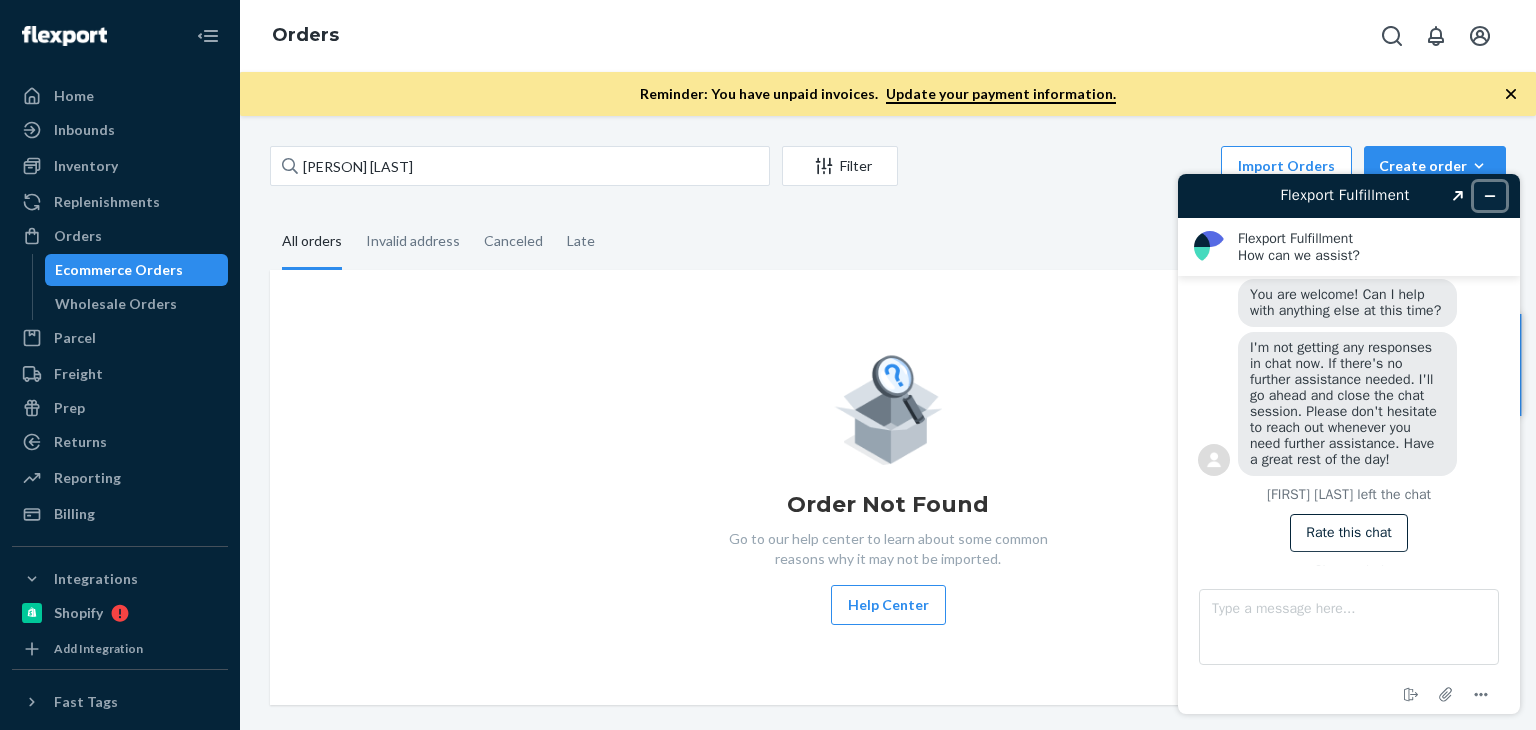click 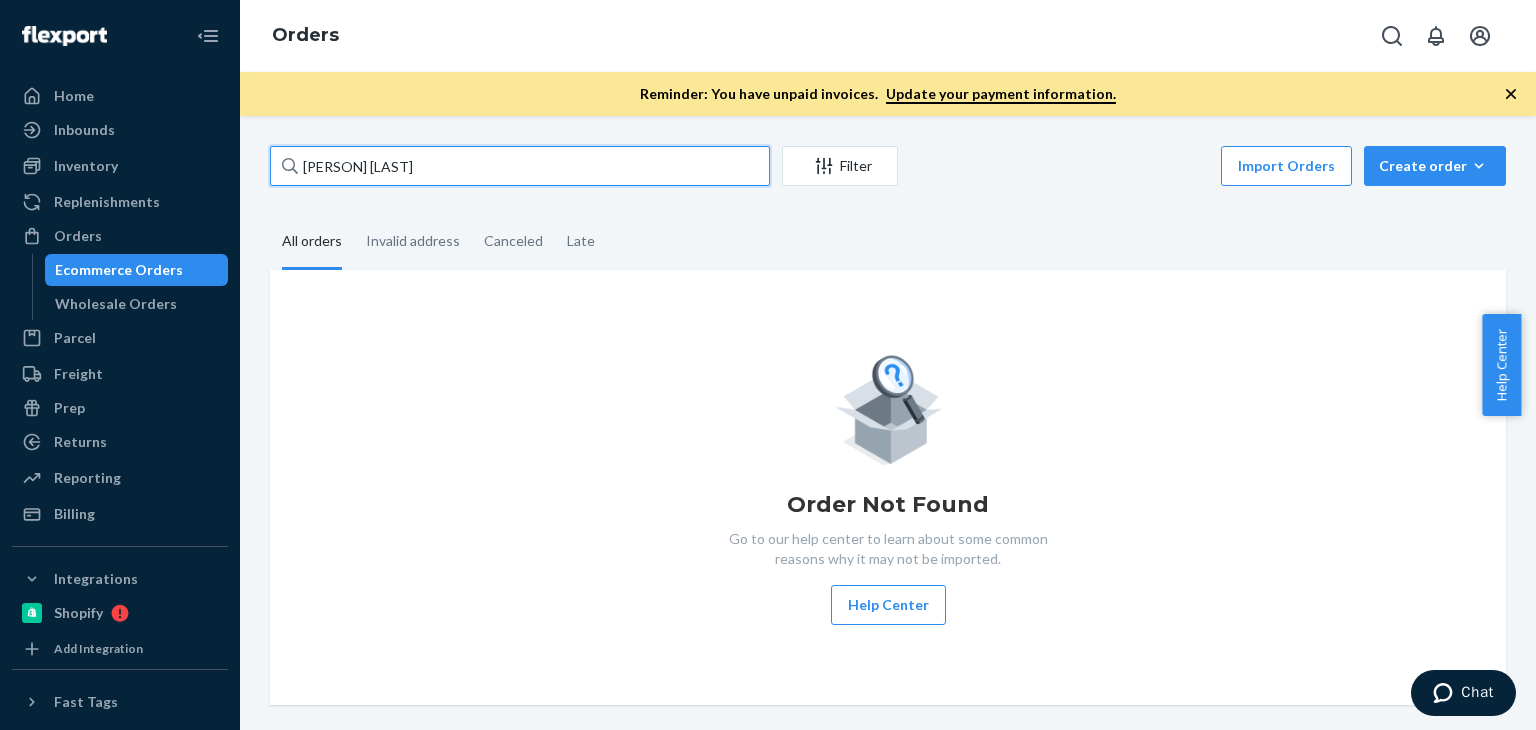 click on "Danielle Linder" at bounding box center [520, 166] 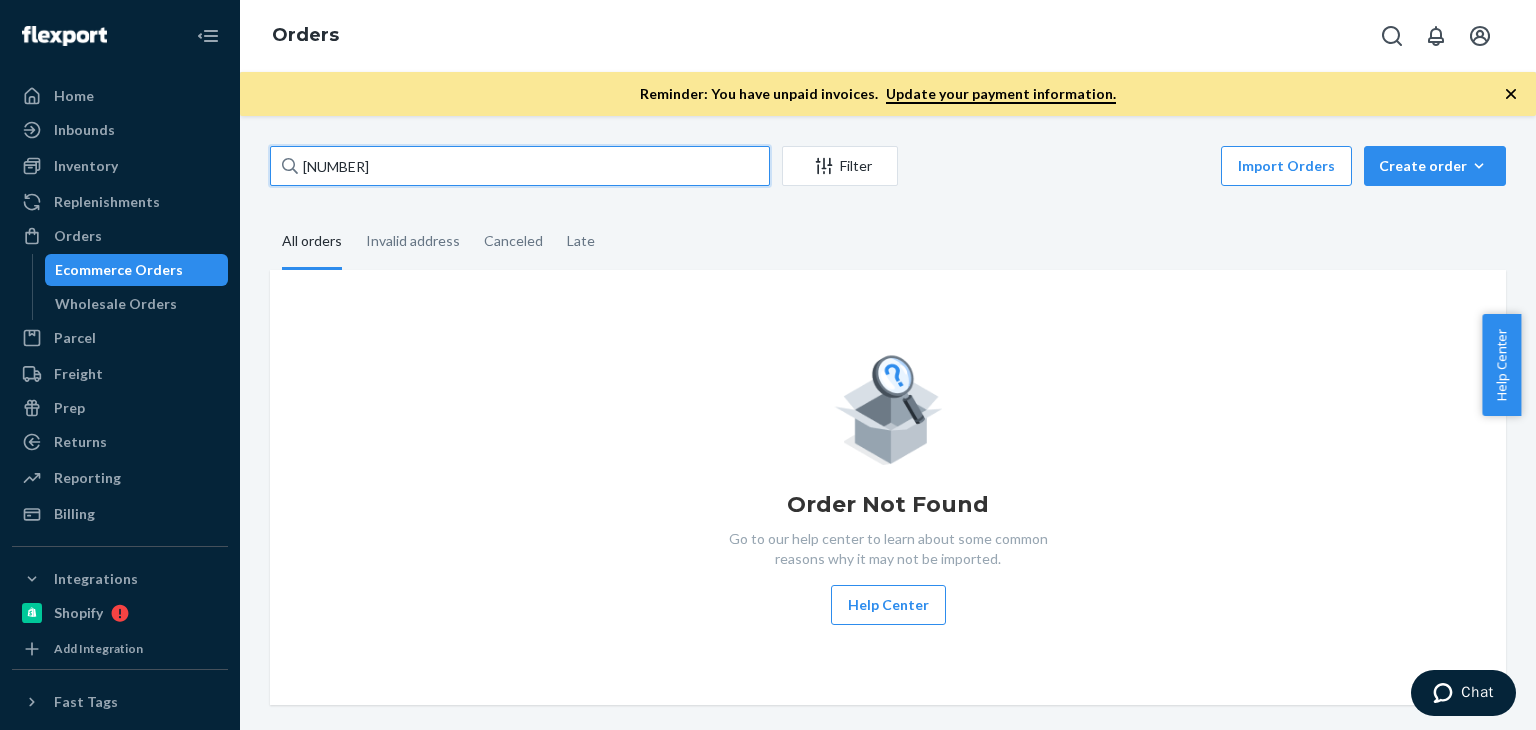 type on "132070526" 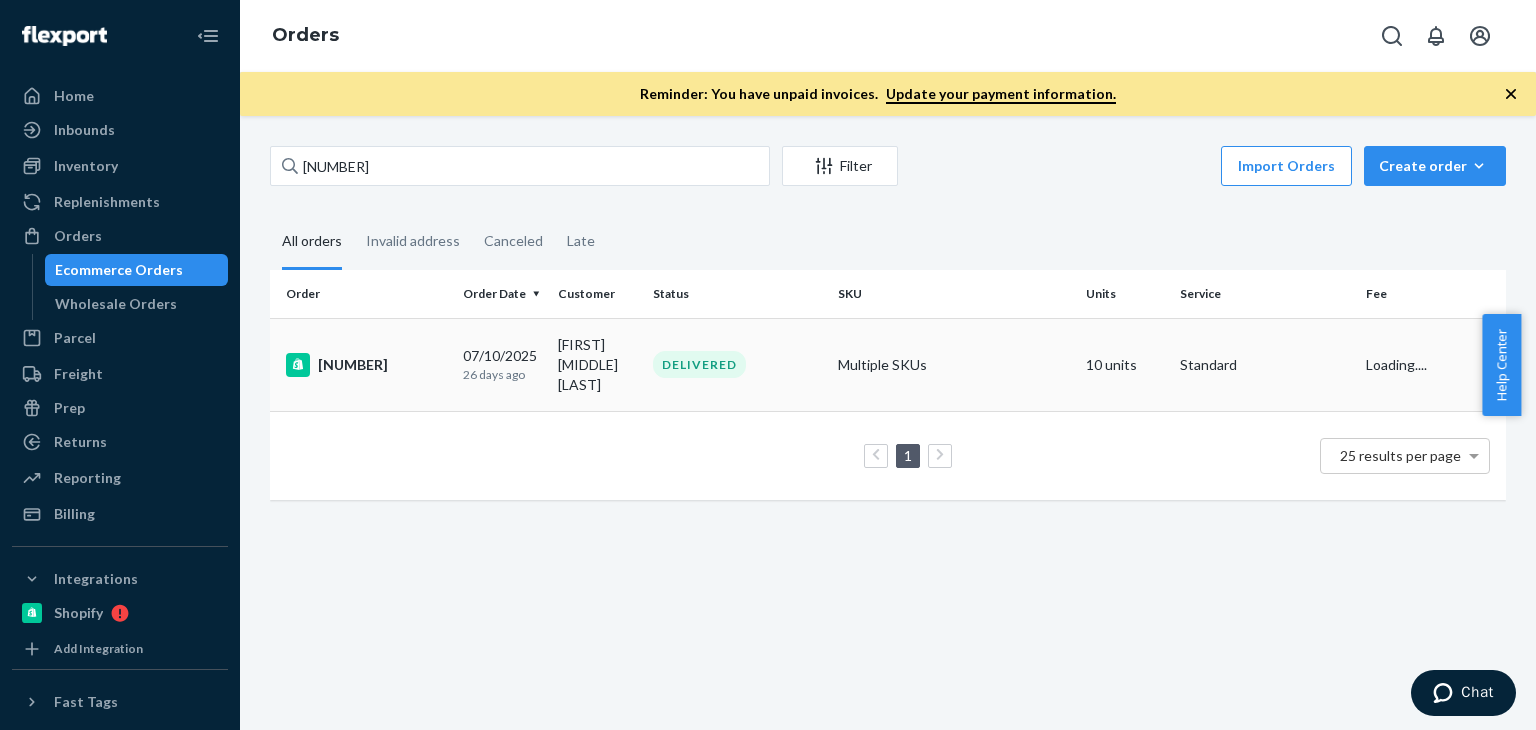 click on "Multiple SKUs" at bounding box center (953, 364) 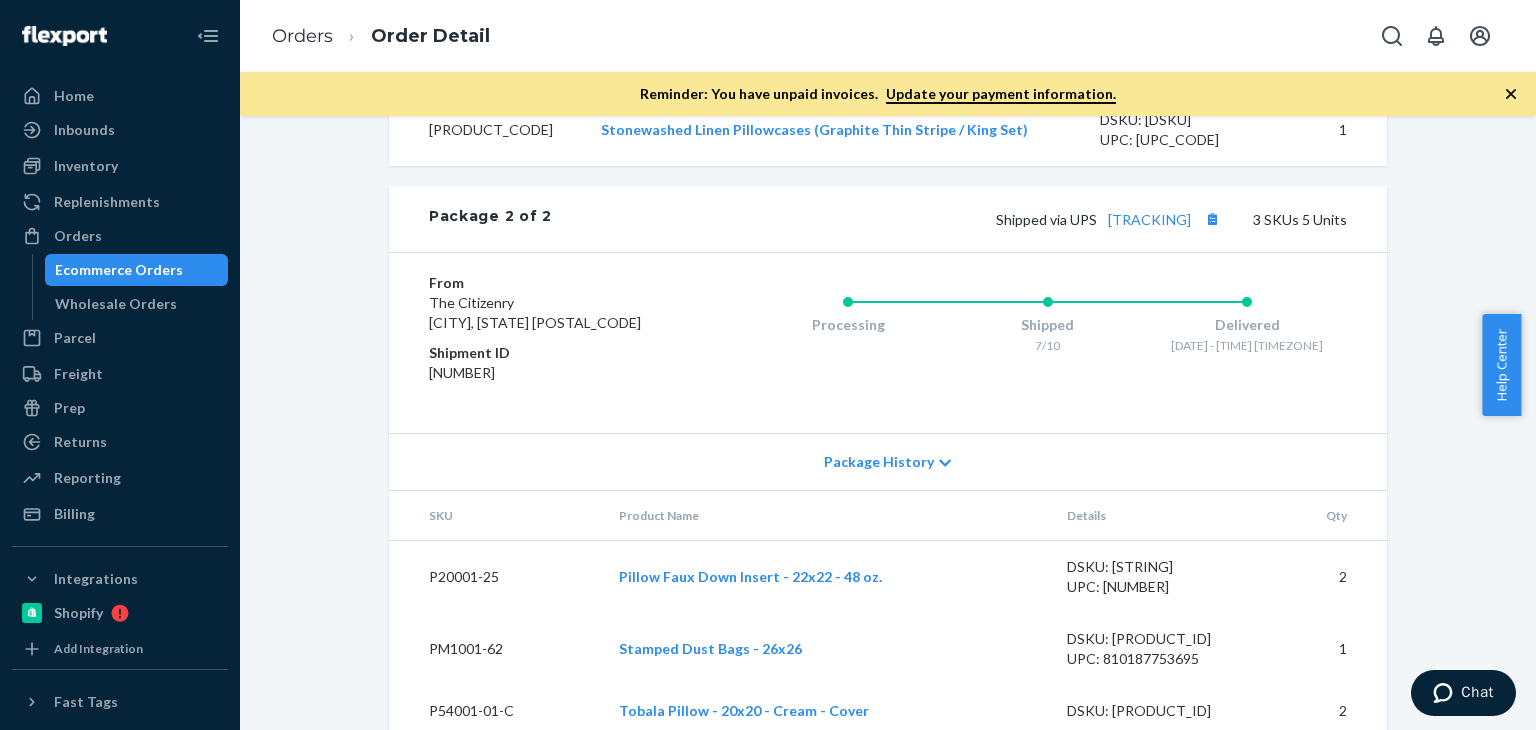 scroll, scrollTop: 1948, scrollLeft: 0, axis: vertical 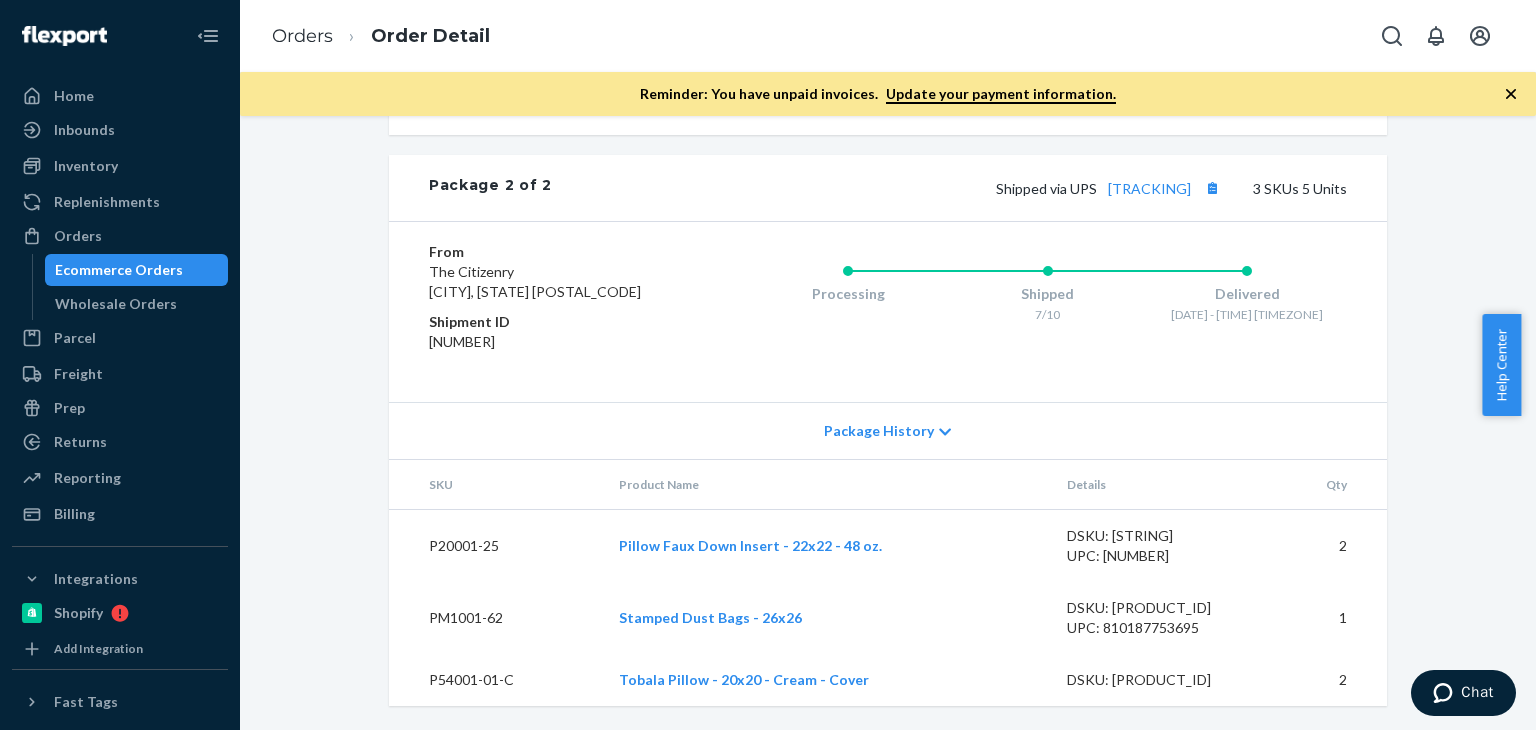 click on "Package History" at bounding box center (888, 430) 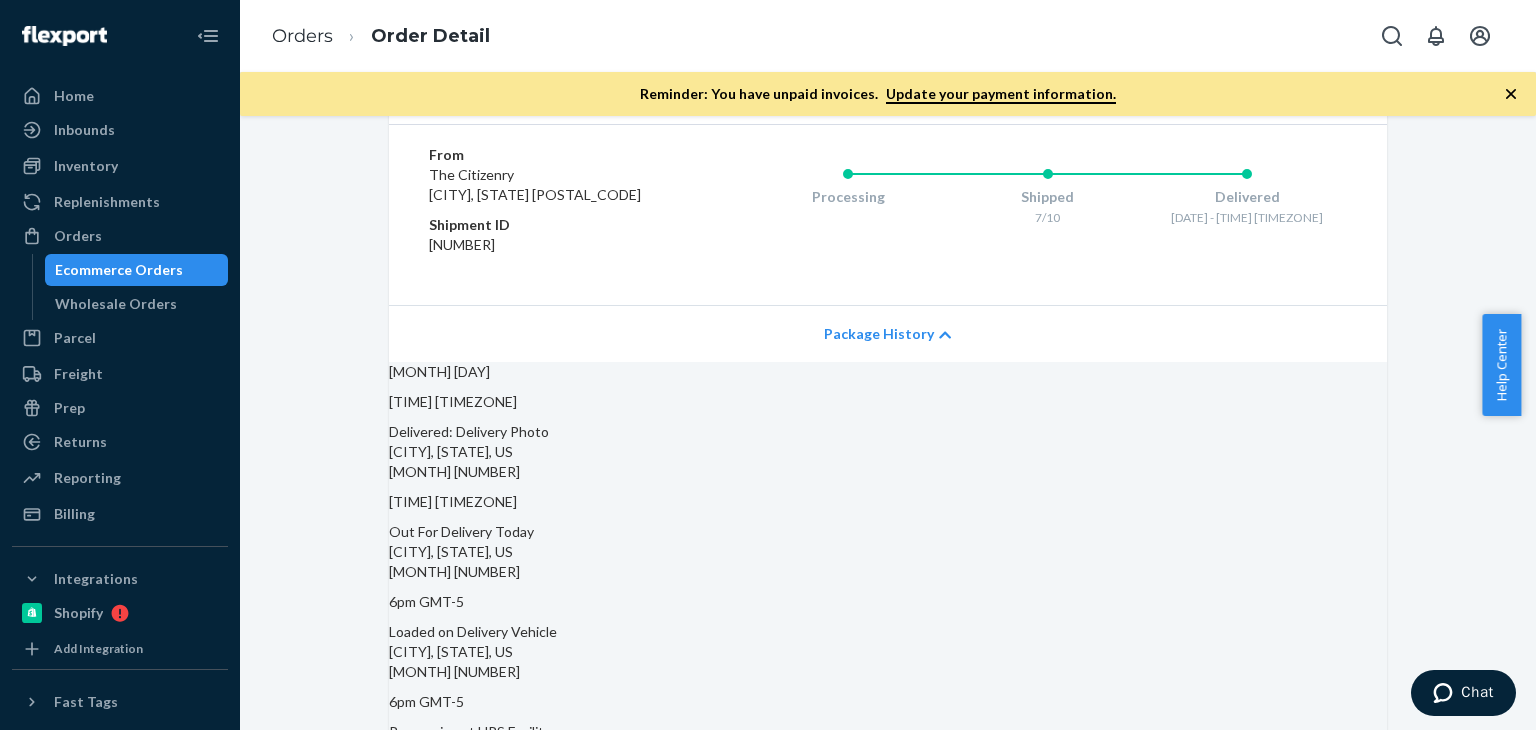 scroll, scrollTop: 1928, scrollLeft: 0, axis: vertical 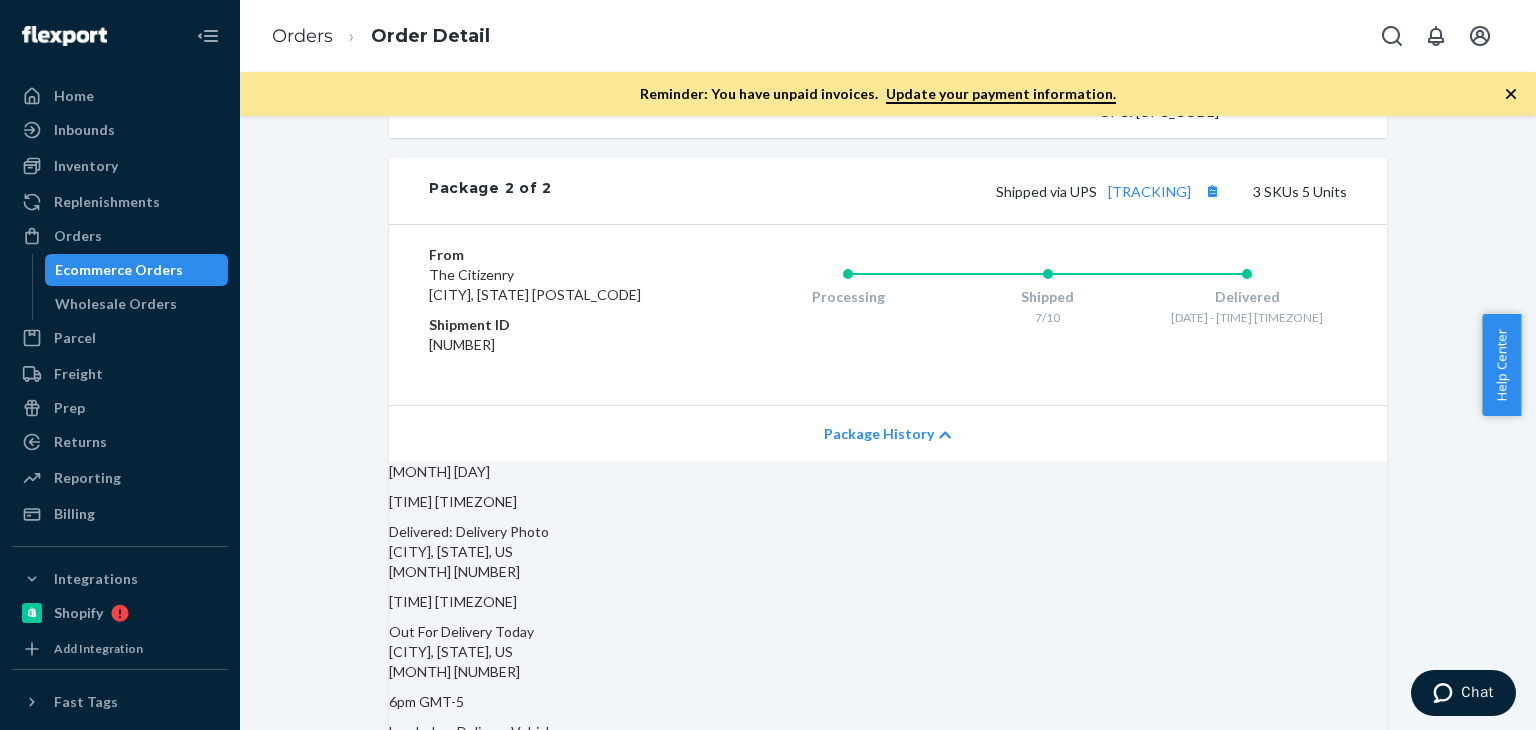 click 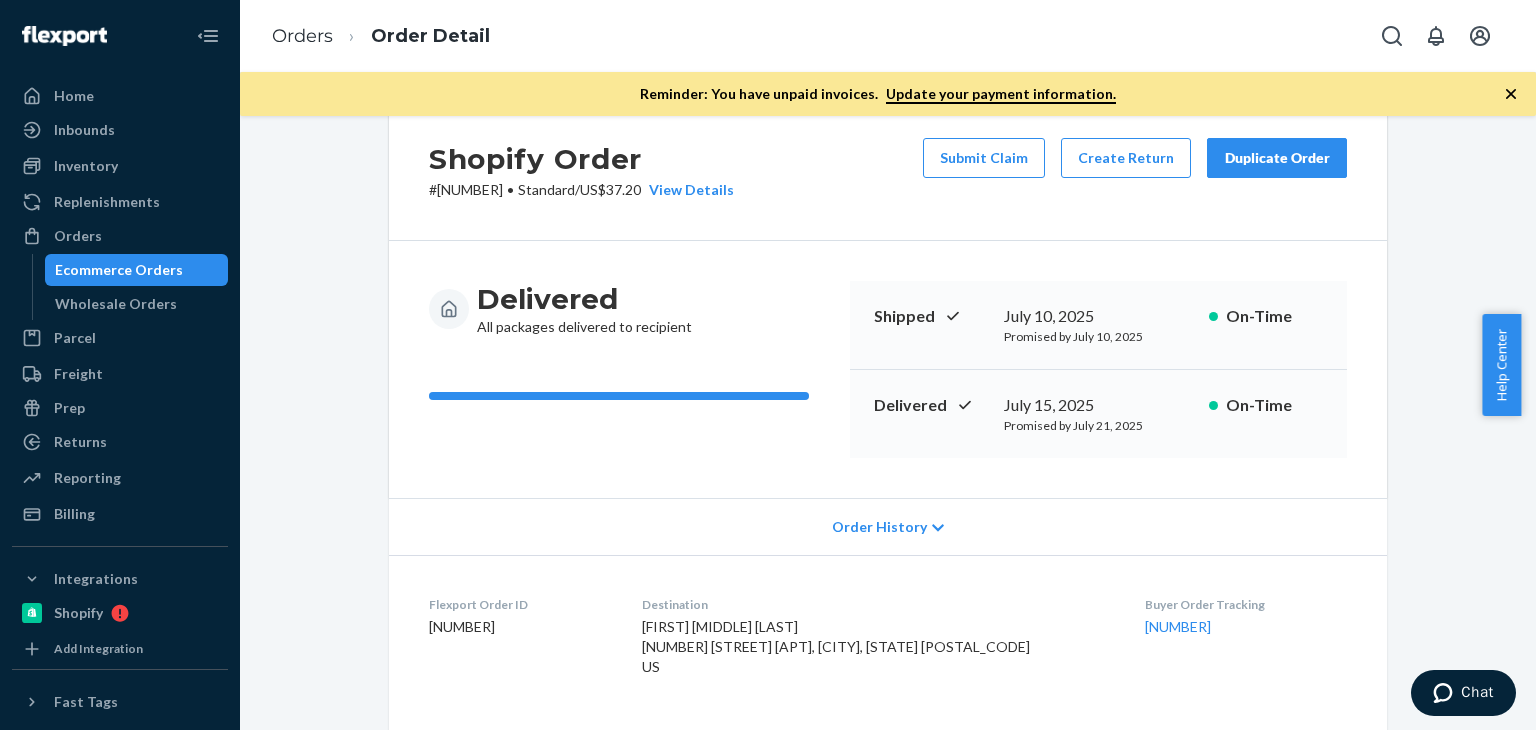scroll, scrollTop: 0, scrollLeft: 0, axis: both 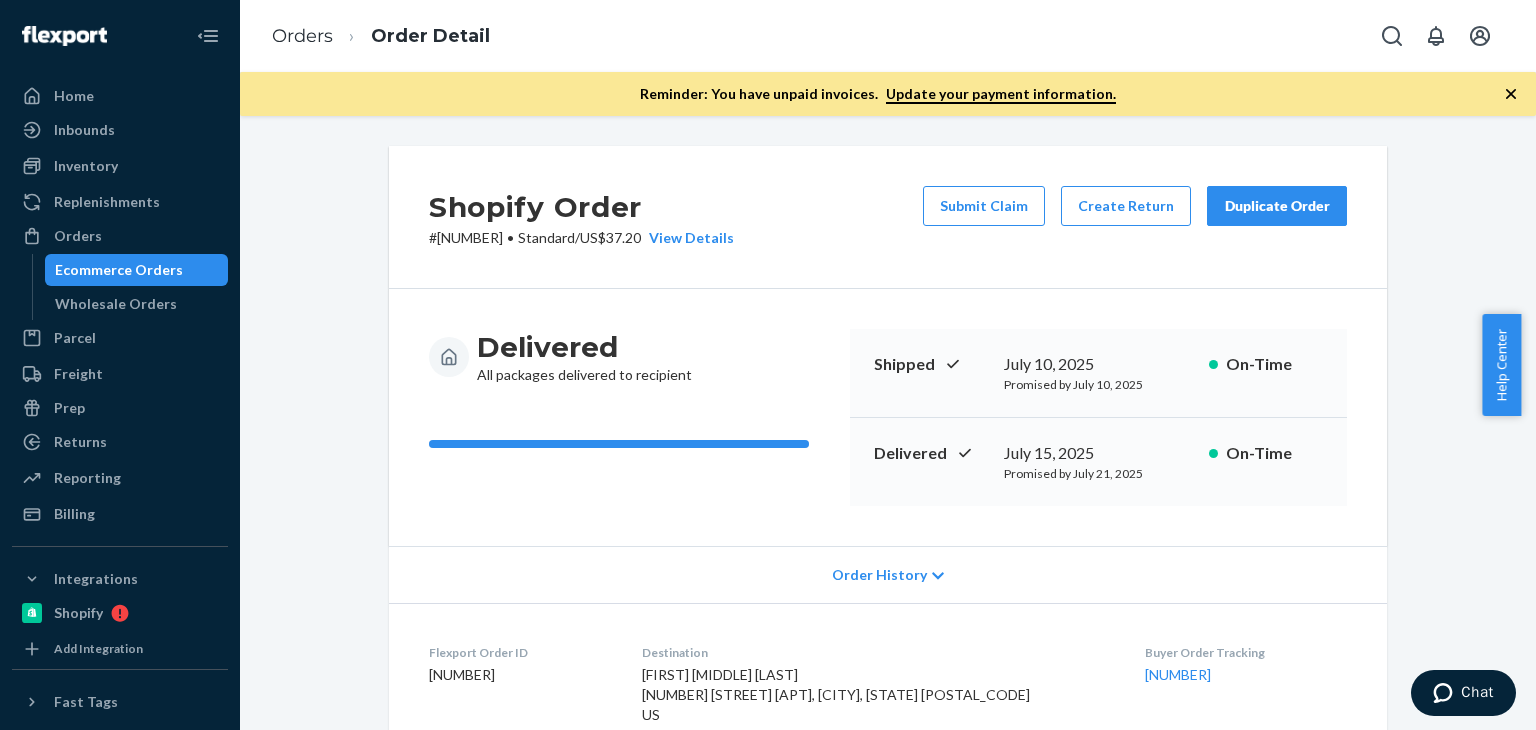 click 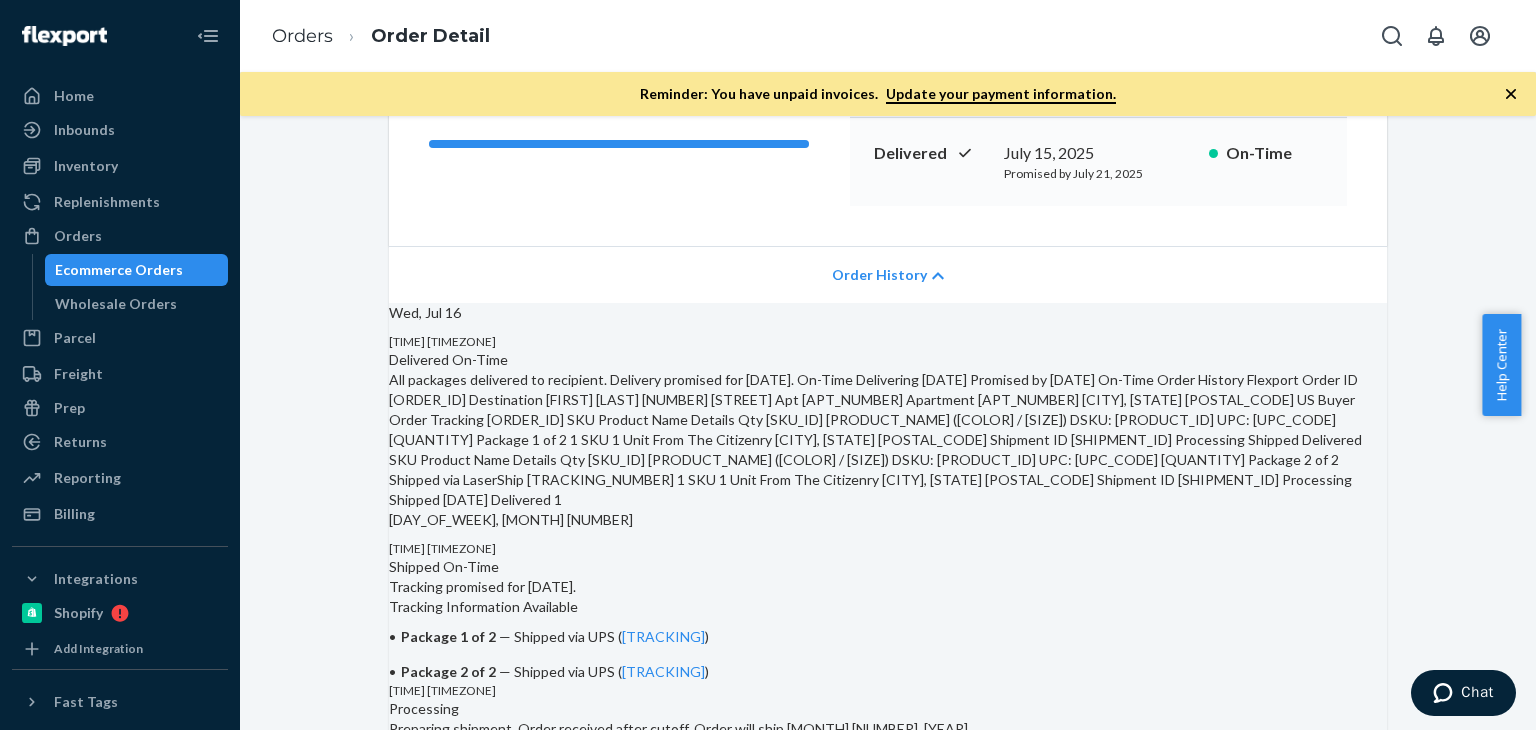 scroll, scrollTop: 333, scrollLeft: 0, axis: vertical 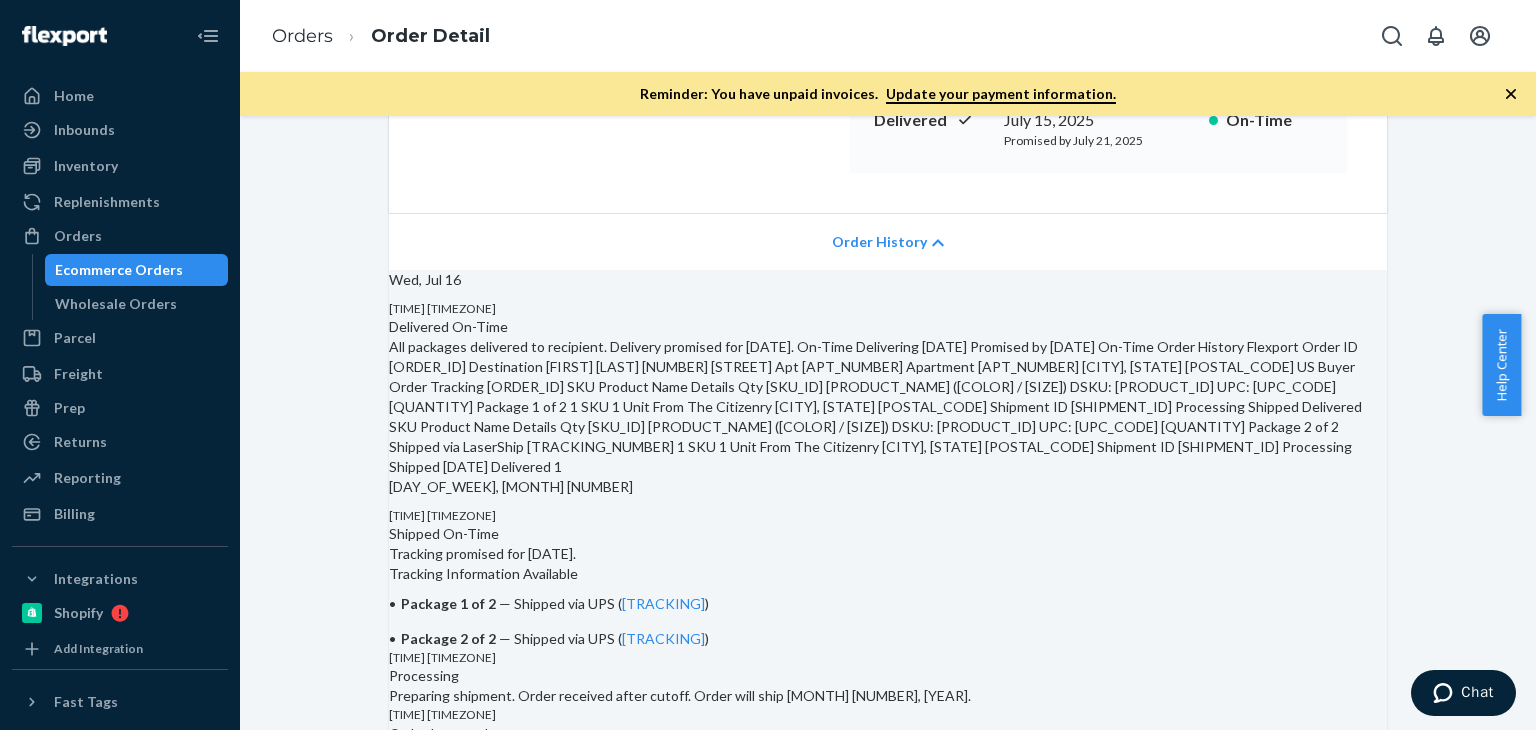 click on "Order History" at bounding box center [879, 242] 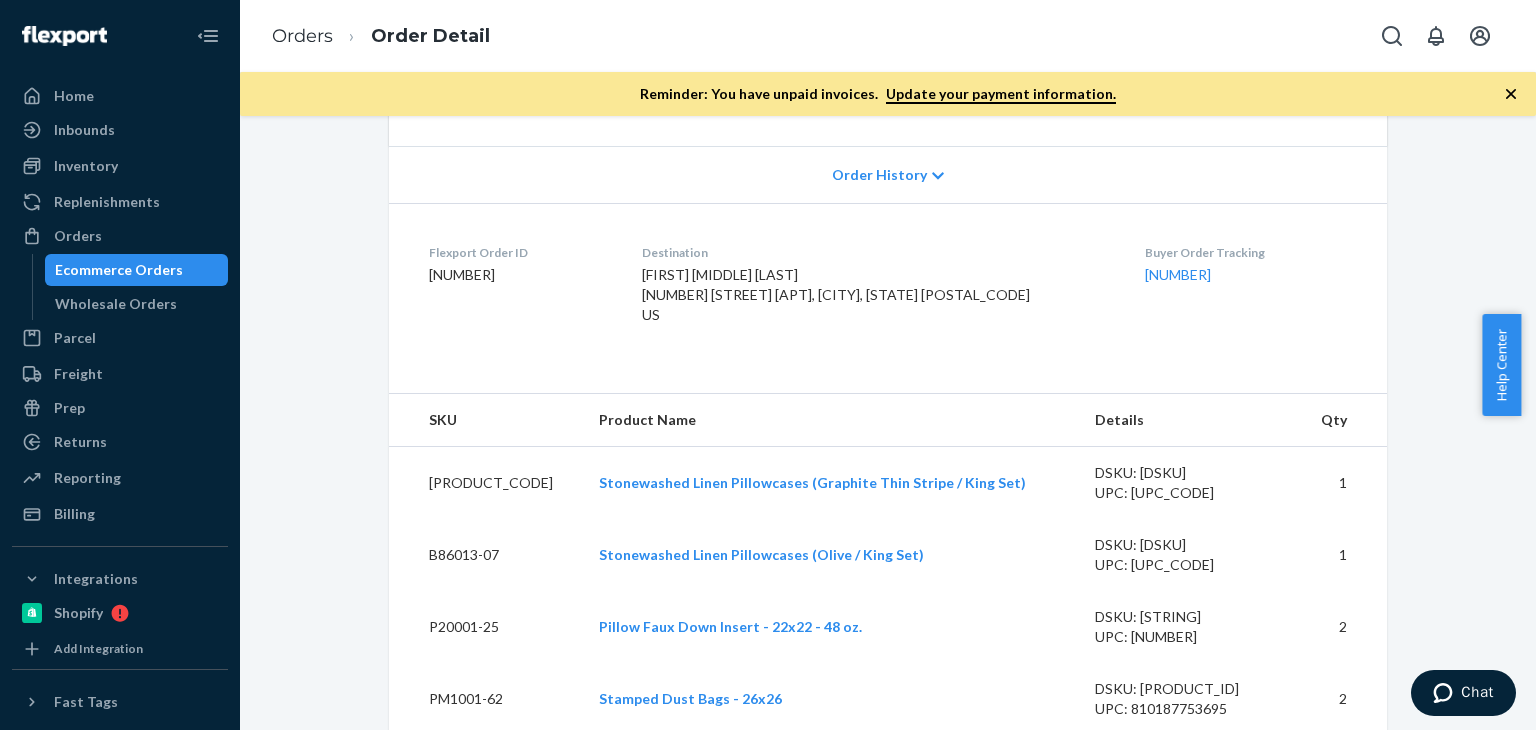 scroll, scrollTop: 233, scrollLeft: 0, axis: vertical 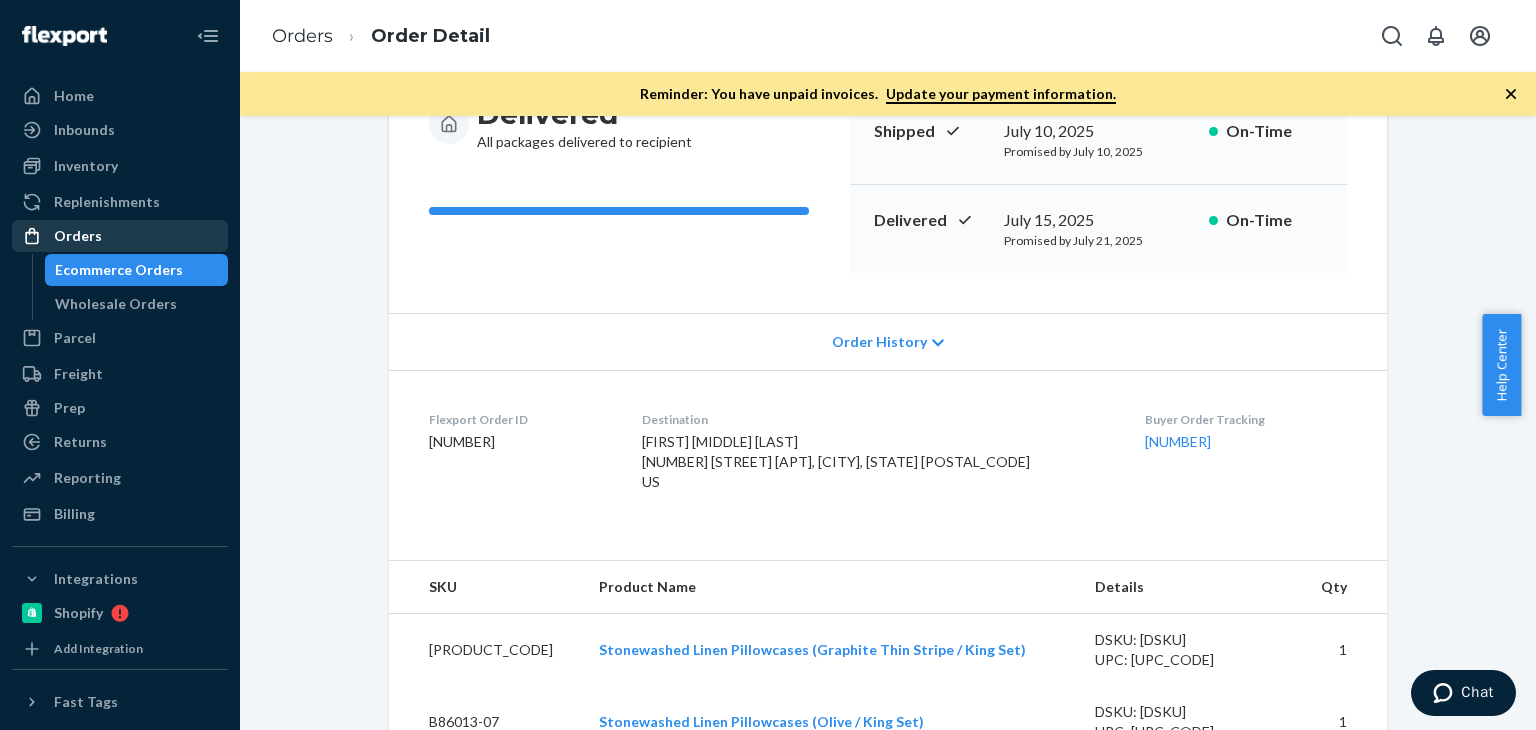 click on "Orders" at bounding box center [78, 236] 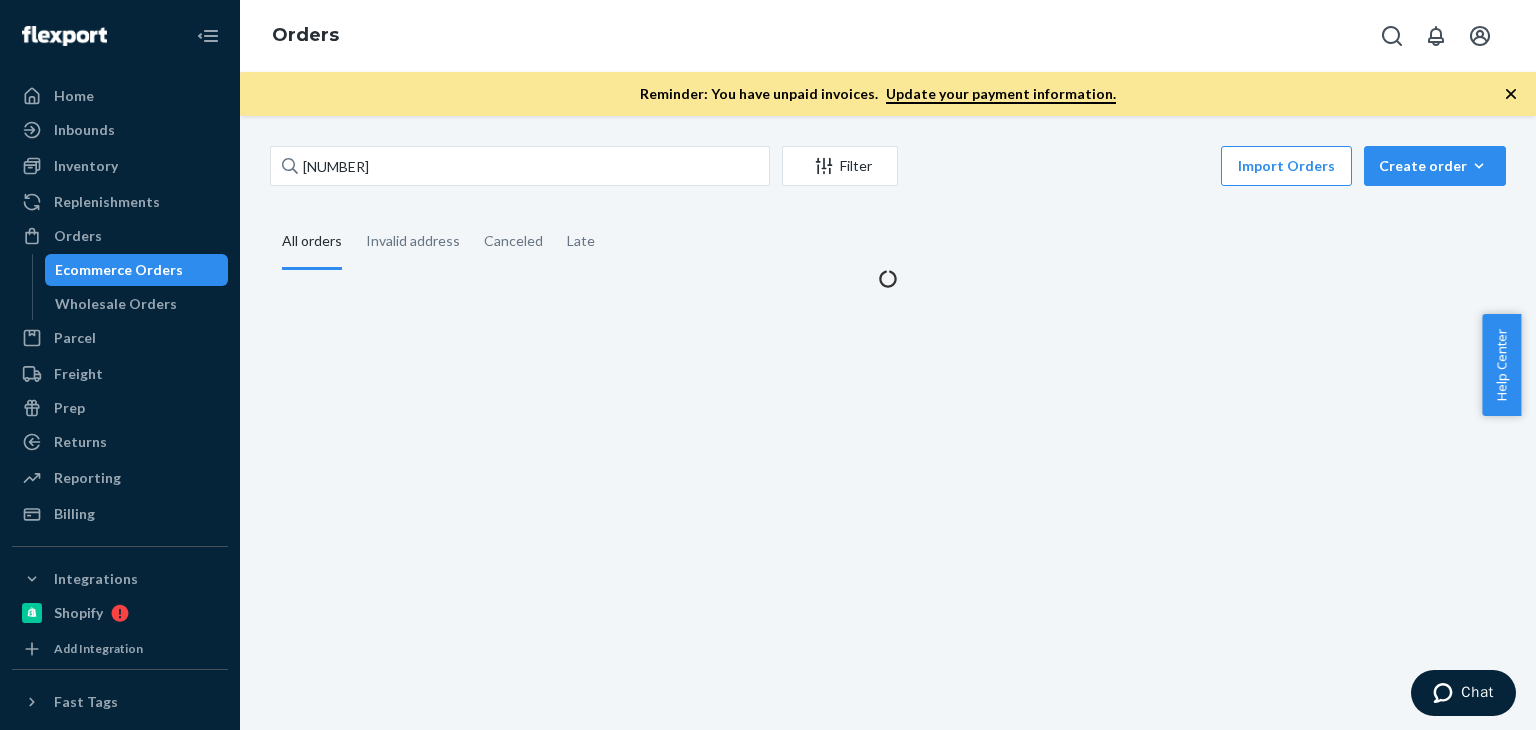 scroll, scrollTop: 0, scrollLeft: 0, axis: both 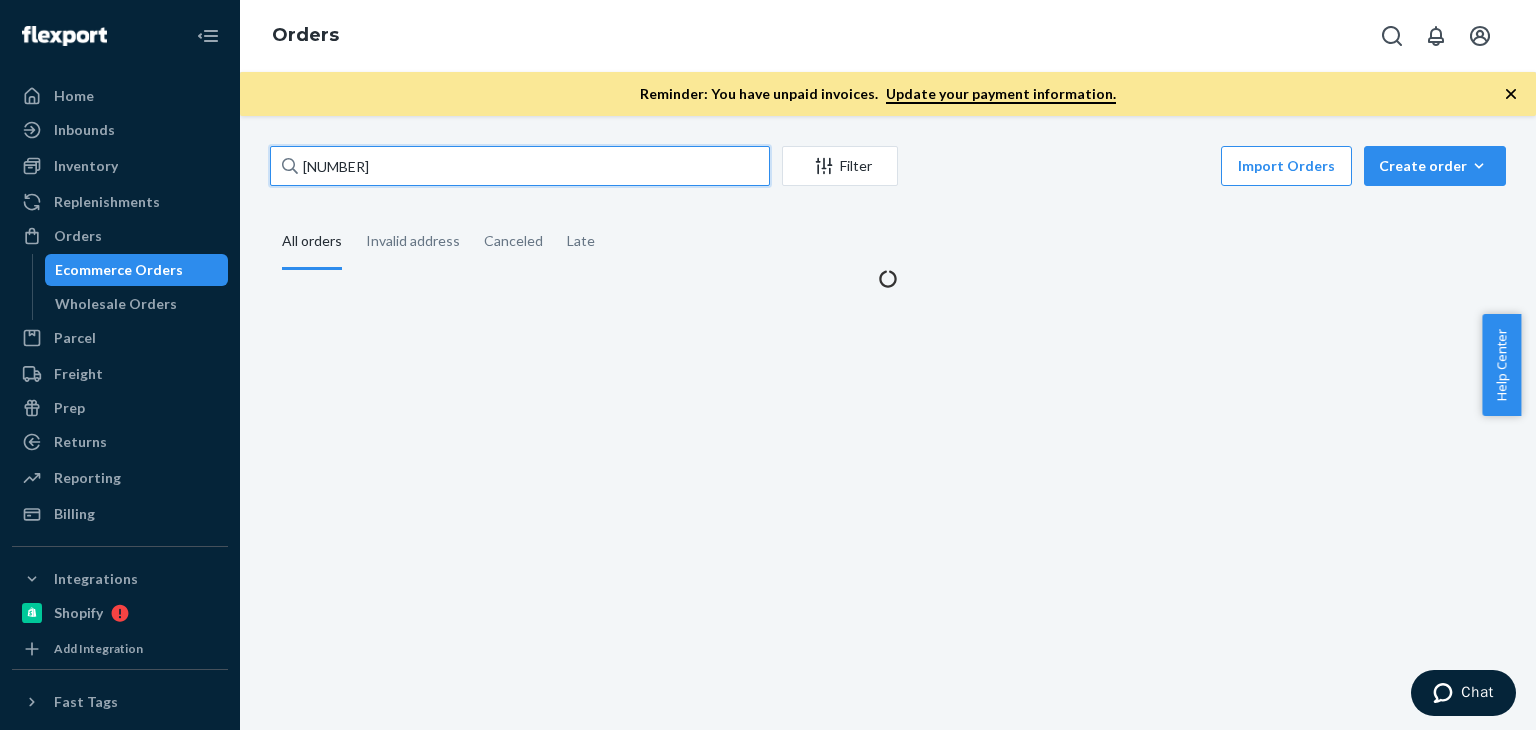 click on "132070526" at bounding box center (520, 166) 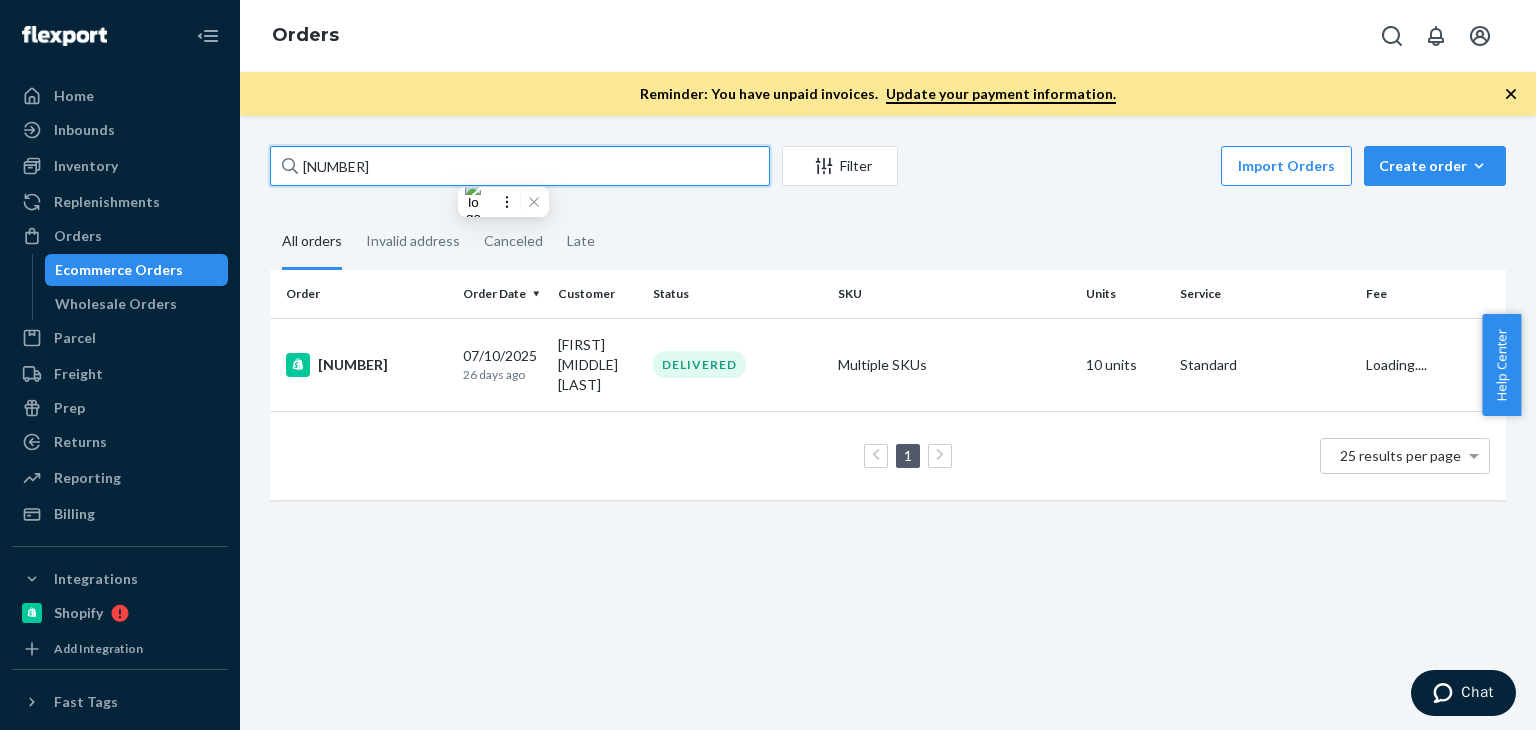click on "132070526" at bounding box center [520, 166] 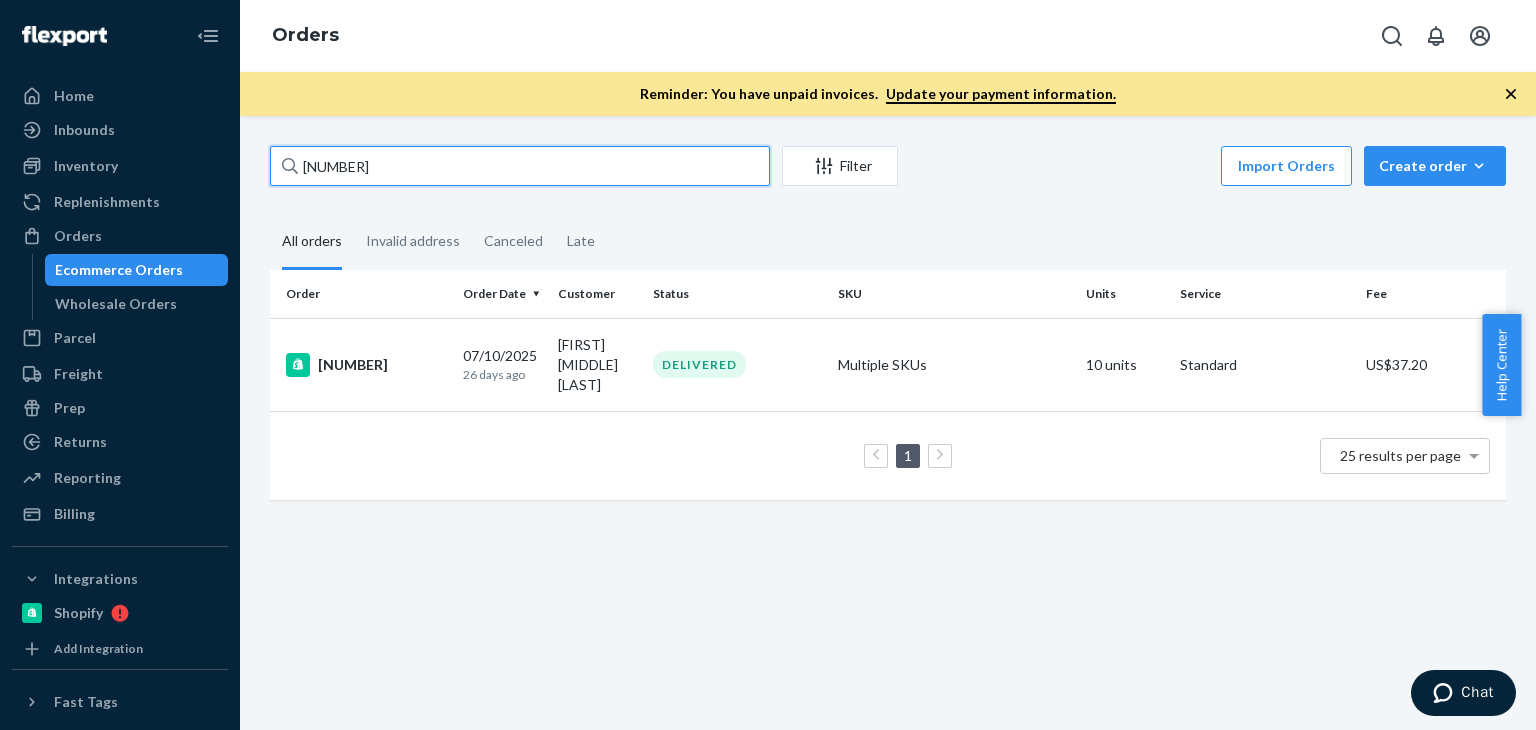 paste on "Sophia Marie Ristau" 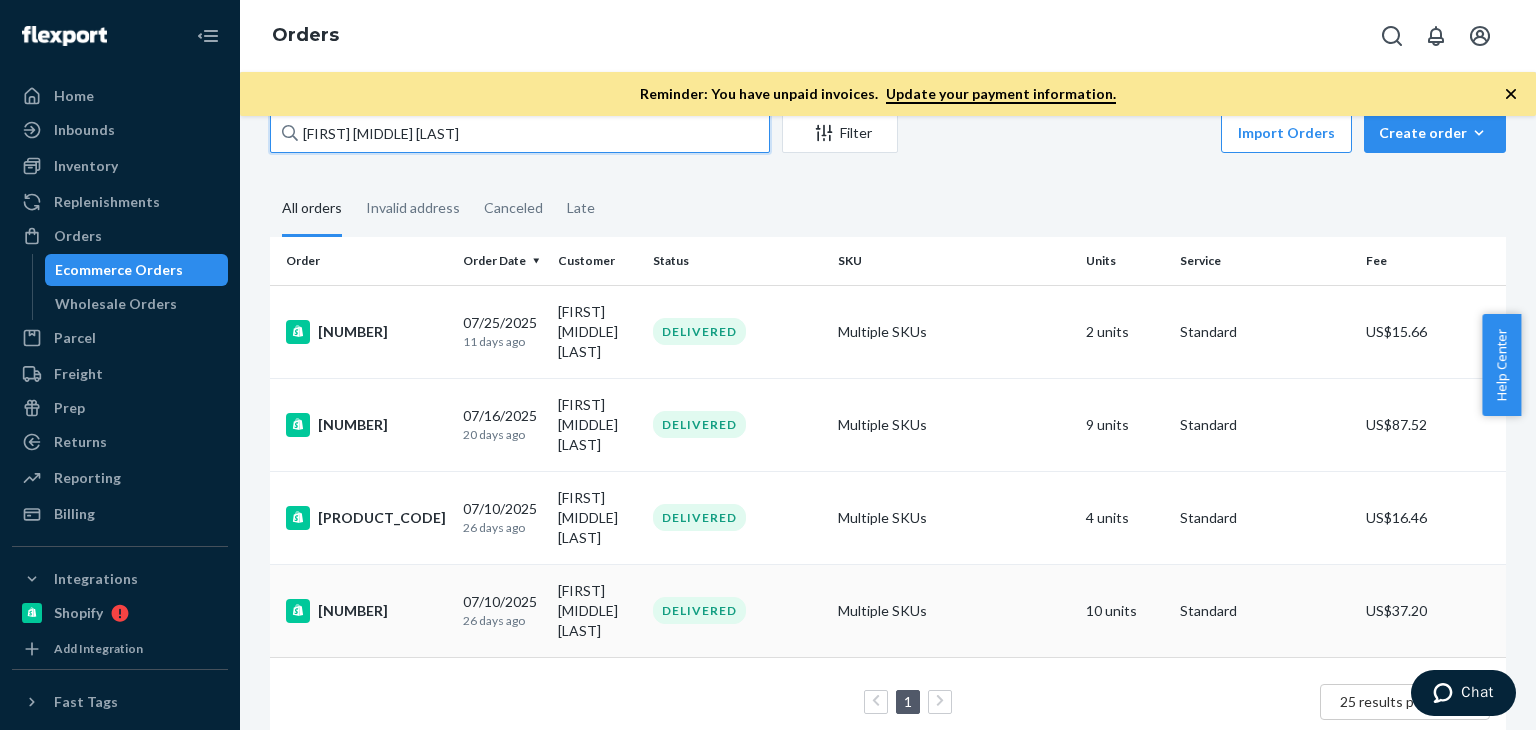 scroll, scrollTop: 82, scrollLeft: 0, axis: vertical 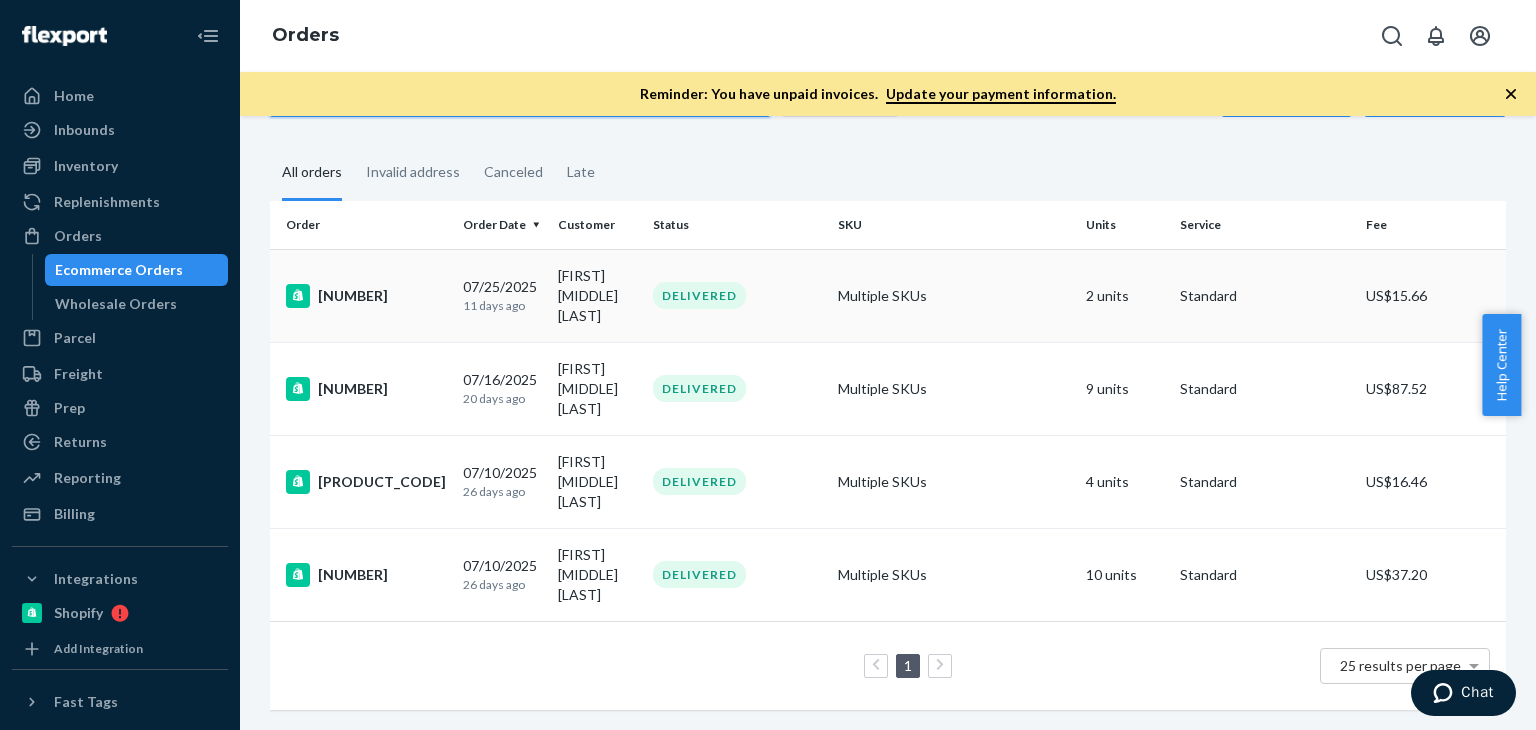 type on "Sophia Marie Ristau" 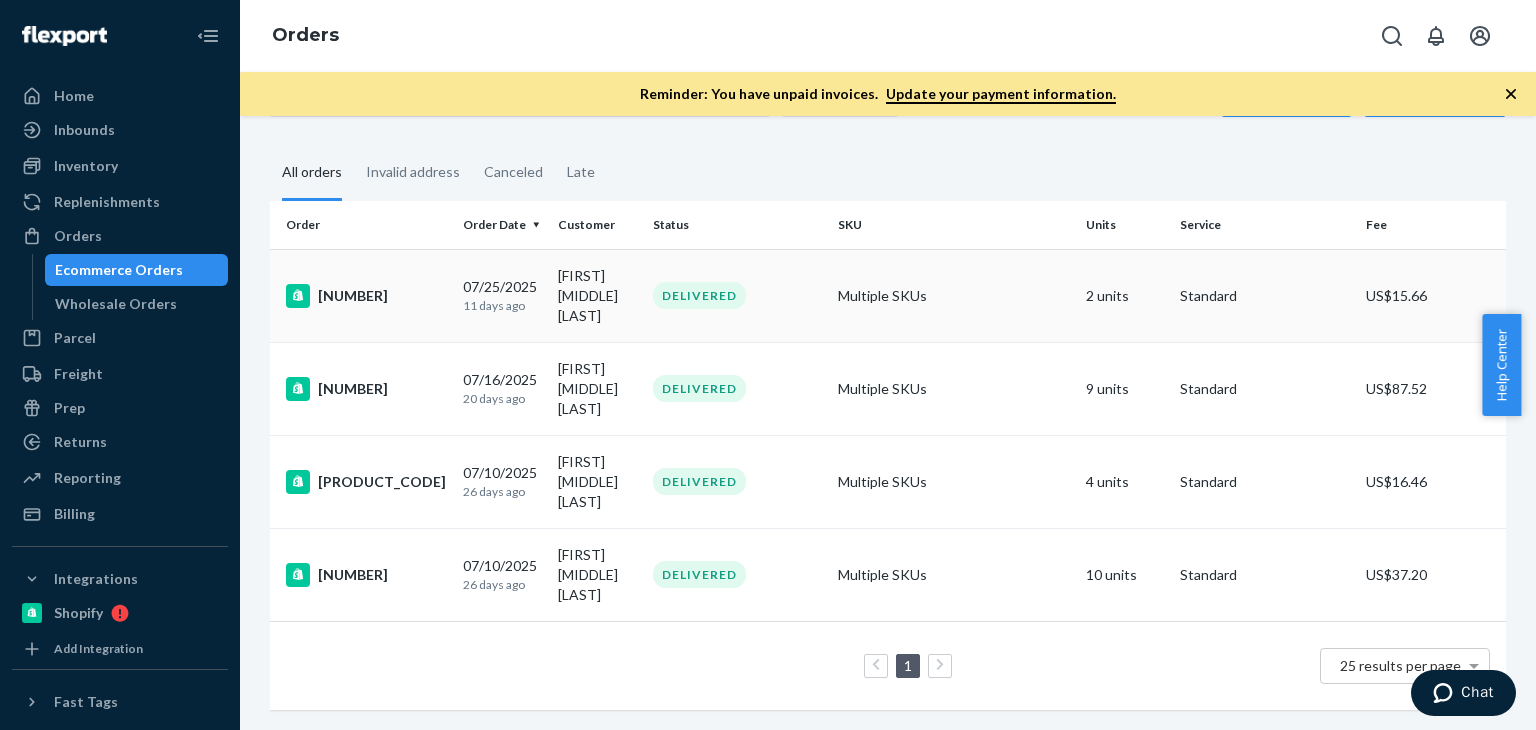 click on "DELIVERED" at bounding box center [737, 295] 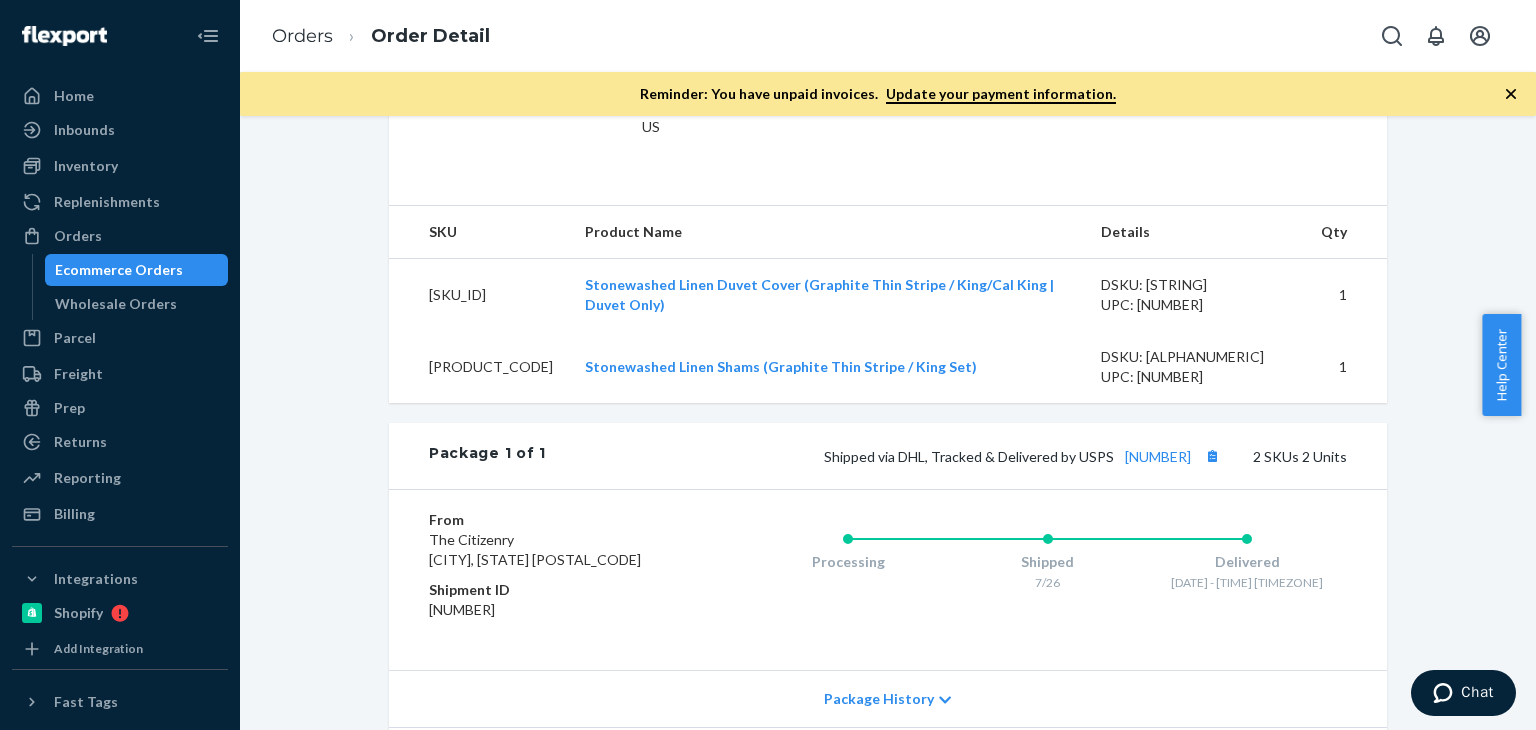 scroll, scrollTop: 488, scrollLeft: 0, axis: vertical 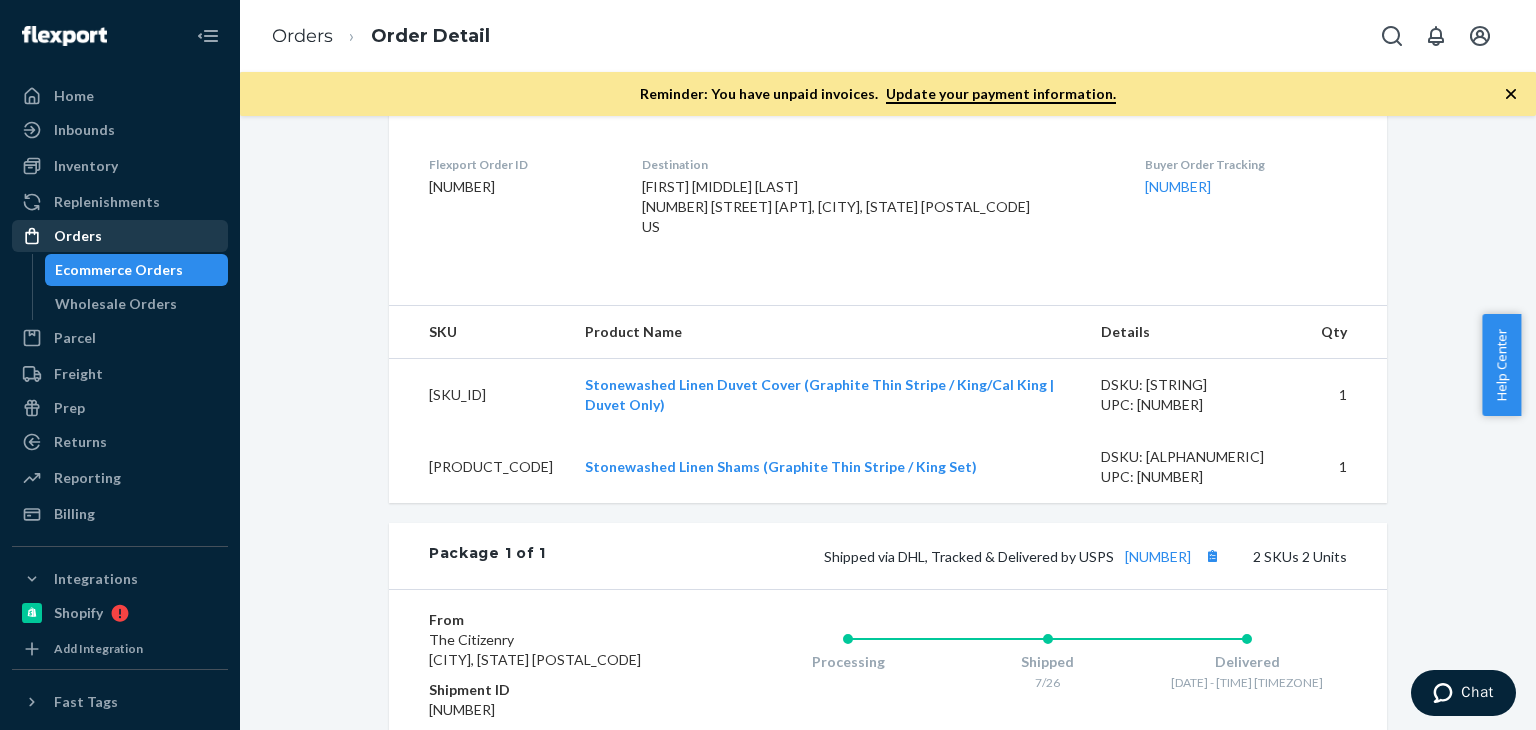 click on "Orders" at bounding box center (78, 236) 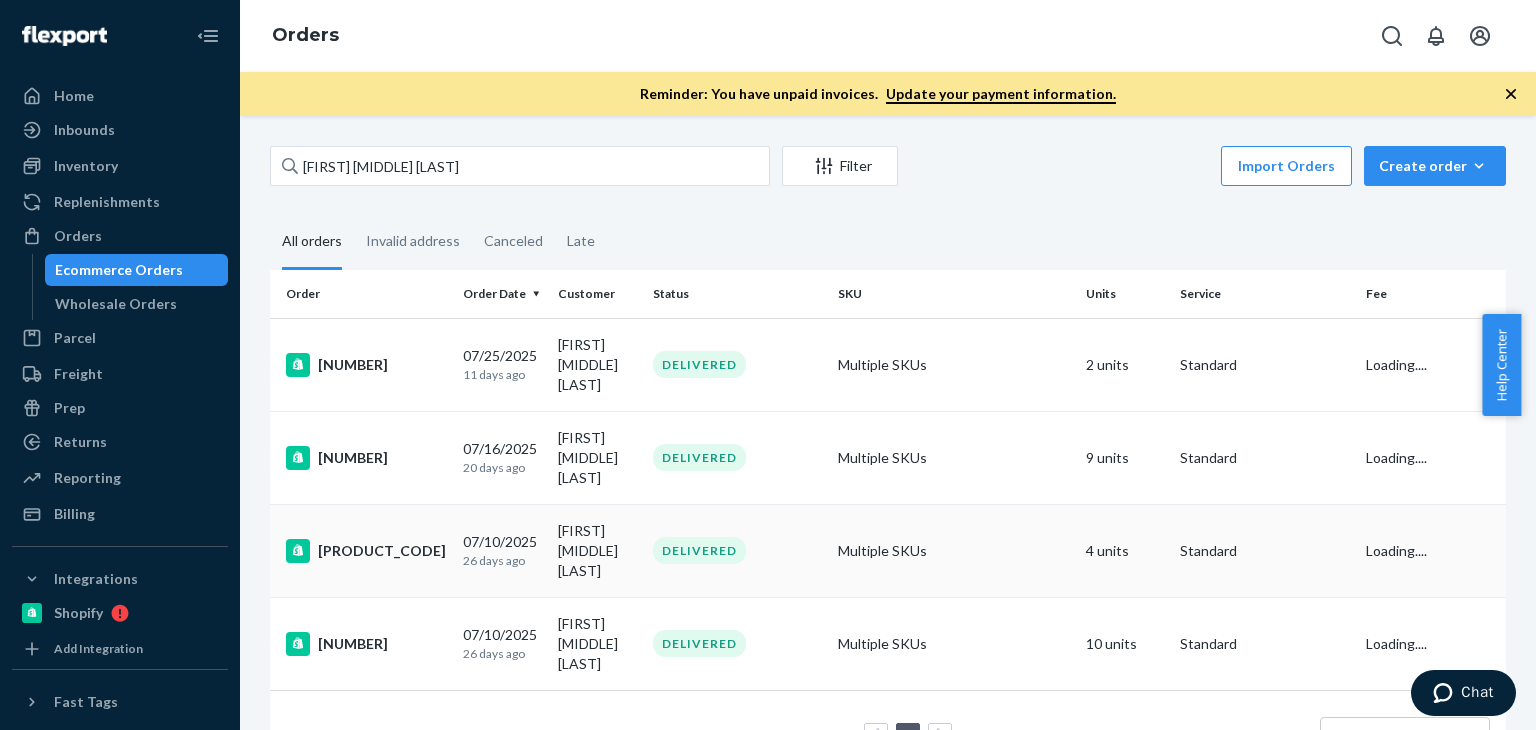 scroll, scrollTop: 33, scrollLeft: 0, axis: vertical 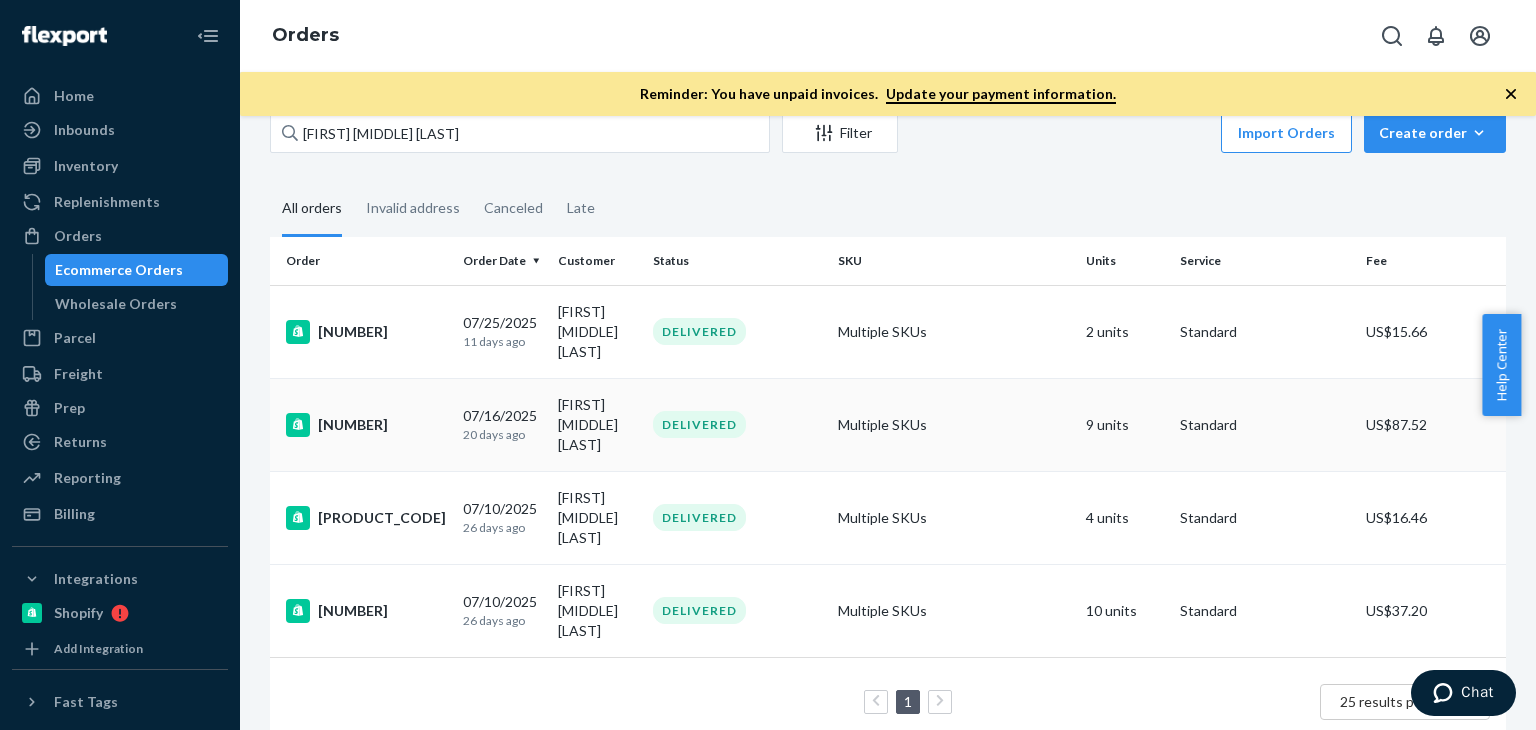 click on "Sophia Marie Ristau" at bounding box center [597, 424] 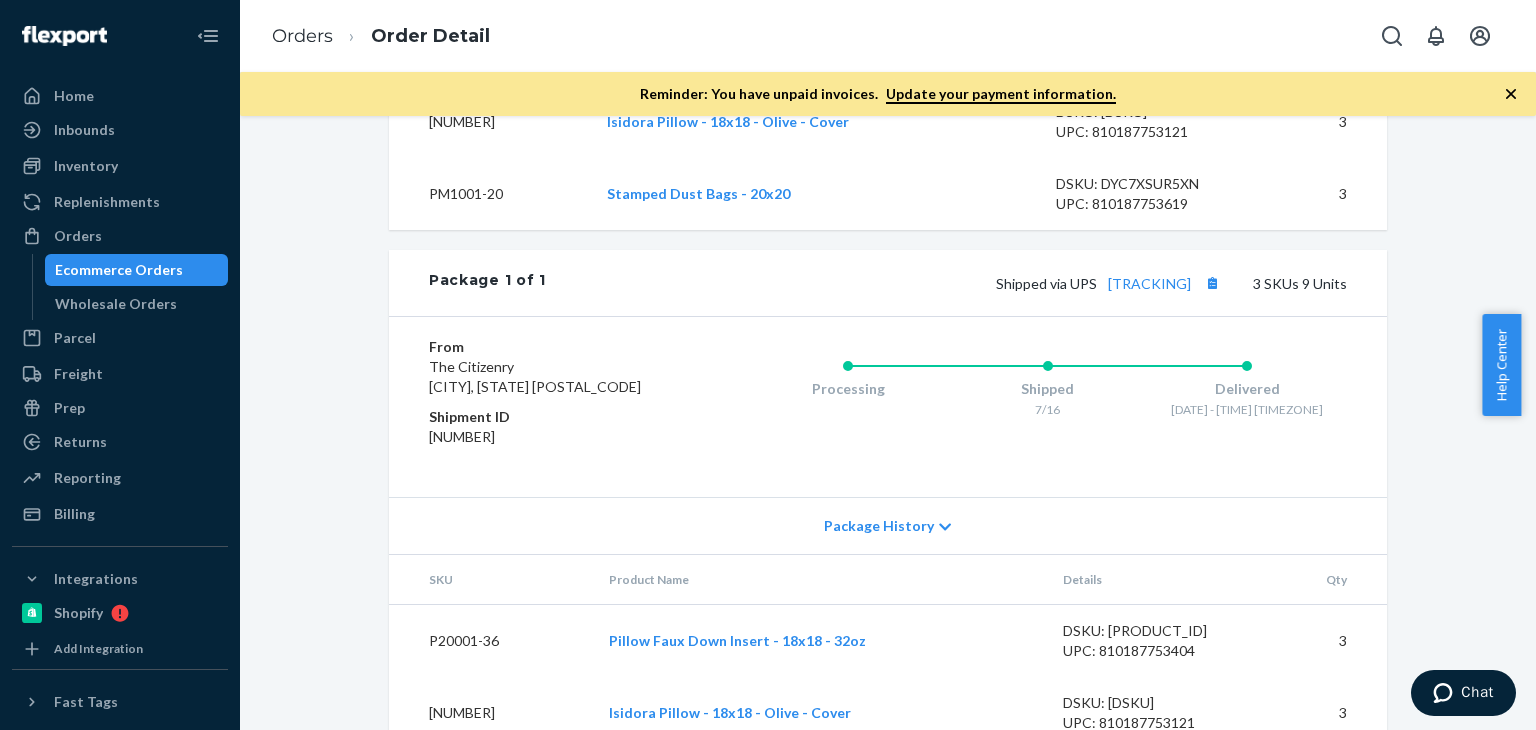 scroll, scrollTop: 966, scrollLeft: 0, axis: vertical 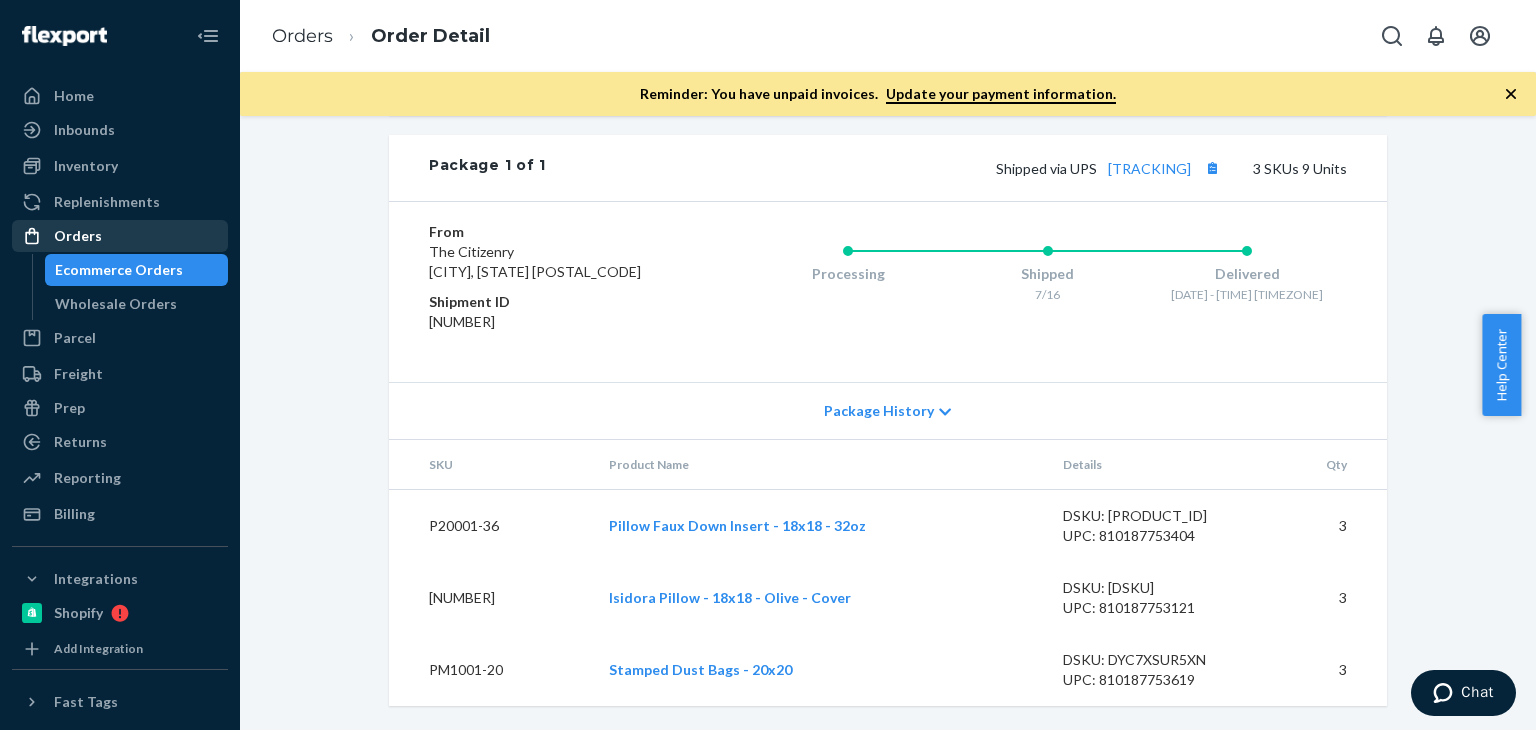 click on "Orders" at bounding box center [120, 236] 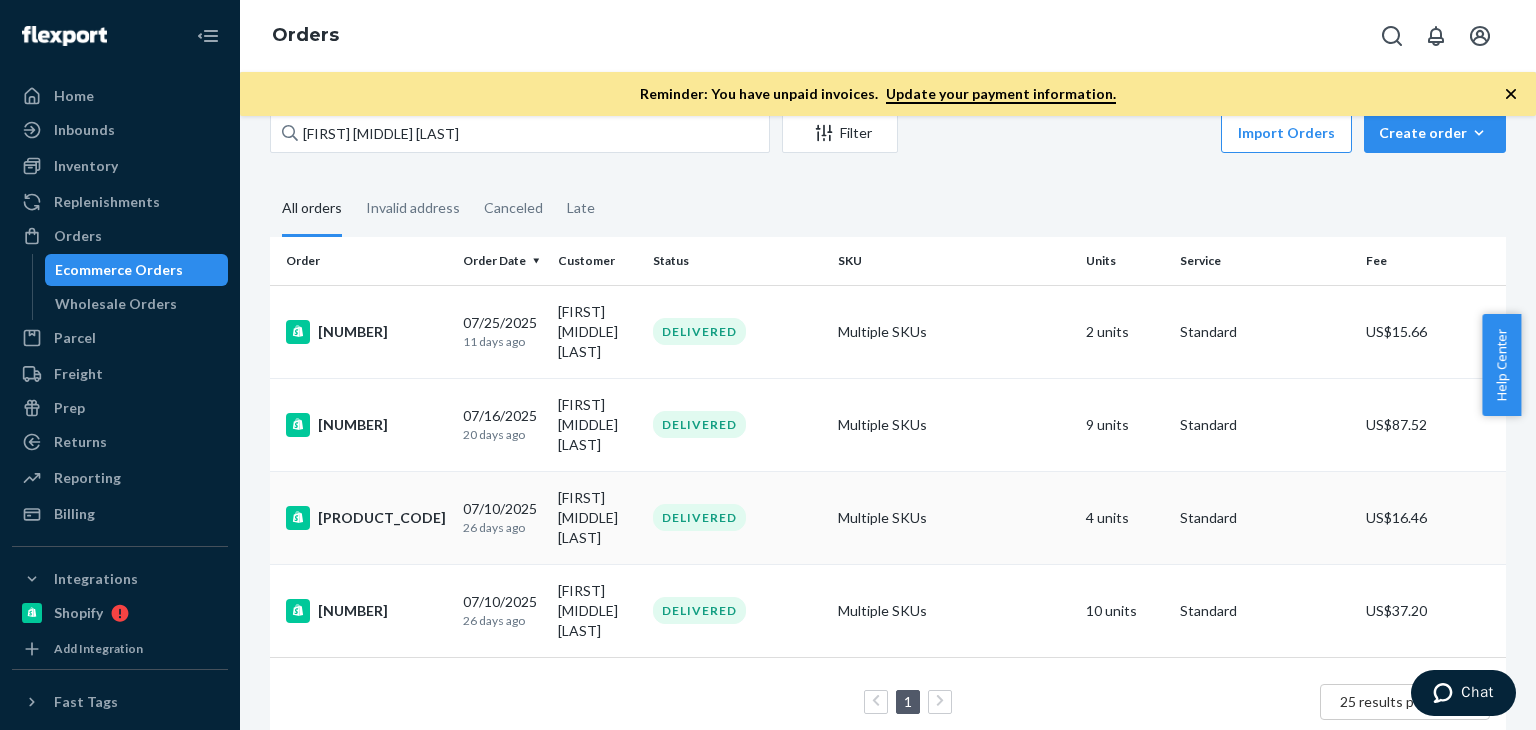 scroll, scrollTop: 82, scrollLeft: 0, axis: vertical 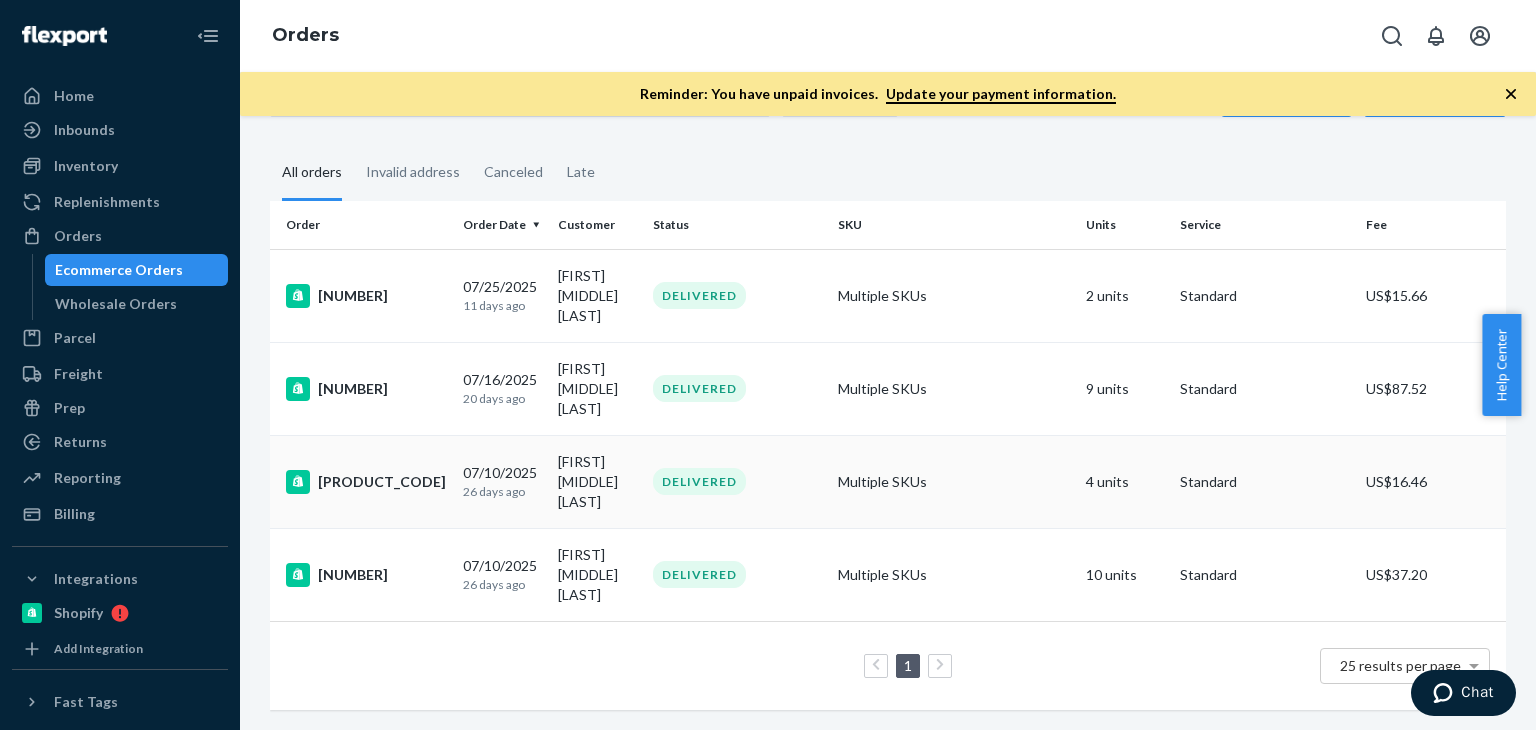 click on "Multiple SKUs" at bounding box center (953, 481) 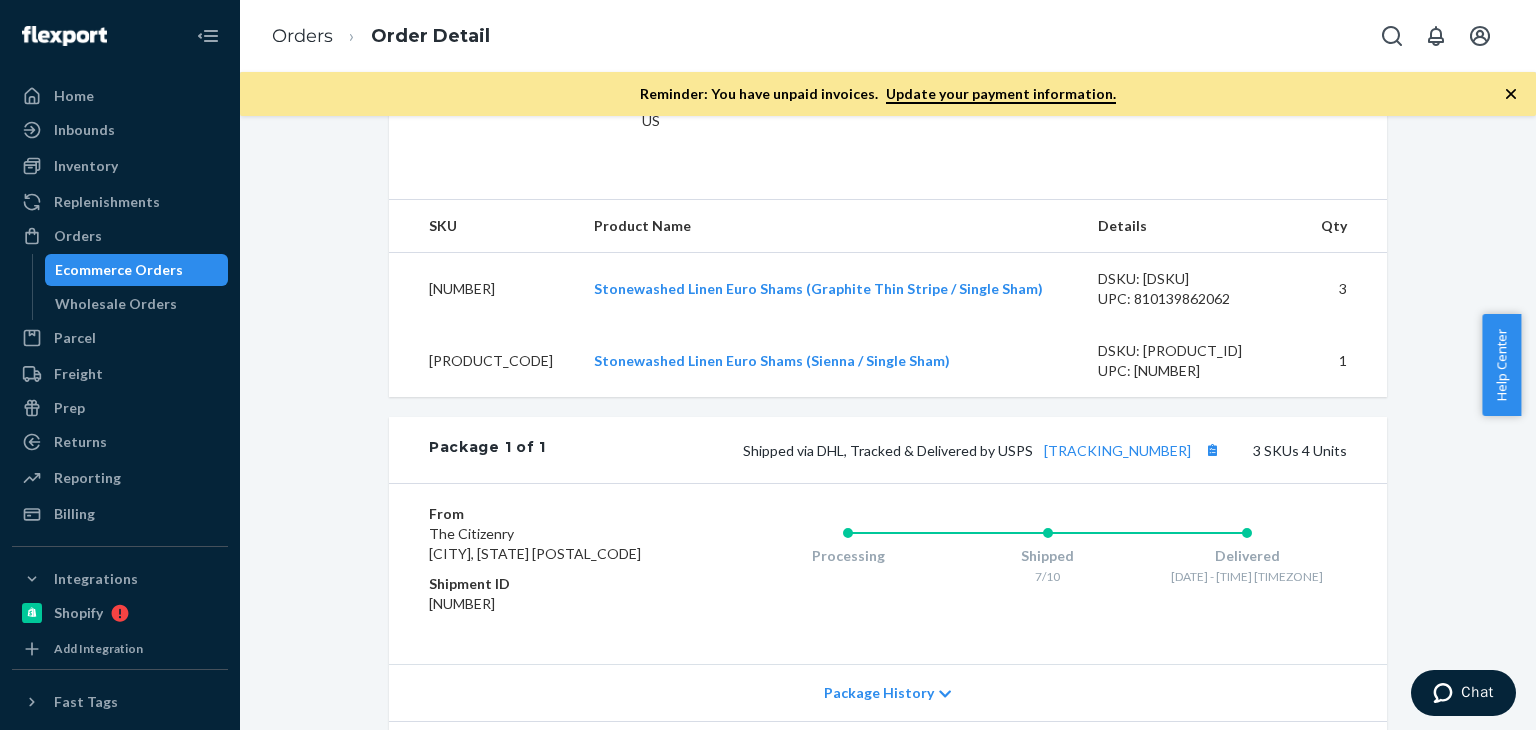 scroll, scrollTop: 560, scrollLeft: 0, axis: vertical 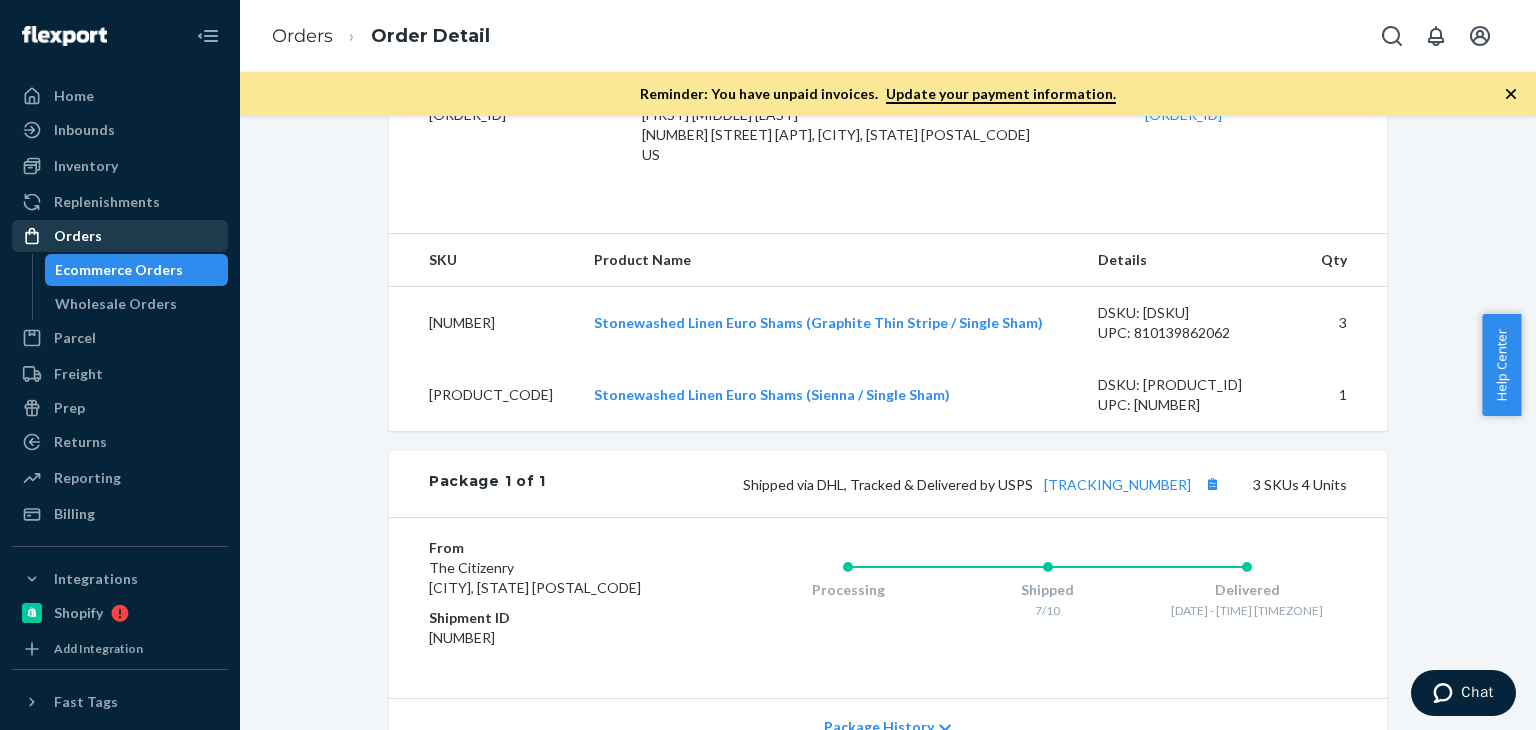 click on "Orders" at bounding box center (120, 236) 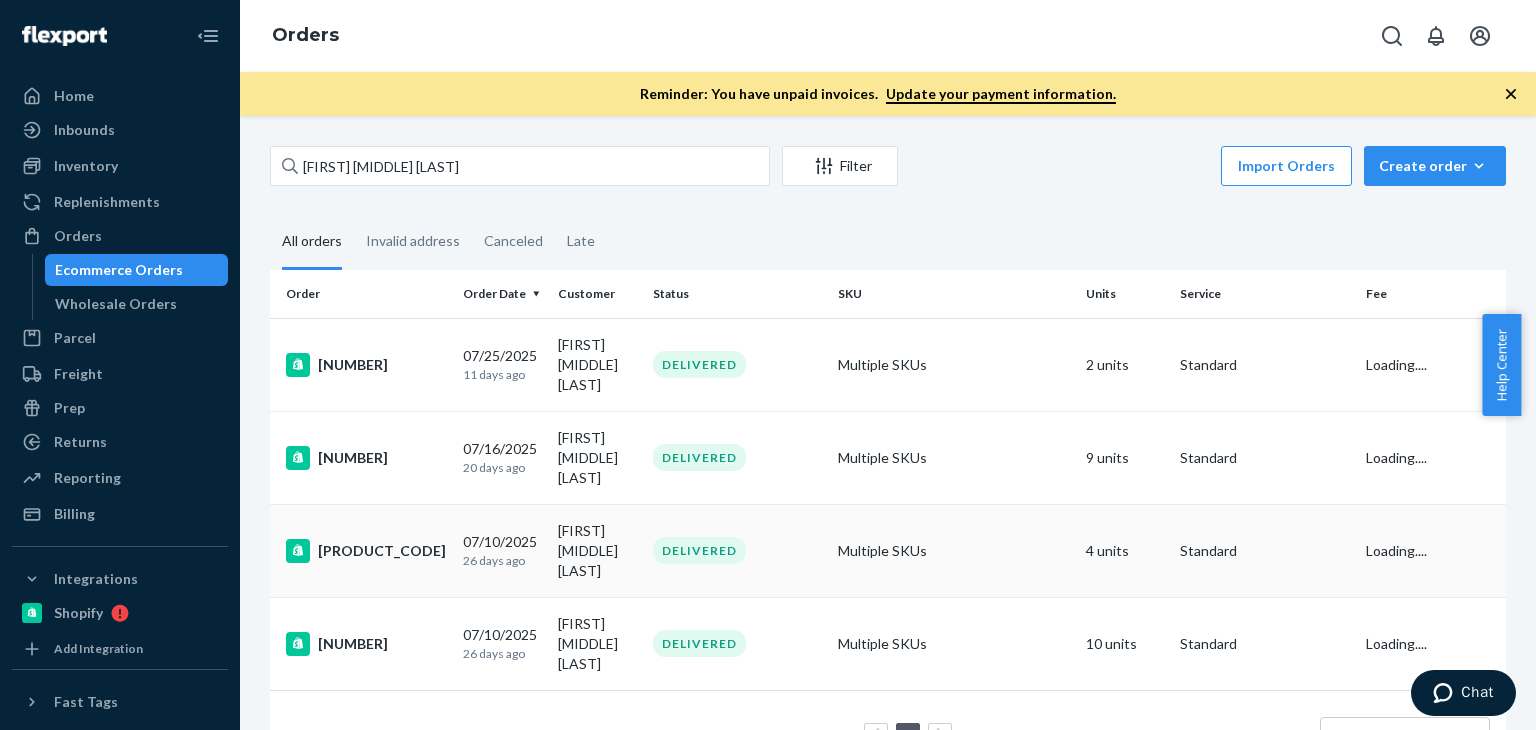scroll, scrollTop: 82, scrollLeft: 0, axis: vertical 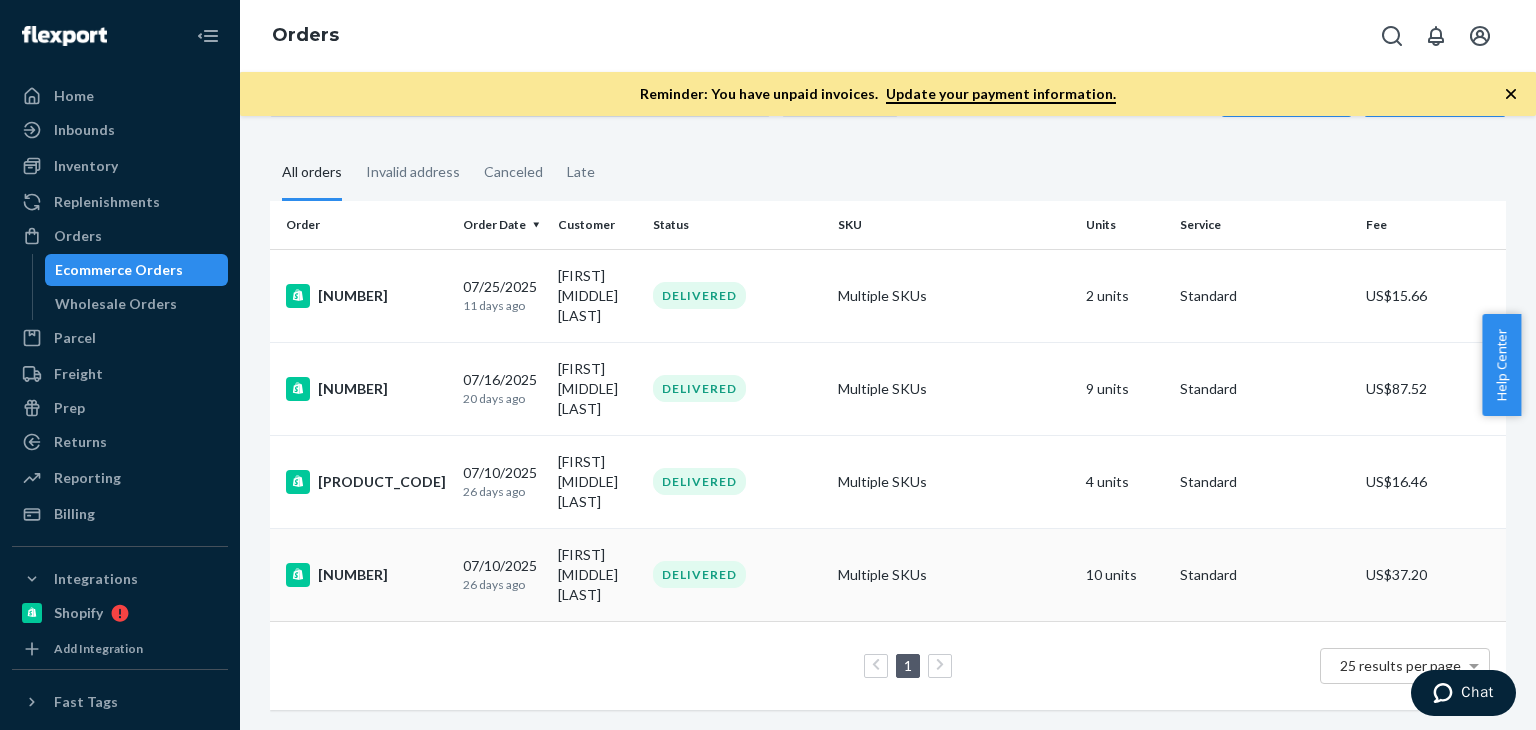click on "07/10/2025 26 days ago" at bounding box center [502, 574] 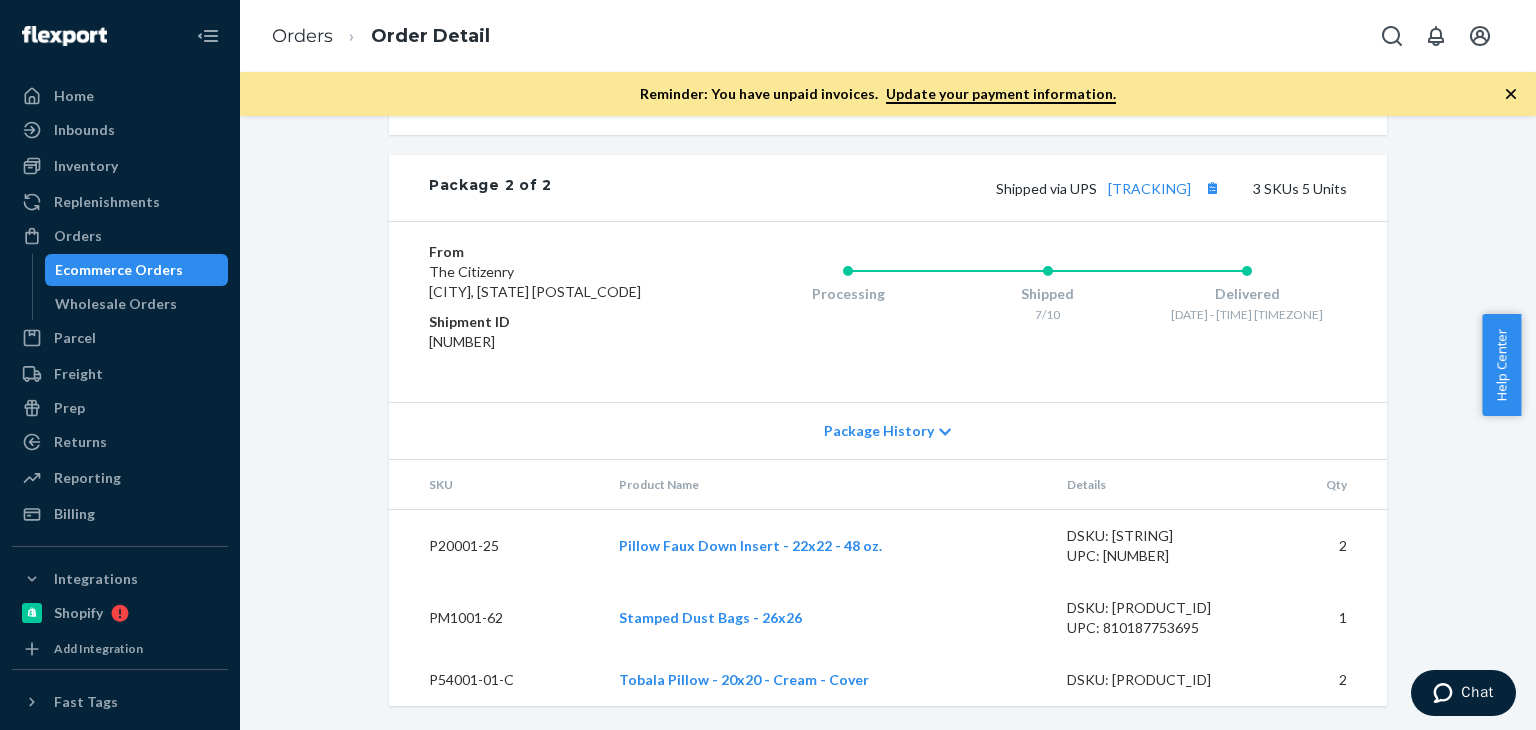 scroll, scrollTop: 1948, scrollLeft: 0, axis: vertical 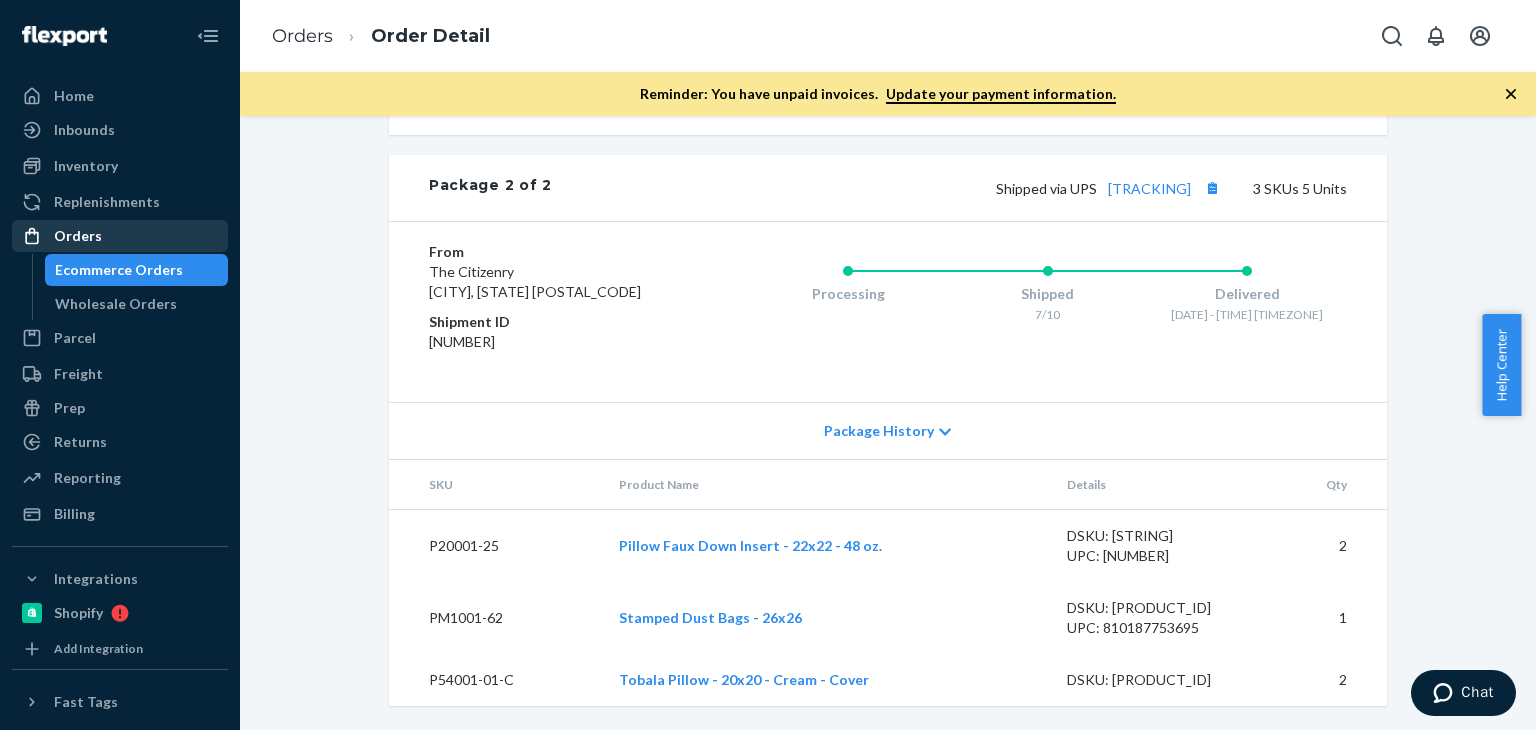 click on "Orders" at bounding box center (120, 236) 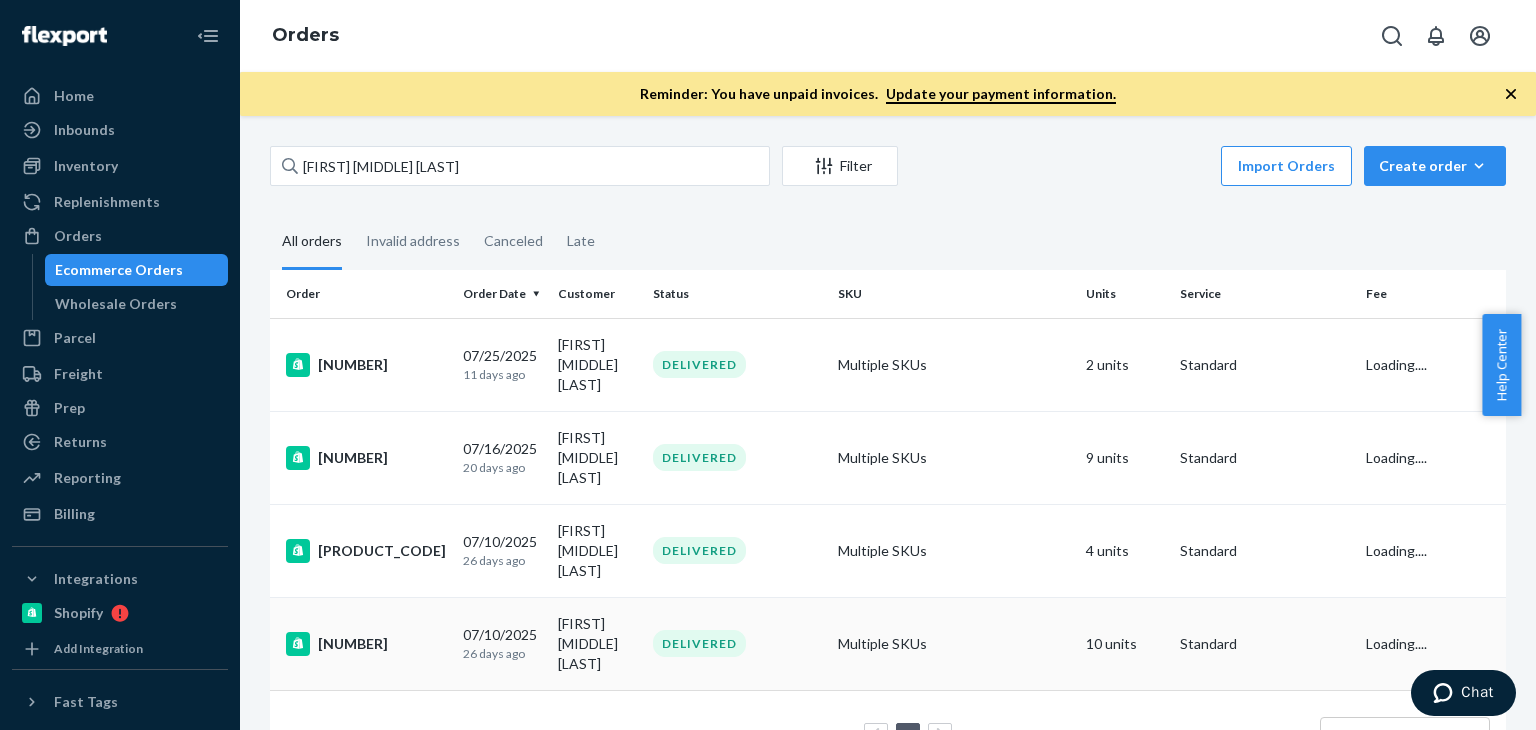scroll, scrollTop: 82, scrollLeft: 0, axis: vertical 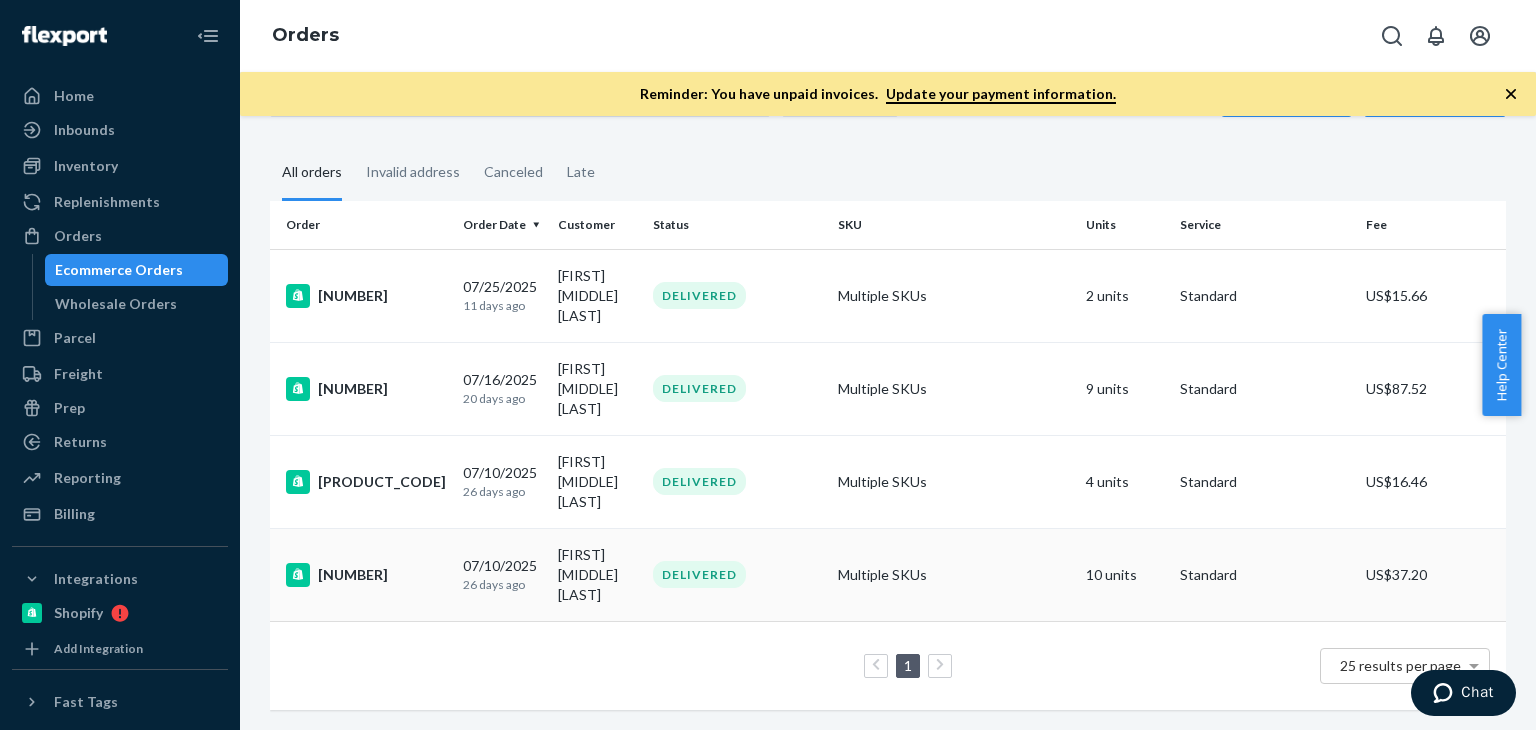 click on "DELIVERED" at bounding box center [737, 574] 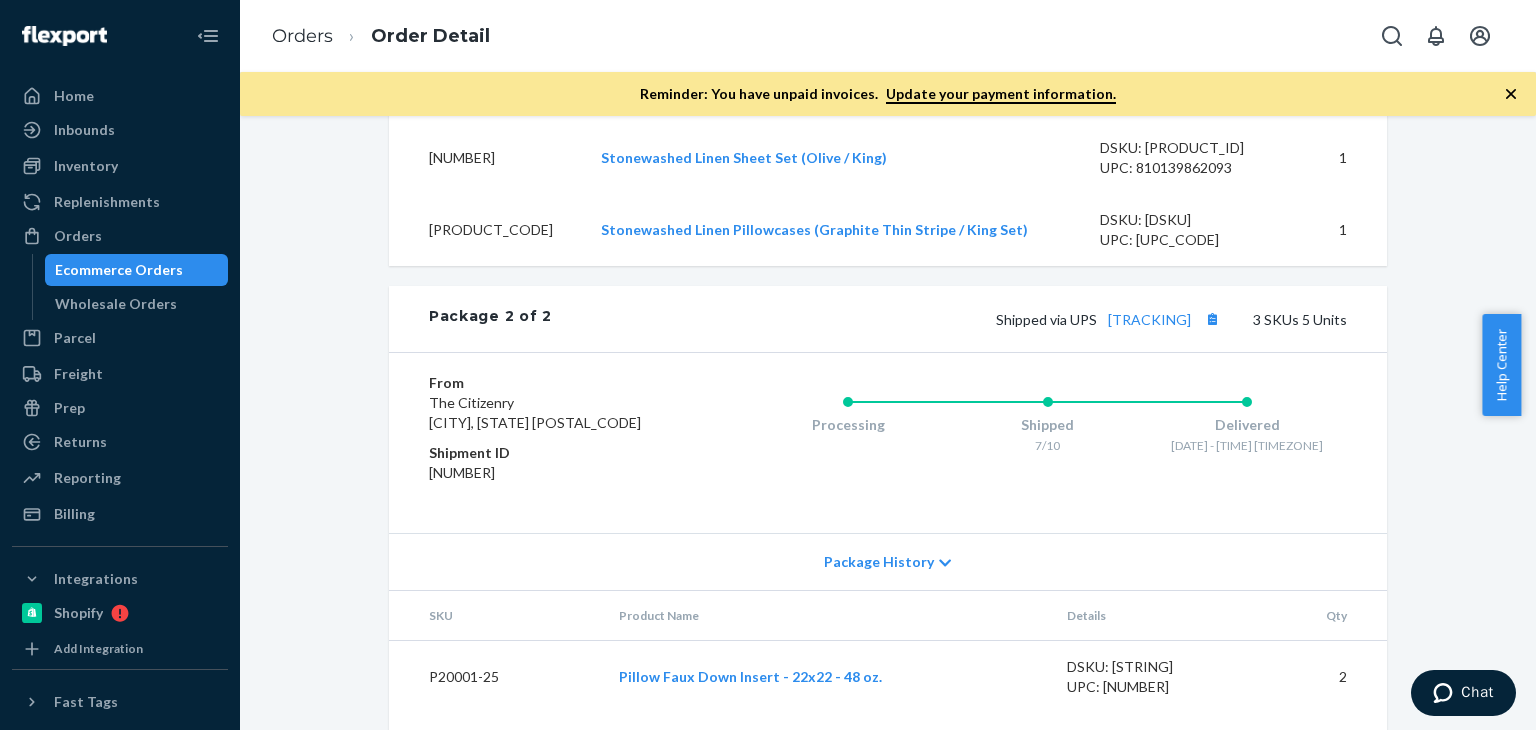 scroll, scrollTop: 1948, scrollLeft: 0, axis: vertical 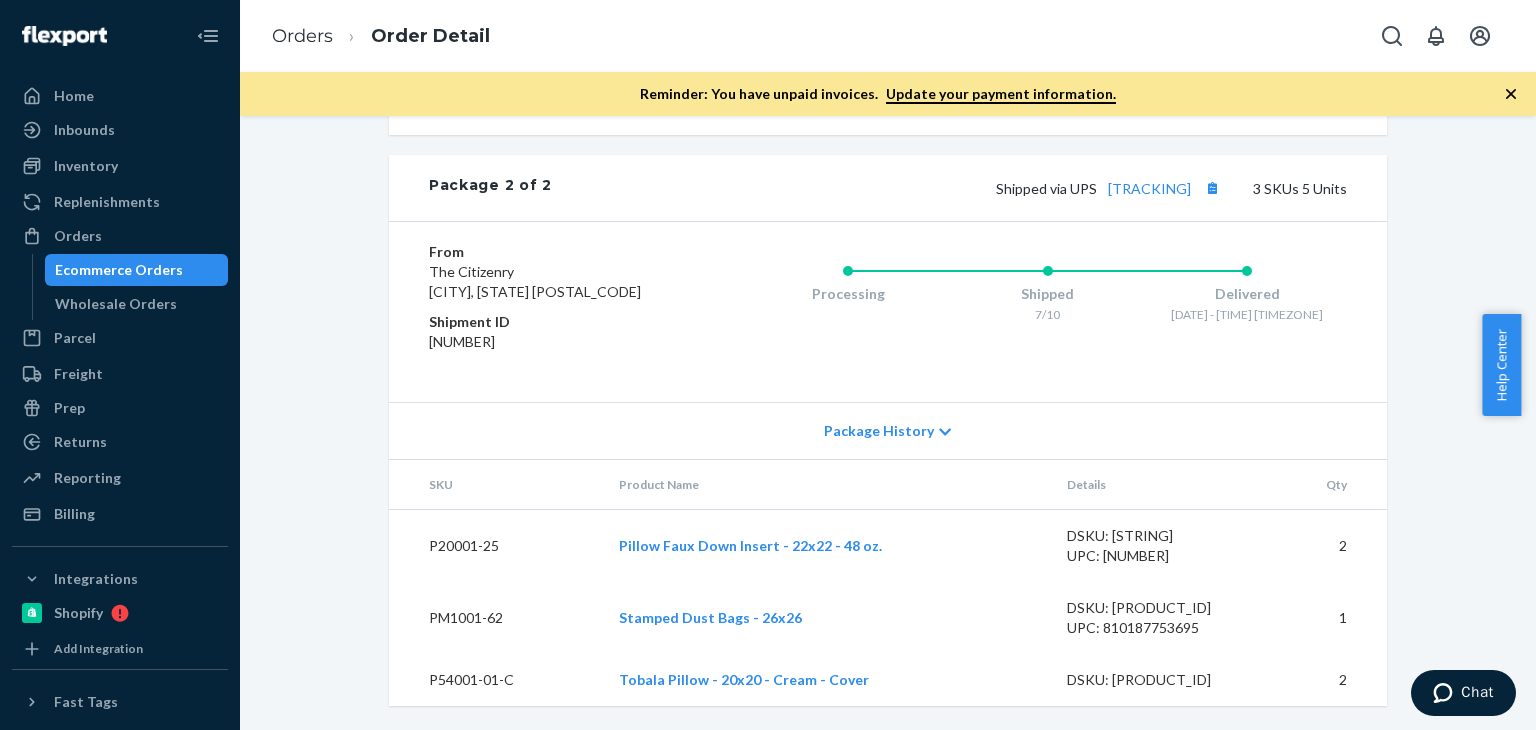 click on "P20001-25" at bounding box center [496, 546] 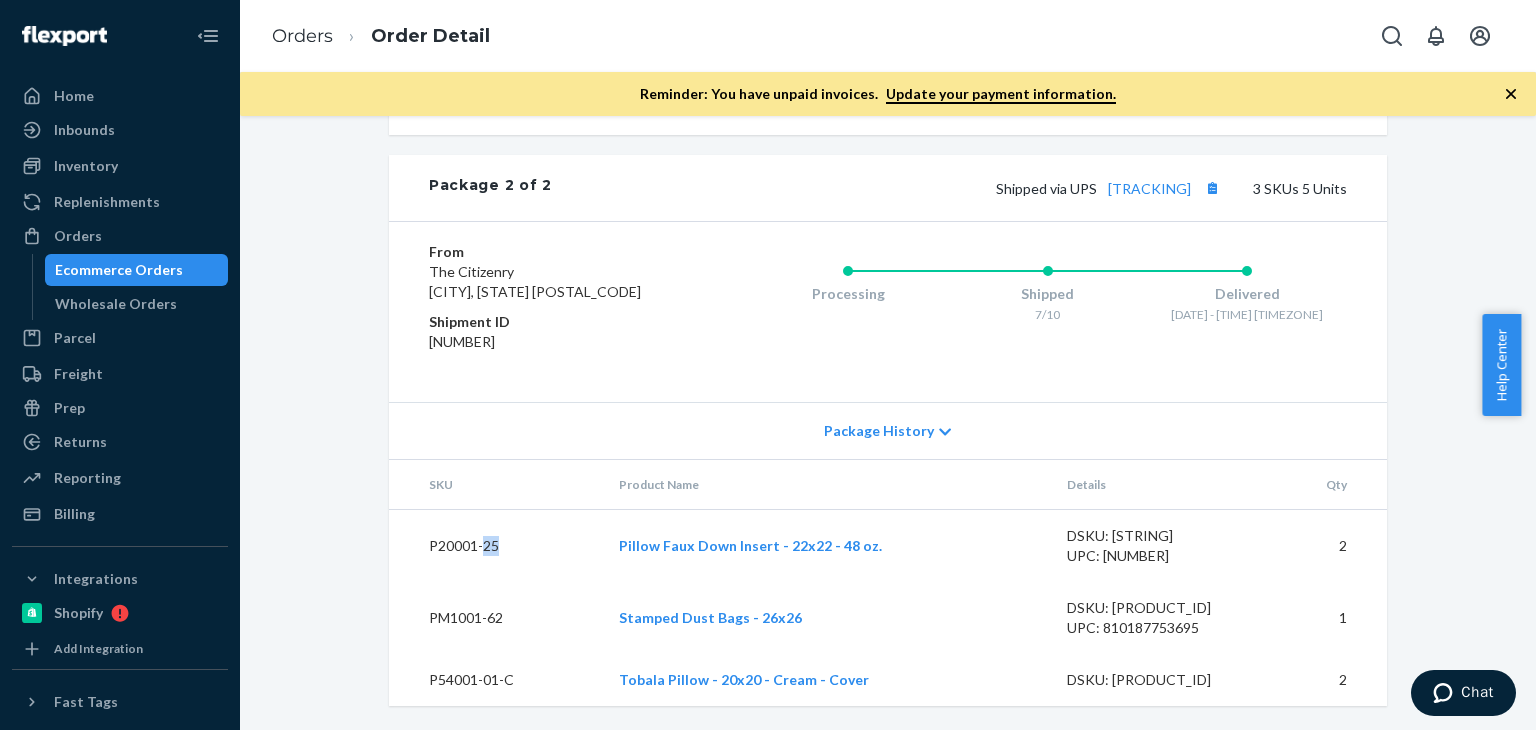click on "P20001-25" at bounding box center [496, 546] 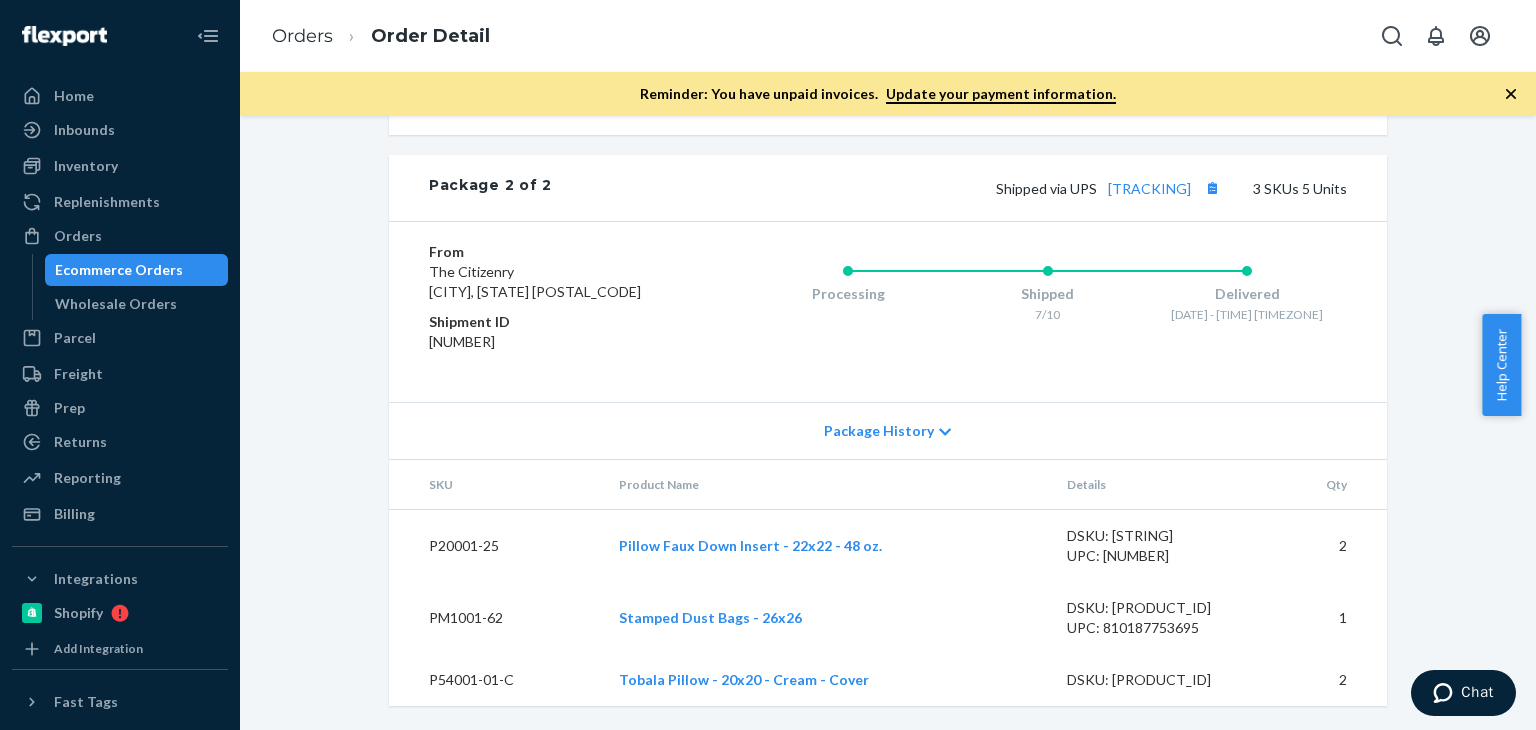 click on "P20001-25" at bounding box center [496, 546] 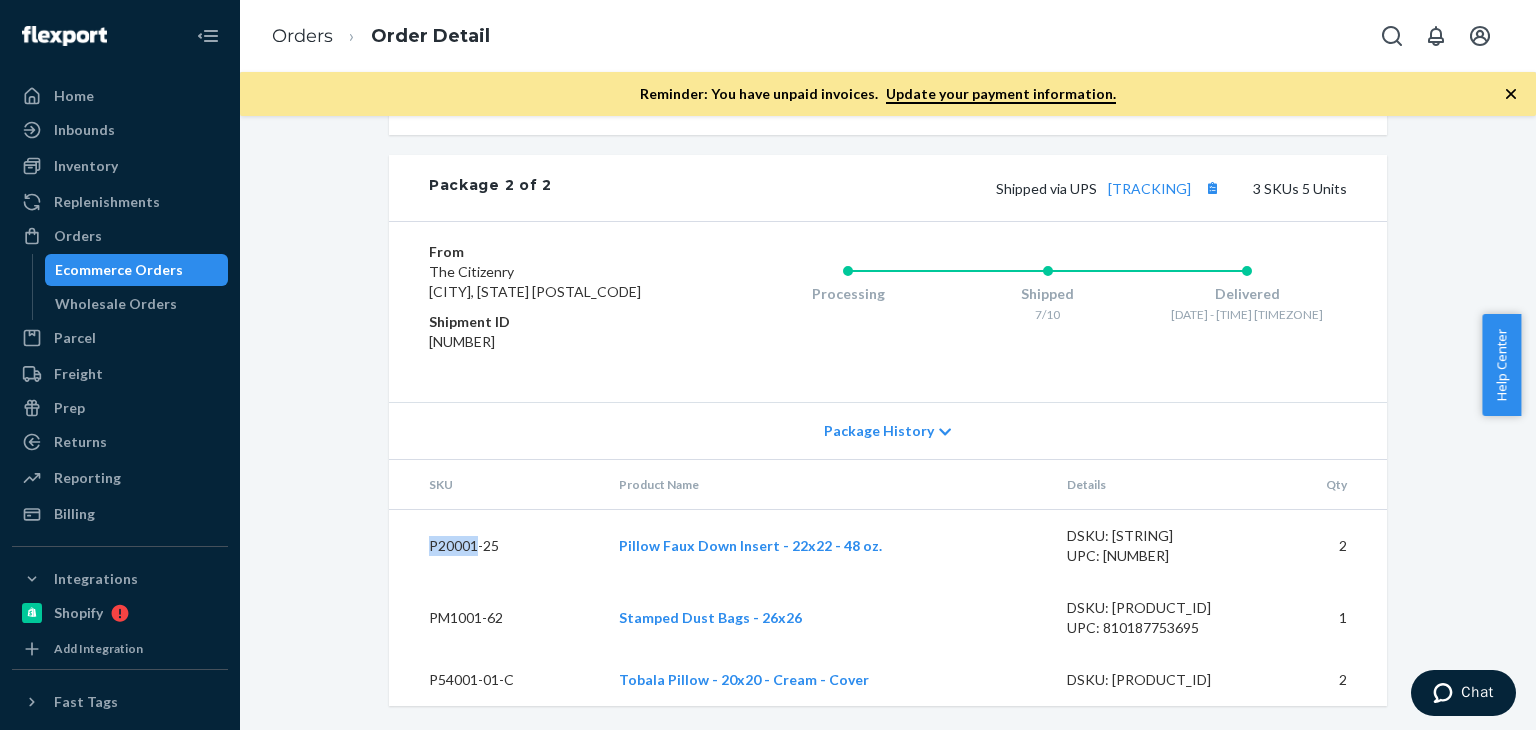 click on "P20001-25" at bounding box center [496, 546] 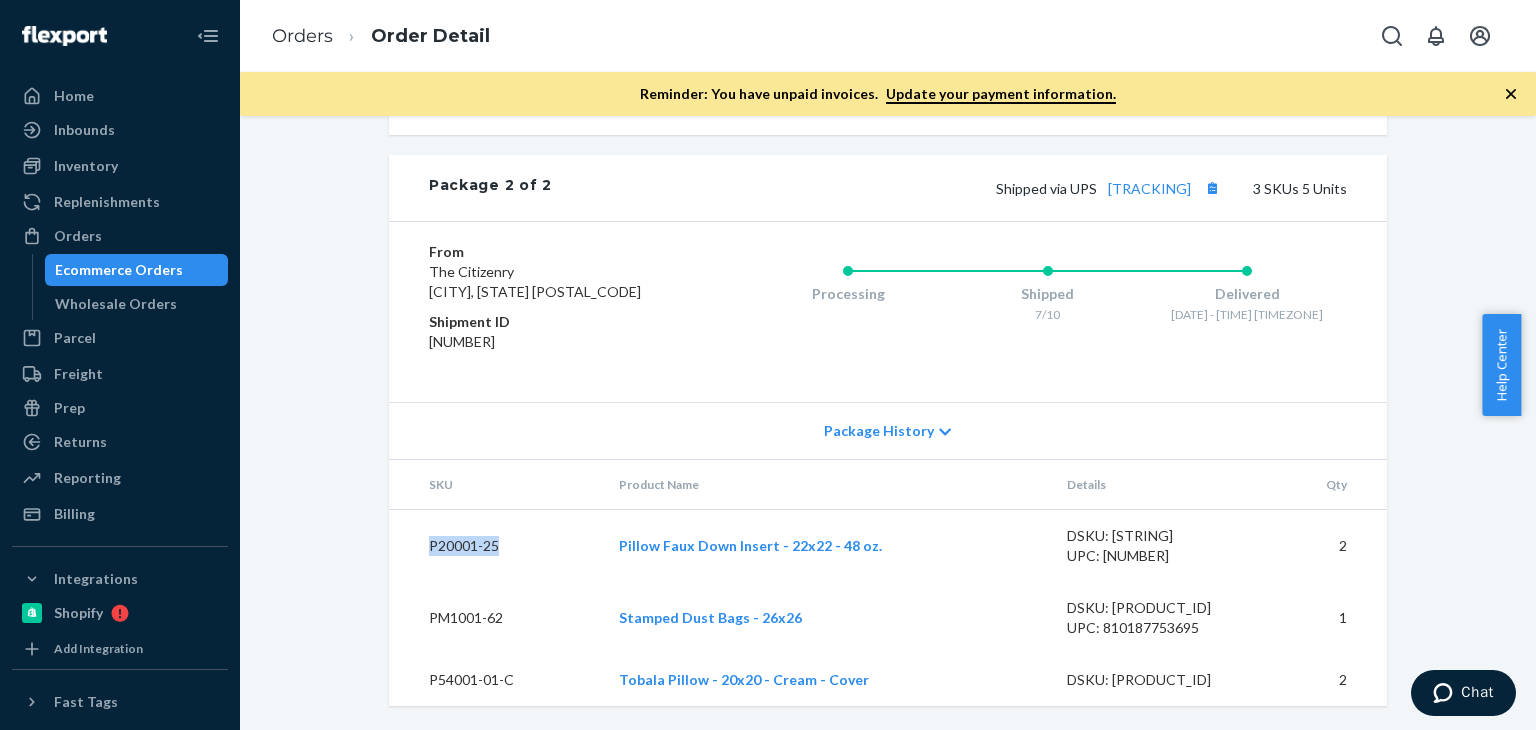 click on "P20001-25" at bounding box center (496, 546) 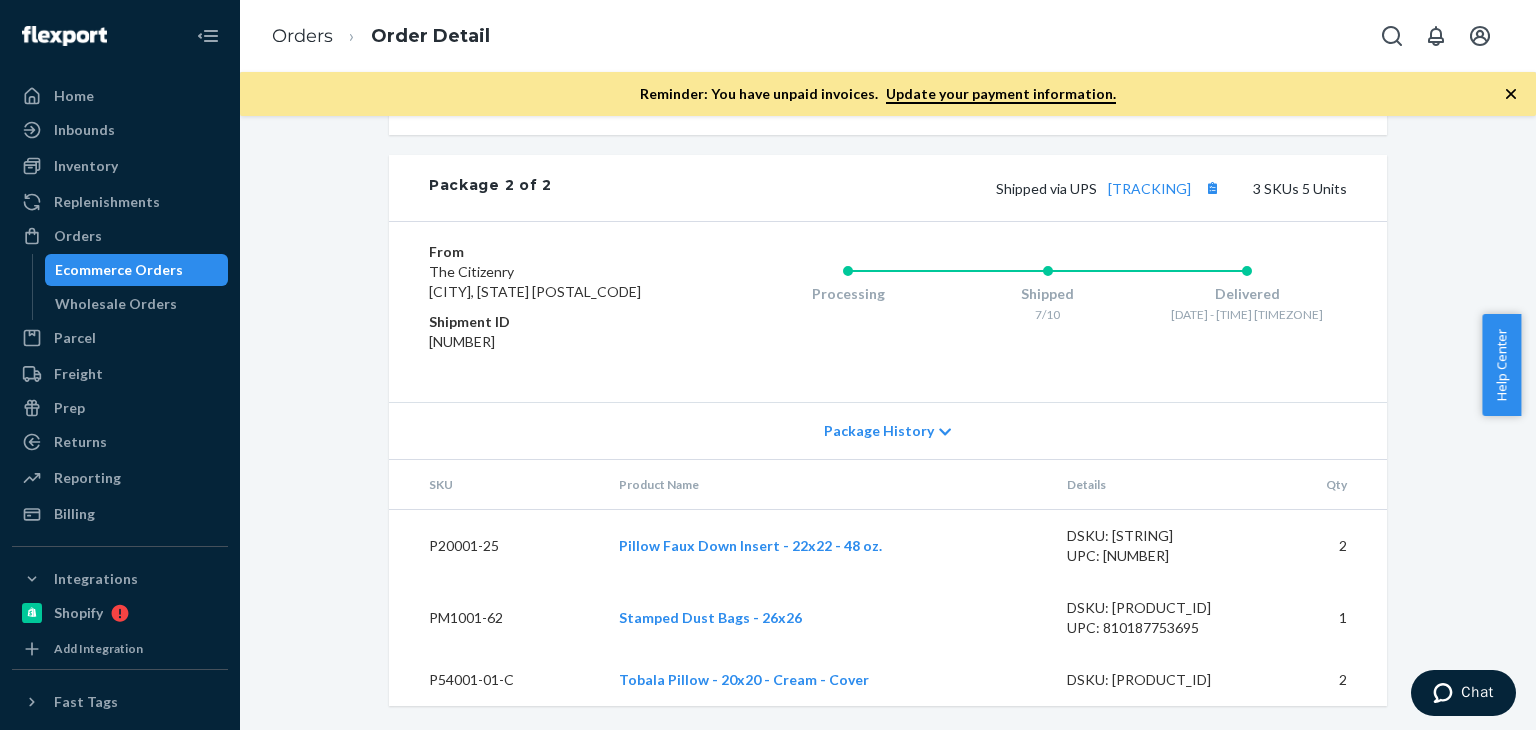 click on "P54001-01-C" at bounding box center [496, 680] 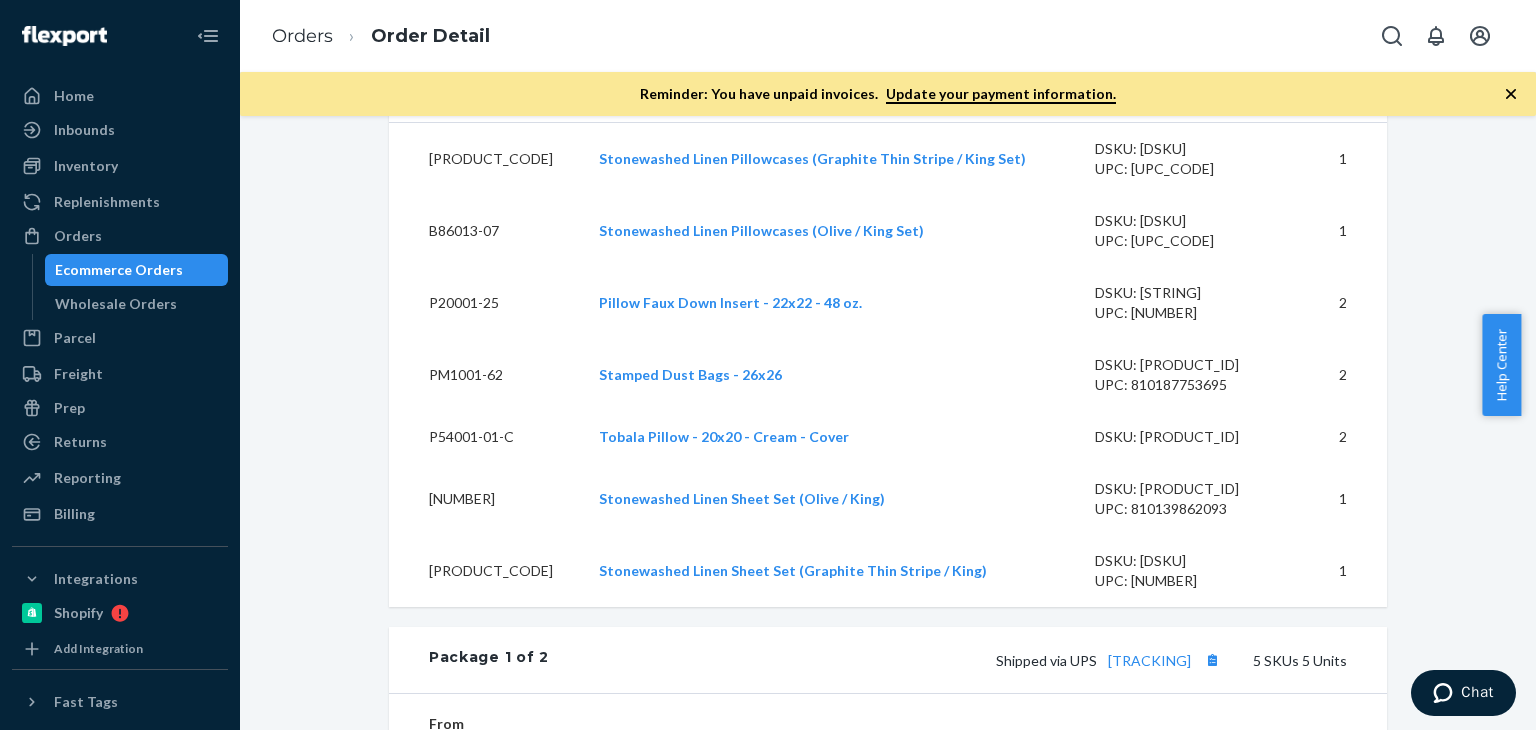 scroll, scrollTop: 691, scrollLeft: 0, axis: vertical 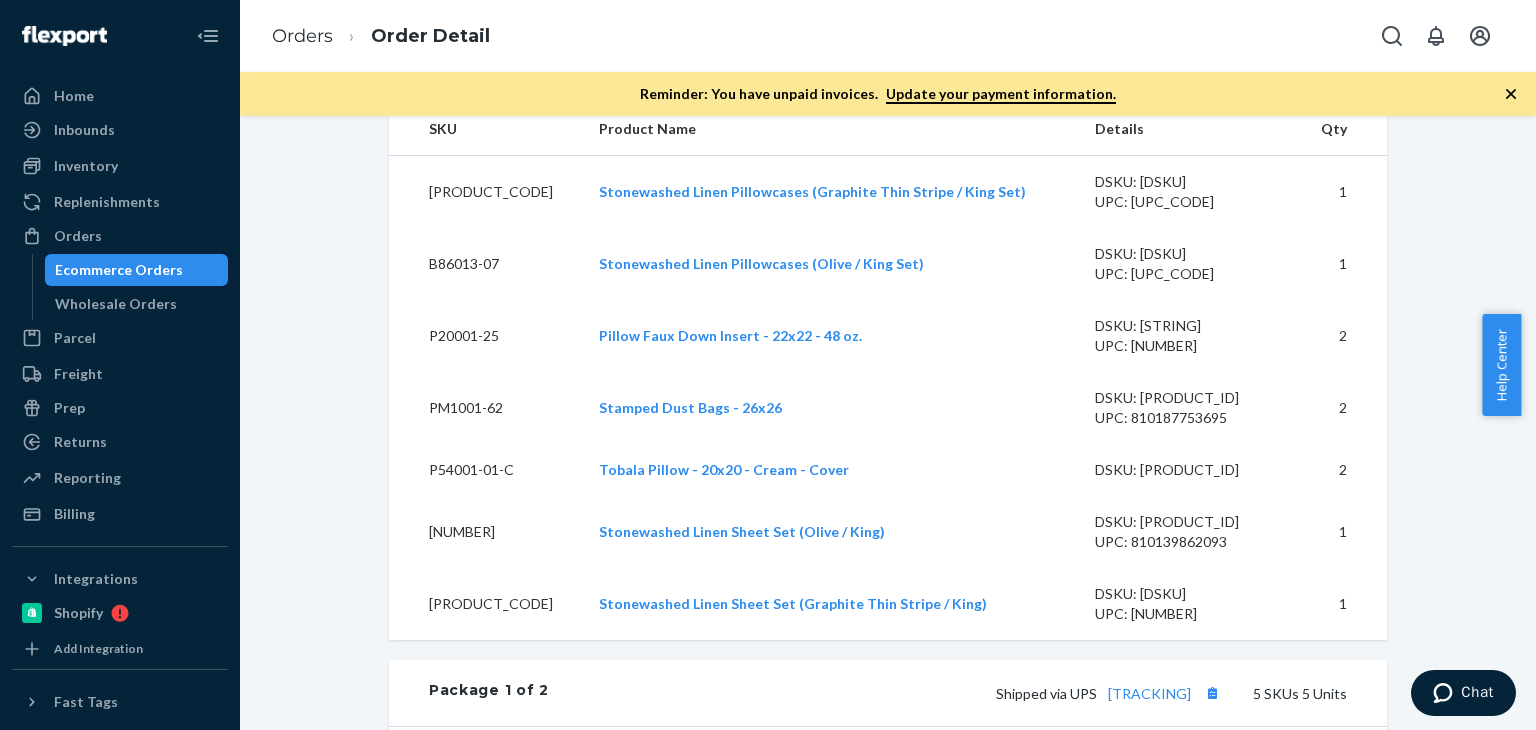 click on "B86013-05" at bounding box center [486, 192] 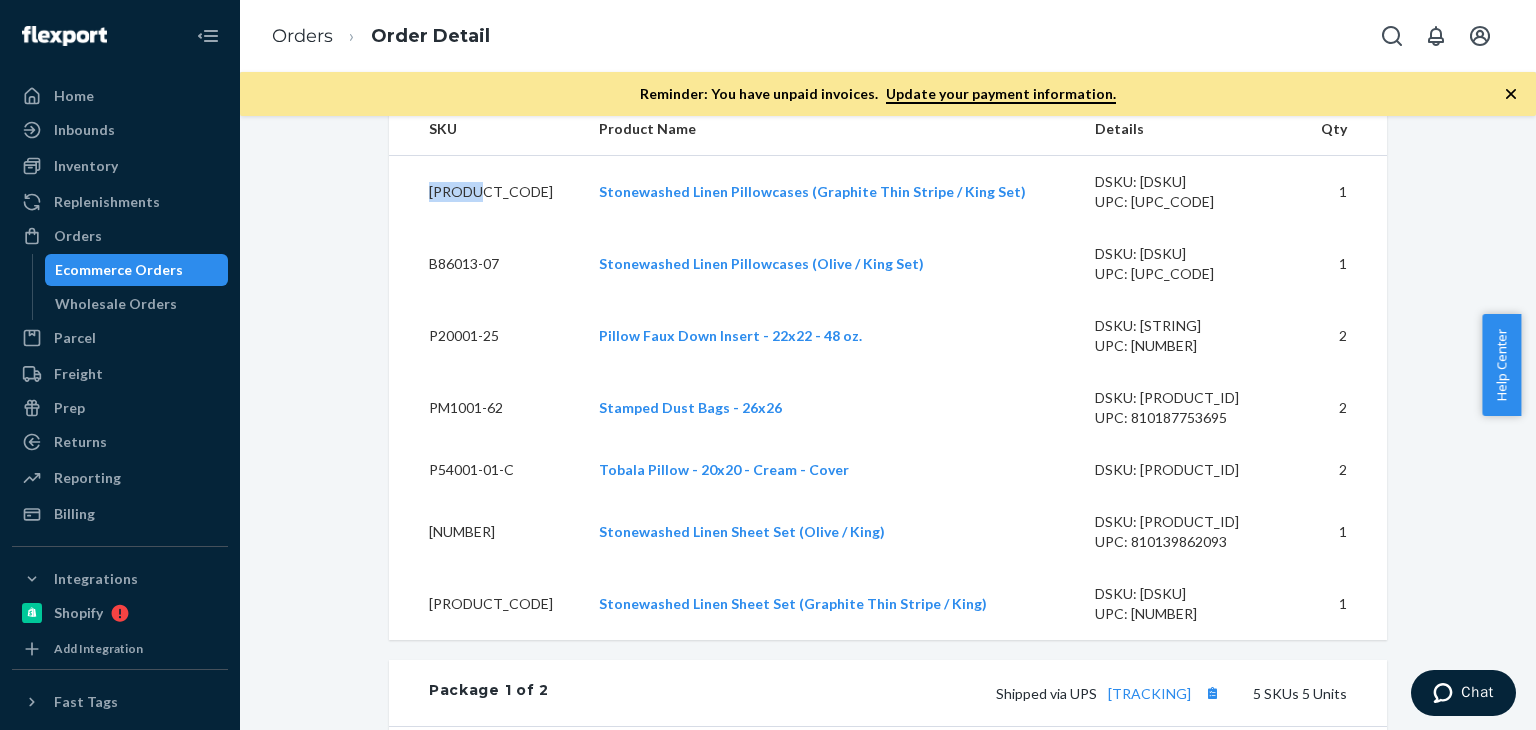 click on "B86013-05" at bounding box center (486, 192) 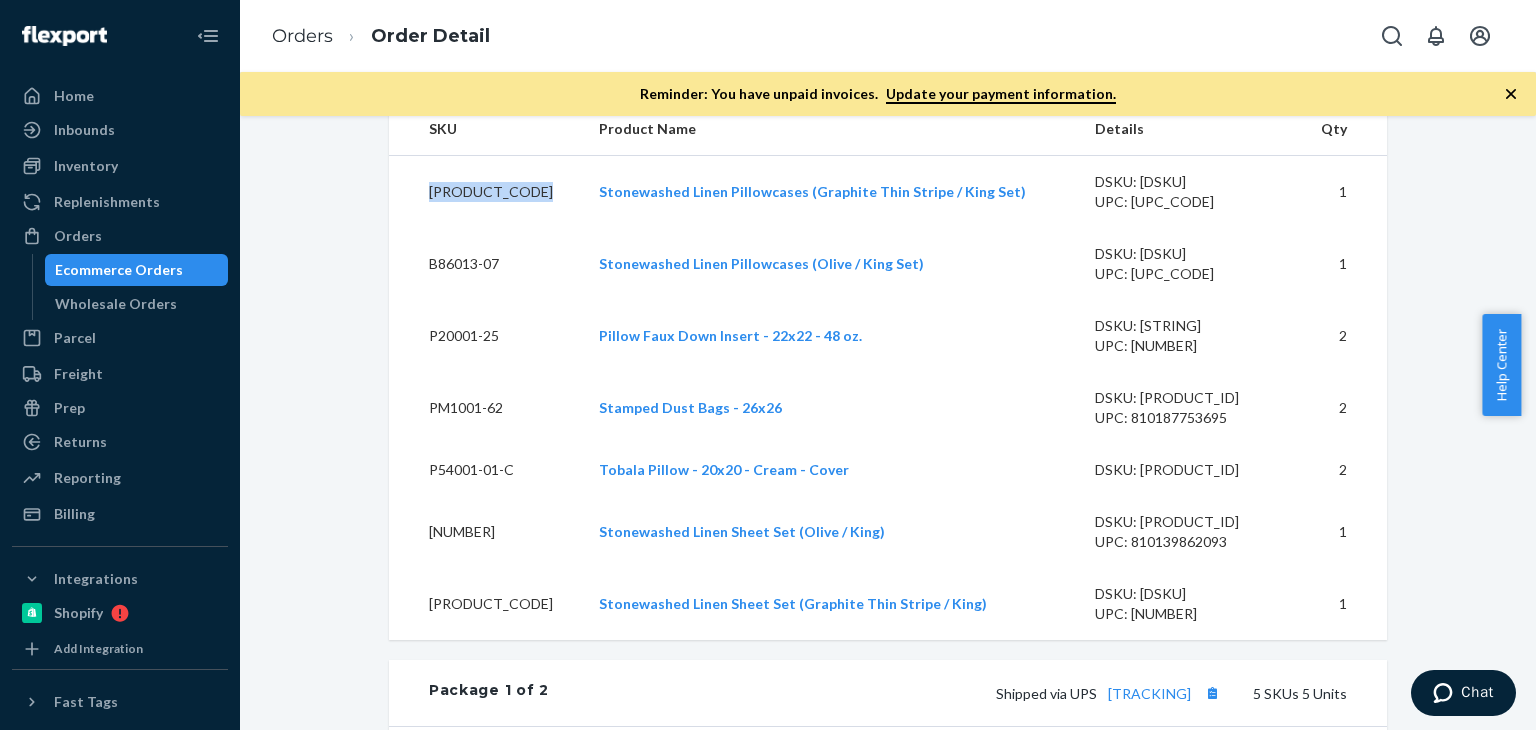 click on "B86013-05" at bounding box center [486, 192] 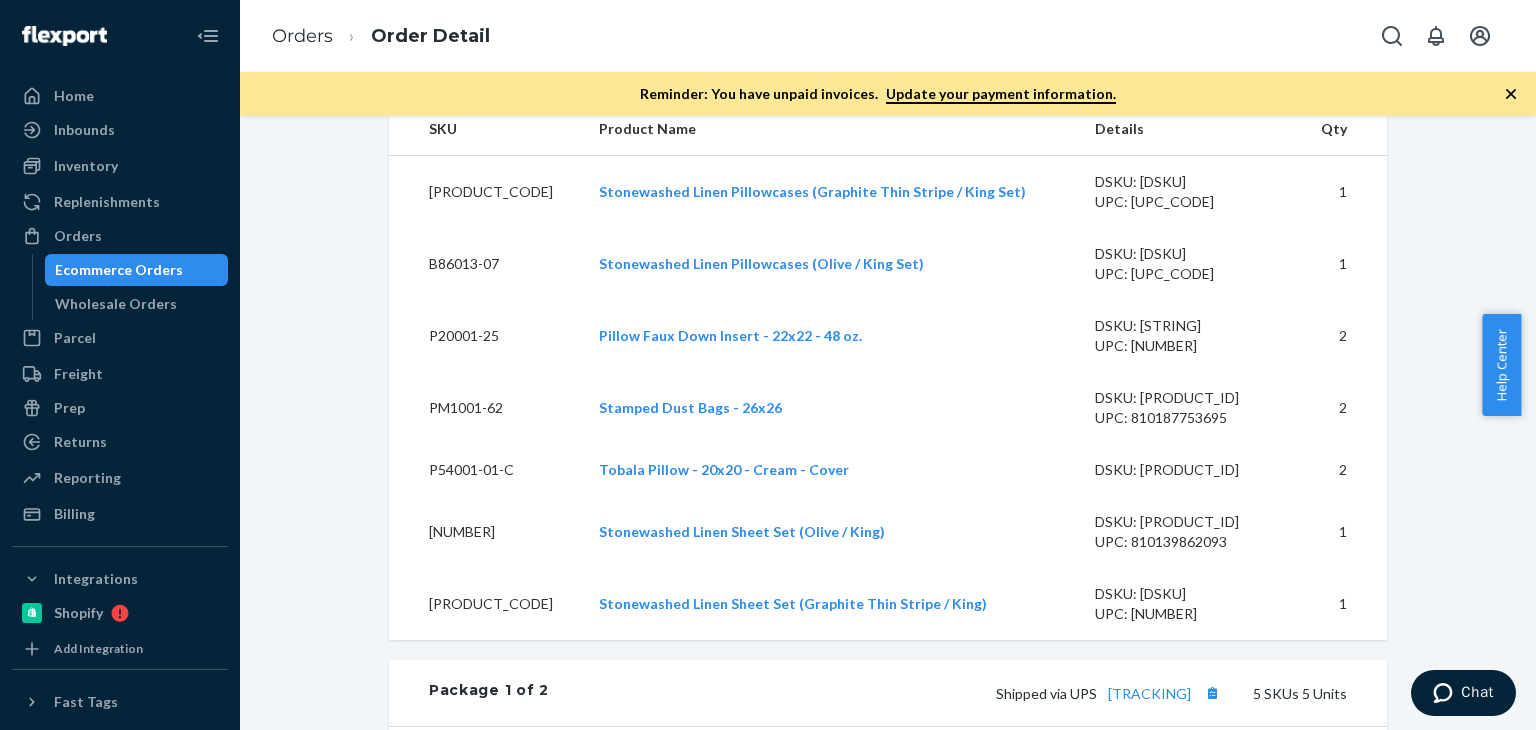click on "B86013-07" at bounding box center [486, 264] 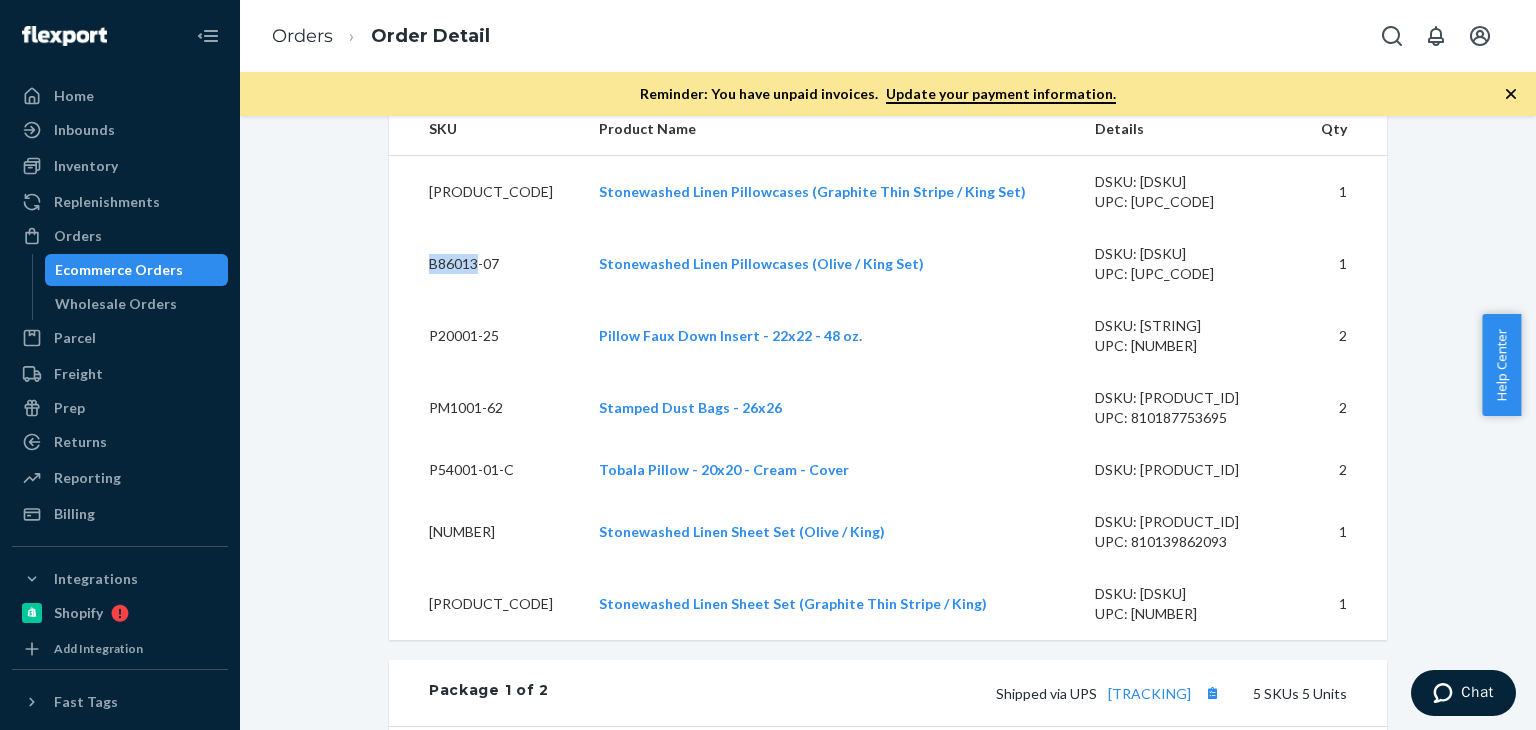 click on "B86013-07" at bounding box center [486, 264] 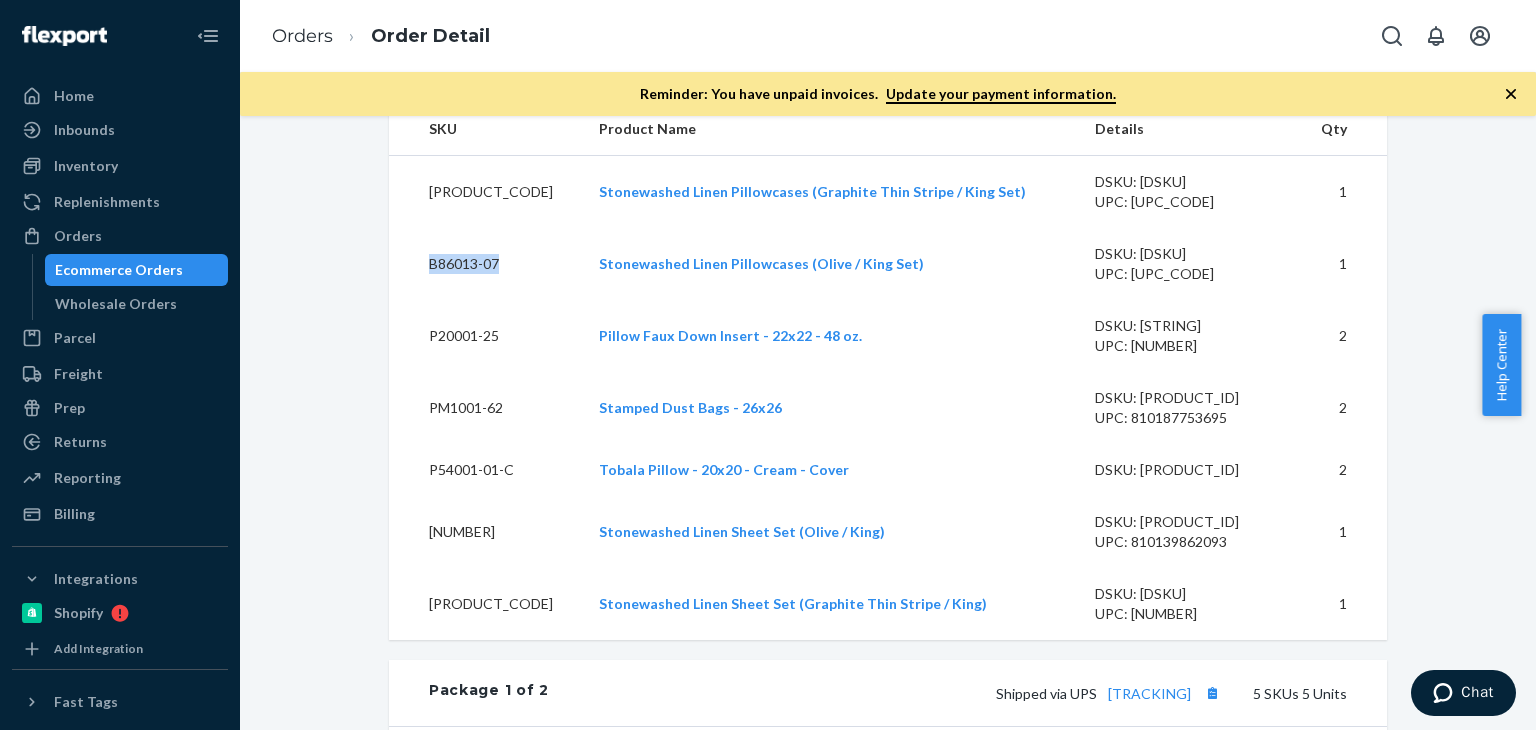 click on "B86013-07" at bounding box center (486, 264) 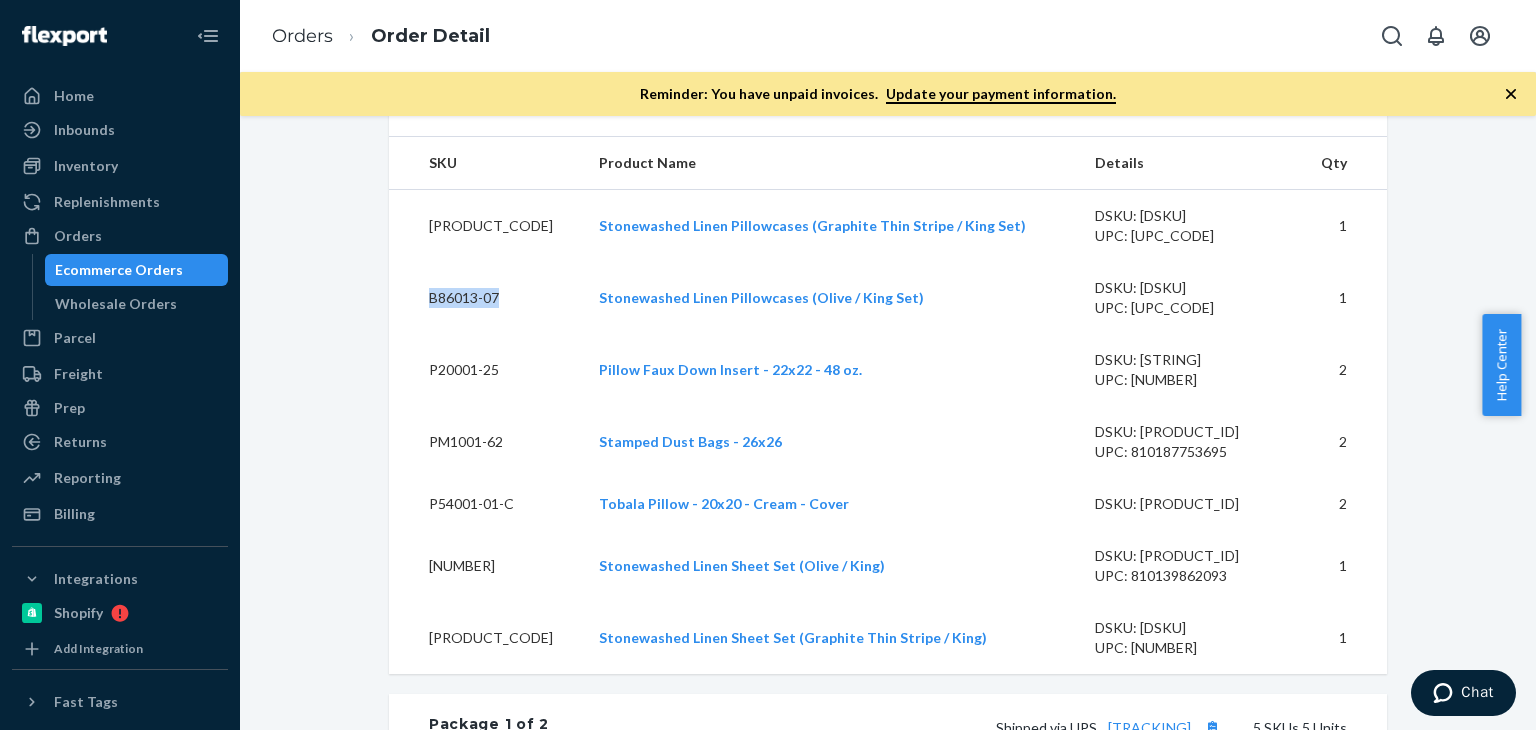 scroll, scrollTop: 524, scrollLeft: 0, axis: vertical 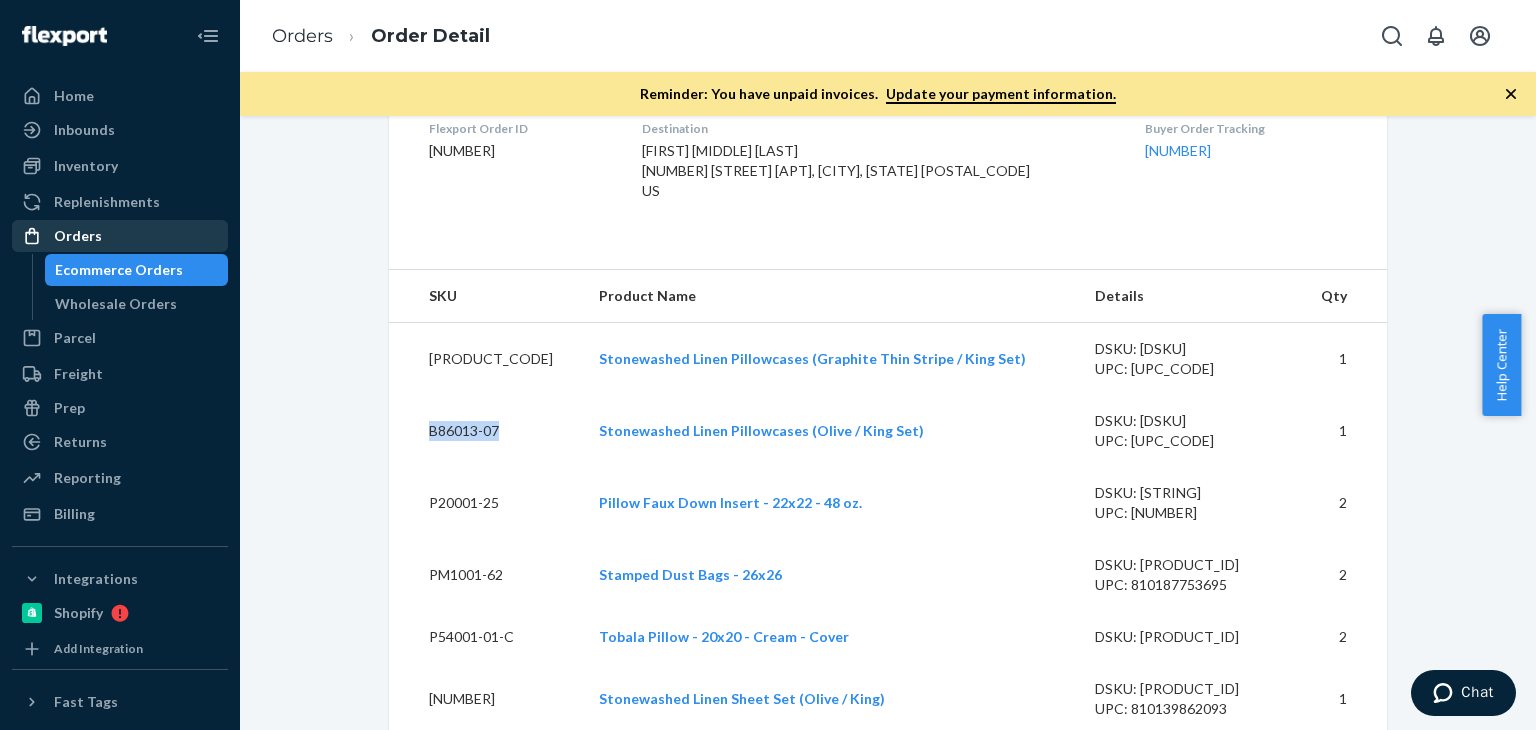 click on "Orders" at bounding box center (120, 236) 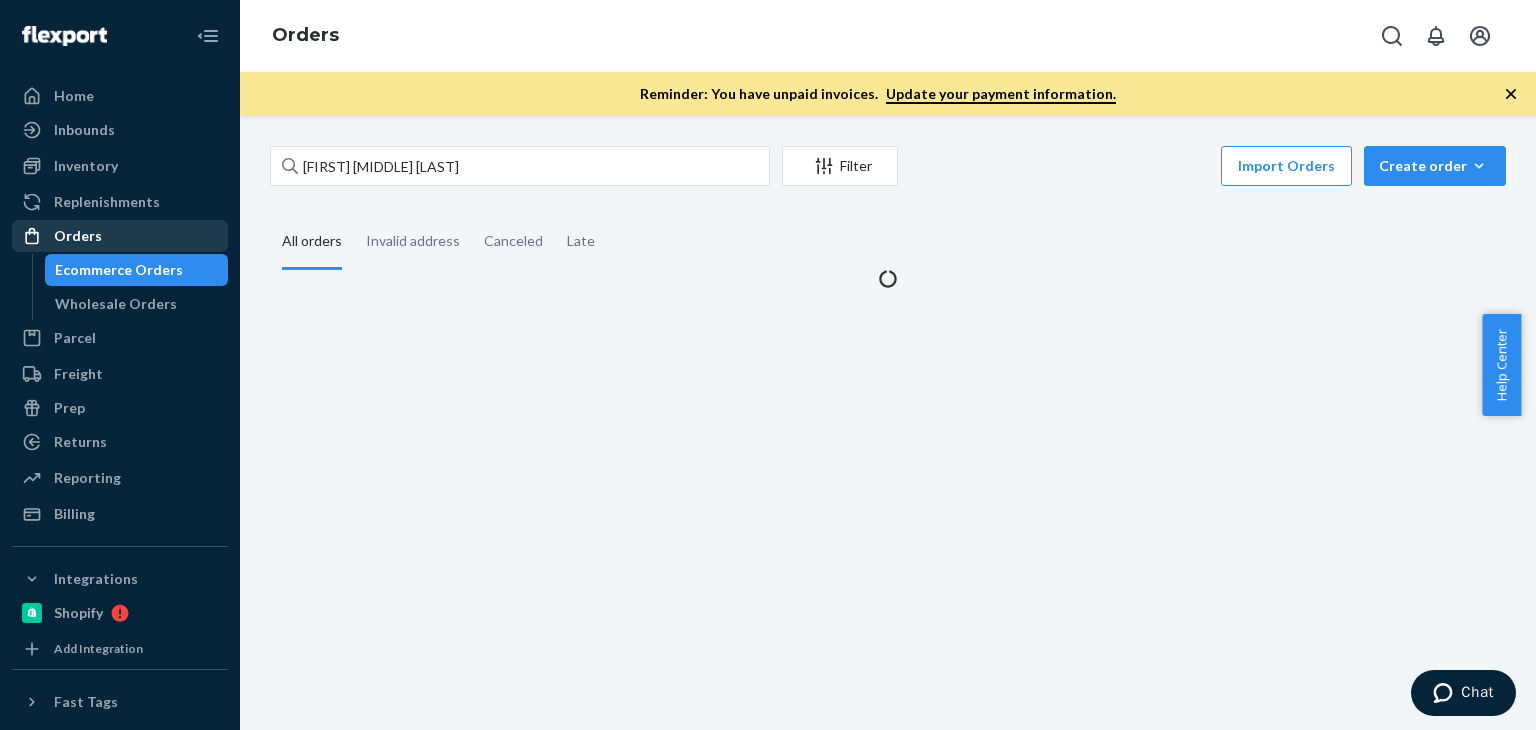 scroll, scrollTop: 0, scrollLeft: 0, axis: both 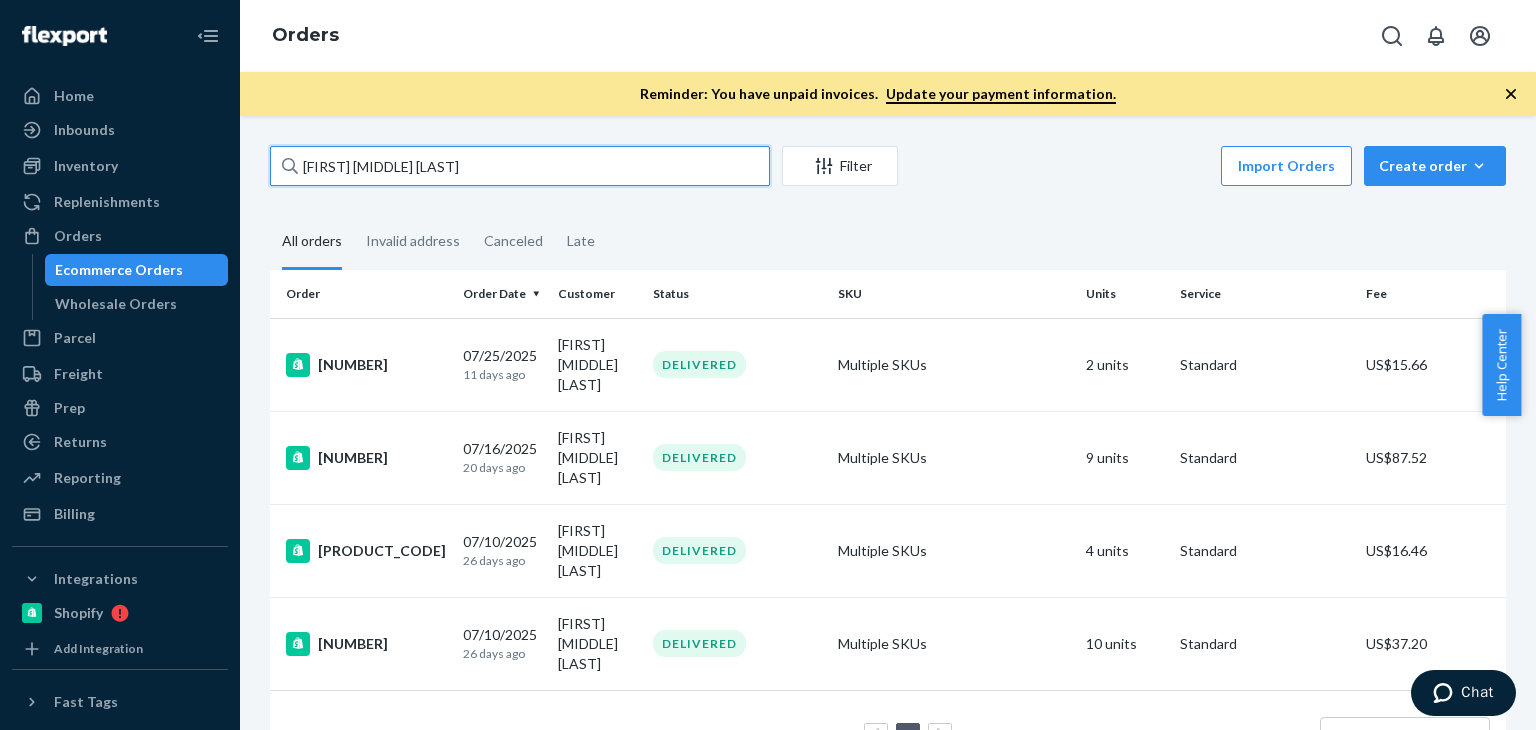 click on "Sophia Marie Ristau" at bounding box center [520, 166] 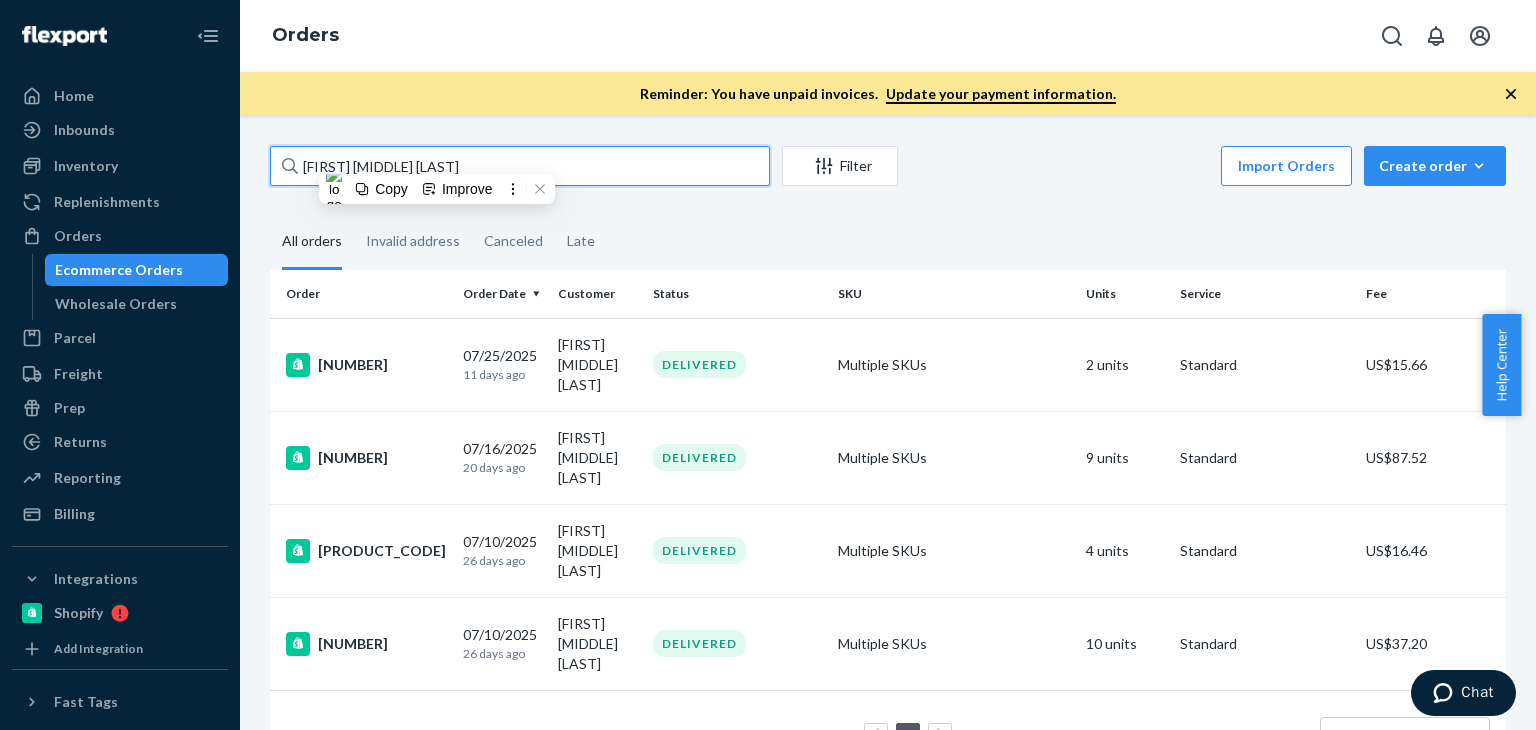paste on "Cannon Dill" 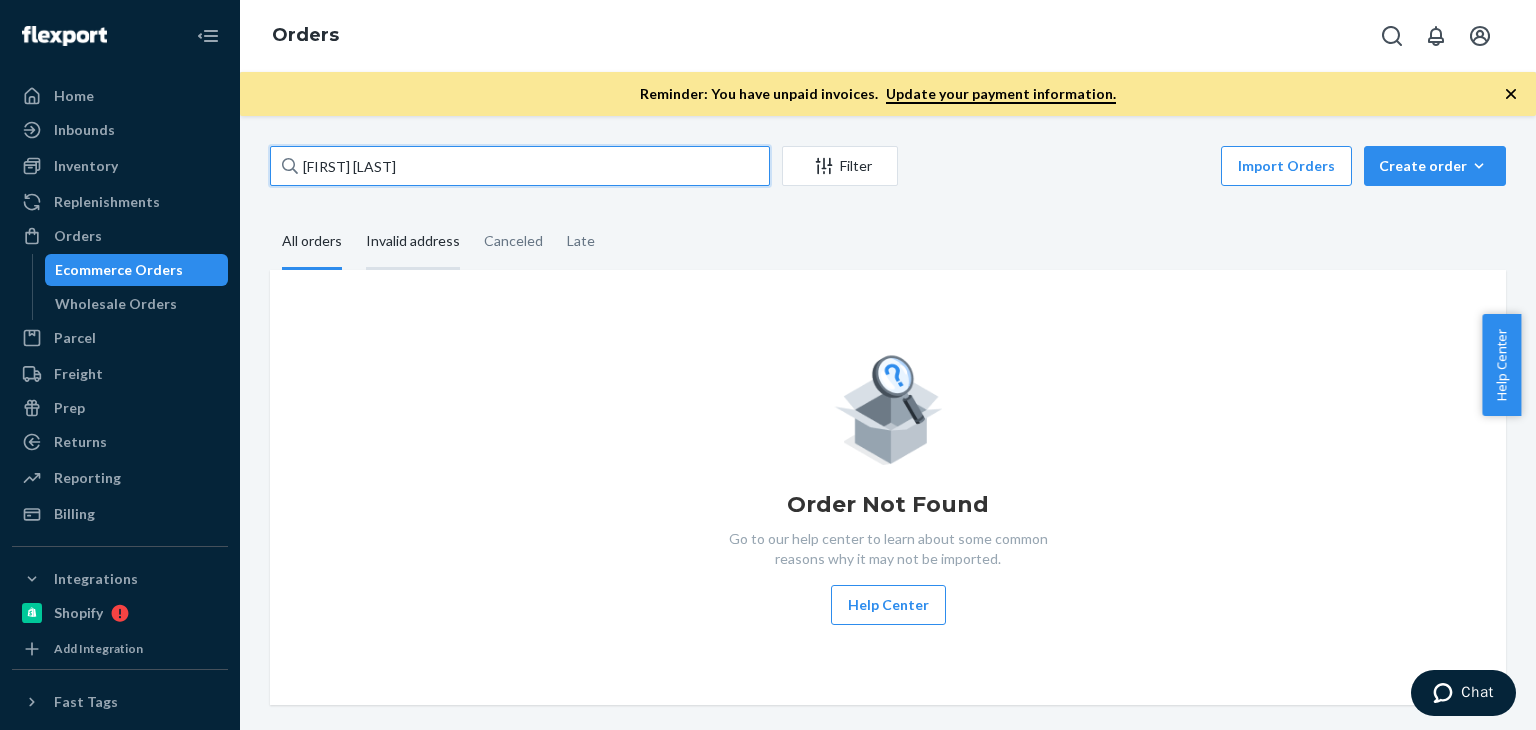 type on "Cannon Dill" 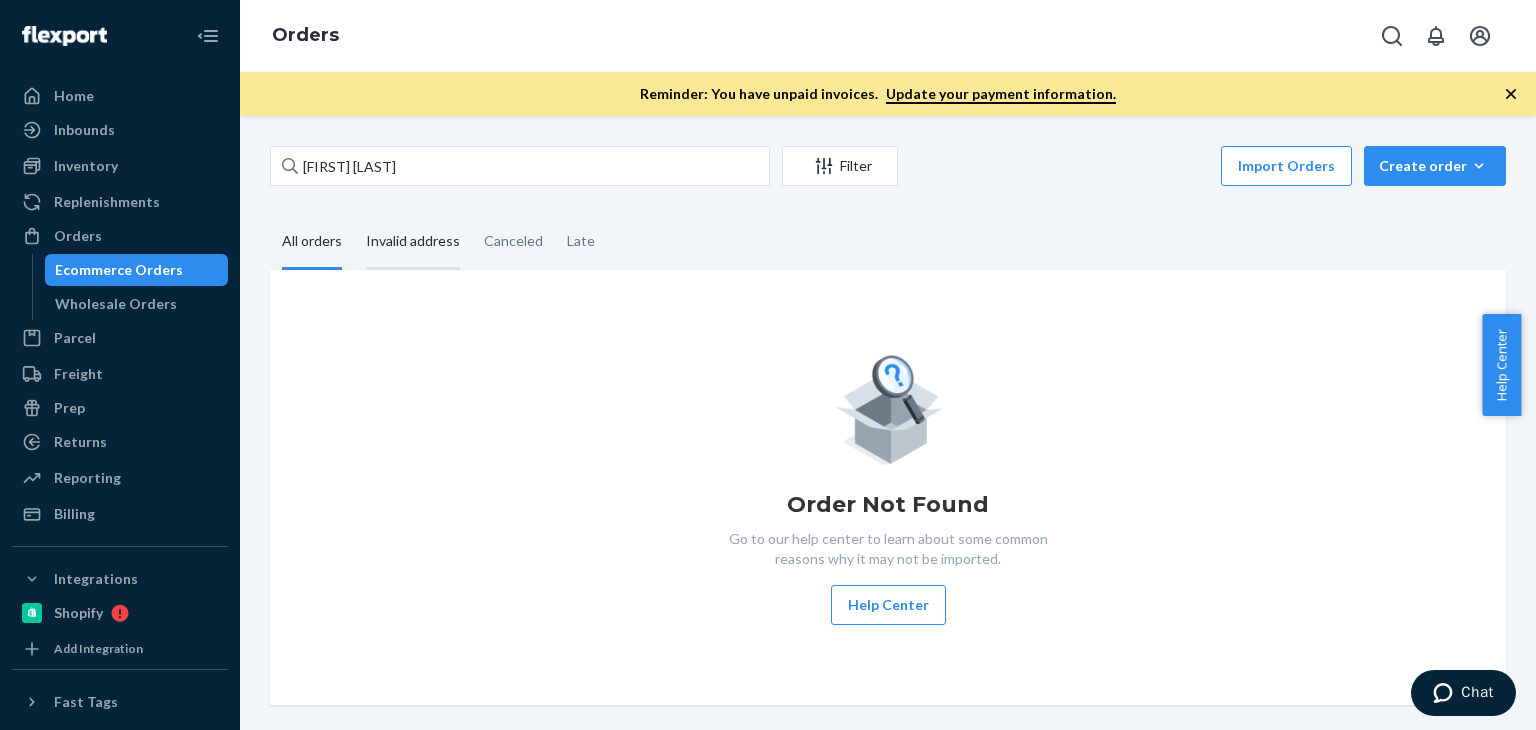 click on "Invalid address" at bounding box center (413, 242) 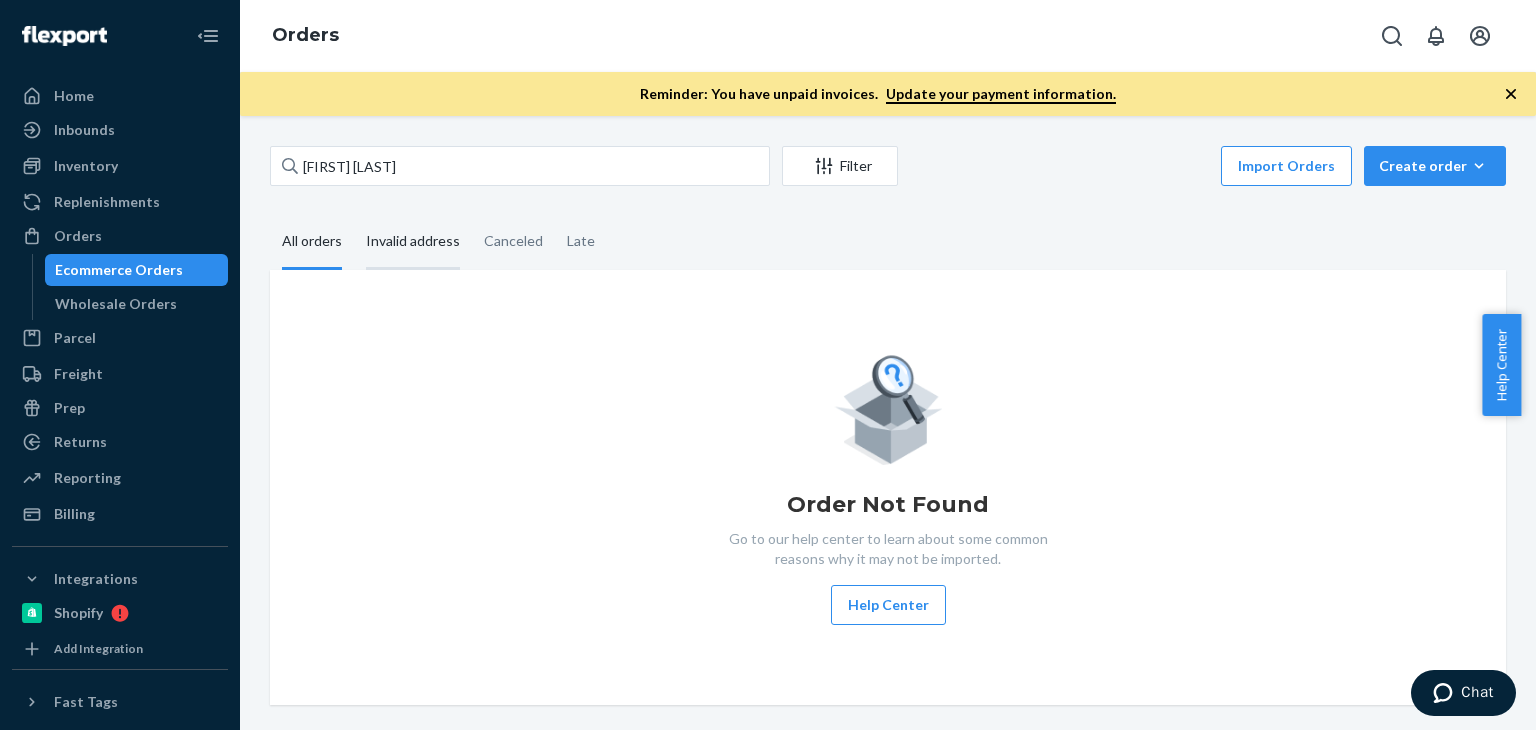 click on "Invalid address" at bounding box center (354, 215) 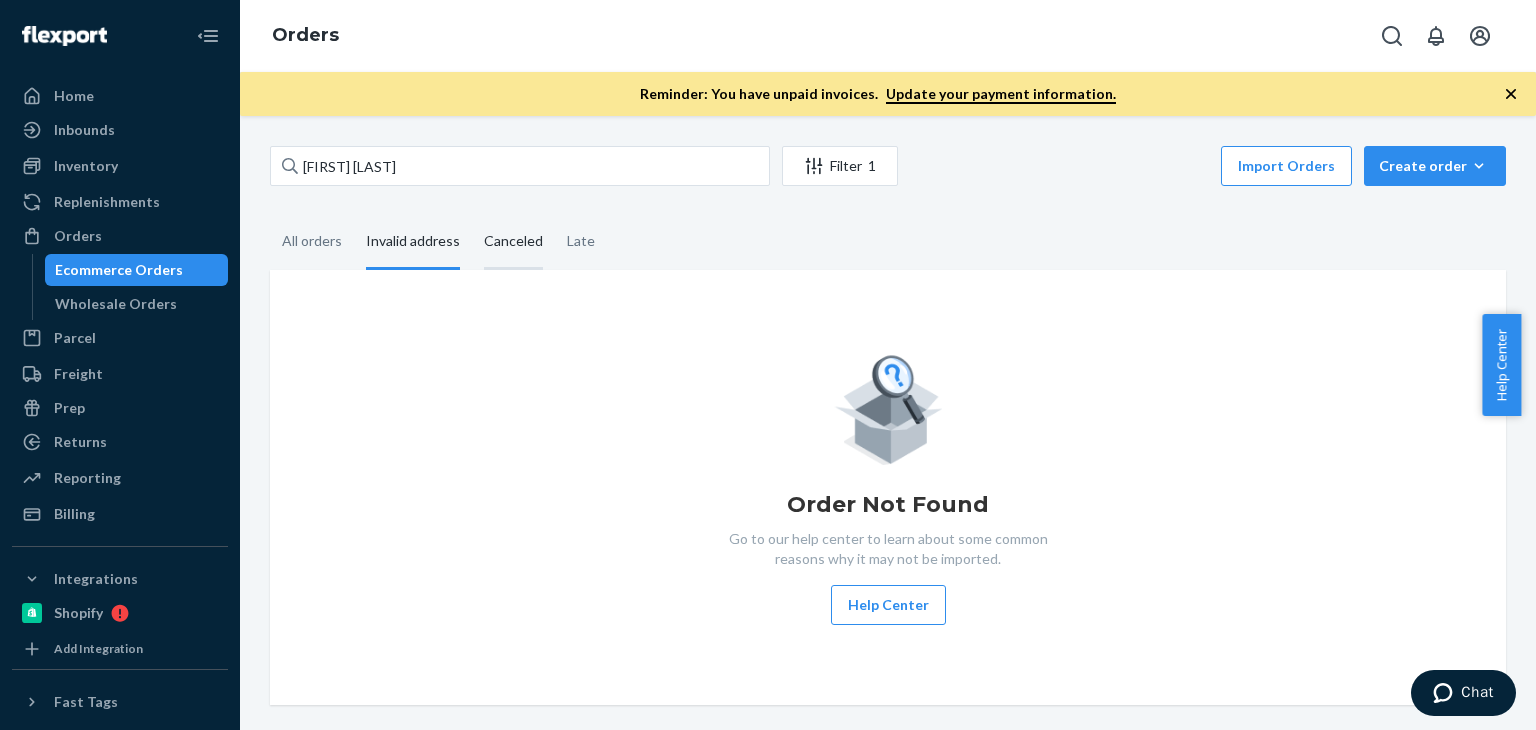 click on "Canceled" at bounding box center (513, 242) 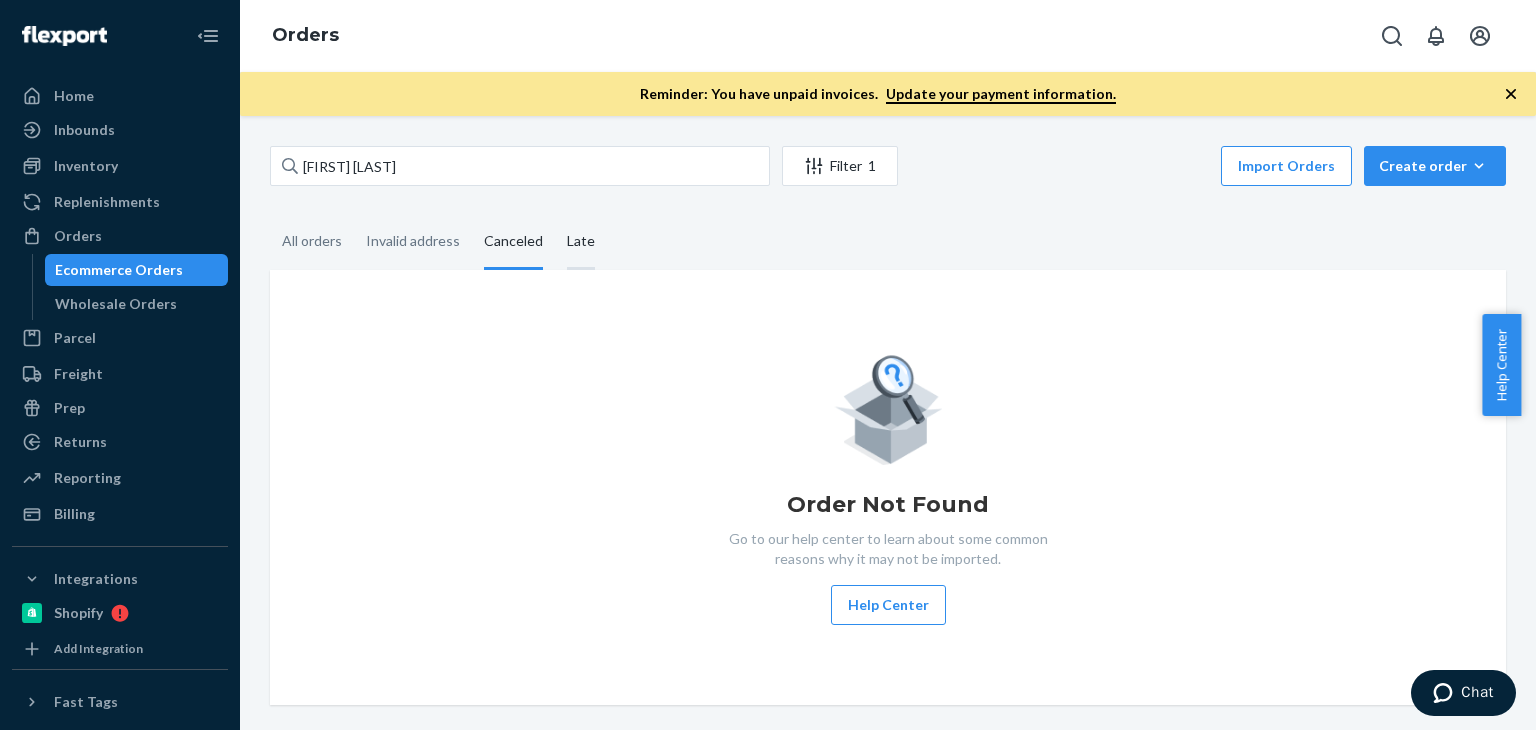 click on "Late" at bounding box center [581, 242] 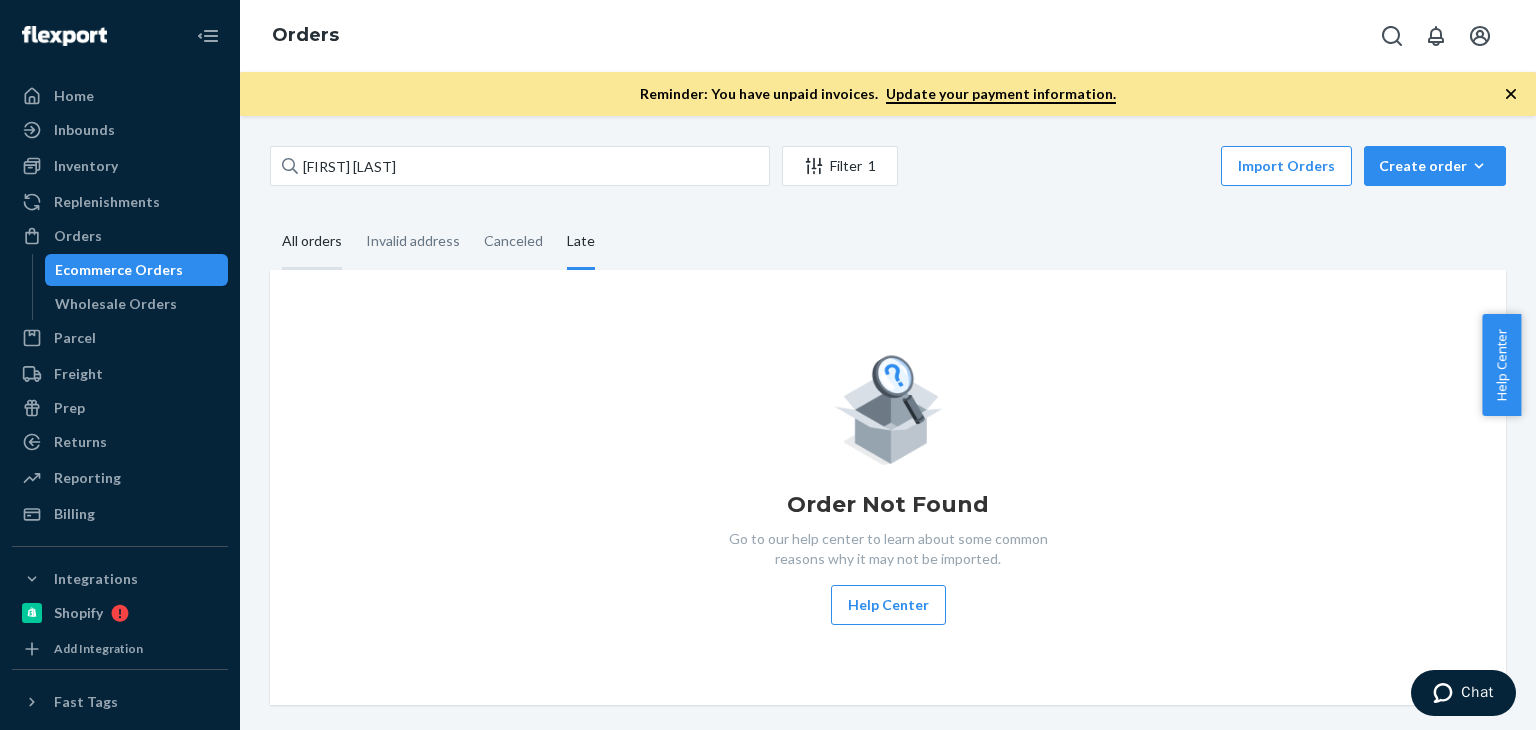 click on "All orders" at bounding box center [312, 242] 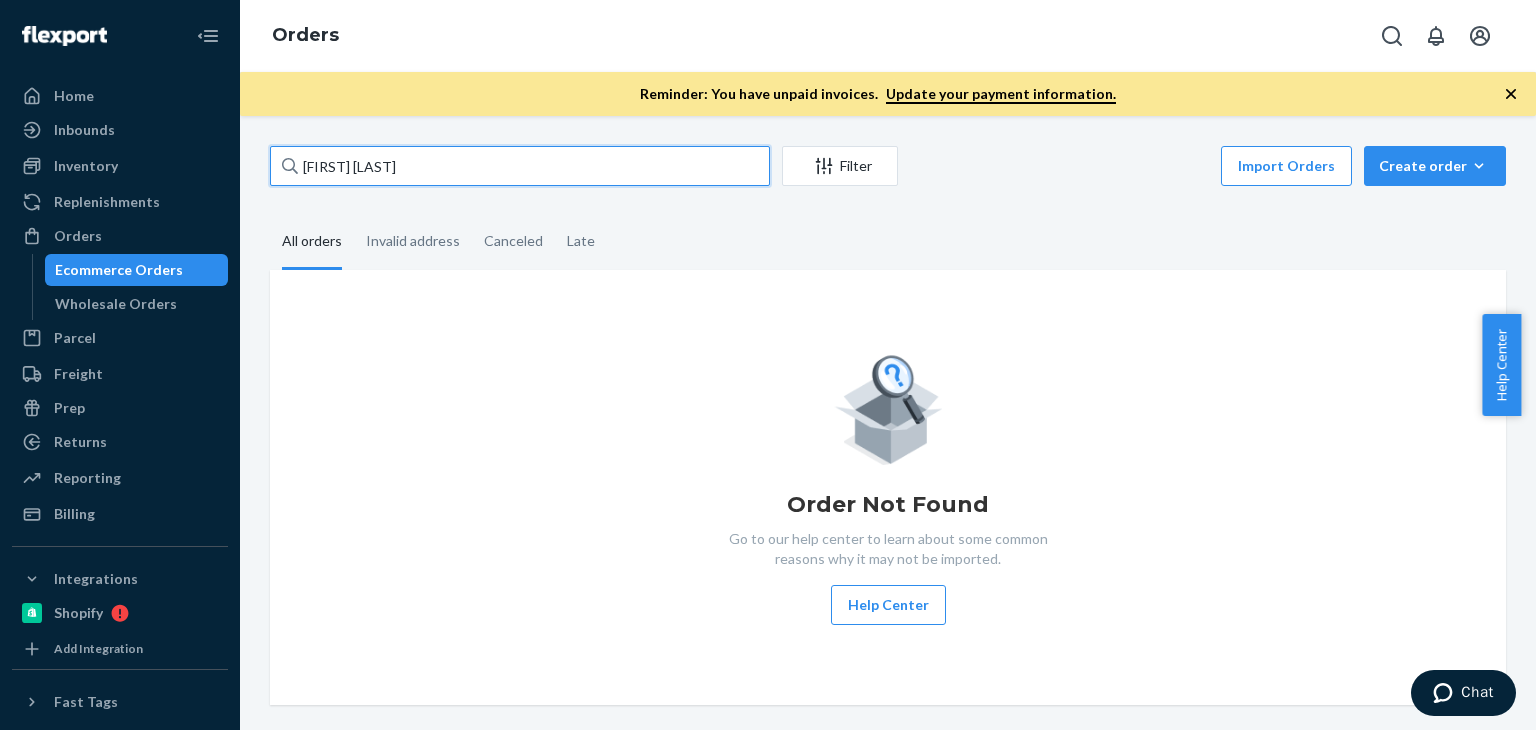 click on "Cannon Dill" at bounding box center (520, 166) 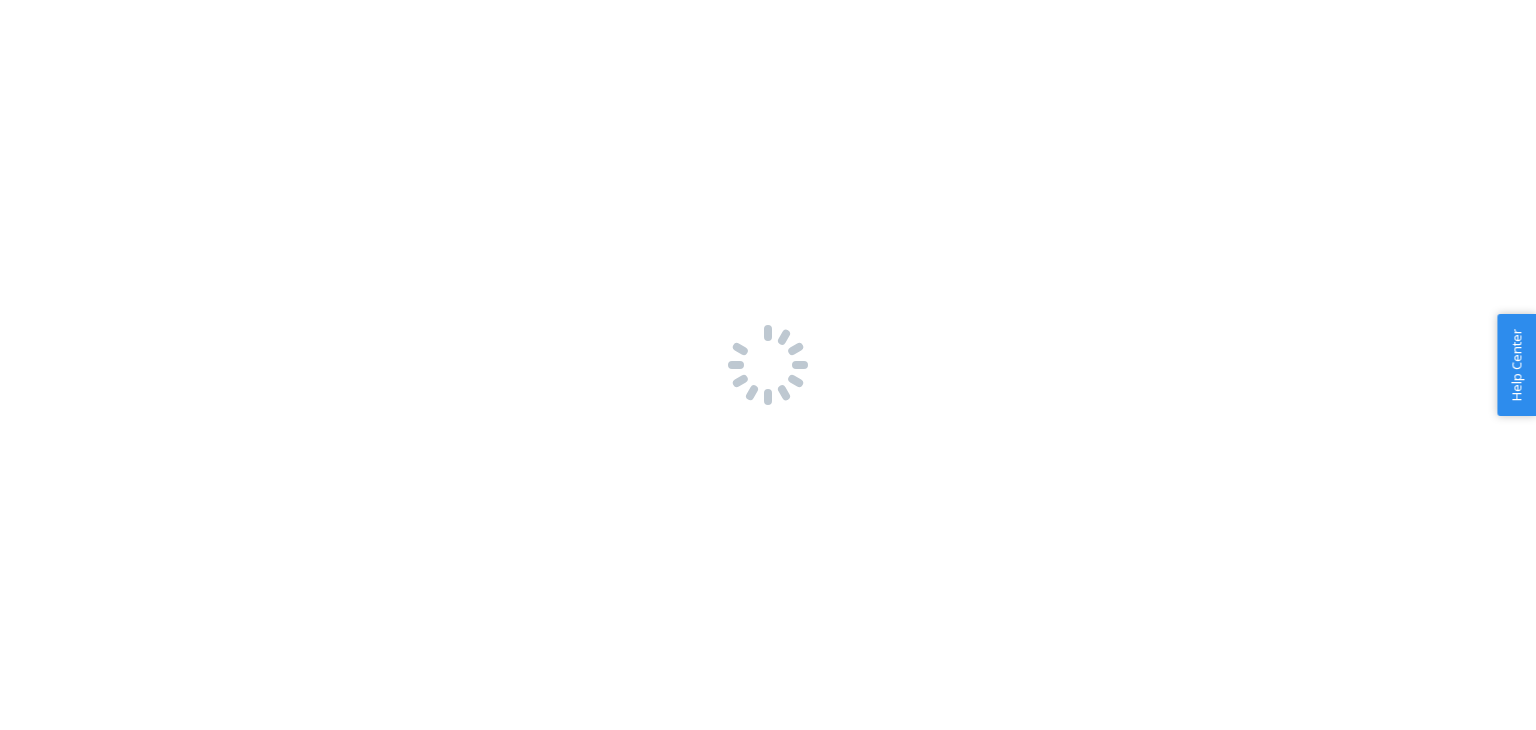 scroll, scrollTop: 0, scrollLeft: 0, axis: both 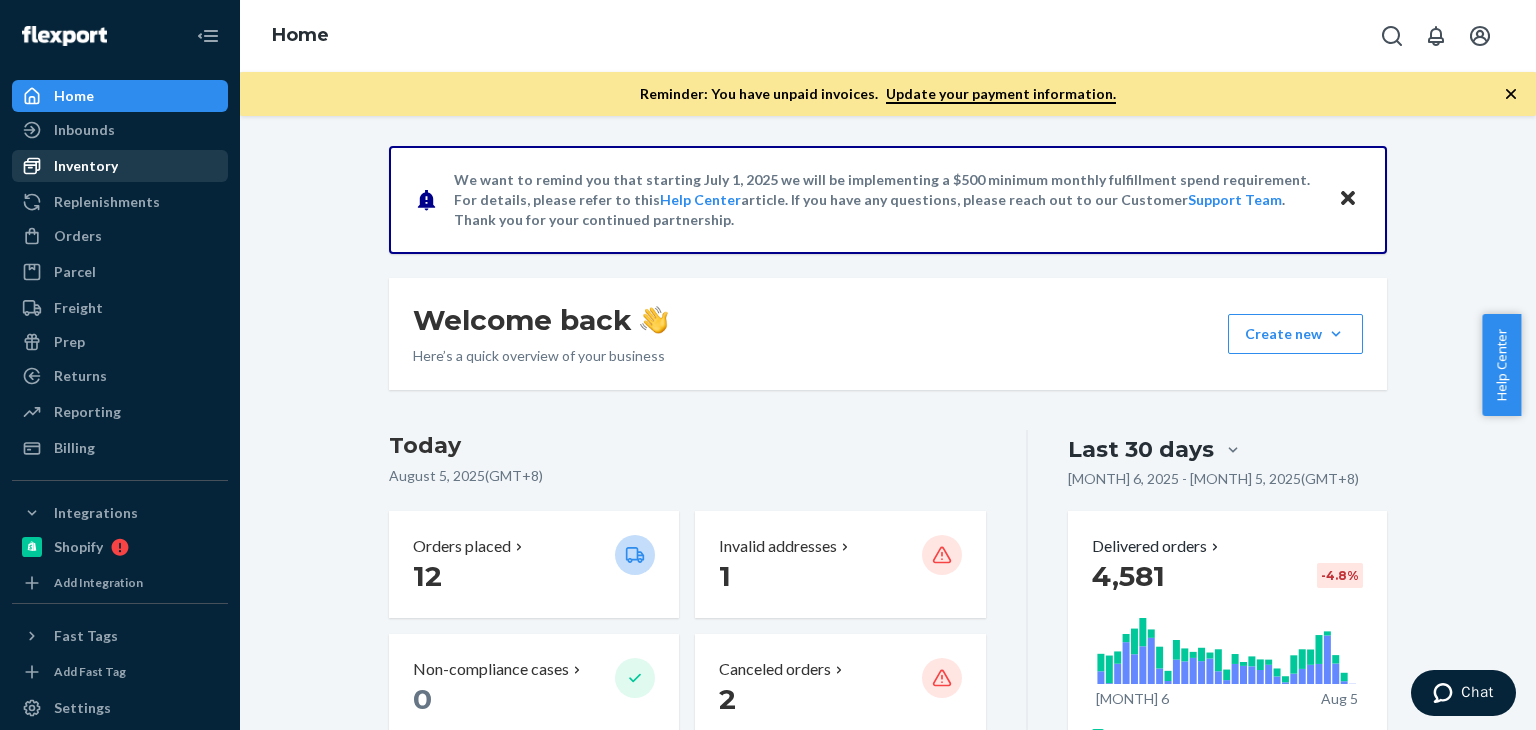 click on "Inventory" at bounding box center (120, 166) 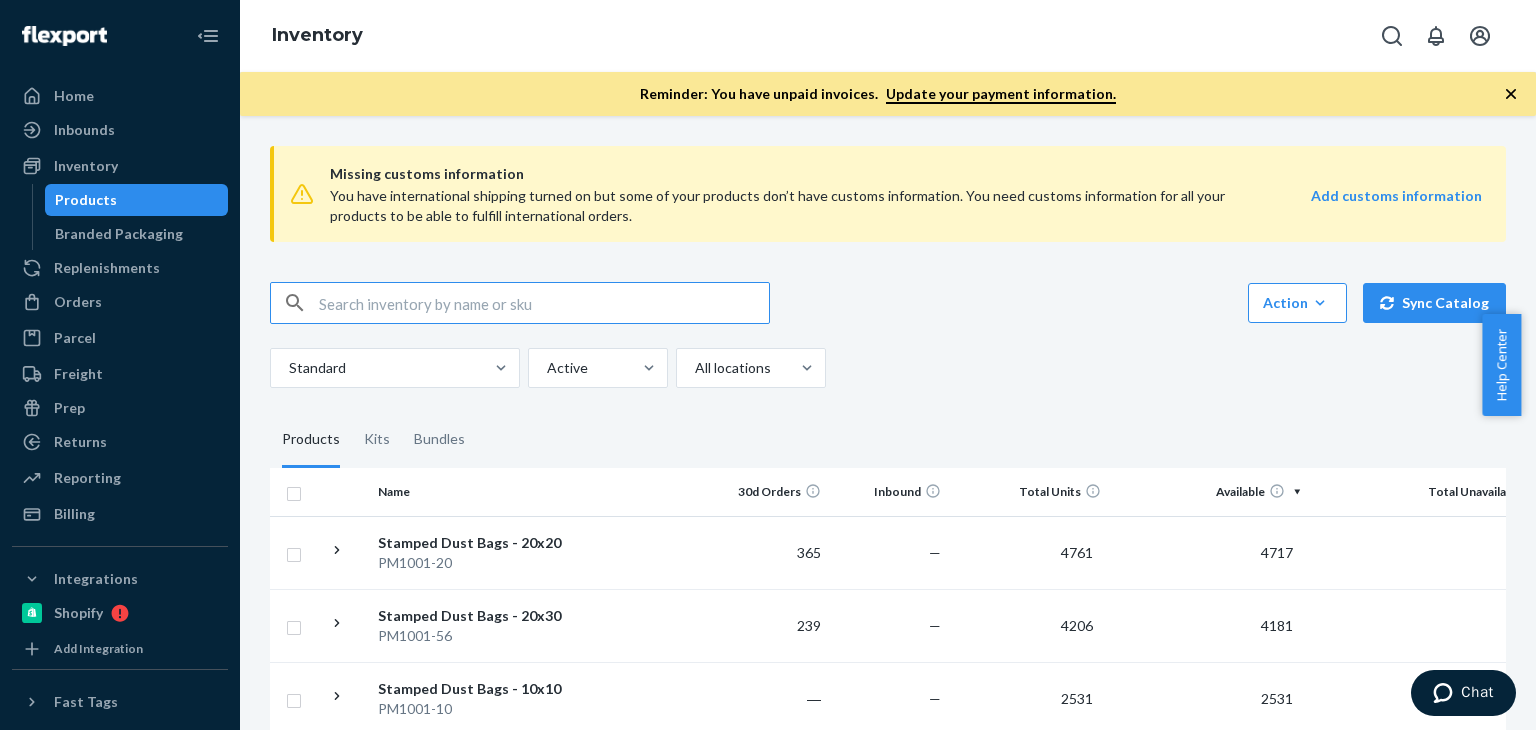 click at bounding box center (544, 303) 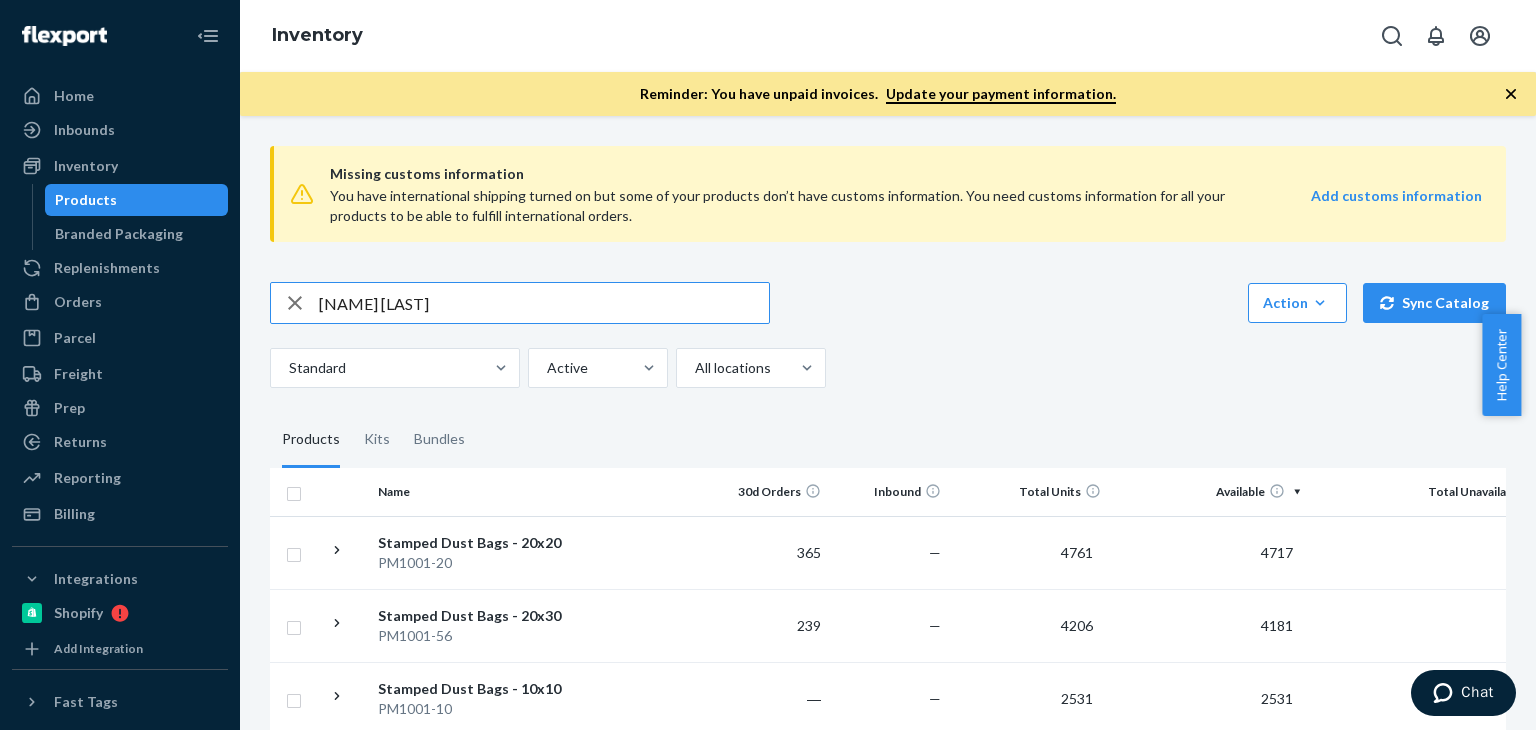 click on "Cannon Dill" at bounding box center [544, 303] 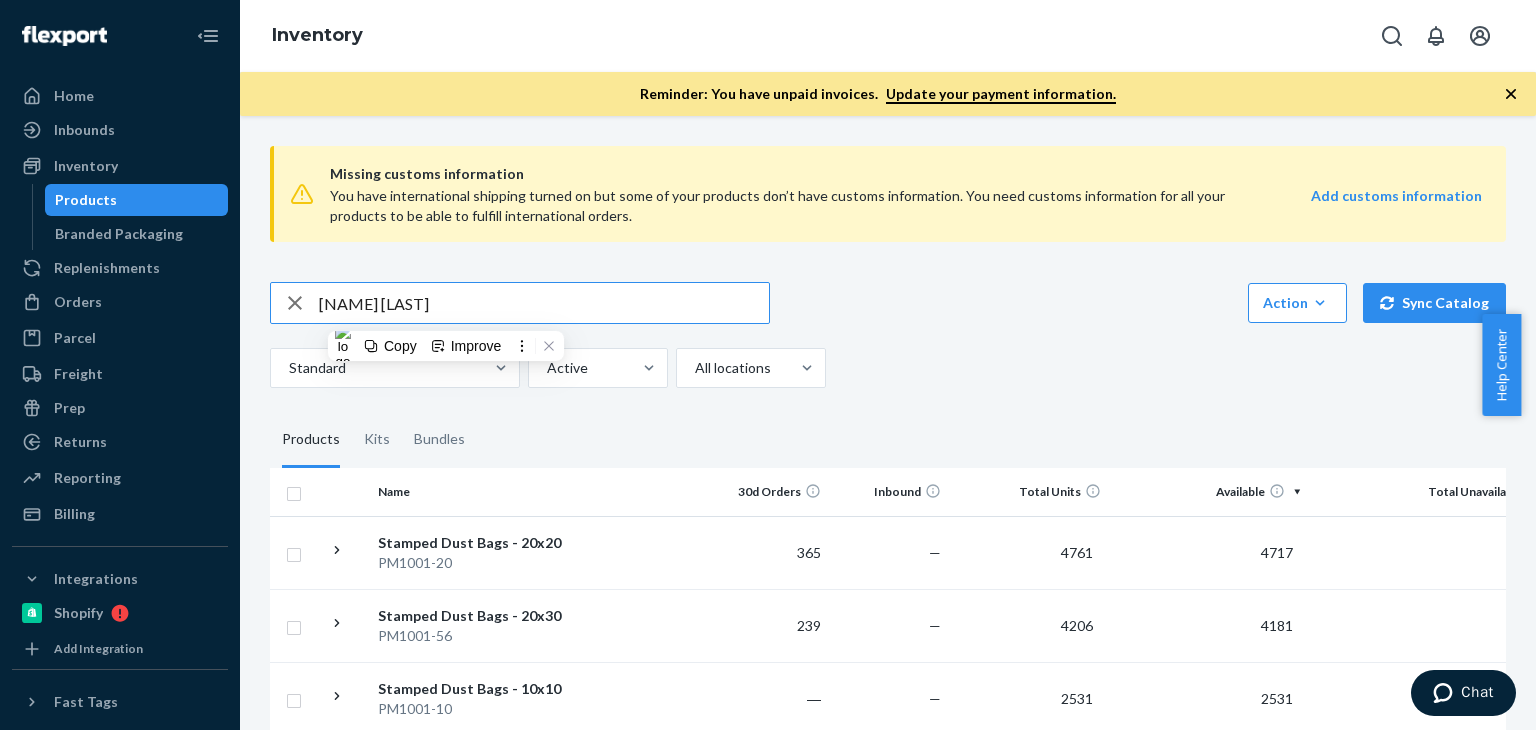 click on "Cannon Dill" at bounding box center [544, 303] 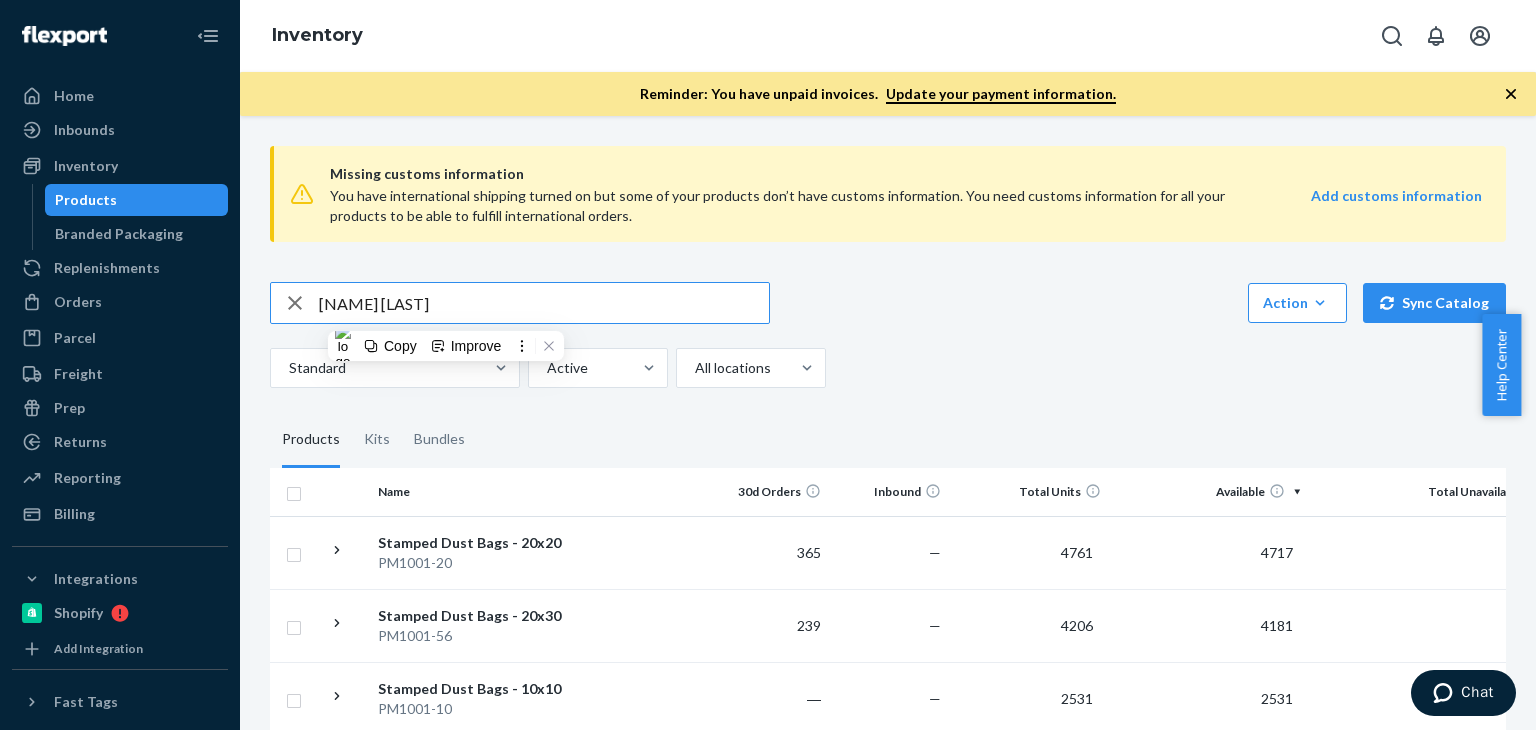 paste on "[PRODUCT_CODE]" 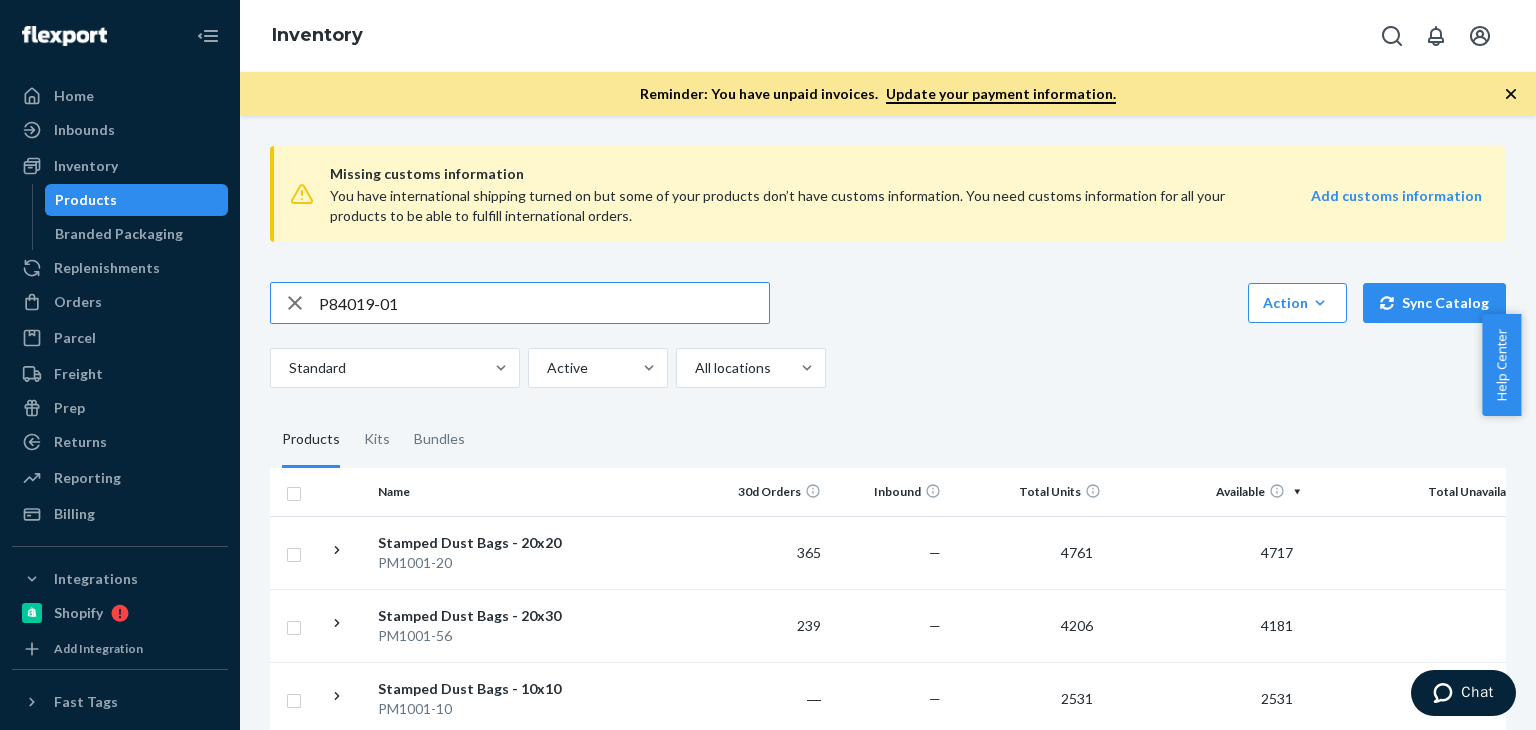 type on "[PRODUCT_CODE]" 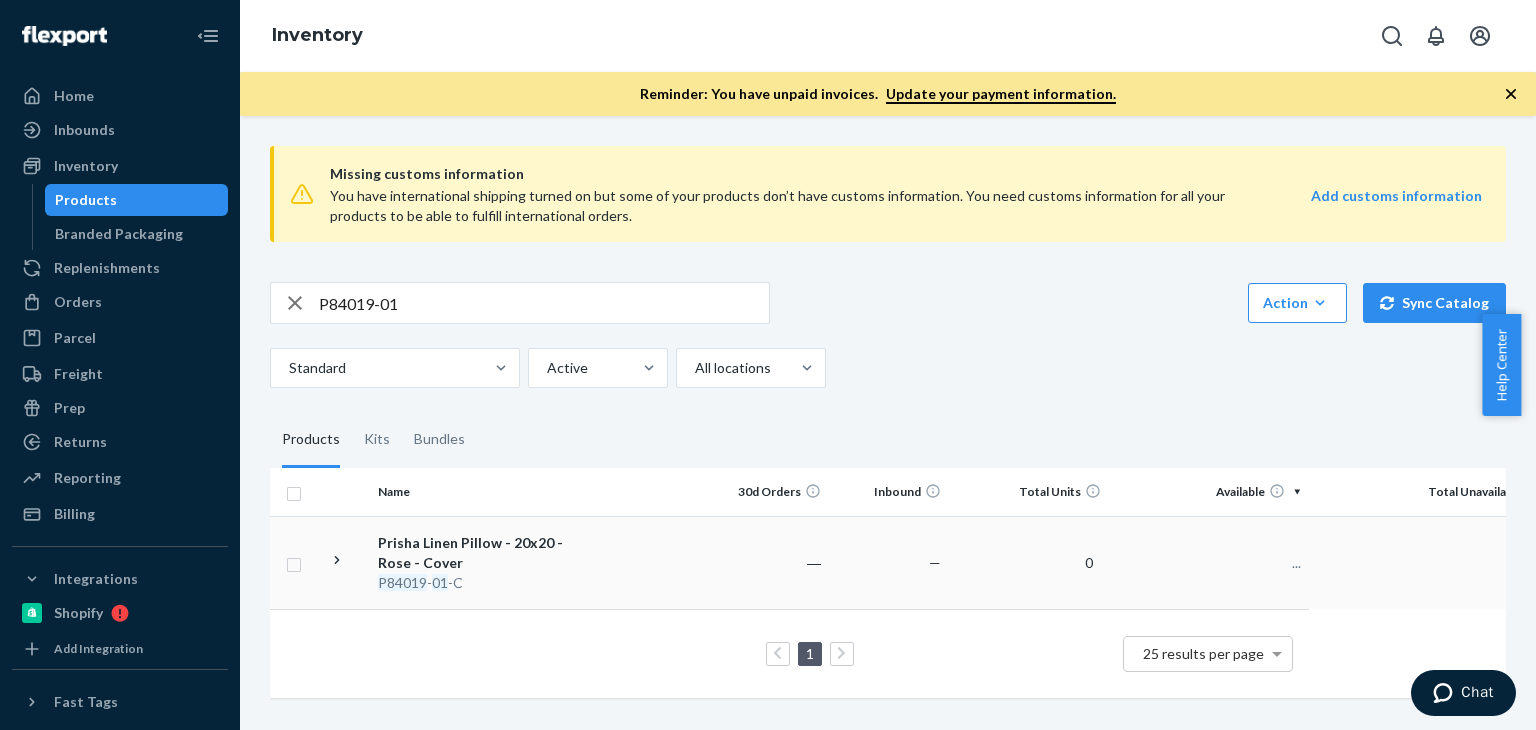 scroll, scrollTop: 2, scrollLeft: 0, axis: vertical 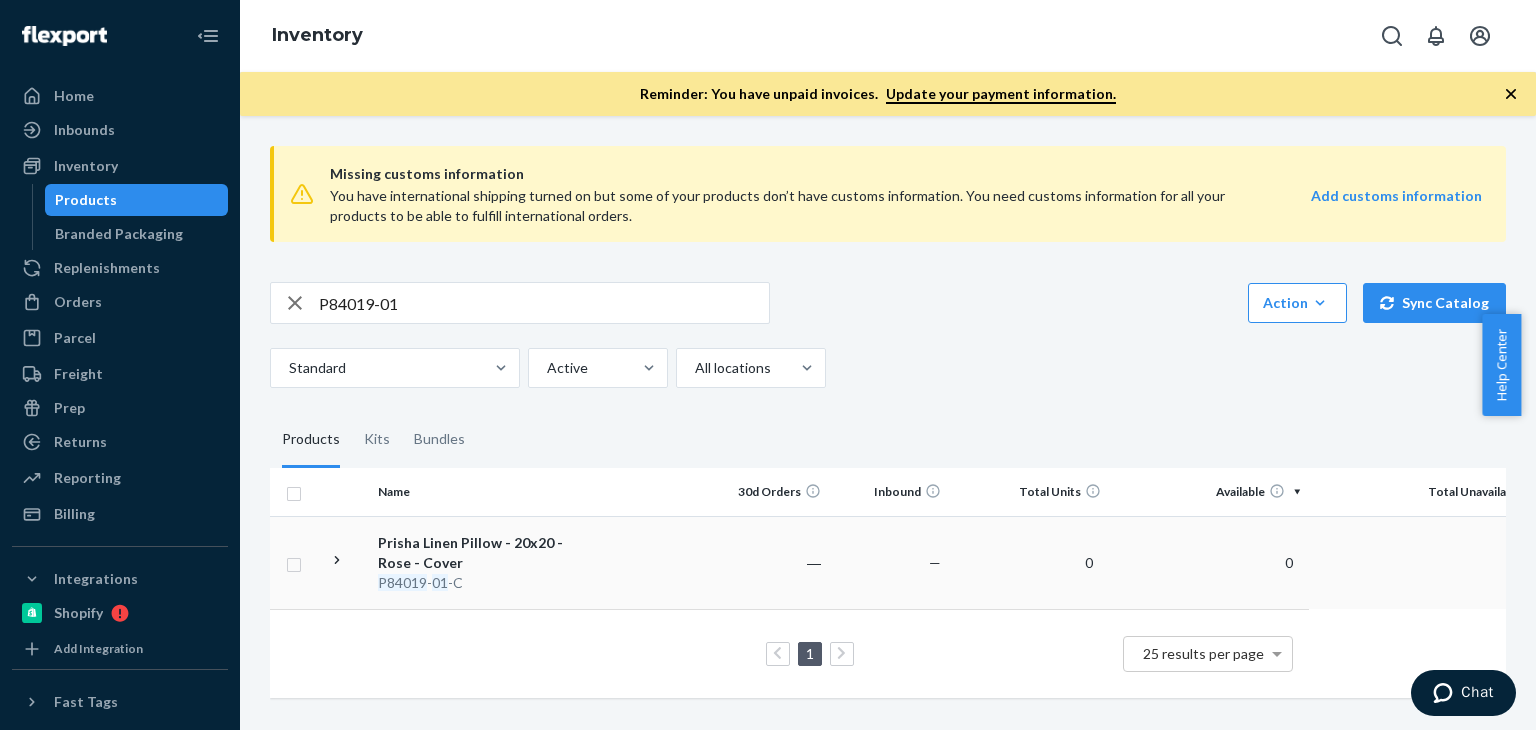 click on "[PRODUCT_NAME] - 20x20 - Rose - Cover" at bounding box center (482, 553) 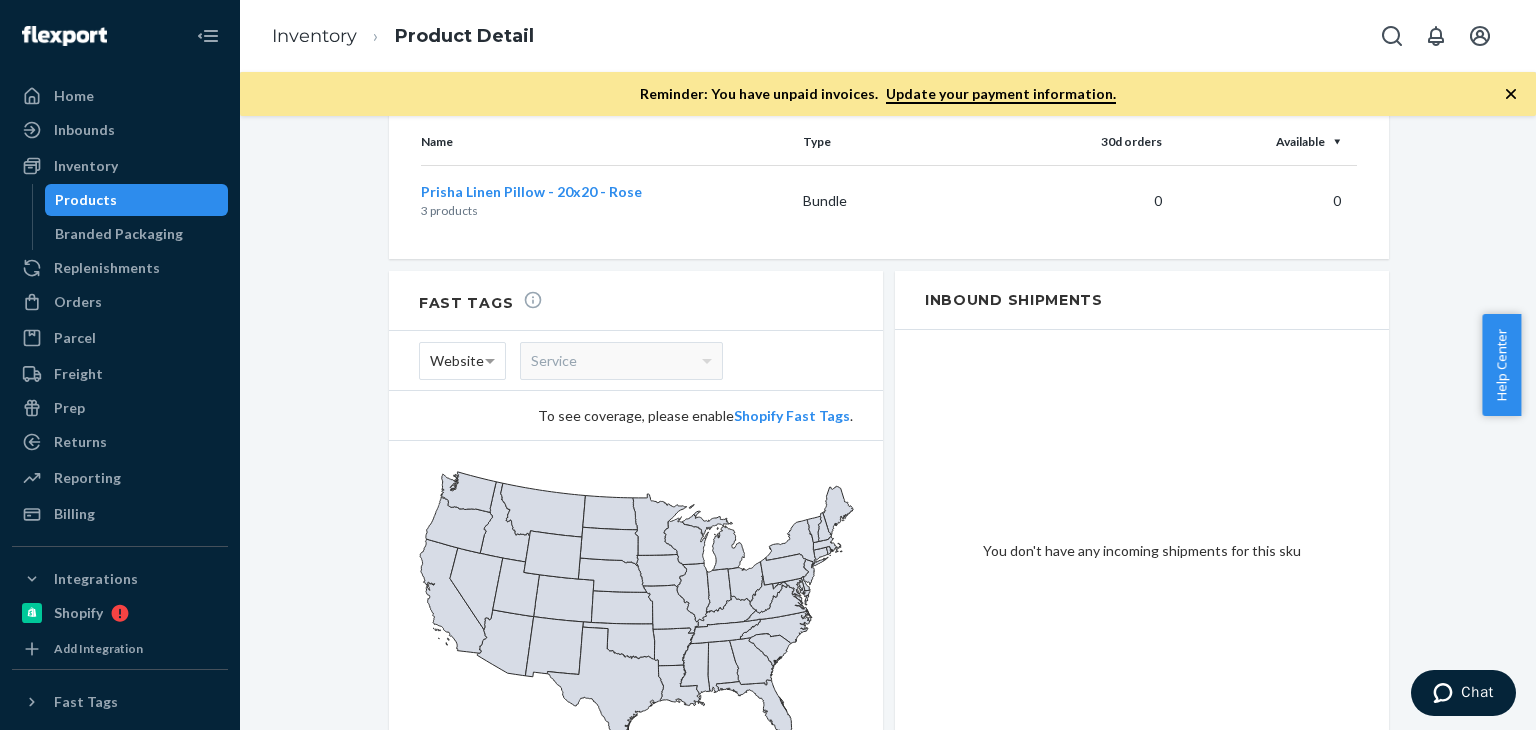 scroll, scrollTop: 1847, scrollLeft: 0, axis: vertical 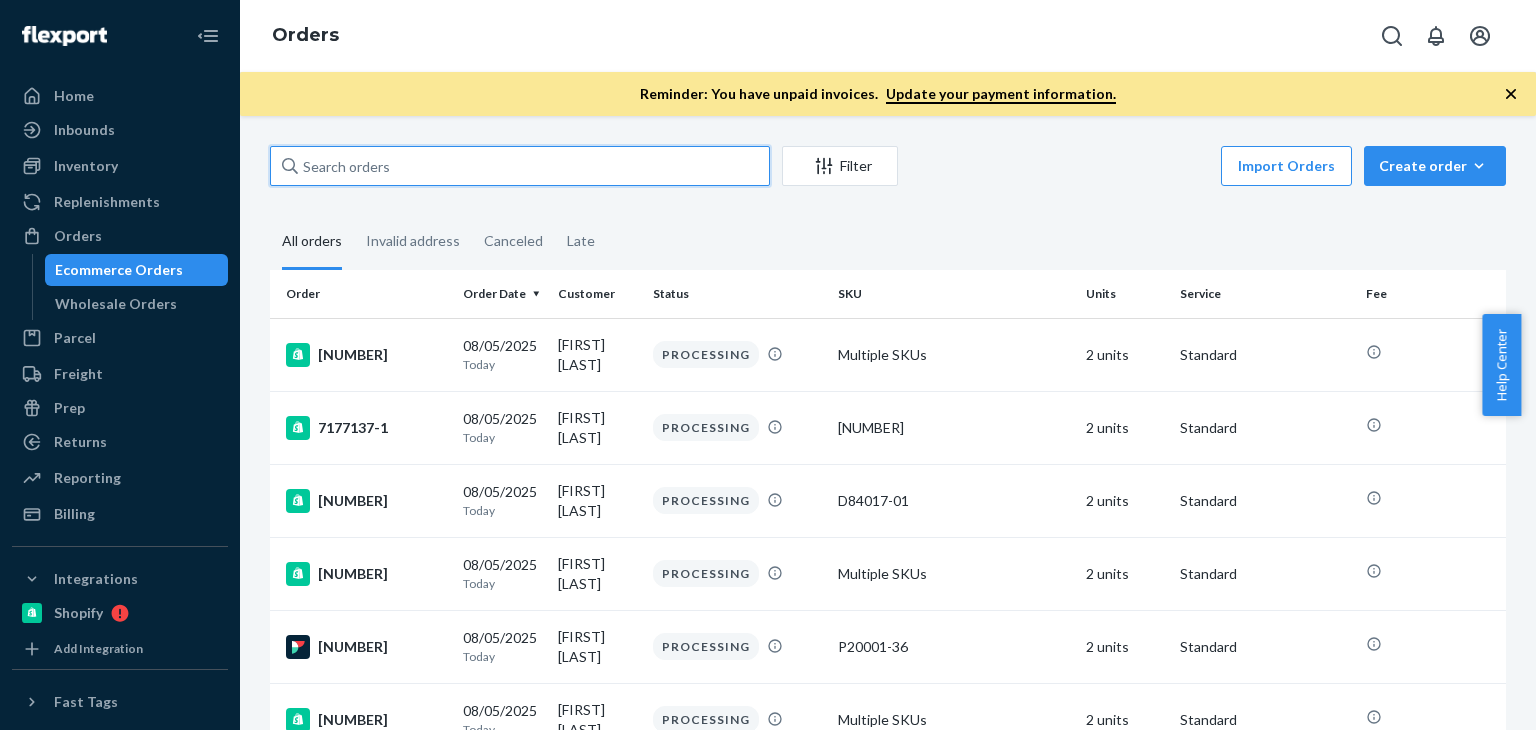 click at bounding box center (520, 166) 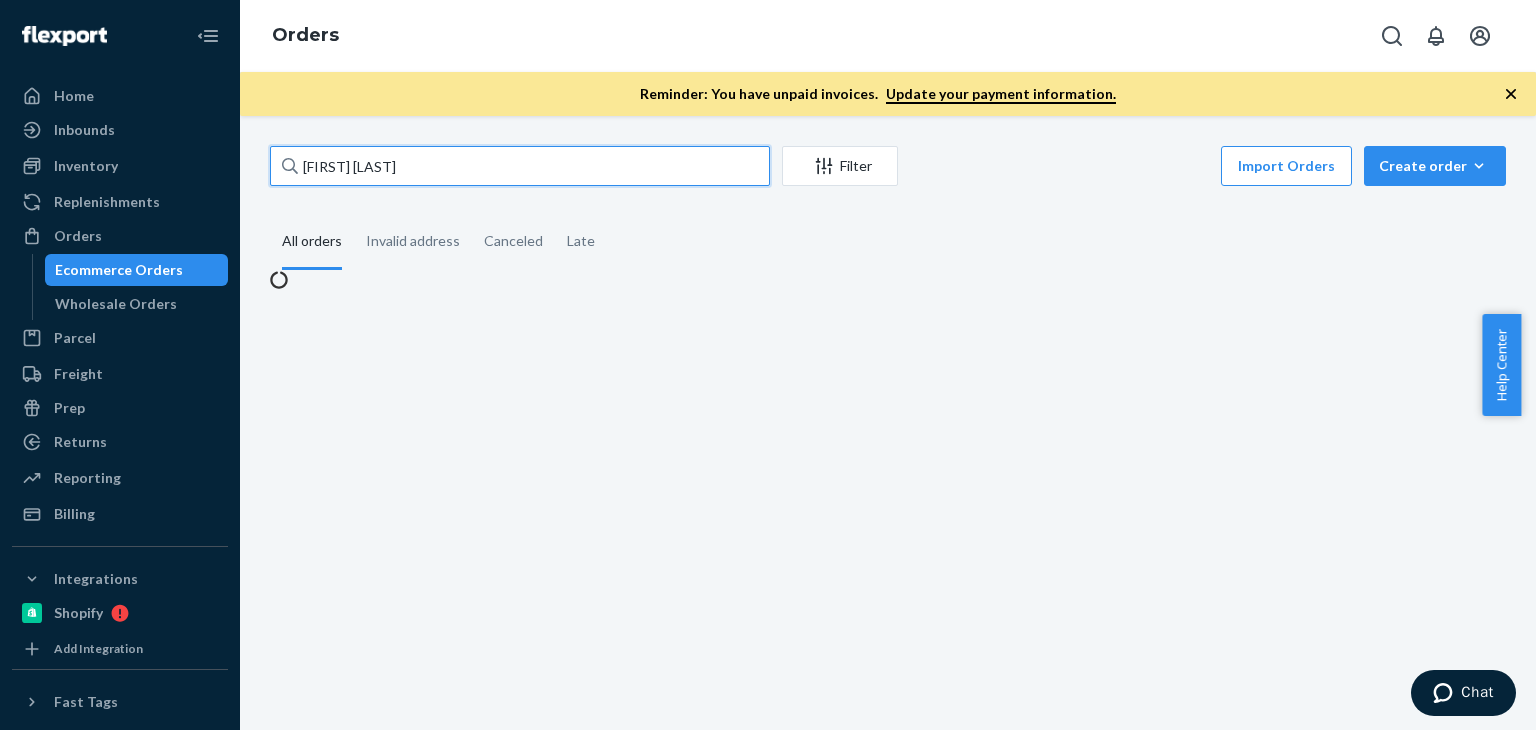 scroll, scrollTop: 0, scrollLeft: 0, axis: both 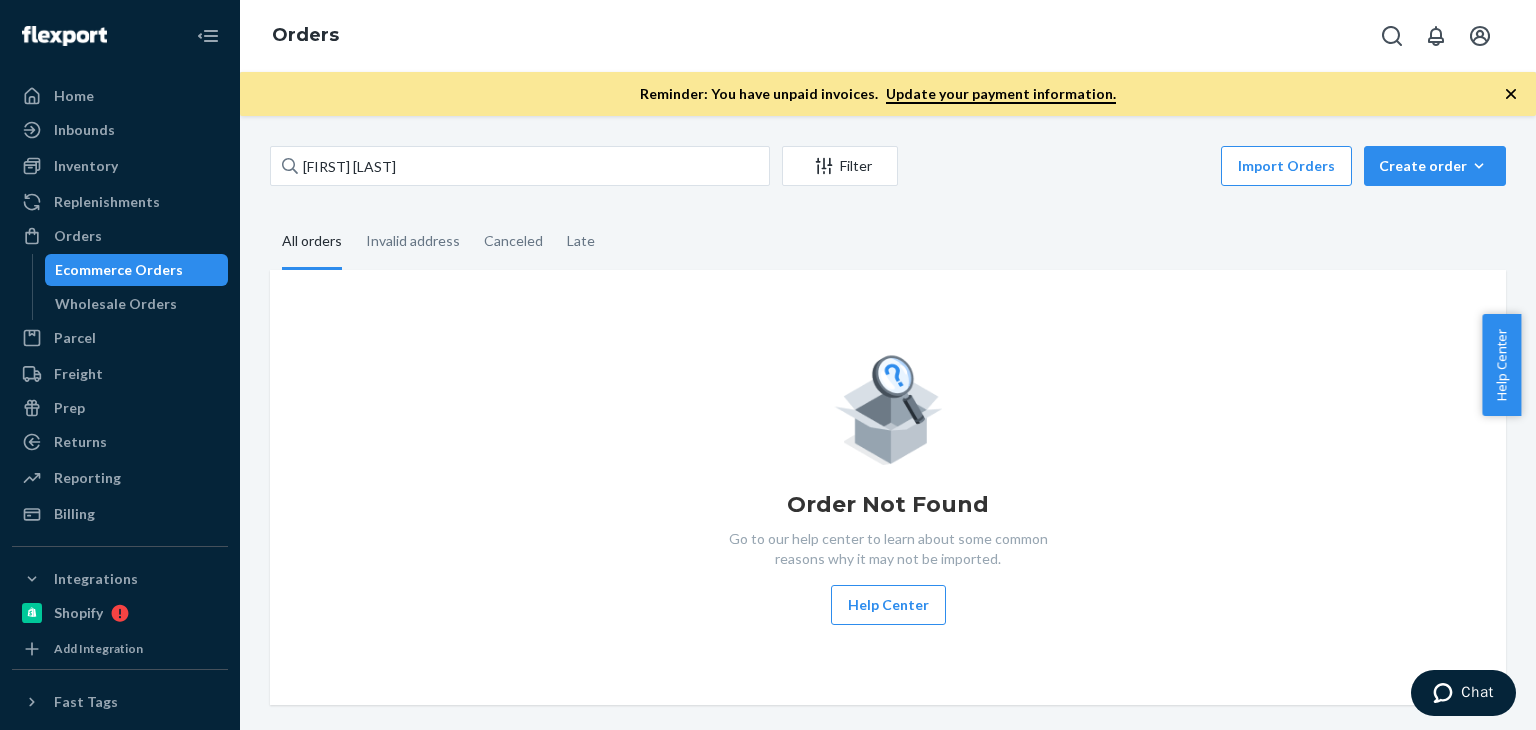 click on "Order Not Found Go to our help center to learn about some common reasons why it may not be imported. Help Center" at bounding box center [888, 487] 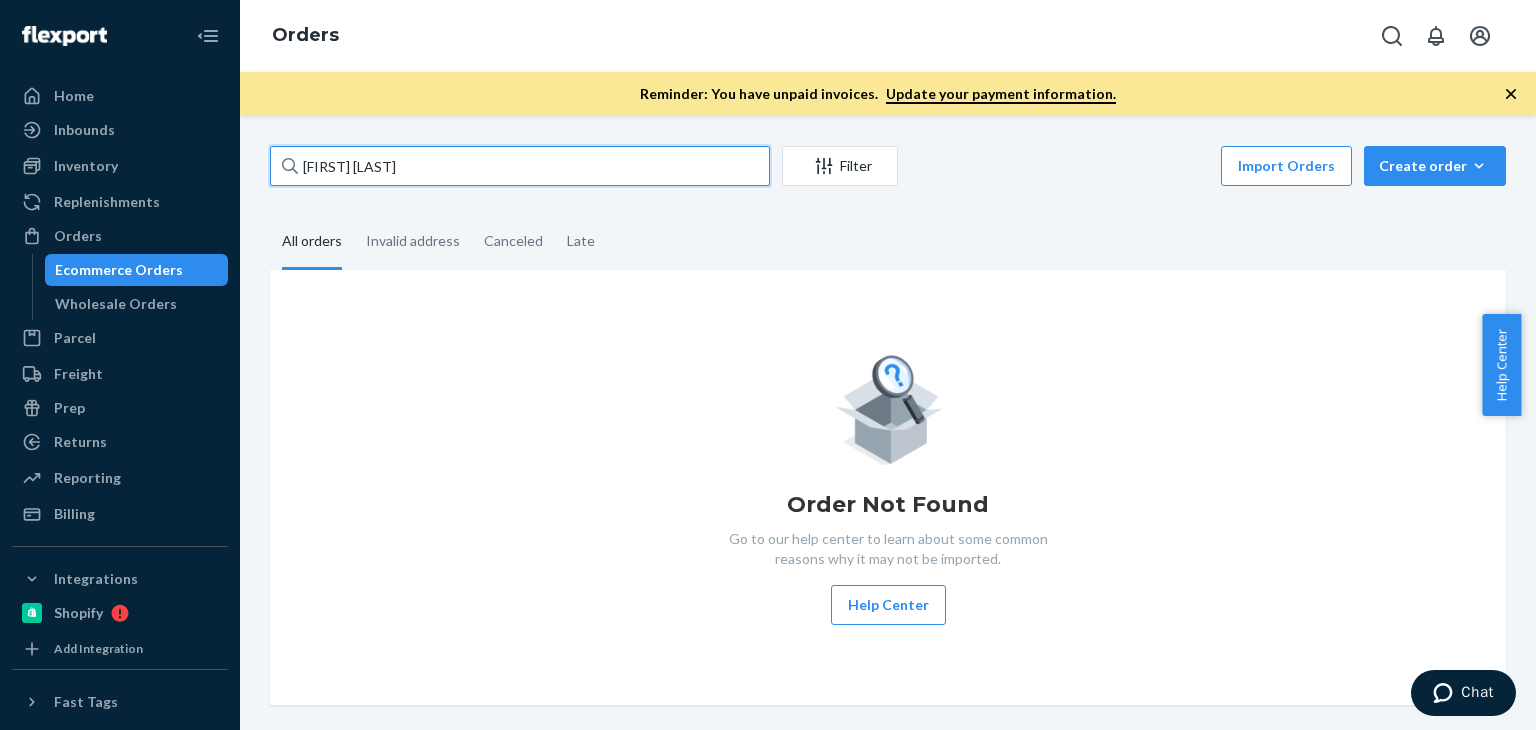 click on "Cannon Dill" at bounding box center [520, 166] 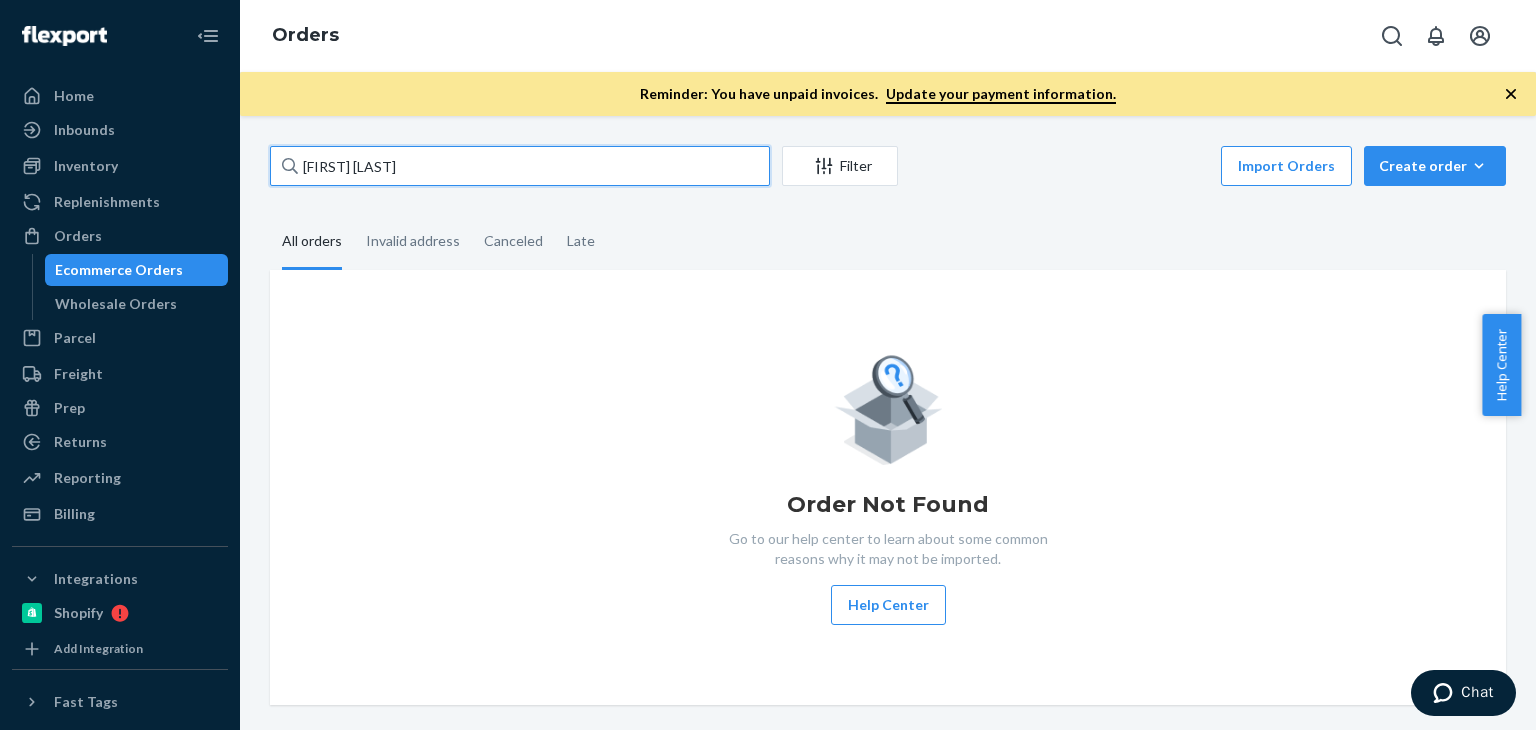 type on "Beth Skiersch" 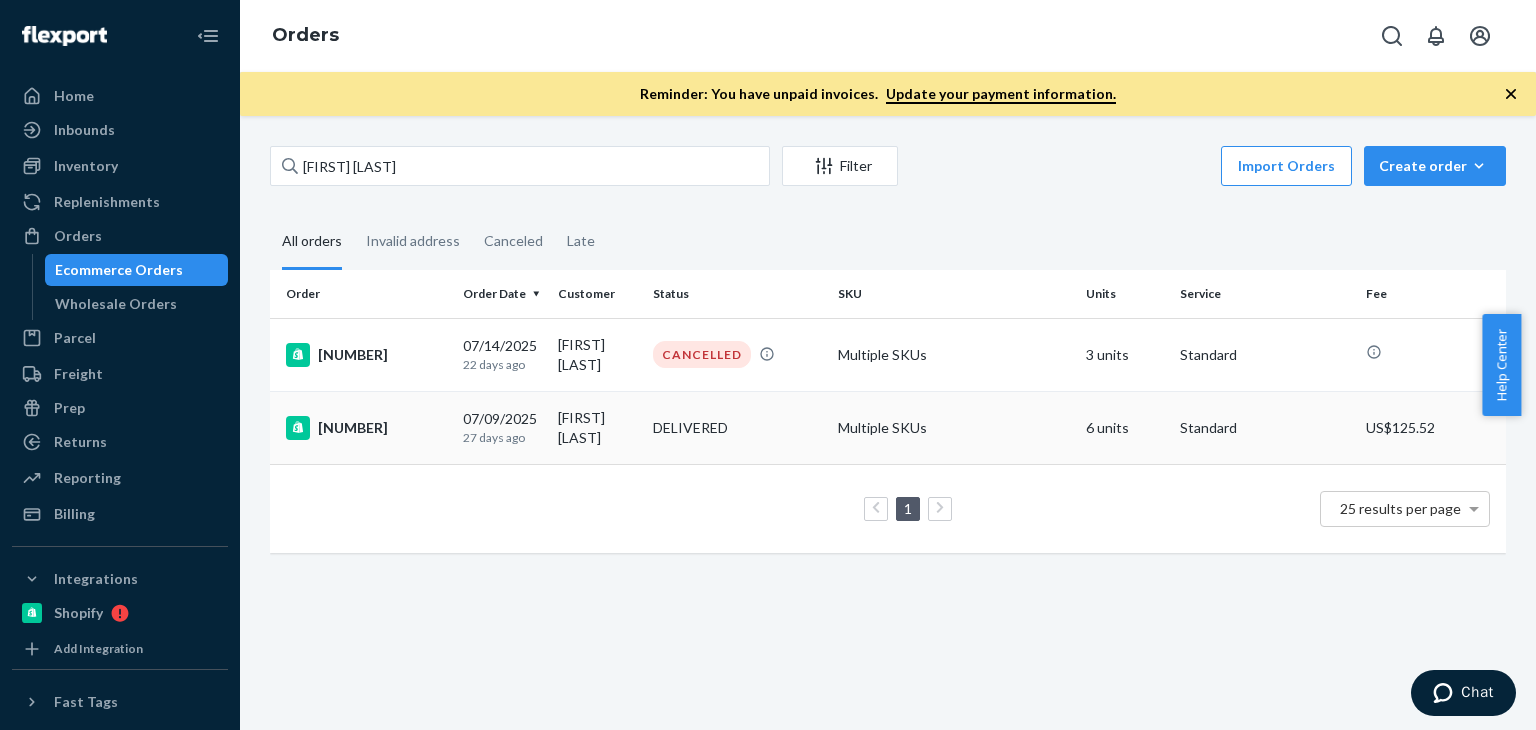 click on "DELIVERED" at bounding box center [737, 427] 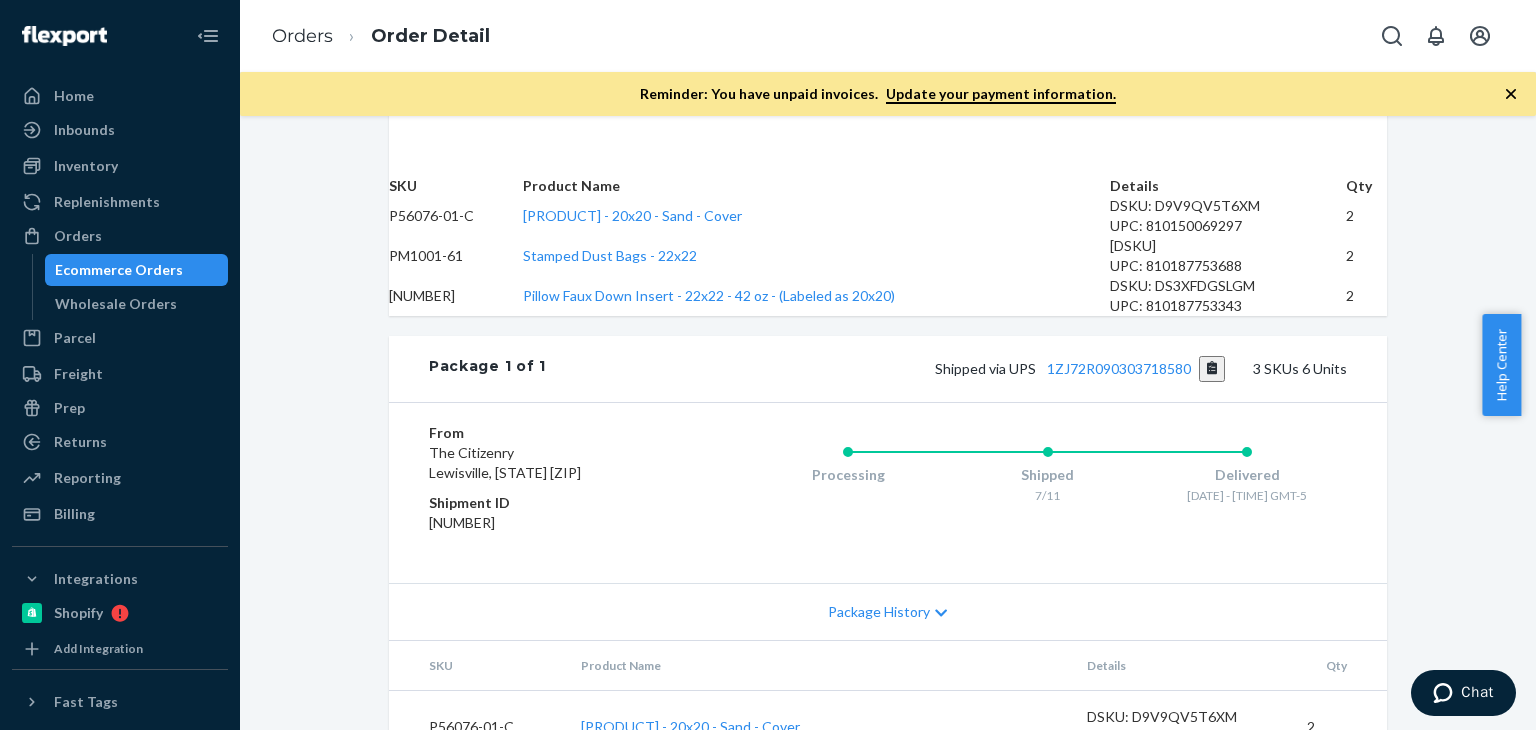 scroll, scrollTop: 532, scrollLeft: 0, axis: vertical 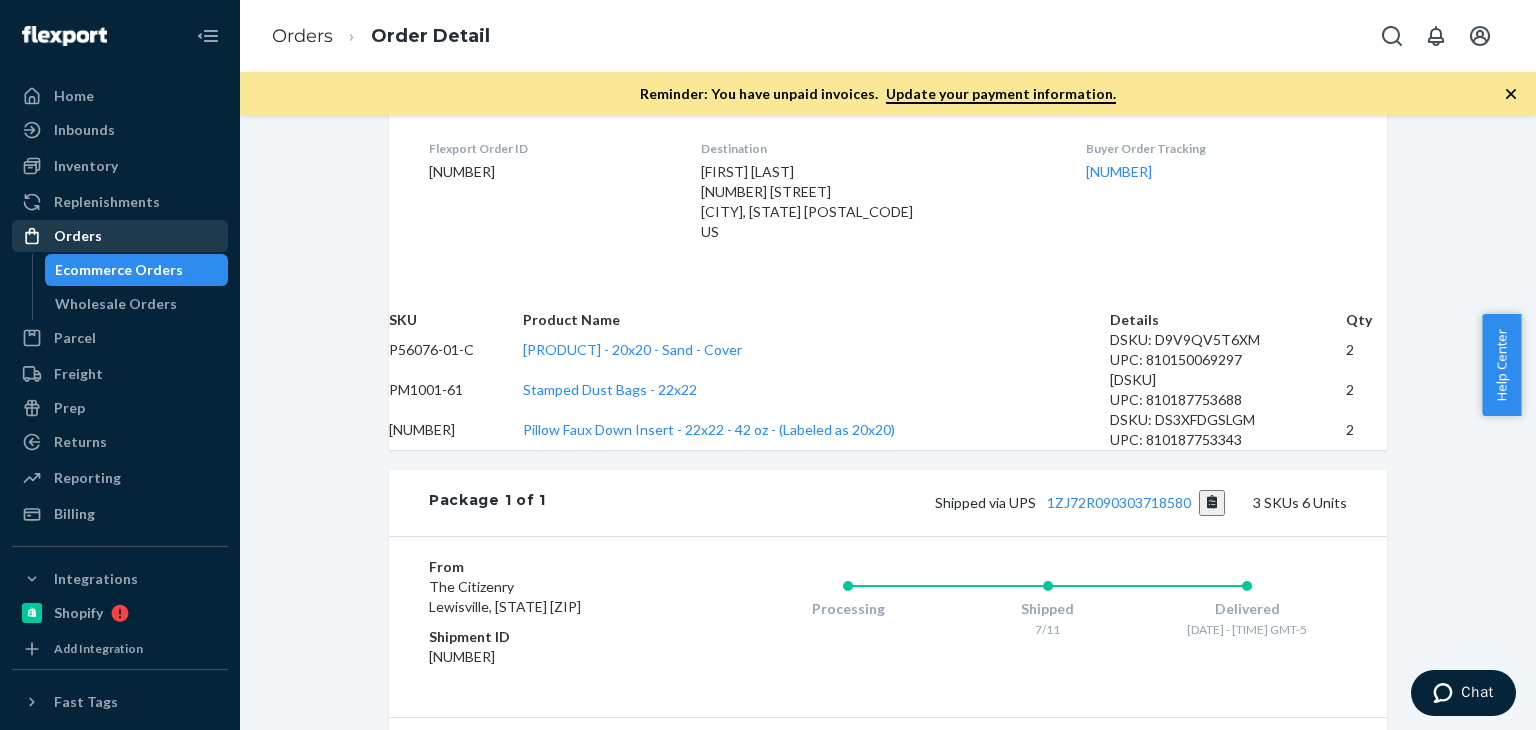 click on "Orders" at bounding box center (120, 236) 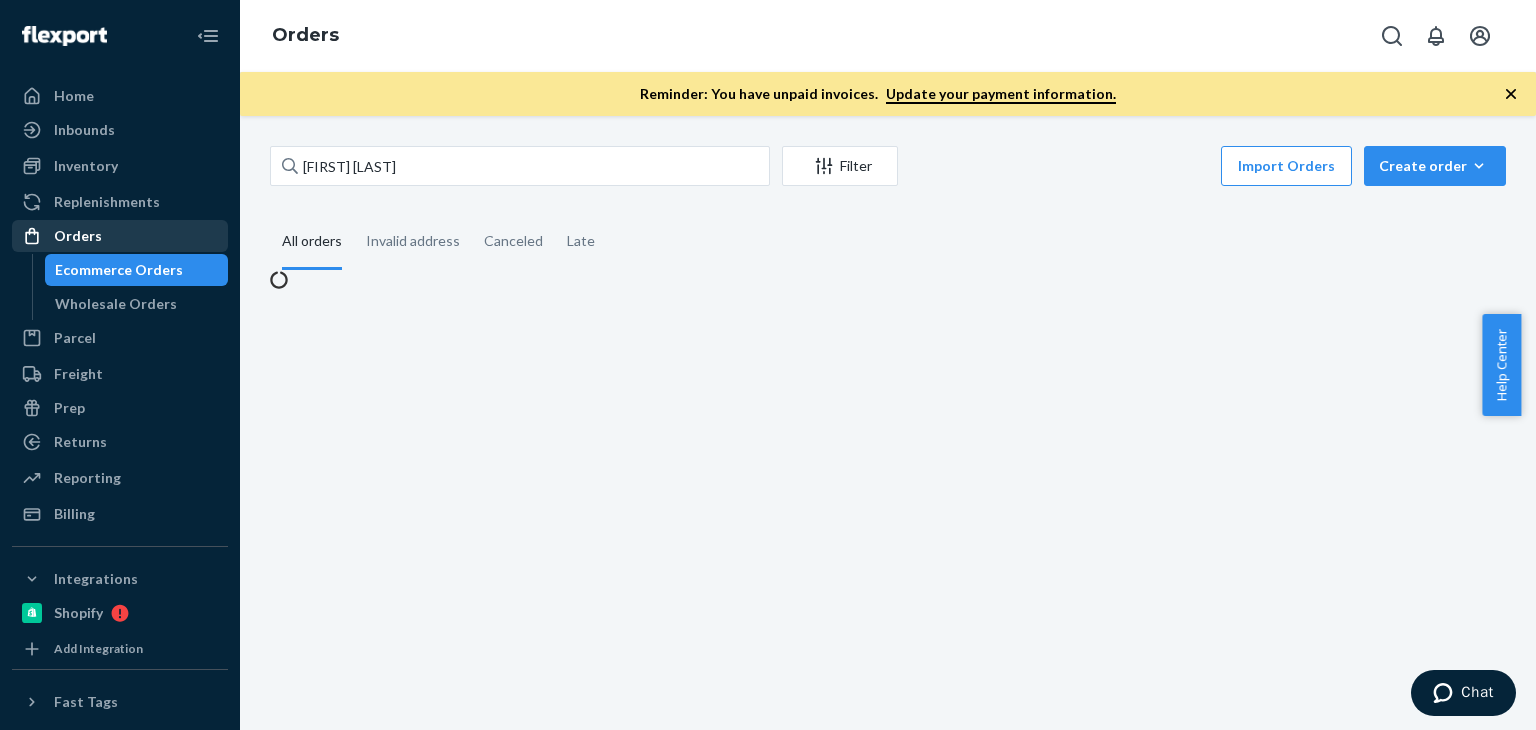 scroll, scrollTop: 0, scrollLeft: 0, axis: both 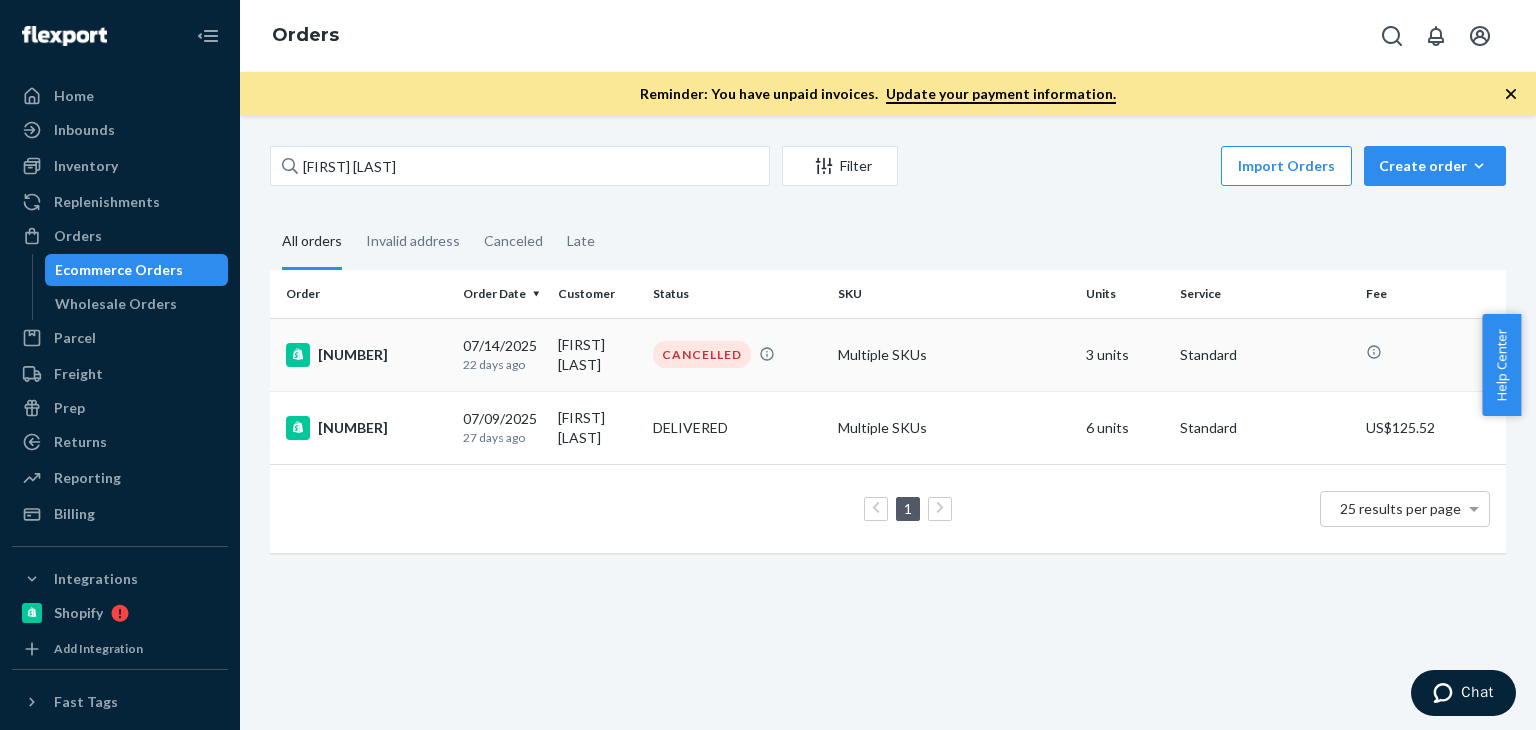click on "CANCELLED" at bounding box center (737, 354) 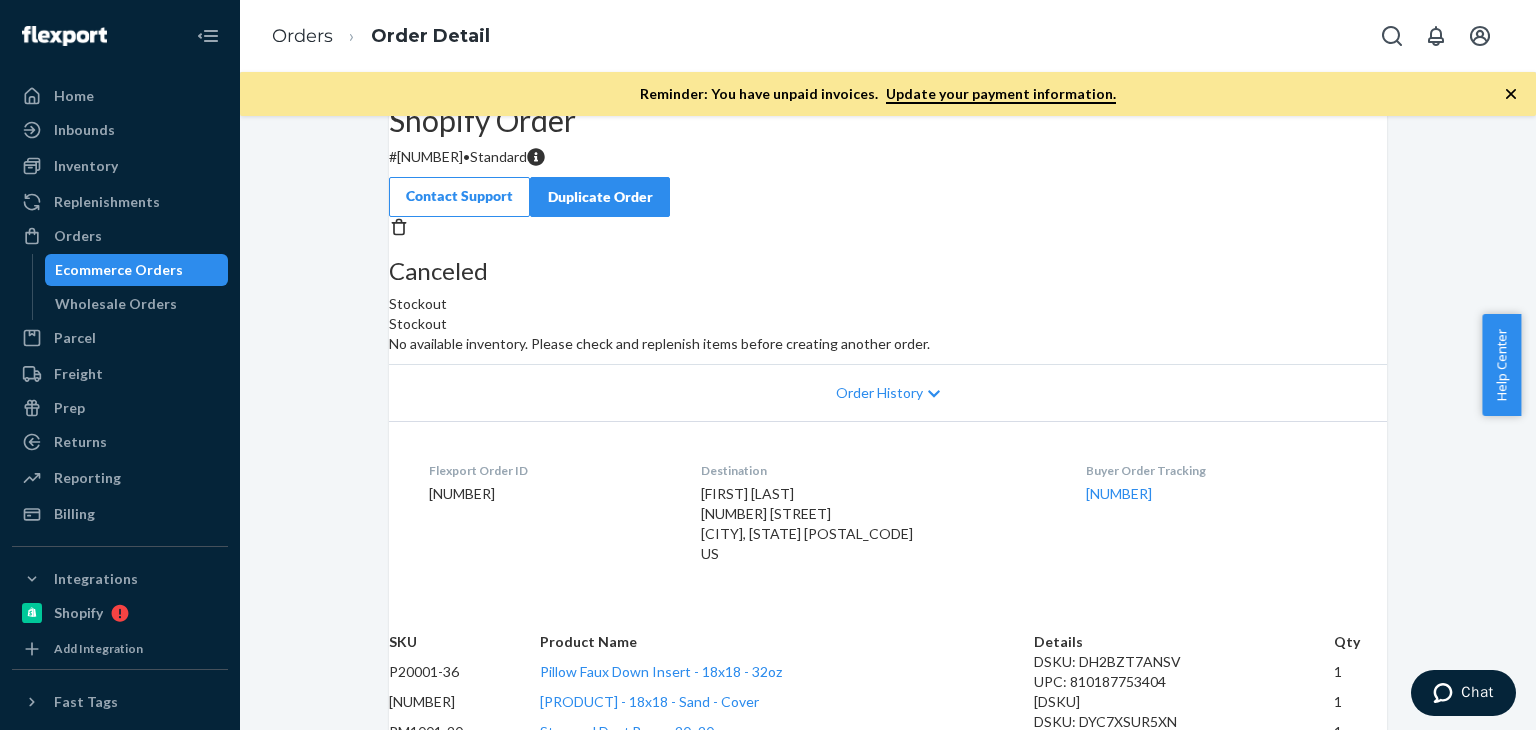 scroll, scrollTop: 0, scrollLeft: 0, axis: both 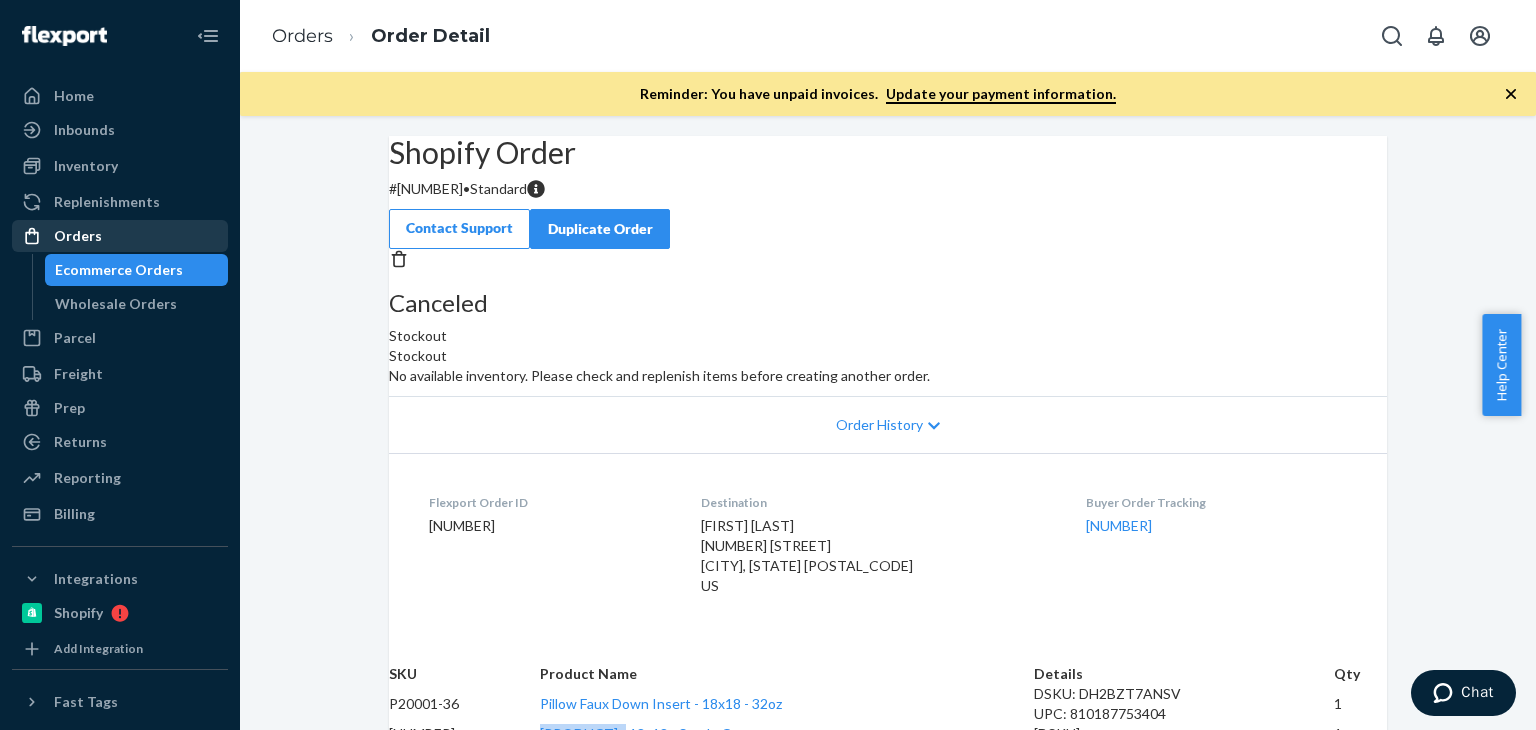 click on "Orders" at bounding box center [78, 236] 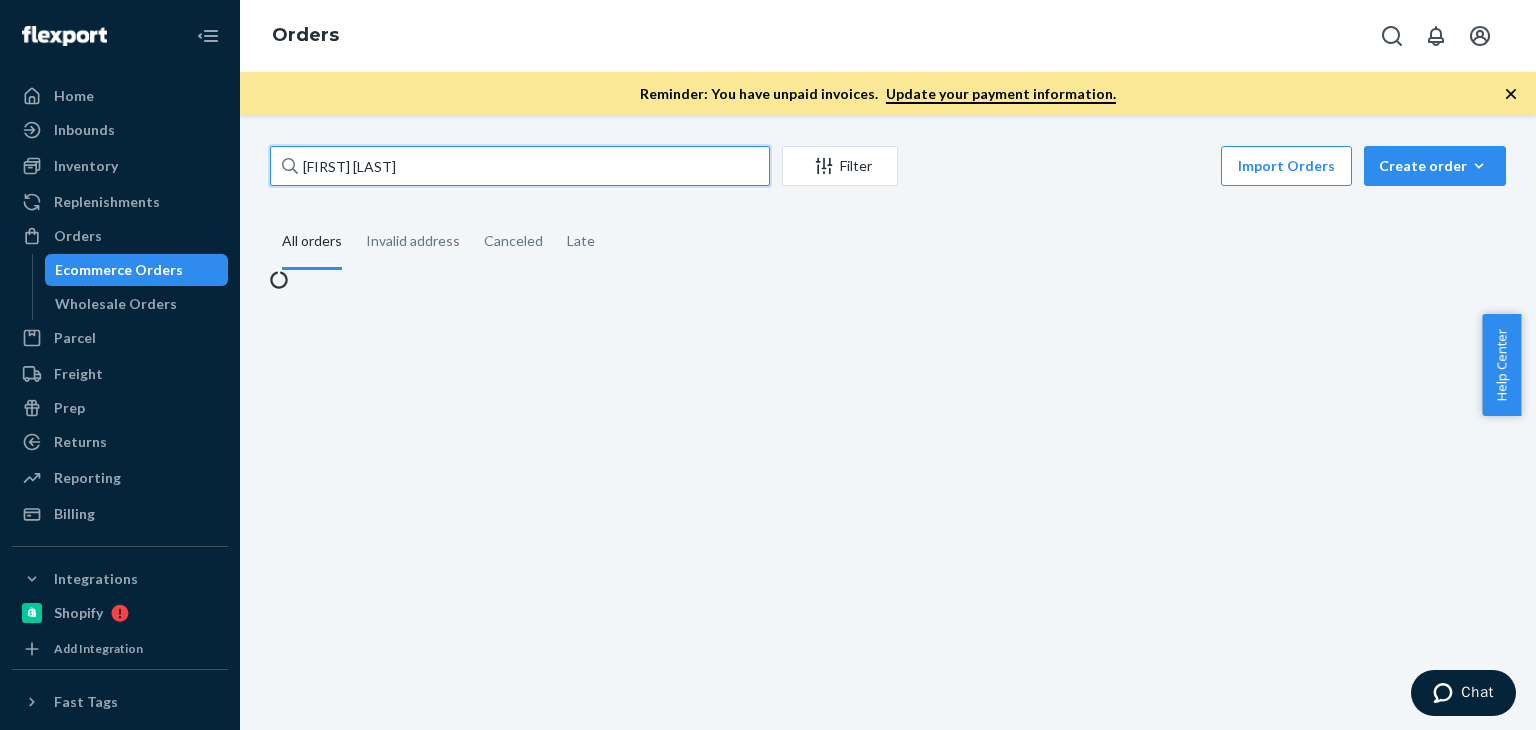 click on "Beth Skiersch" at bounding box center [520, 166] 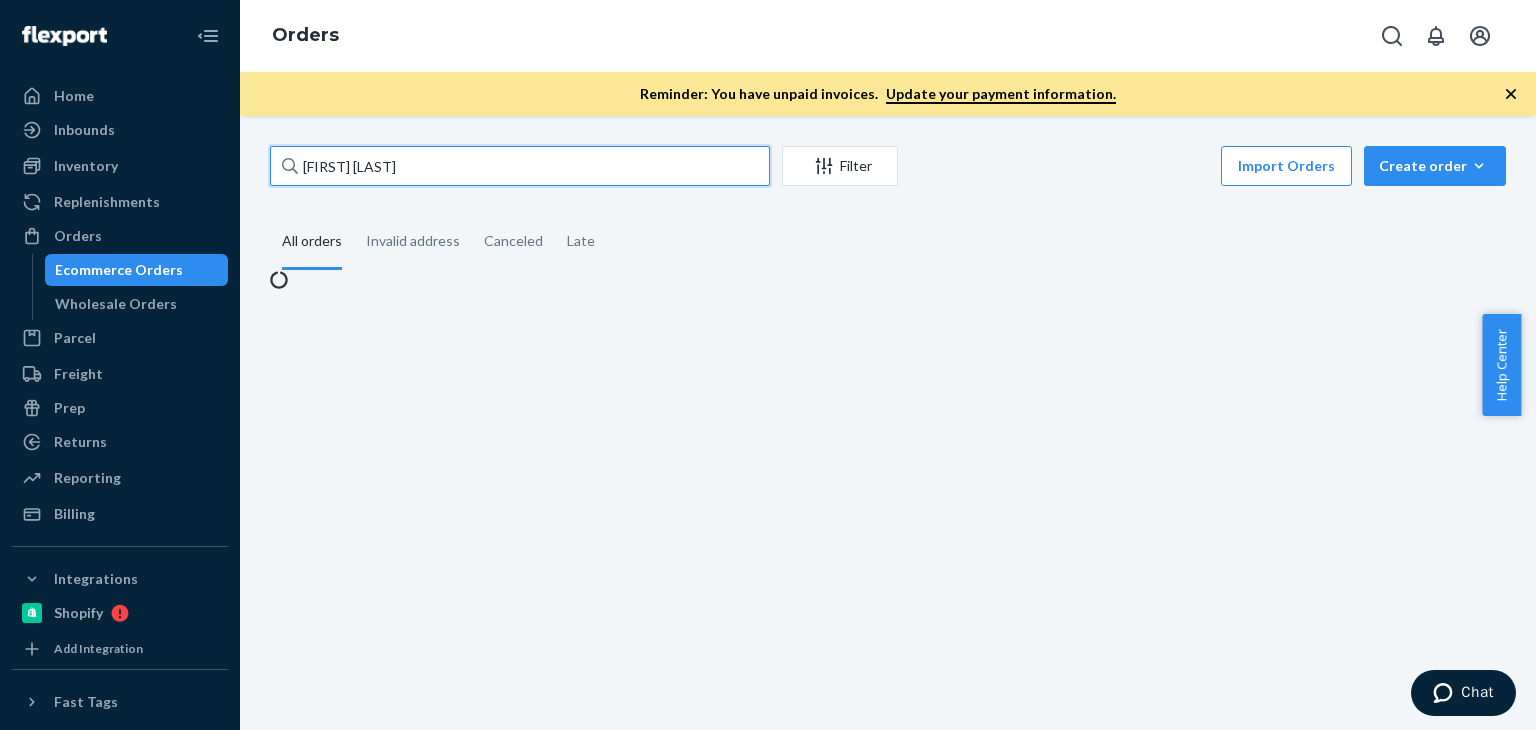 paste on "Flavien Leclere" 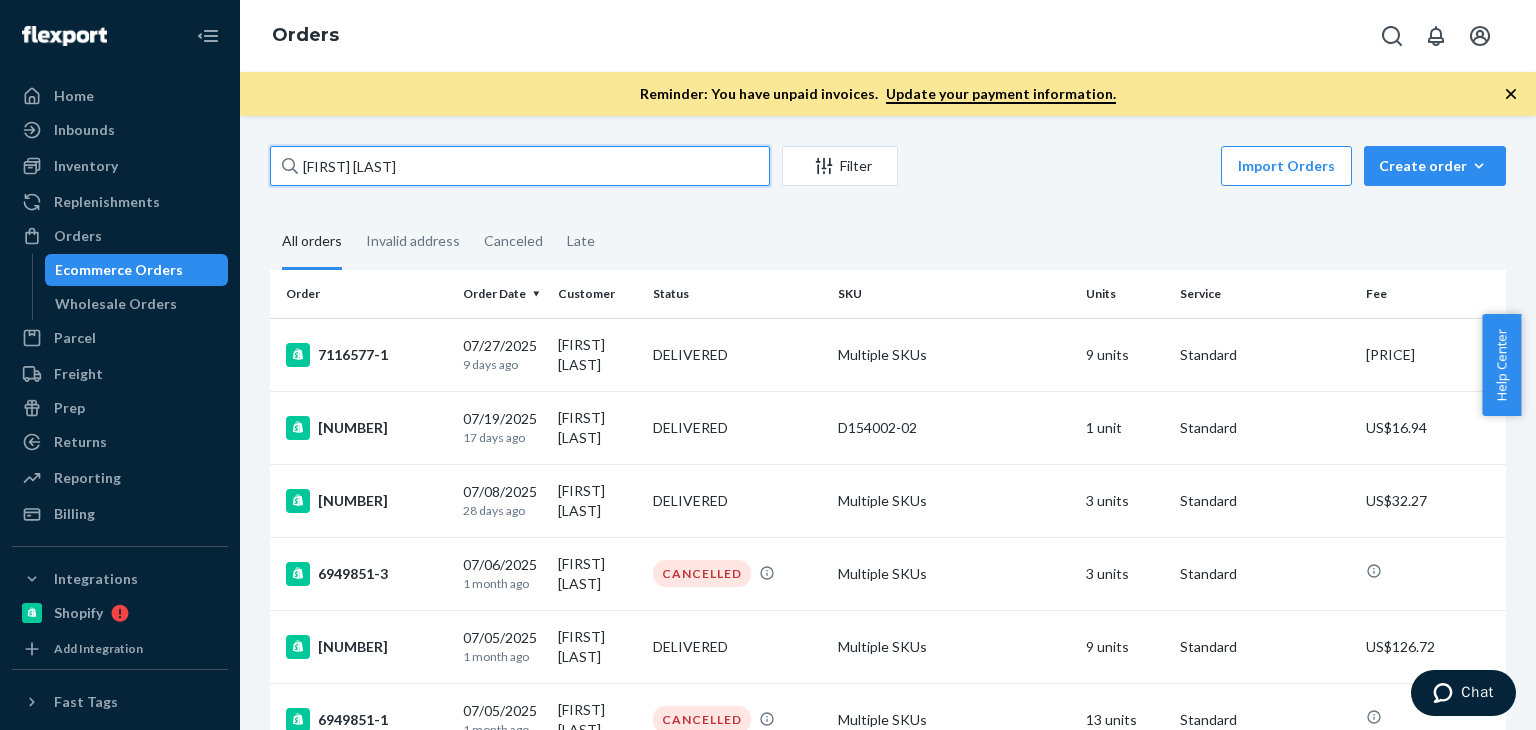 type on "Flavien Leclere" 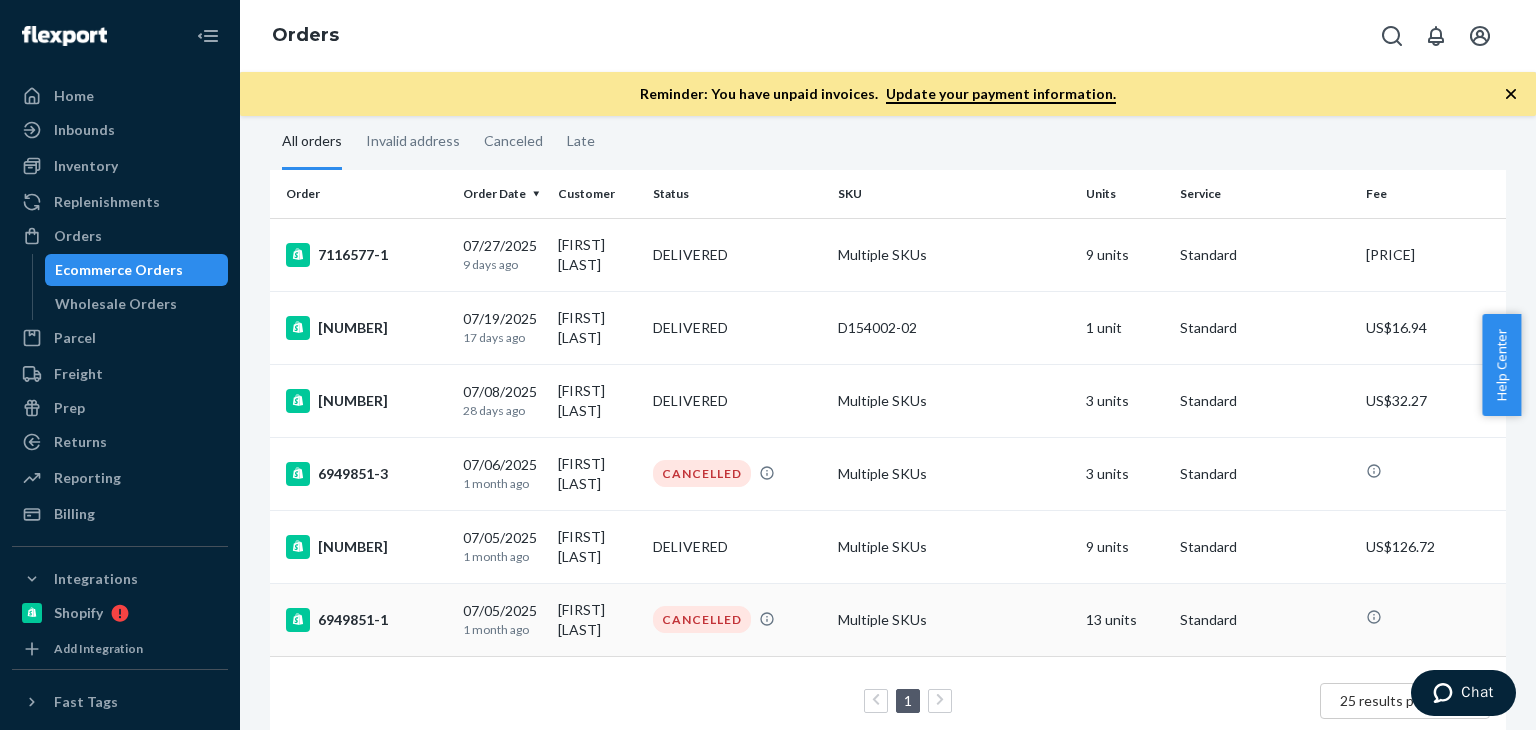 scroll, scrollTop: 133, scrollLeft: 0, axis: vertical 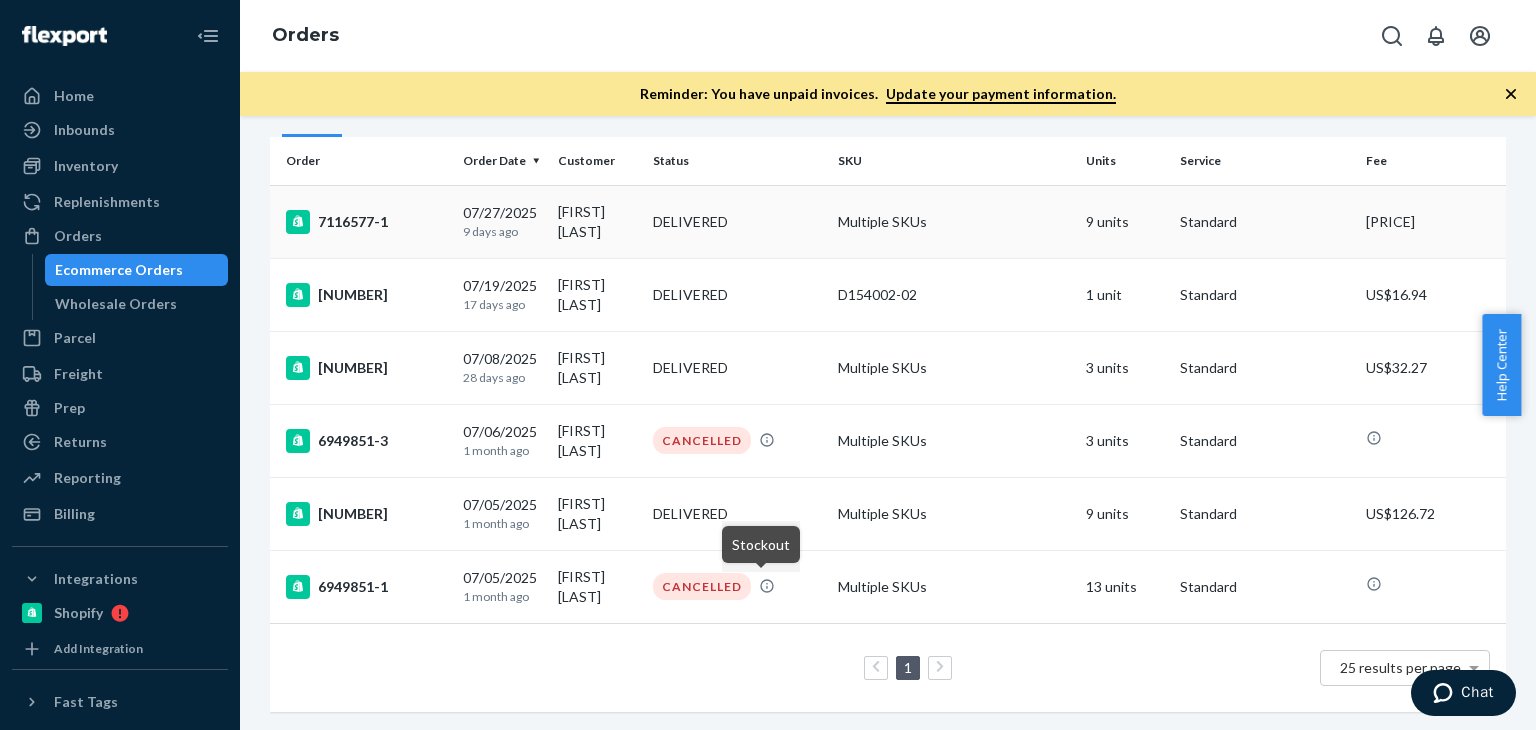 click on "All orders Invalid address Canceled Late" at bounding box center [888, 109] 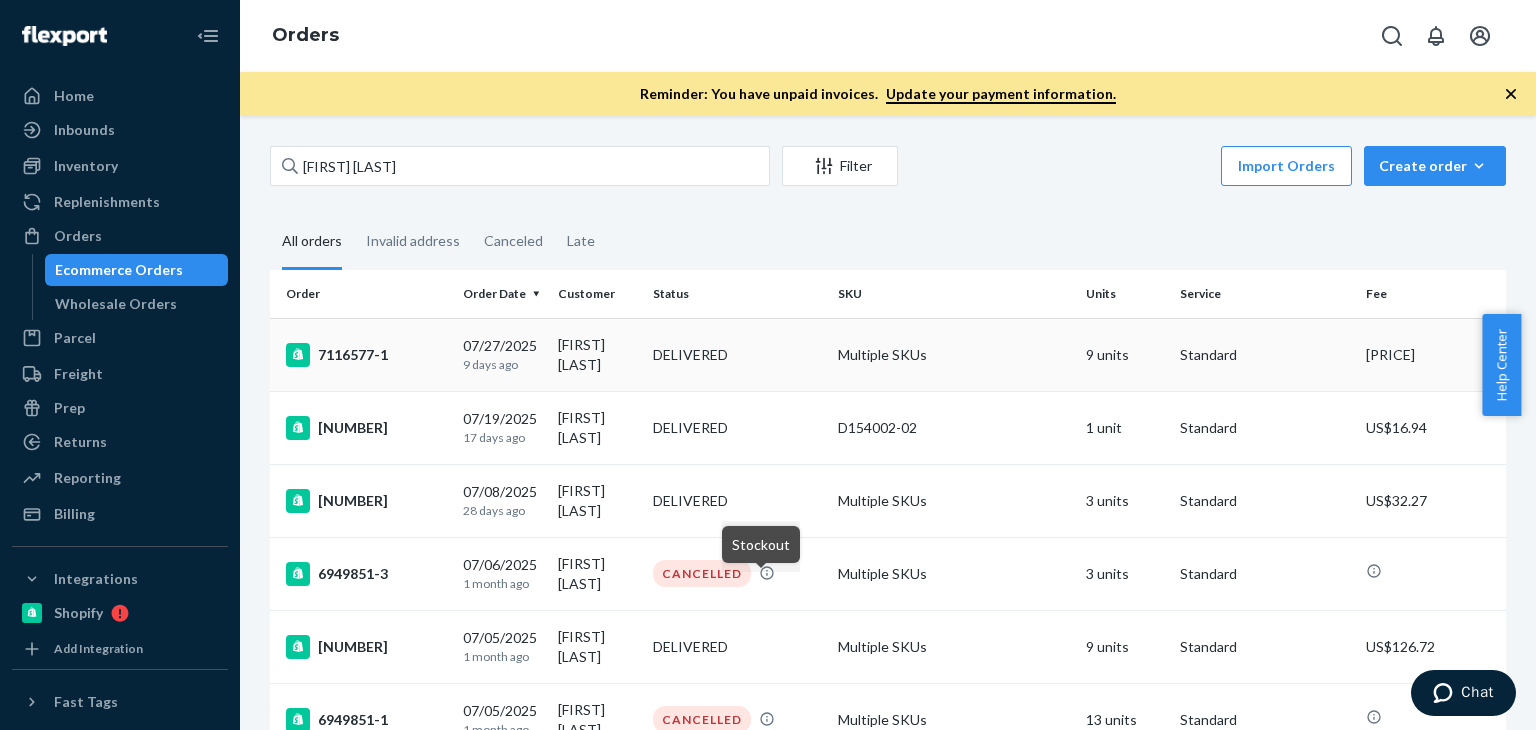 click on "Multiple SKUs" at bounding box center (953, 354) 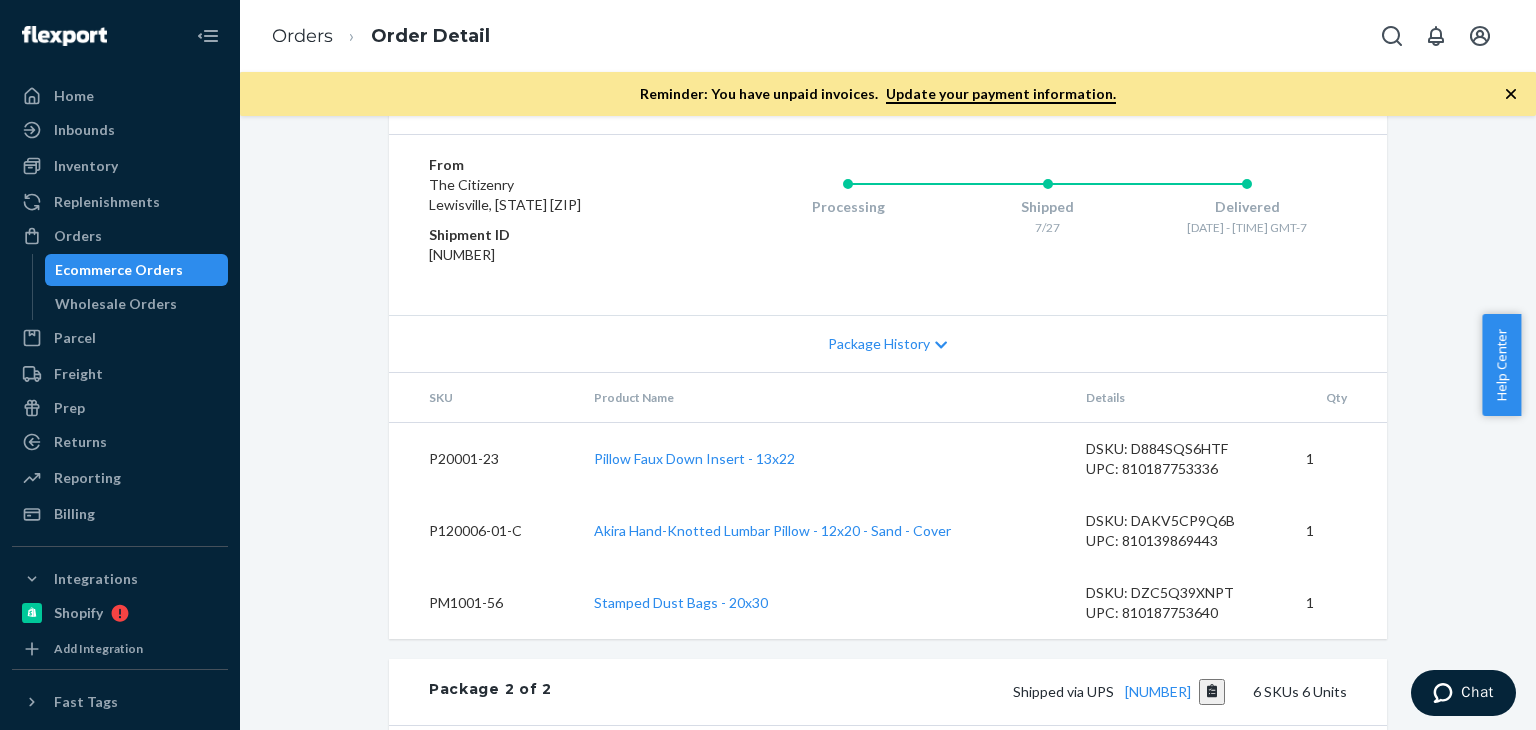 scroll, scrollTop: 994, scrollLeft: 0, axis: vertical 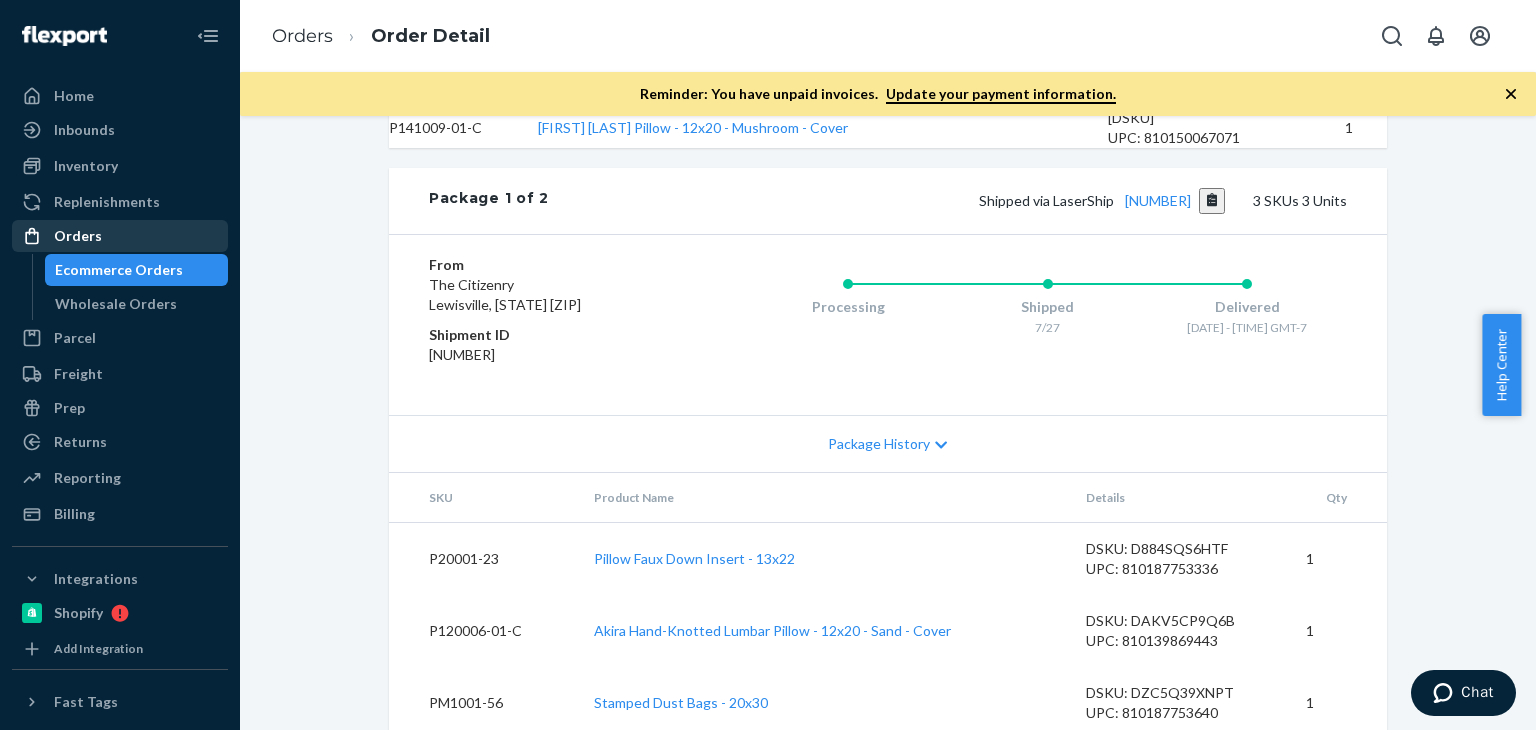 click on "Orders" at bounding box center [120, 236] 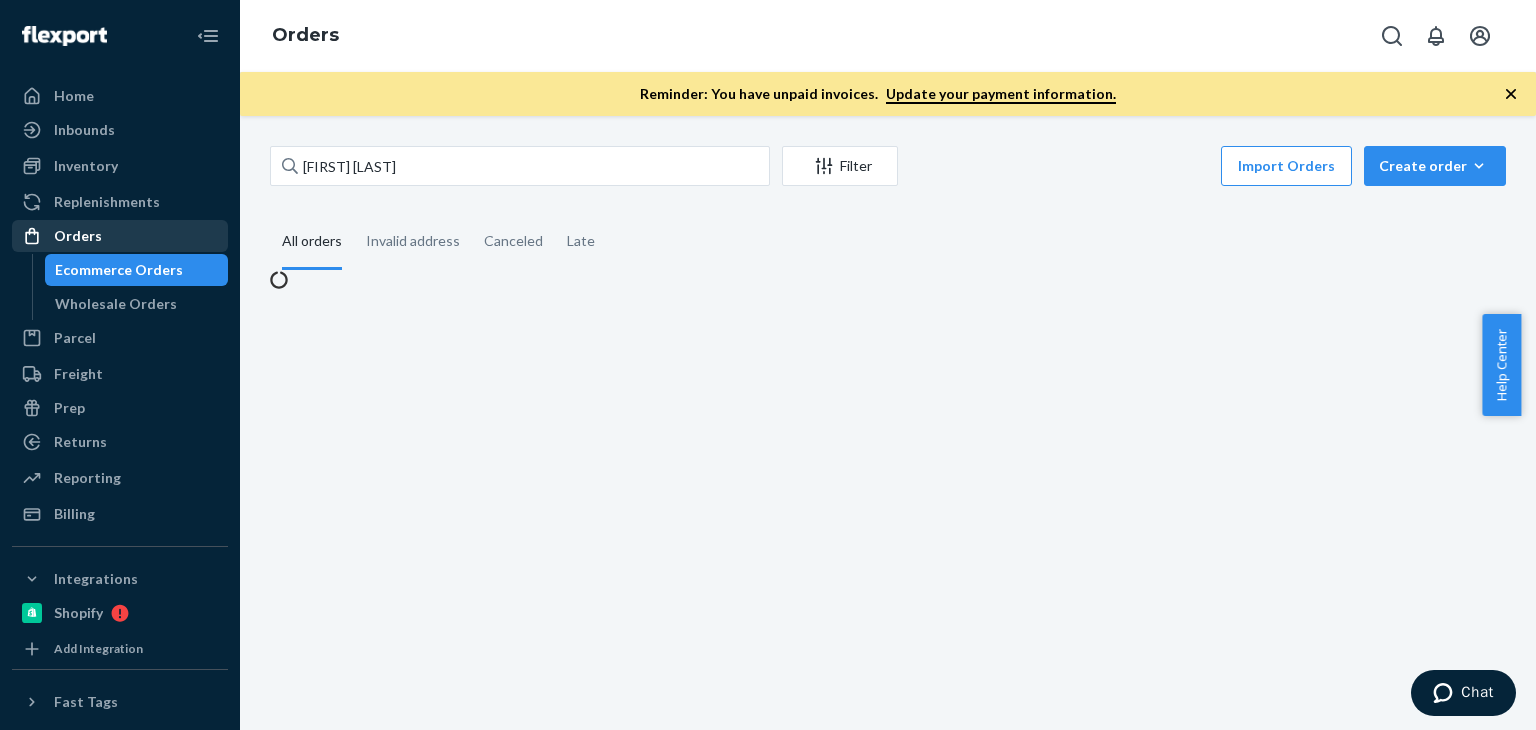 scroll, scrollTop: 0, scrollLeft: 0, axis: both 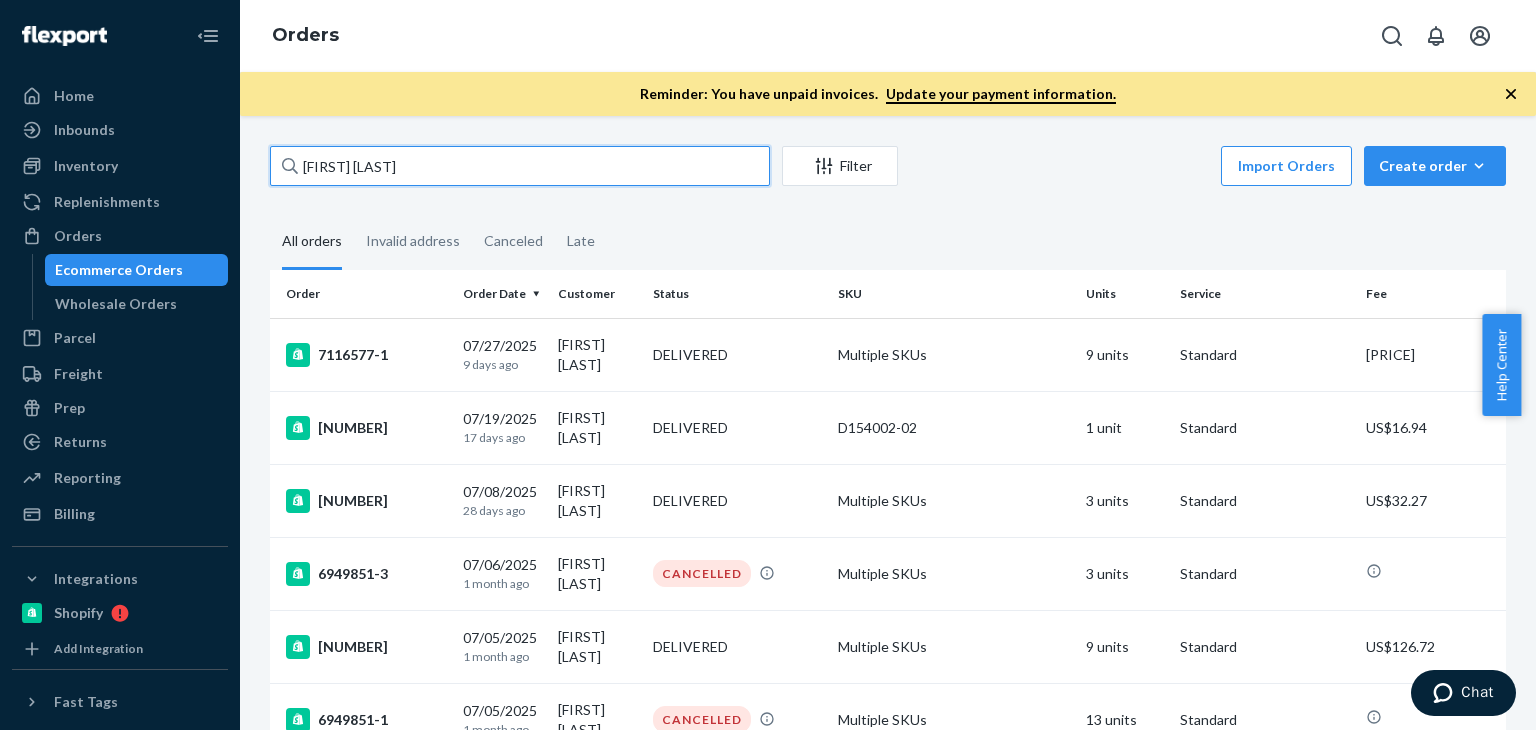click on "Flavien Leclere" at bounding box center [520, 166] 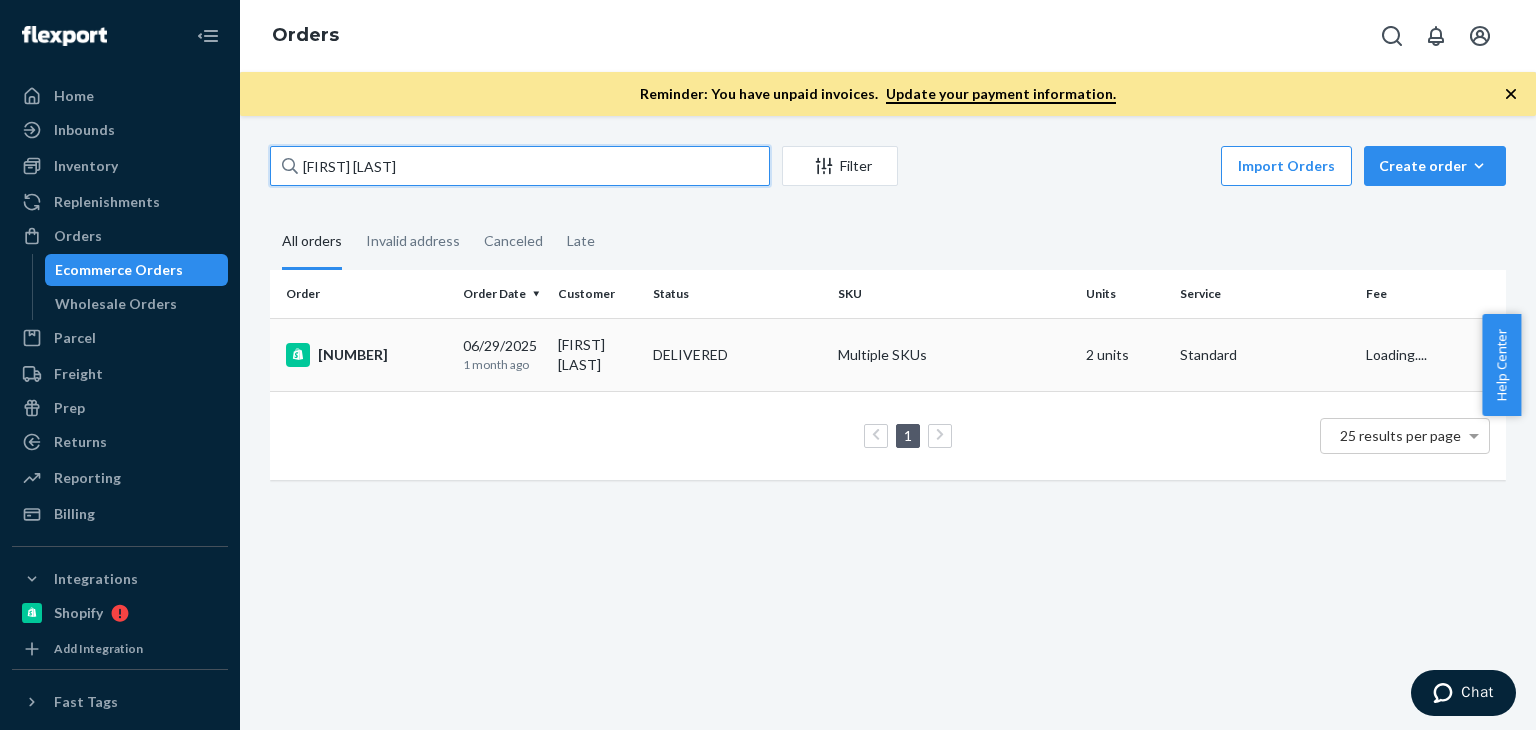 type on "Samantha Van Cott" 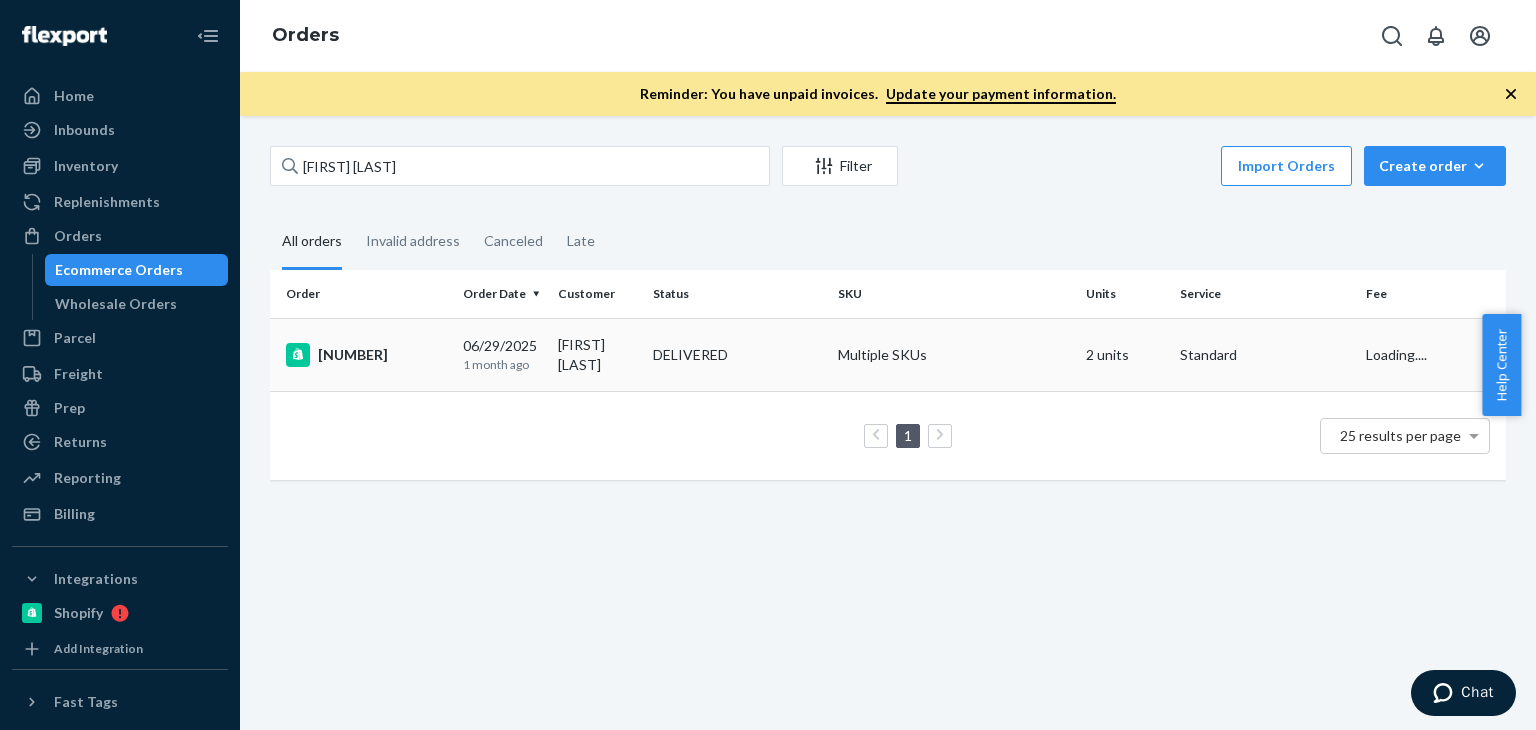 click on "Multiple SKUs" at bounding box center (953, 354) 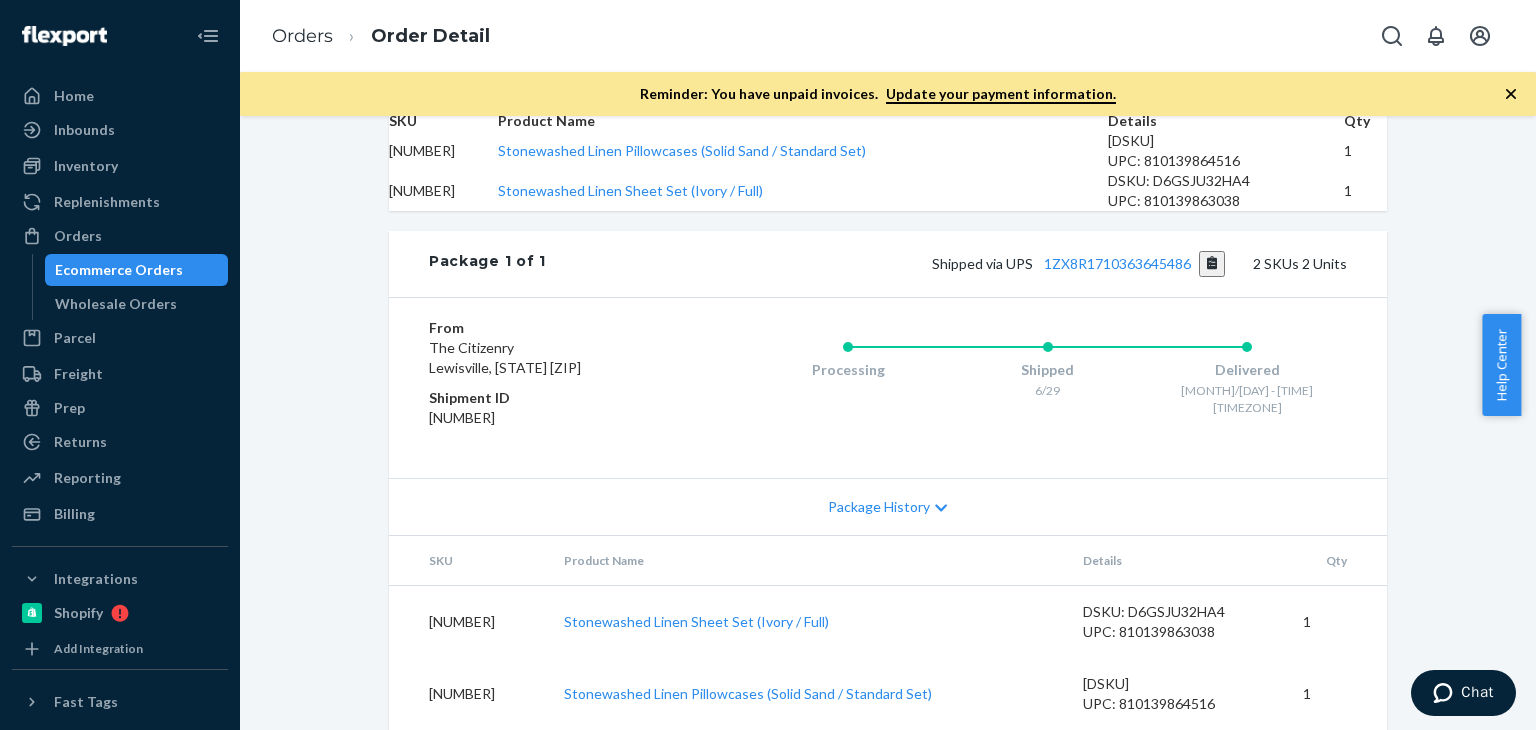 scroll, scrollTop: 788, scrollLeft: 0, axis: vertical 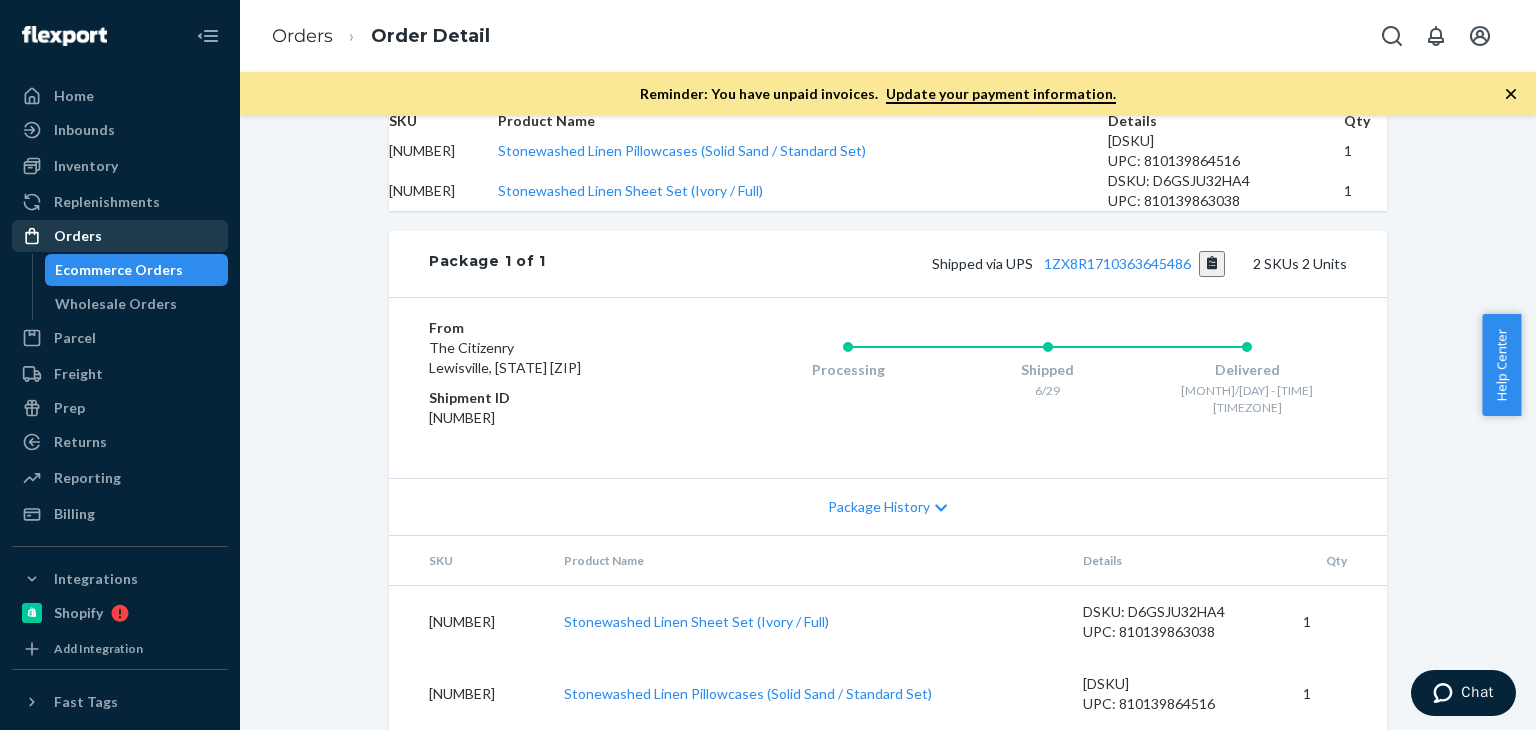click on "Orders" at bounding box center [120, 236] 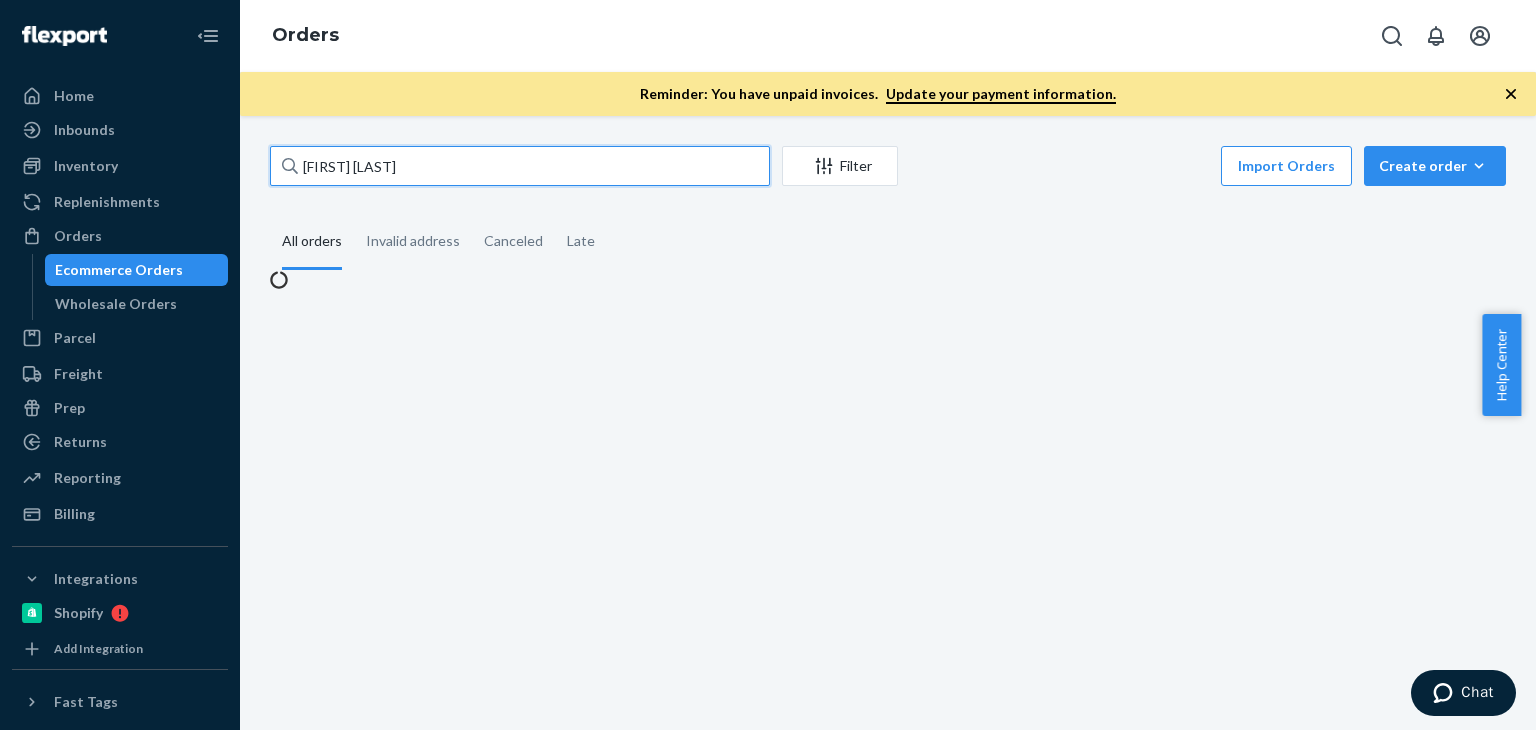 click on "Samantha Van Cott" at bounding box center (520, 166) 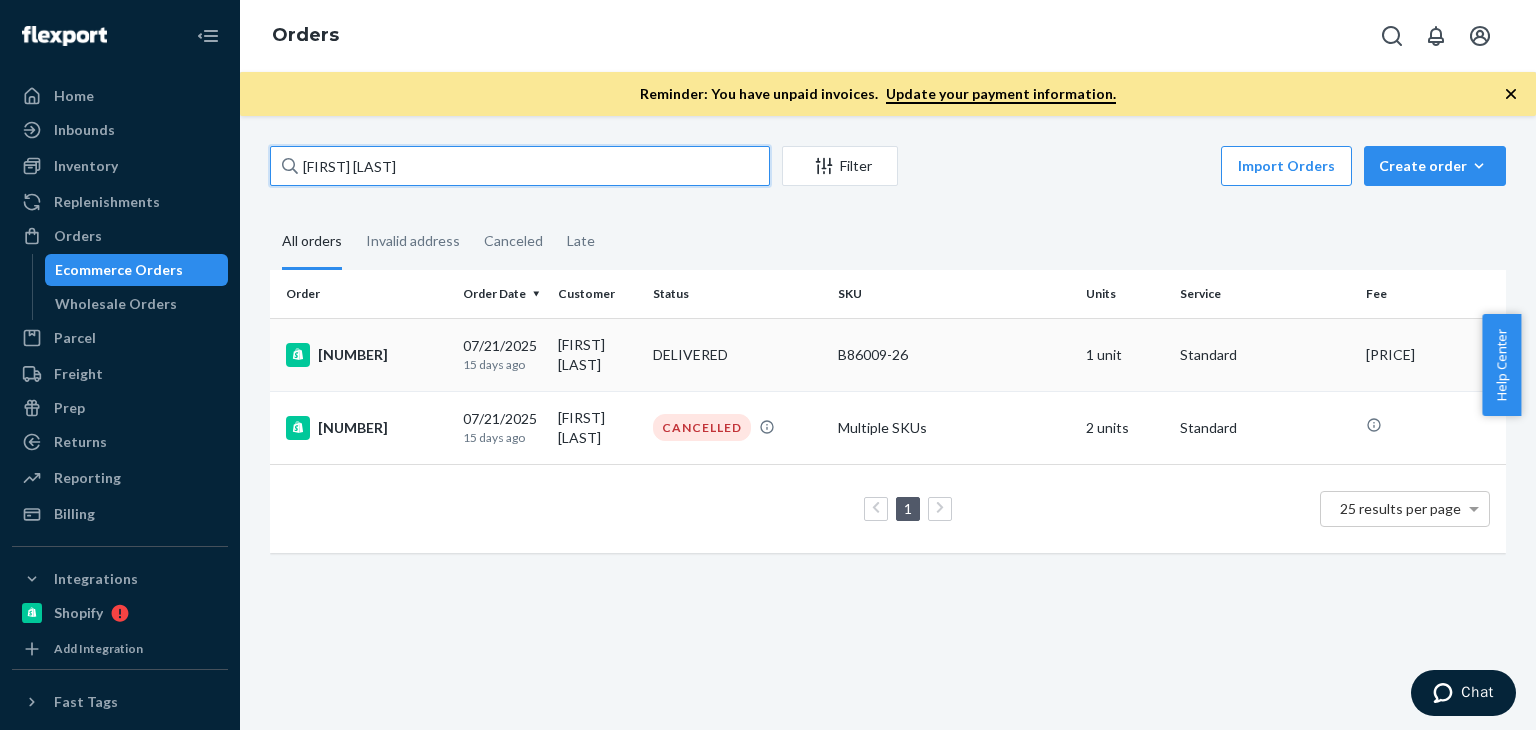 type on "Reagan Cline" 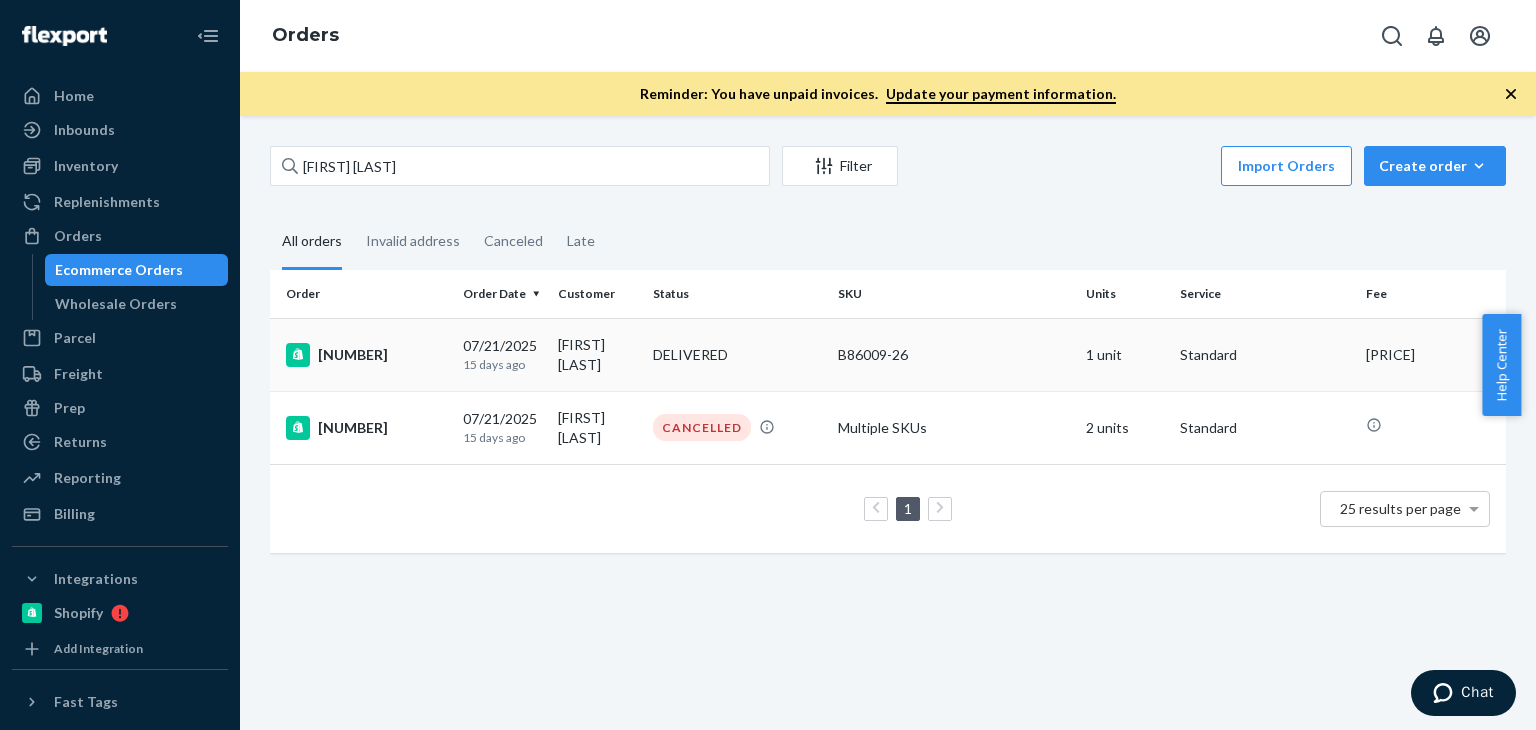 click on "DELIVERED" at bounding box center (737, 355) 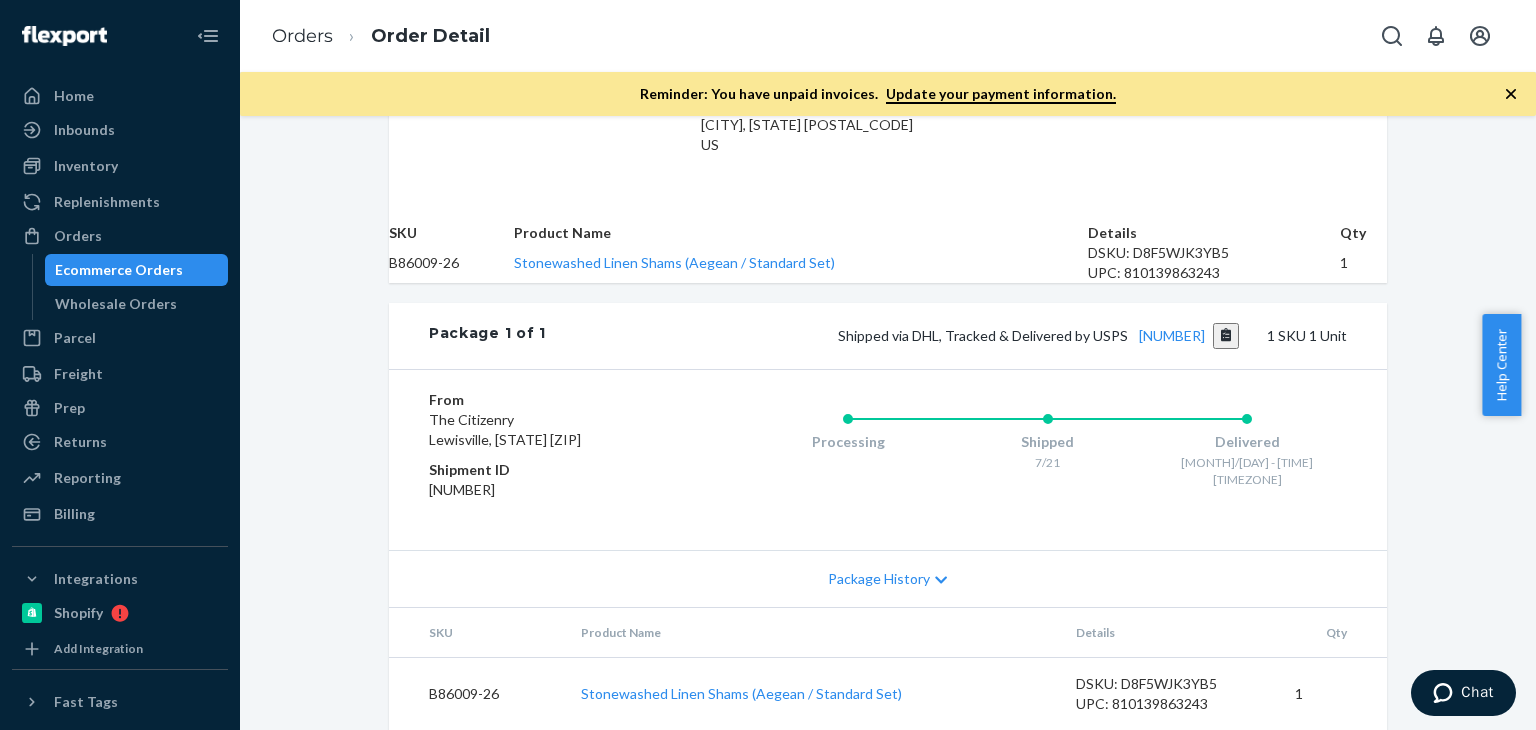 scroll, scrollTop: 578, scrollLeft: 0, axis: vertical 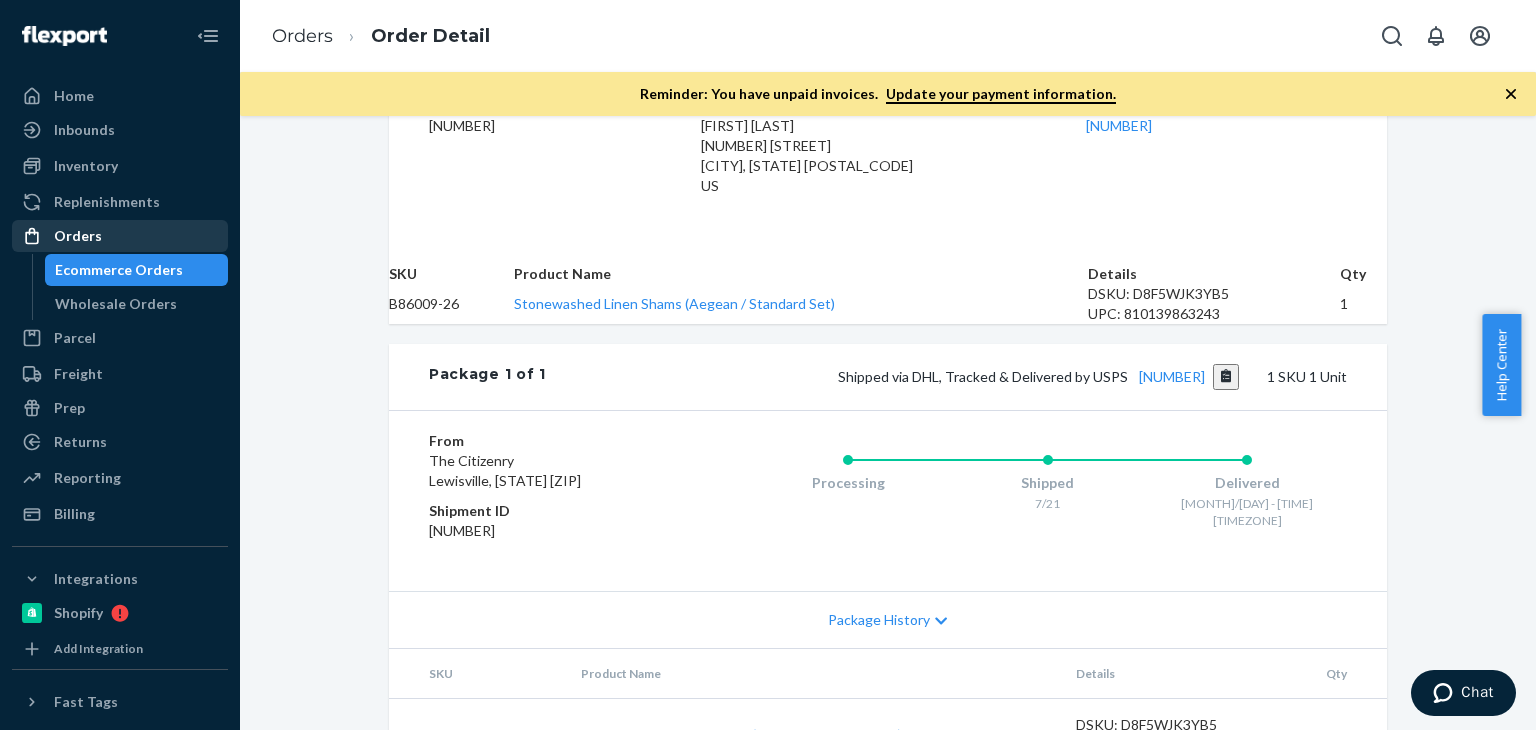 click on "Orders" at bounding box center [120, 236] 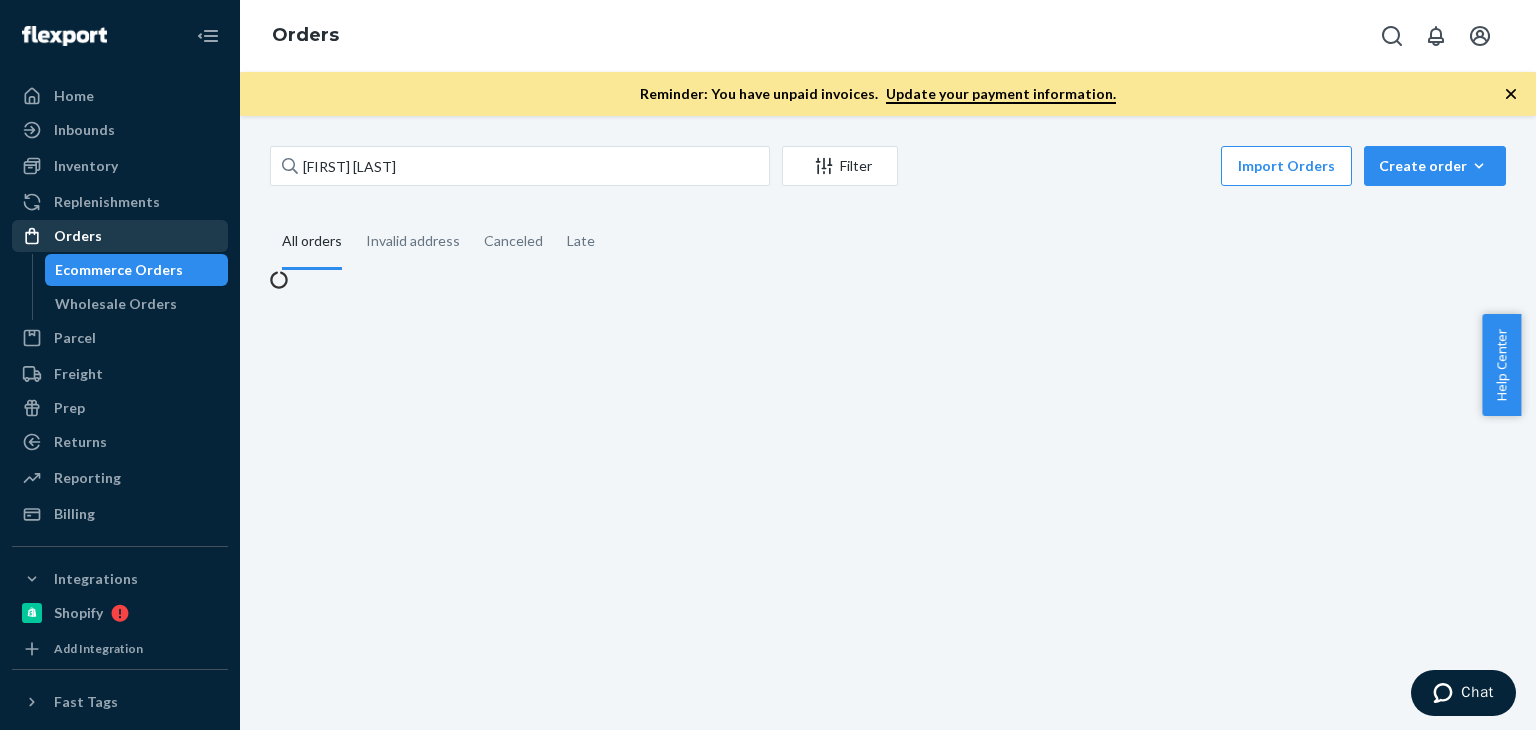 scroll, scrollTop: 0, scrollLeft: 0, axis: both 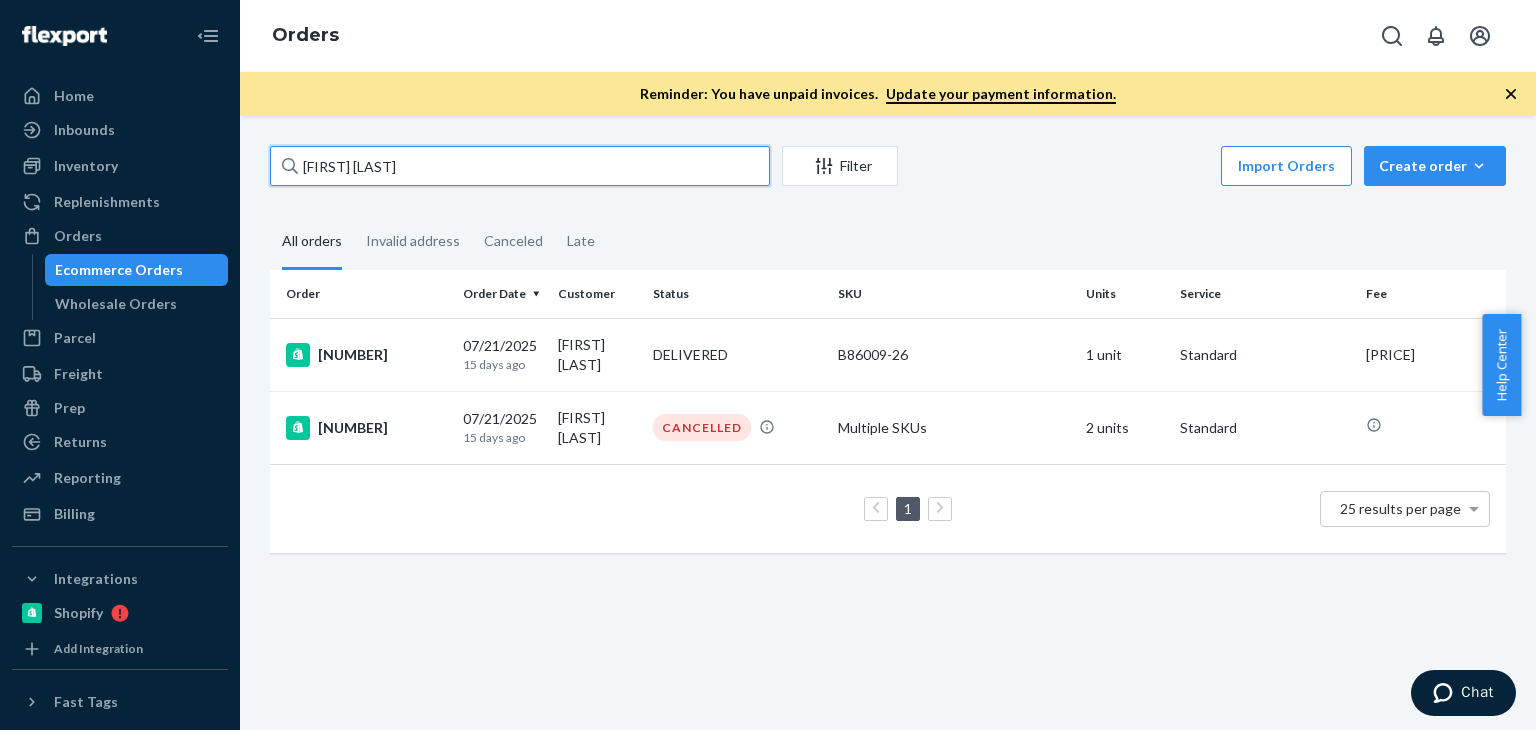 click on "Reagan Cline" at bounding box center [520, 166] 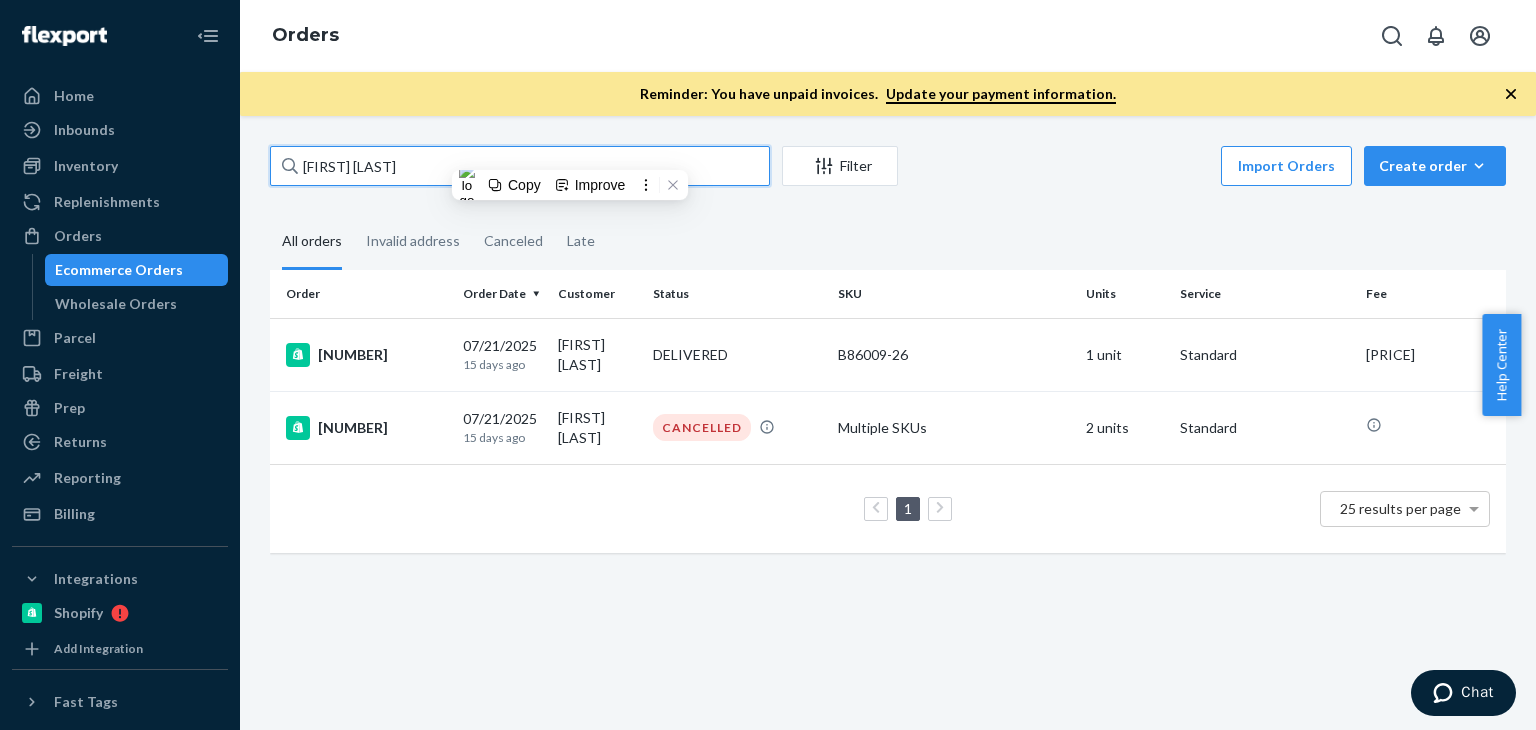 paste on "emily frisch" 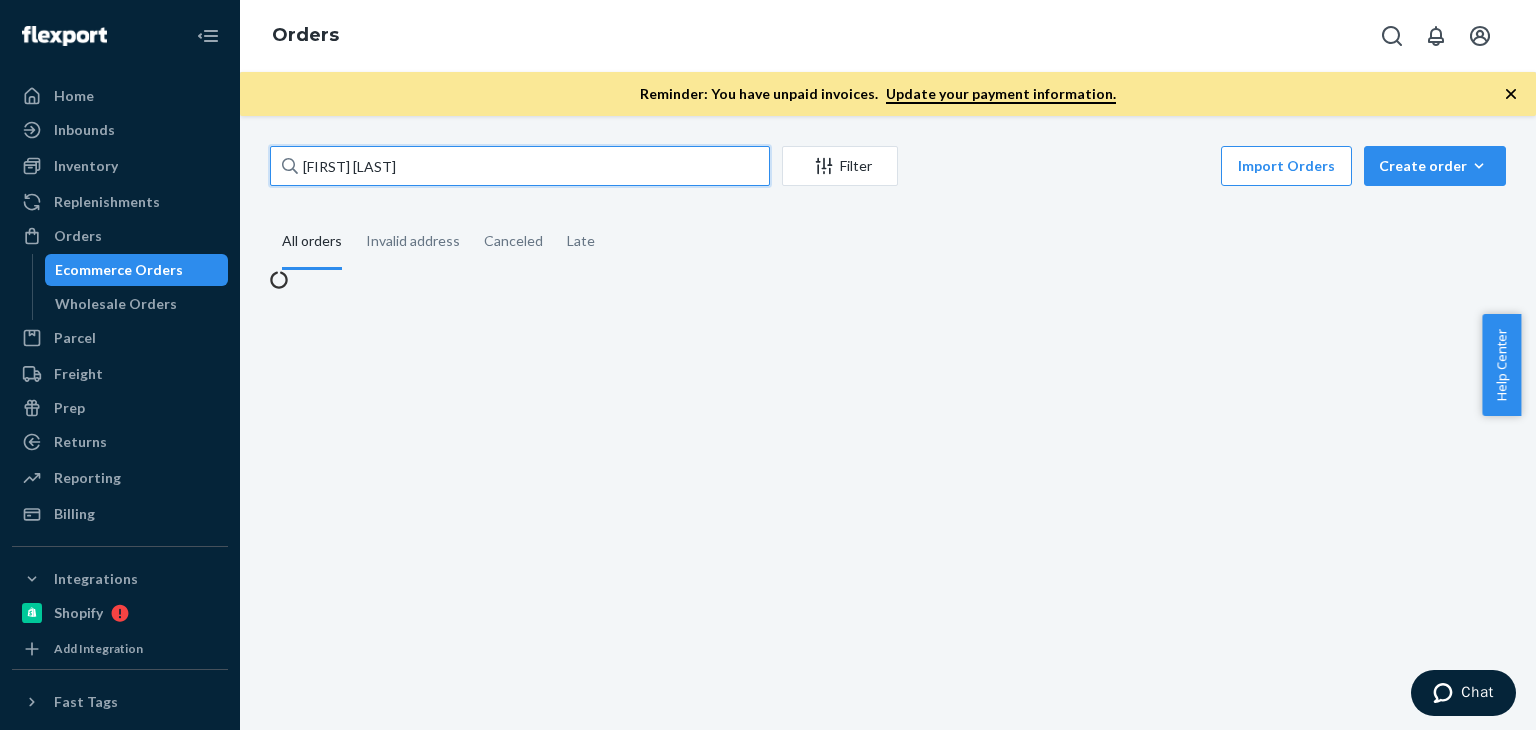 type on "emily frisch" 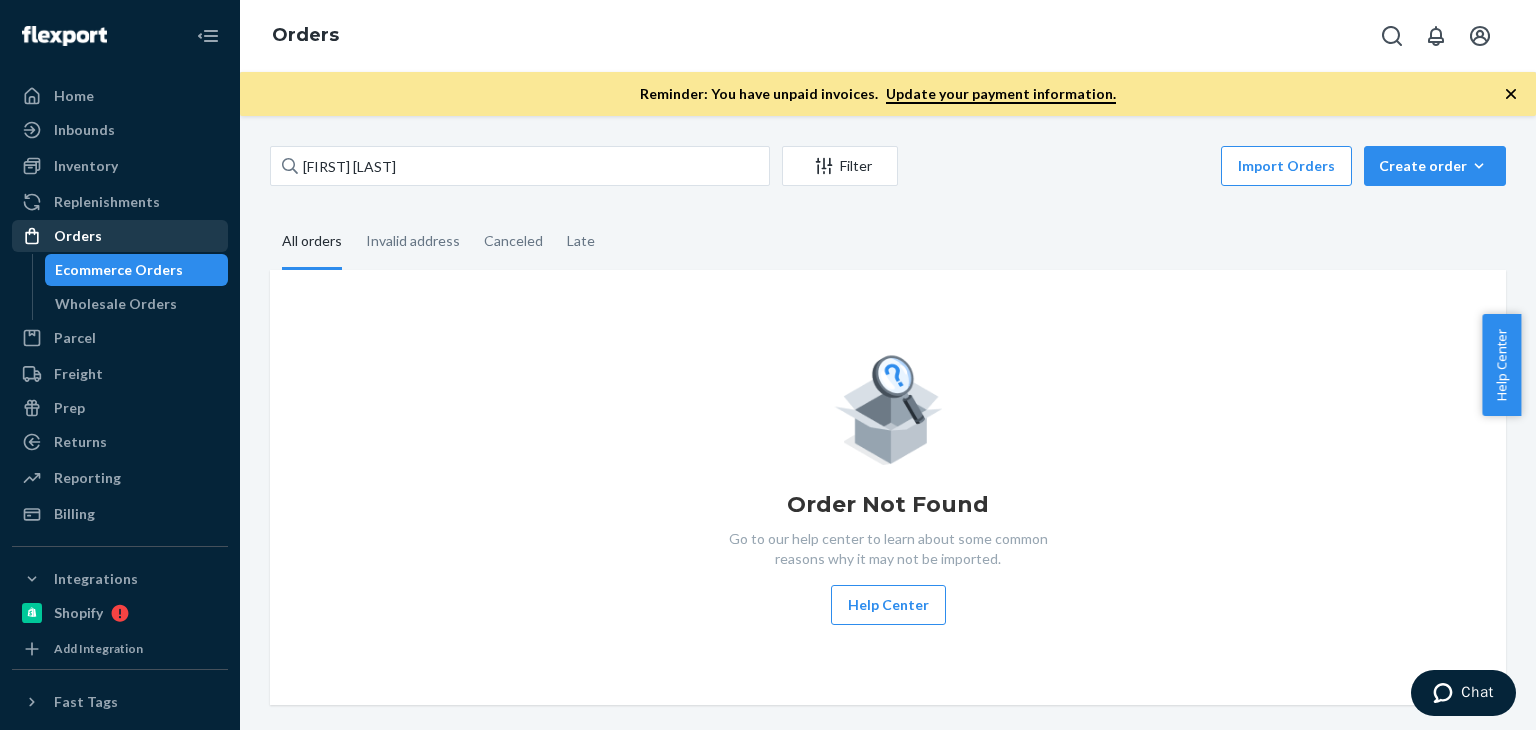 click on "Orders" at bounding box center (78, 236) 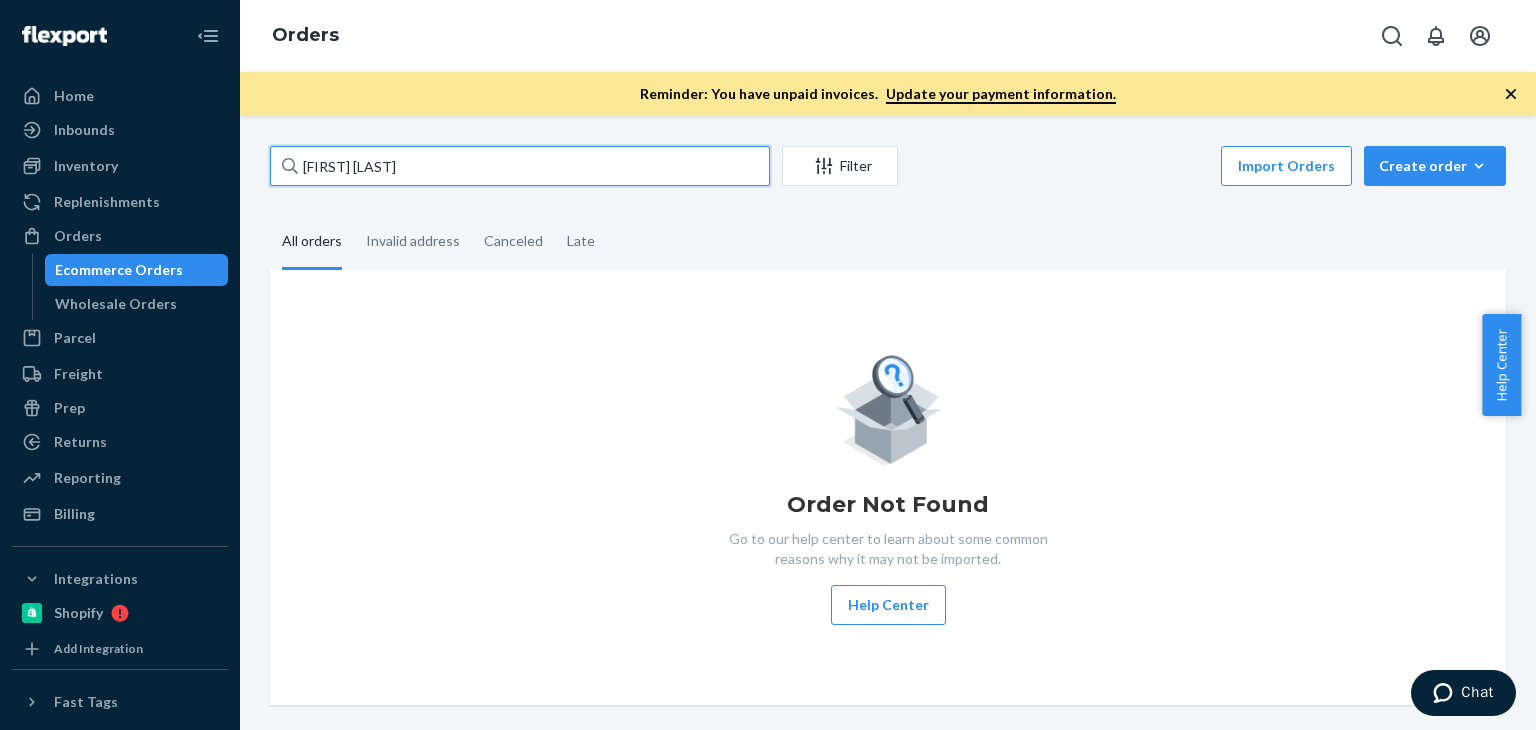 click on "emily frisch" at bounding box center [520, 166] 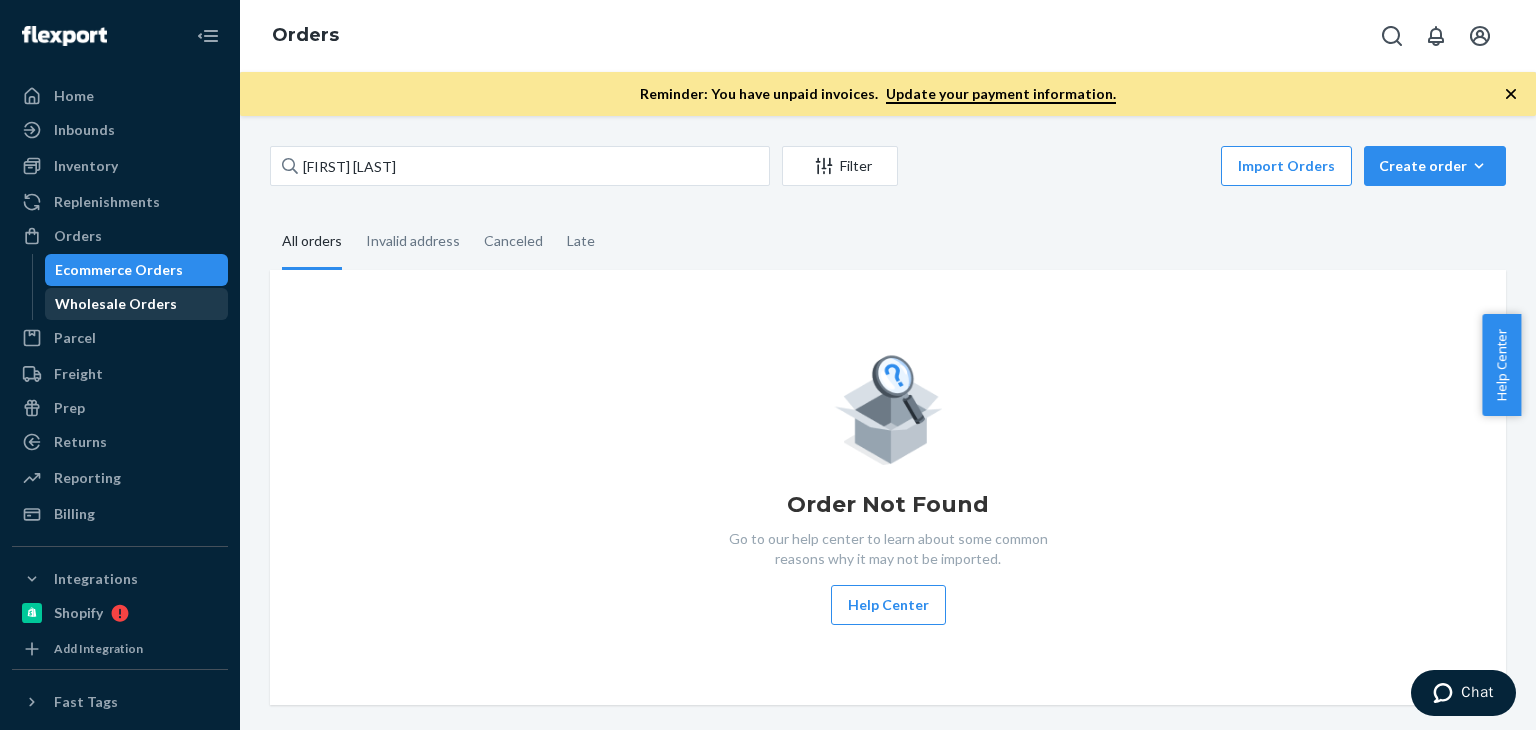 click on "Wholesale Orders" at bounding box center [116, 304] 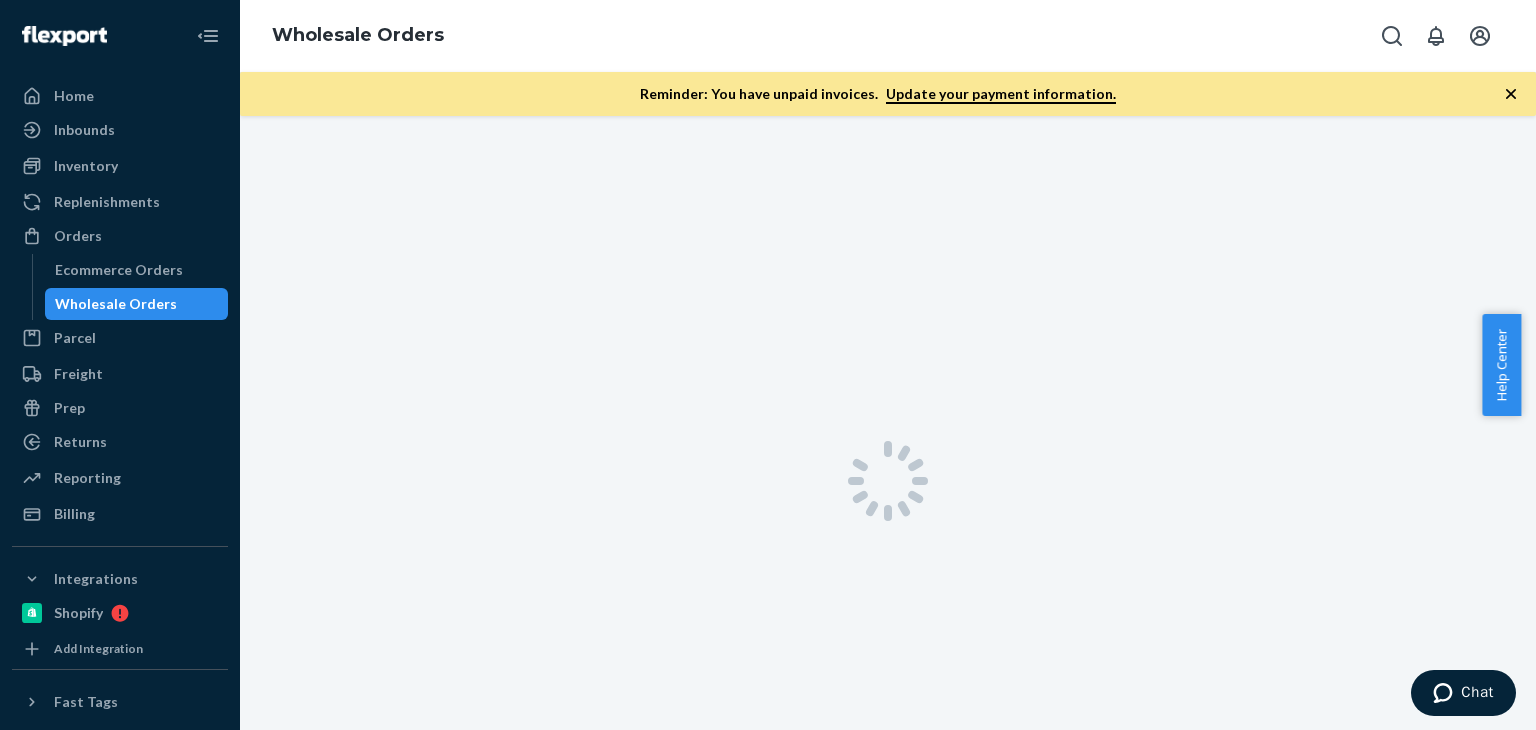 click at bounding box center [888, 481] 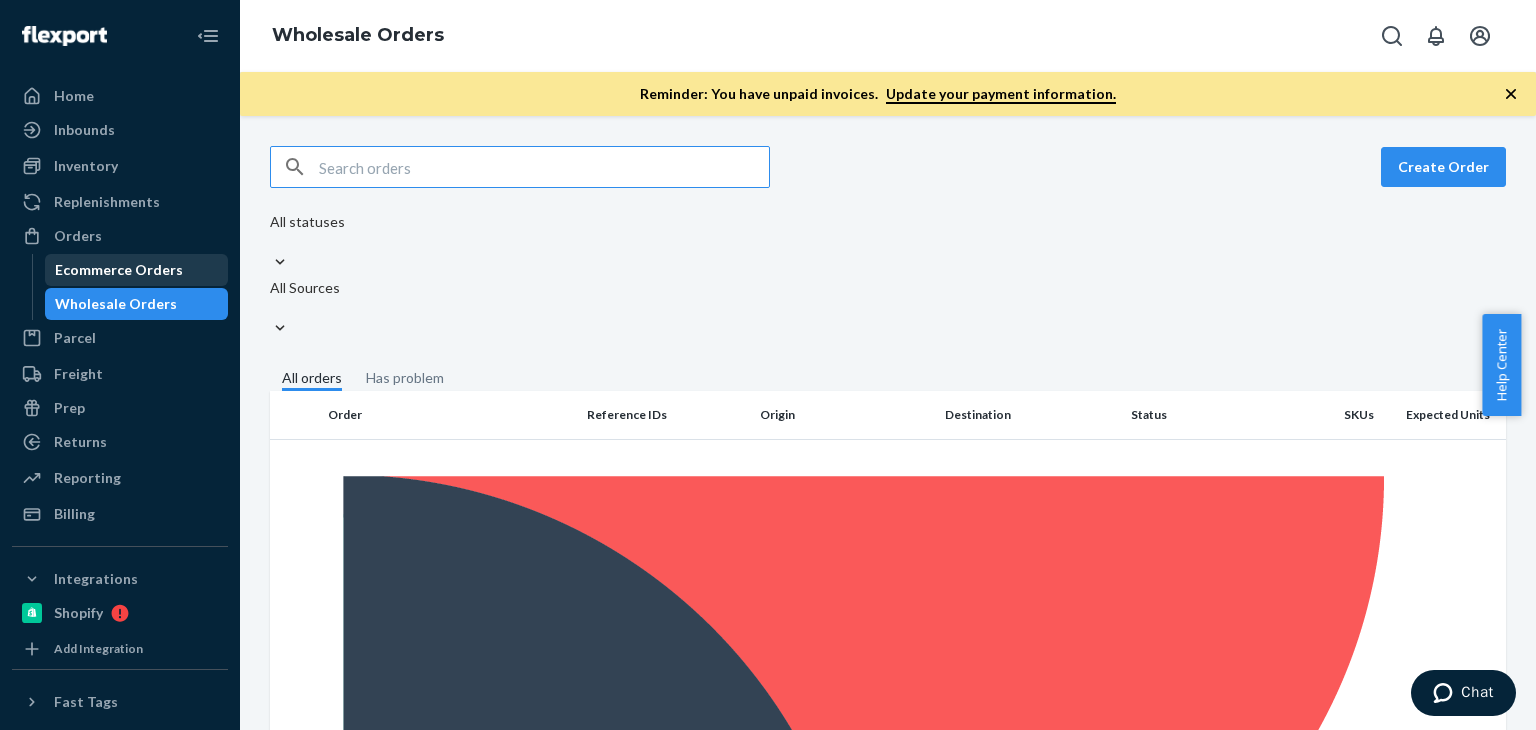 click on "Ecommerce Orders" at bounding box center [119, 270] 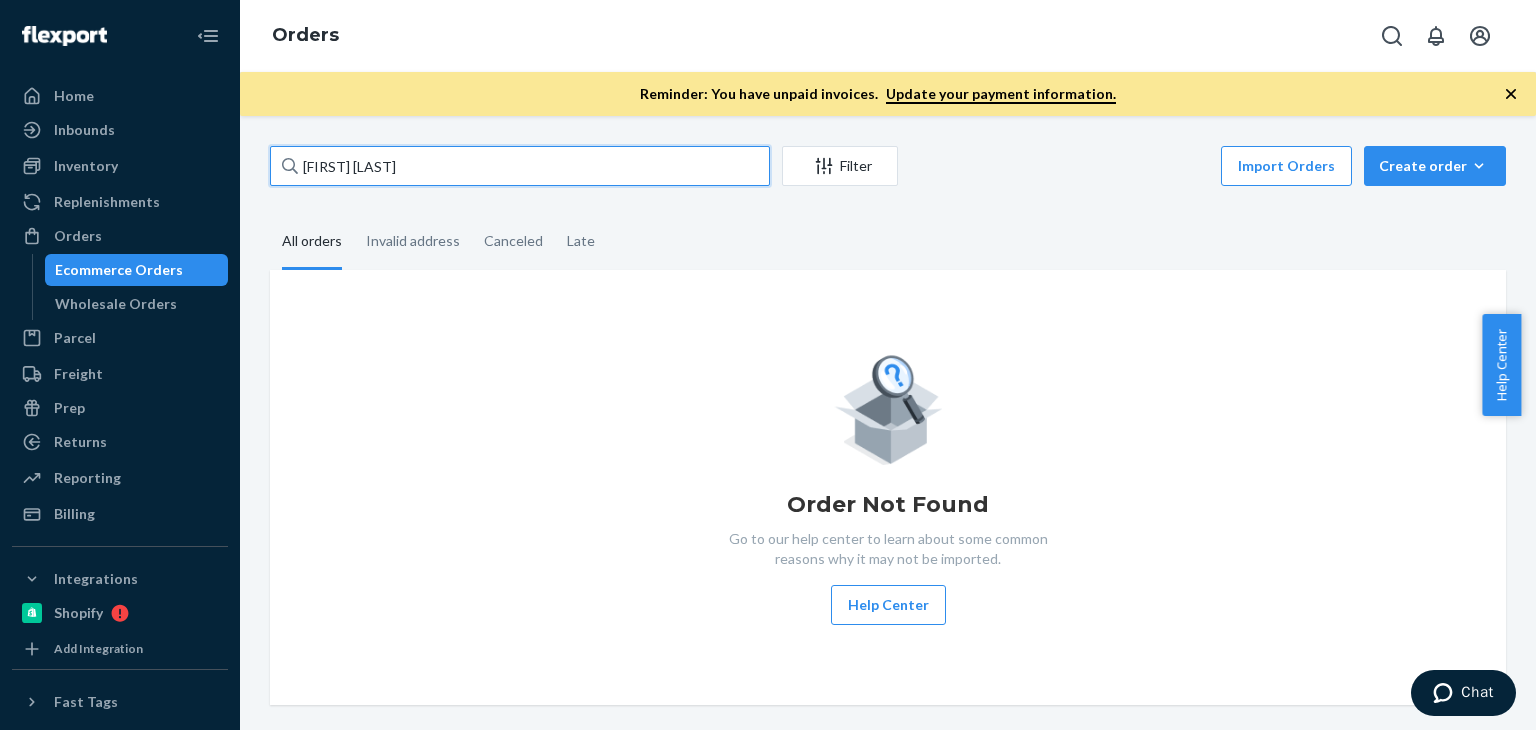 click on "emily frisch" at bounding box center [520, 166] 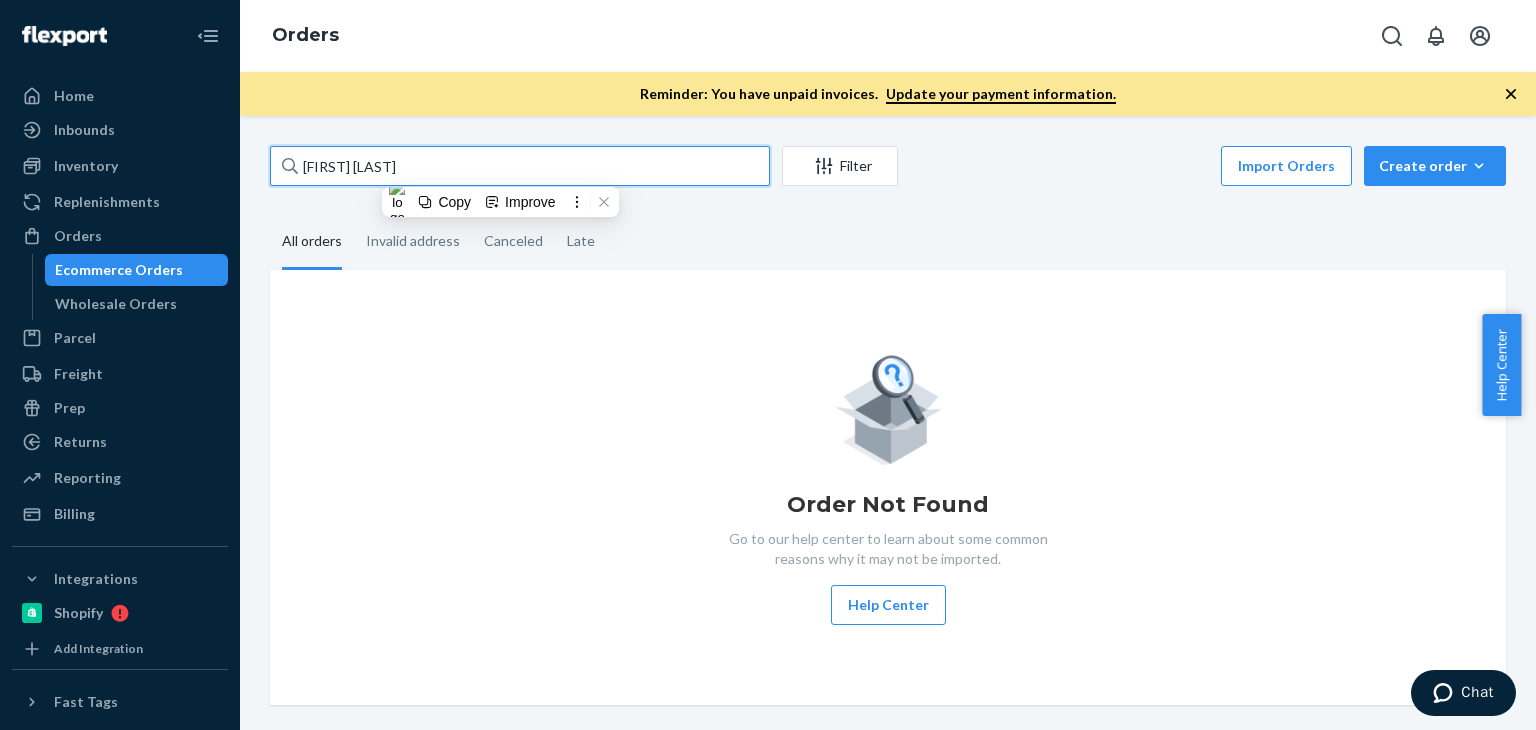 click on "emily frischemily frisch" at bounding box center [520, 166] 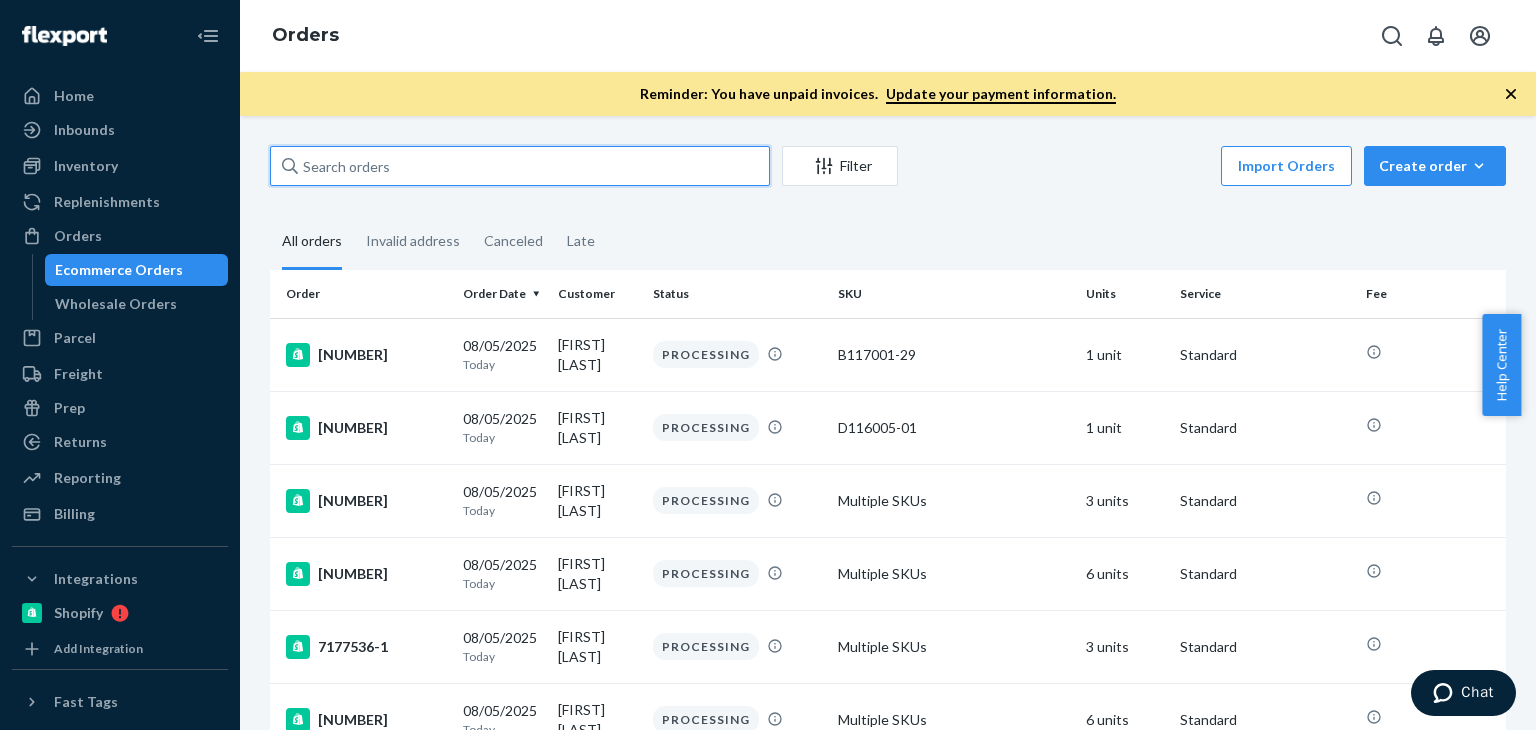 paste on "emily frisch" 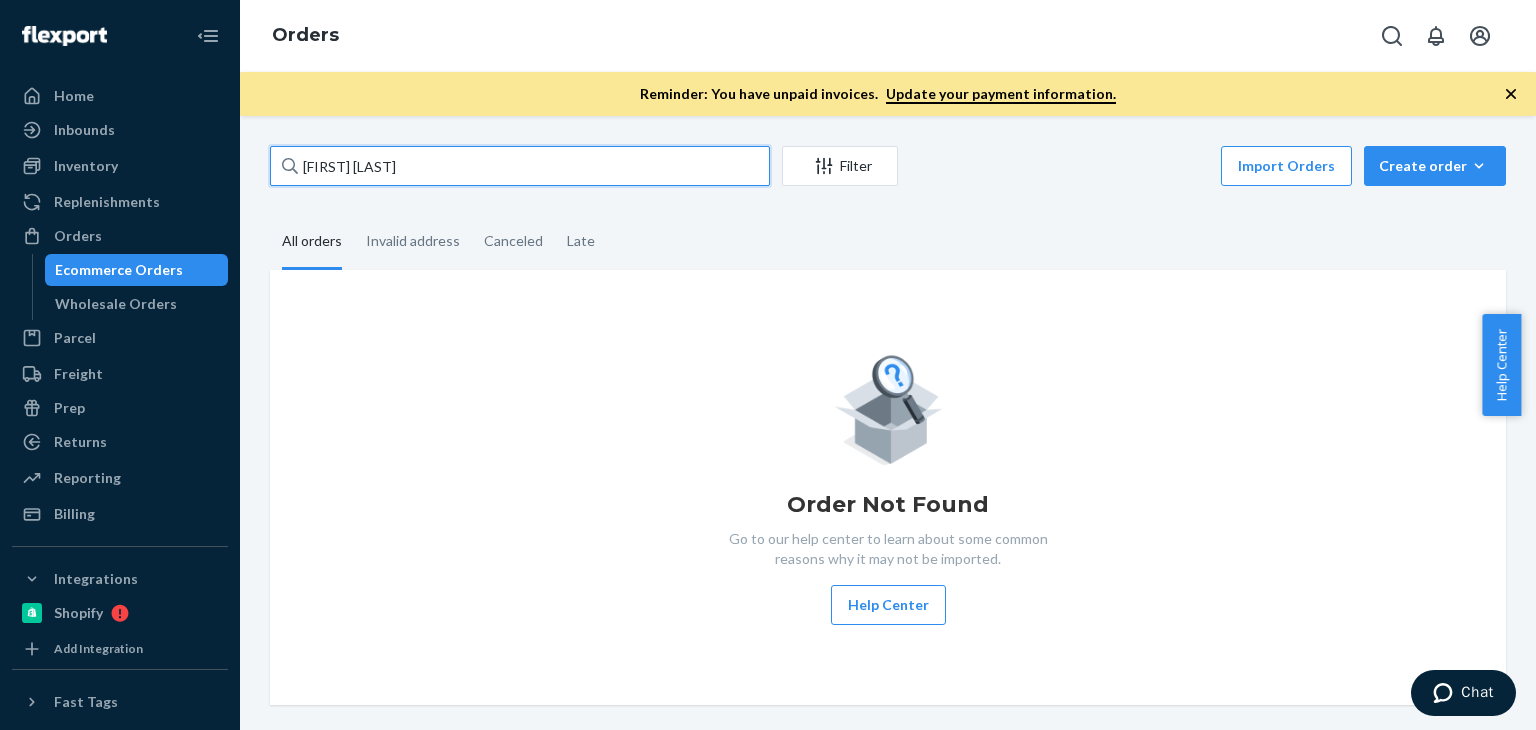 click on "emily frisch" at bounding box center (520, 166) 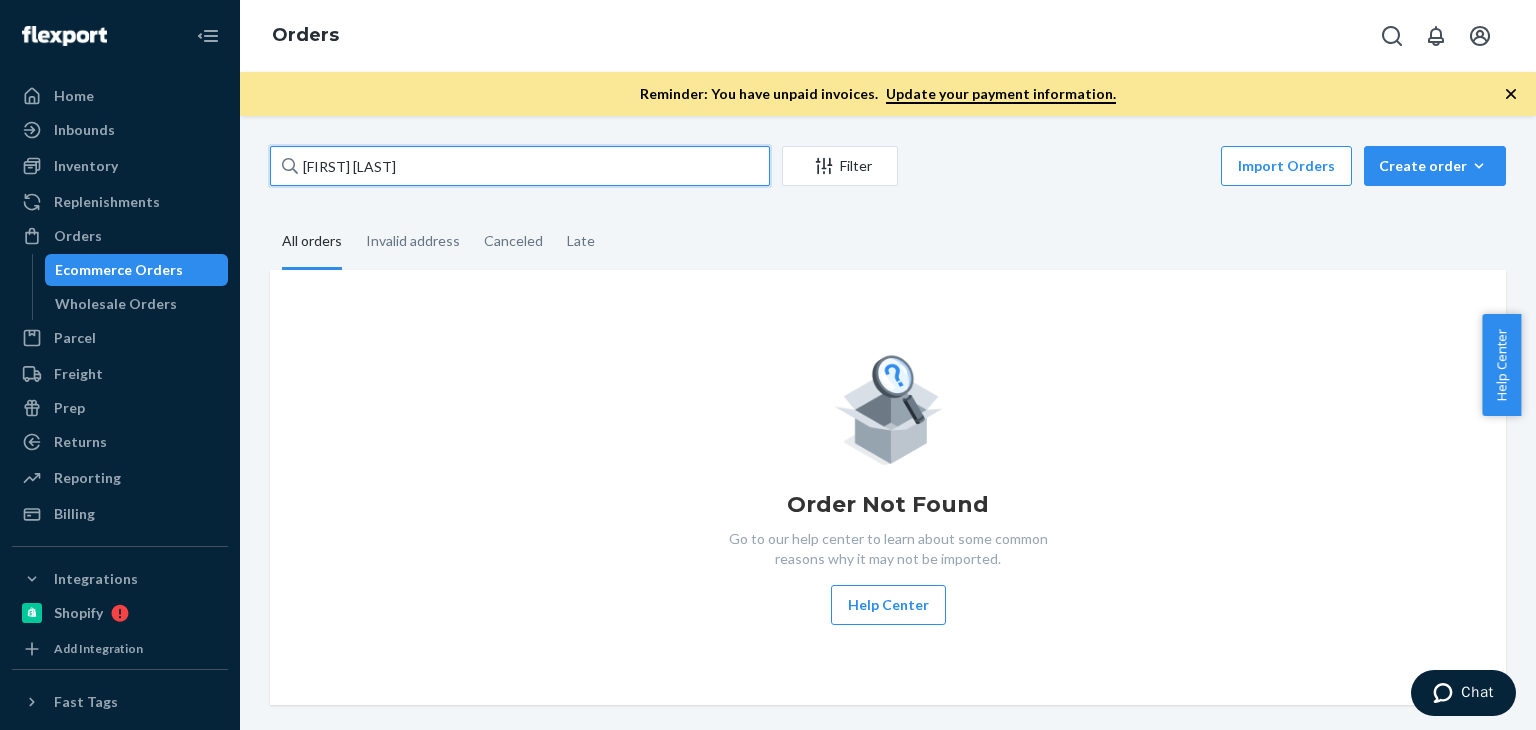 type on "patricia sandt" 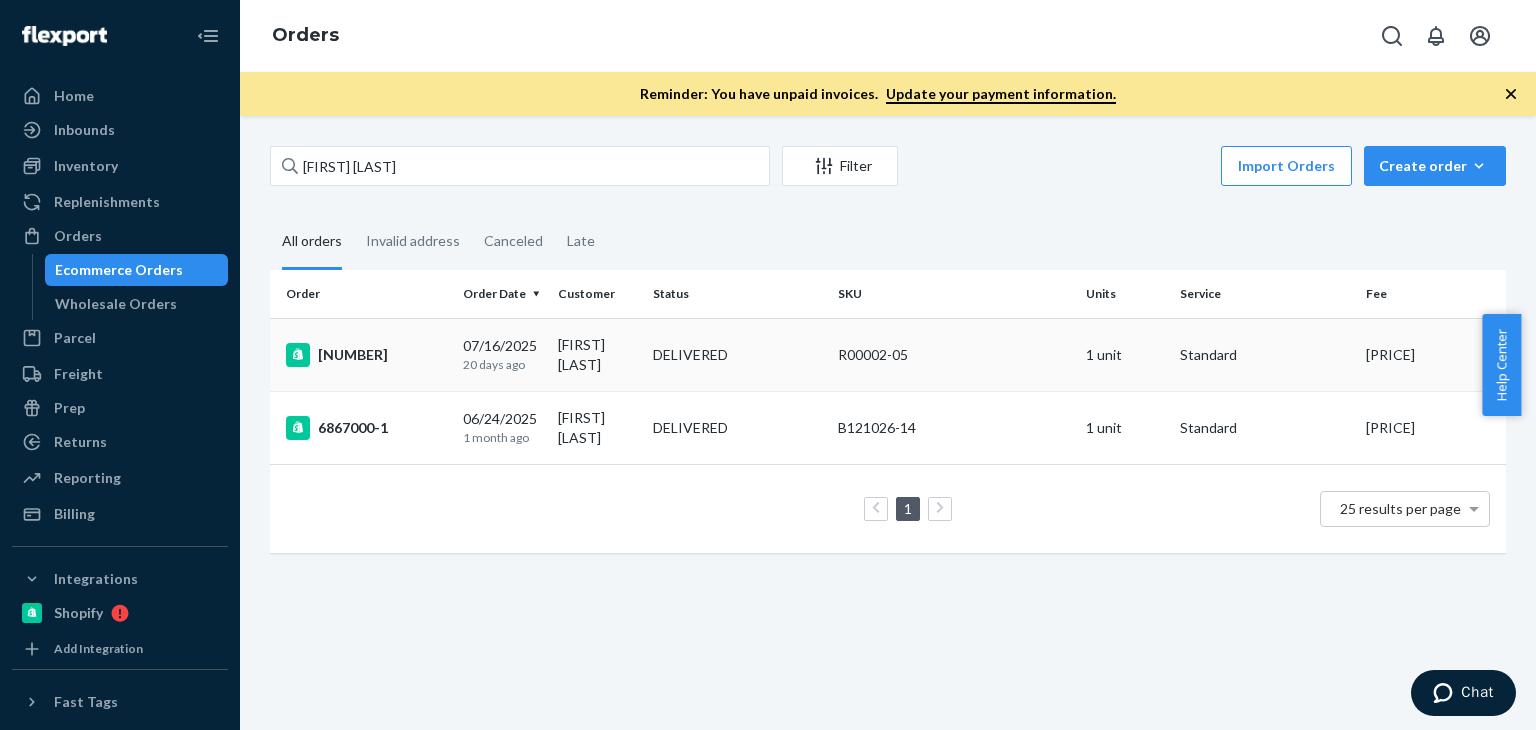 click on "R00002-05" at bounding box center [953, 355] 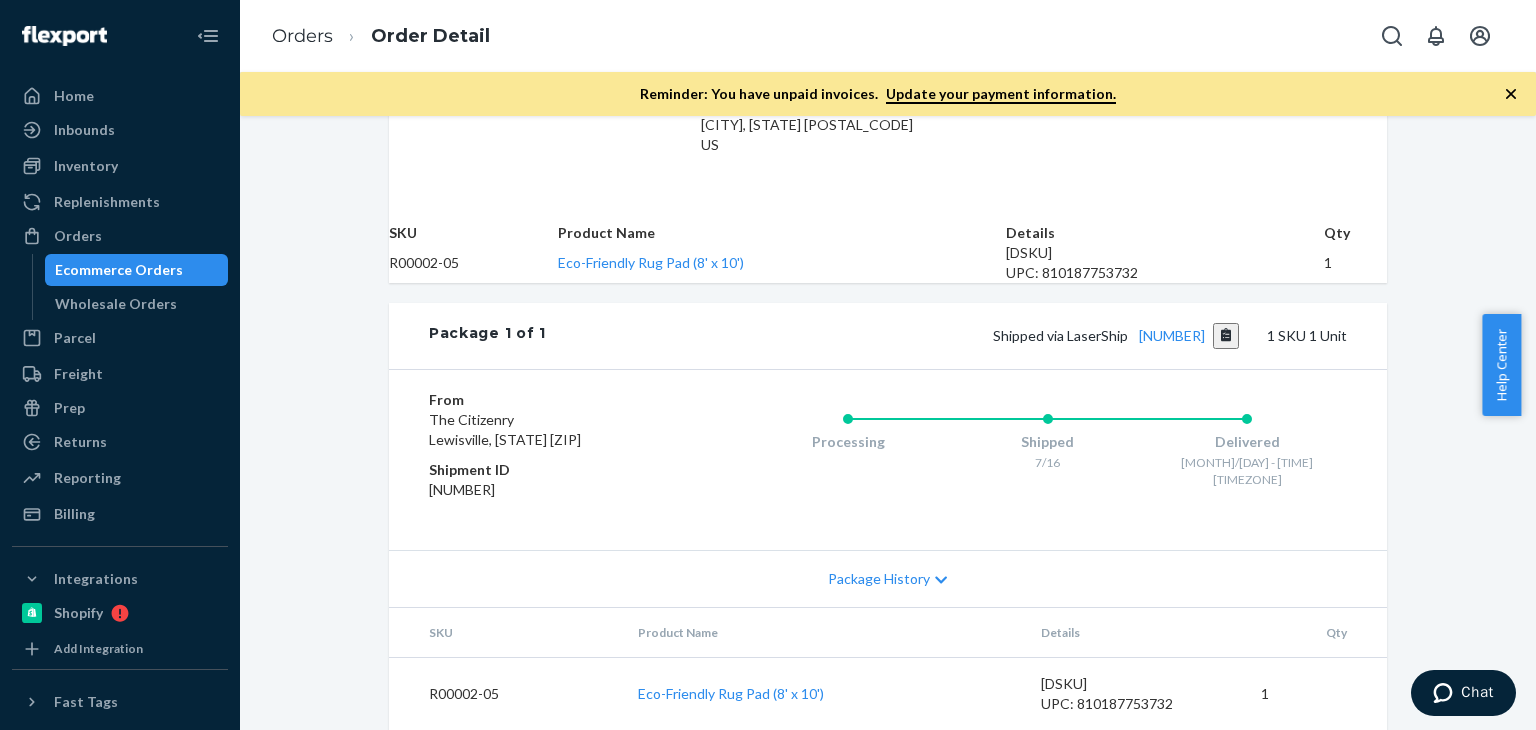 scroll, scrollTop: 678, scrollLeft: 0, axis: vertical 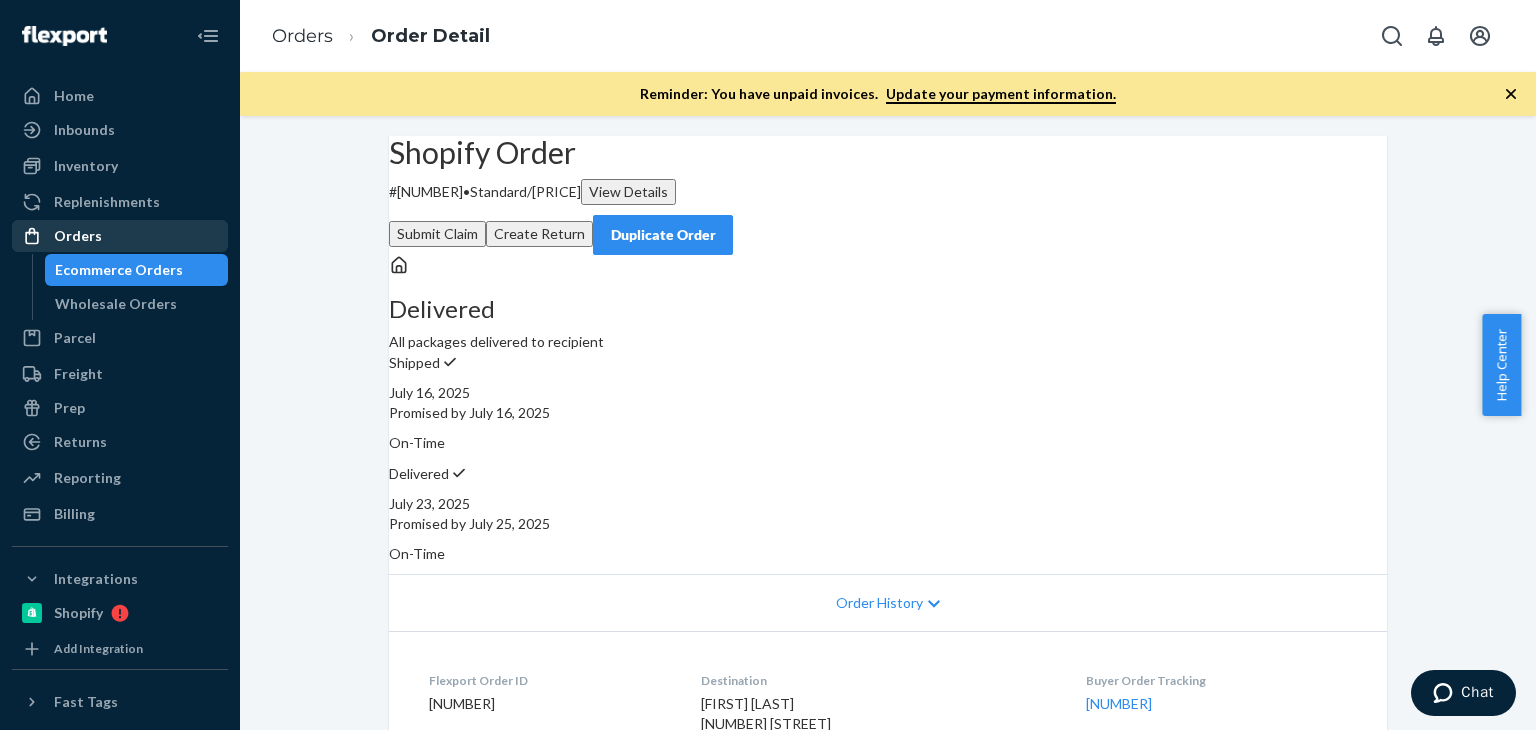 click on "Orders" at bounding box center (120, 236) 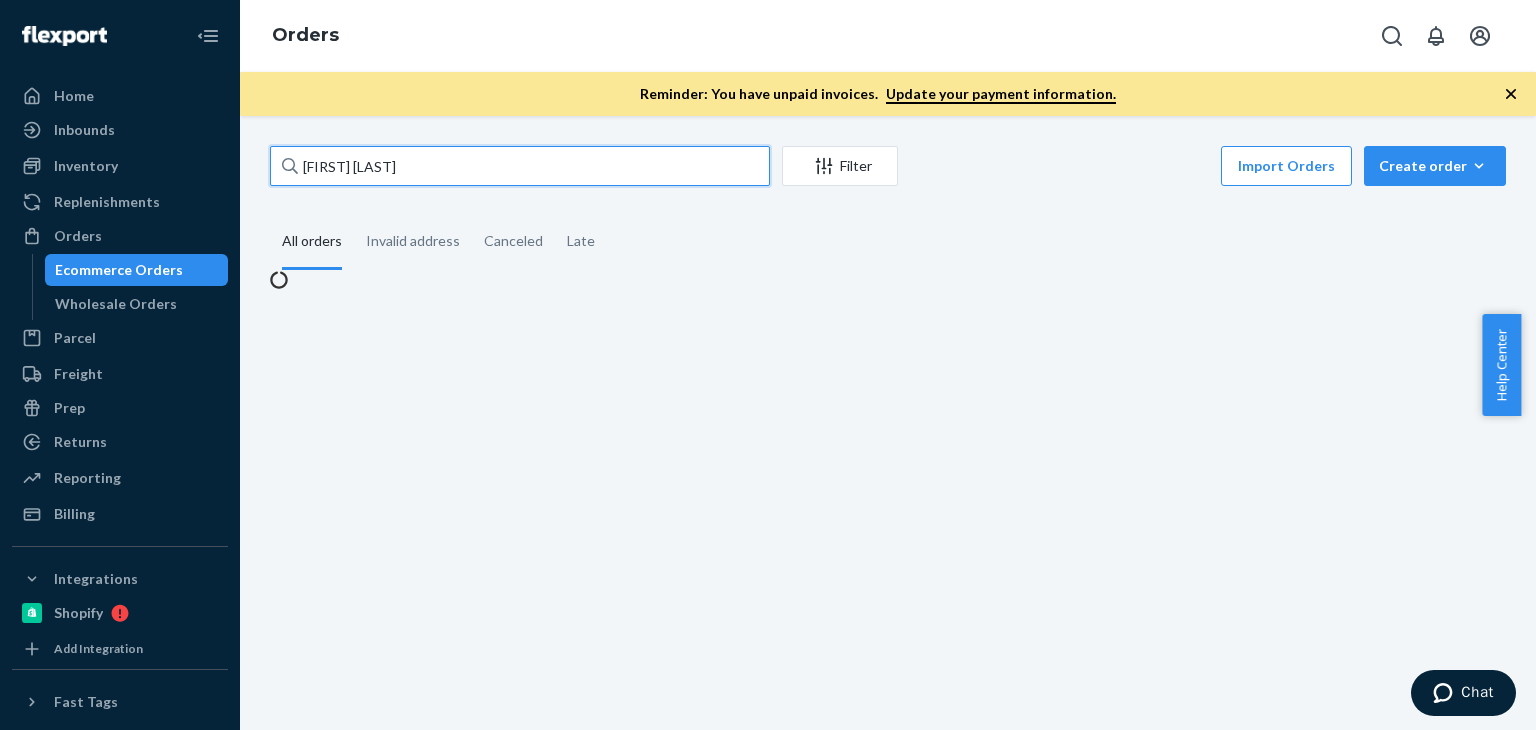 click on "patricia sandt" at bounding box center (520, 166) 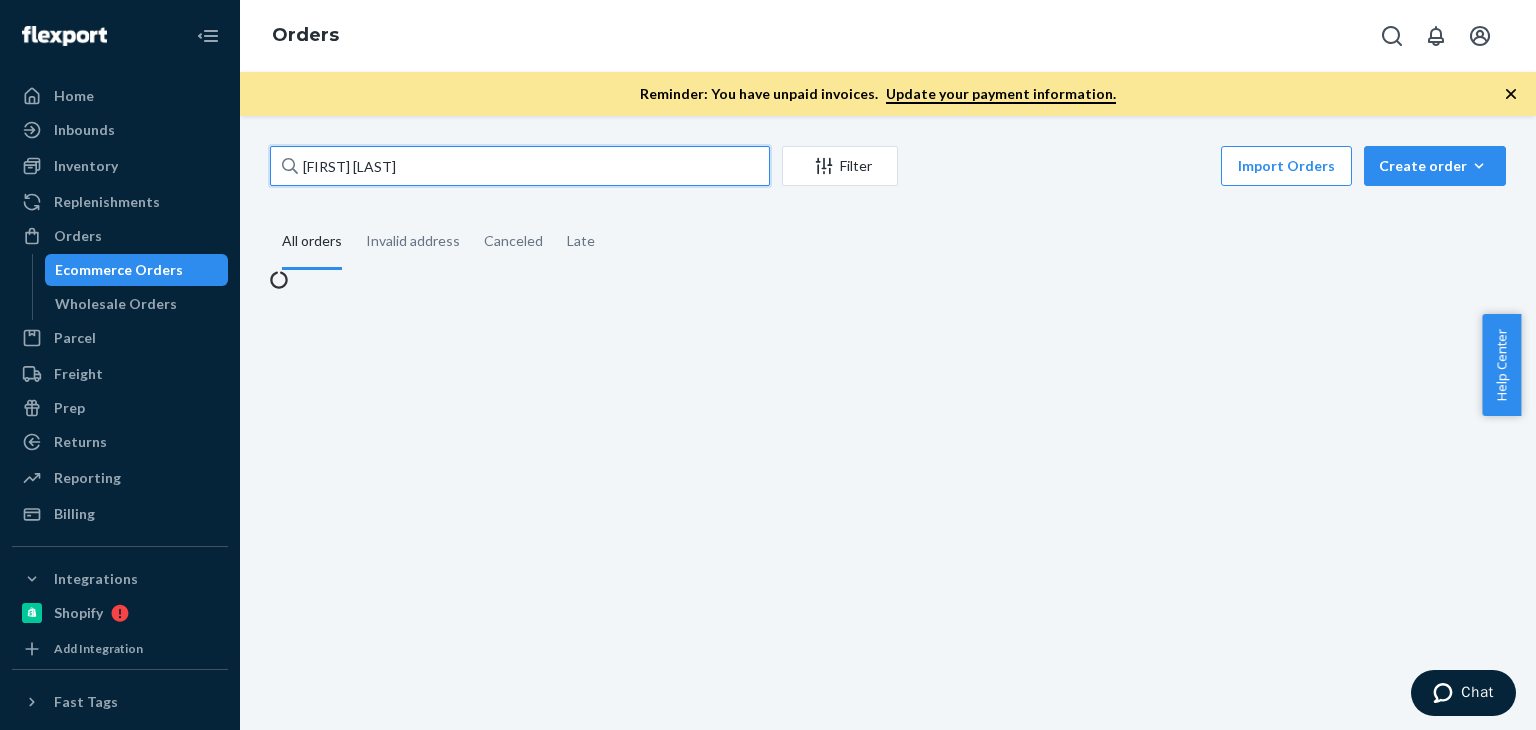 paste on "Lauren Peterson" 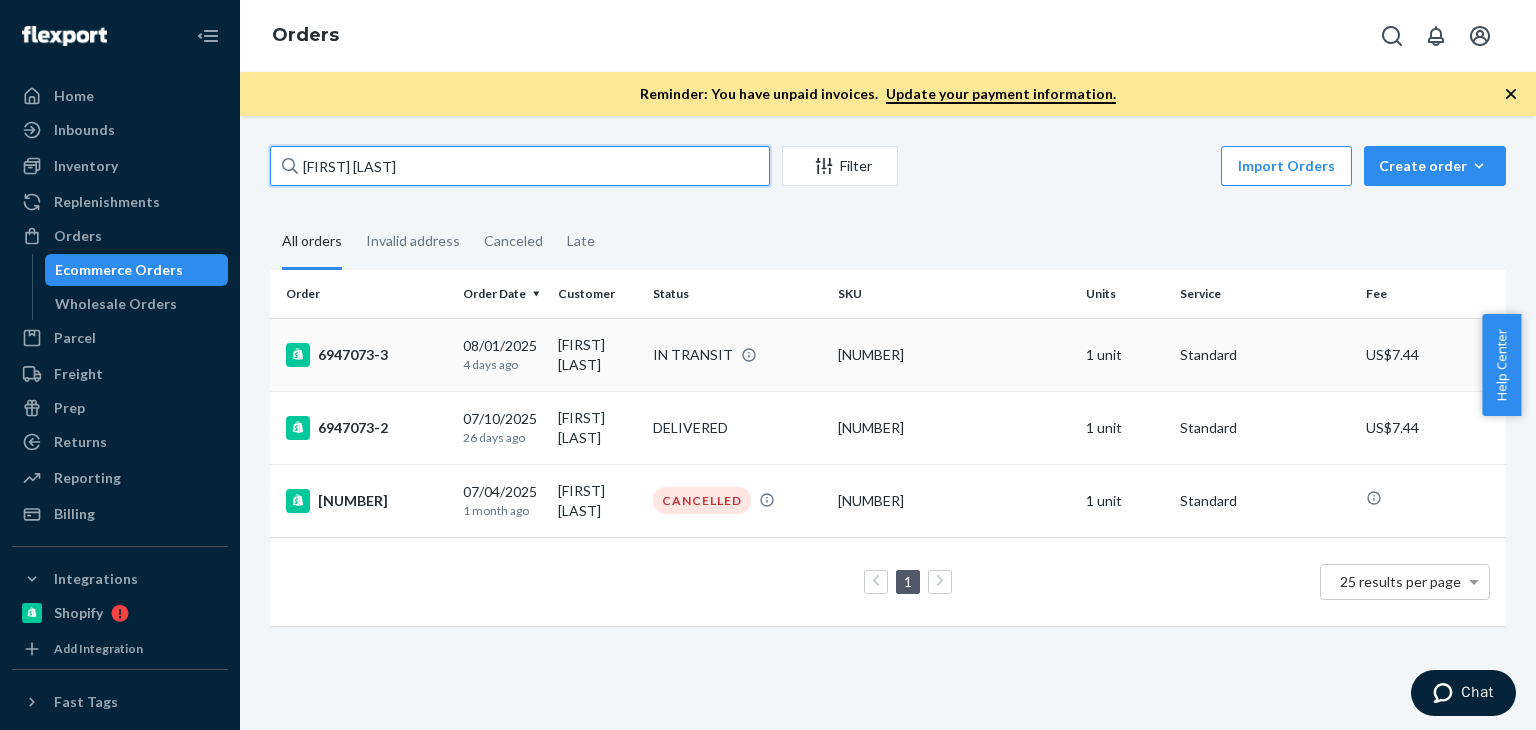 type on "Lauren Peterson" 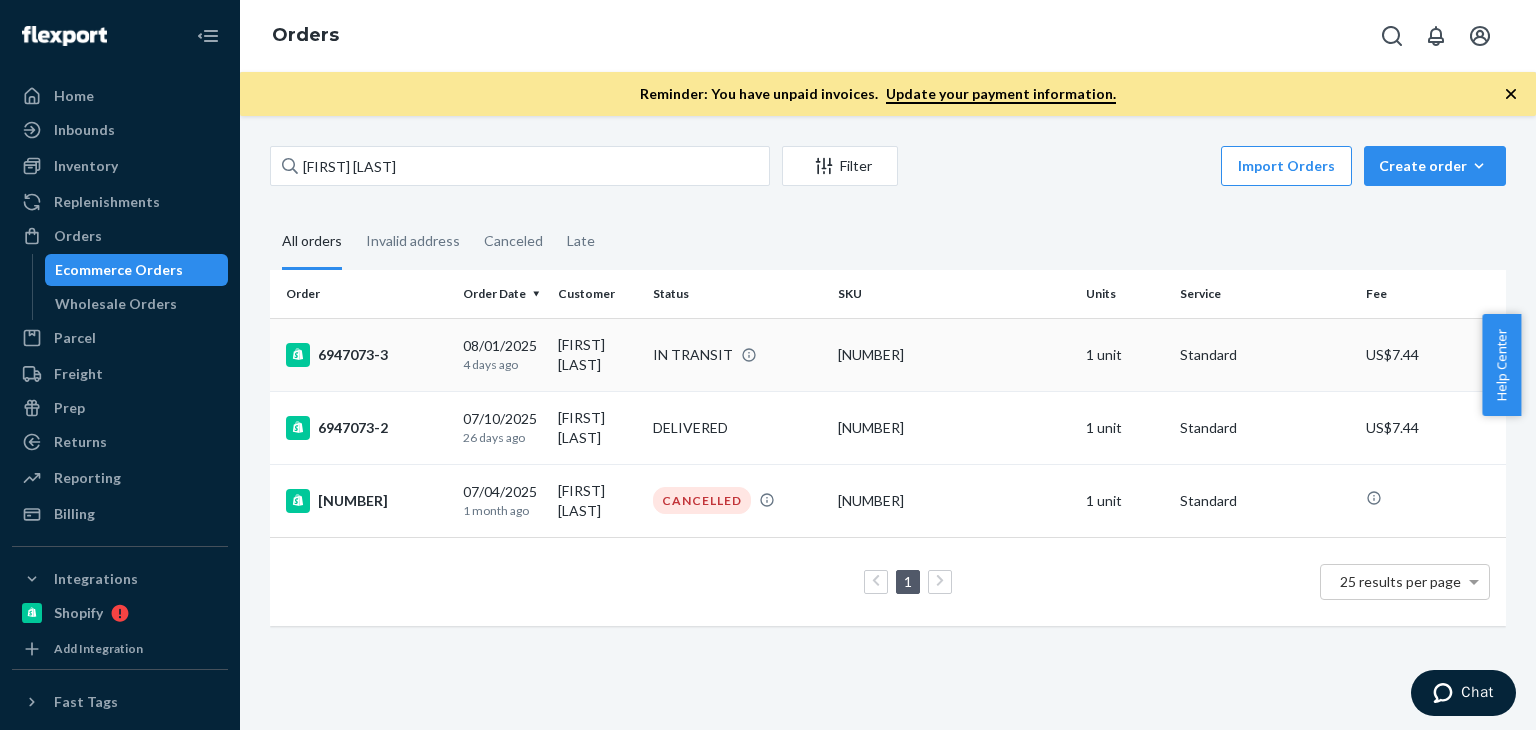 click on "B86012-08" at bounding box center [953, 355] 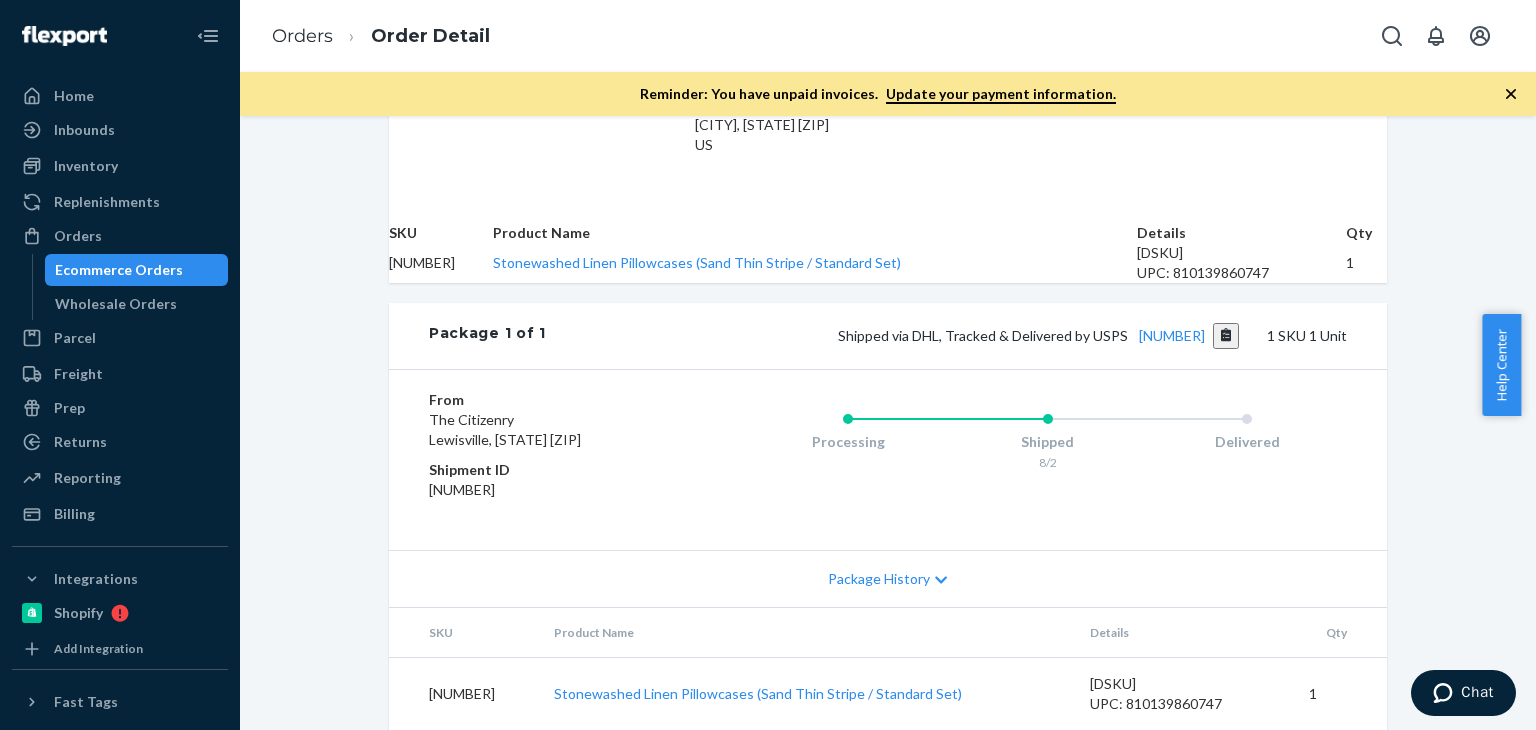 scroll, scrollTop: 564, scrollLeft: 0, axis: vertical 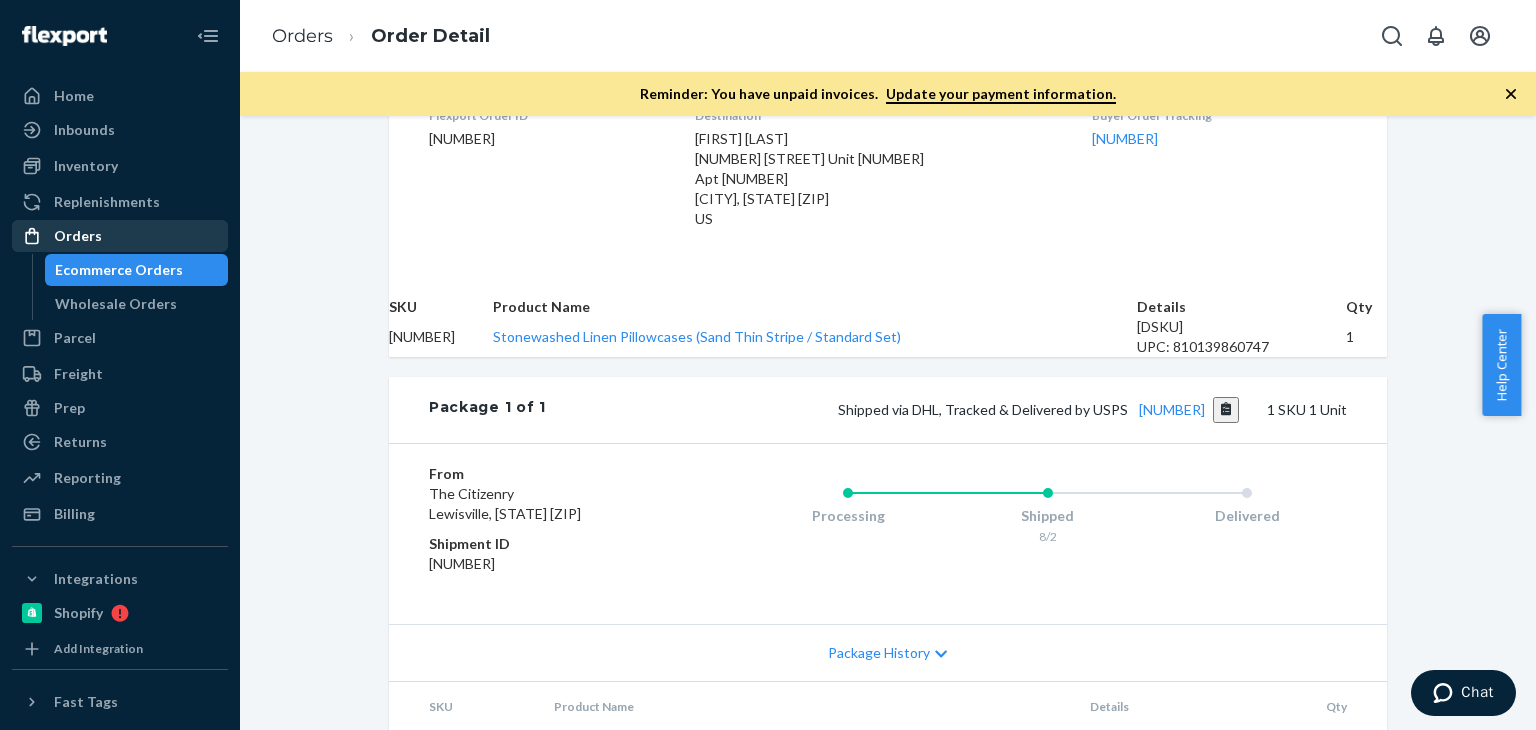 click on "Orders" at bounding box center (78, 236) 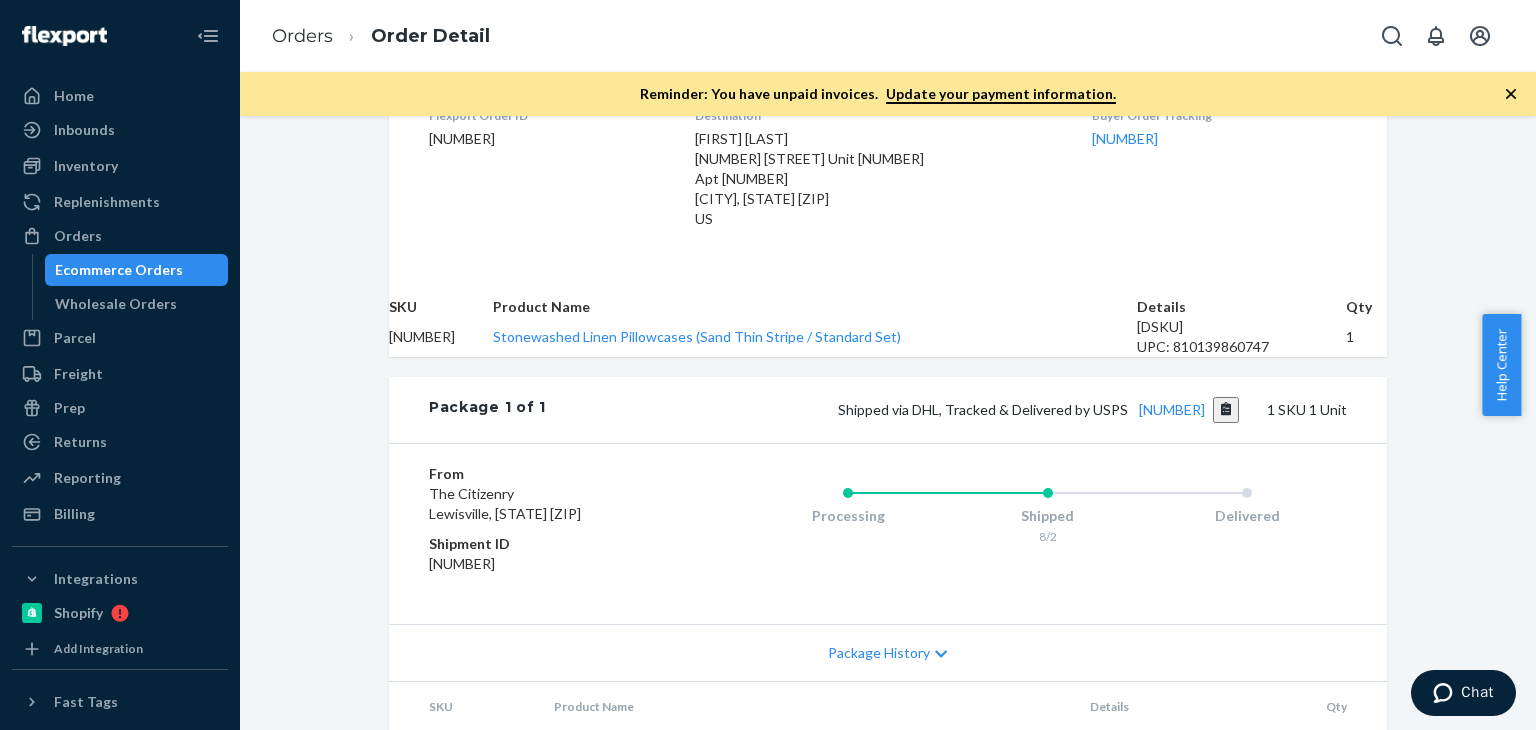 click on "Orders" at bounding box center (78, 236) 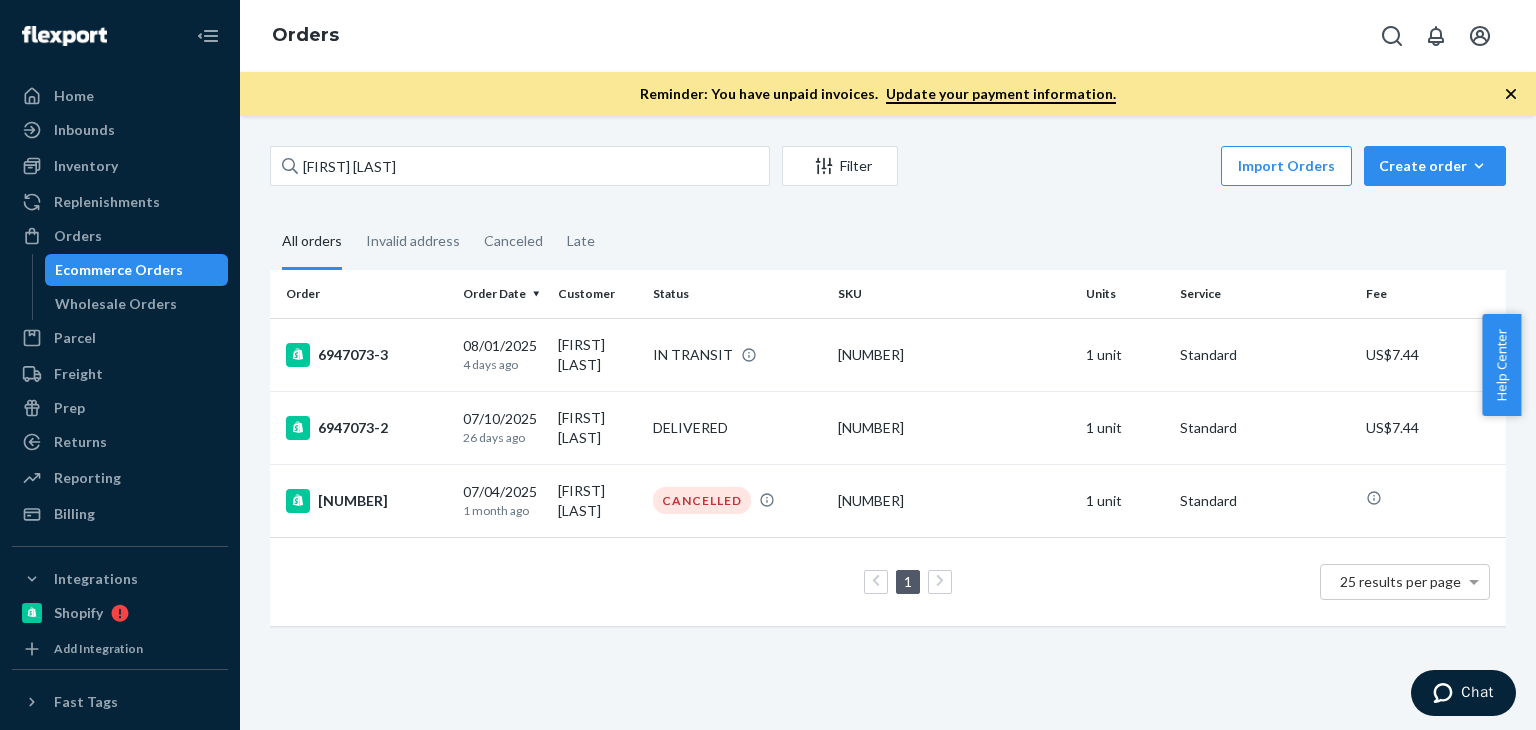 scroll, scrollTop: 0, scrollLeft: 0, axis: both 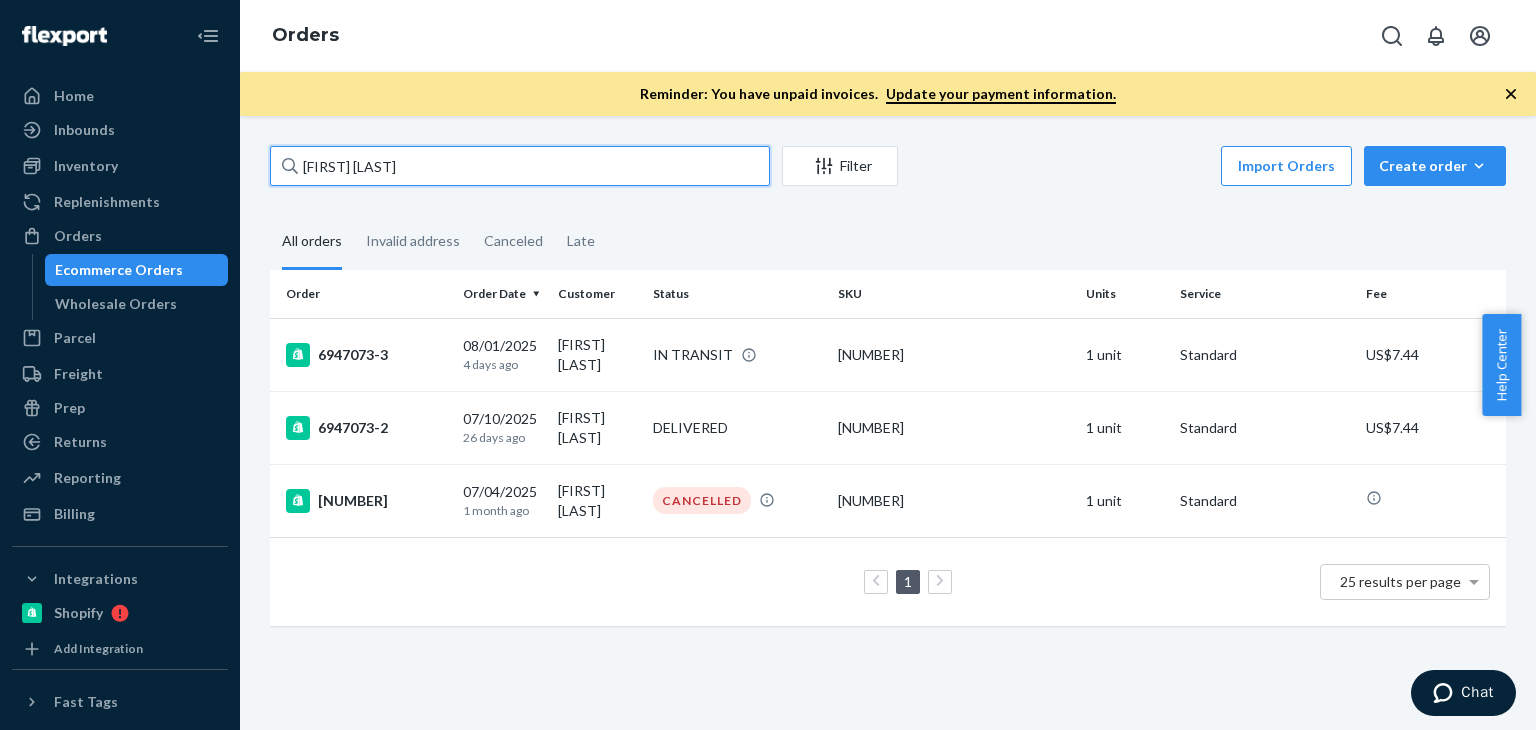 click on "Lauren Peterson" at bounding box center (520, 166) 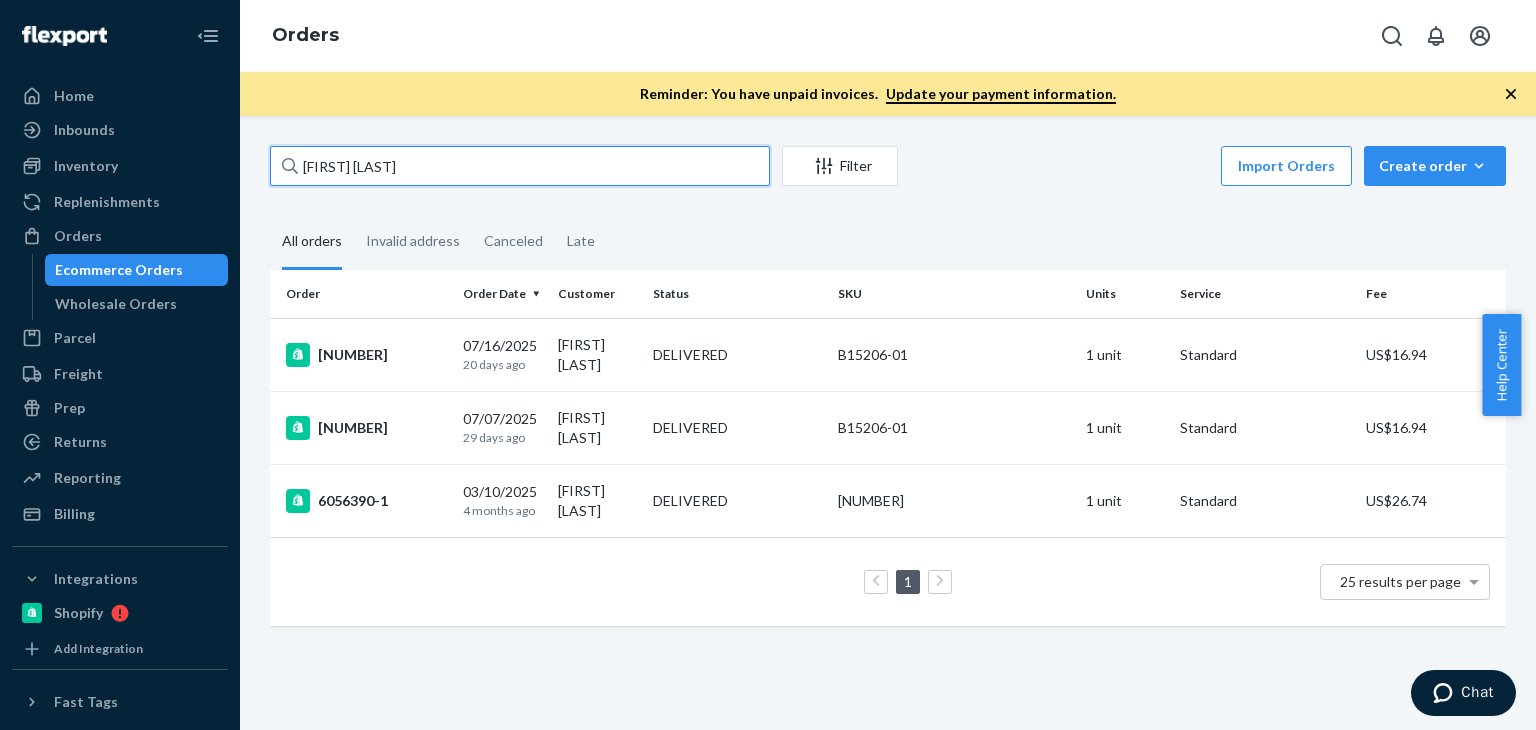 click on "chris Welsh" at bounding box center (520, 166) 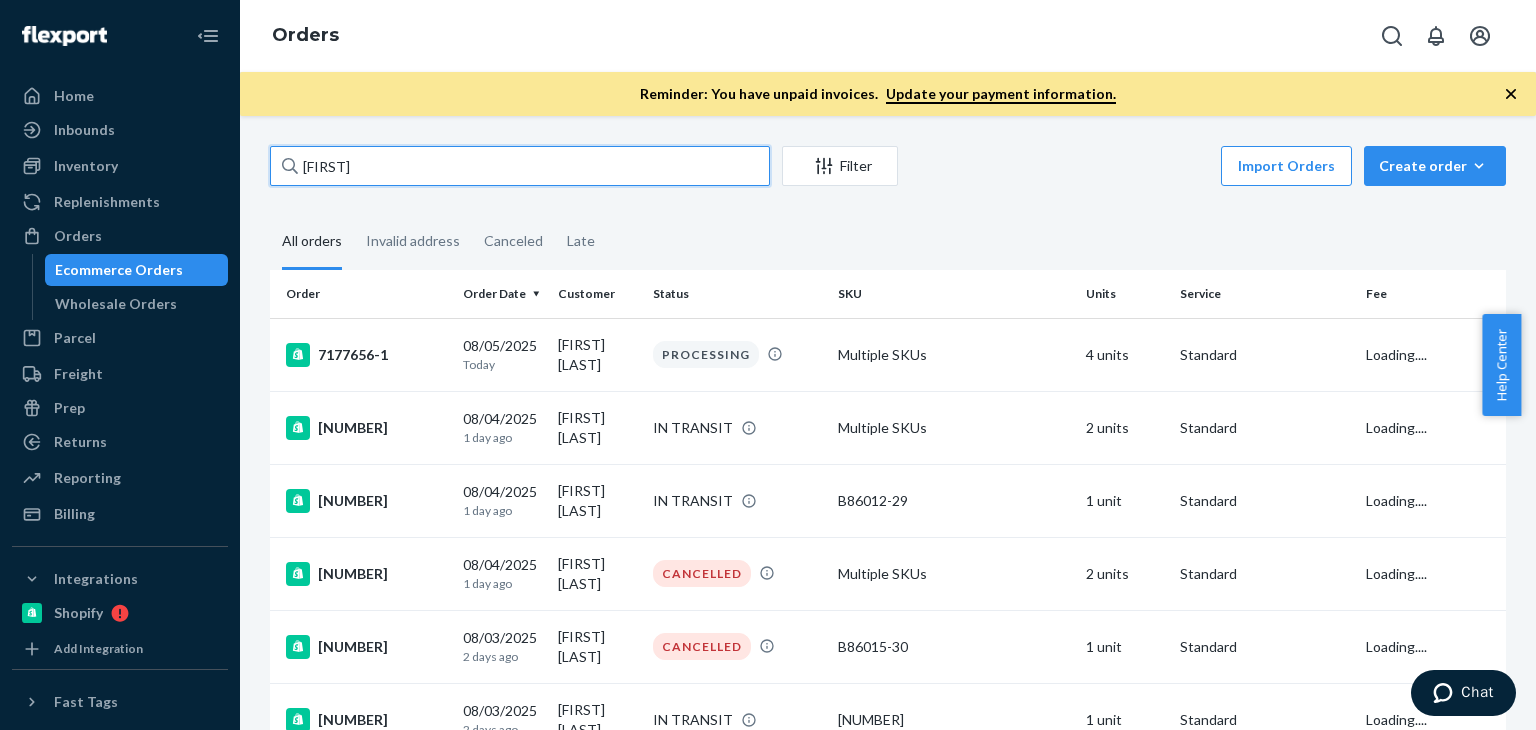 type on "chris" 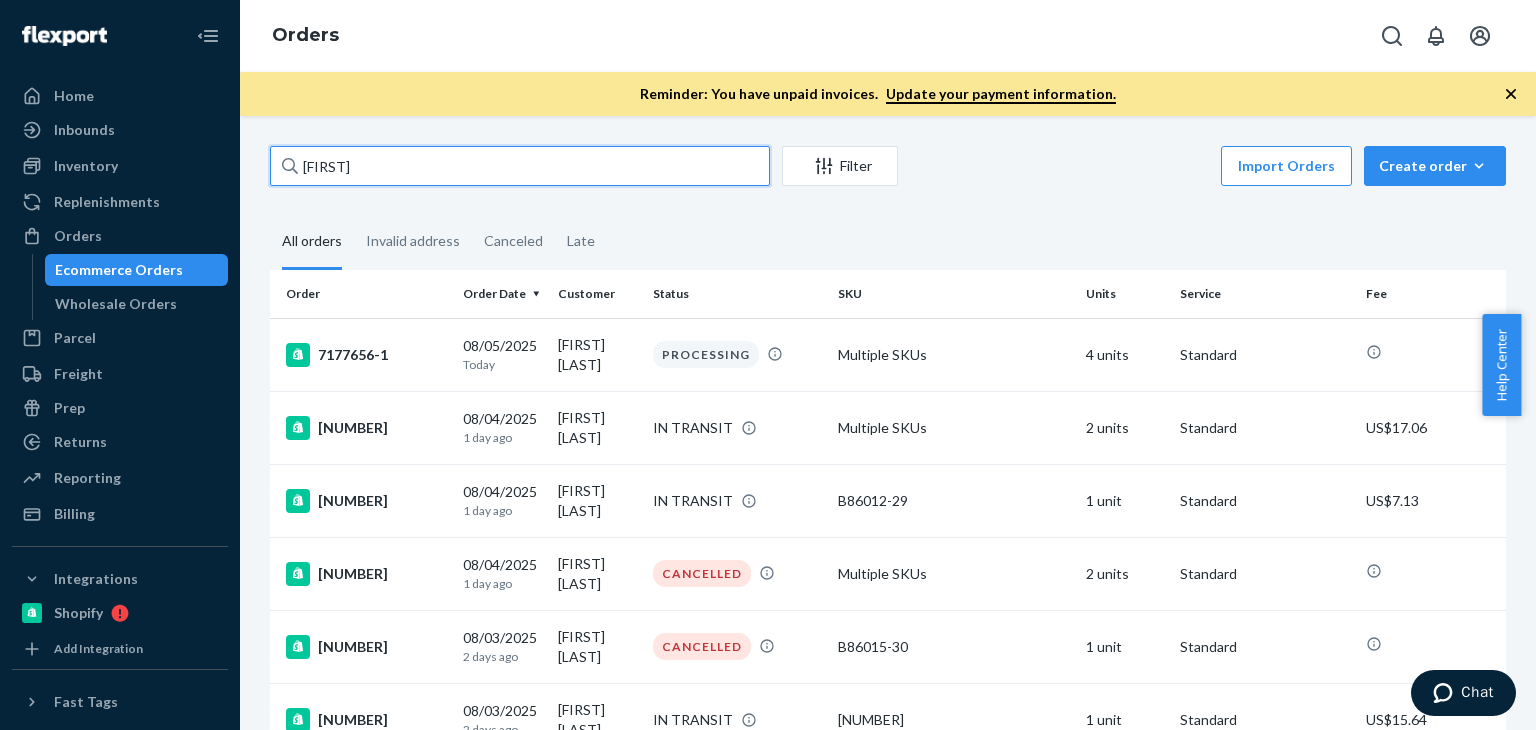 click on "chris" at bounding box center (520, 166) 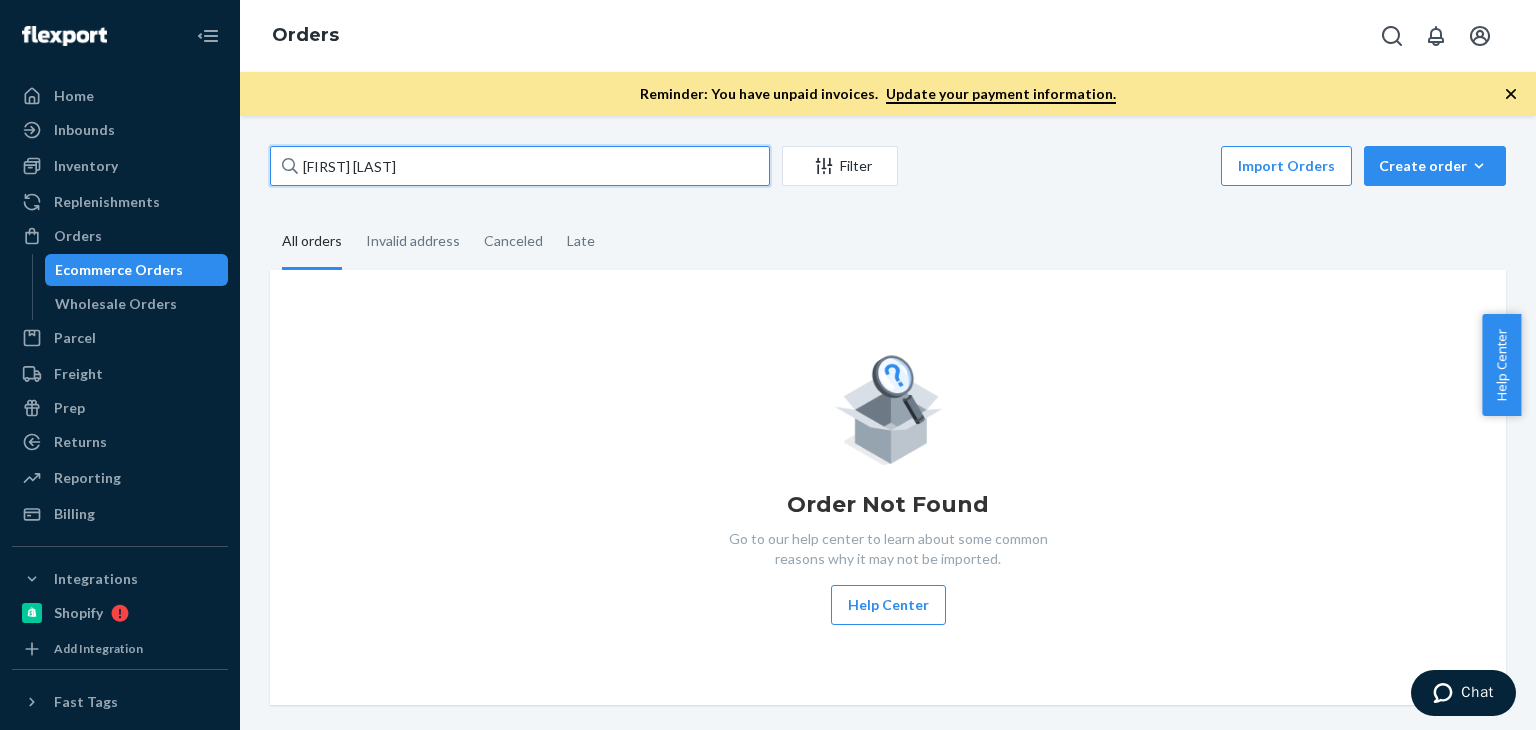 click on "Rumki Dutta" at bounding box center (520, 166) 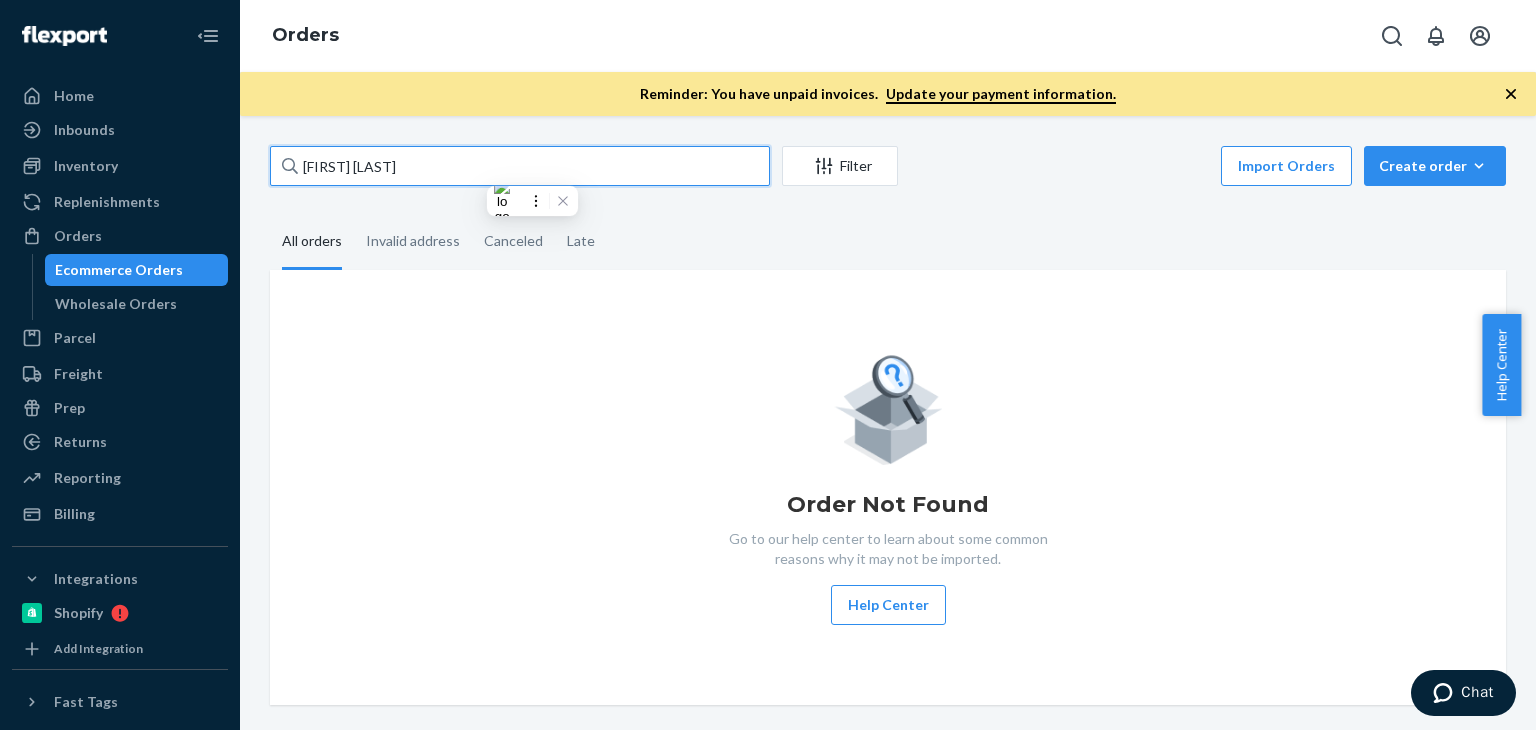 click on "Rumki Dutta" at bounding box center (520, 166) 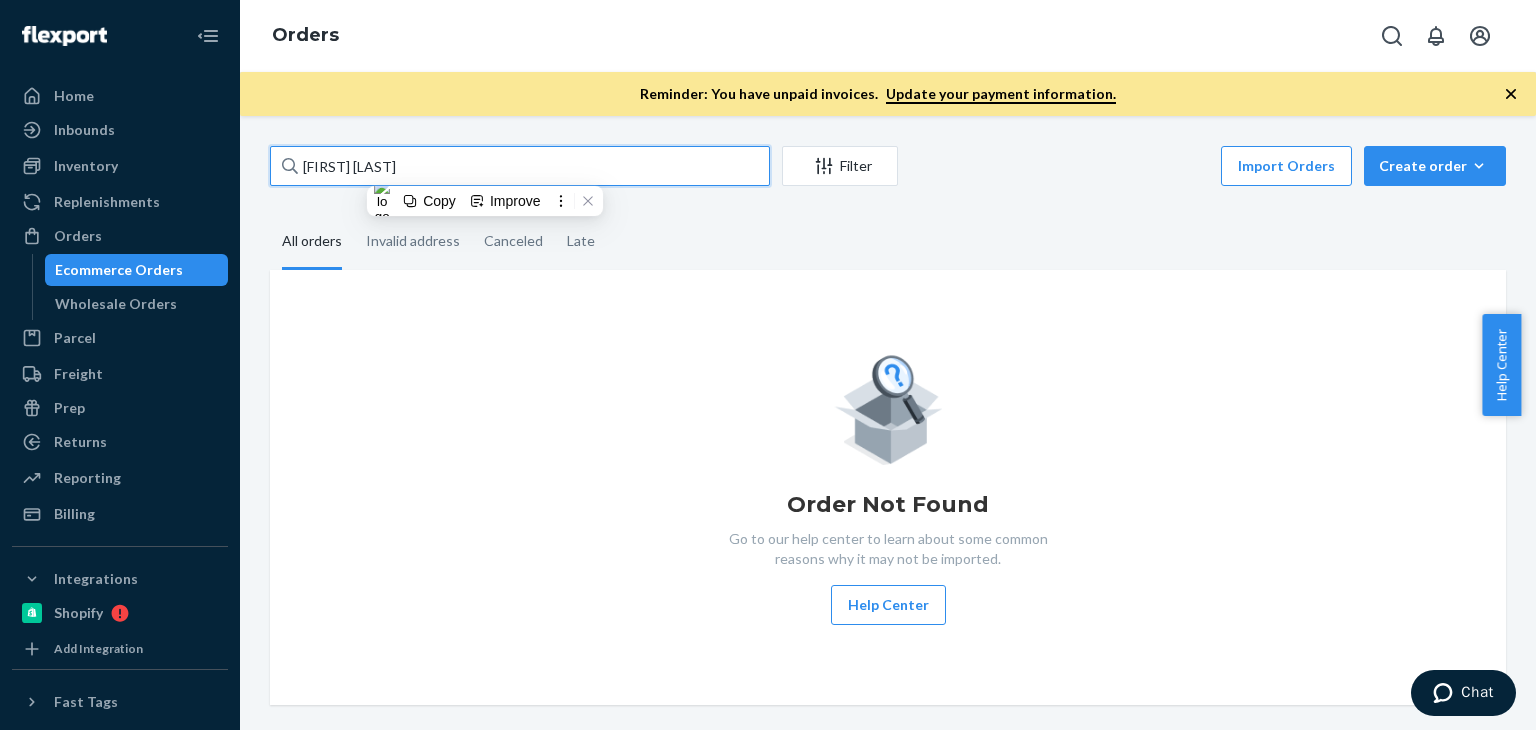paste on "Drew Kenneady" 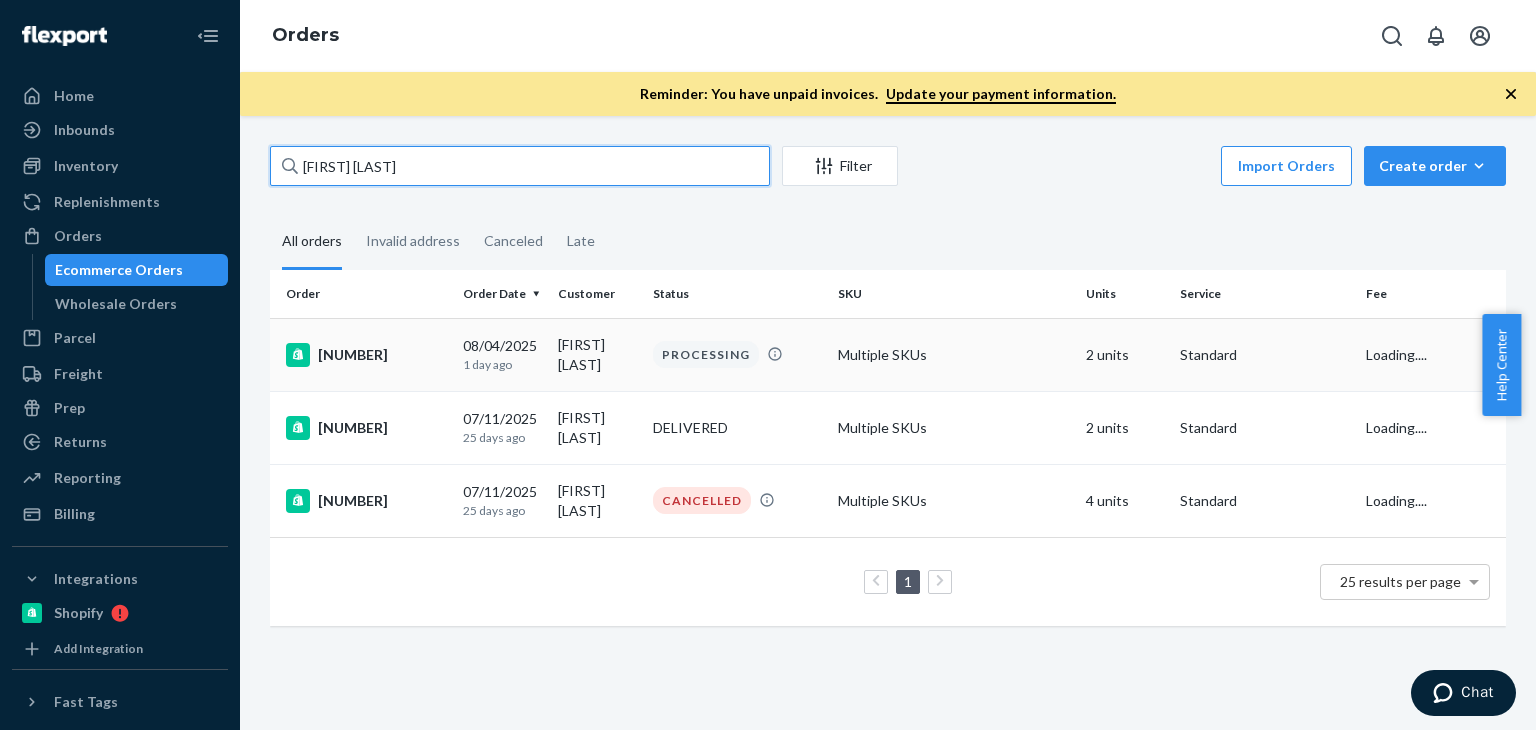 type on "Drew Kenneady" 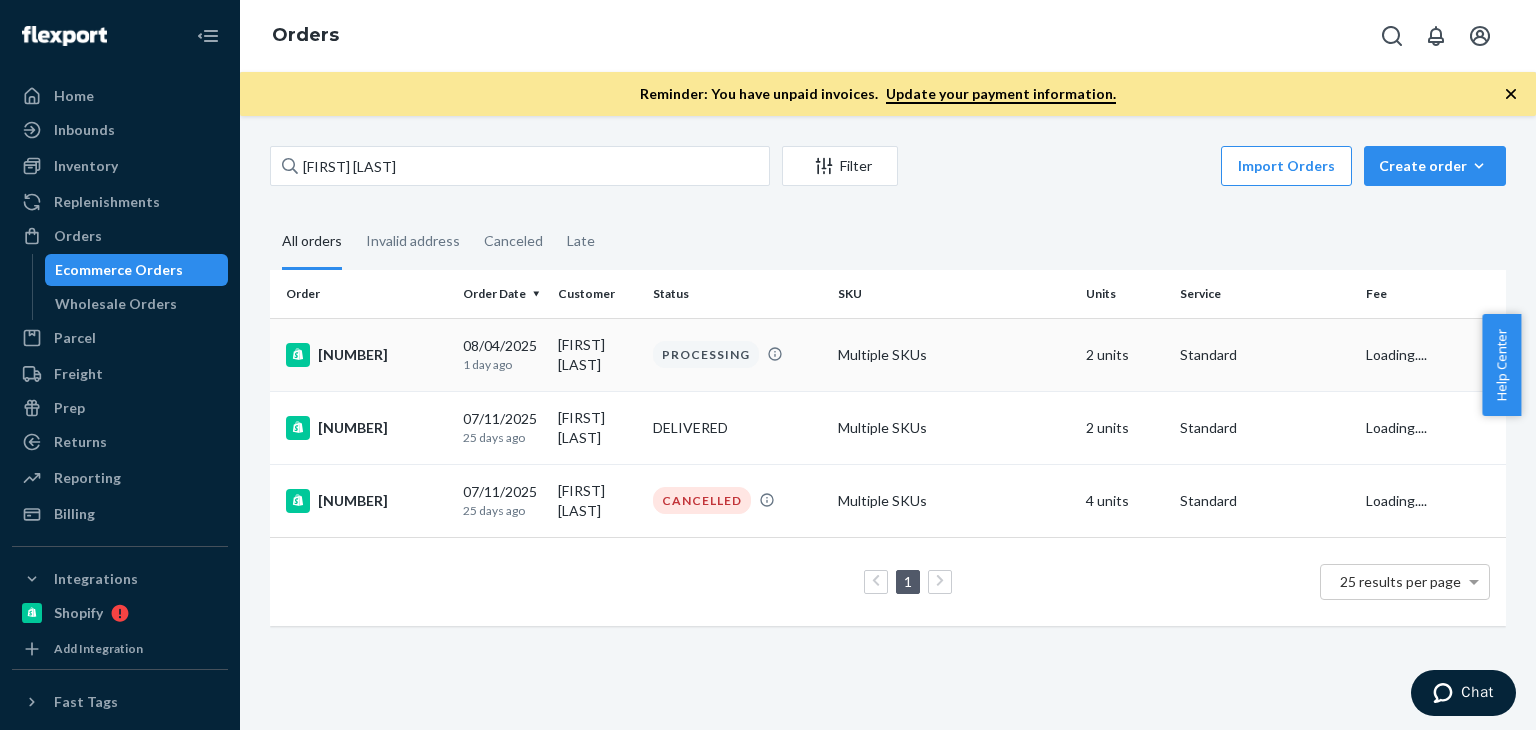 click on "Multiple SKUs" at bounding box center (953, 354) 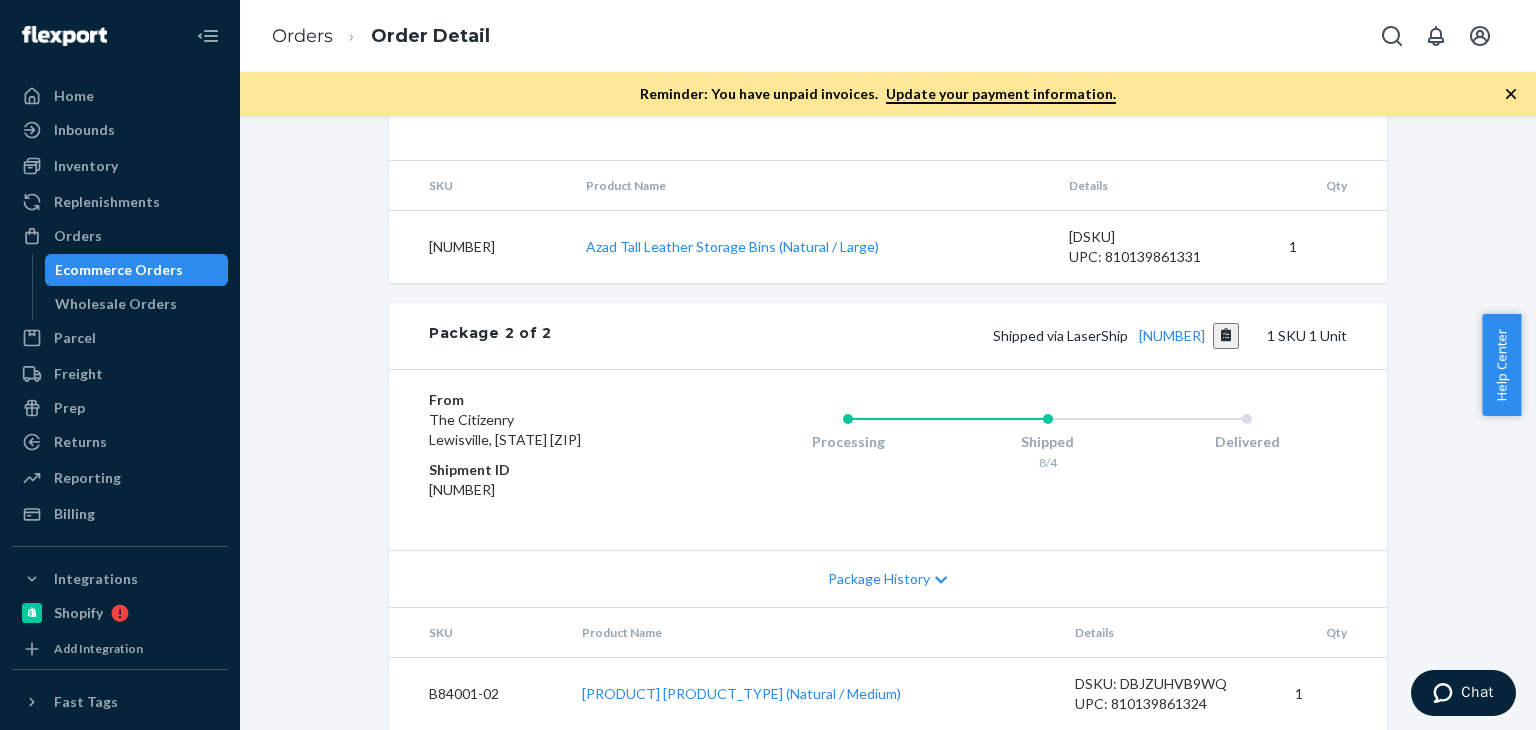 scroll, scrollTop: 1154, scrollLeft: 0, axis: vertical 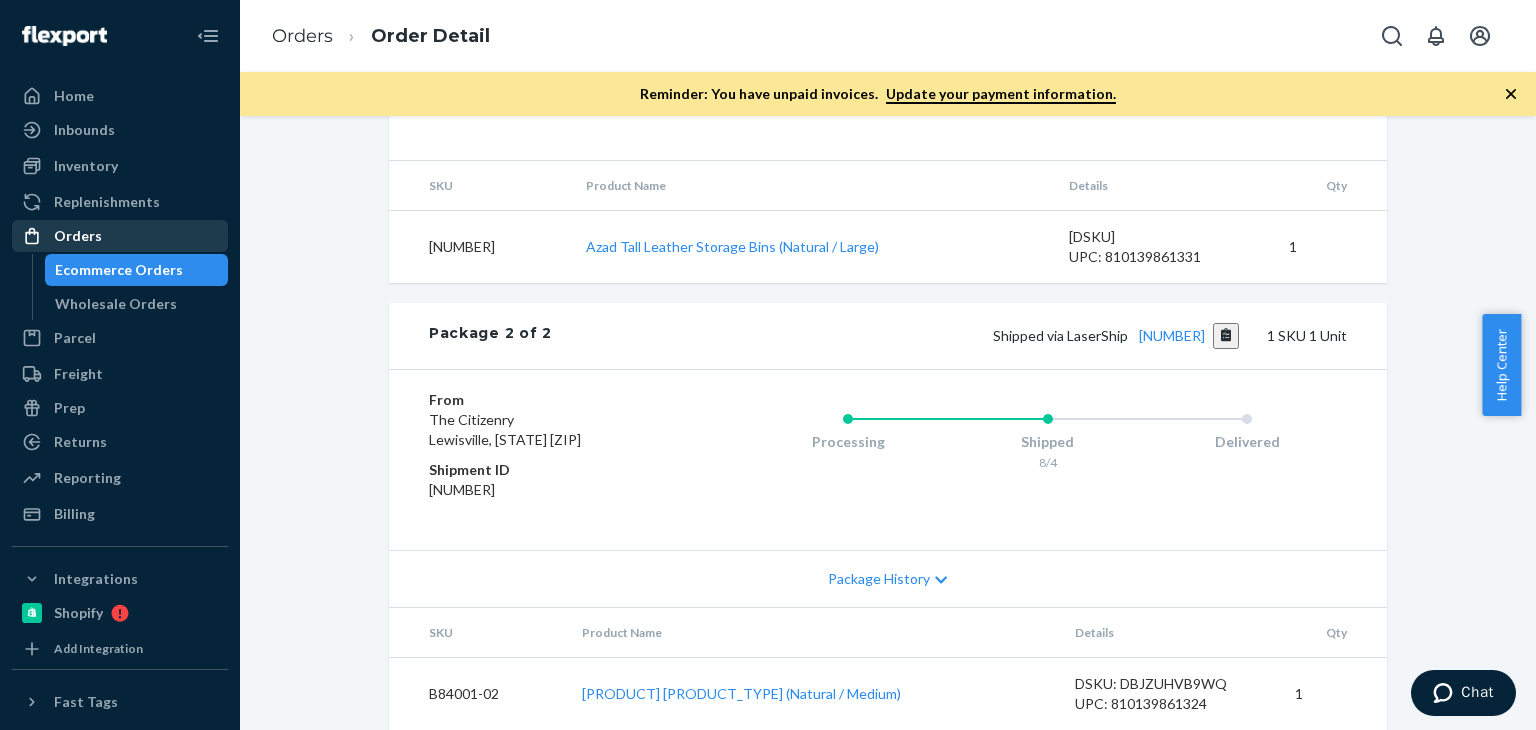 click on "Orders" at bounding box center [120, 236] 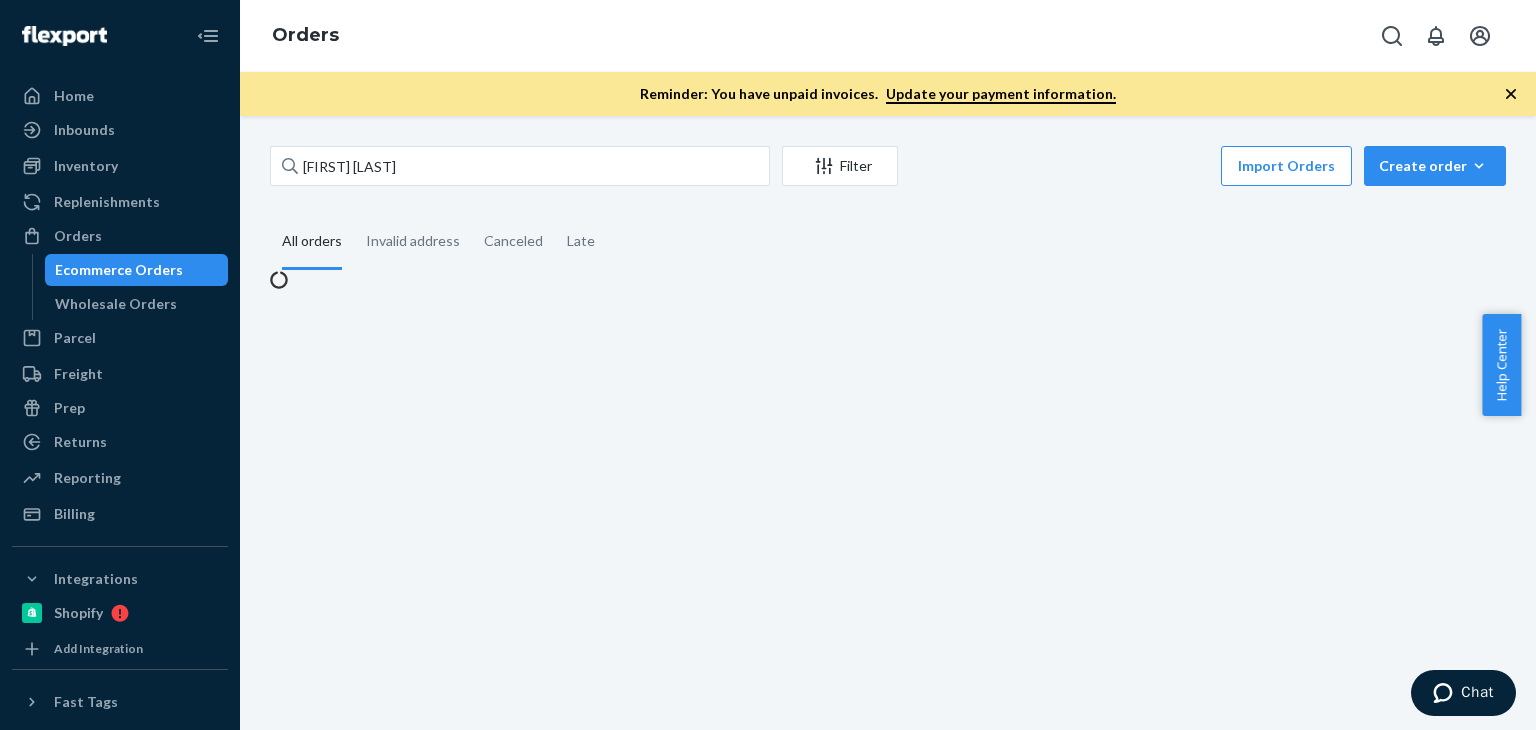scroll, scrollTop: 0, scrollLeft: 0, axis: both 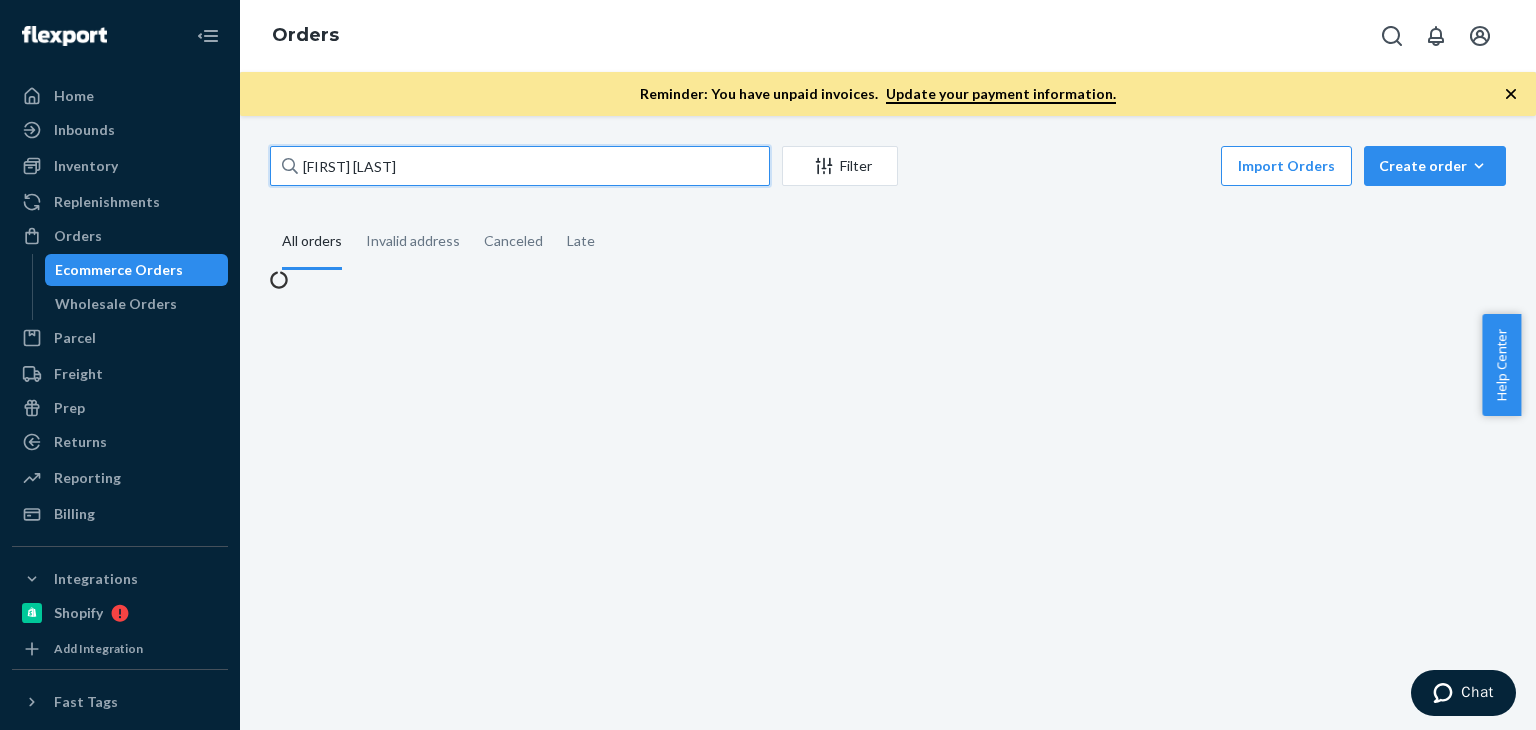 click on "Drew Kenneady" at bounding box center [520, 166] 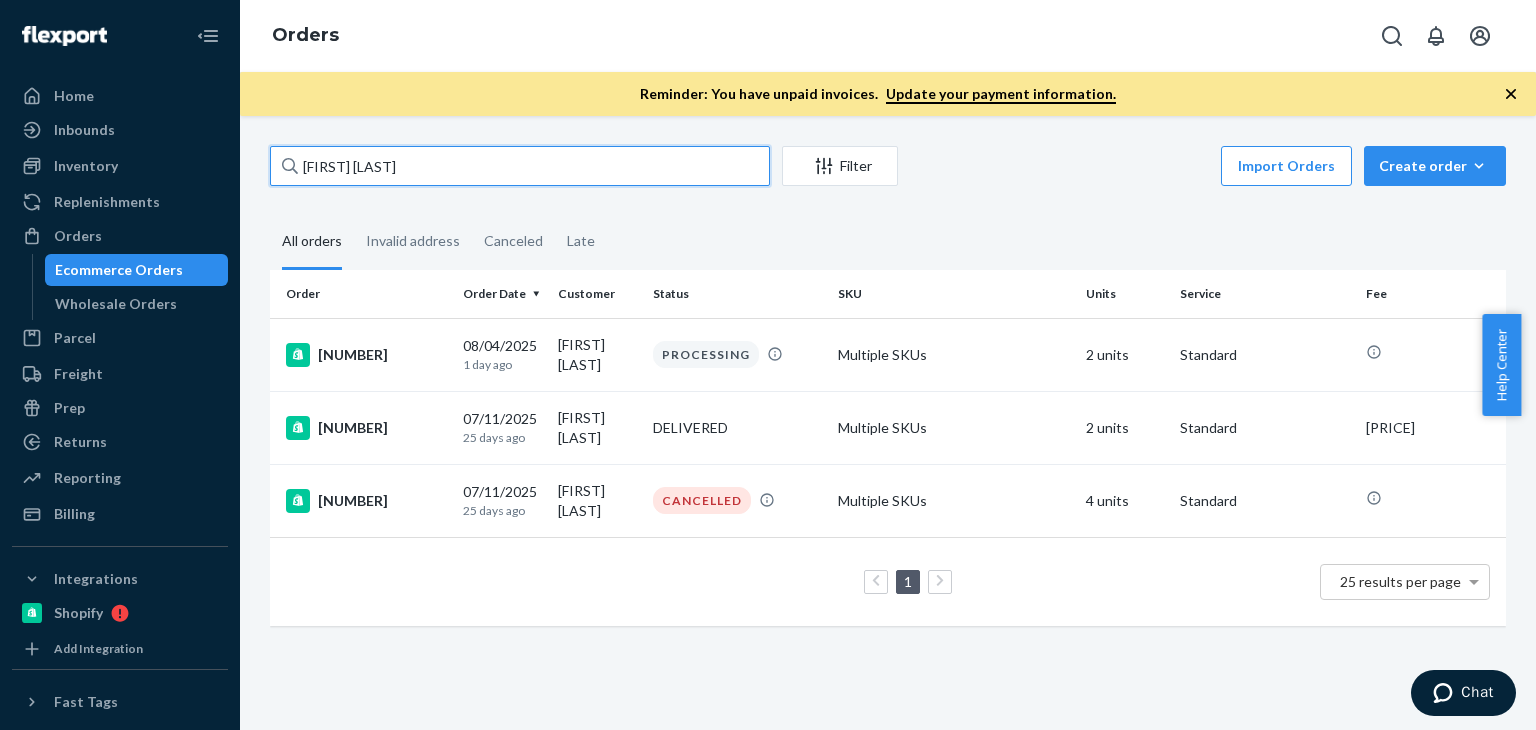 click on "Drew Kenneady" at bounding box center (520, 166) 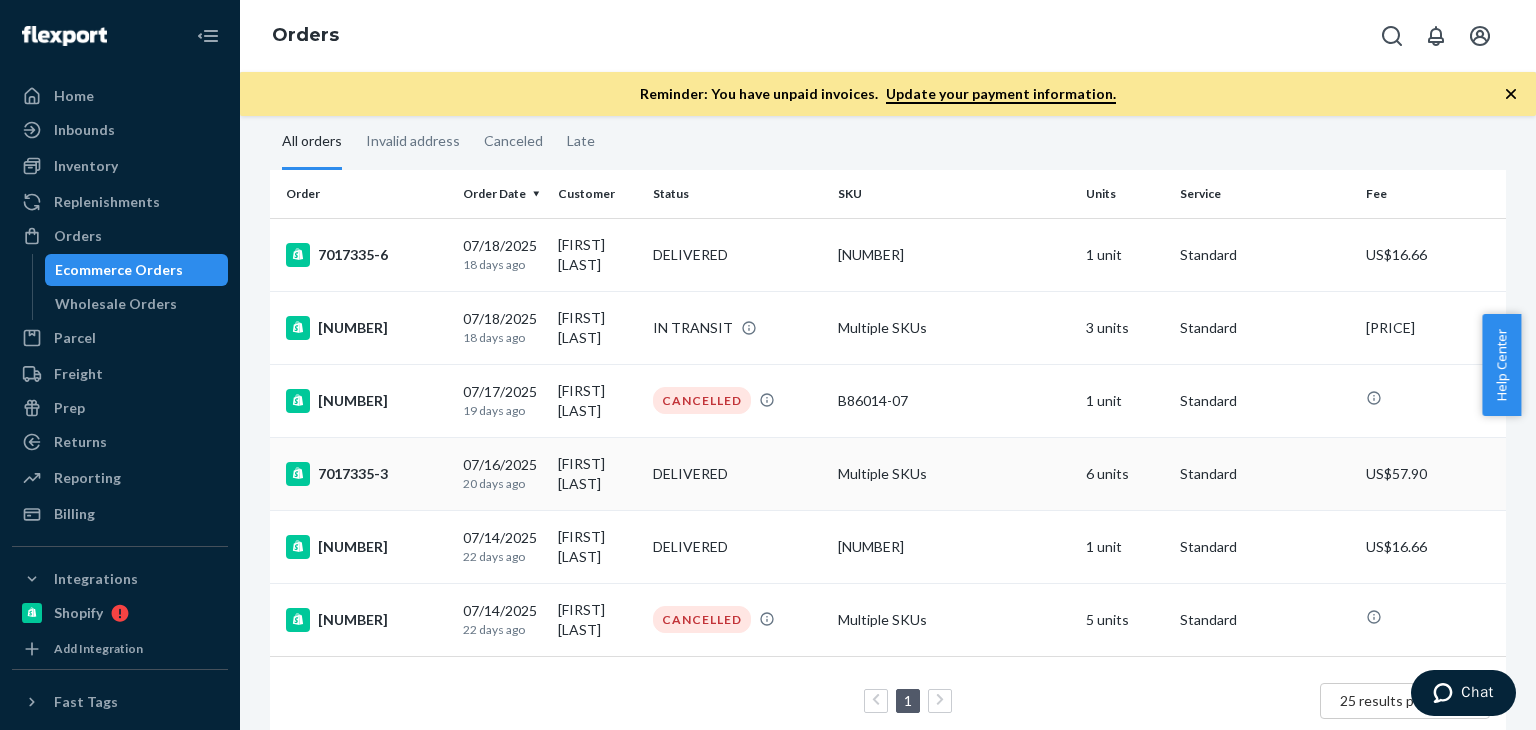 scroll, scrollTop: 133, scrollLeft: 0, axis: vertical 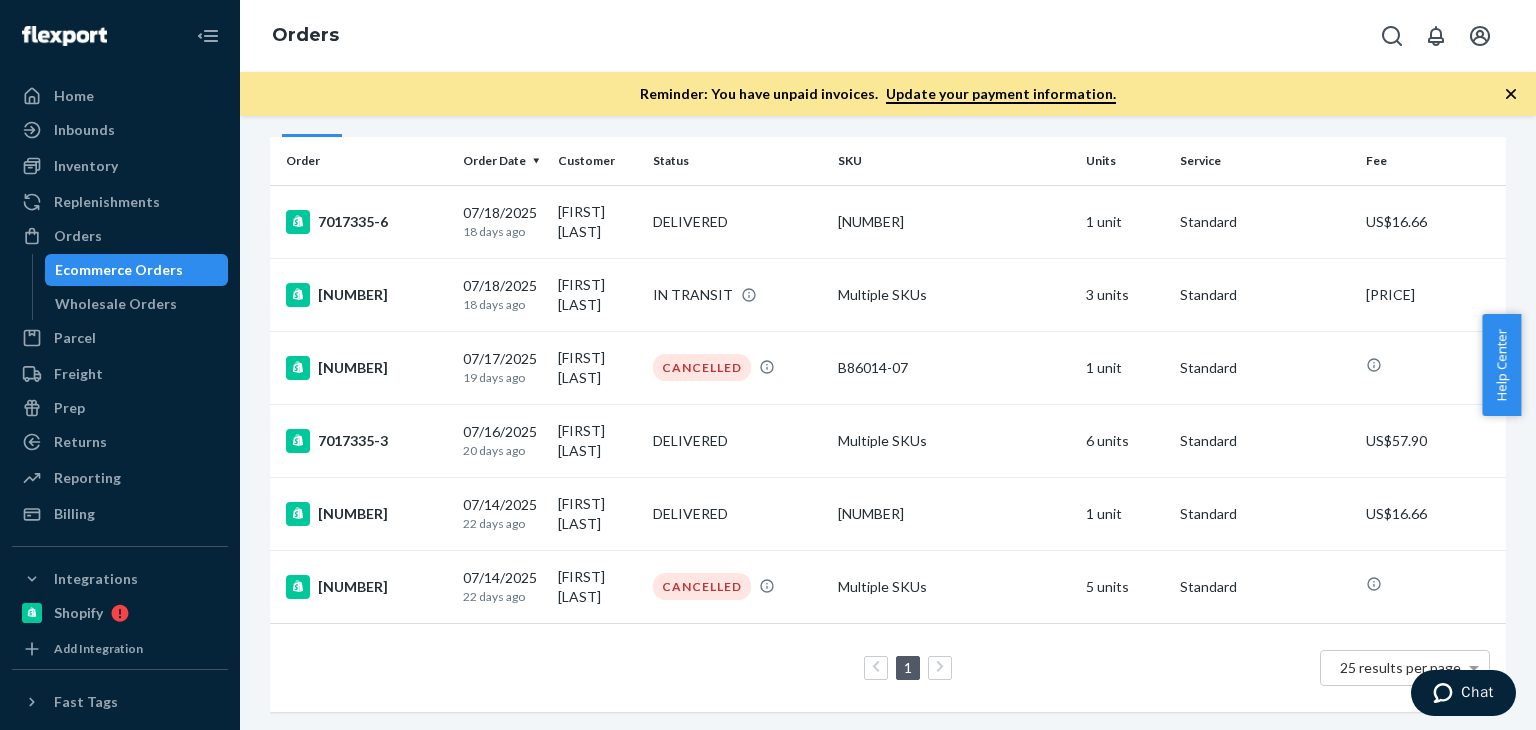 type on "Gillian Weston" 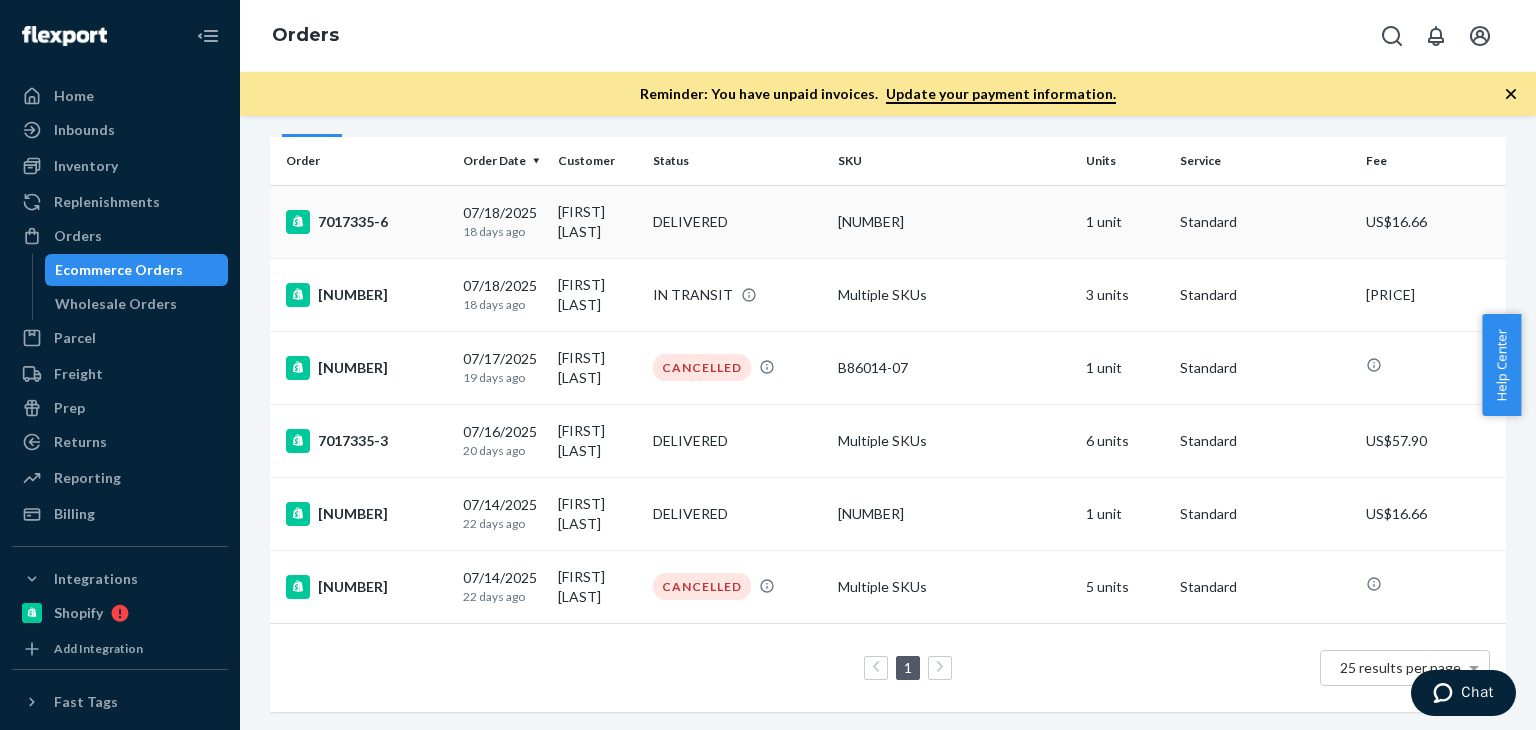 click on "T58026-02" at bounding box center [953, 222] 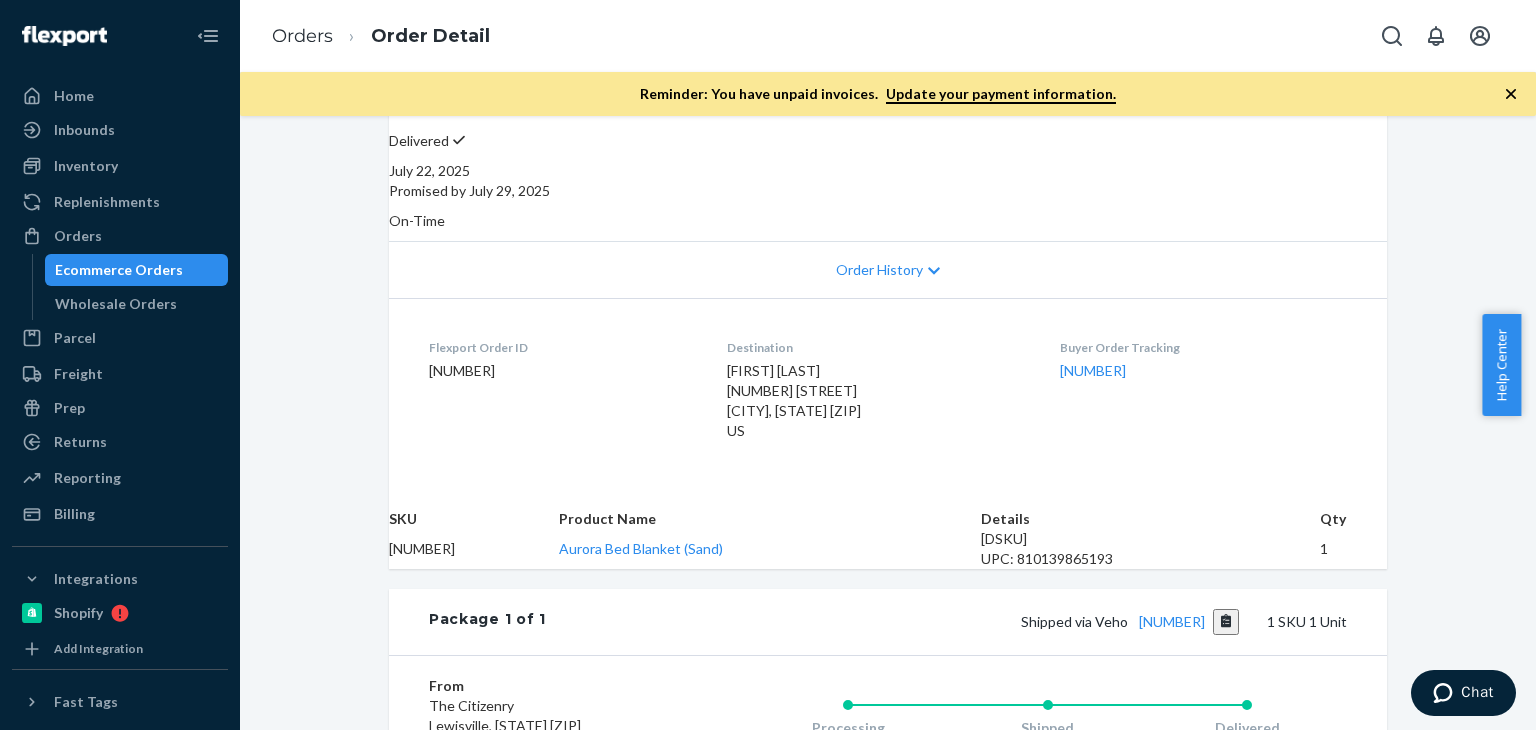 scroll, scrollTop: 500, scrollLeft: 0, axis: vertical 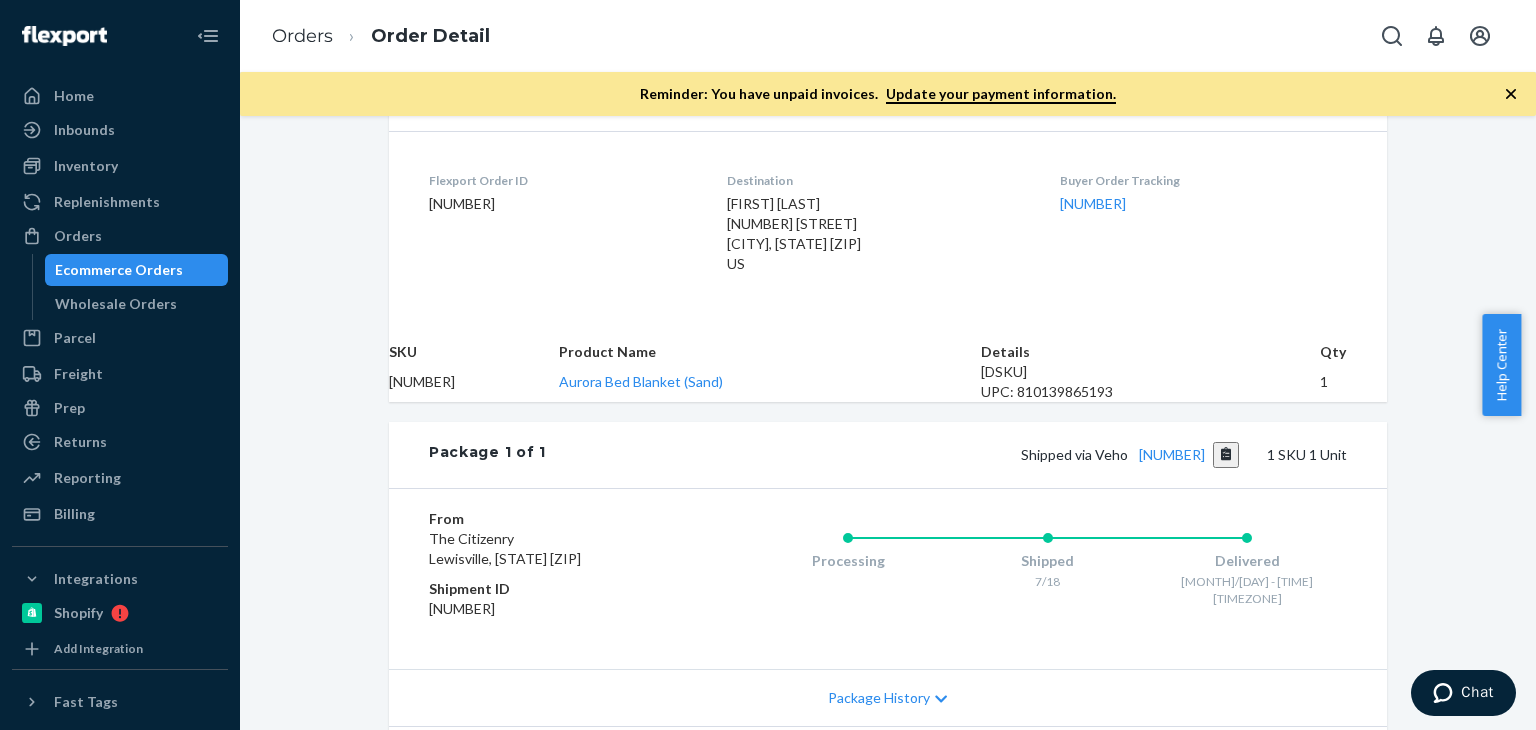 click on "T58026-02" at bounding box center (474, 382) 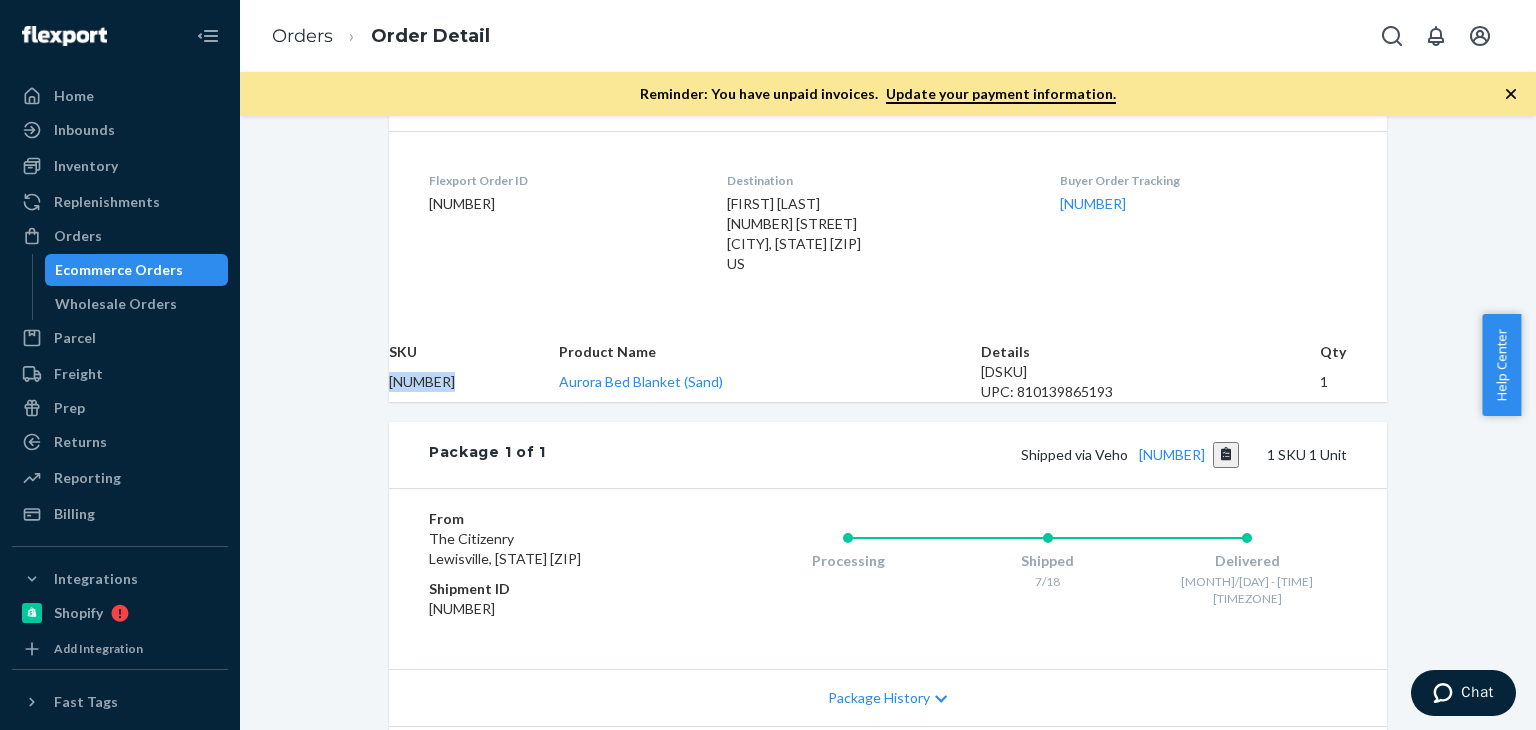 click on "T58026-02" at bounding box center [474, 382] 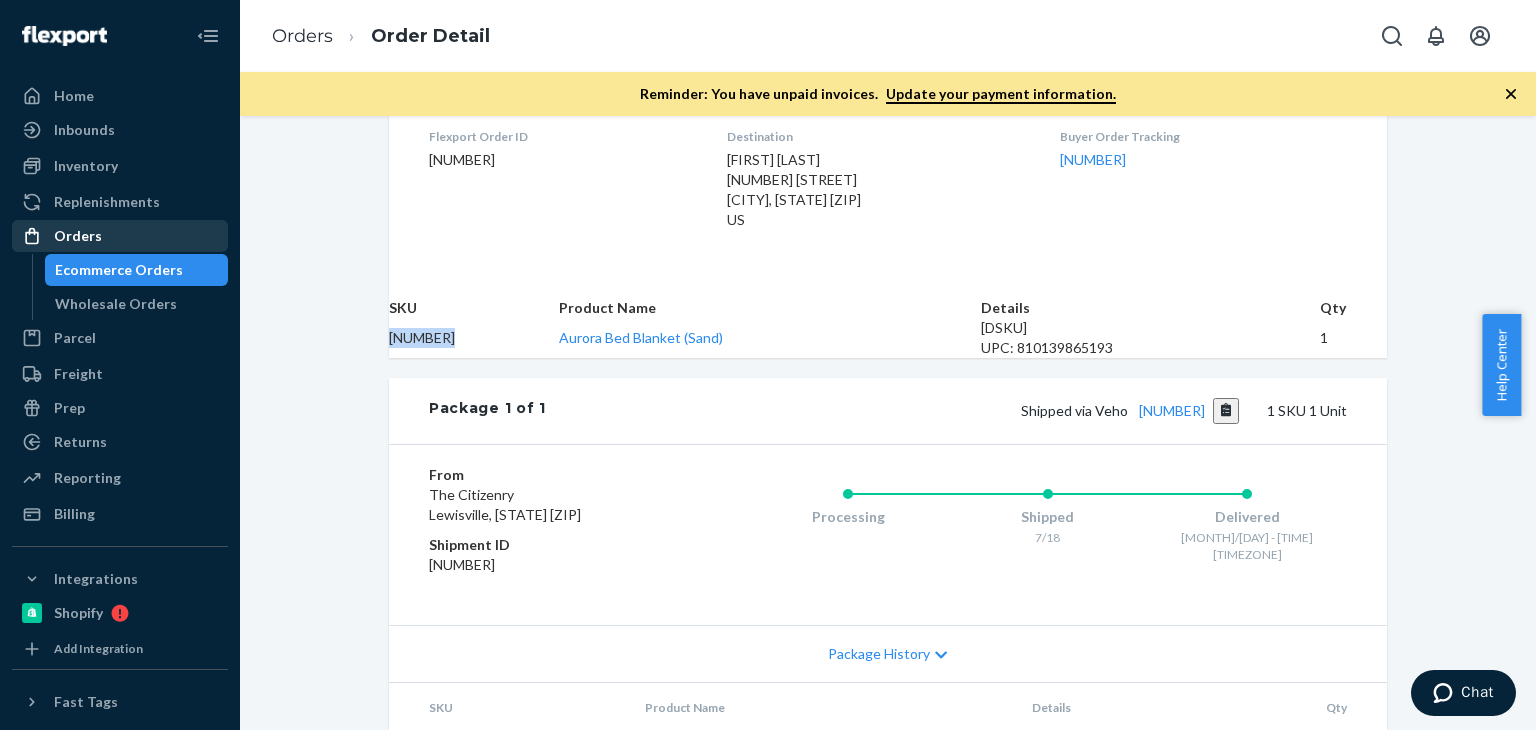 scroll, scrollTop: 412, scrollLeft: 0, axis: vertical 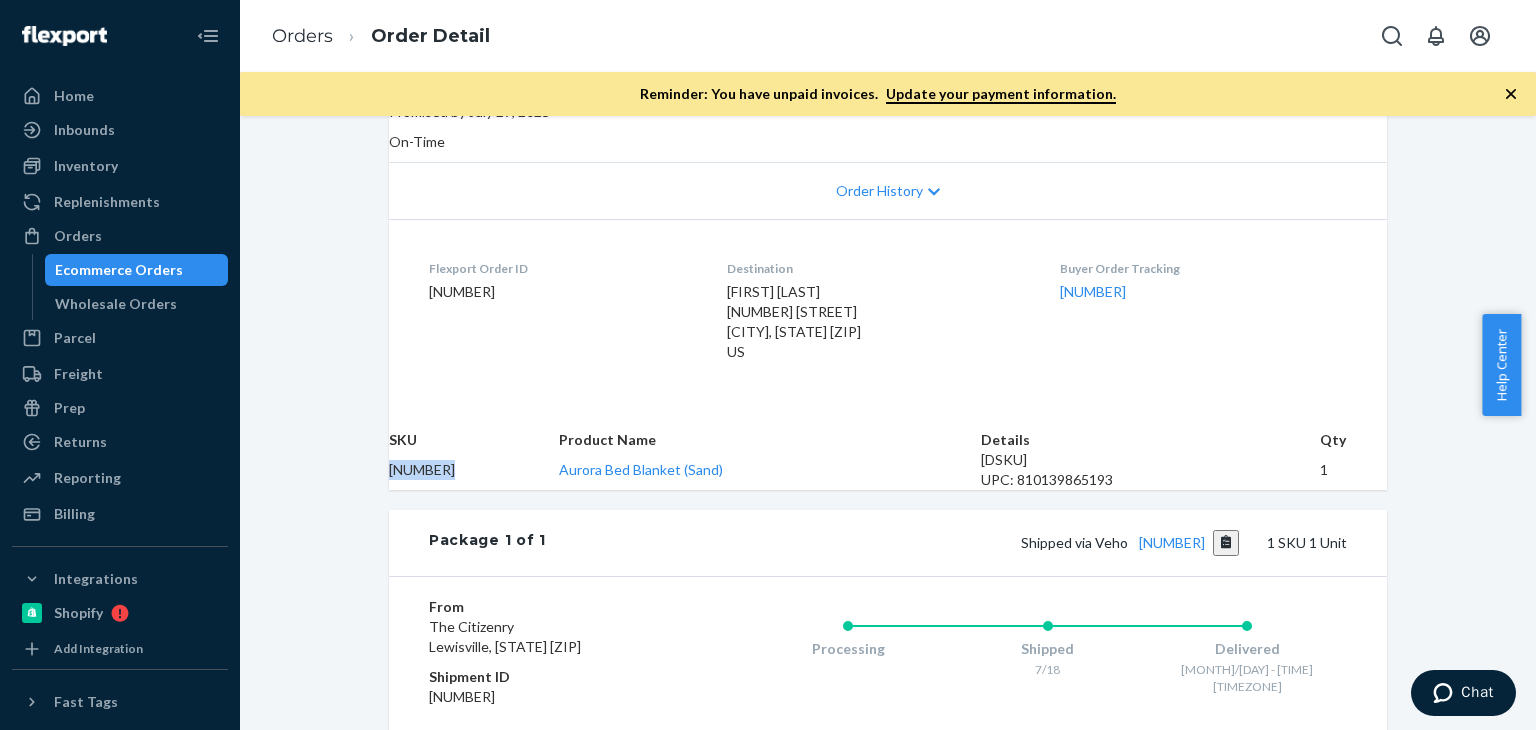 drag, startPoint x: 87, startPoint y: 229, endPoint x: 352, endPoint y: 110, distance: 290.49268 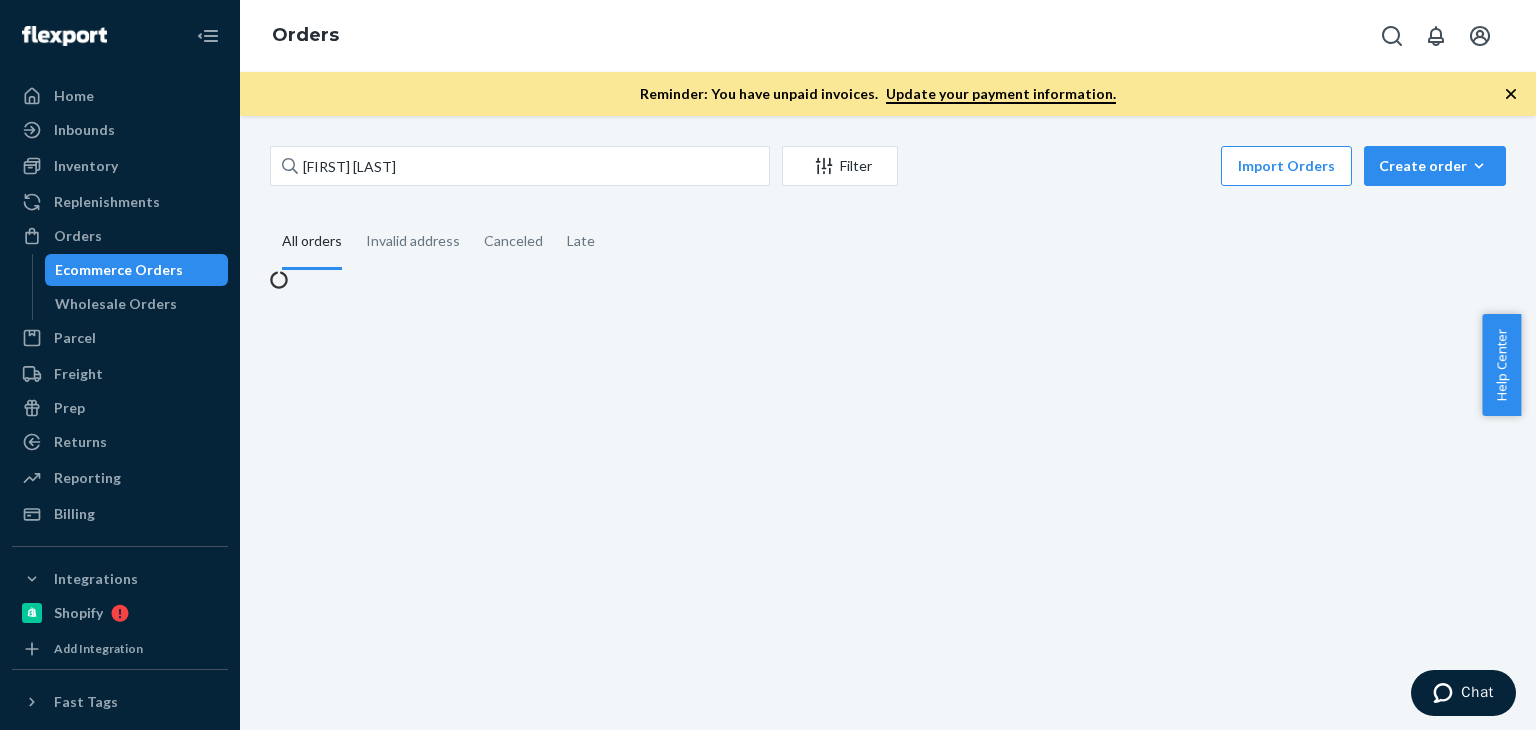scroll, scrollTop: 0, scrollLeft: 0, axis: both 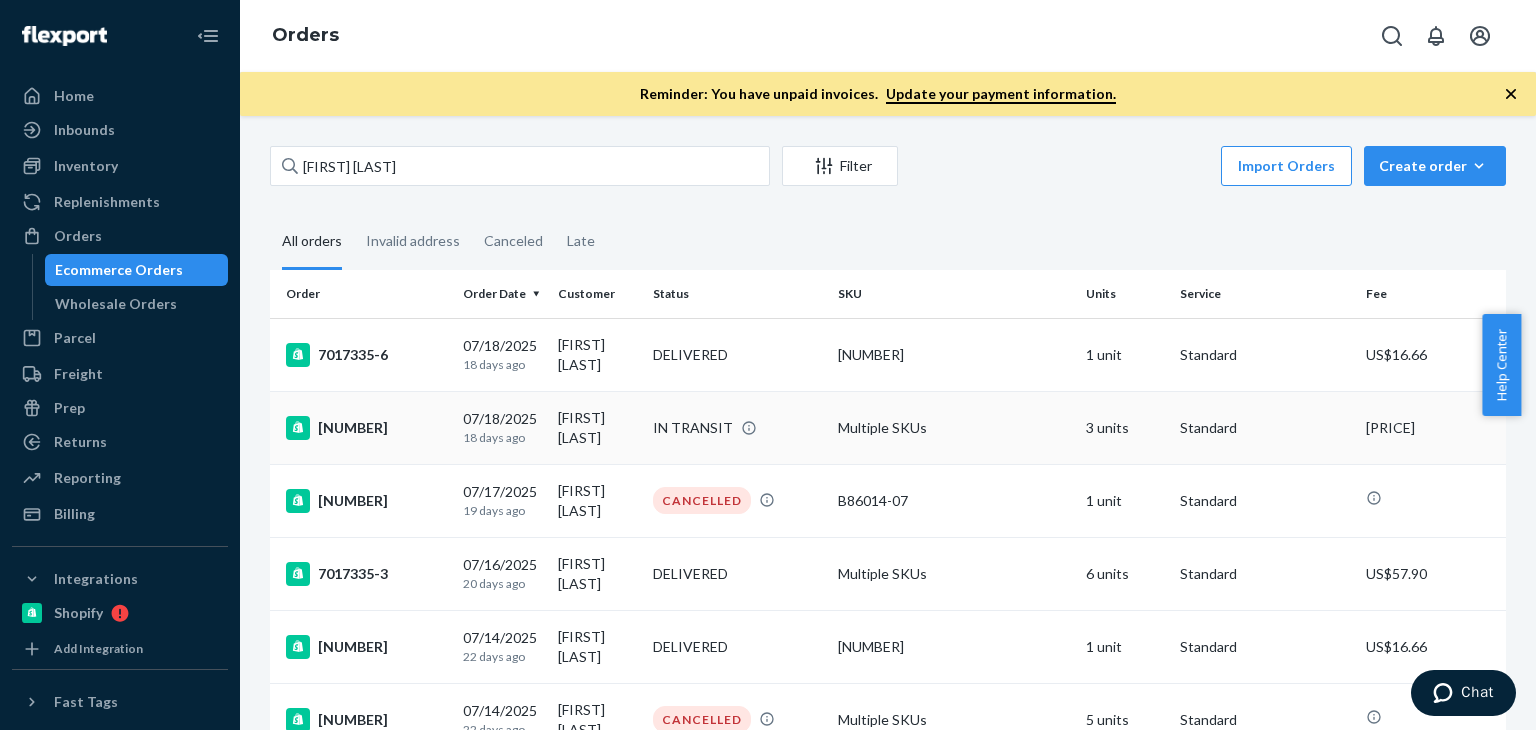 click on "Multiple SKUs" at bounding box center (953, 427) 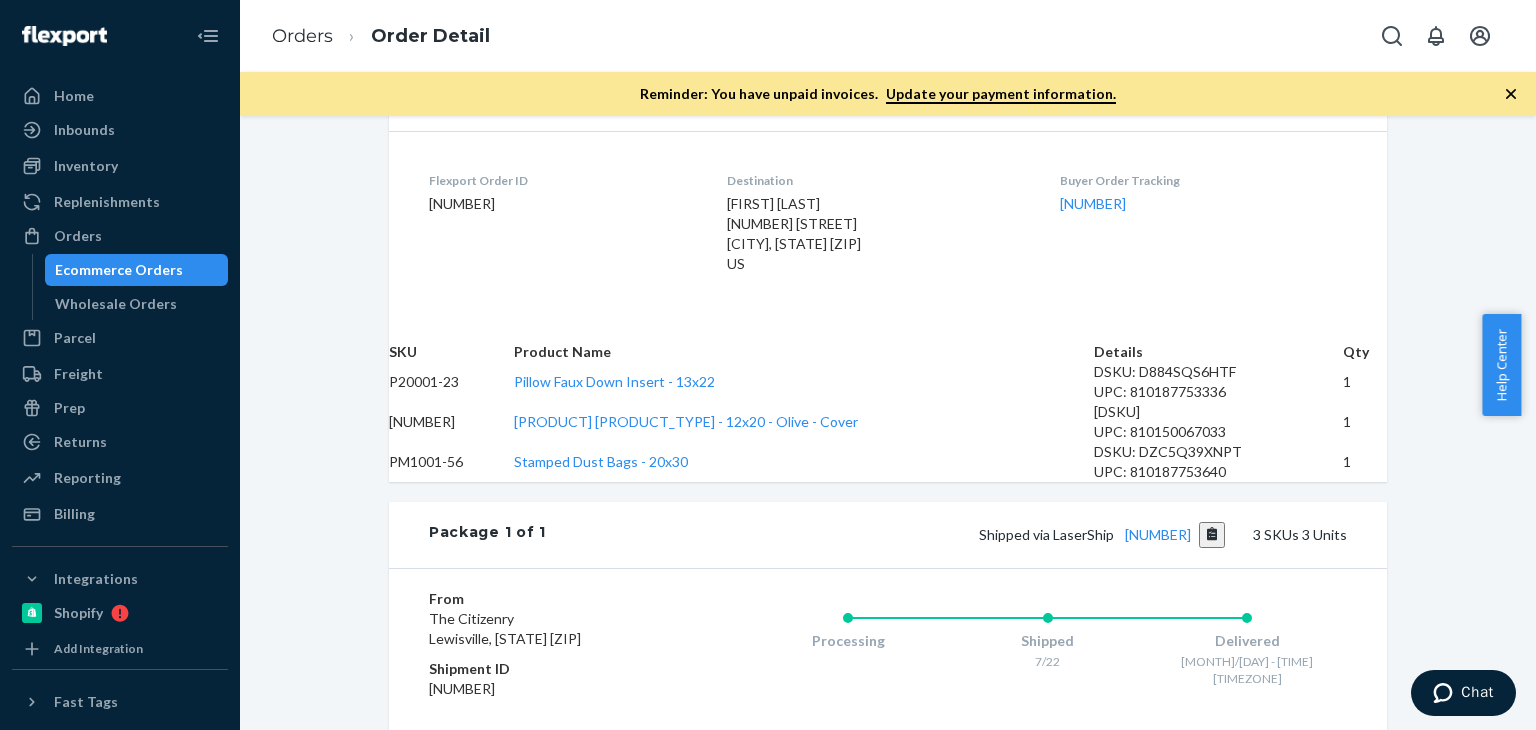 scroll, scrollTop: 566, scrollLeft: 0, axis: vertical 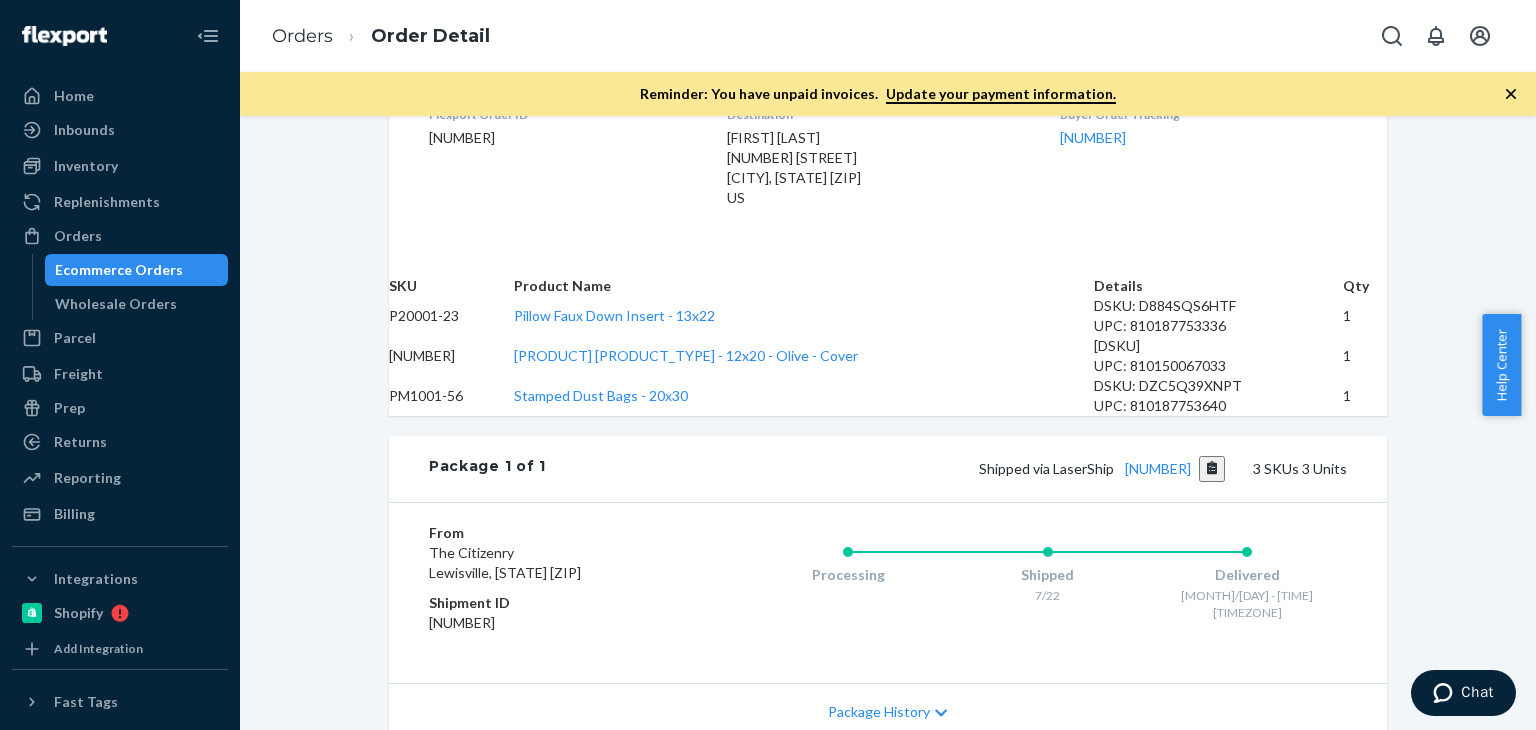 drag, startPoint x: 488, startPoint y: 409, endPoint x: 399, endPoint y: 400, distance: 89.453896 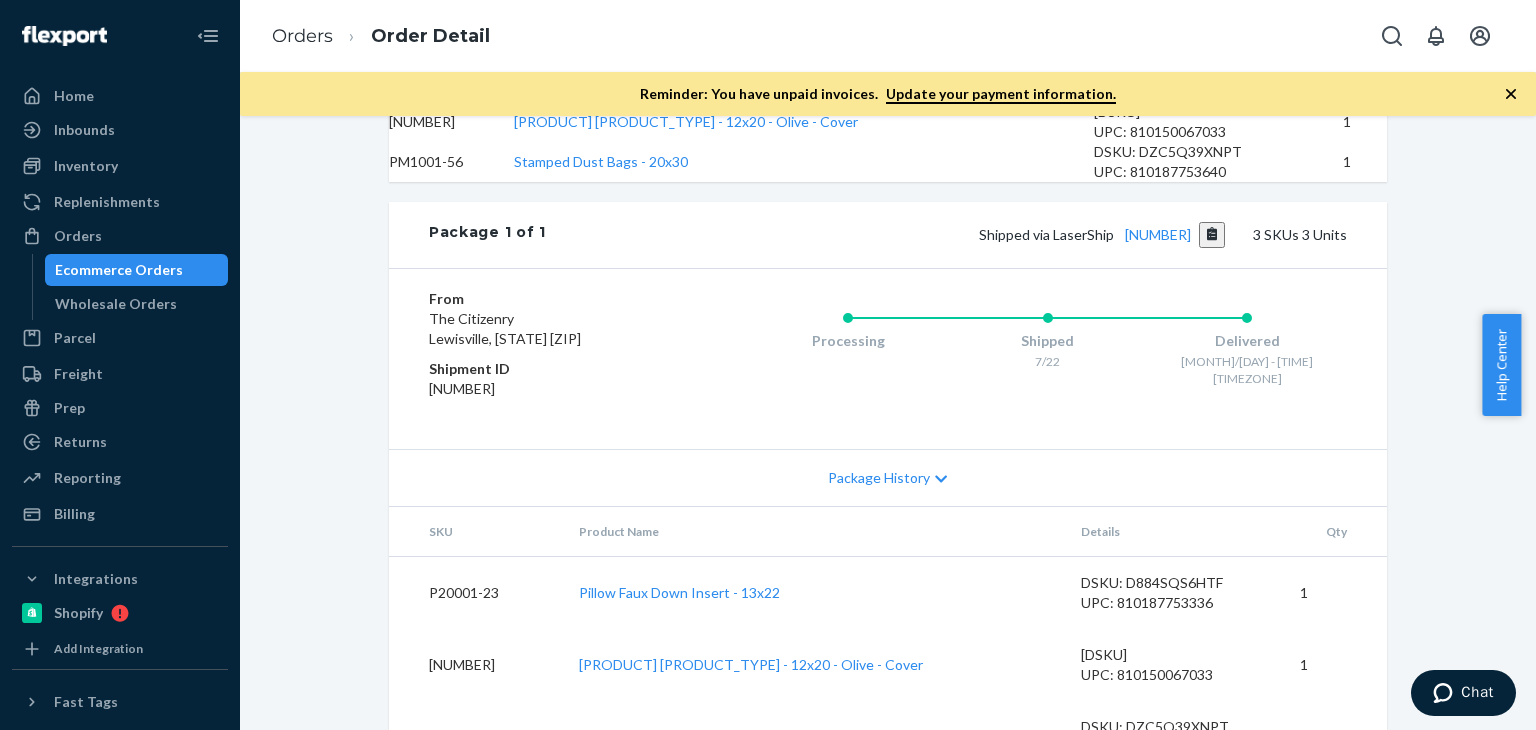 scroll, scrollTop: 632, scrollLeft: 0, axis: vertical 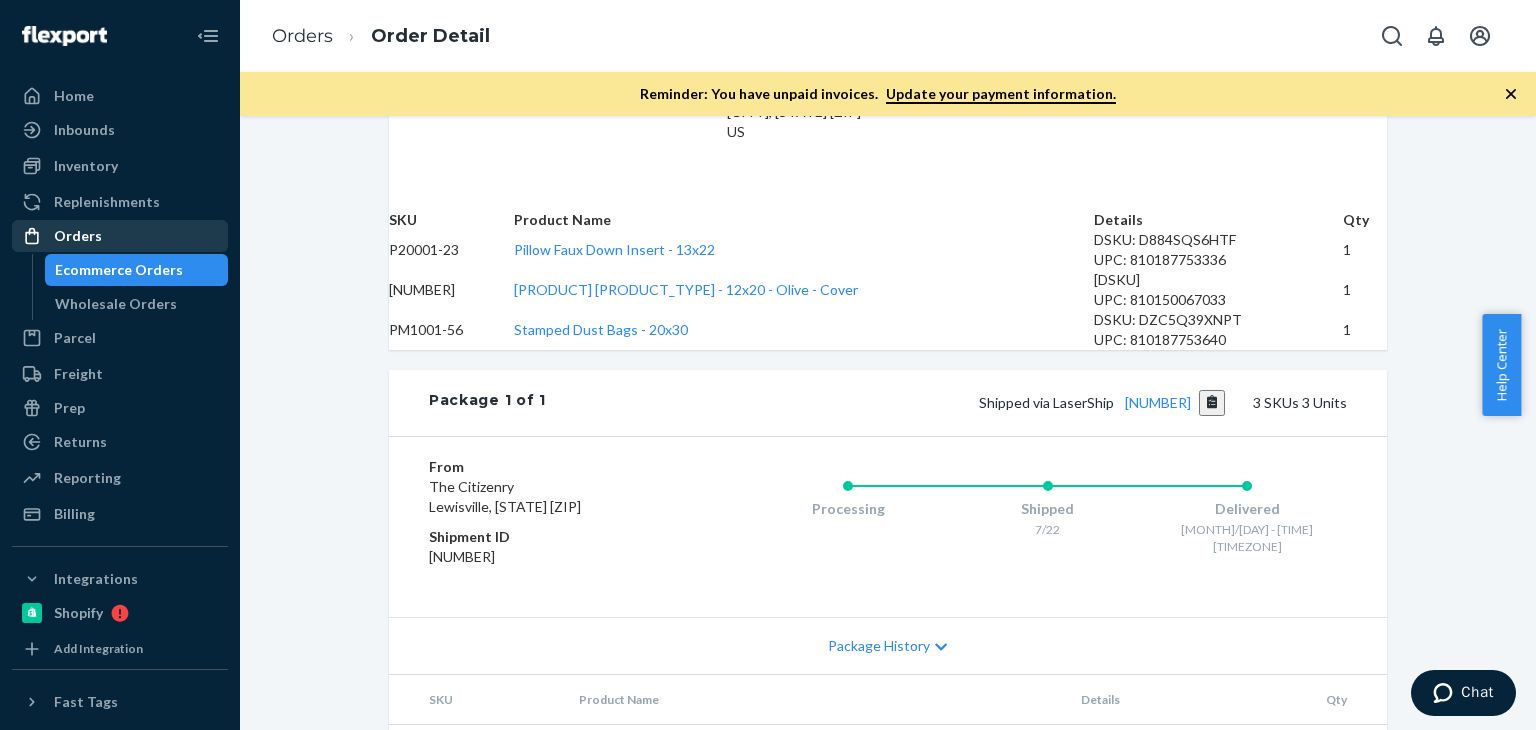 click on "Orders" at bounding box center (78, 236) 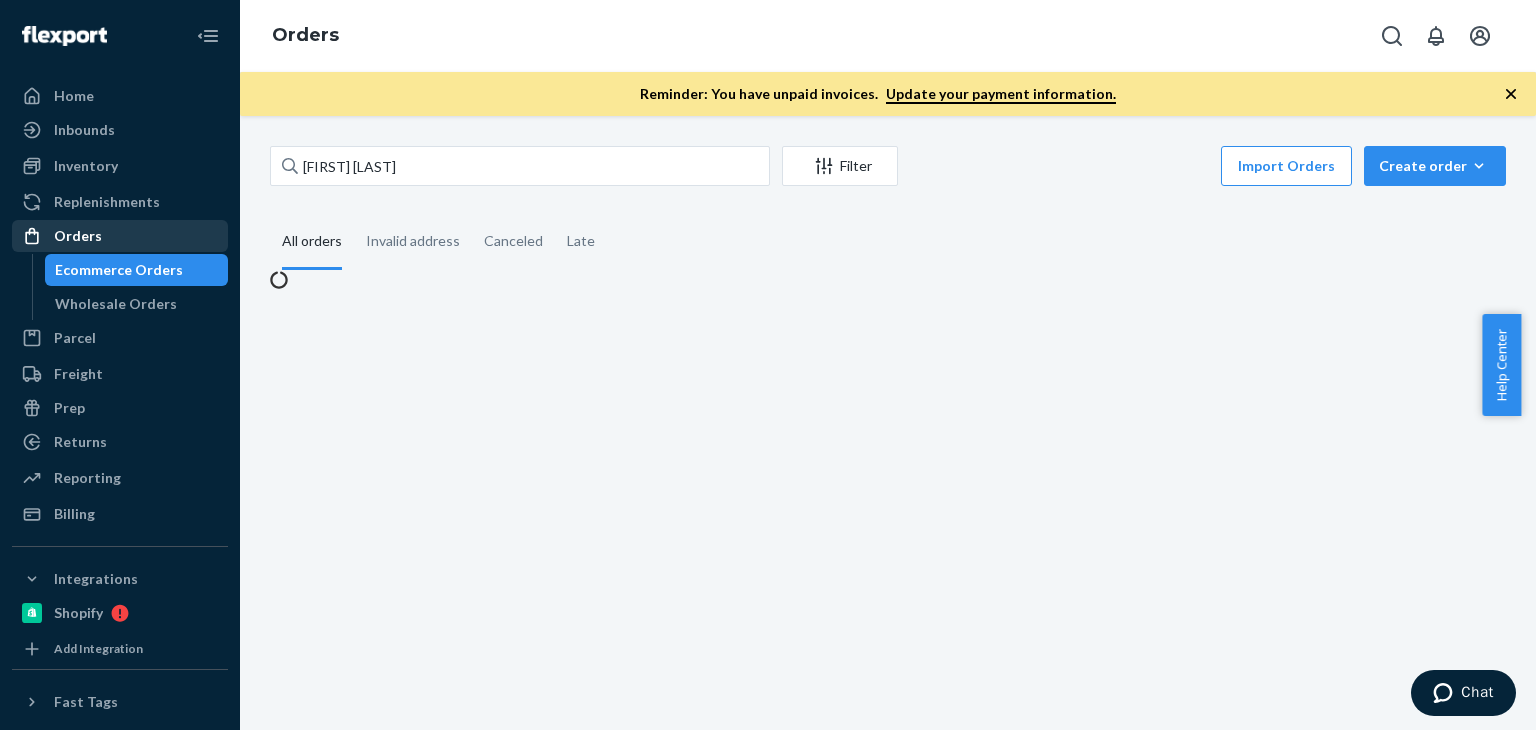 scroll, scrollTop: 0, scrollLeft: 0, axis: both 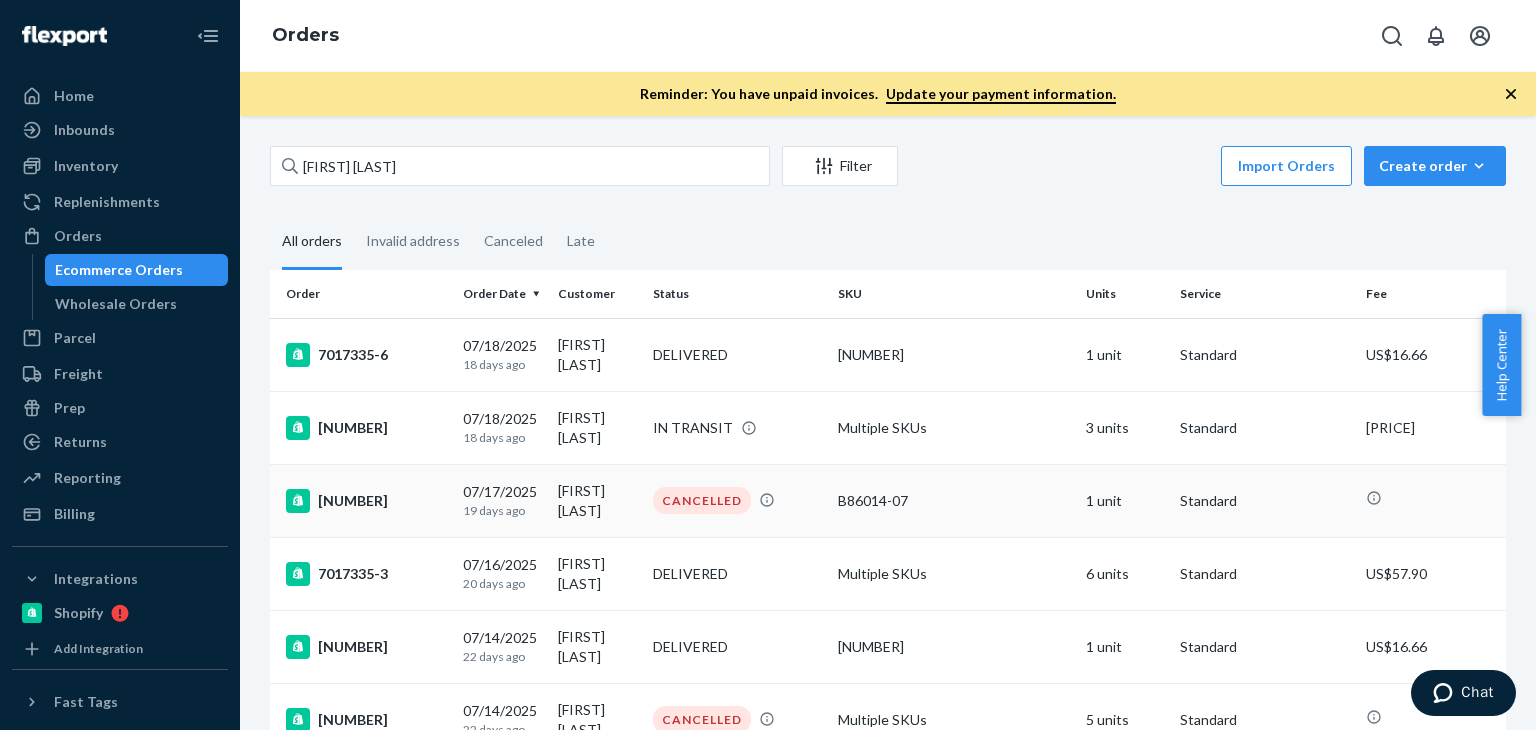 click on "B86014-07" at bounding box center (953, 501) 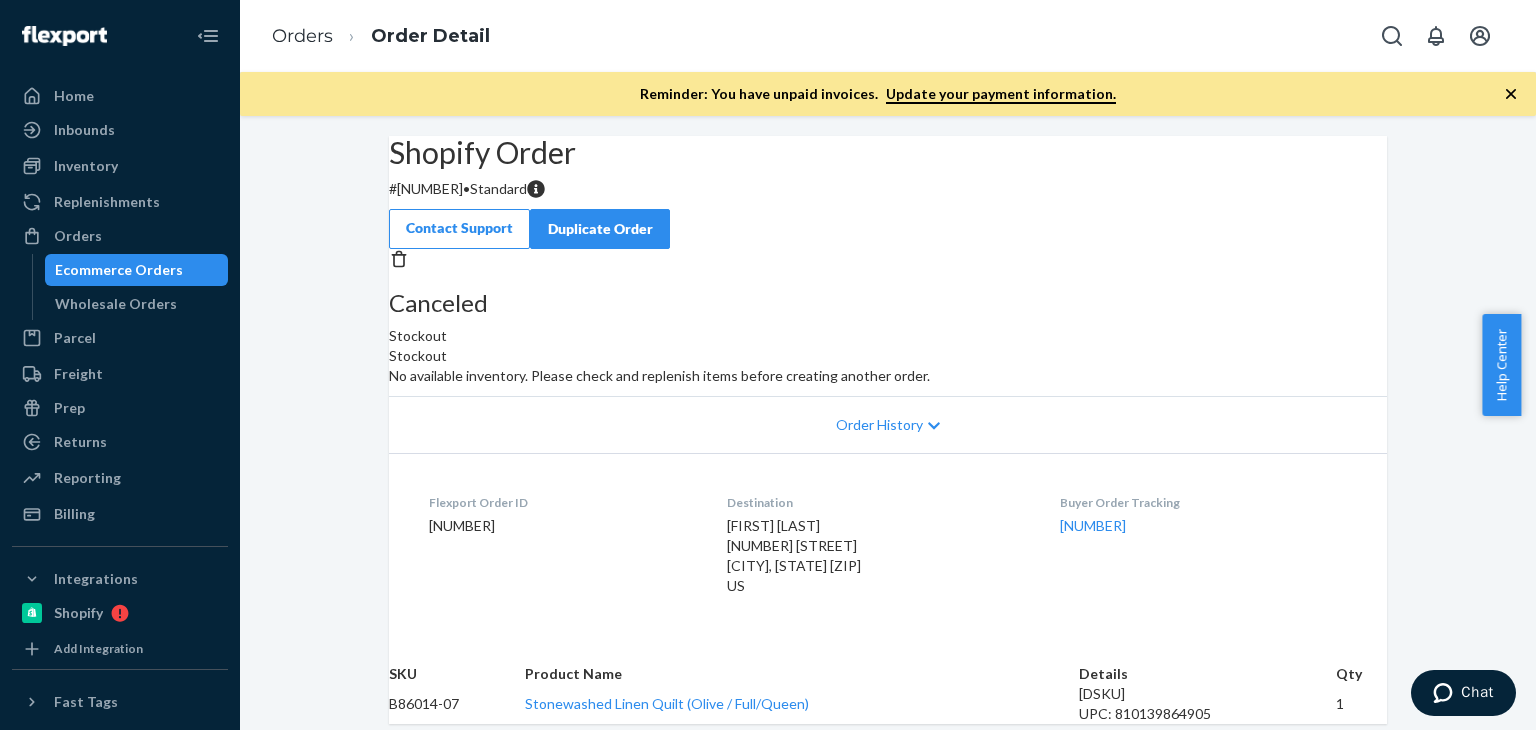 scroll, scrollTop: 175, scrollLeft: 0, axis: vertical 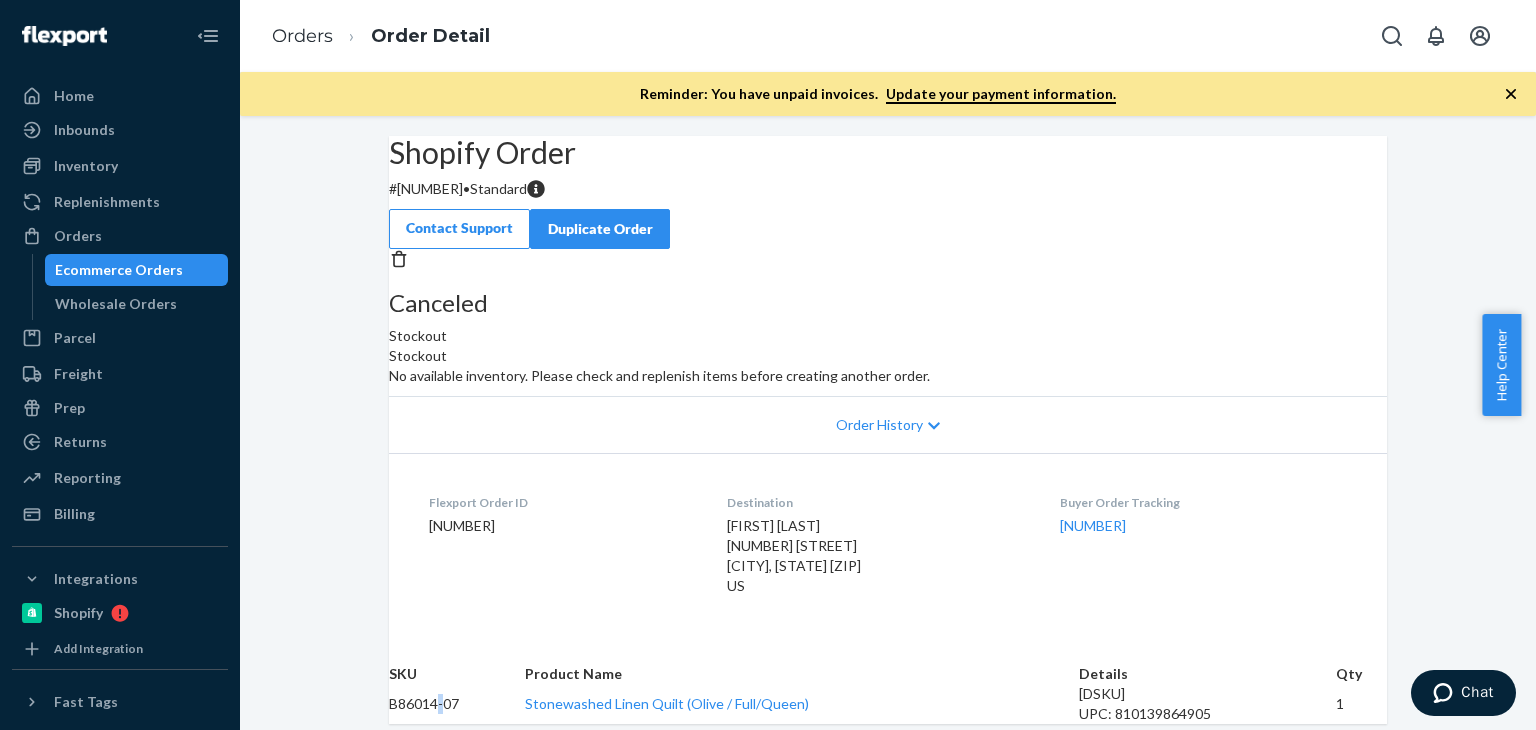 click on "B86014-07" at bounding box center (457, 704) 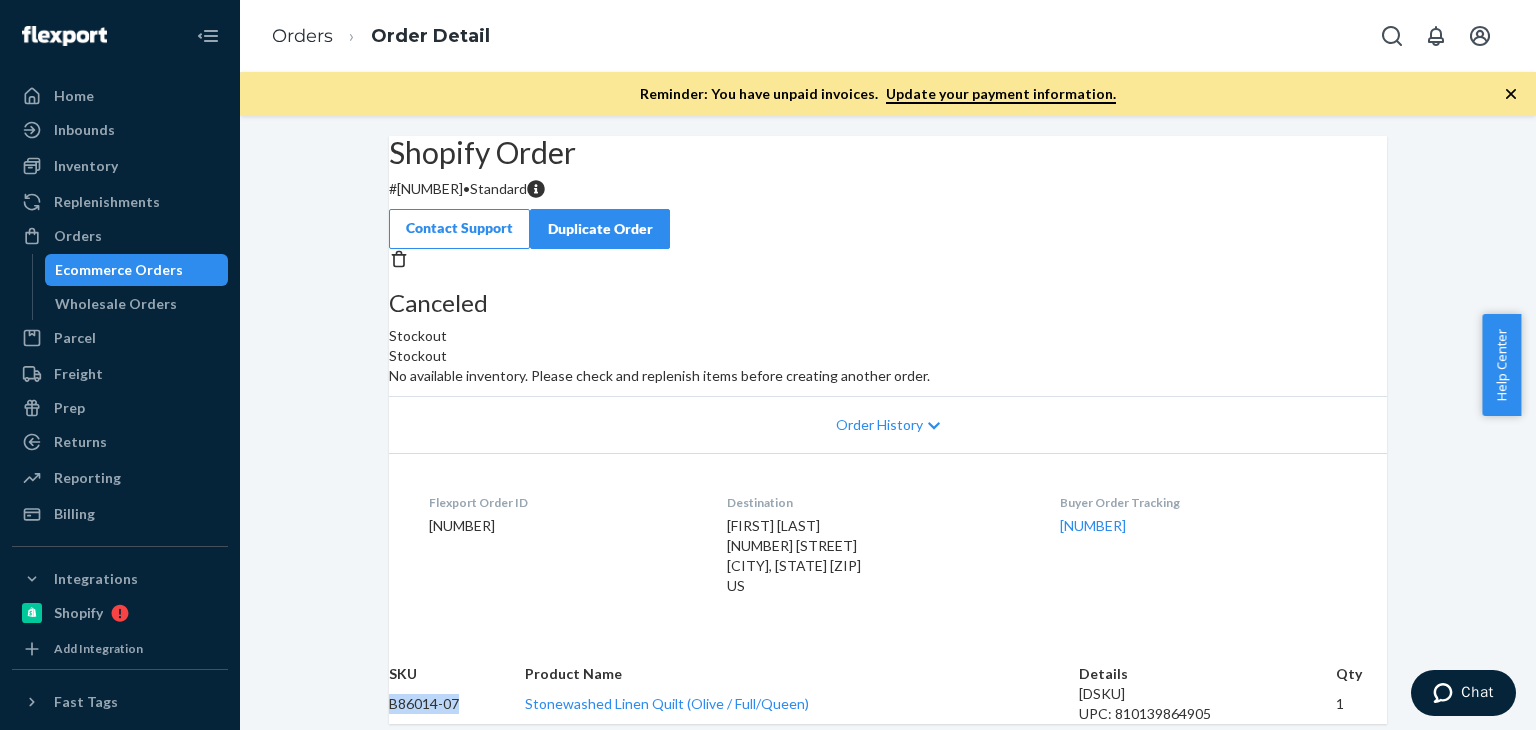 click on "B86014-07" at bounding box center [457, 704] 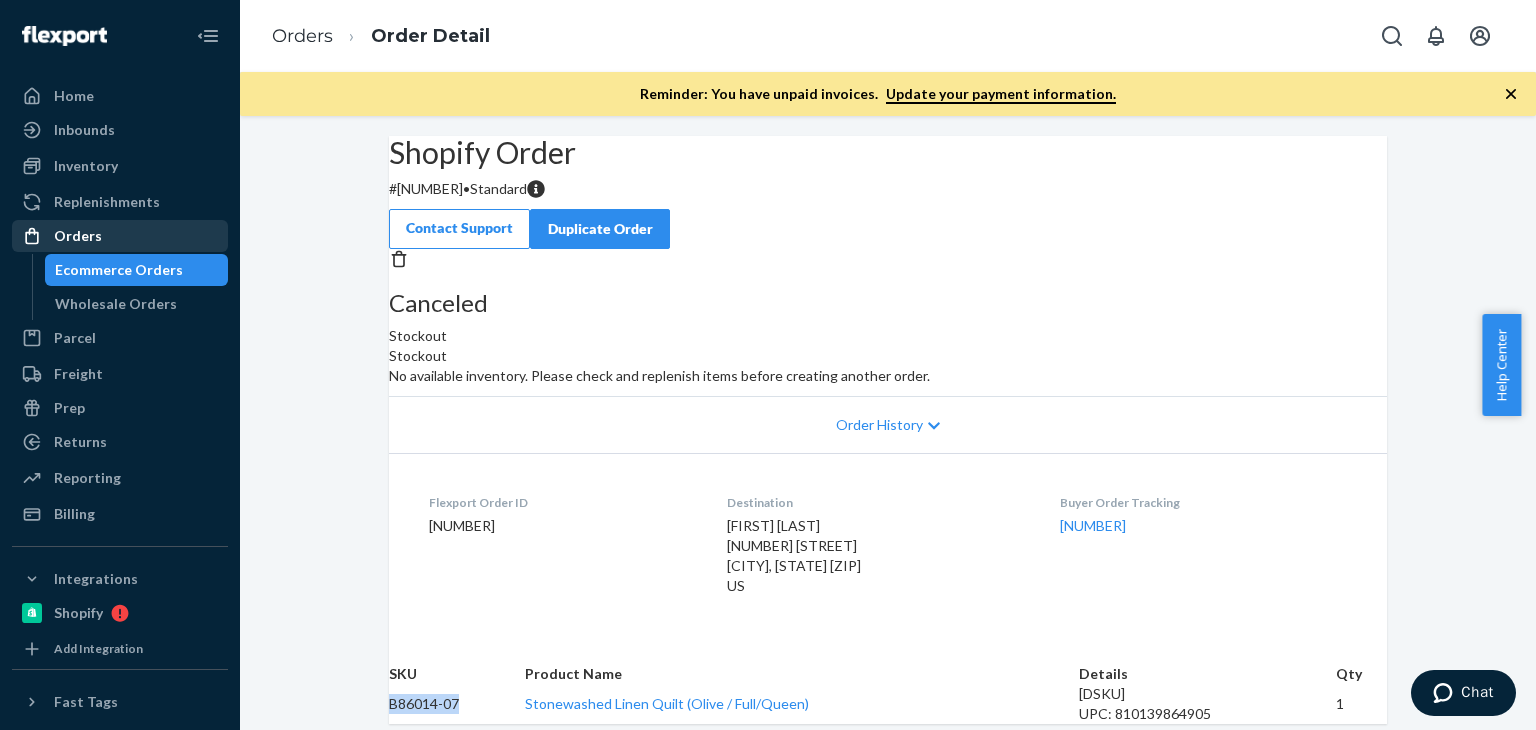 click on "Orders" at bounding box center (120, 236) 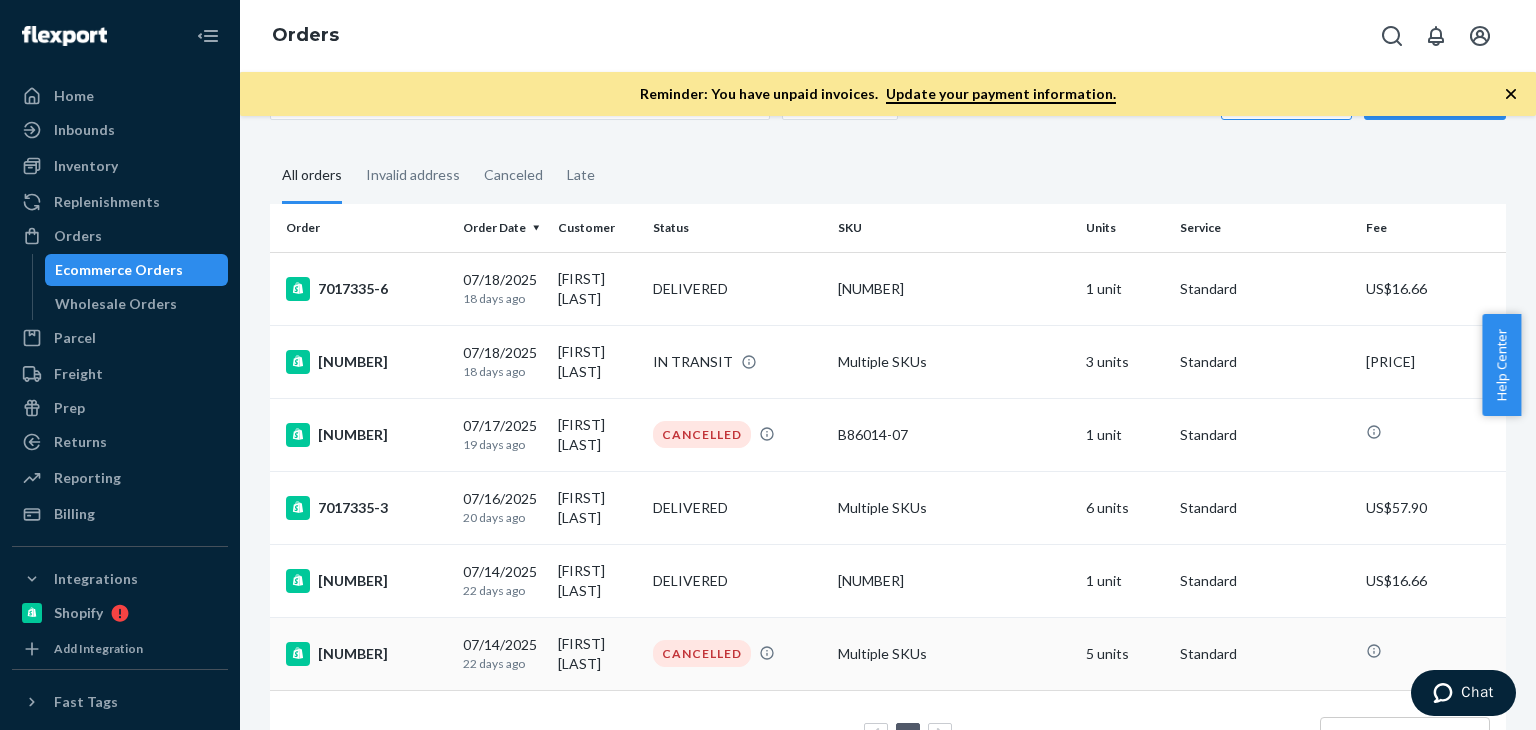 scroll, scrollTop: 133, scrollLeft: 0, axis: vertical 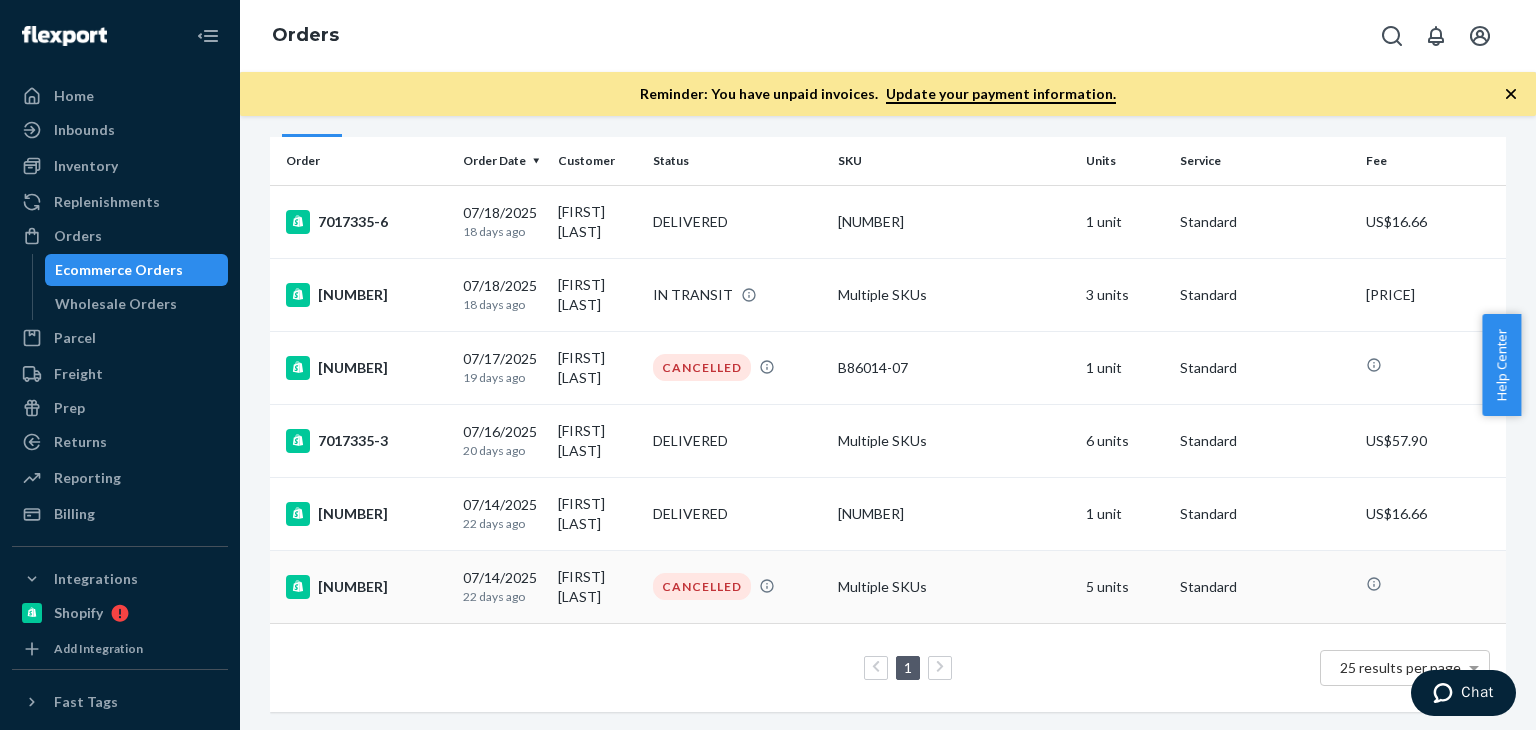 click on "Gillian Weston" at bounding box center (597, 586) 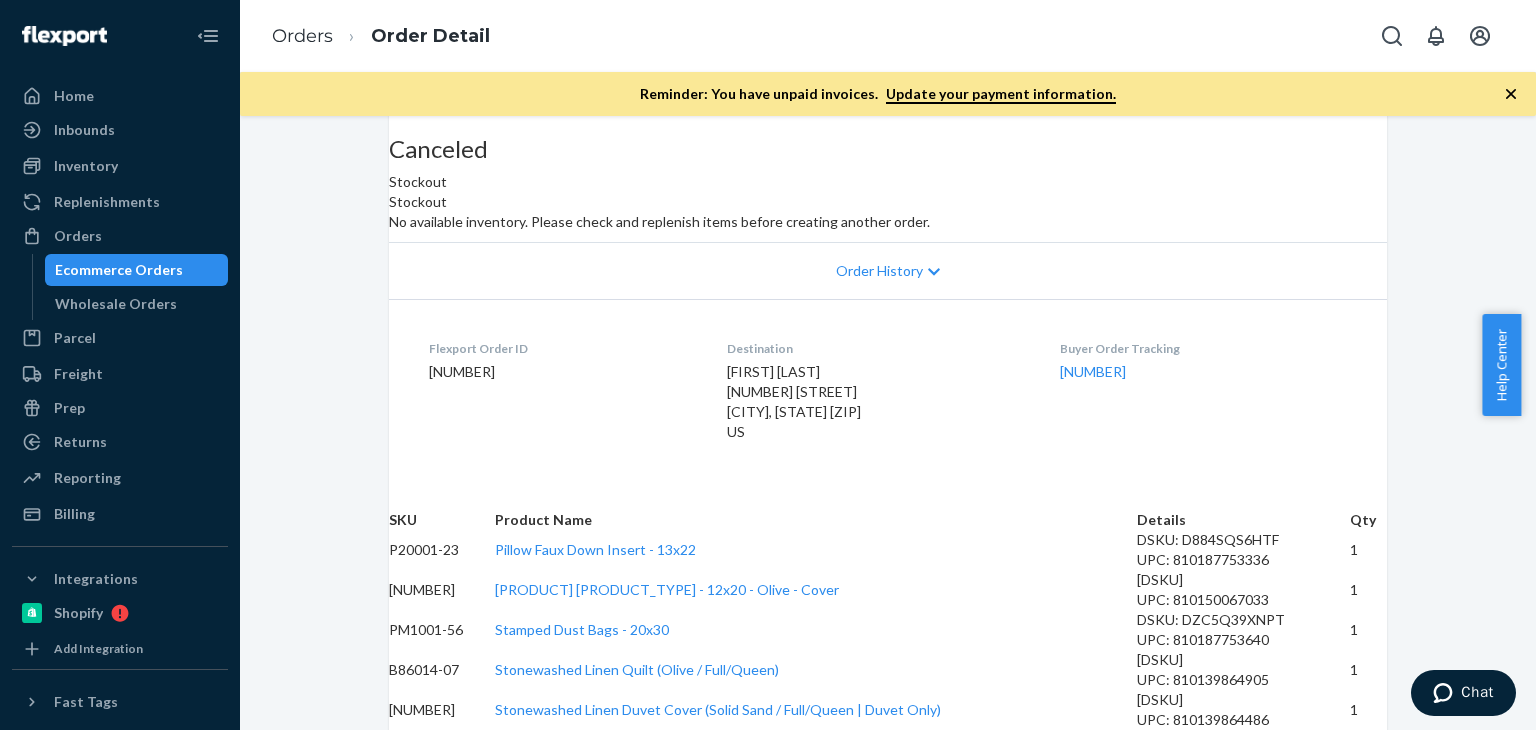 scroll, scrollTop: 463, scrollLeft: 0, axis: vertical 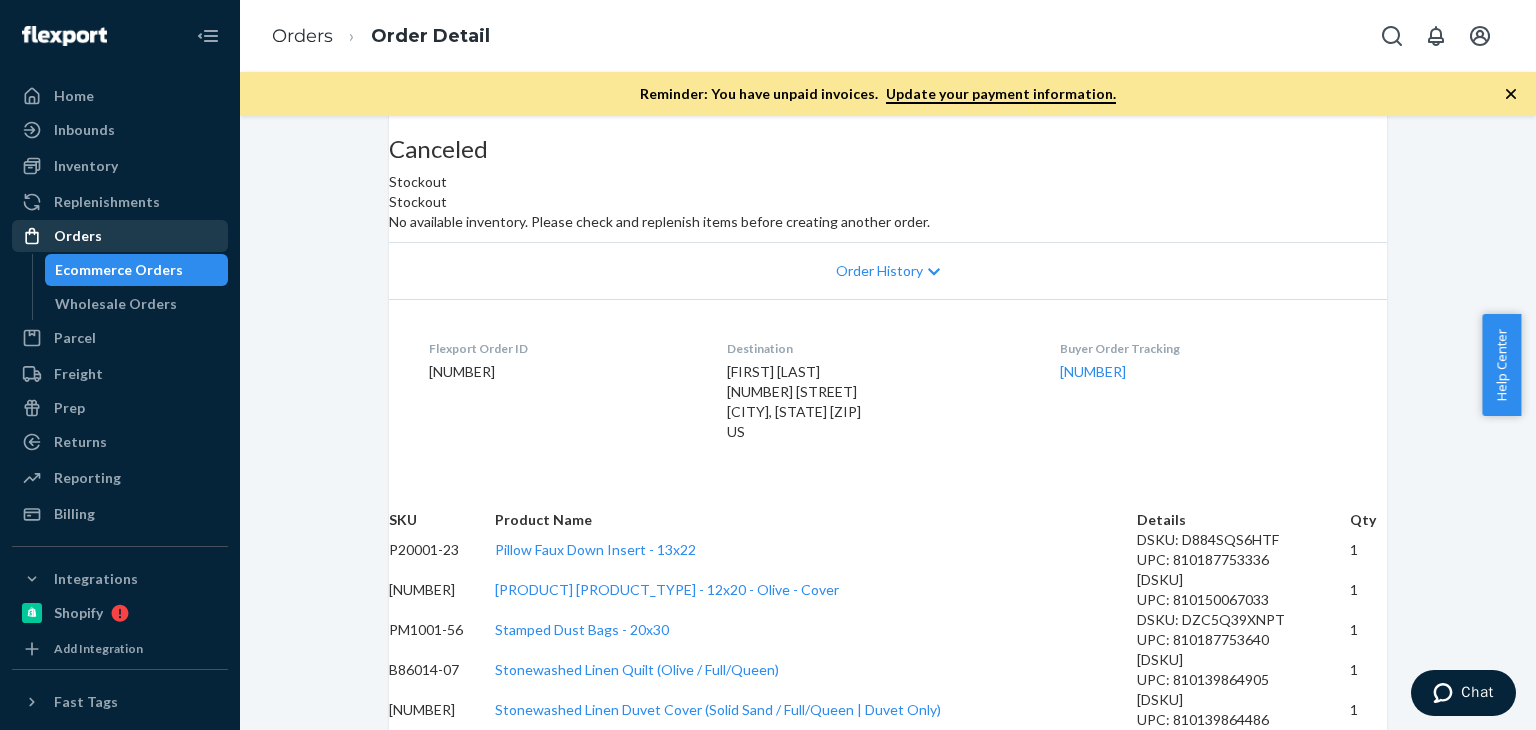 click on "Orders" at bounding box center (78, 236) 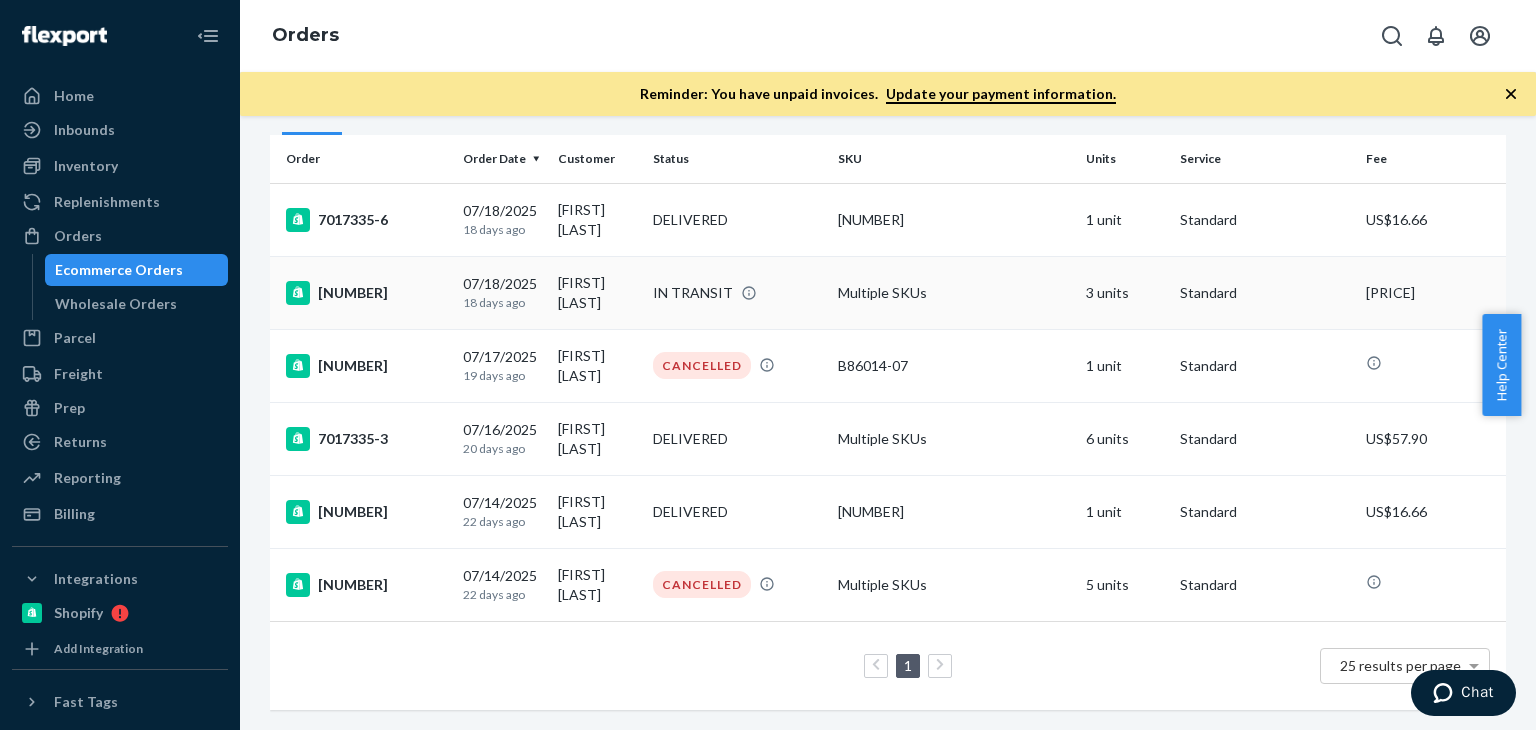 scroll, scrollTop: 0, scrollLeft: 0, axis: both 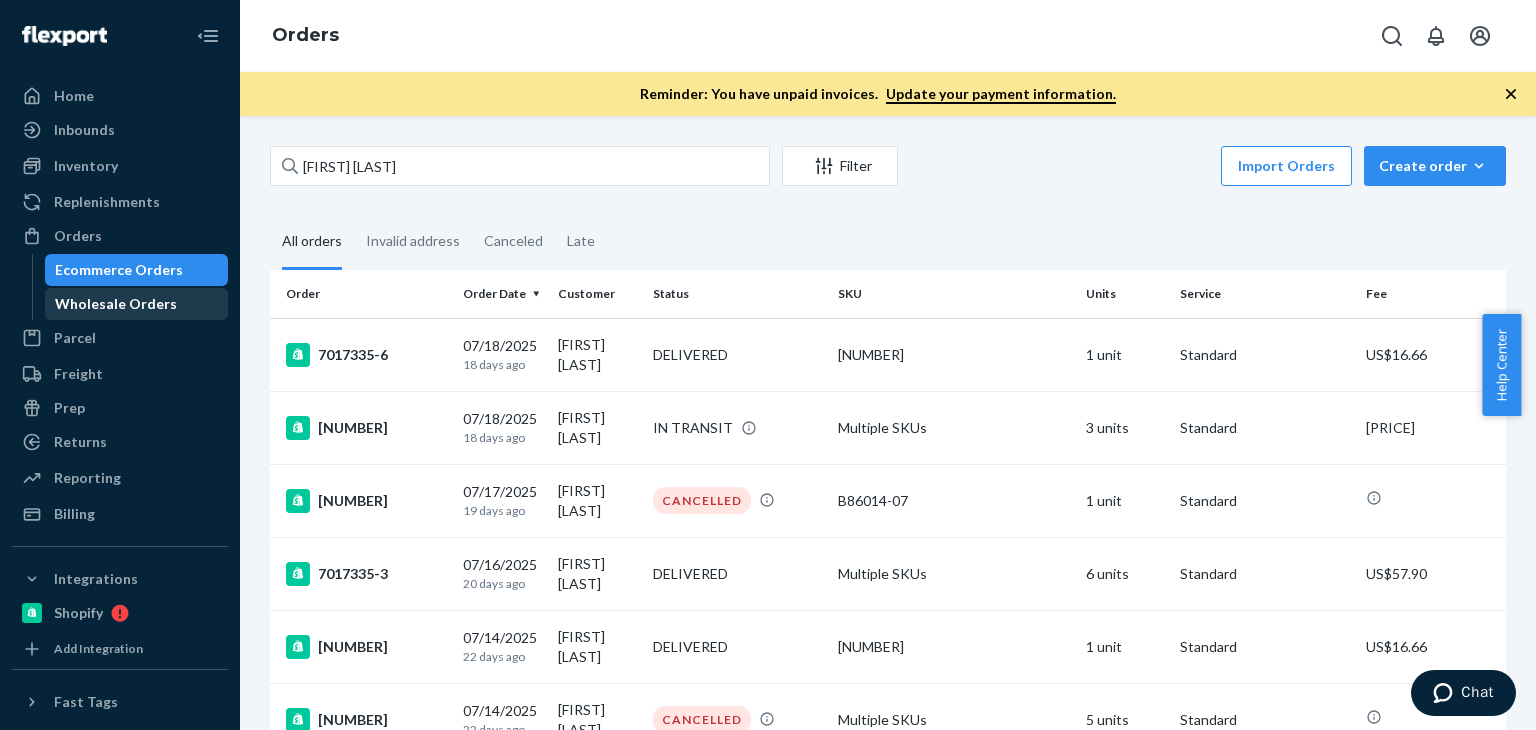 click on "Wholesale Orders" at bounding box center [116, 304] 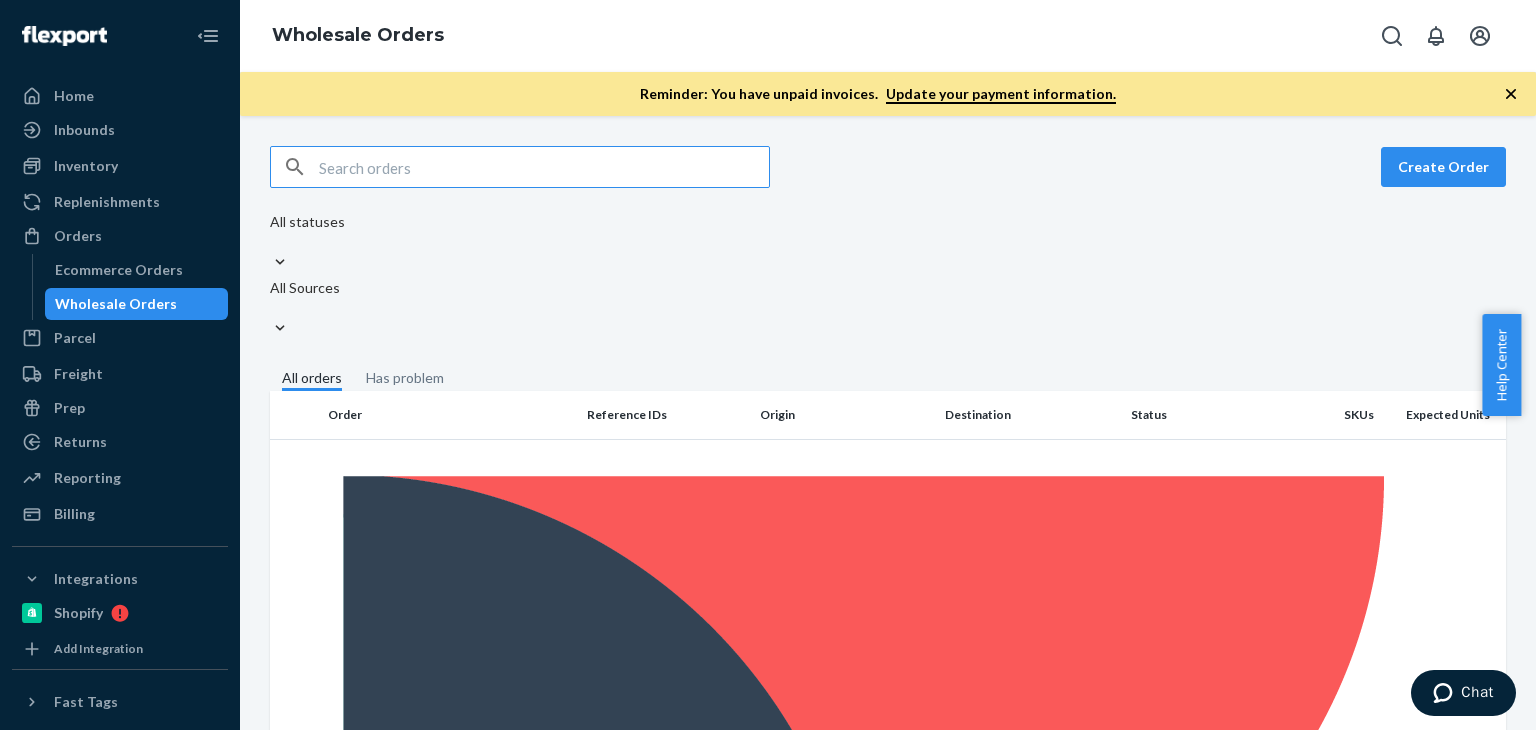 click at bounding box center (544, 167) 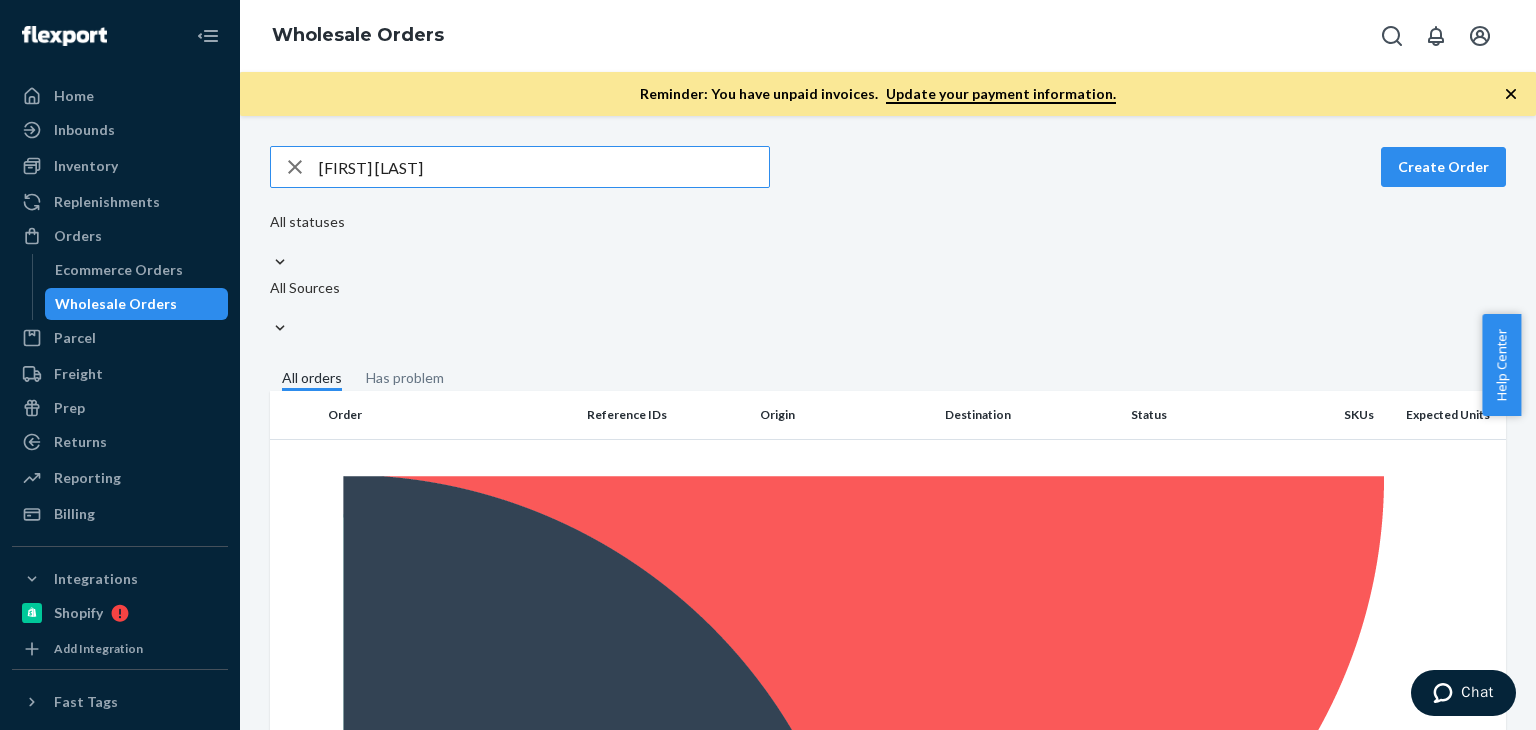 click on "Gillian Weston" at bounding box center [544, 167] 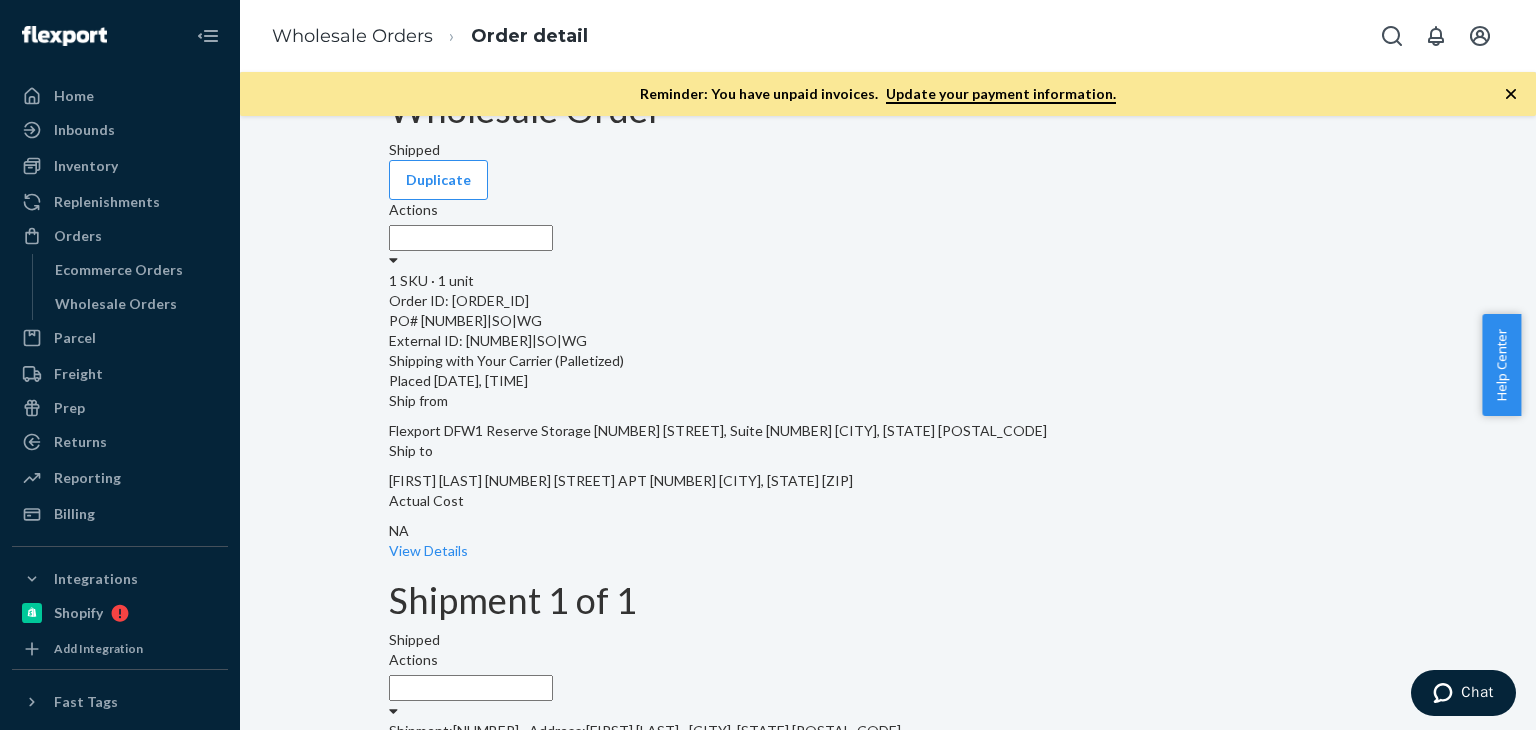 scroll, scrollTop: 0, scrollLeft: 0, axis: both 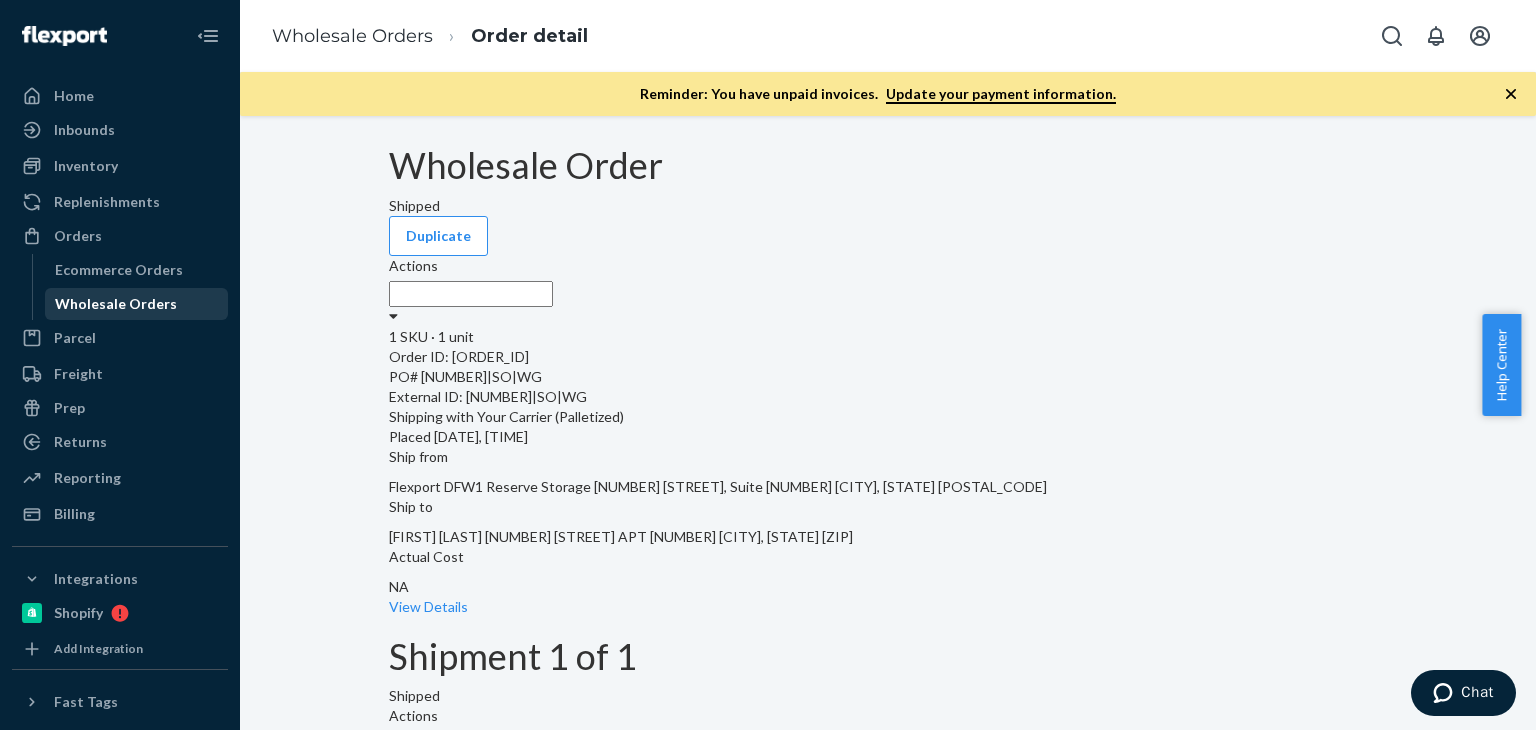 click on "Wholesale Orders" at bounding box center [137, 304] 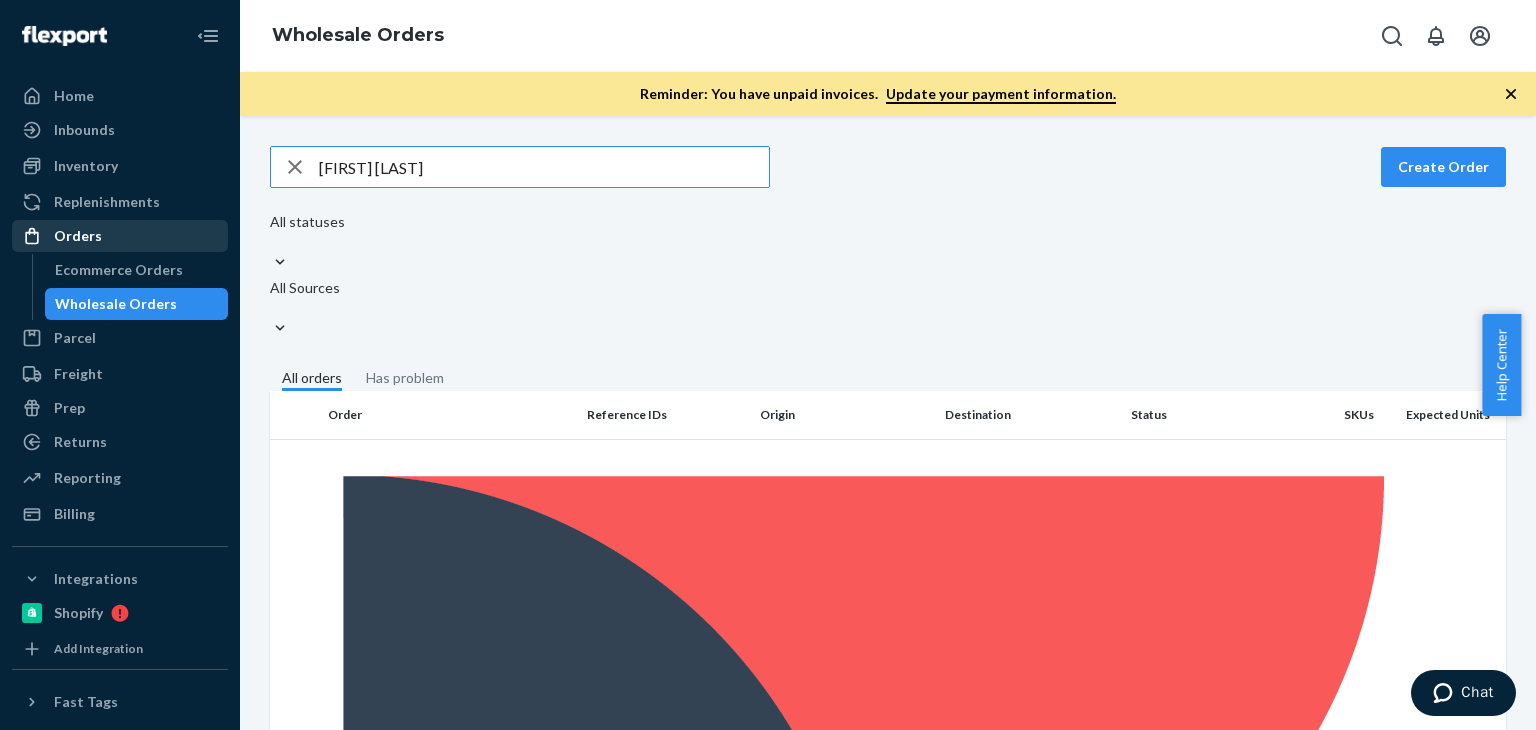 drag, startPoint x: 493, startPoint y: 165, endPoint x: 192, endPoint y: 220, distance: 305.98367 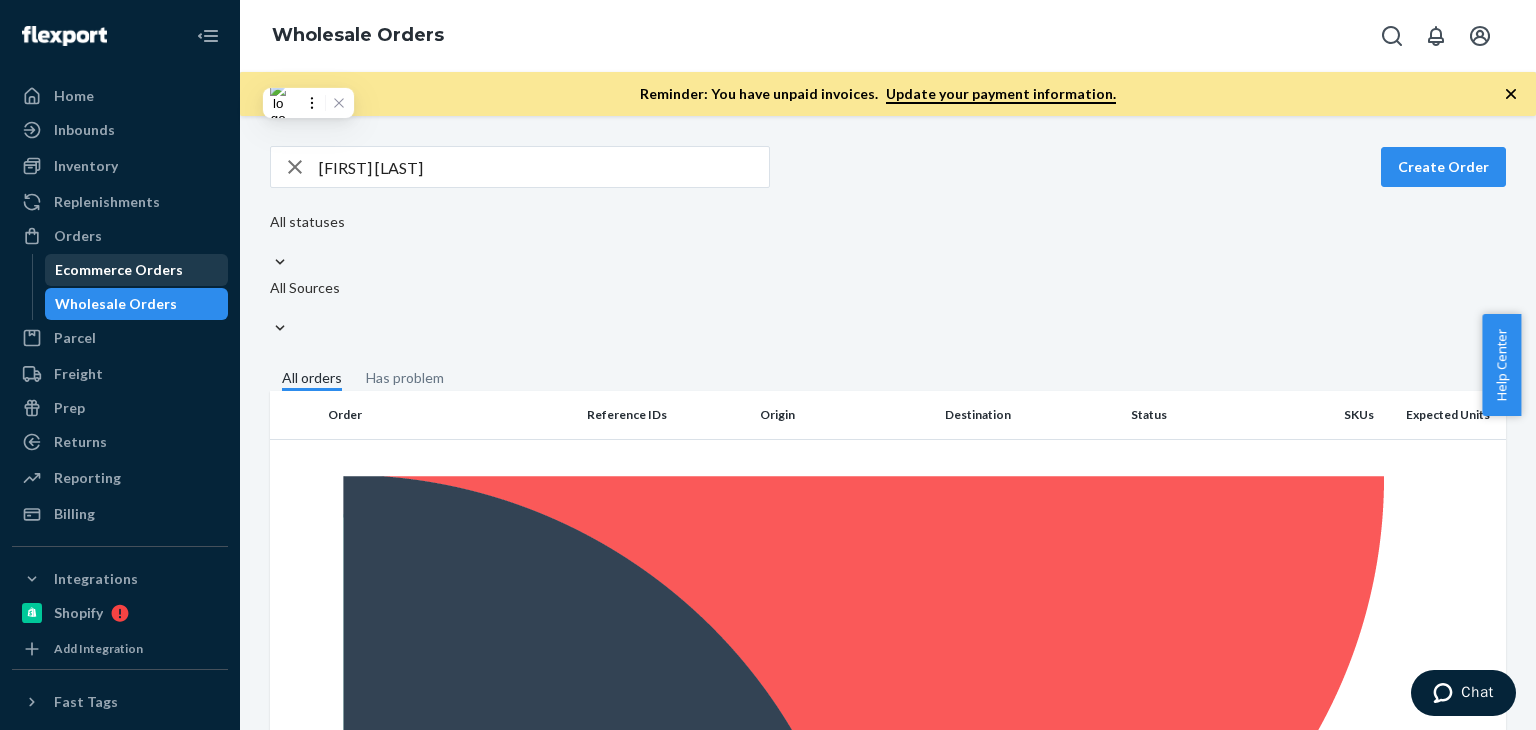 click on "Ecommerce Orders" at bounding box center (119, 270) 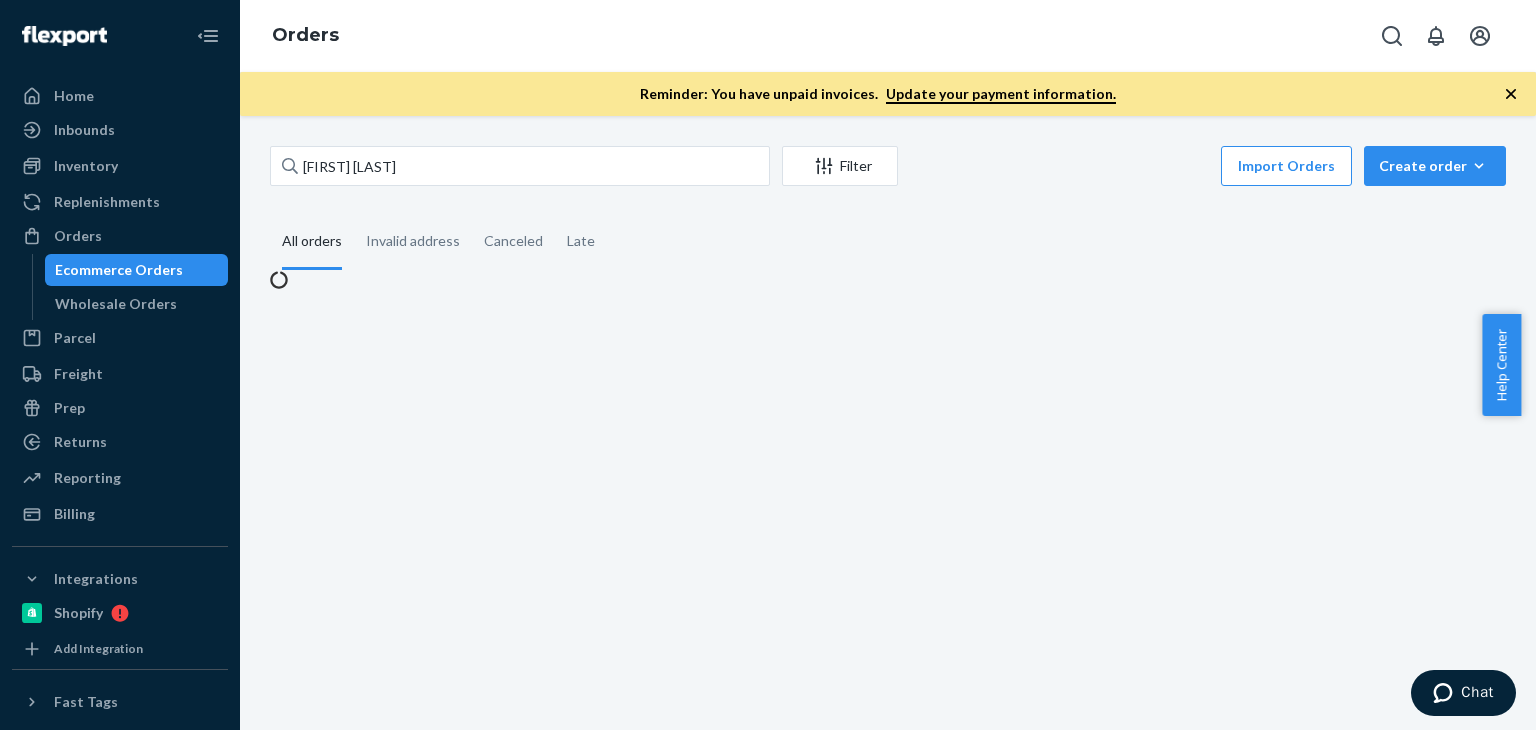 click on "Gillian Weston" at bounding box center [520, 166] 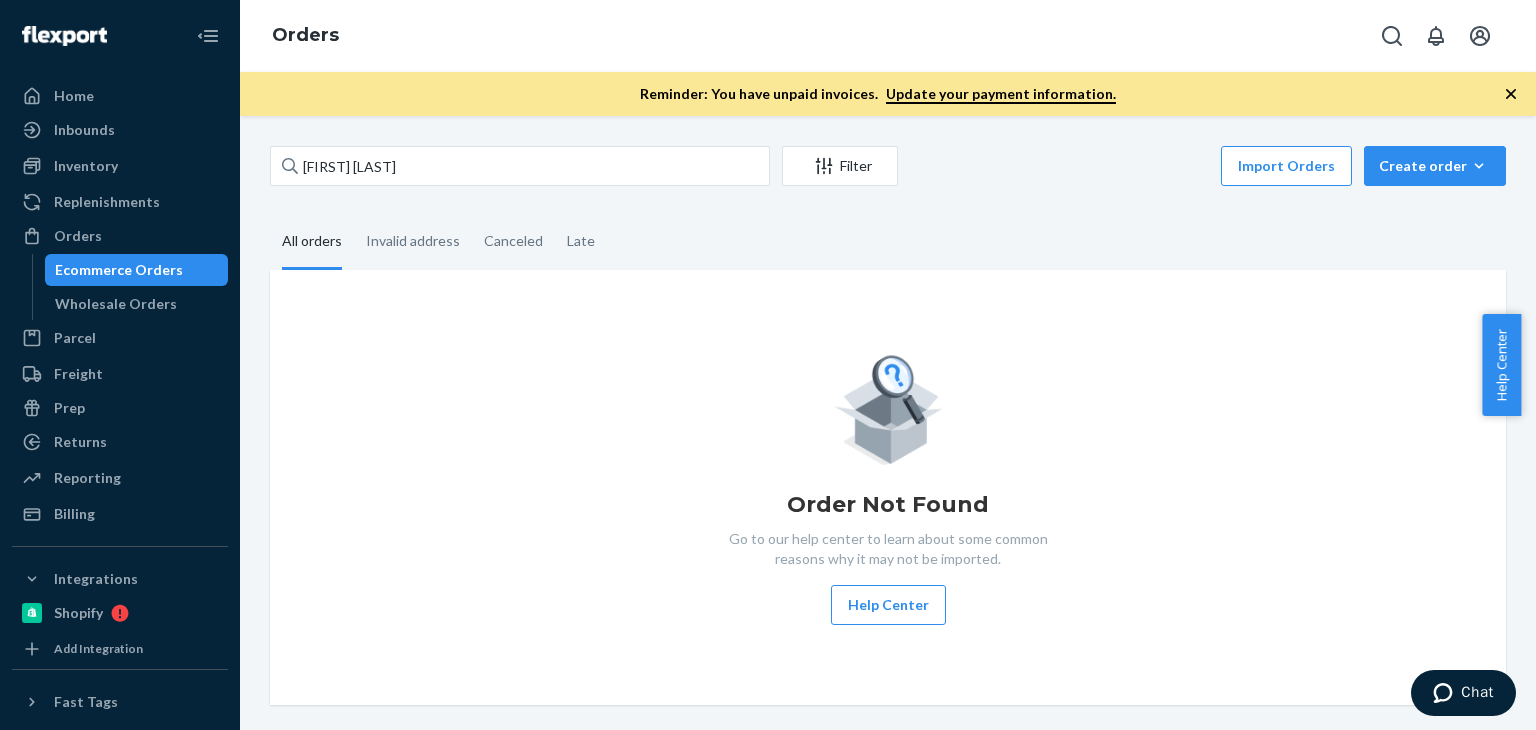 click on "Fareen E Elias" at bounding box center (520, 166) 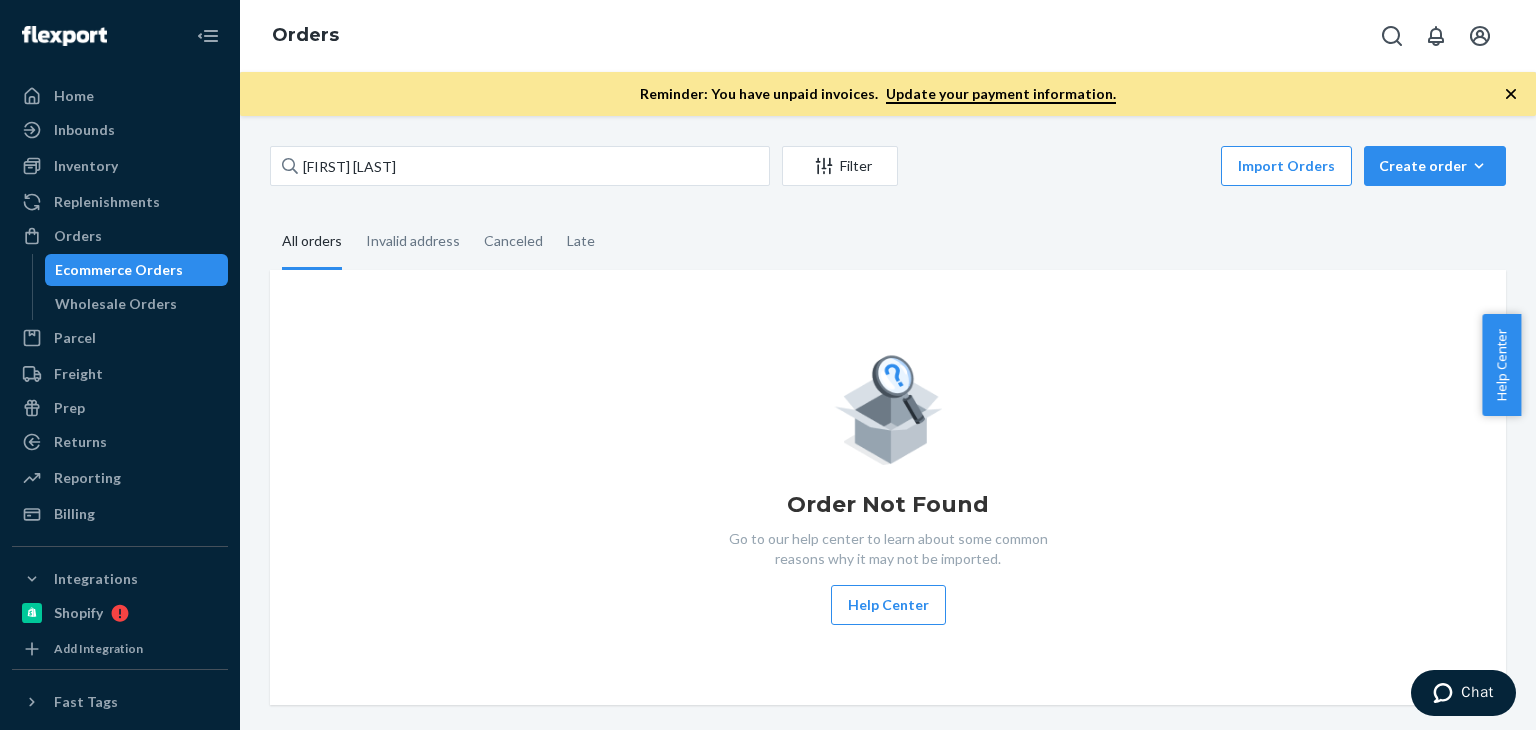 type on "Fareen Elias" 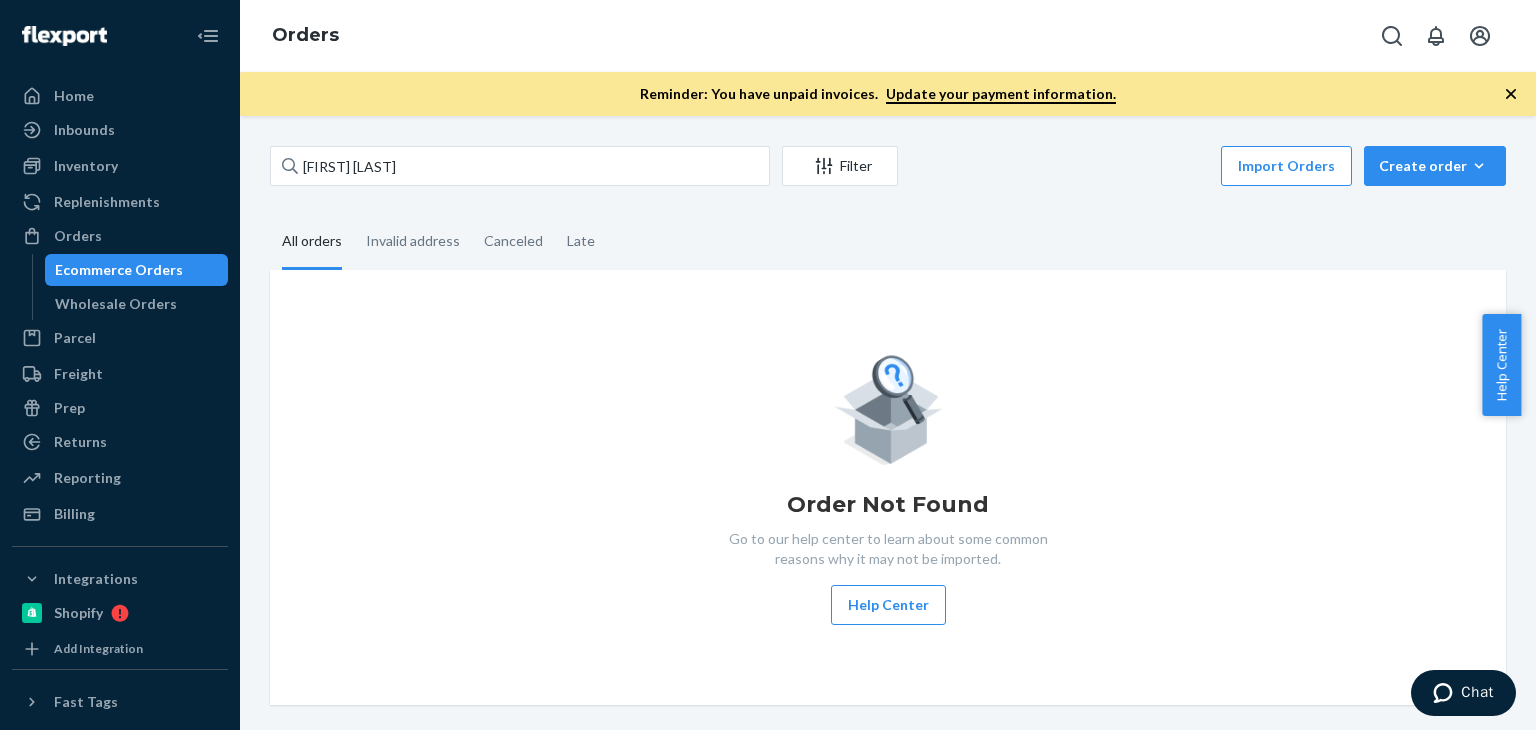 click on "Fareen Elias" at bounding box center (520, 166) 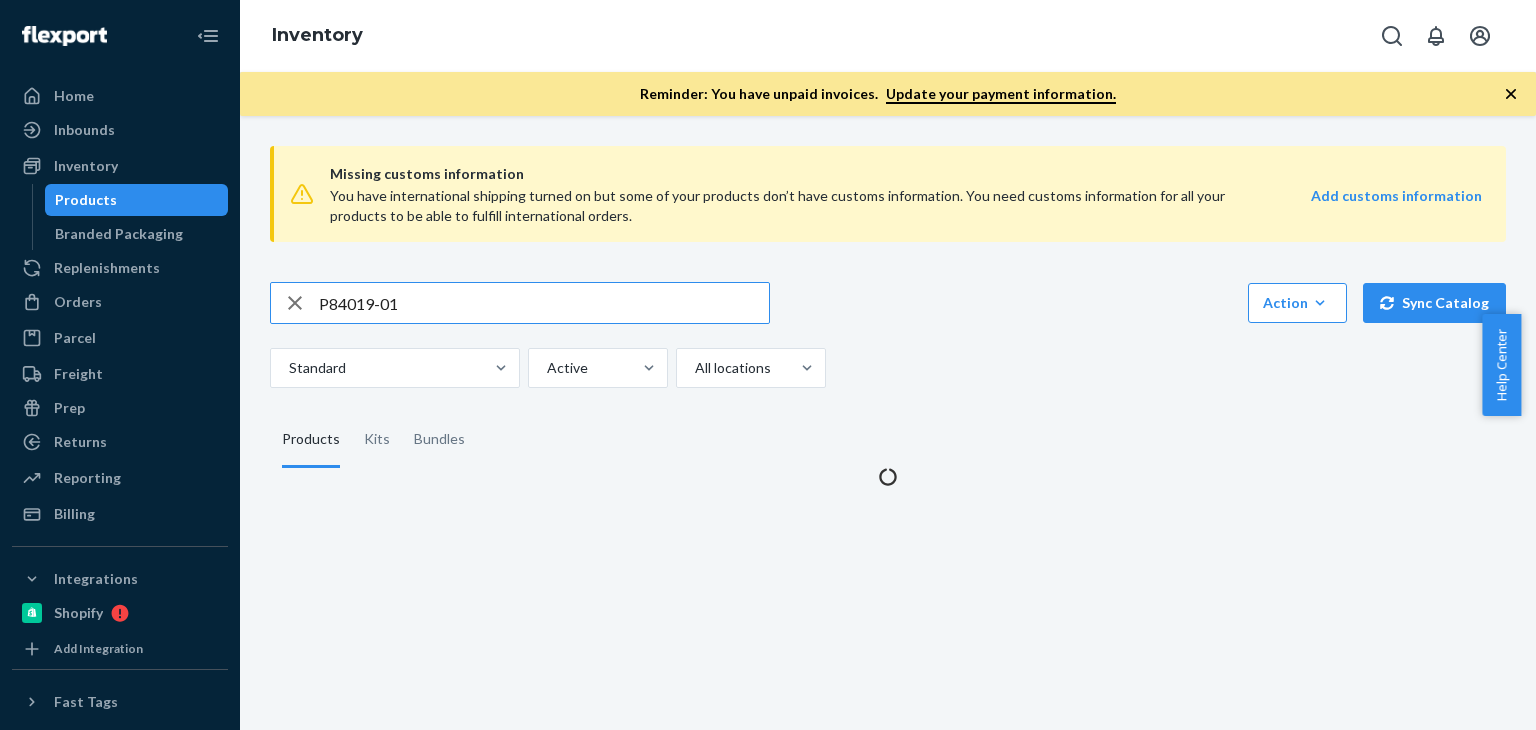 scroll, scrollTop: 0, scrollLeft: 0, axis: both 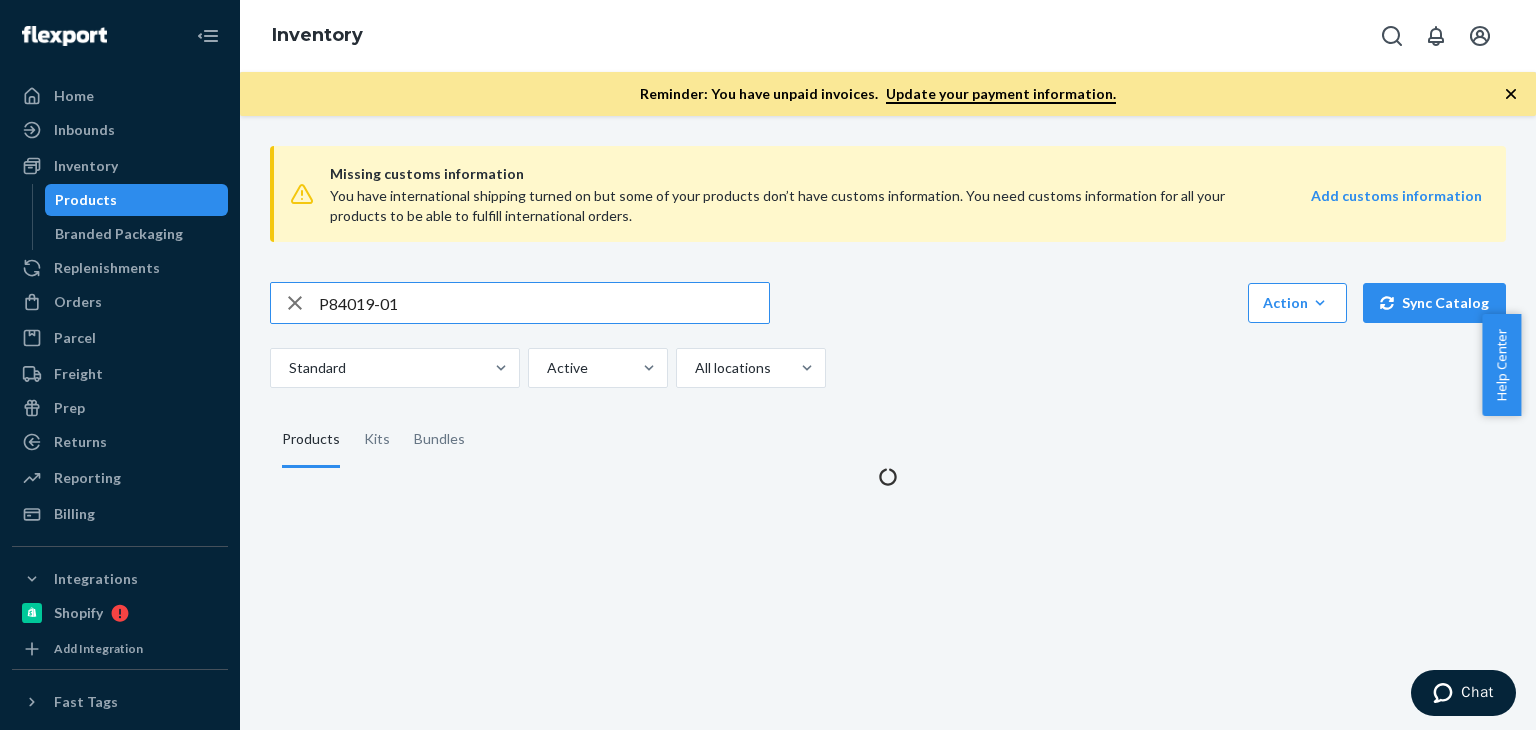 click on "P84019-01" at bounding box center [544, 303] 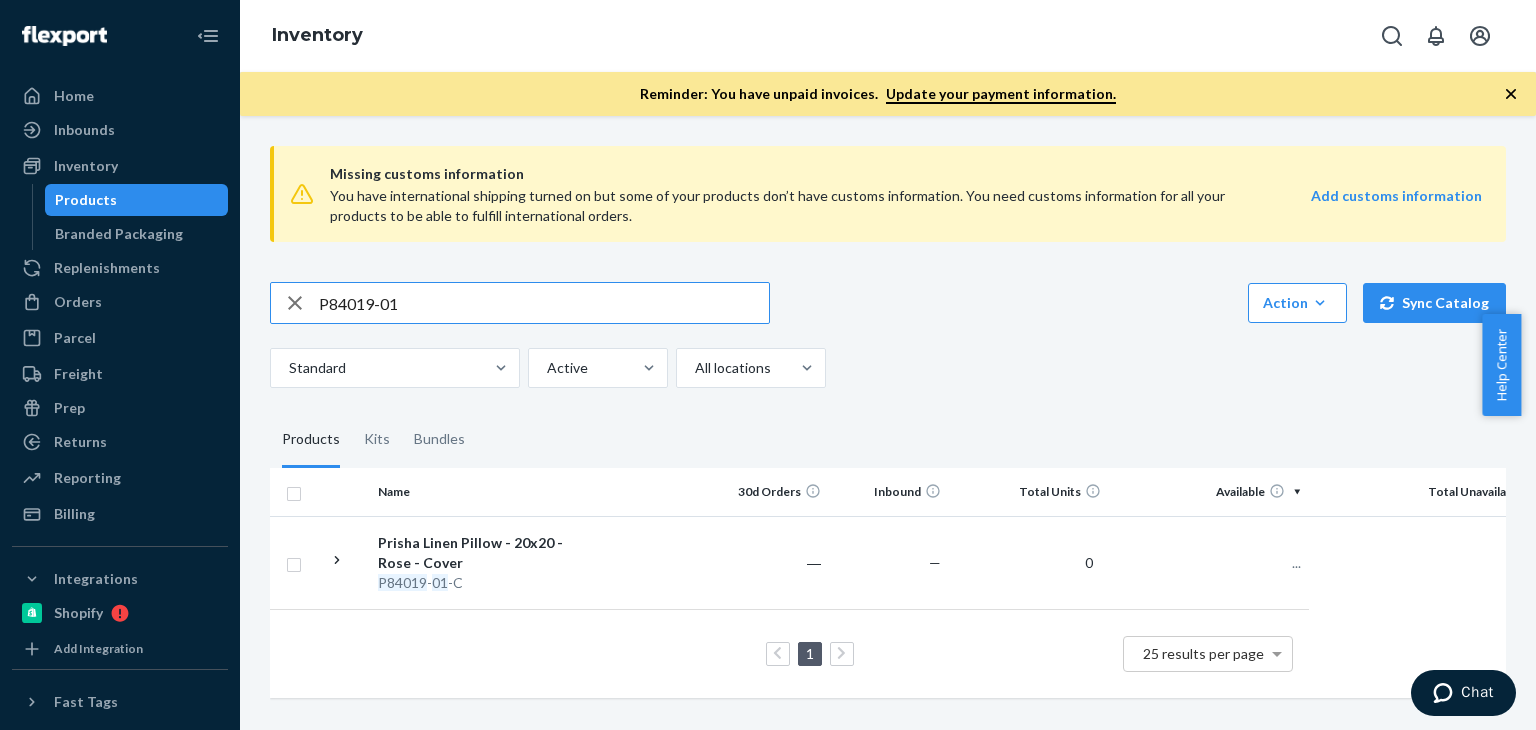 click on "P84019-01" at bounding box center [544, 303] 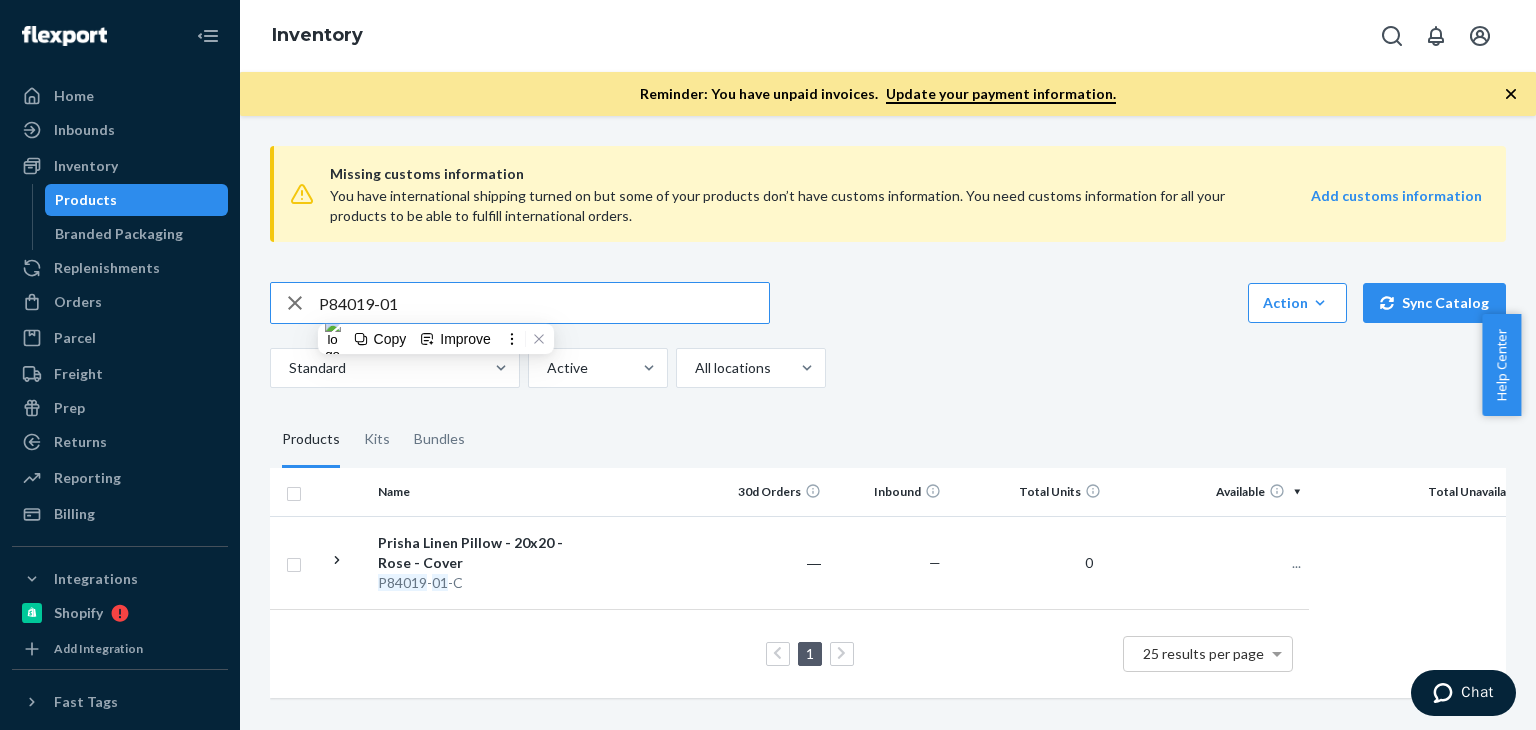 click on "P84019-01" at bounding box center (544, 303) 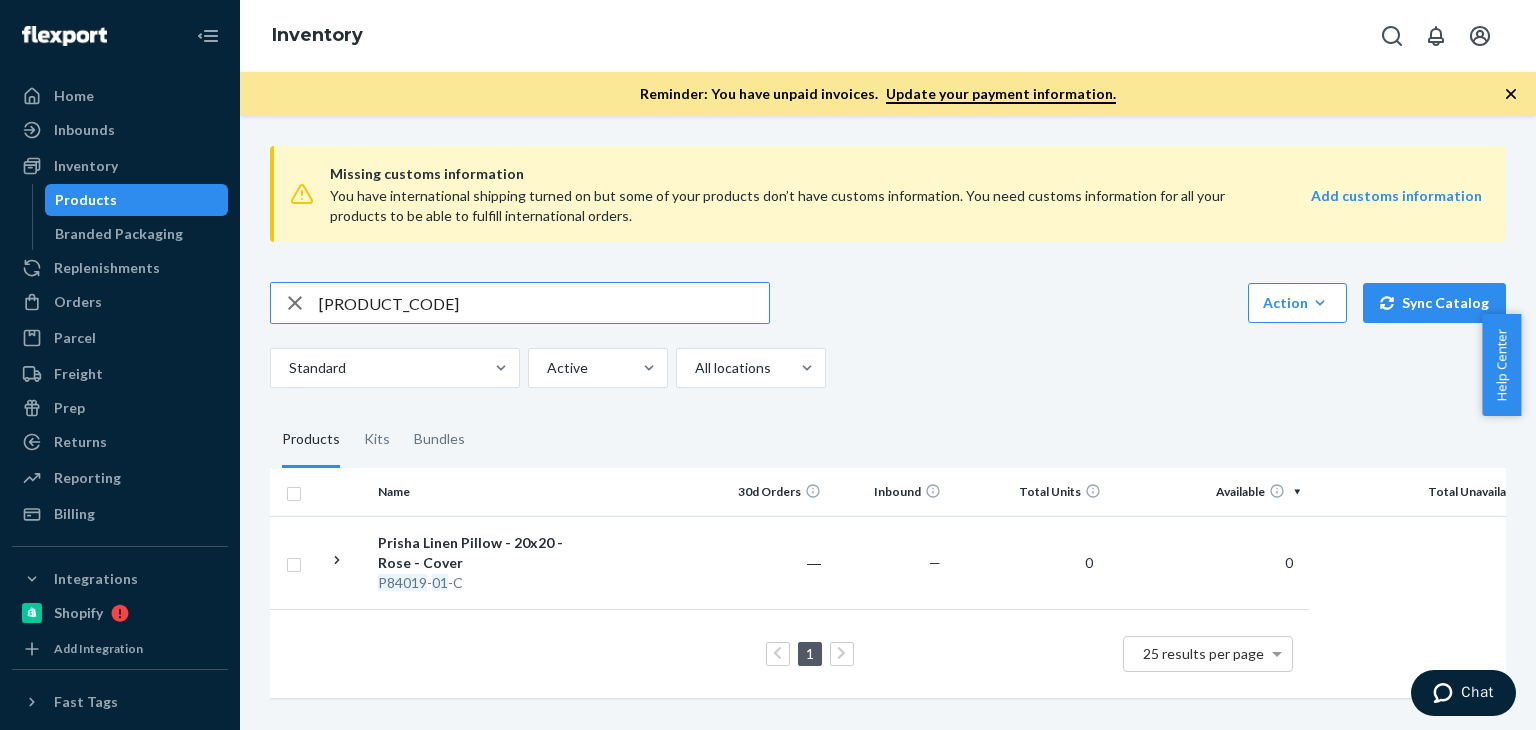 type on "[PRODUCT_CODE]" 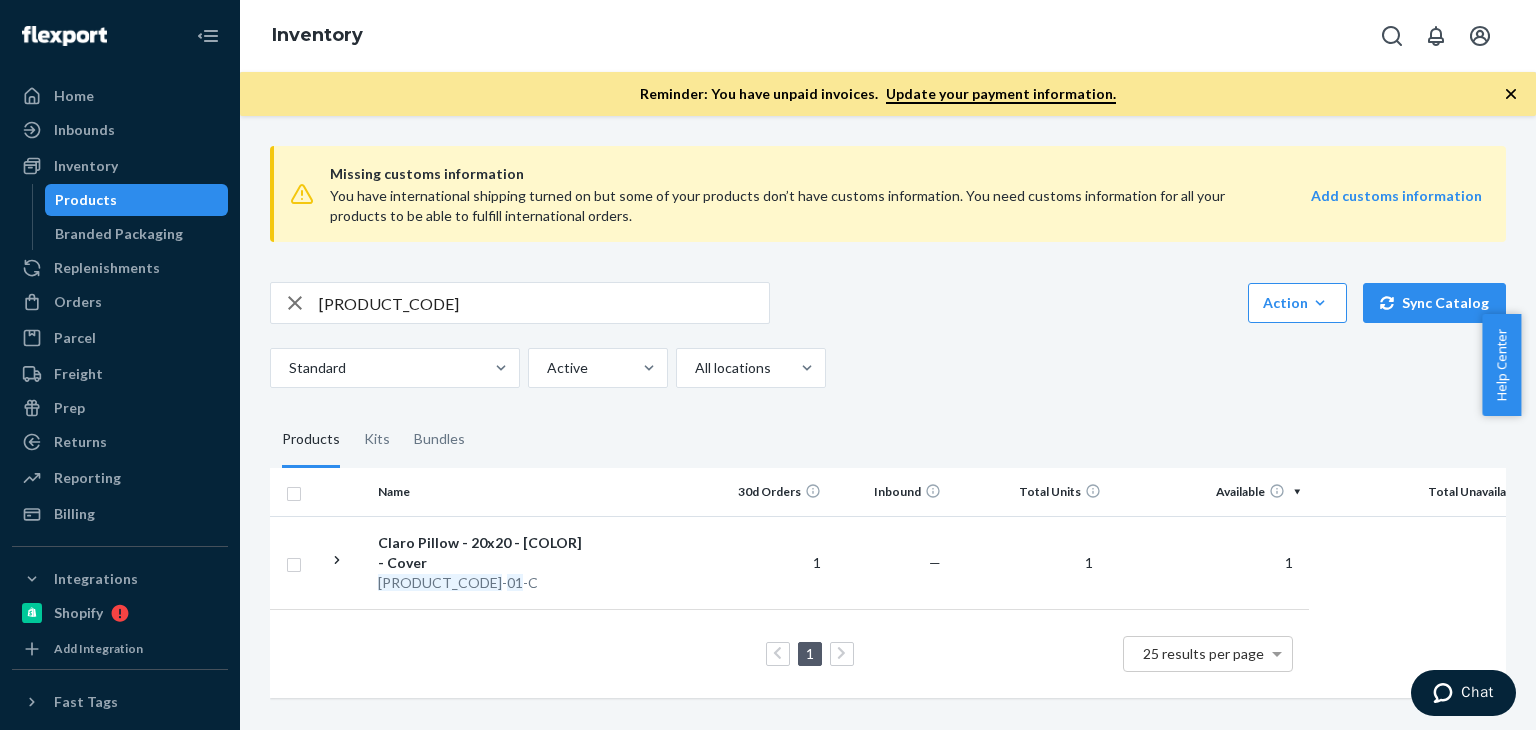 scroll, scrollTop: 2, scrollLeft: 0, axis: vertical 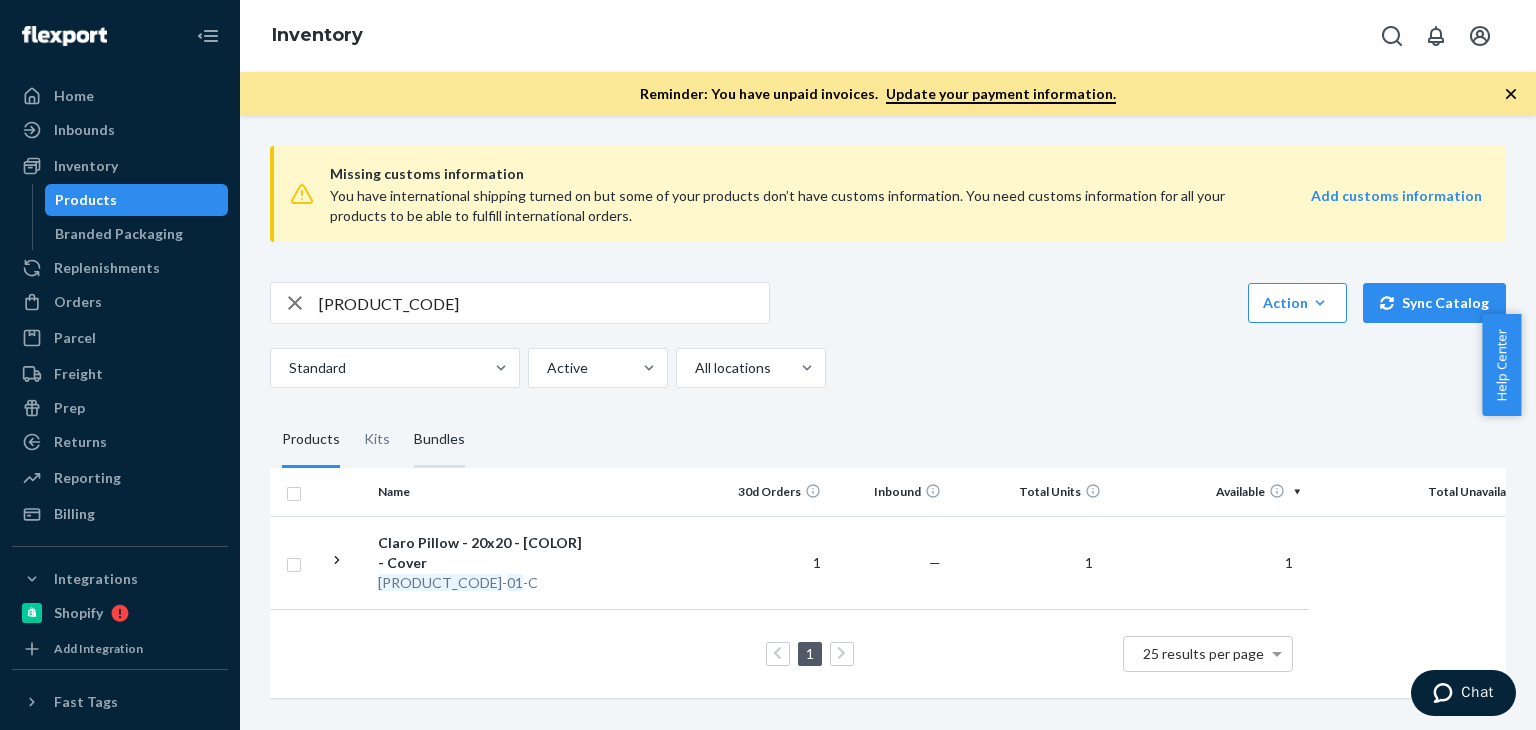 click on "Bundles" at bounding box center [439, 440] 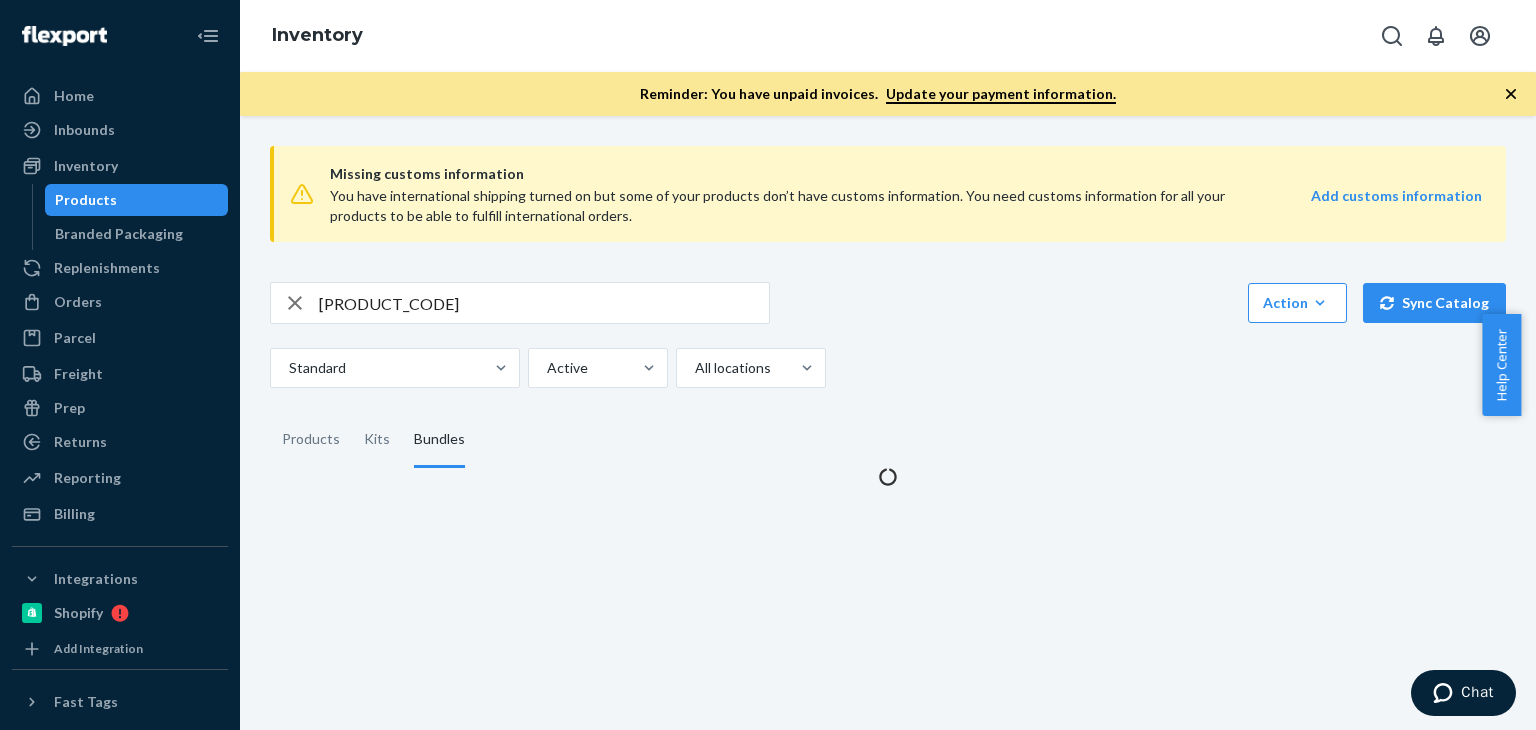scroll, scrollTop: 0, scrollLeft: 0, axis: both 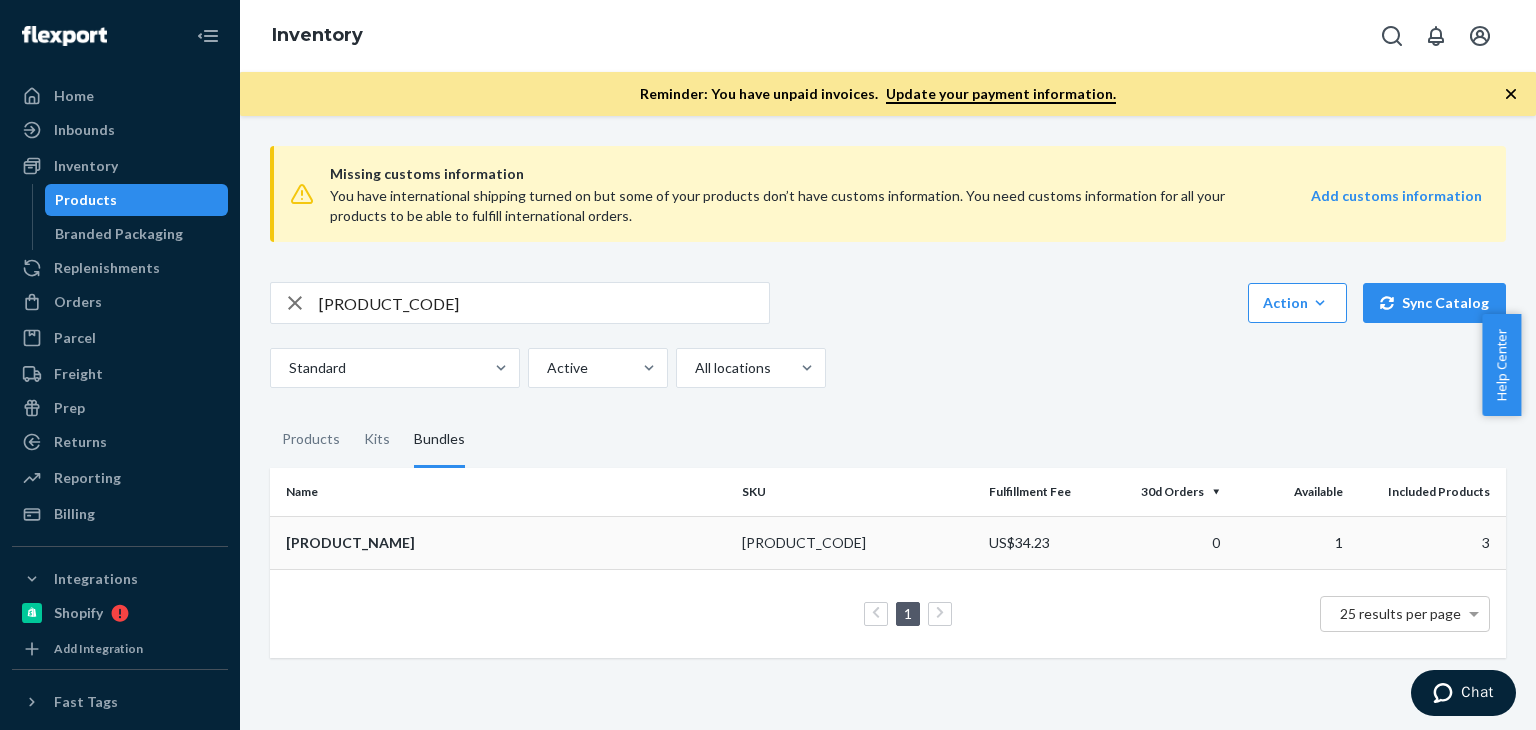 click on "[PRODUCT_NAME]" at bounding box center [506, 543] 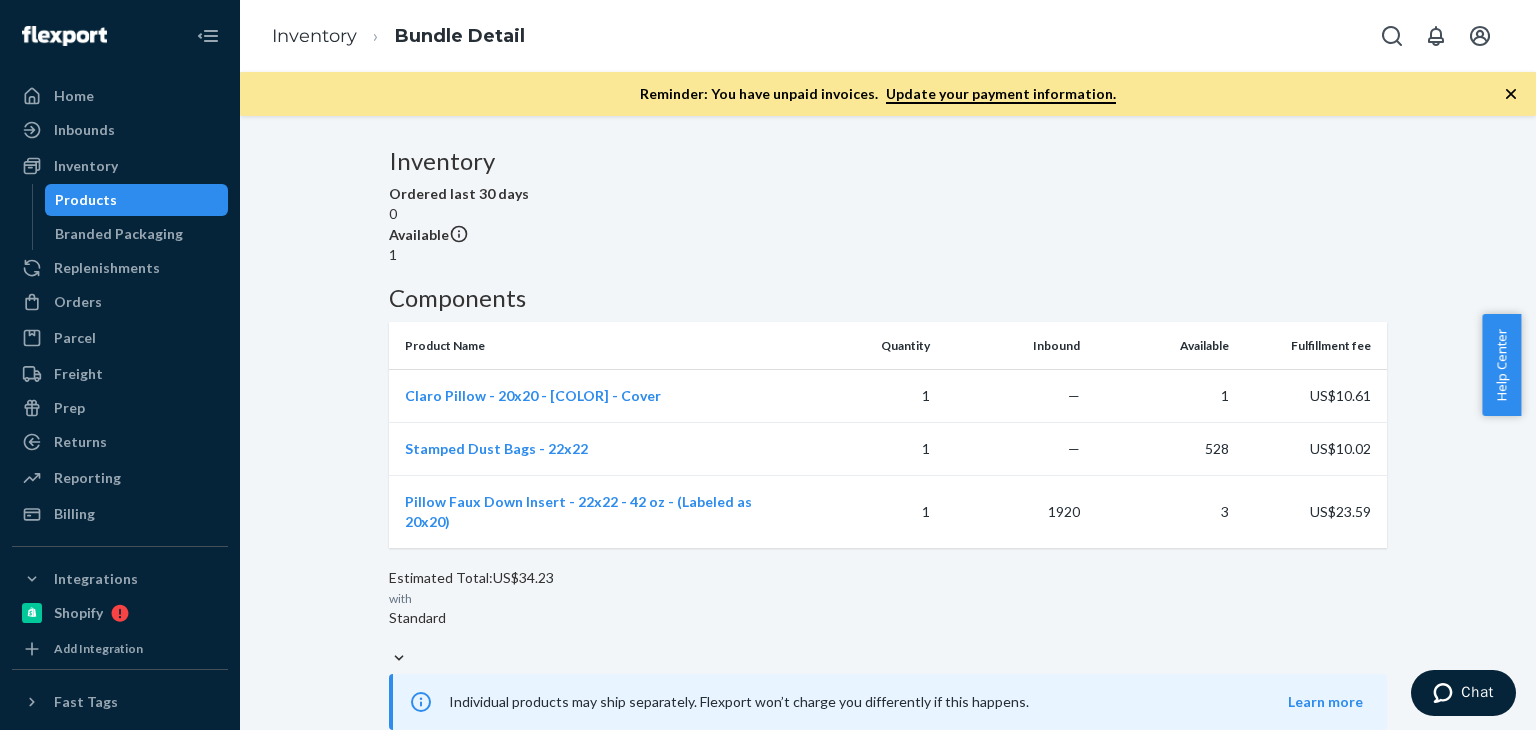 scroll, scrollTop: 448, scrollLeft: 0, axis: vertical 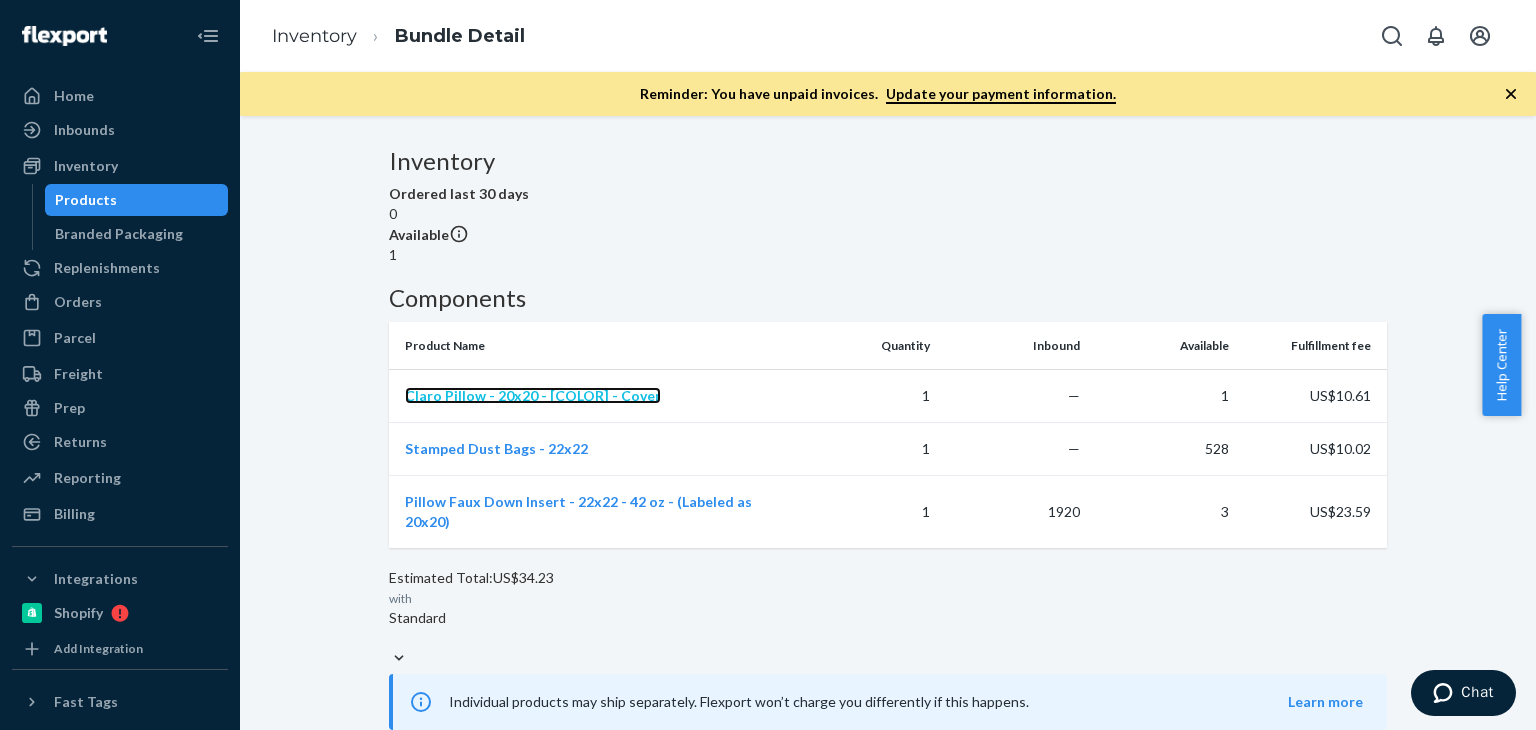 click on "Claro Pillow - 20x20 - [COLOR] - Cover" at bounding box center (533, 395) 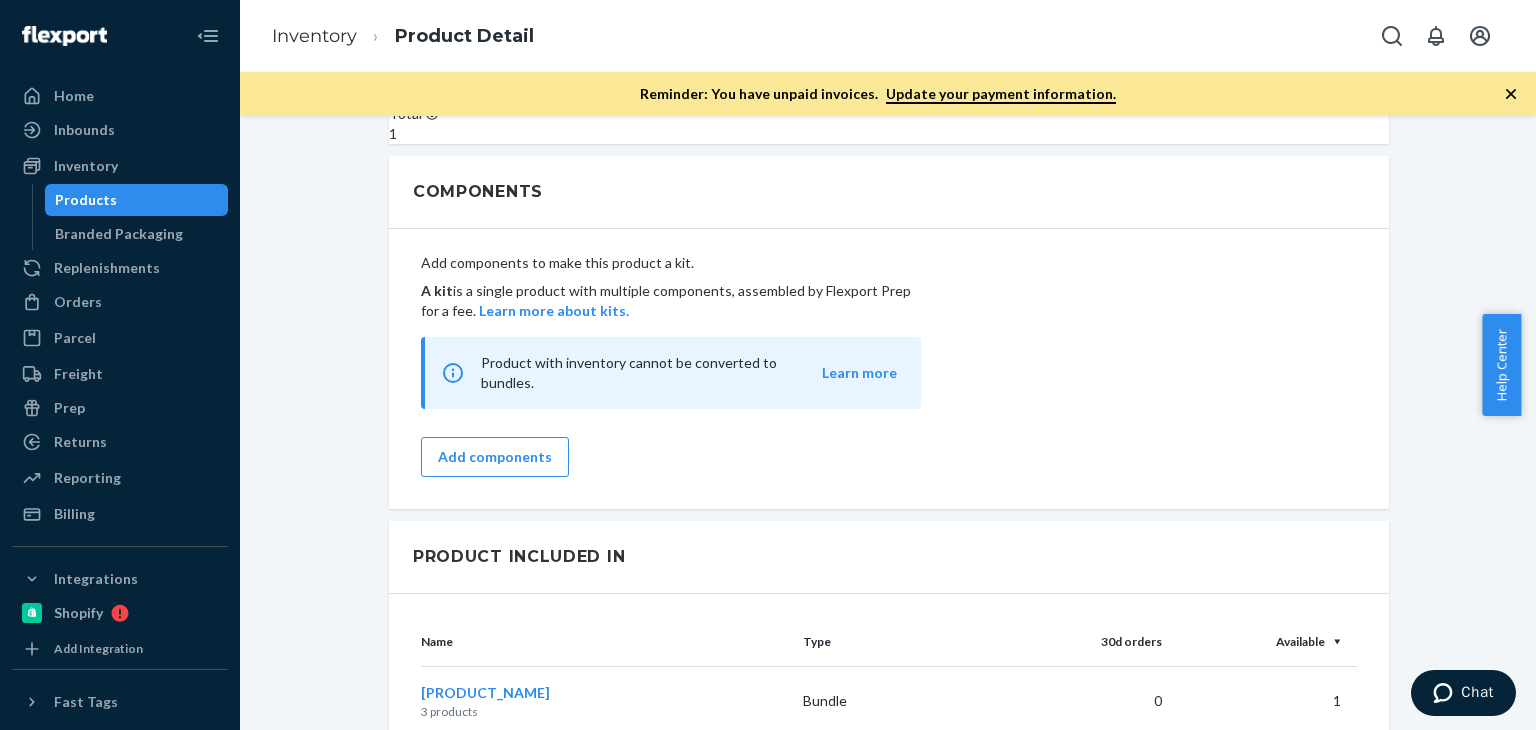 scroll, scrollTop: 2203, scrollLeft: 0, axis: vertical 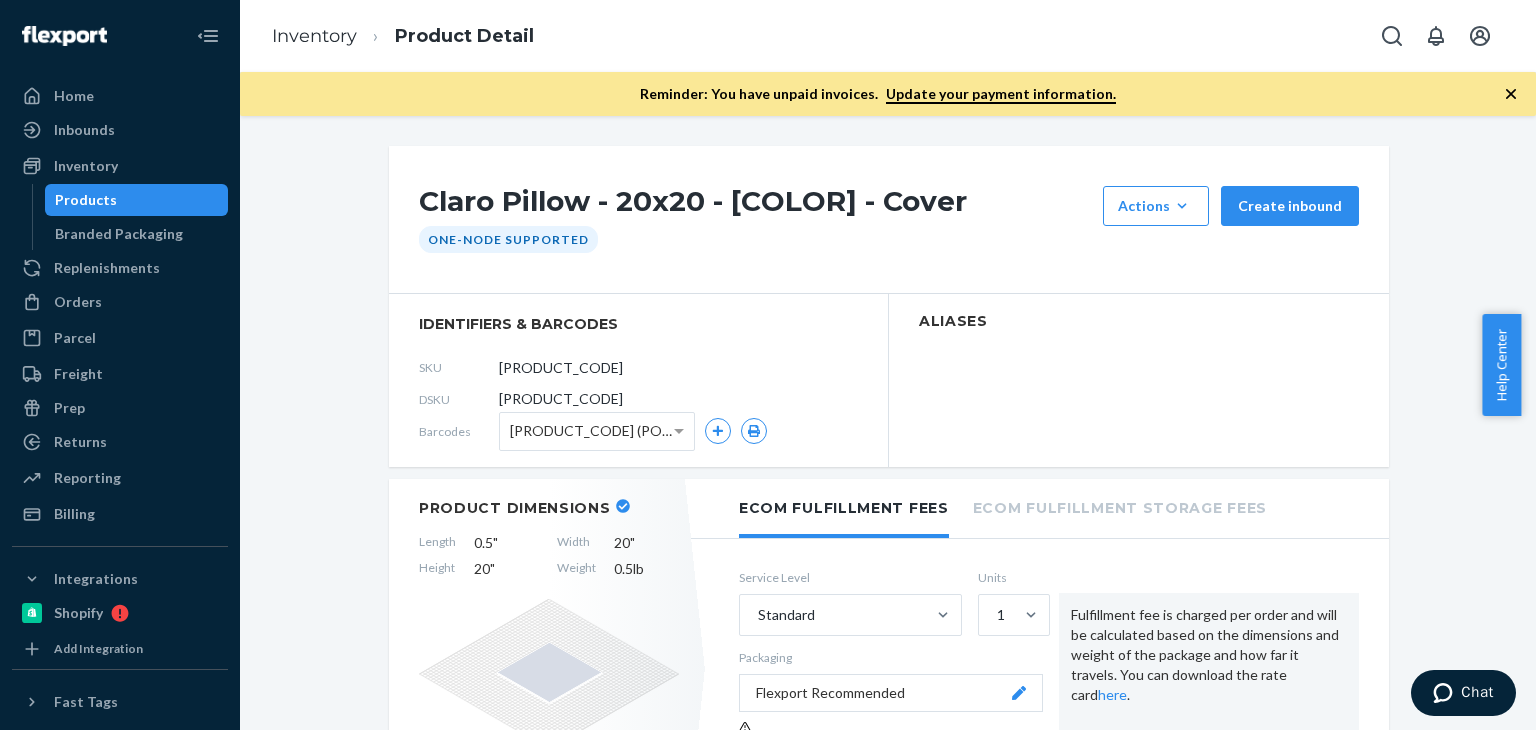 click on "[PRODUCT_CODE]" at bounding box center (561, 399) 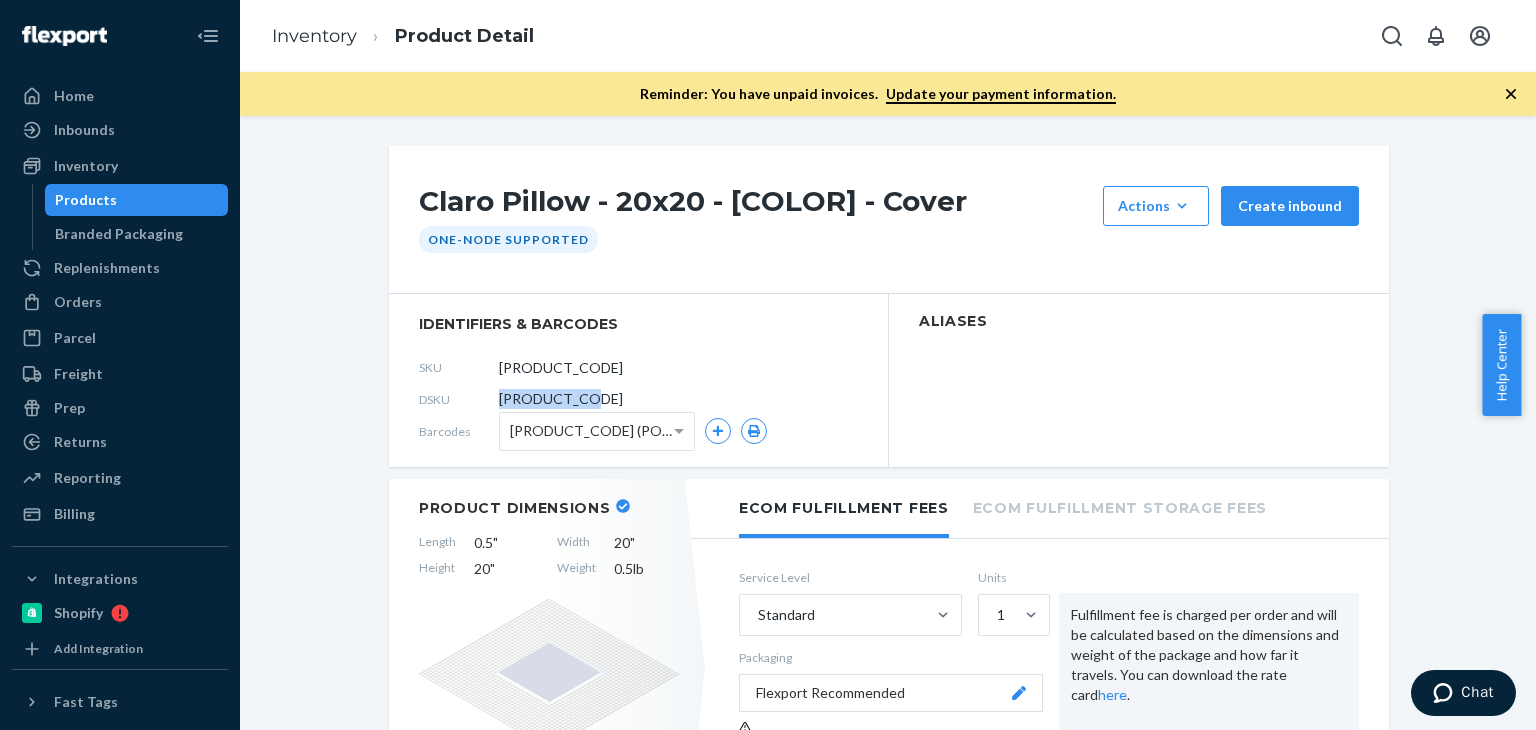 click on "[PRODUCT_CODE]" at bounding box center [561, 399] 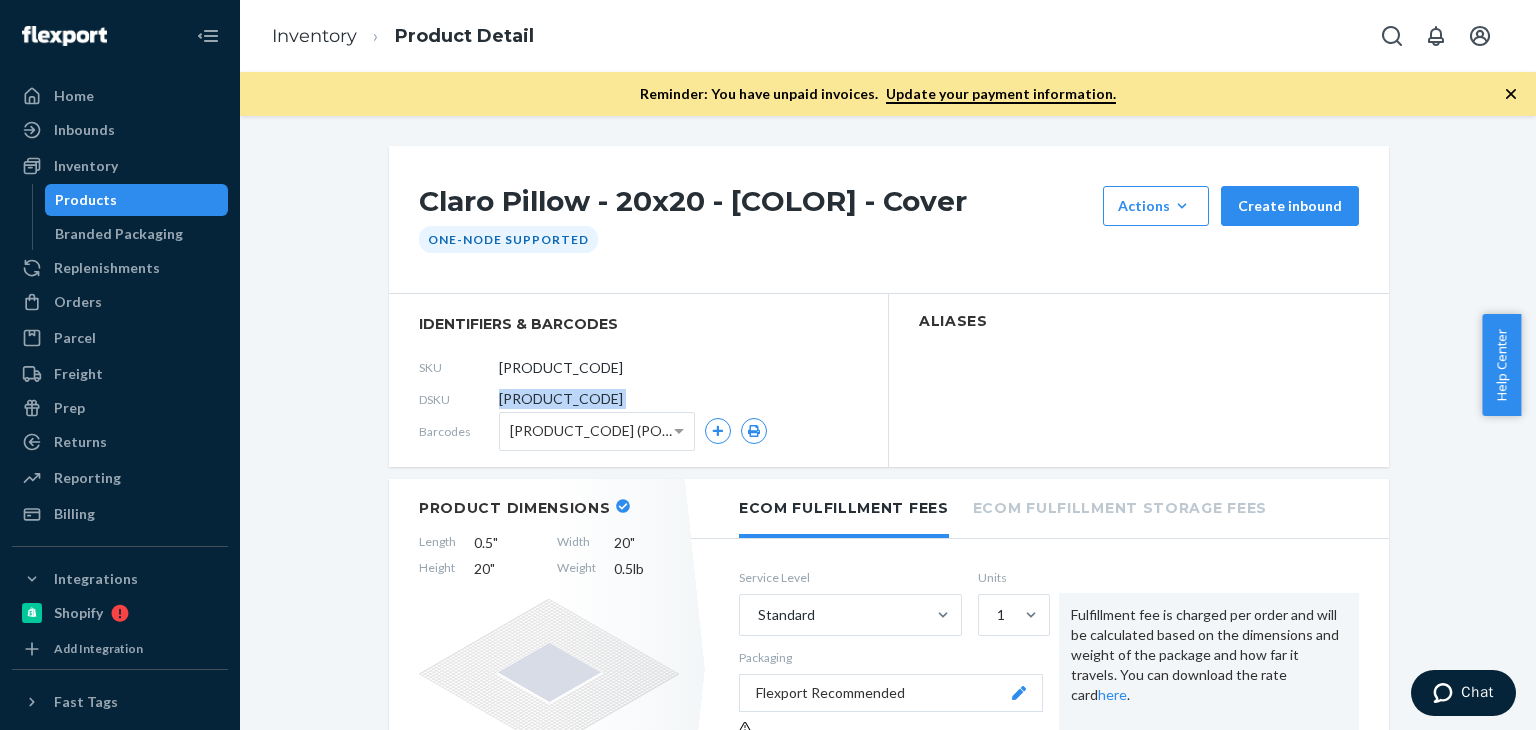 click on "[PRODUCT_CODE]" at bounding box center (561, 399) 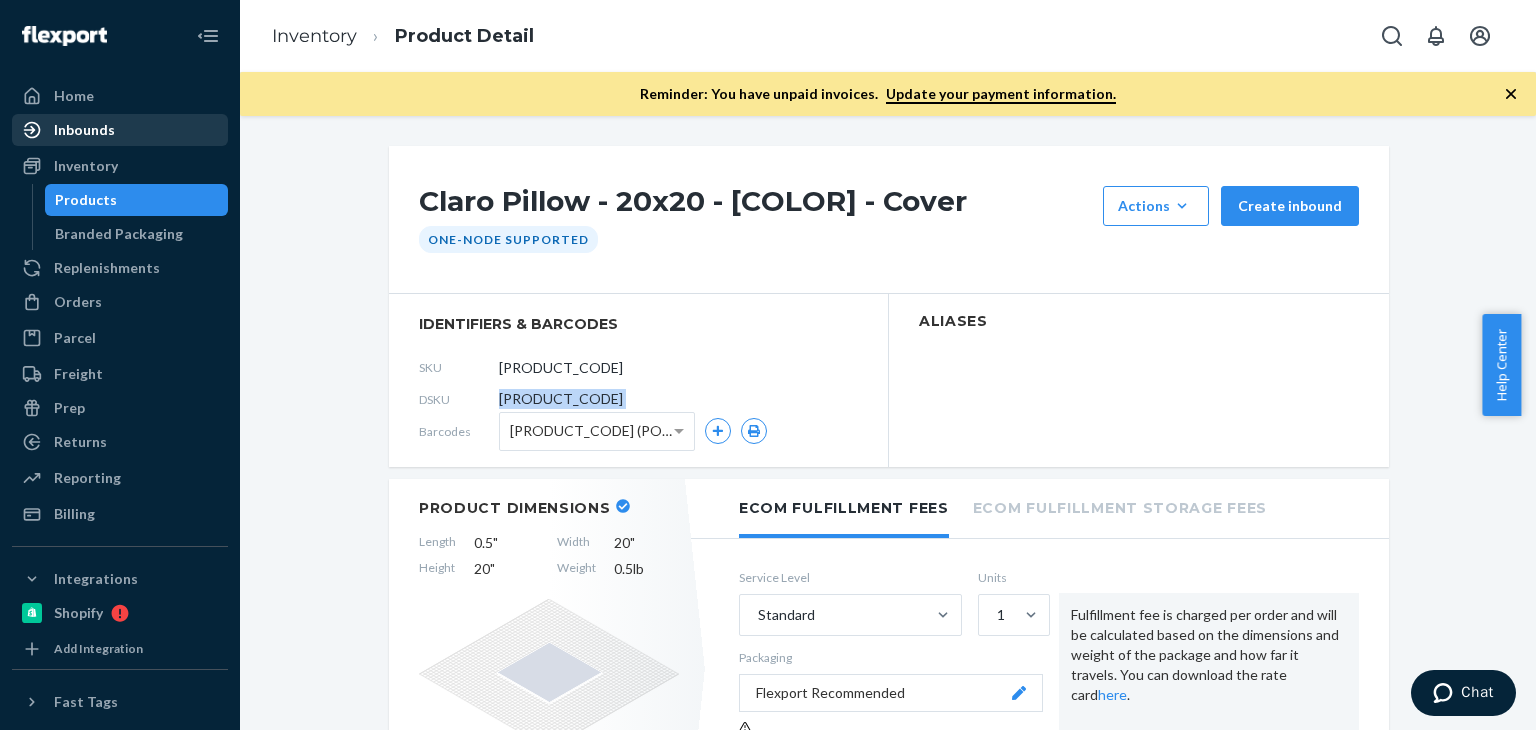click on "Inbounds" at bounding box center (84, 130) 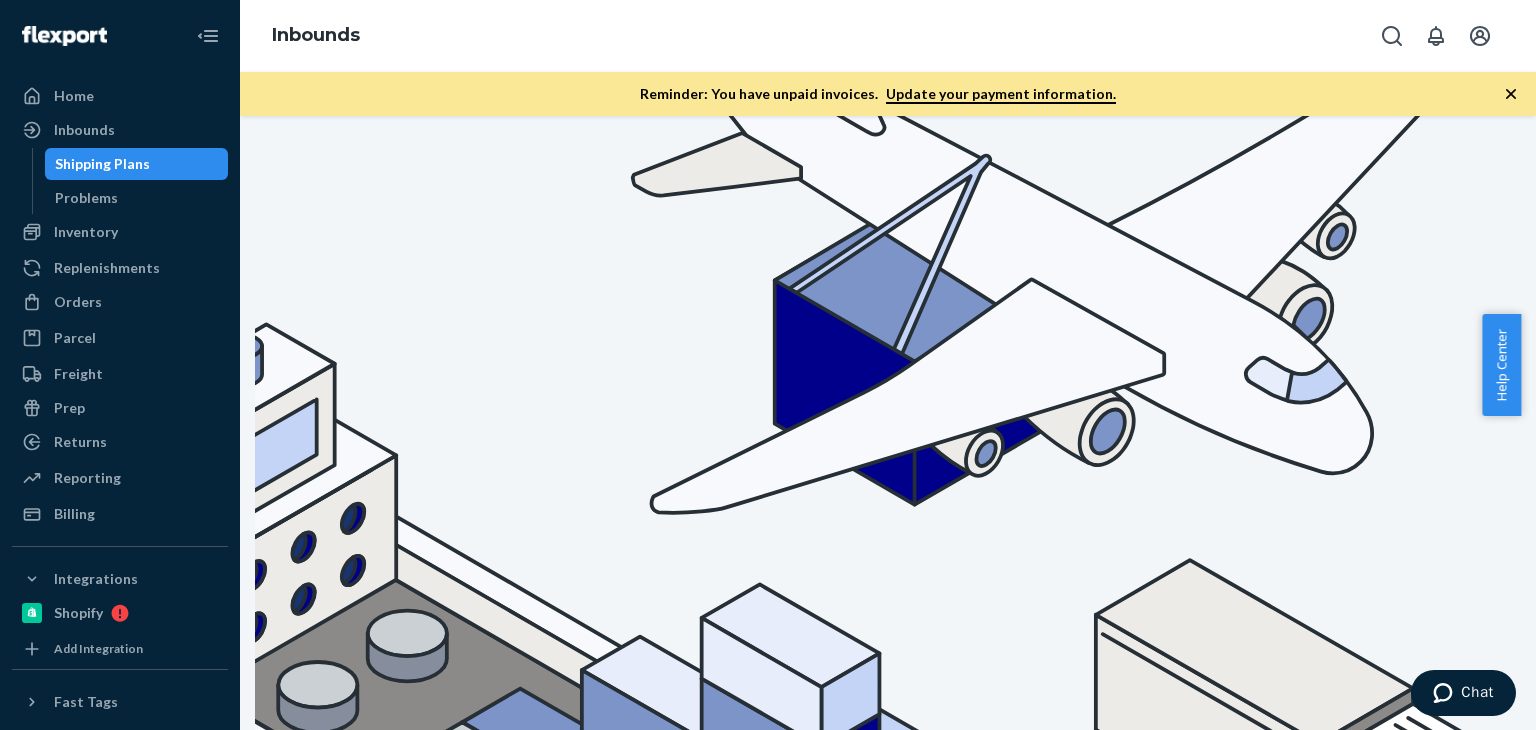 click at bounding box center (529, 1125) 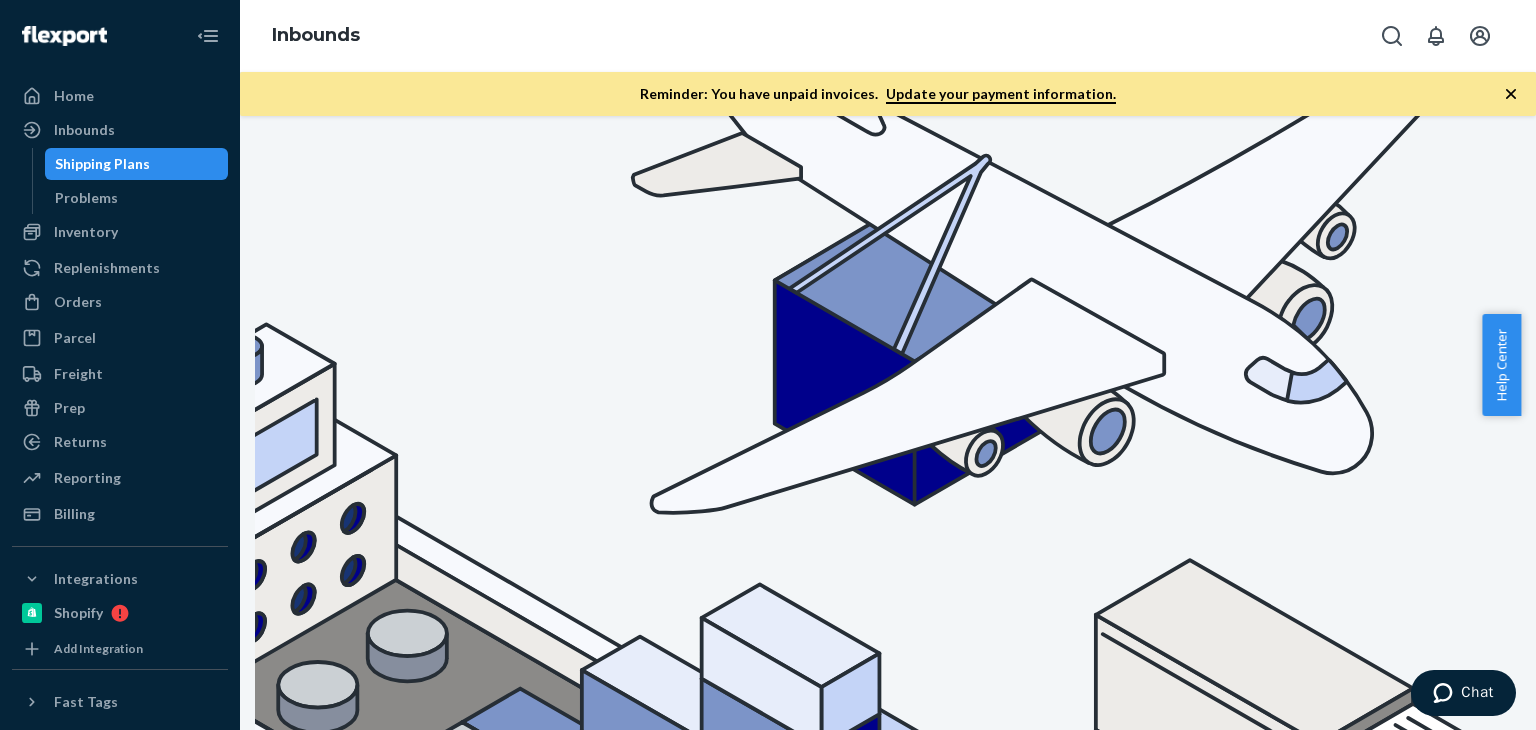 type on "[PRODUCT_CODE]" 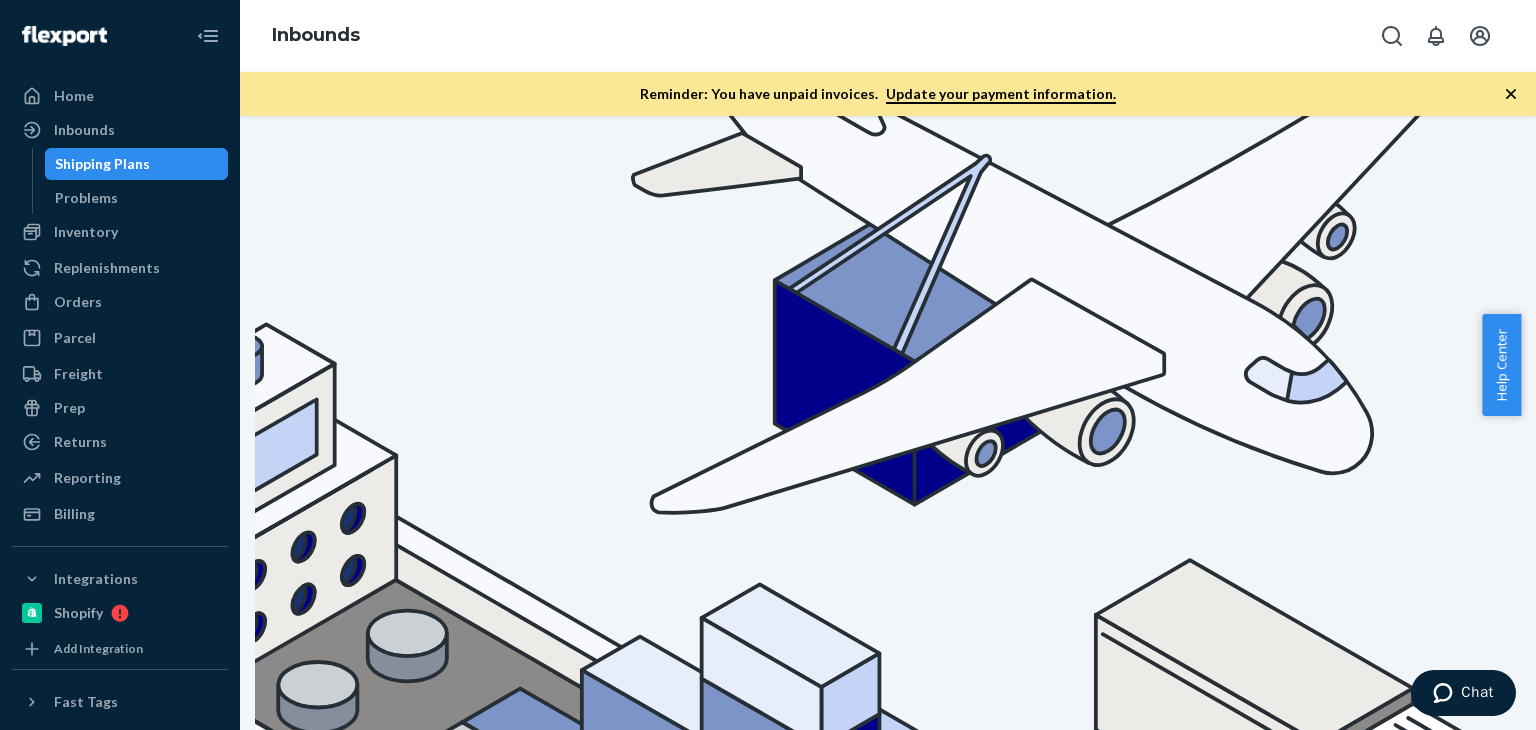 type on "[PRODUCT_CODE]" 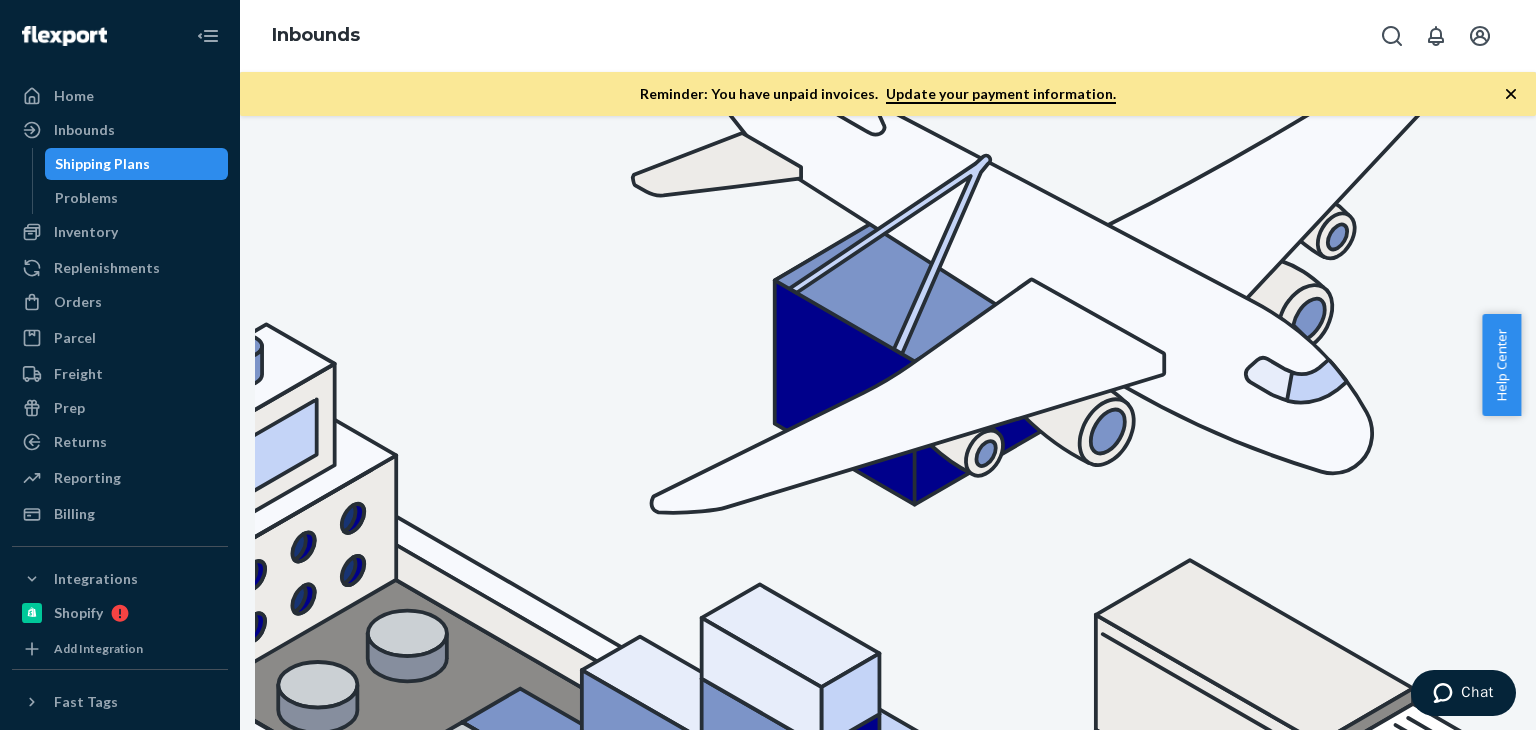 click at bounding box center [529, 1125] 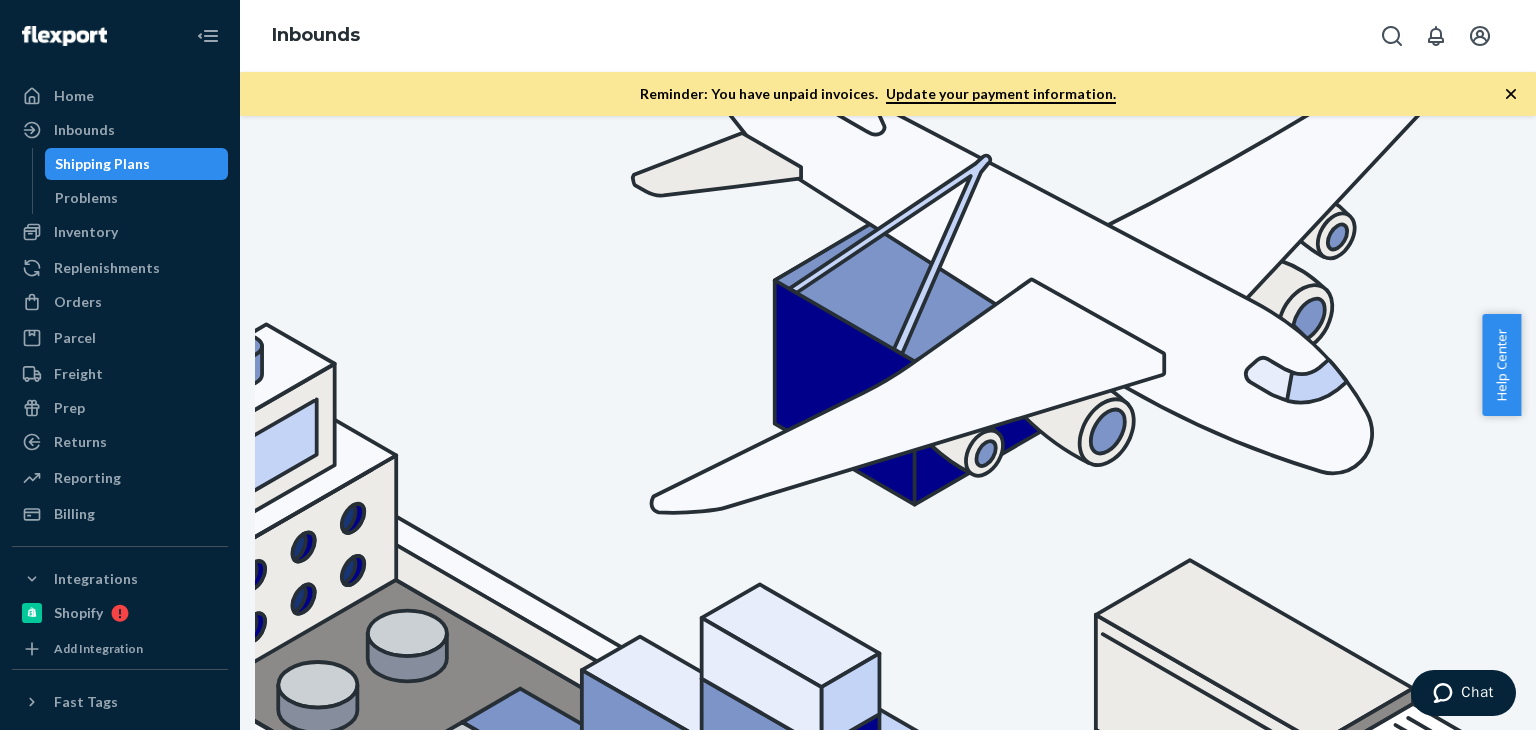 scroll, scrollTop: 92, scrollLeft: 0, axis: vertical 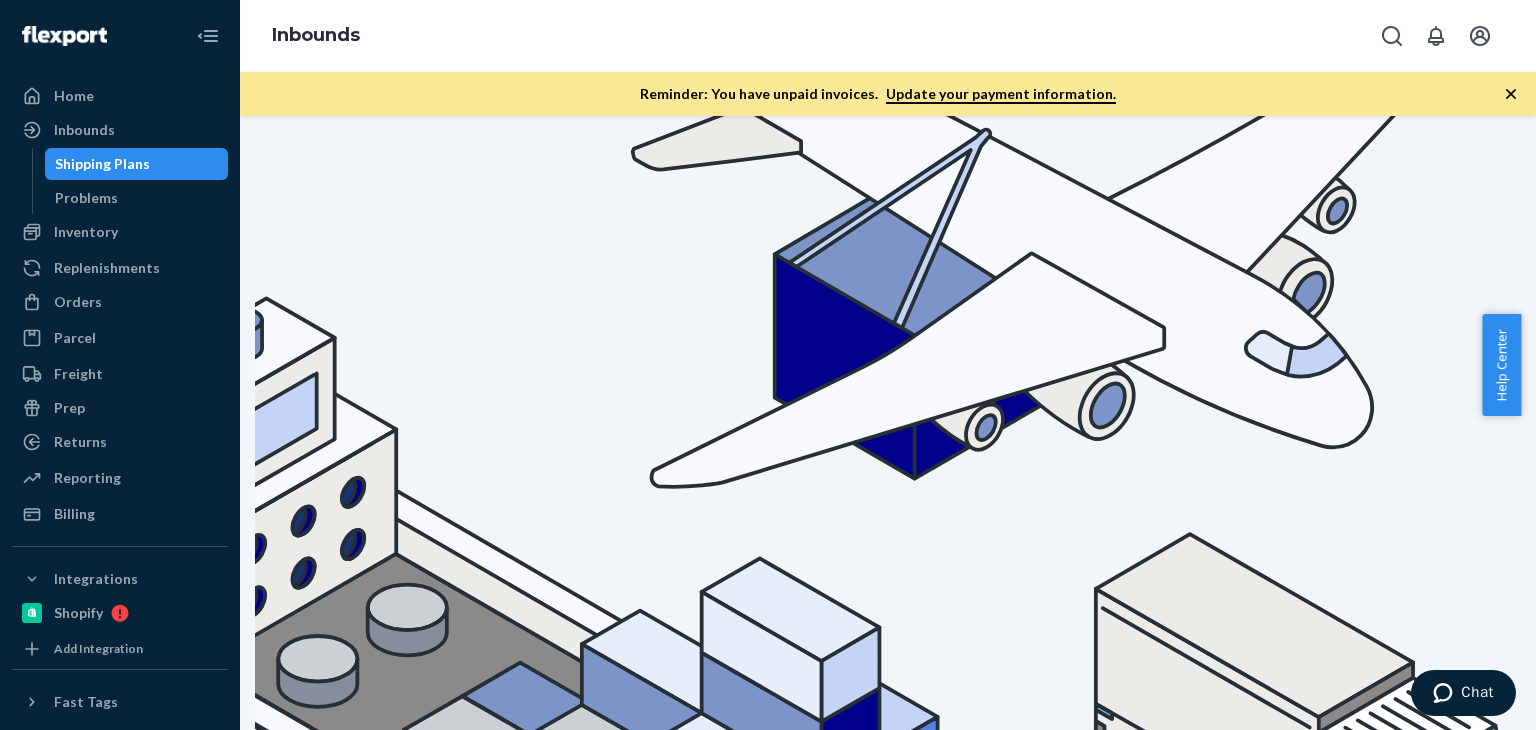 click on "[PRODUCT_CODE]" at bounding box center (529, 1099) 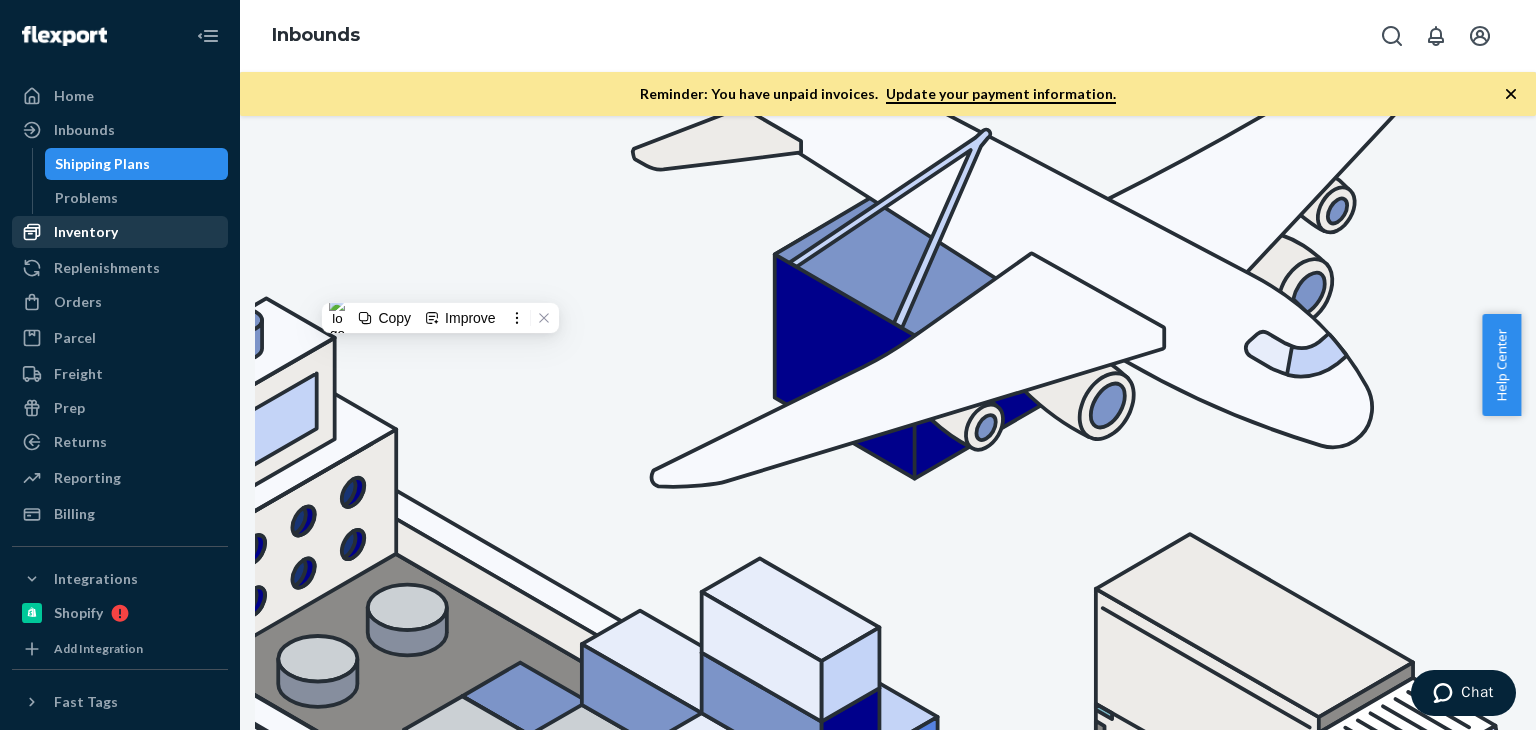 paste on "SKU [PRODUCT_CODE]" 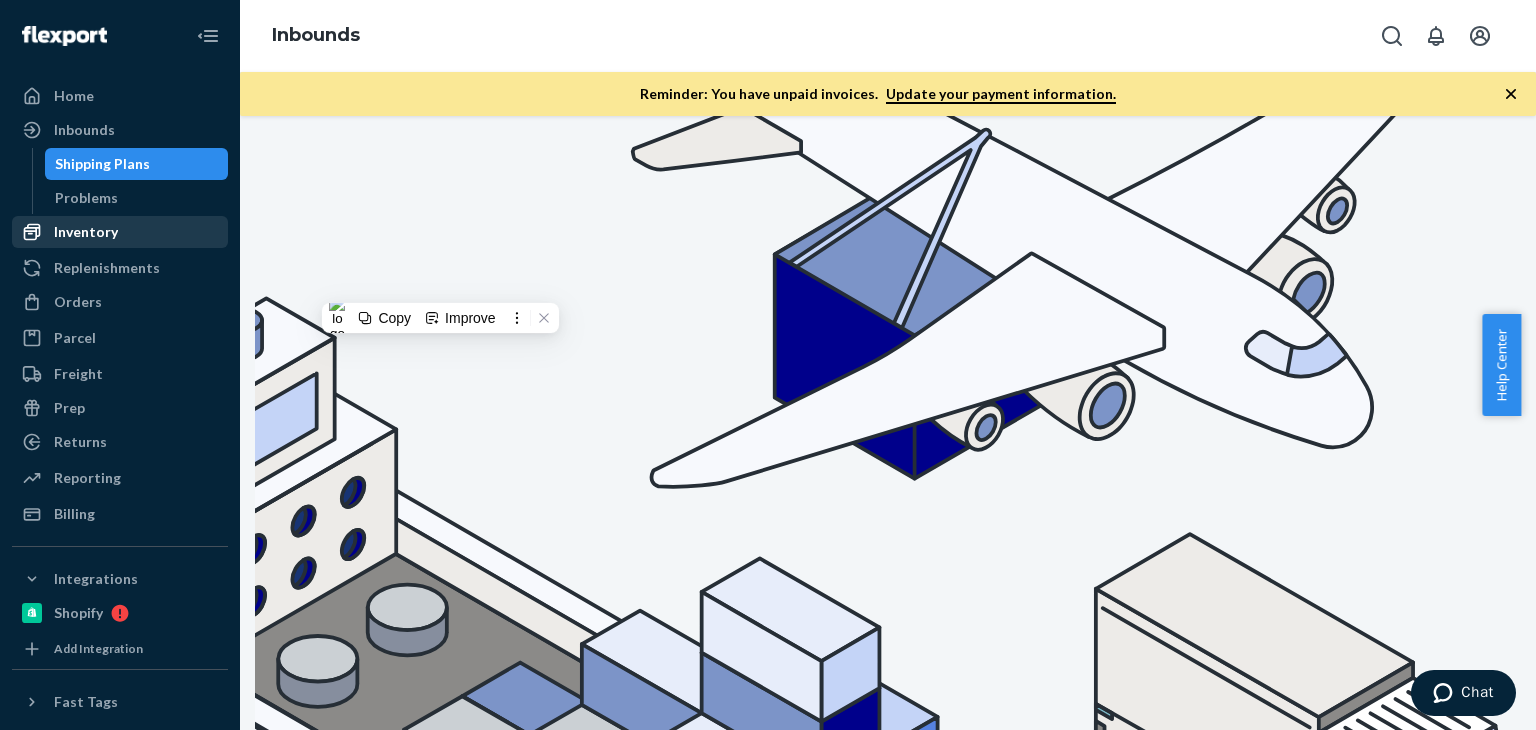 type on "SKU [PRODUCT_CODE]" 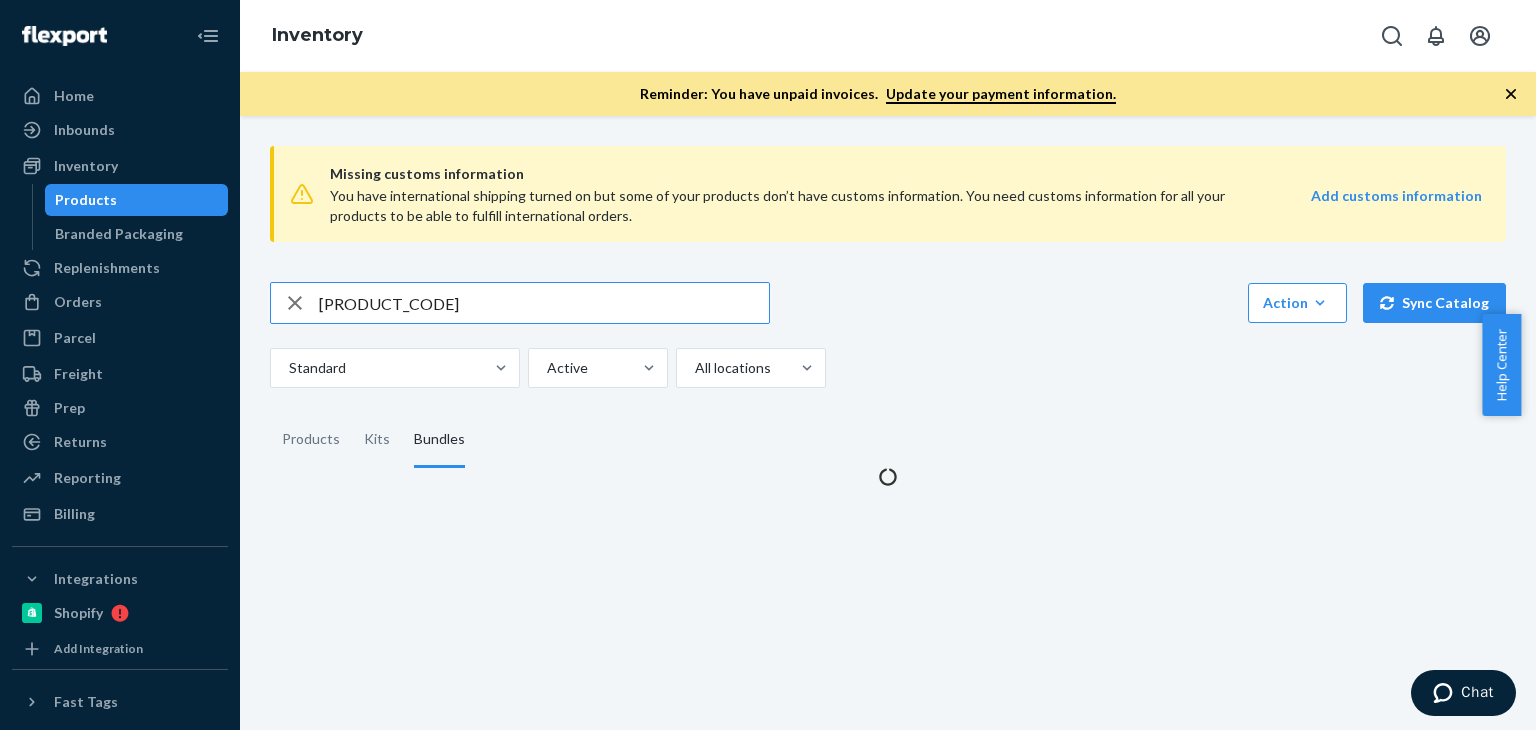 scroll, scrollTop: 0, scrollLeft: 0, axis: both 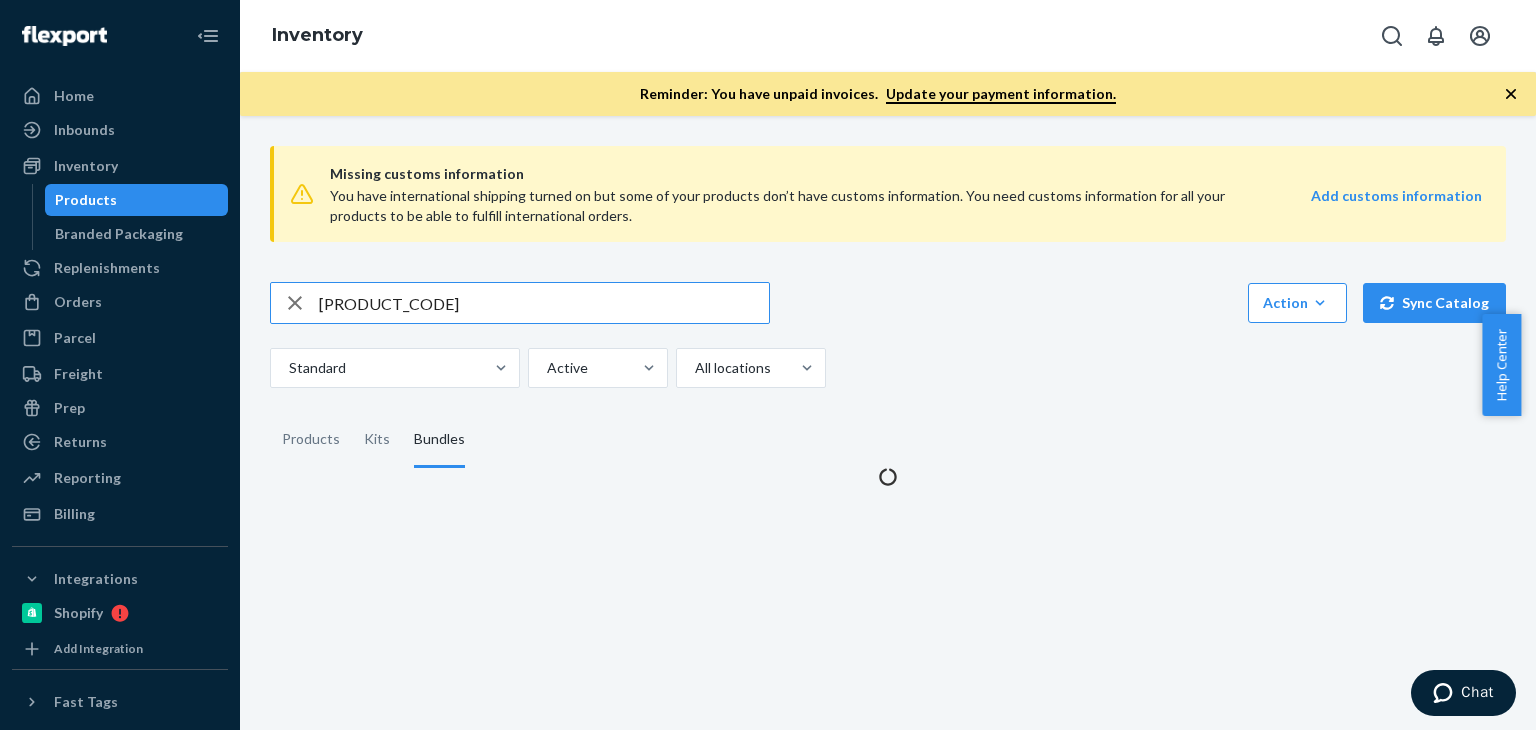 click on "[PRODUCT_CODE]" at bounding box center [544, 303] 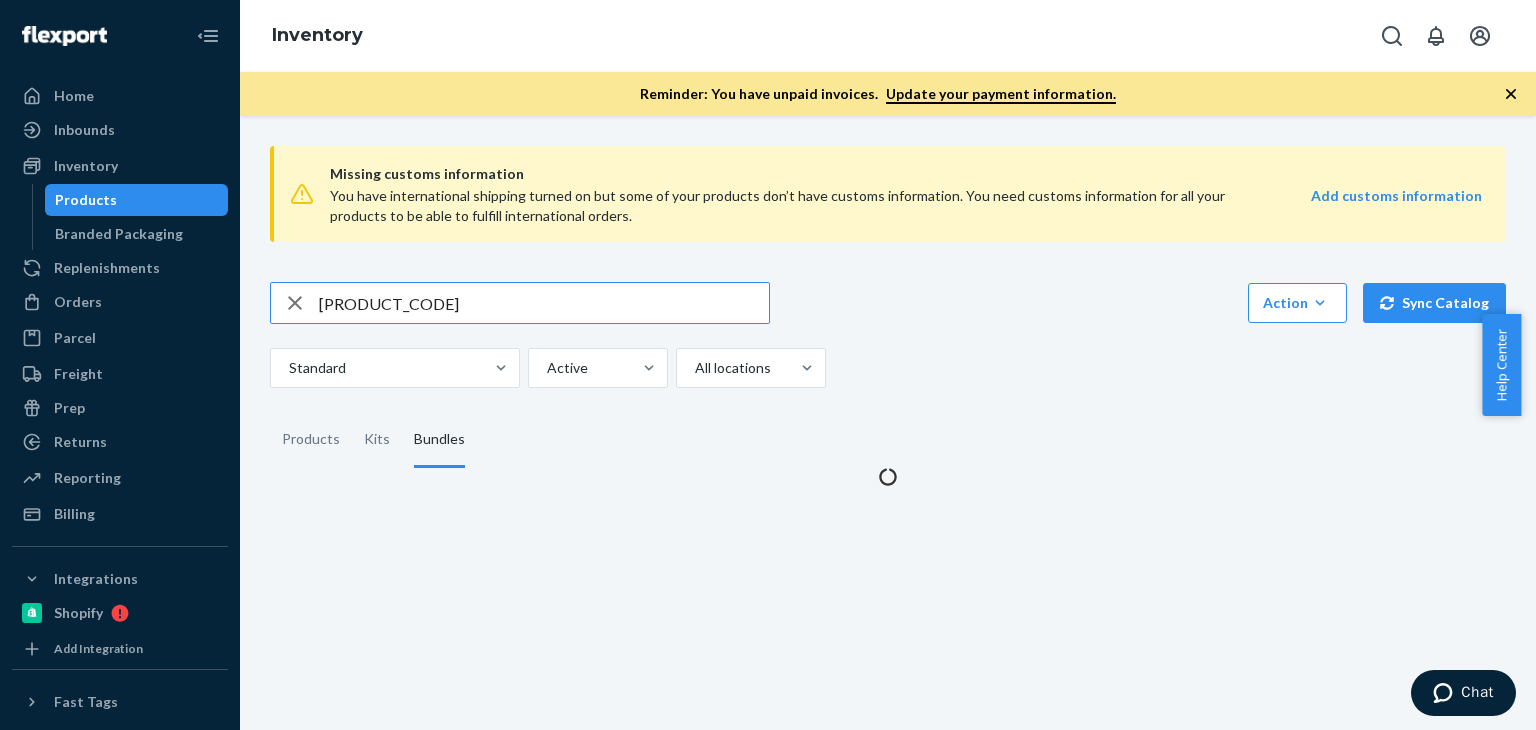 click on "[PRODUCT_CODE]" at bounding box center (544, 303) 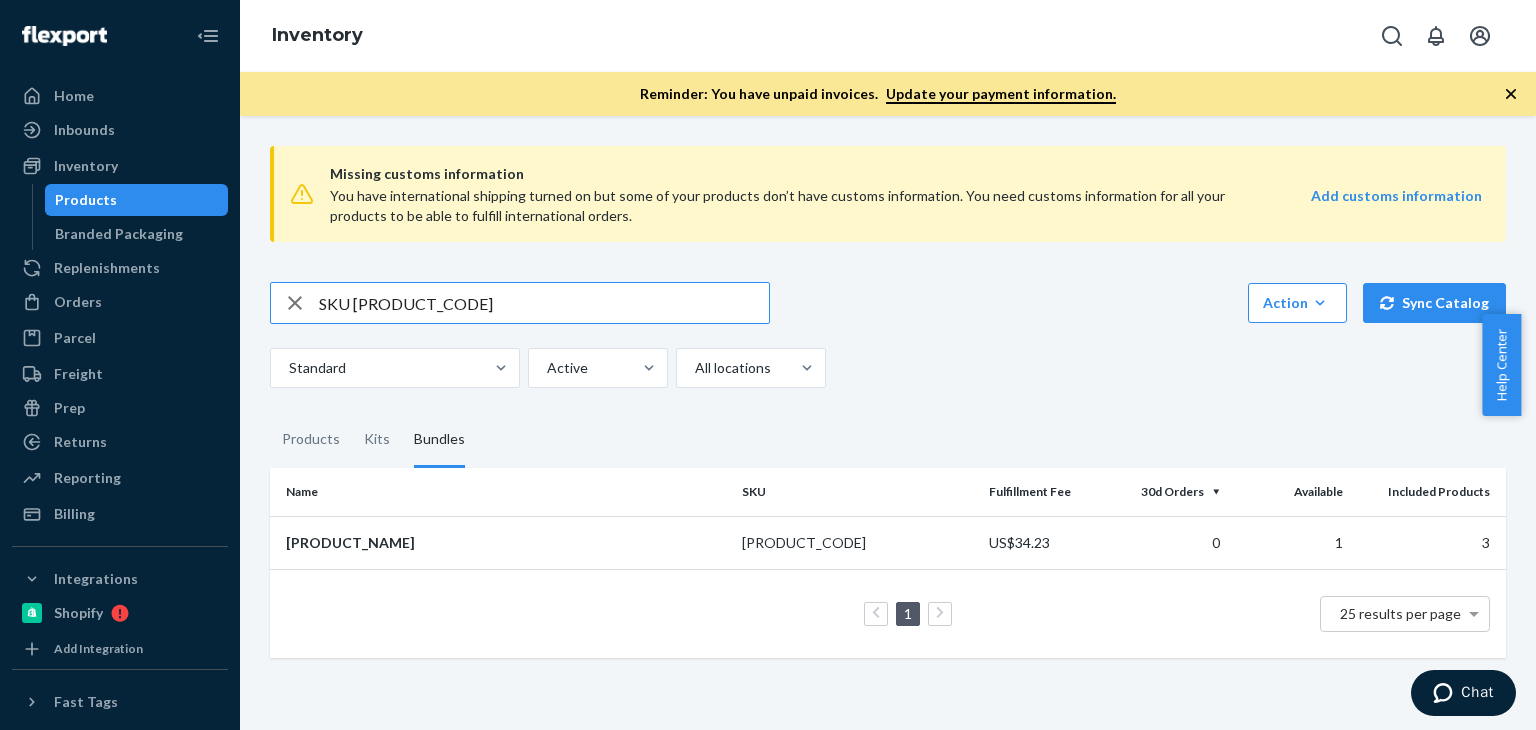drag, startPoint x: 356, startPoint y: 301, endPoint x: 256, endPoint y: 291, distance: 100.49876 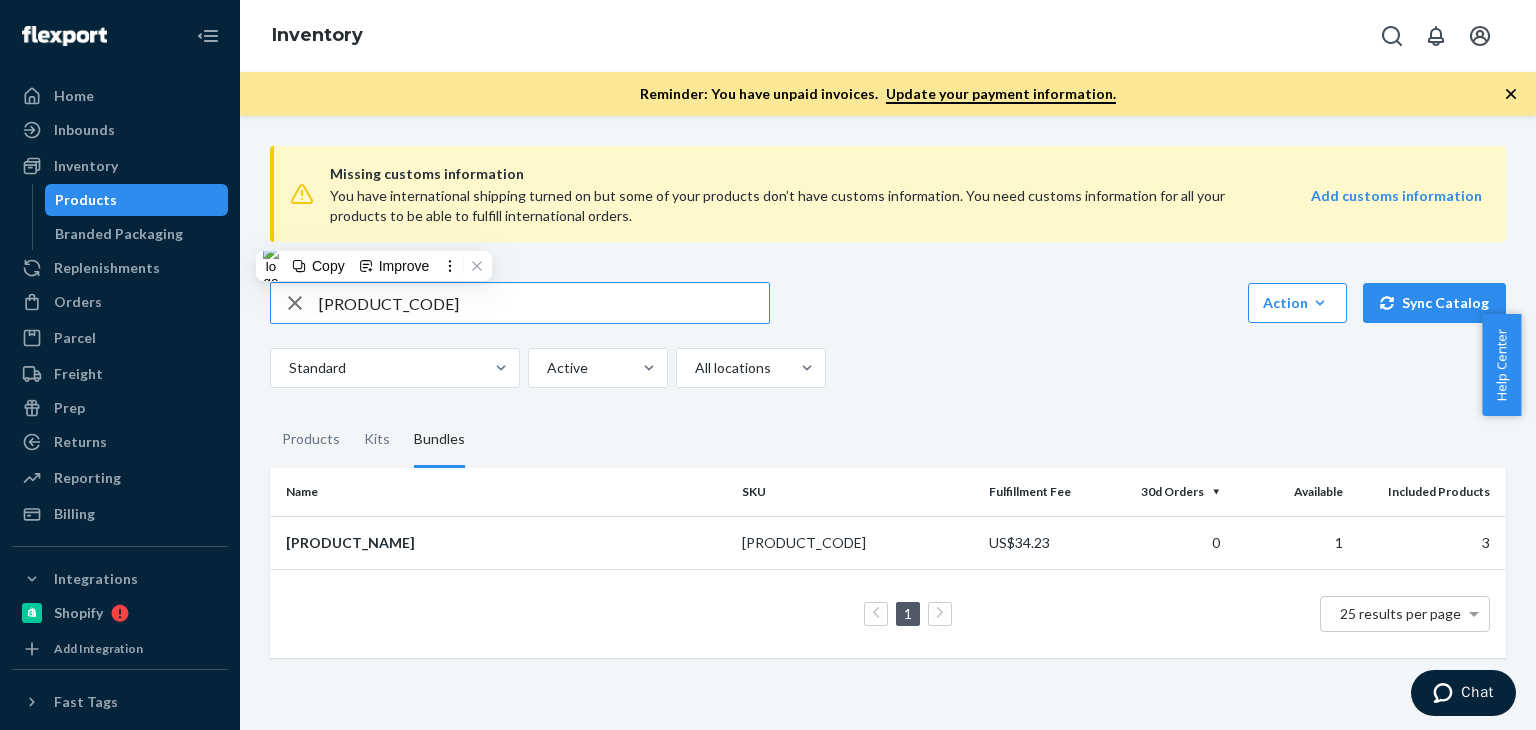 type on "[PRODUCT_CODE]" 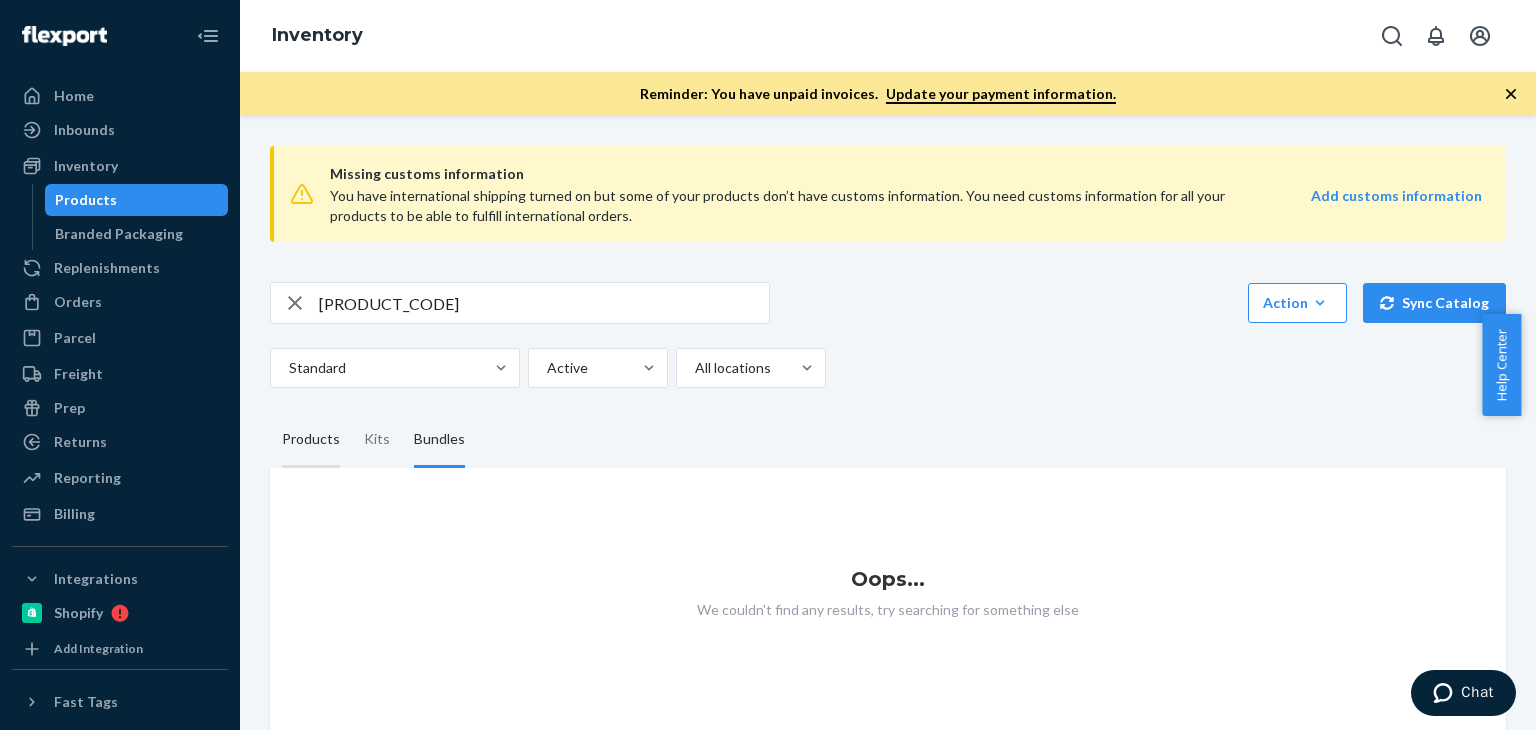 click on "Products" at bounding box center [311, 440] 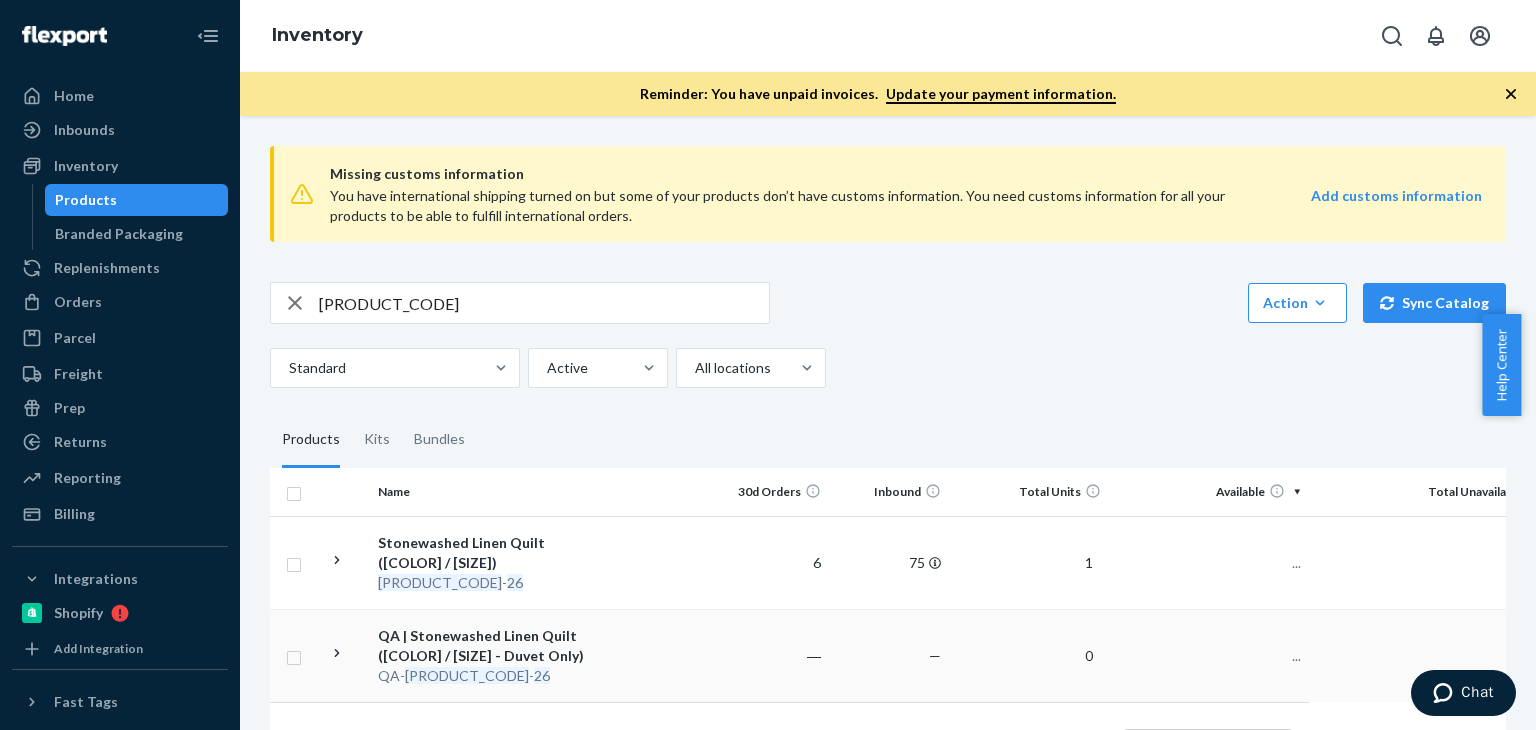 scroll, scrollTop: 95, scrollLeft: 0, axis: vertical 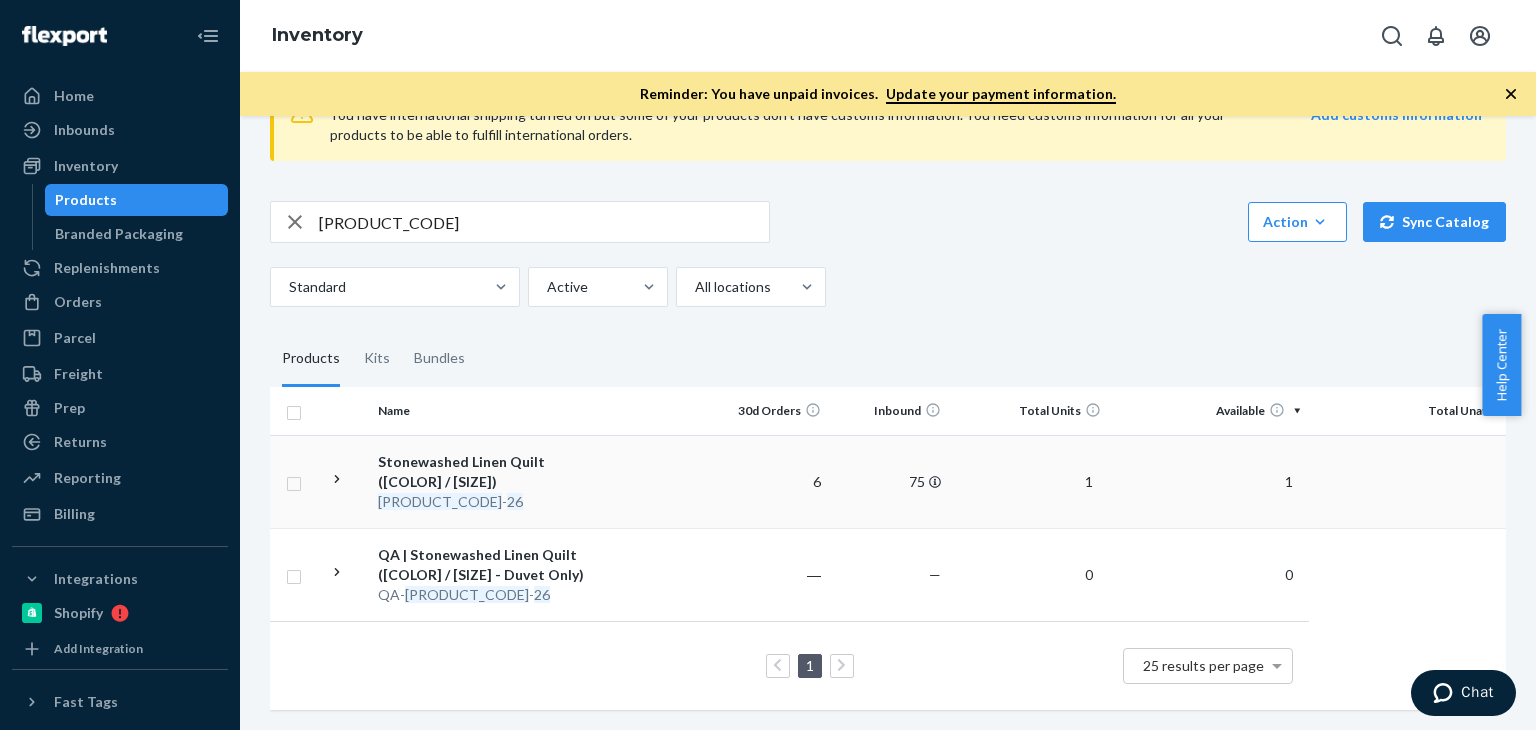 click on "Stonewashed Linen Quilt ([COLOR] / [SIZE])" at bounding box center [482, 472] 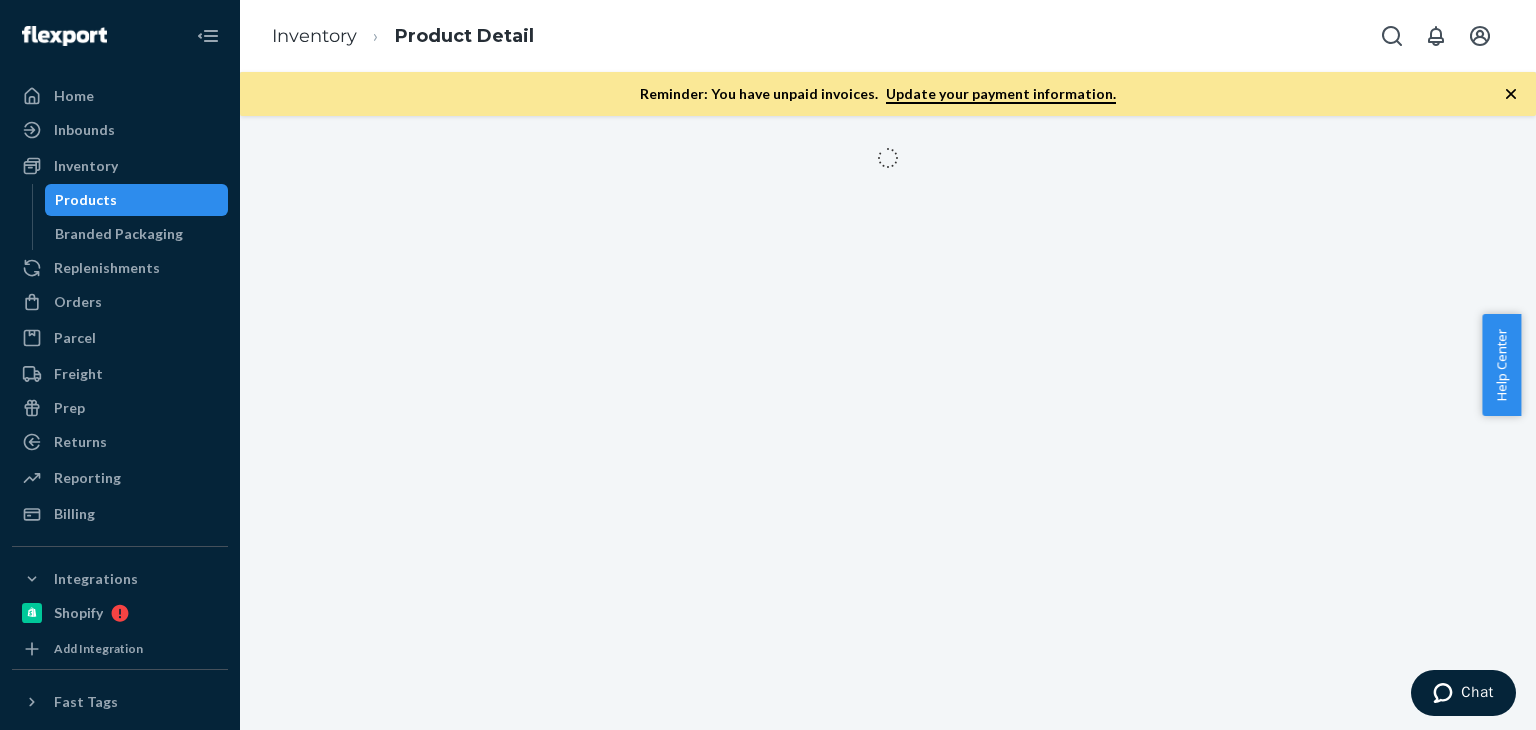 scroll, scrollTop: 0, scrollLeft: 0, axis: both 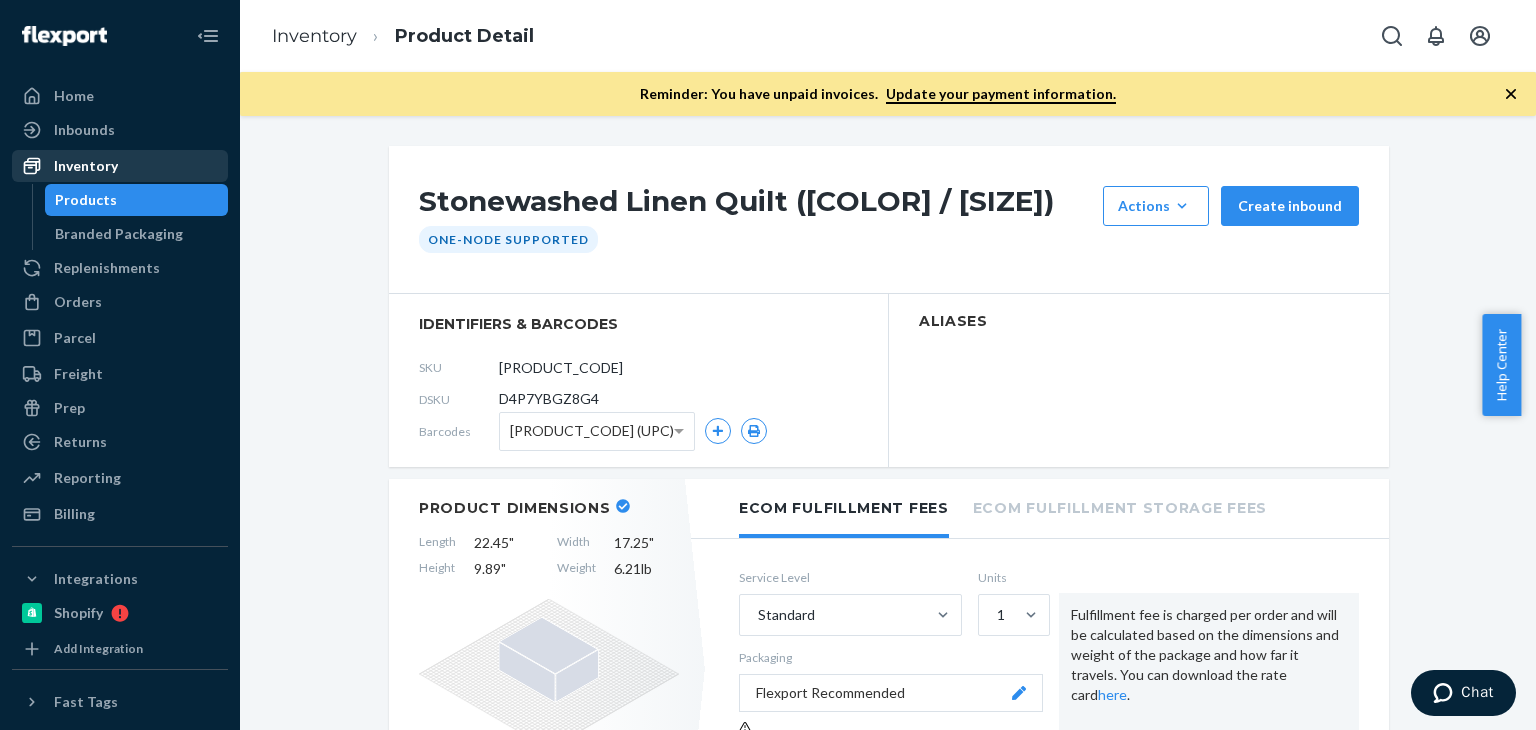 click on "Inventory" at bounding box center [86, 166] 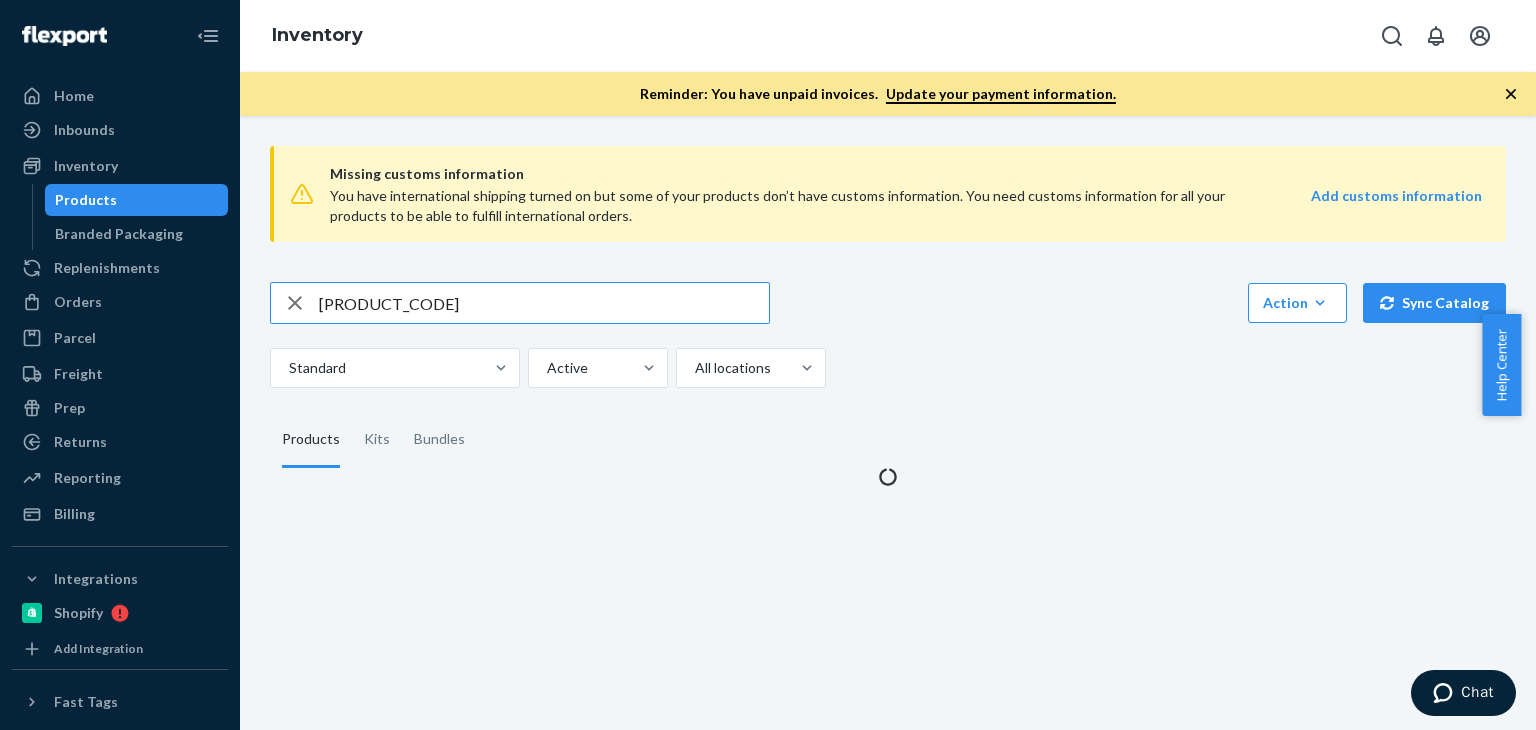 click on "[PRODUCT_CODE]" at bounding box center (544, 303) 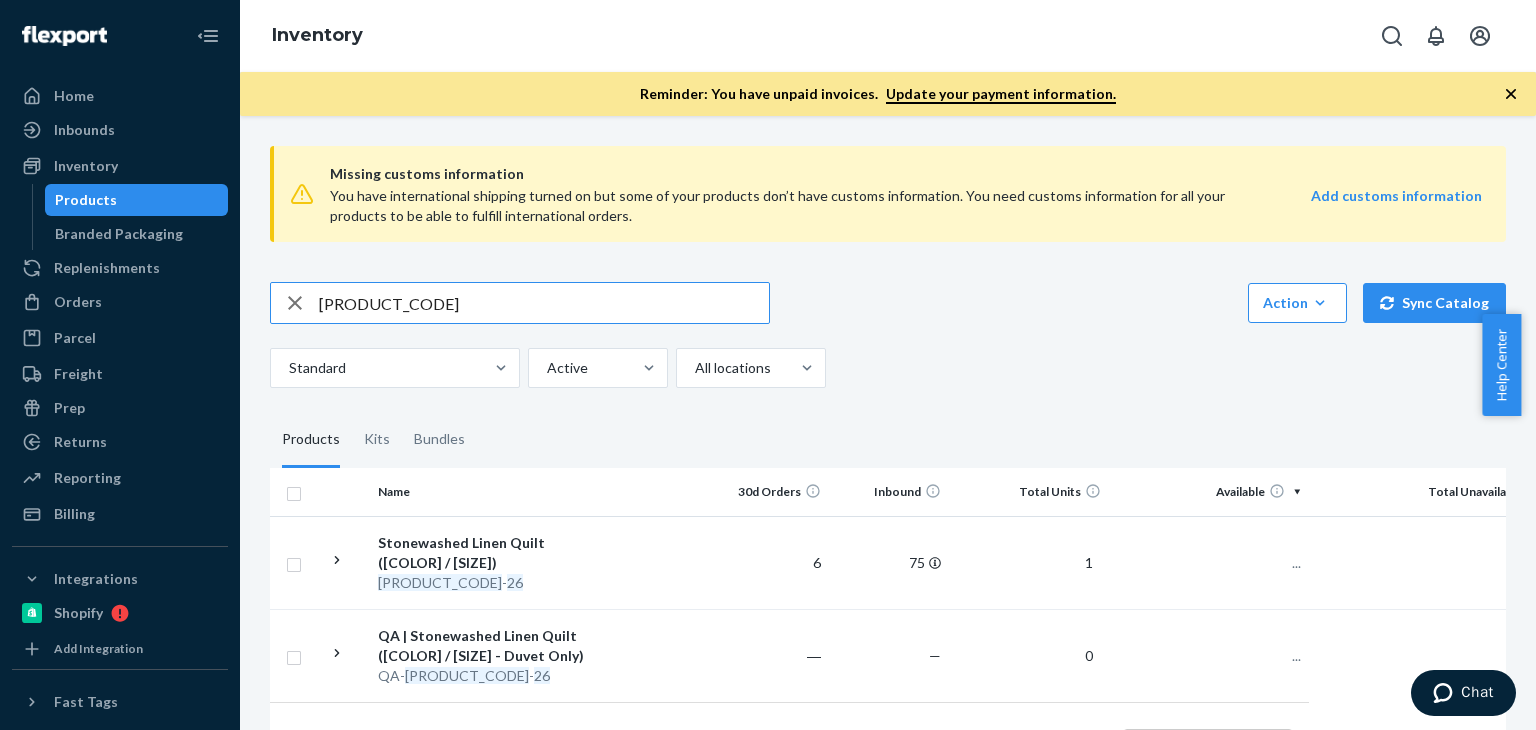 type on "[PRODUCT_CODE]" 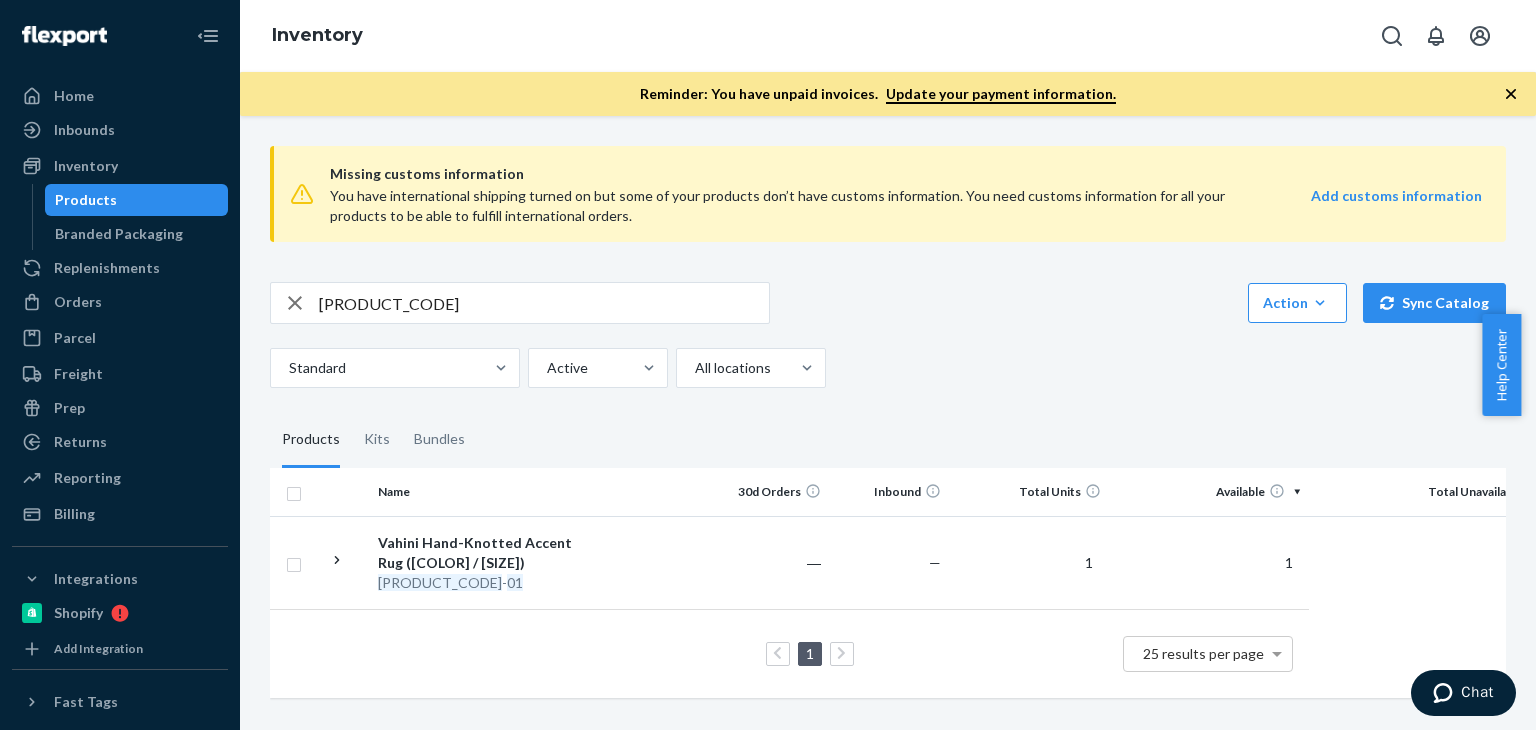 scroll, scrollTop: 2, scrollLeft: 0, axis: vertical 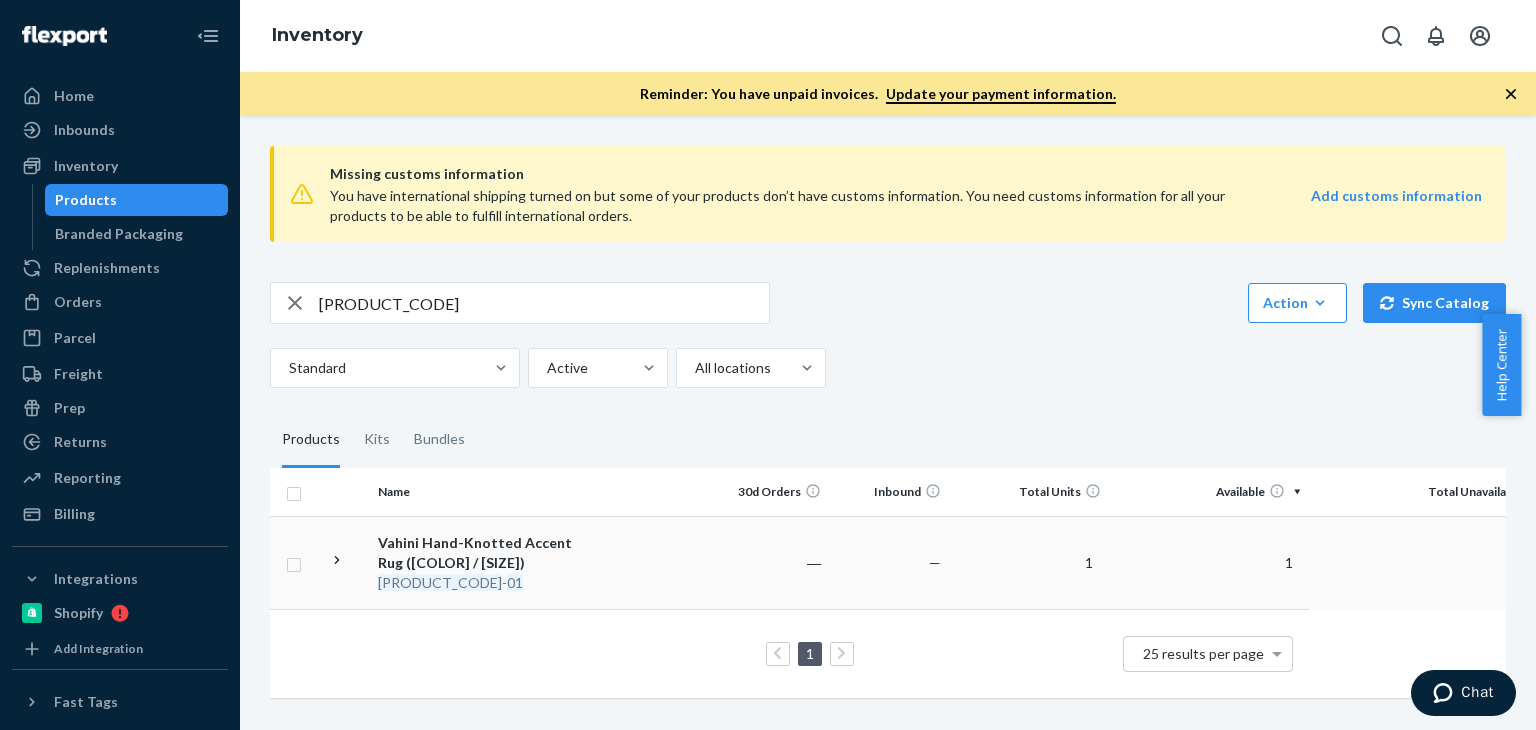 click on "Vahini Hand-Knotted Accent Rug ([COLOR] / [SIZE])" at bounding box center (482, 553) 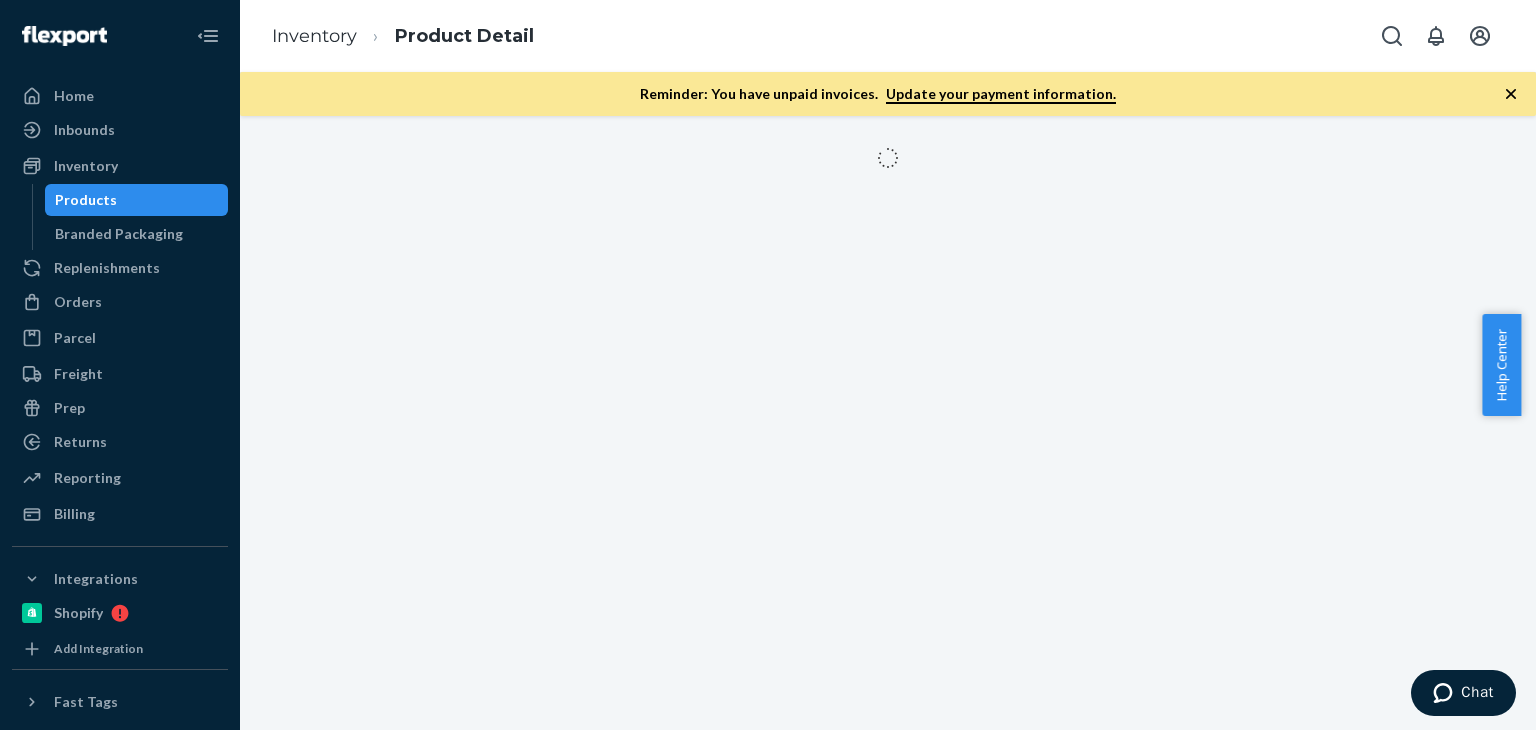scroll, scrollTop: 0, scrollLeft: 0, axis: both 